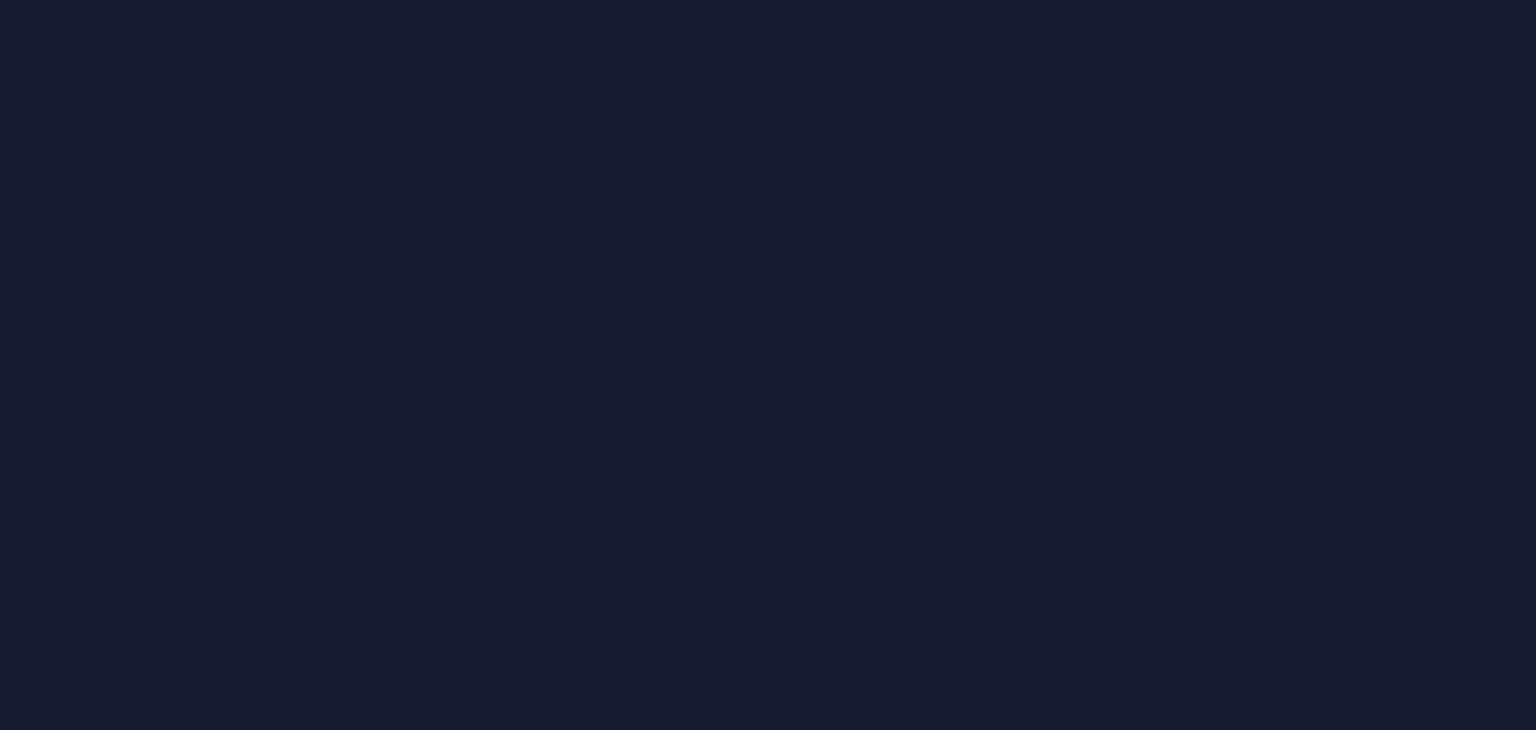 scroll, scrollTop: 0, scrollLeft: 0, axis: both 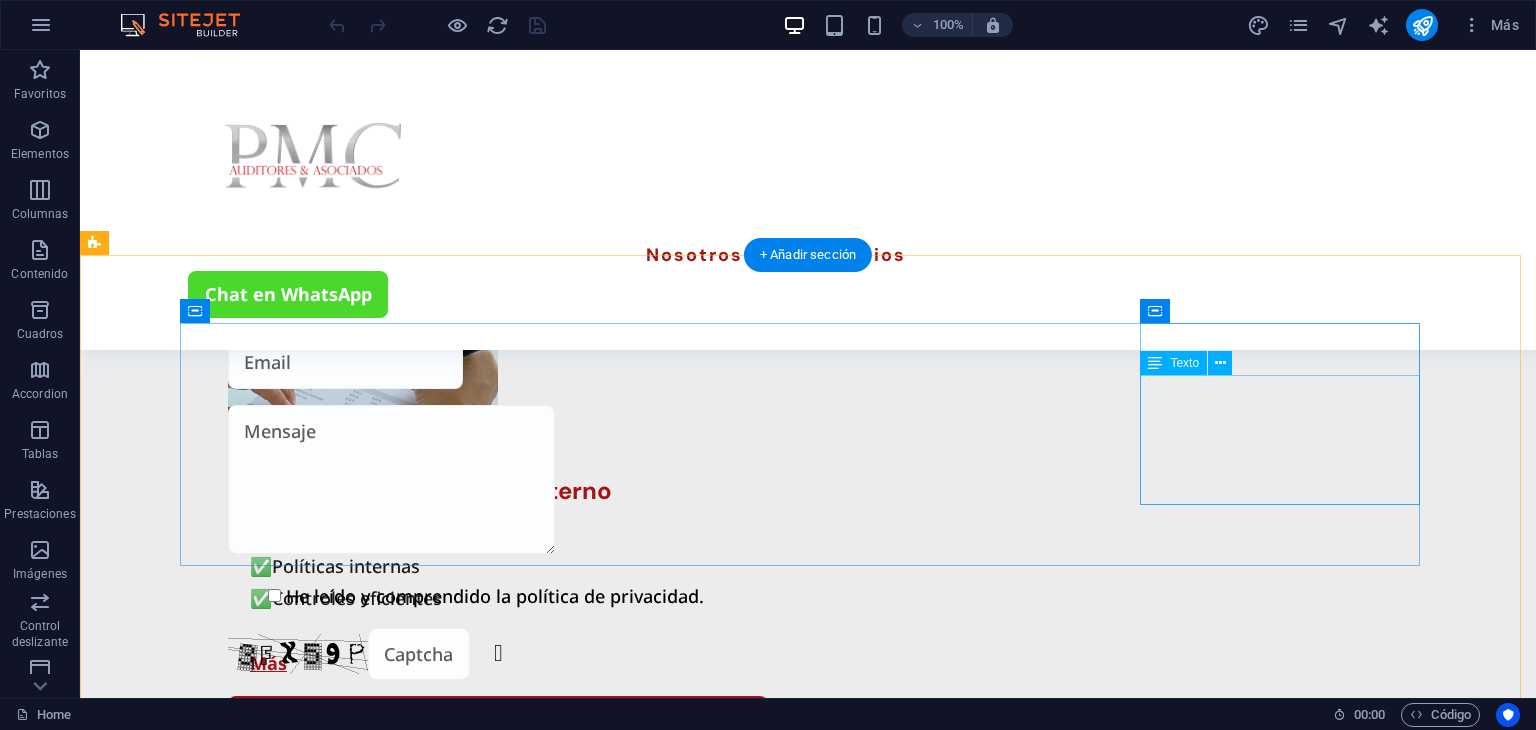 click on "+593 [PHONE]
[EMAIL]
[COUNTRY] - [CITY]   [POSTAL_CODE]" at bounding box center [328, 2920] 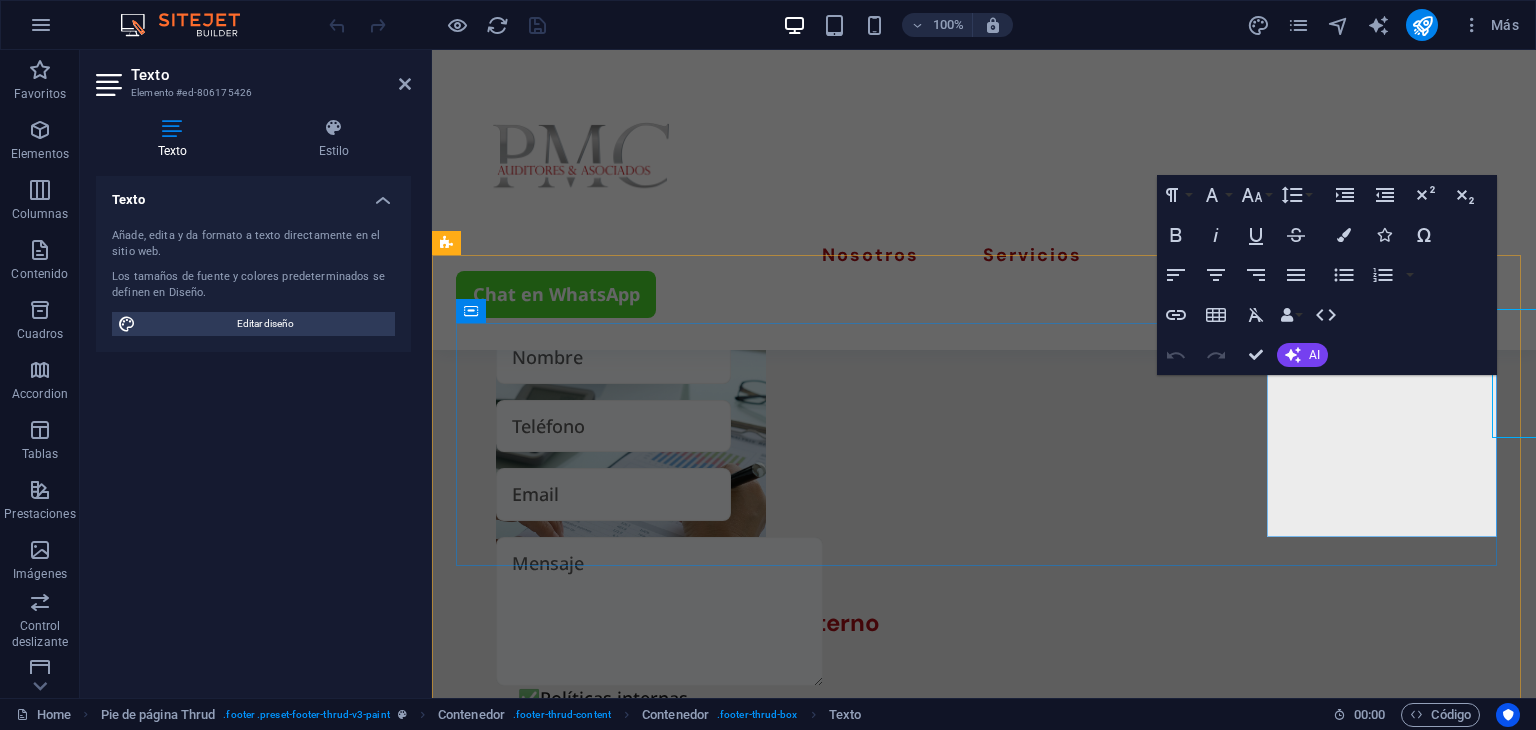scroll, scrollTop: 3902, scrollLeft: 0, axis: vertical 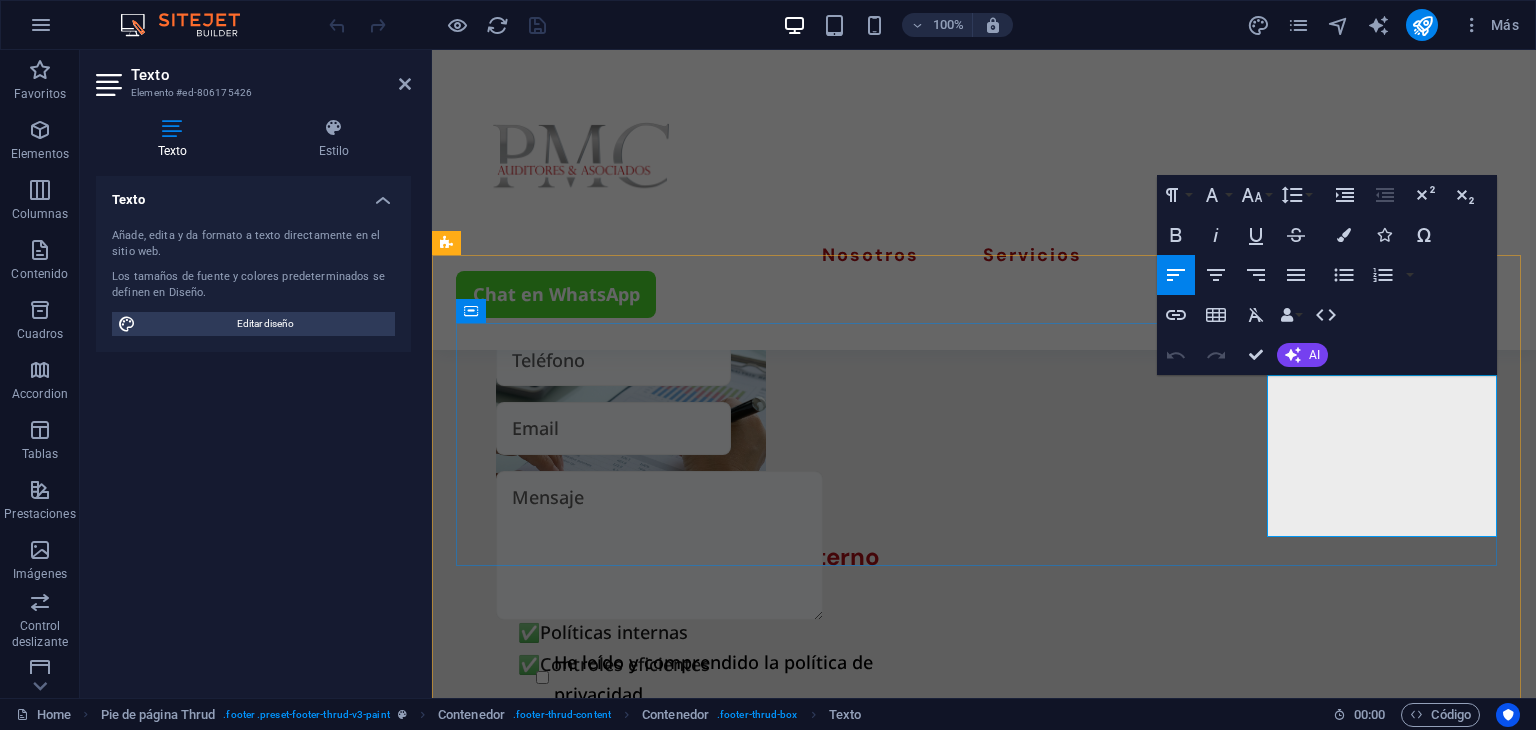 click on "[EMAIL]" at bounding box center [573, 2801] 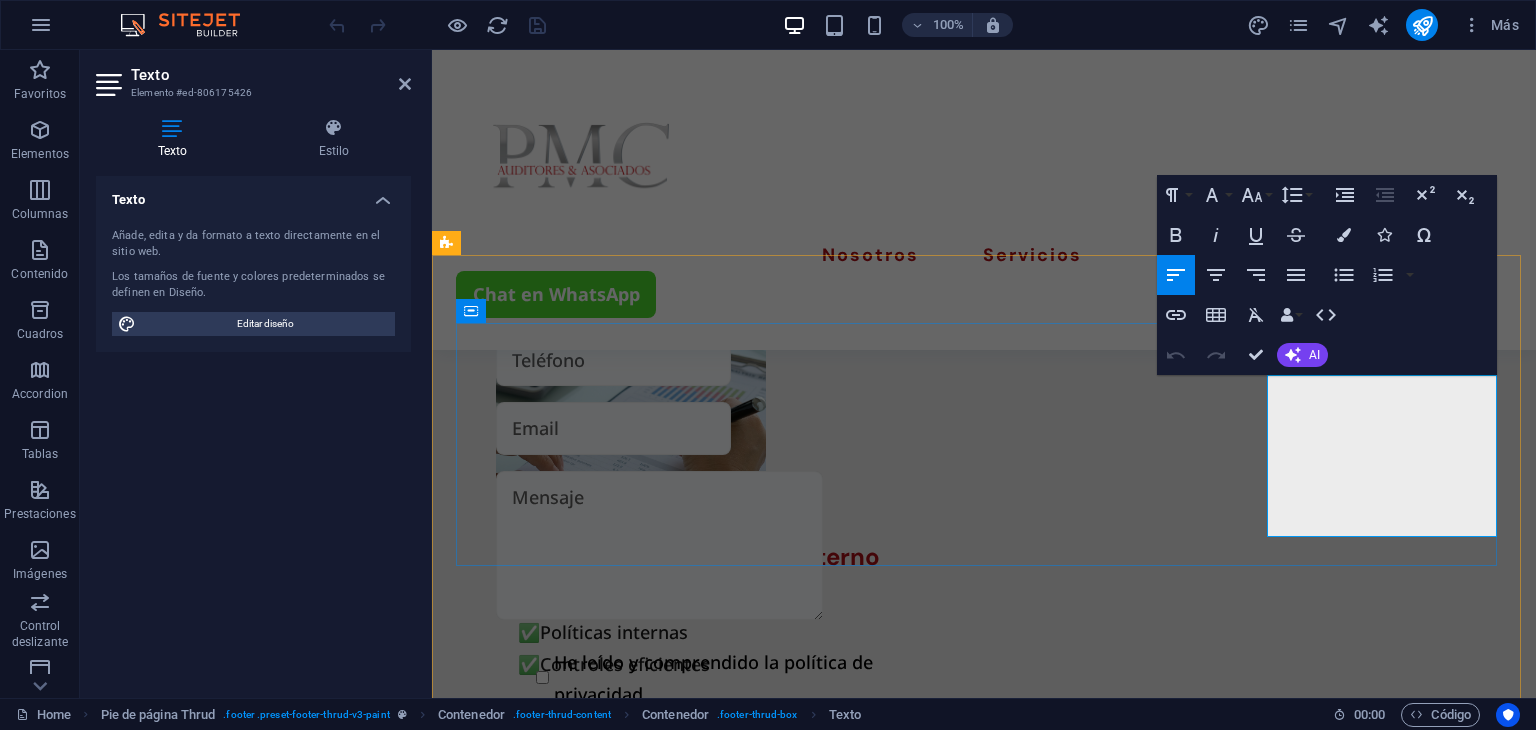 drag, startPoint x: 1347, startPoint y: 493, endPoint x: 1268, endPoint y: 453, distance: 88.54942 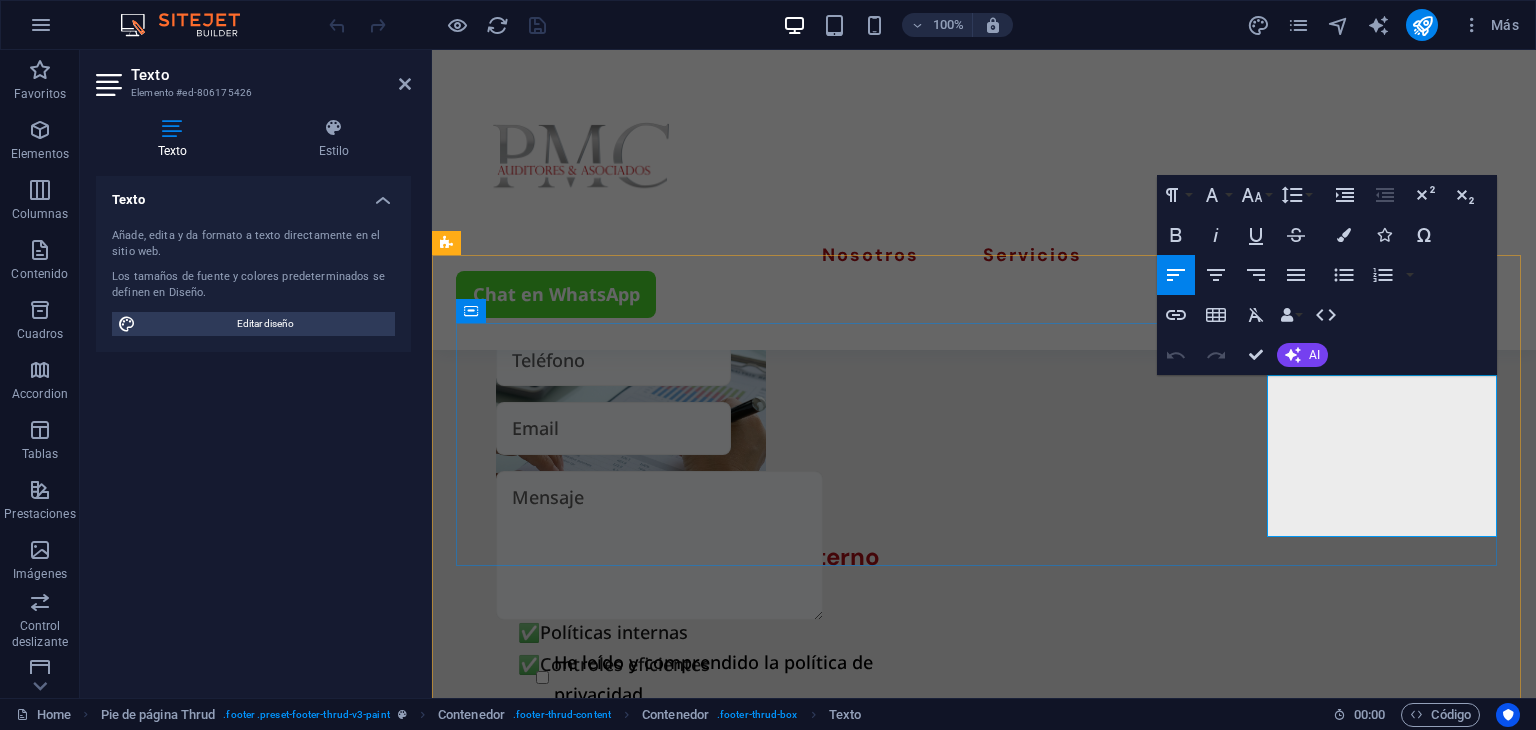 click on "[EMAIL]" at bounding box center [573, 2801] 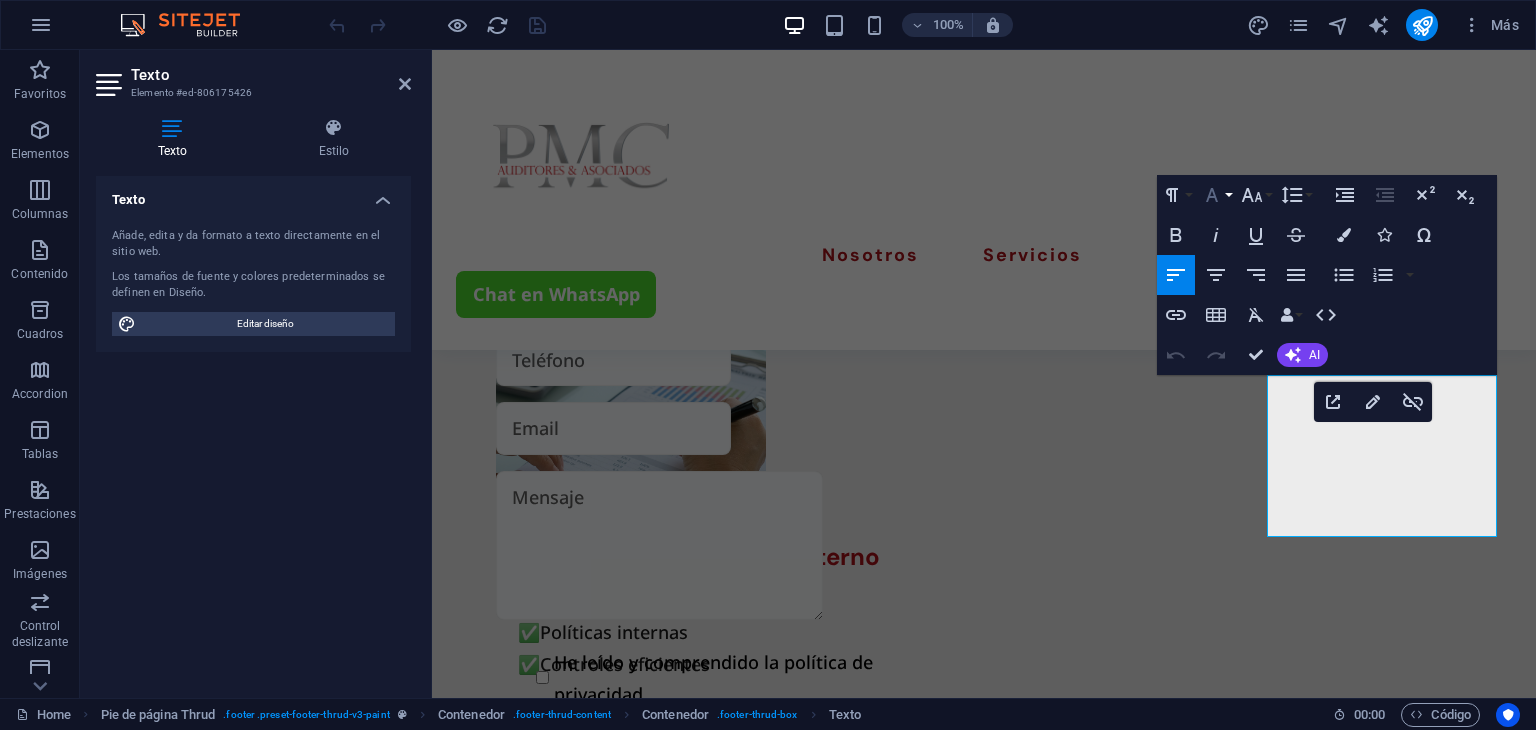 click on "Font Family" at bounding box center [1216, 195] 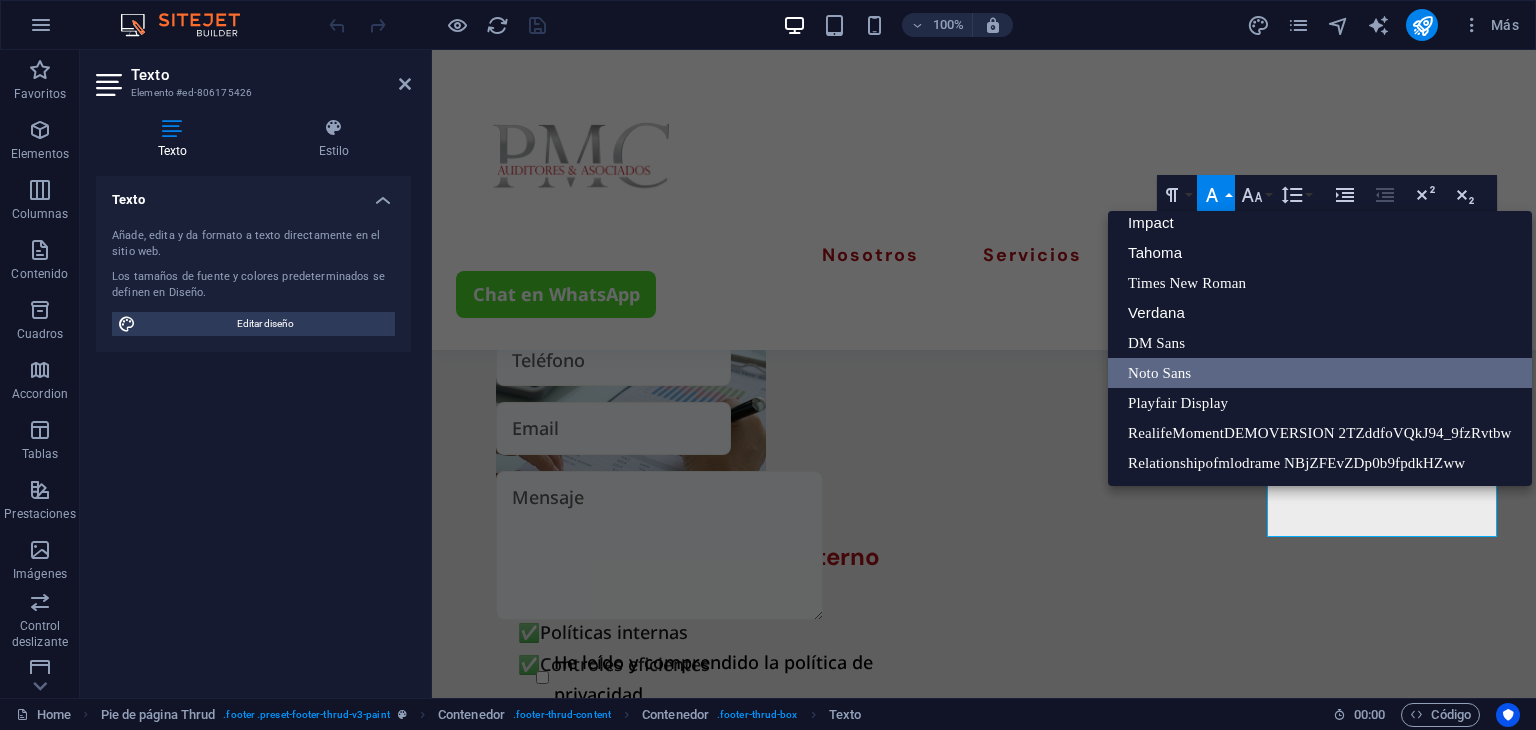 scroll, scrollTop: 71, scrollLeft: 0, axis: vertical 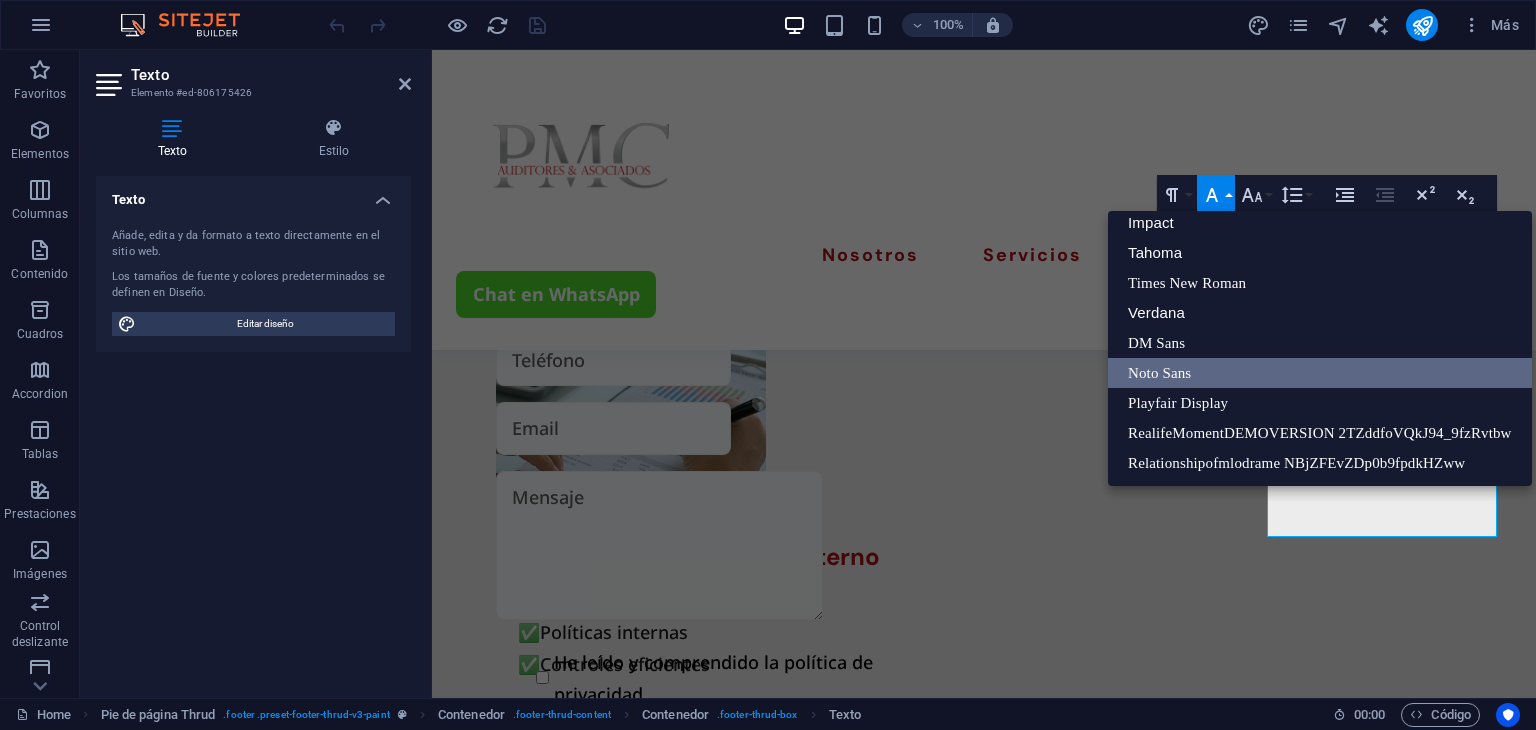click on "Font Family" at bounding box center [1216, 195] 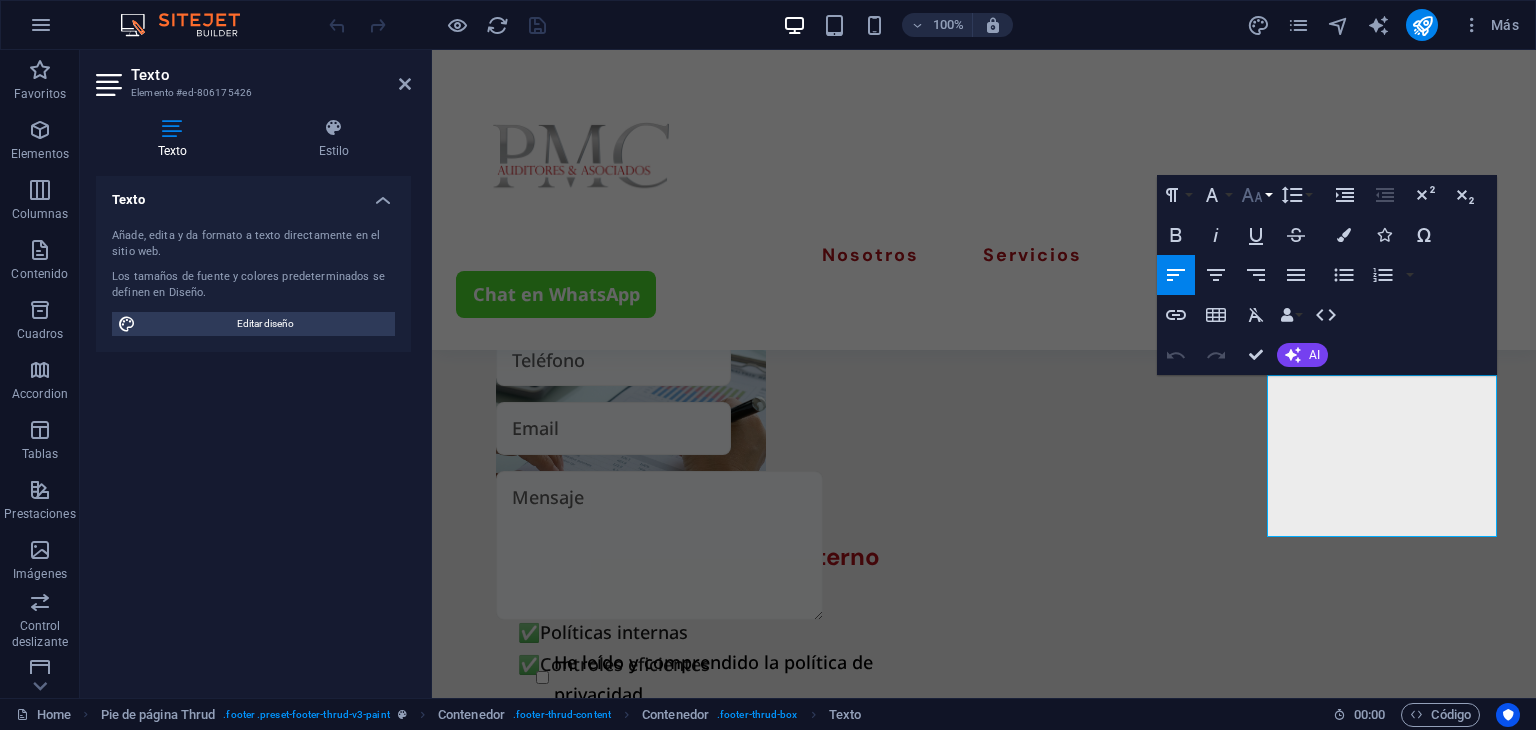 click 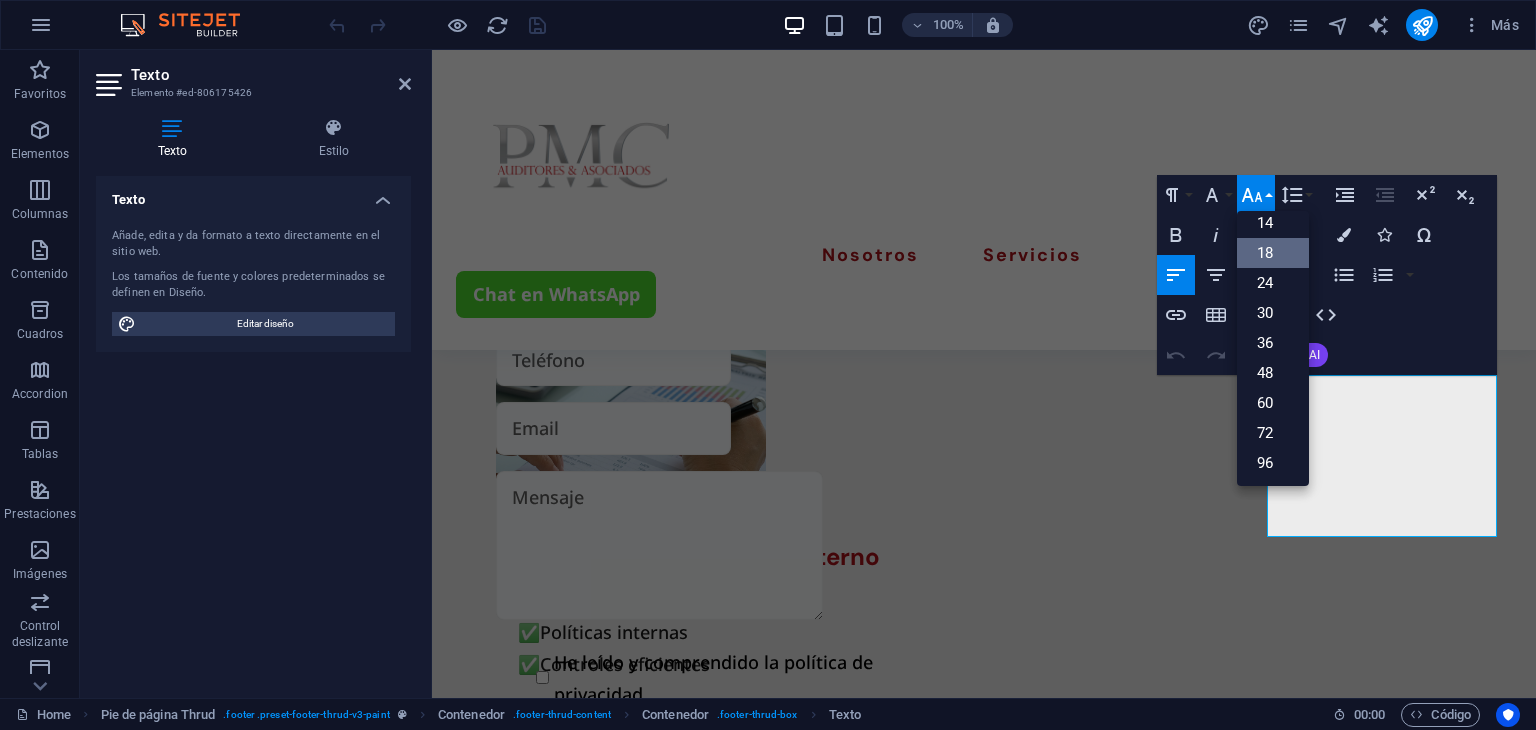 scroll, scrollTop: 160, scrollLeft: 0, axis: vertical 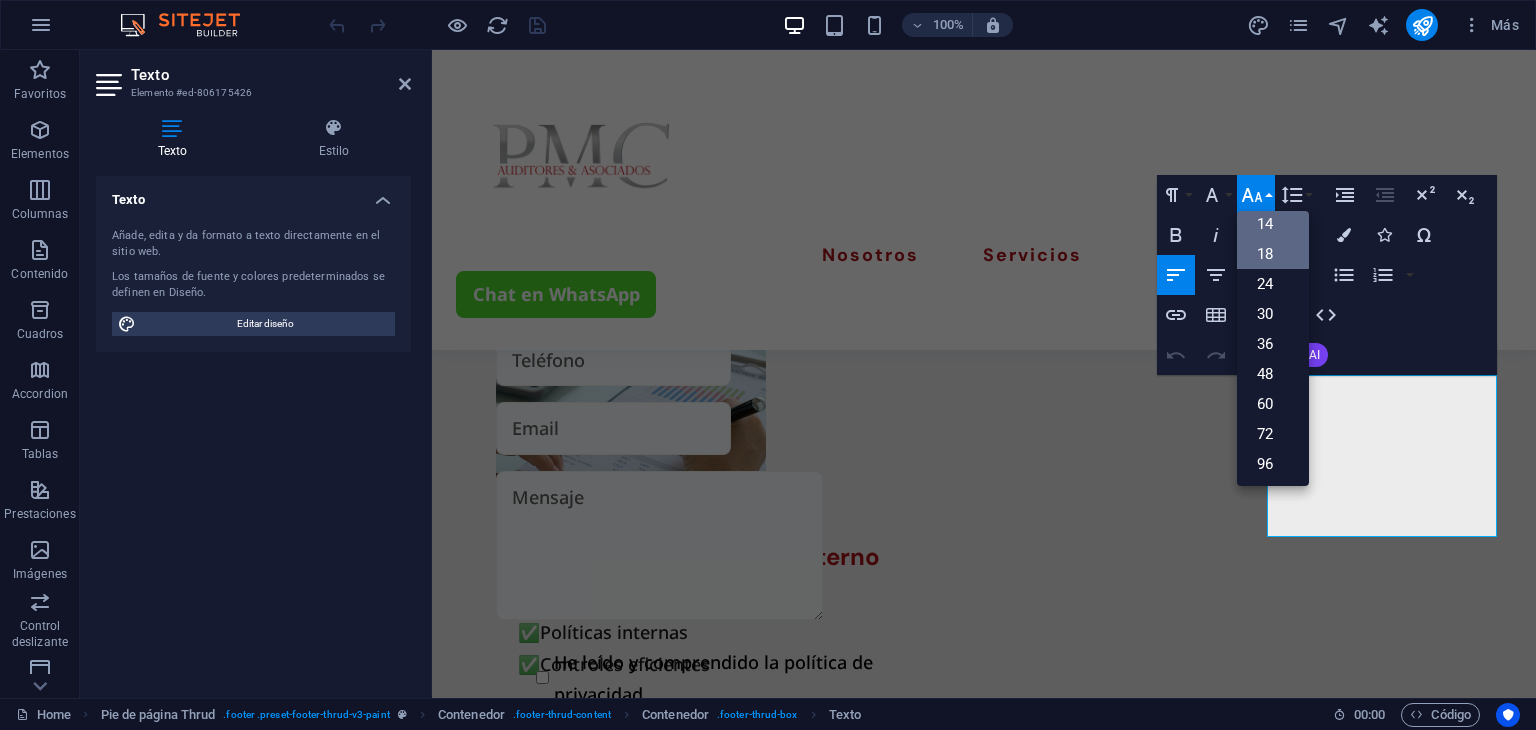 click on "14" at bounding box center (1273, 224) 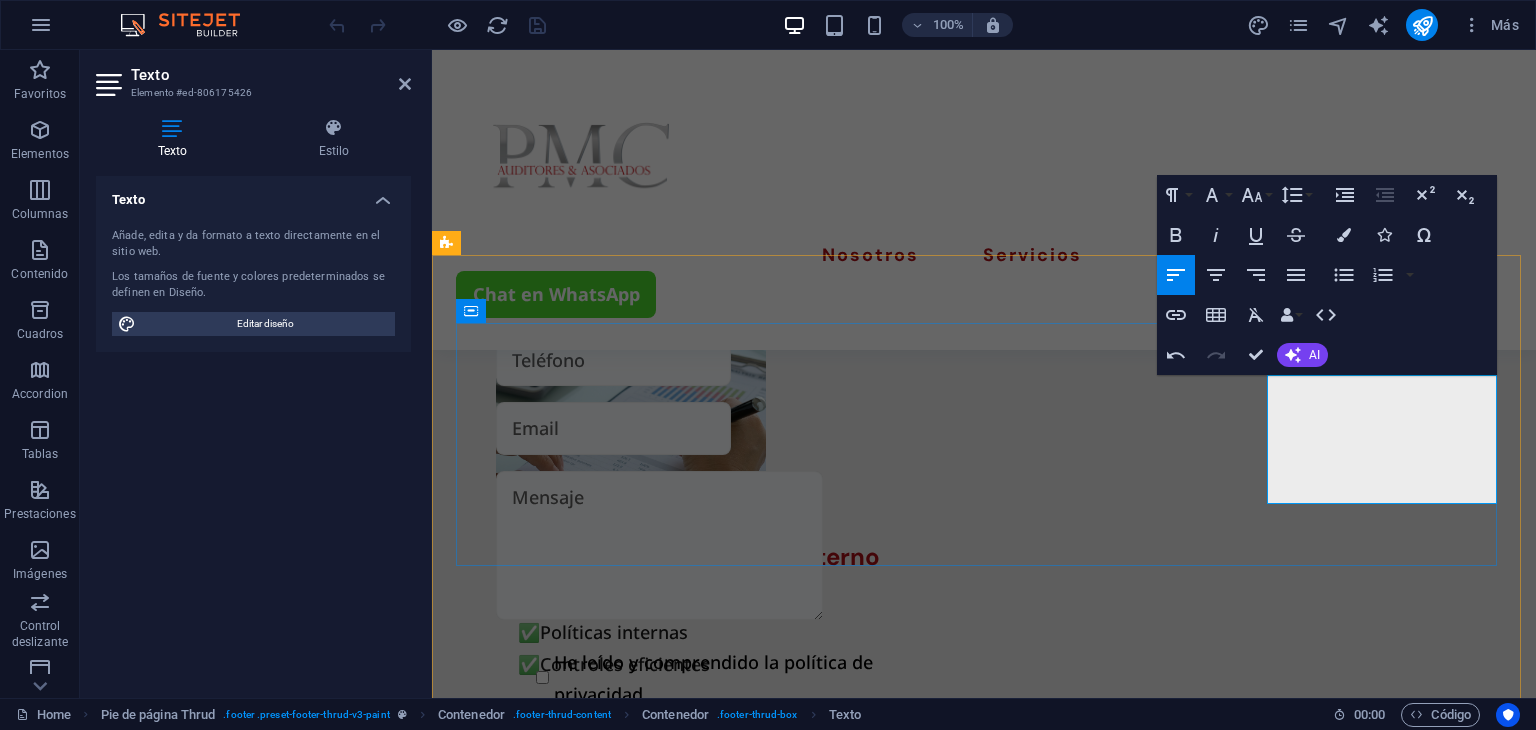 click on "[EMAIL]" at bounding box center (488, 2940) 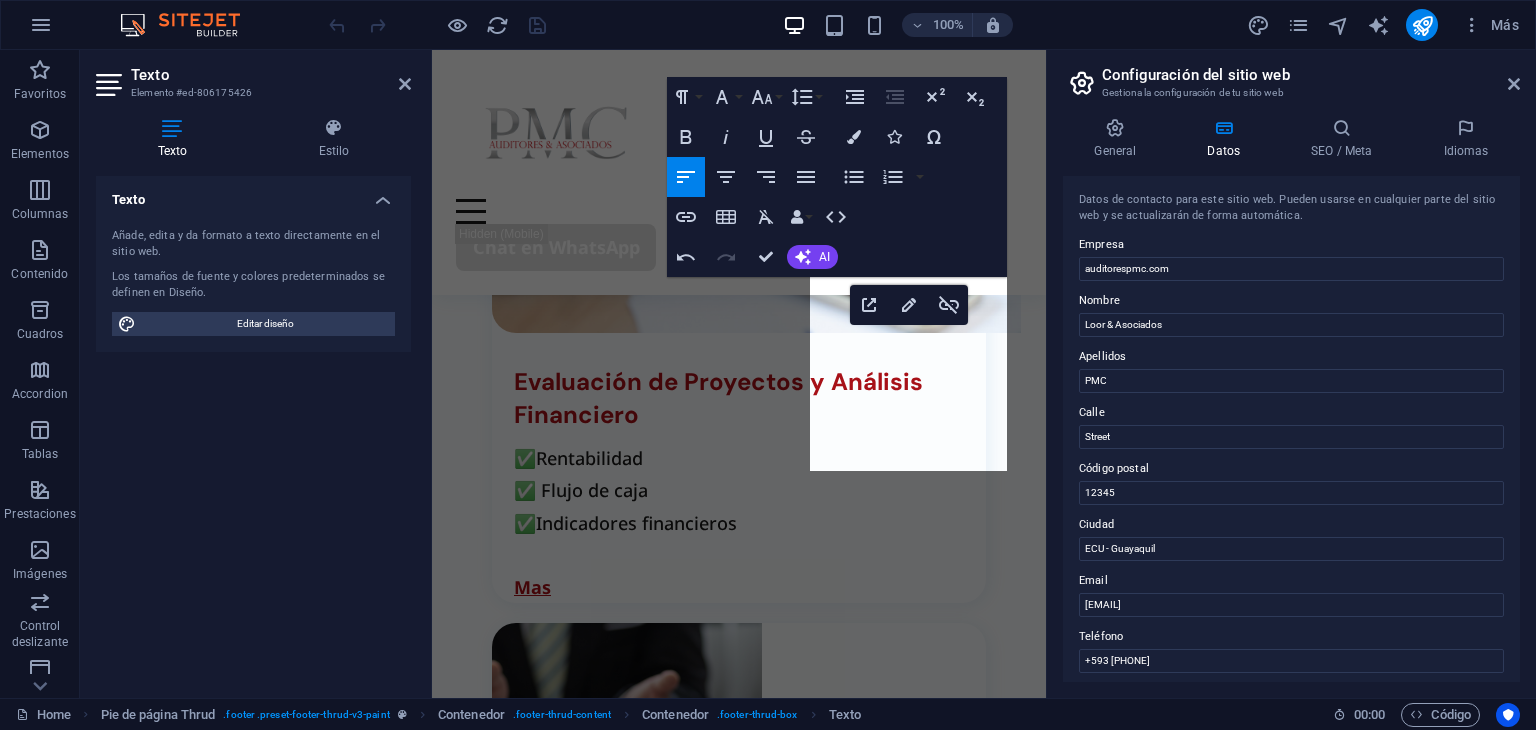 scroll, scrollTop: 5212, scrollLeft: 0, axis: vertical 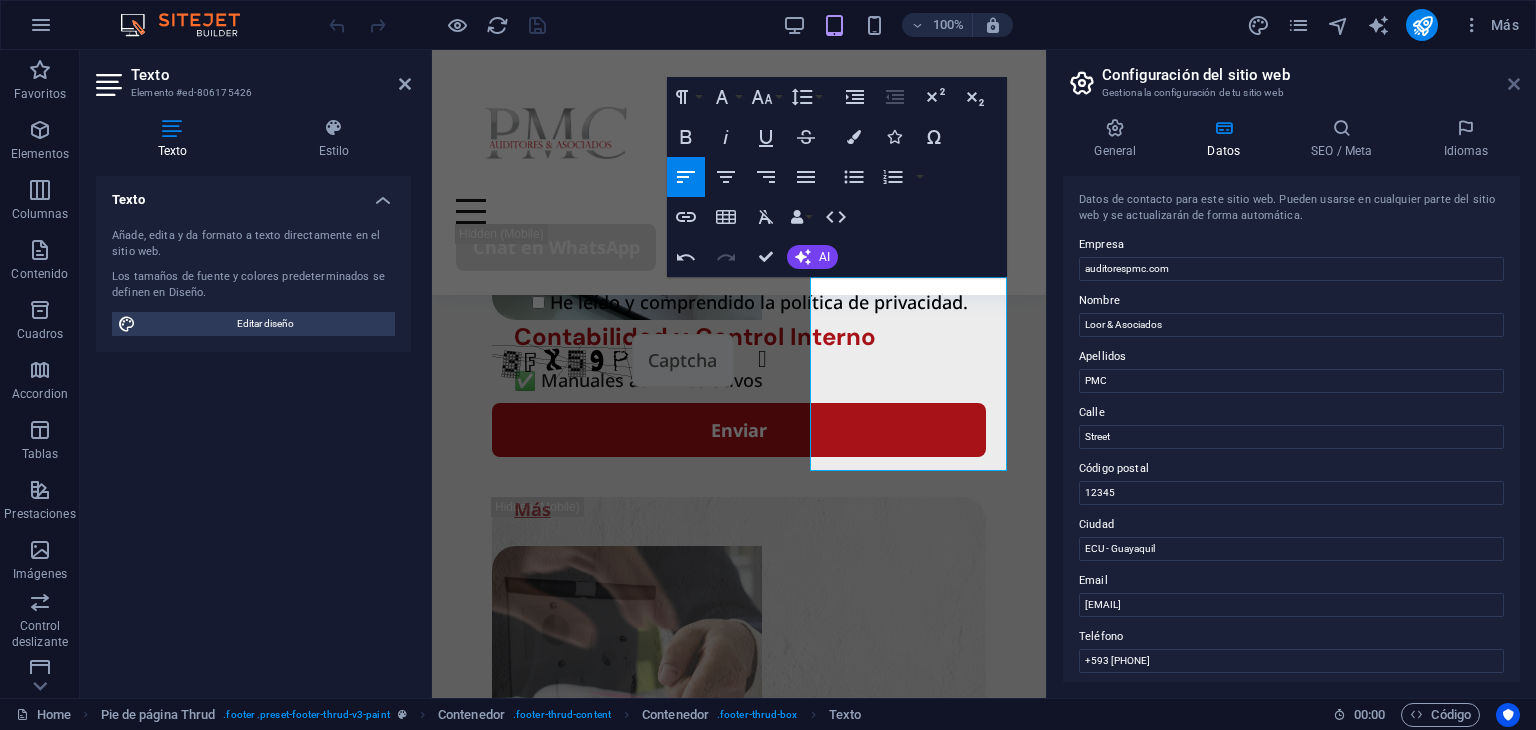click at bounding box center [1514, 84] 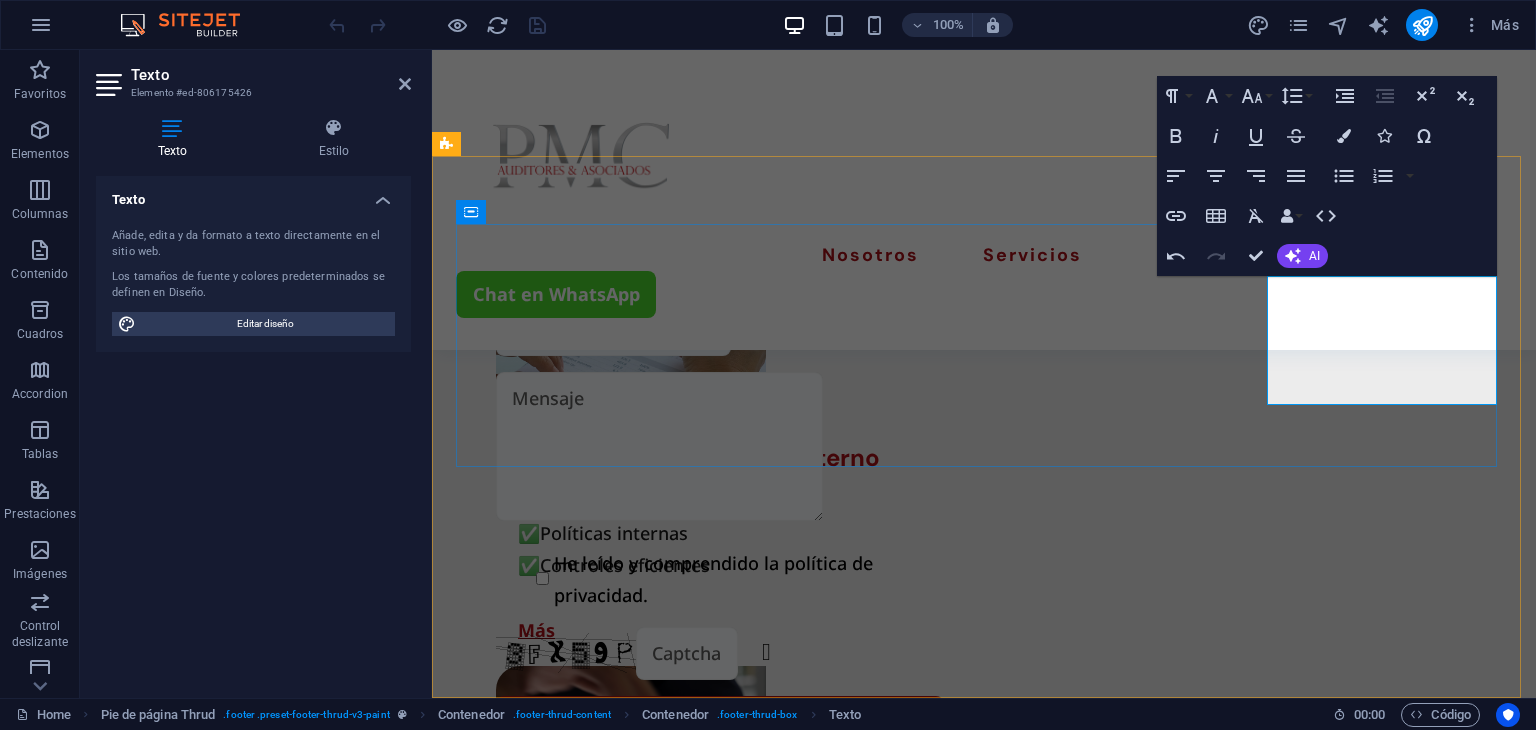 click on "[EMAIL]" at bounding box center [573, 2702] 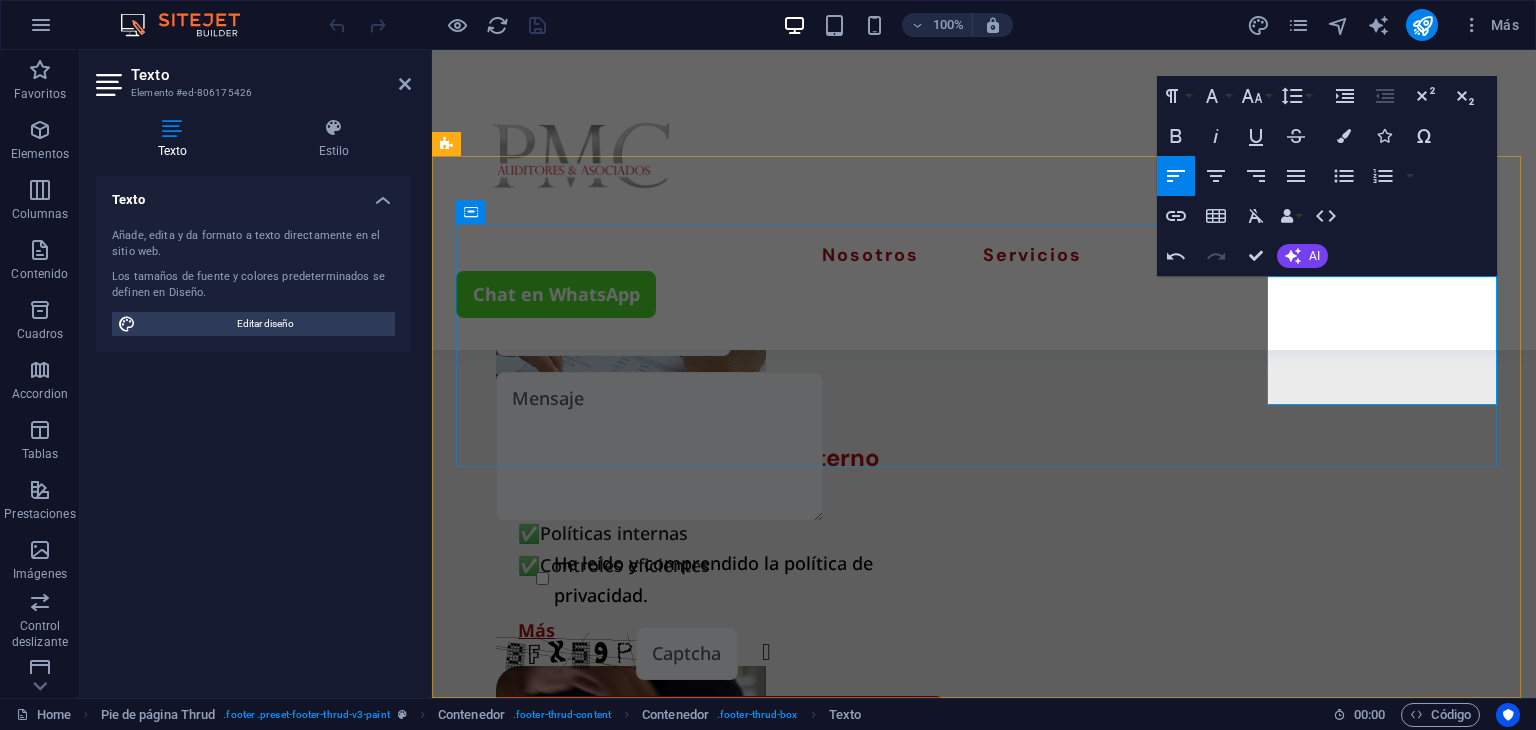 drag, startPoint x: 1488, startPoint y: 383, endPoint x: 1284, endPoint y: 399, distance: 204.6265 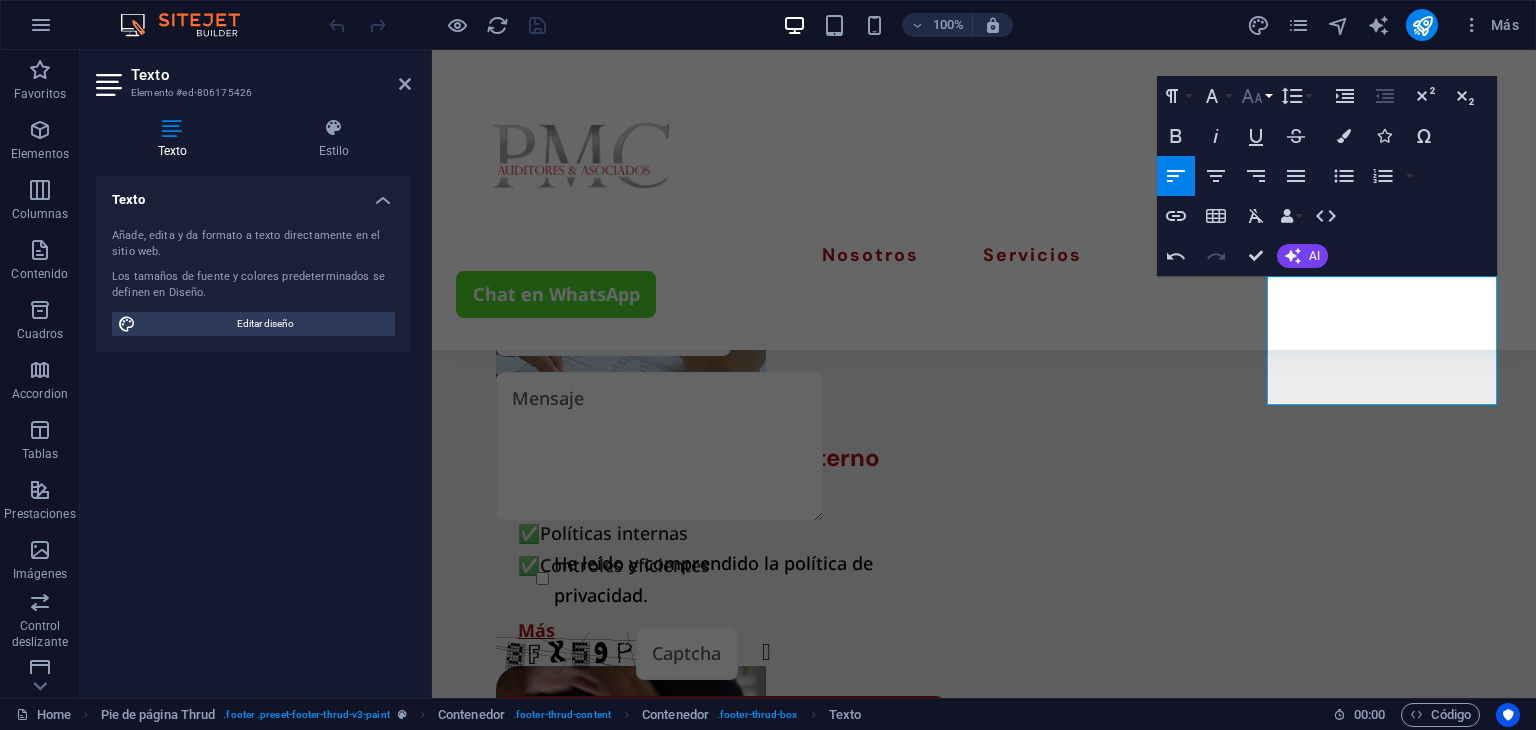 click 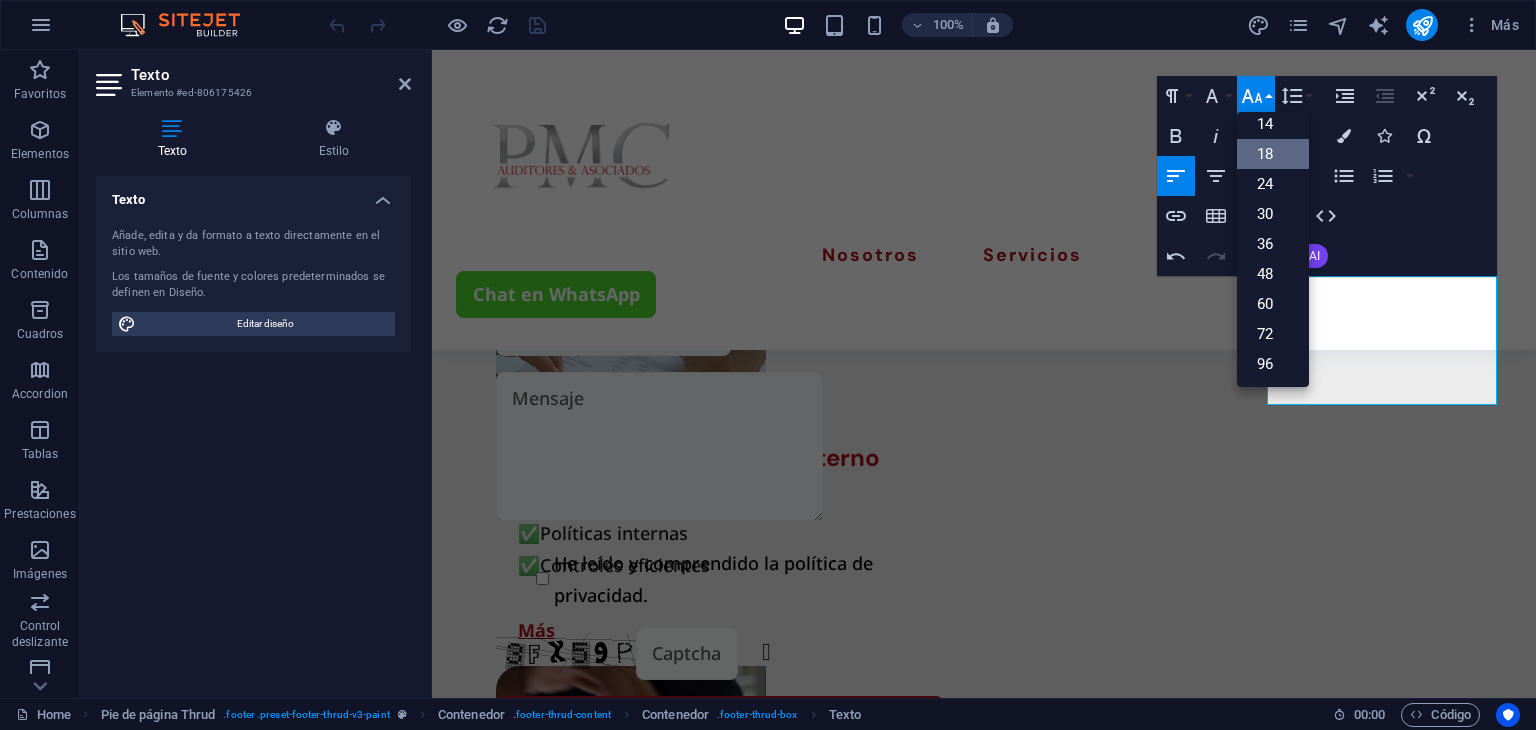 scroll, scrollTop: 160, scrollLeft: 0, axis: vertical 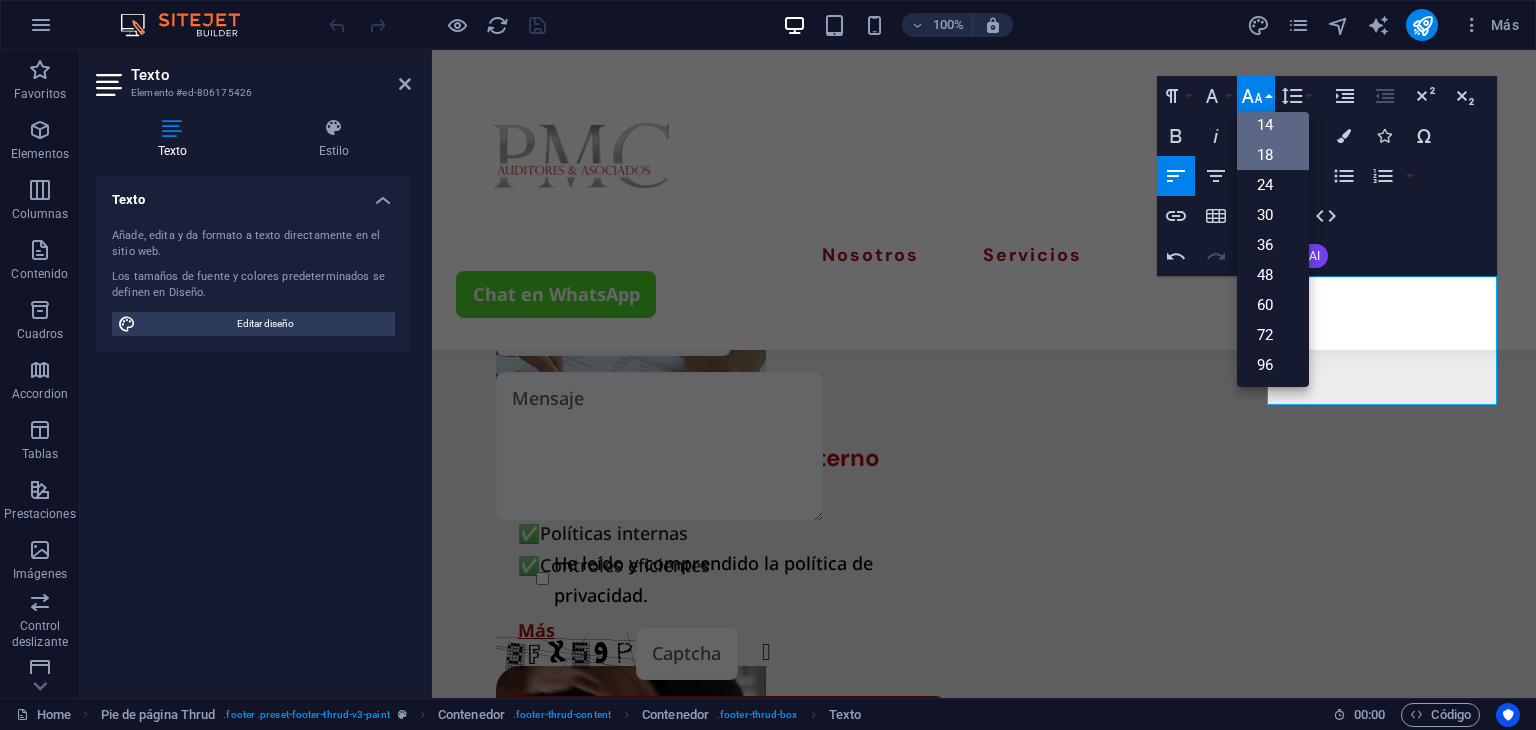 click on "14" at bounding box center [1273, 125] 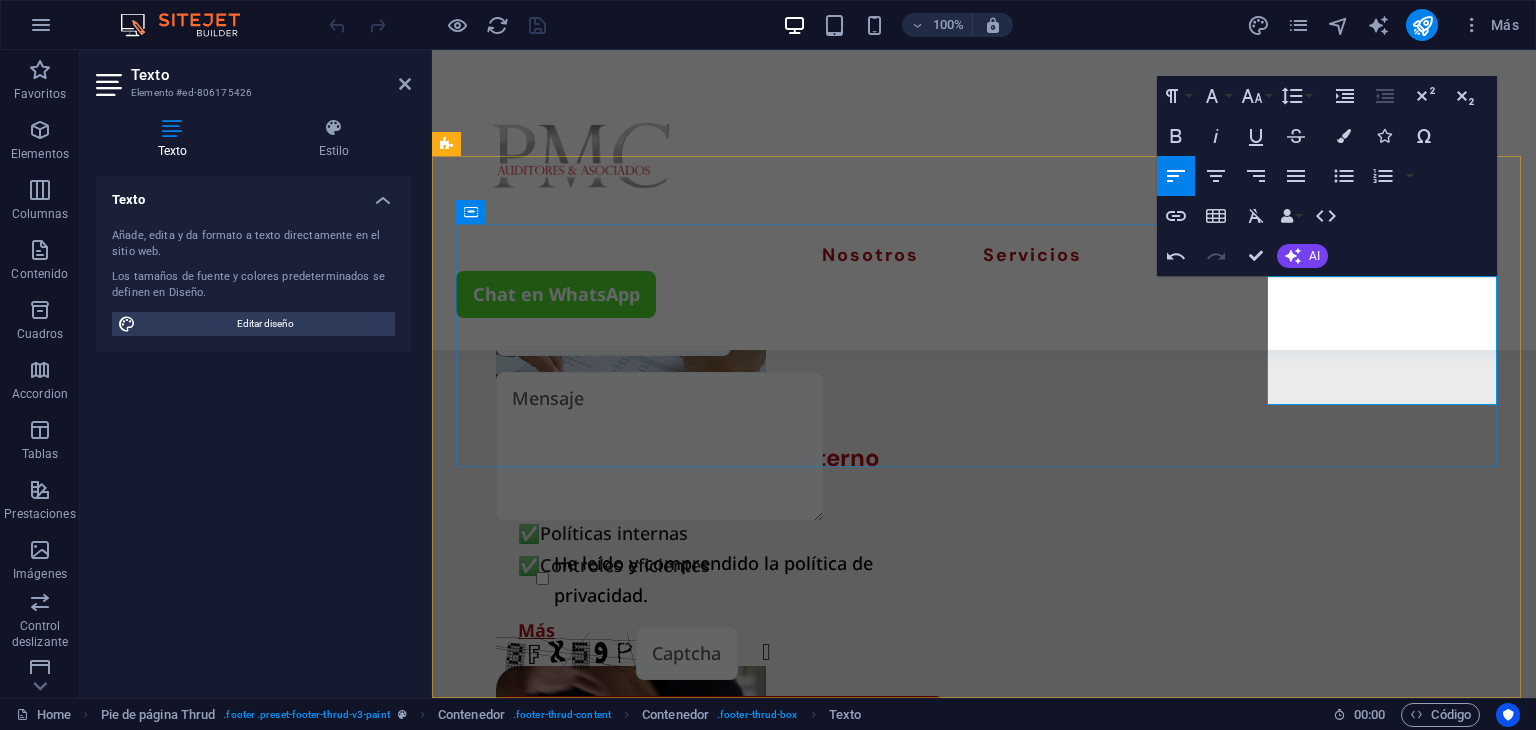 drag, startPoint x: 1448, startPoint y: 283, endPoint x: 1286, endPoint y: 288, distance: 162.07715 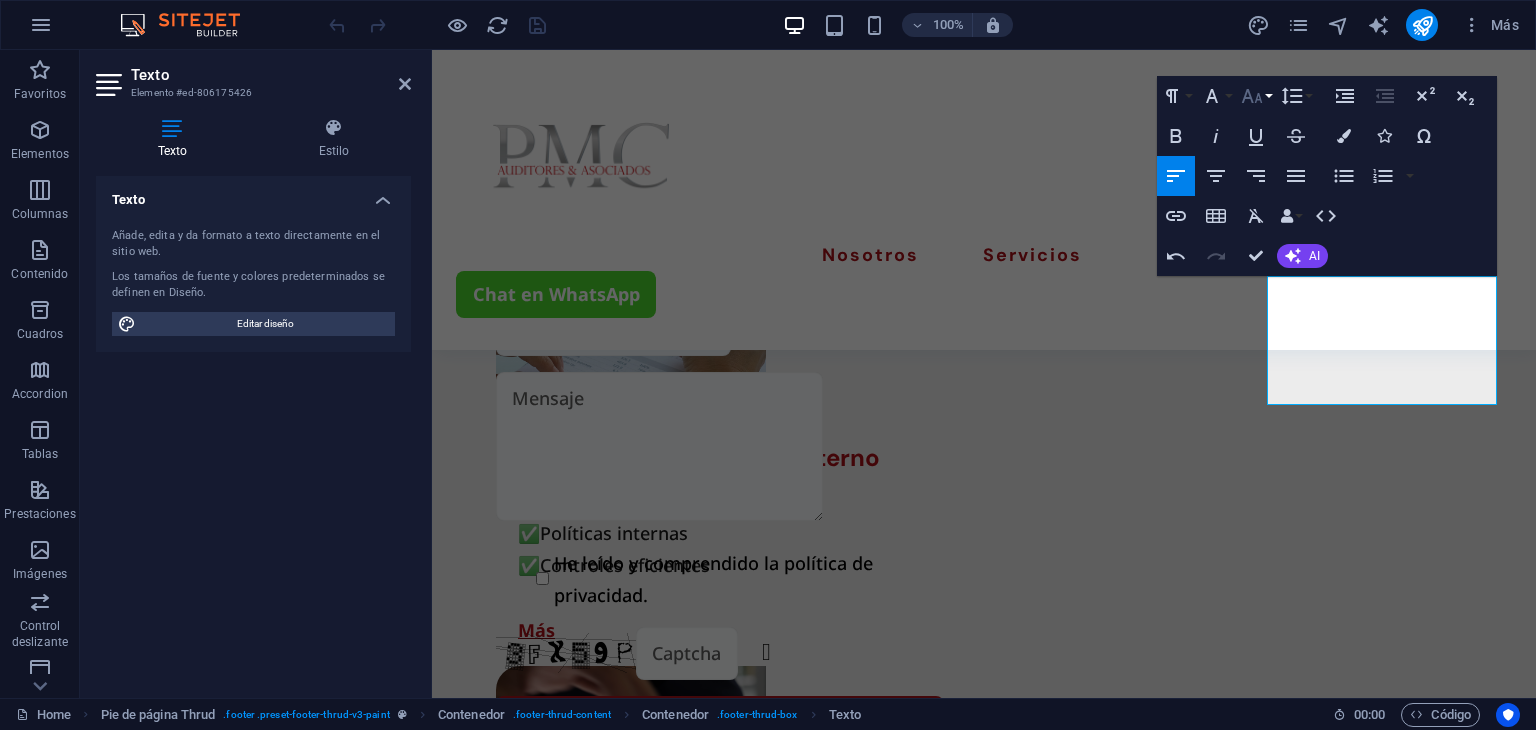 click 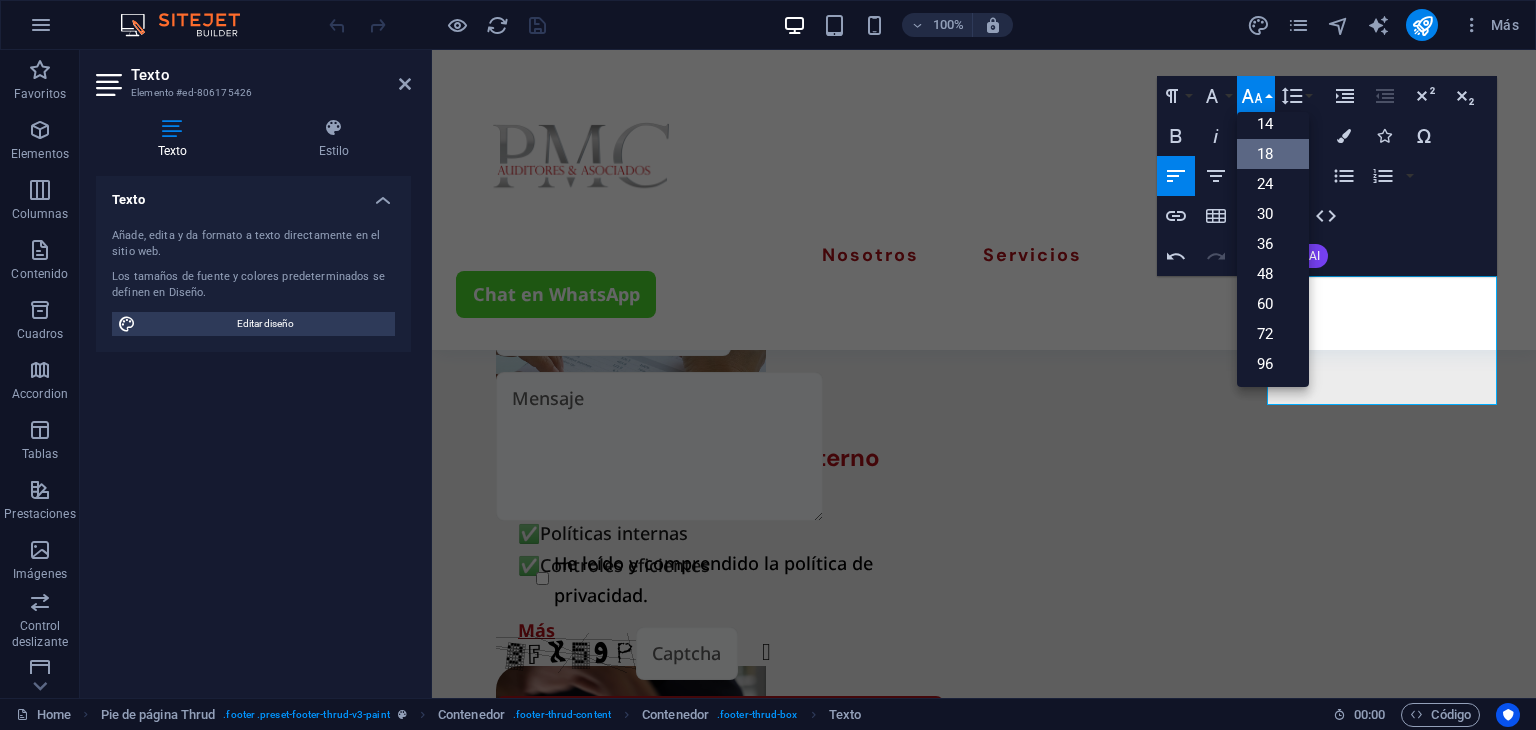 scroll, scrollTop: 160, scrollLeft: 0, axis: vertical 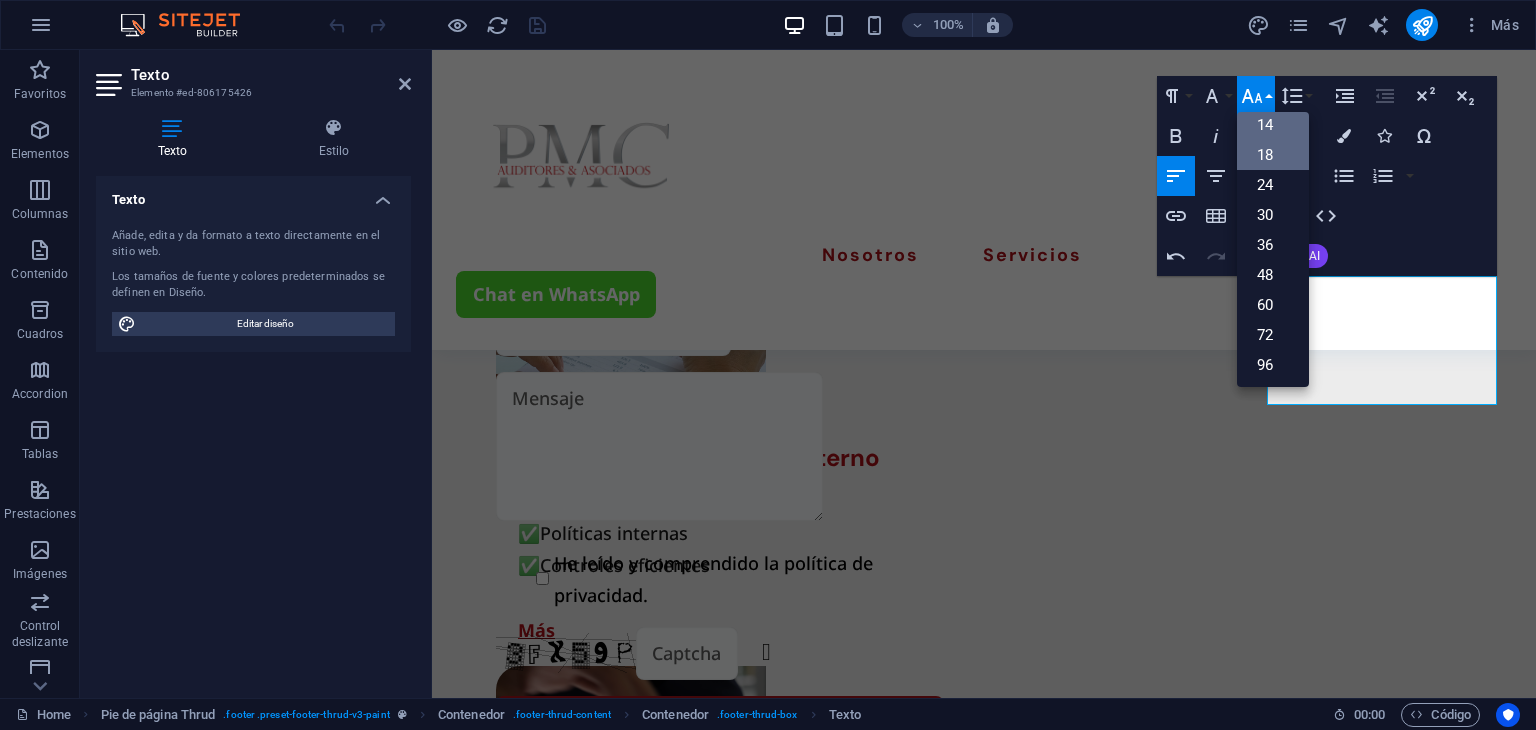 click on "14" at bounding box center [1273, 125] 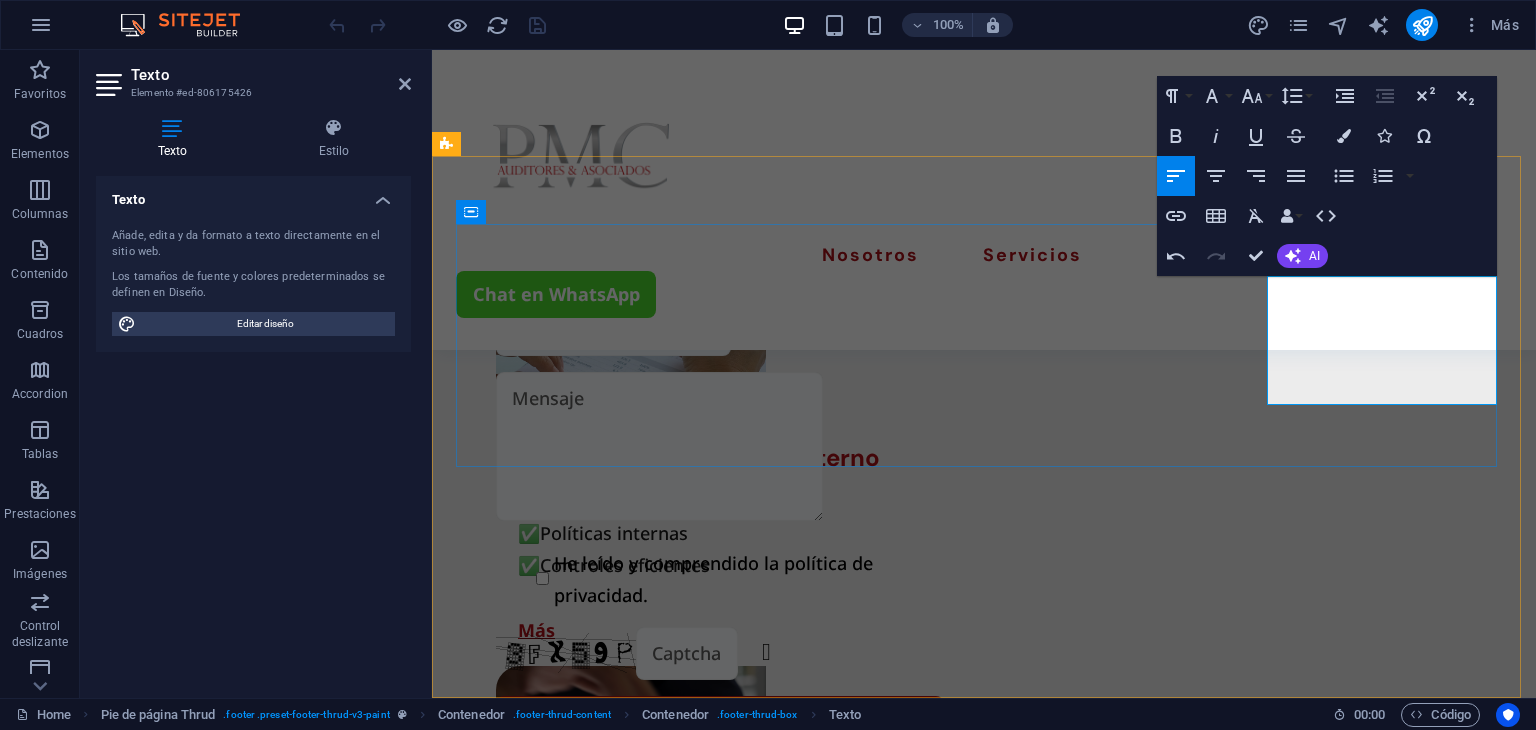 click on "[EMAIL]" at bounding box center [573, 2702] 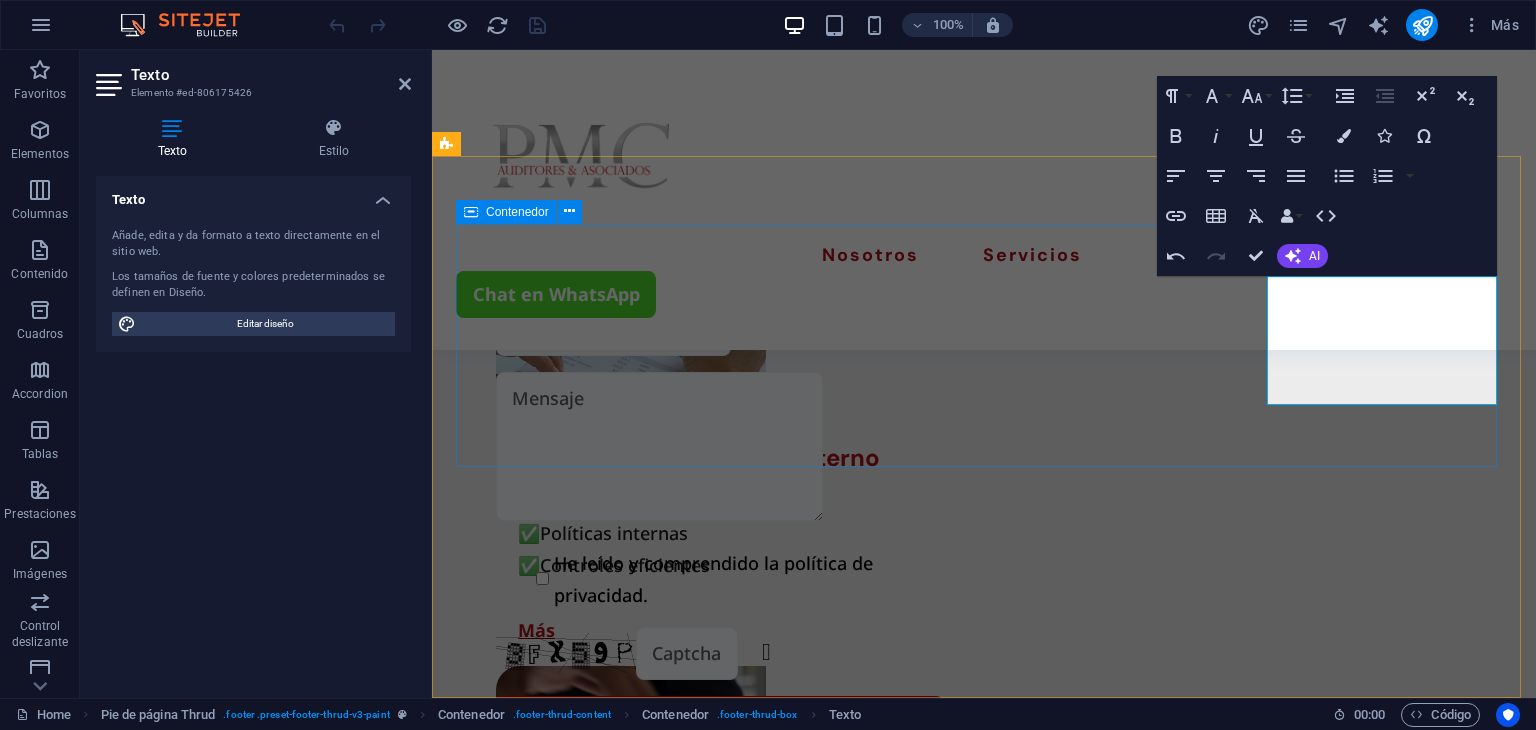 click at bounding box center [984, 3273] 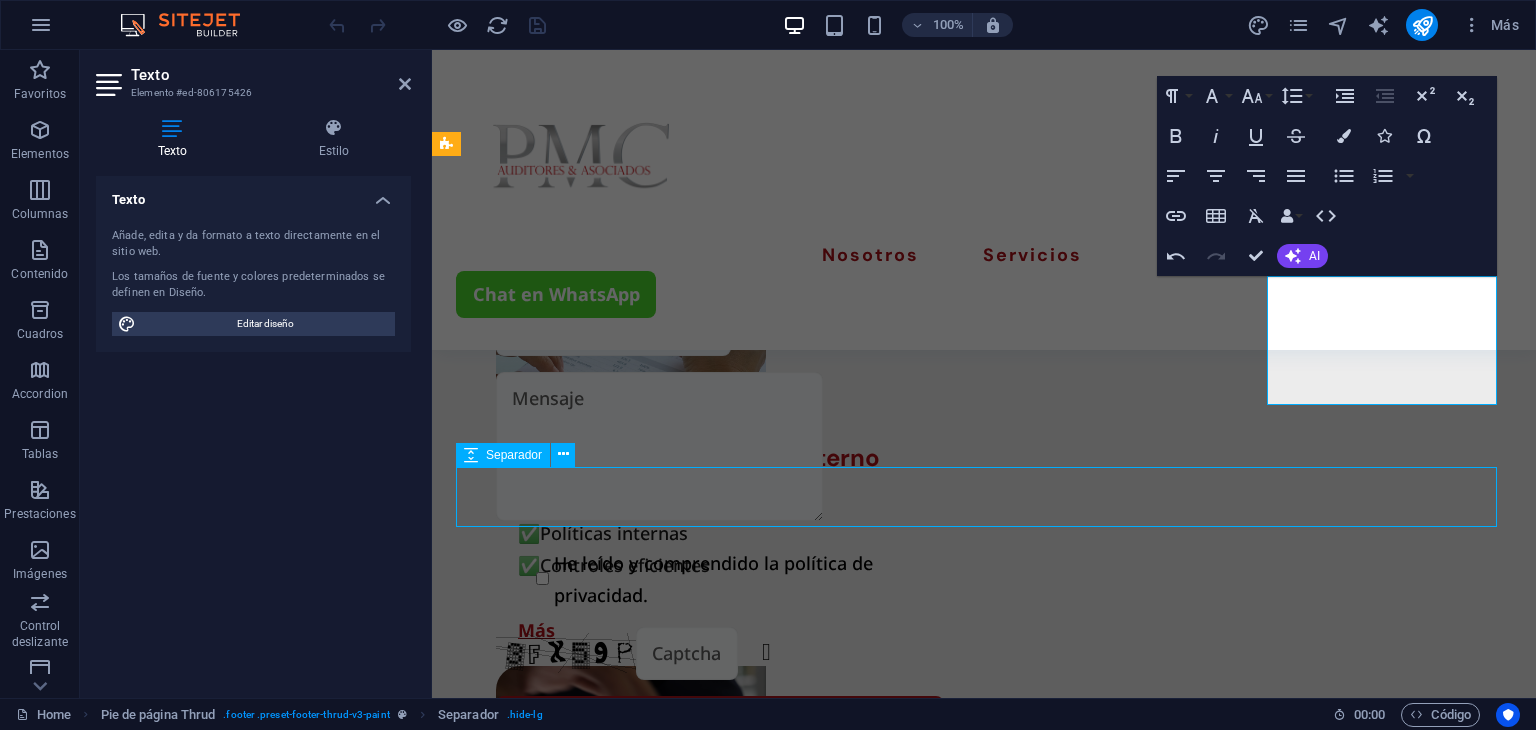 click at bounding box center [984, 3273] 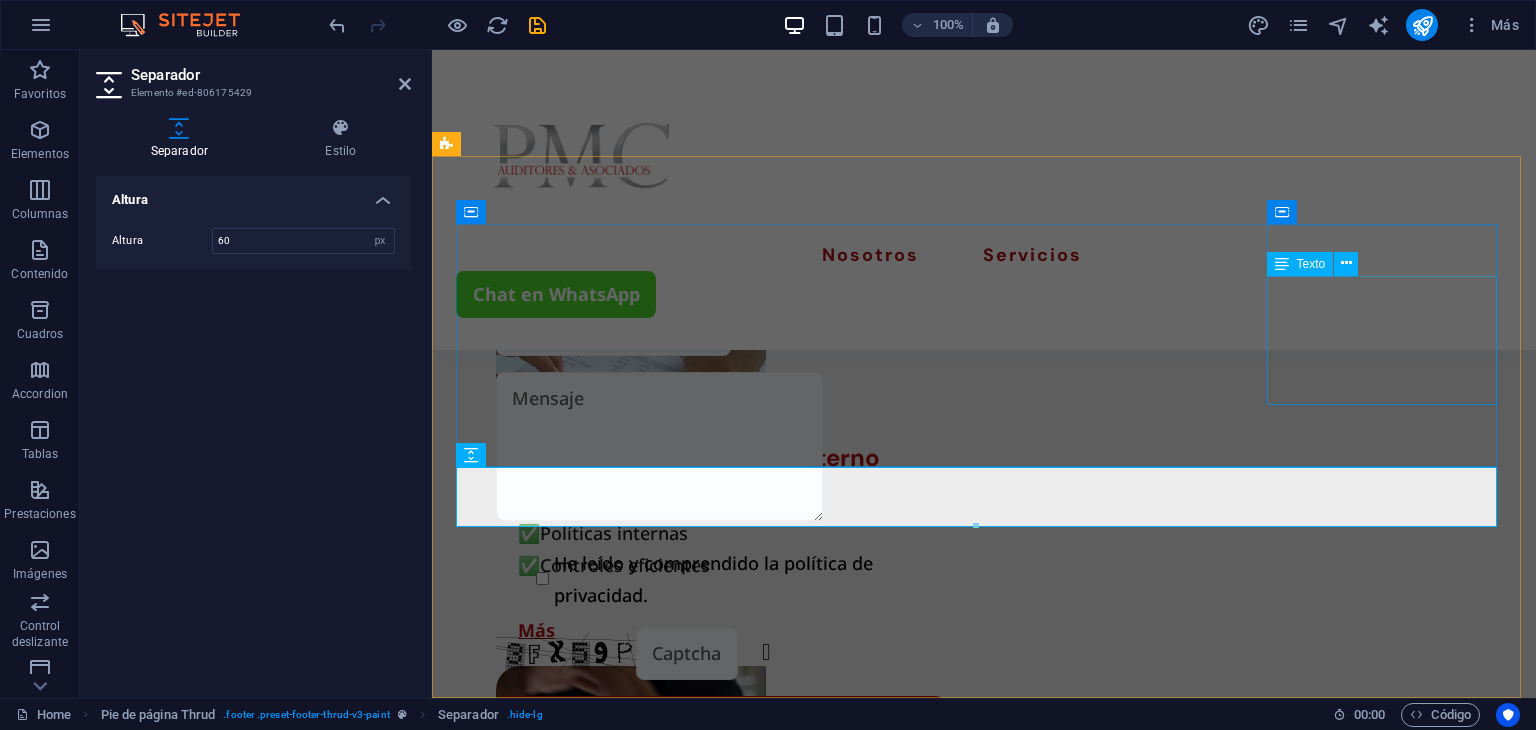 click on "+593 [PHONE]
[EMAIL]
[COUNTRY] - [CITY]   [POSTAL_CODE]" at bounding box center (573, 2741) 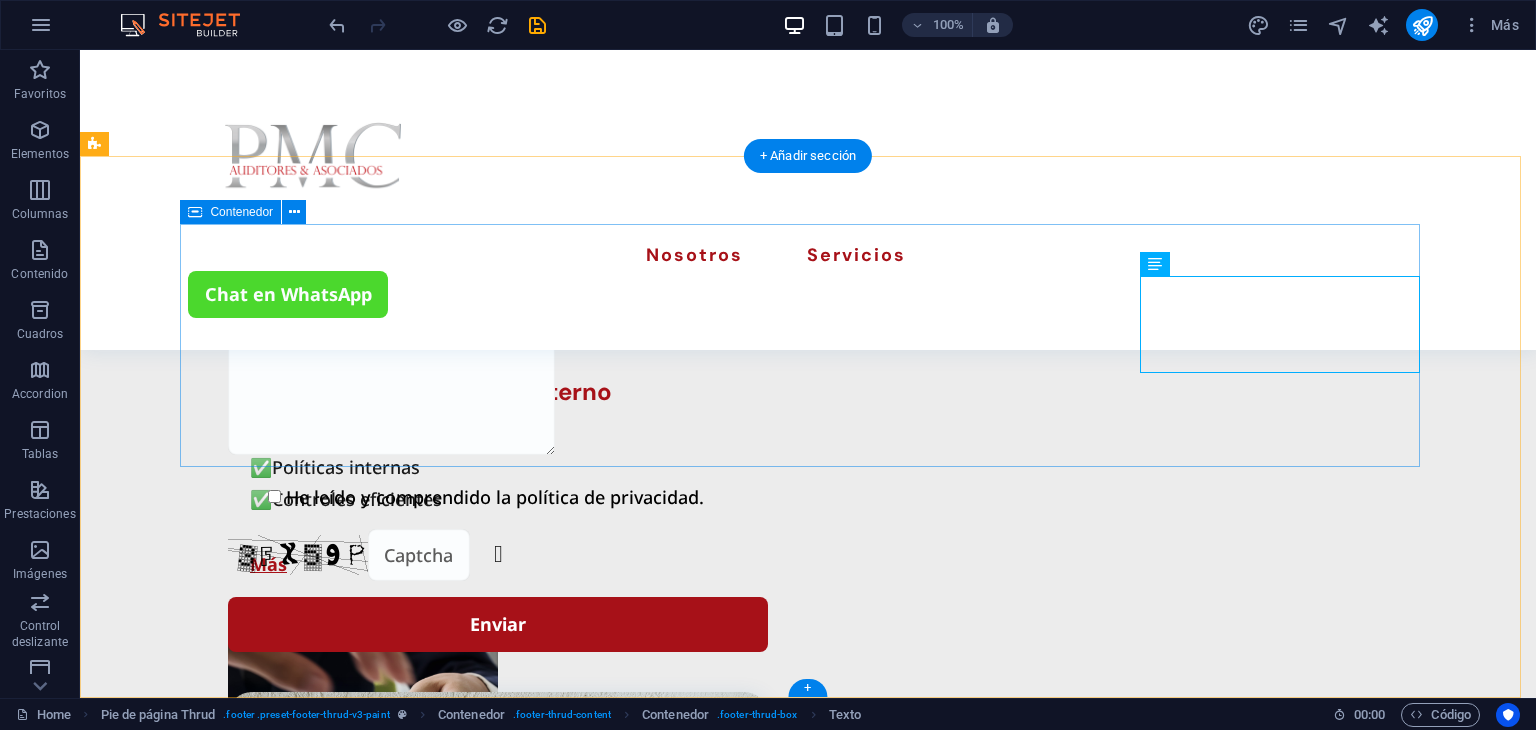 click on "Paginas  Sobre Nosotros Nuestros Servicios Detalles Legal Notice Privacy Policy Contact       +593 [PHONE]
[EMAIL]
[COUNTRY] - [CITY]   [POSTAL_CODE]" at bounding box center (808, 2487) 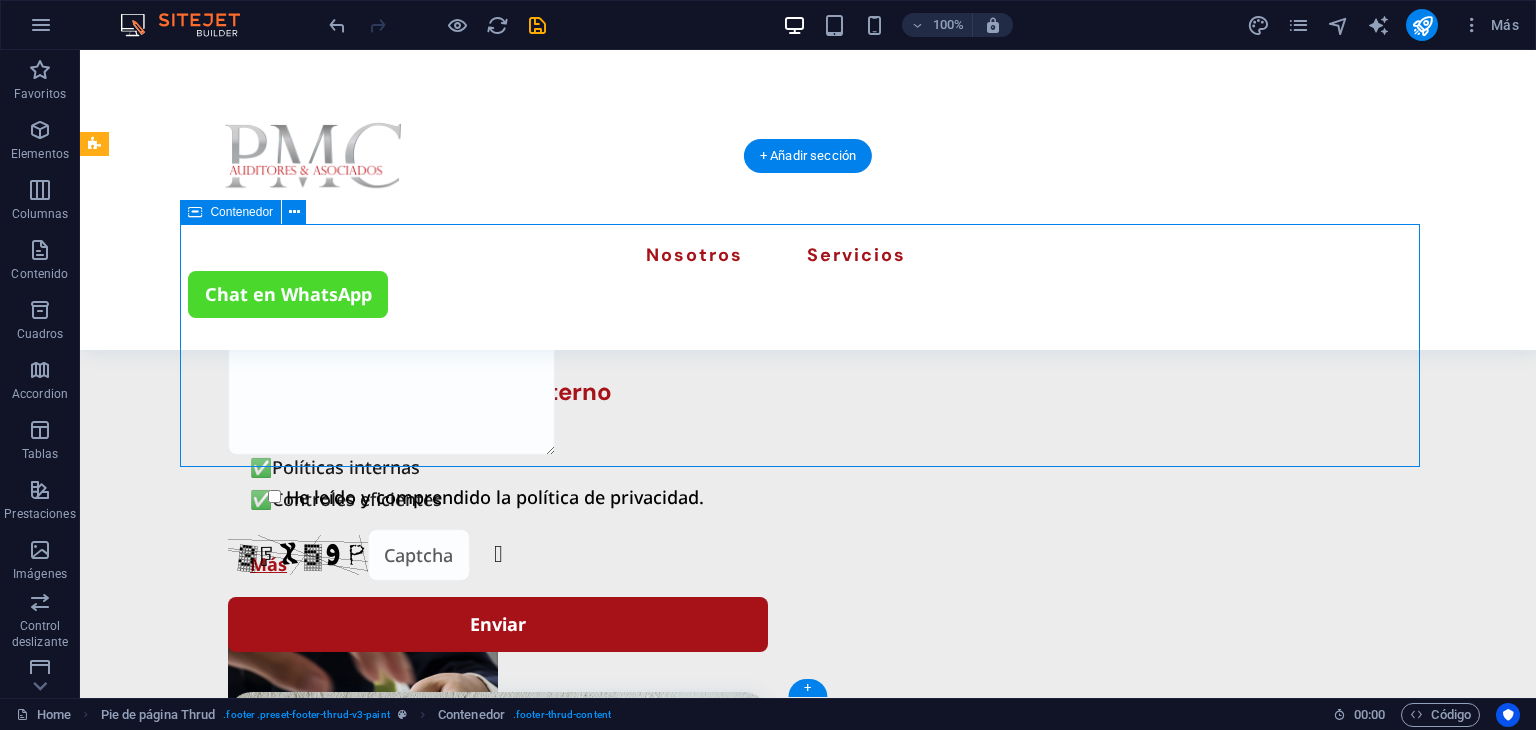 click on "Paginas  Sobre Nosotros Nuestros Servicios Detalles Legal Notice Privacy Policy Contact       +593 [PHONE]
[EMAIL]
[COUNTRY] - [CITY]   [POSTAL_CODE]" at bounding box center (808, 2487) 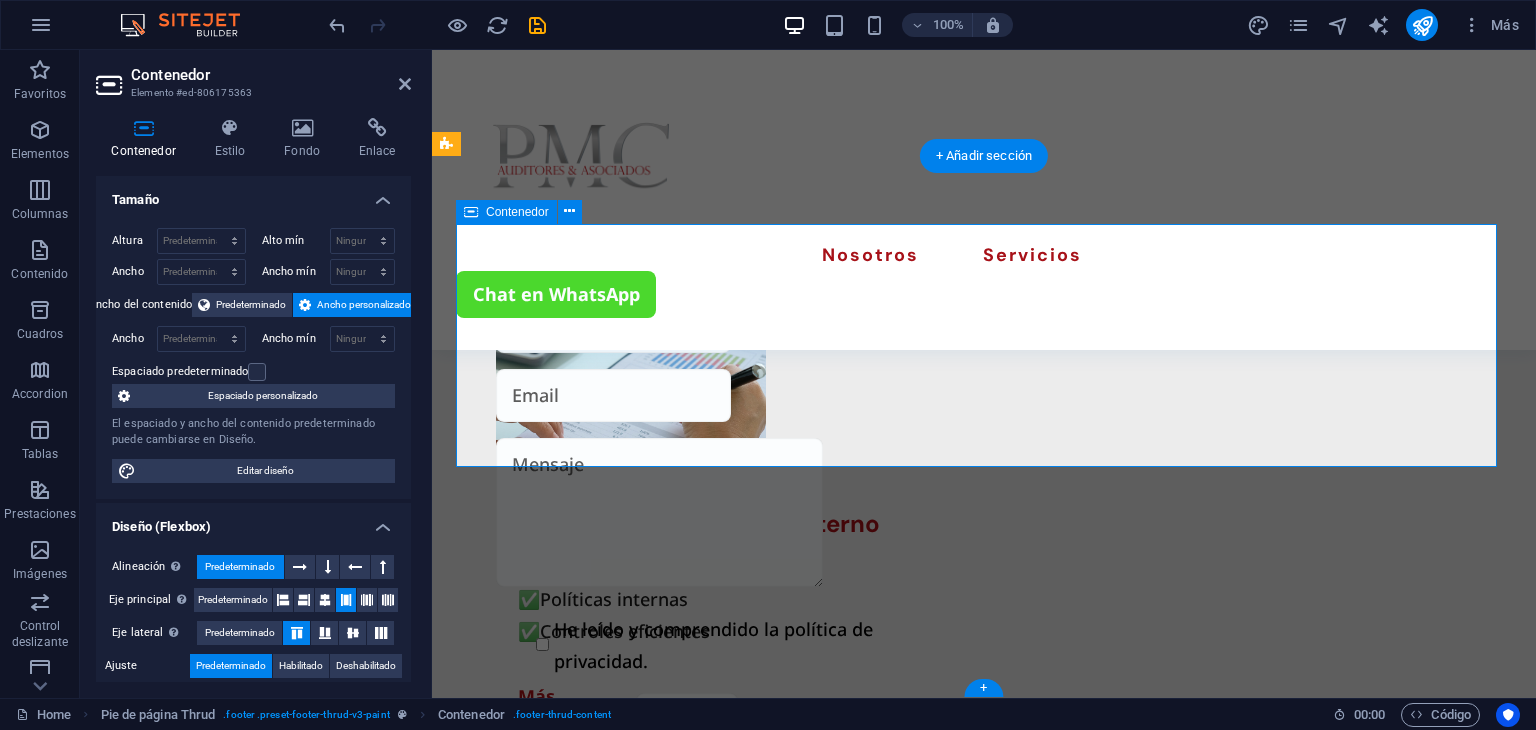 scroll, scrollTop: 4001, scrollLeft: 0, axis: vertical 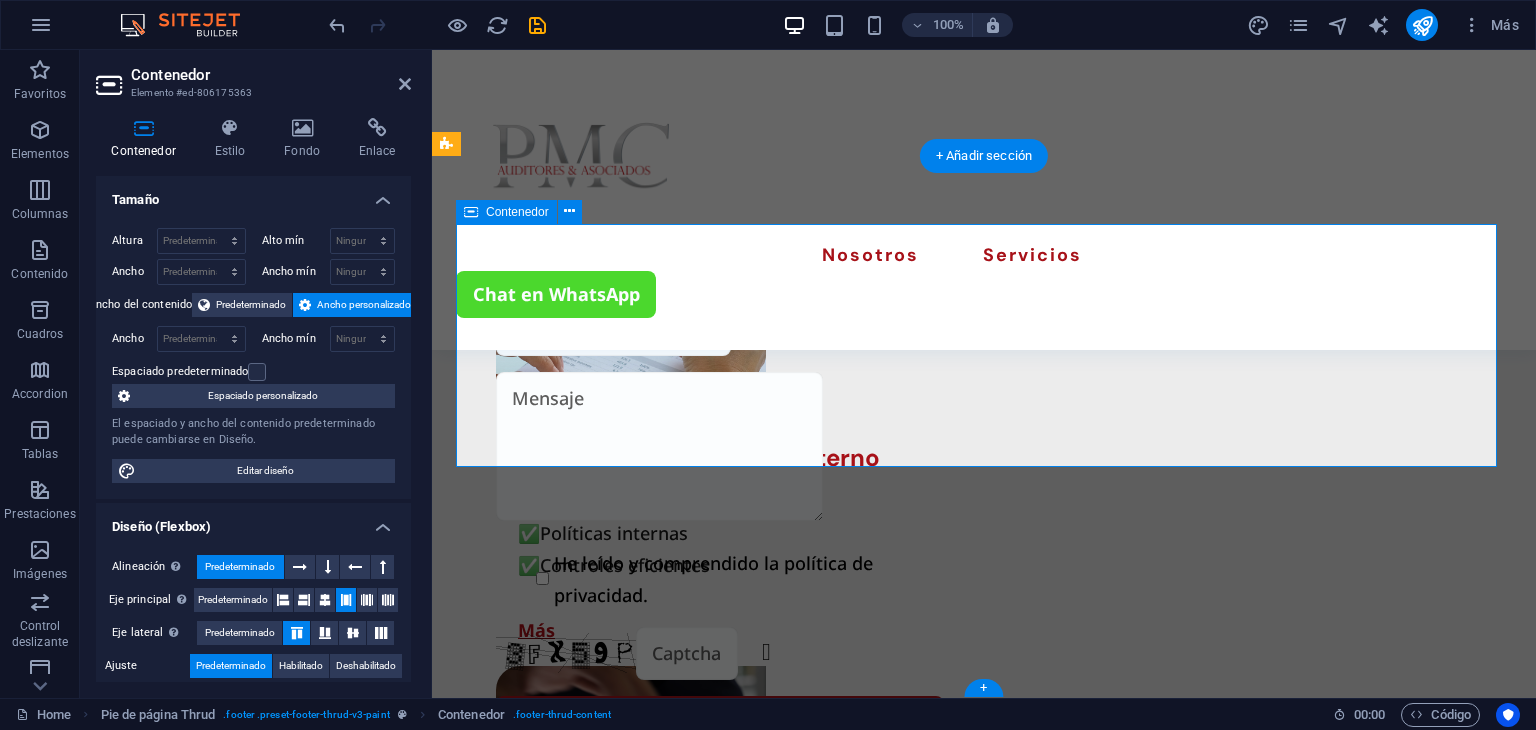 click on "Paginas  Sobre Nosotros Nuestros Servicios Detalles Legal Notice Privacy Policy Contact       +593 [PHONE]
[EMAIL]
[COUNTRY] - [CITY]   [POSTAL_CODE]" at bounding box center (984, 2407) 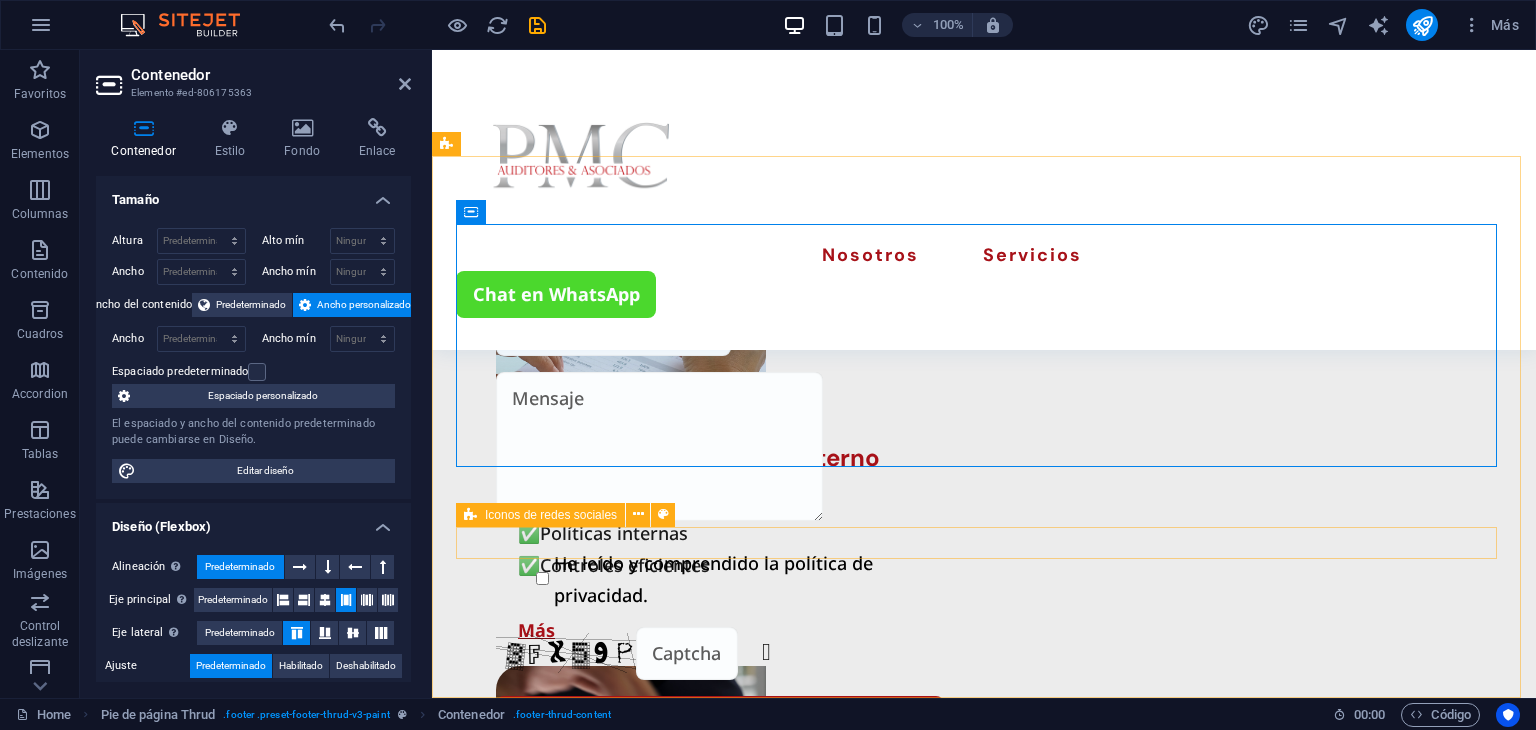 click at bounding box center (984, 3359) 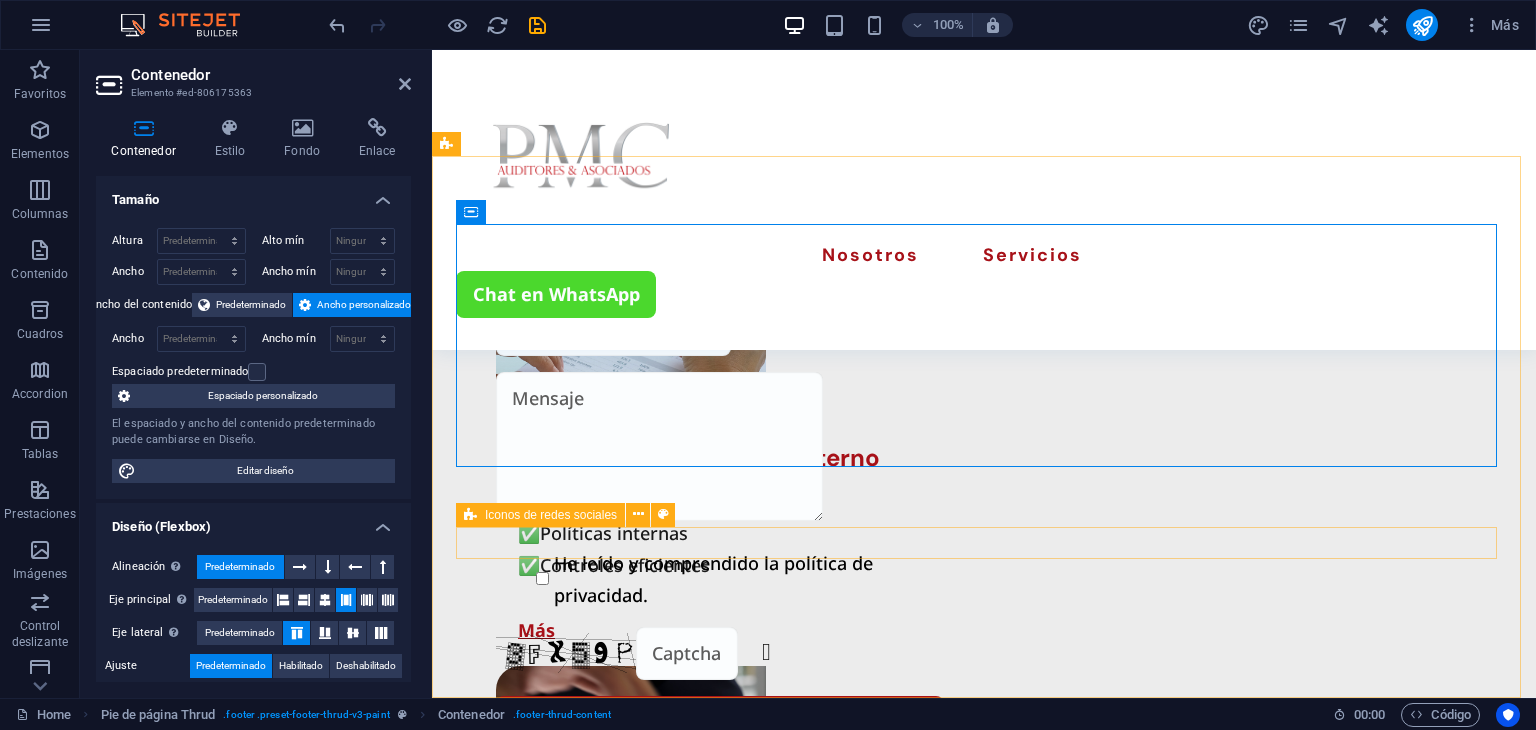 click at bounding box center (984, 3359) 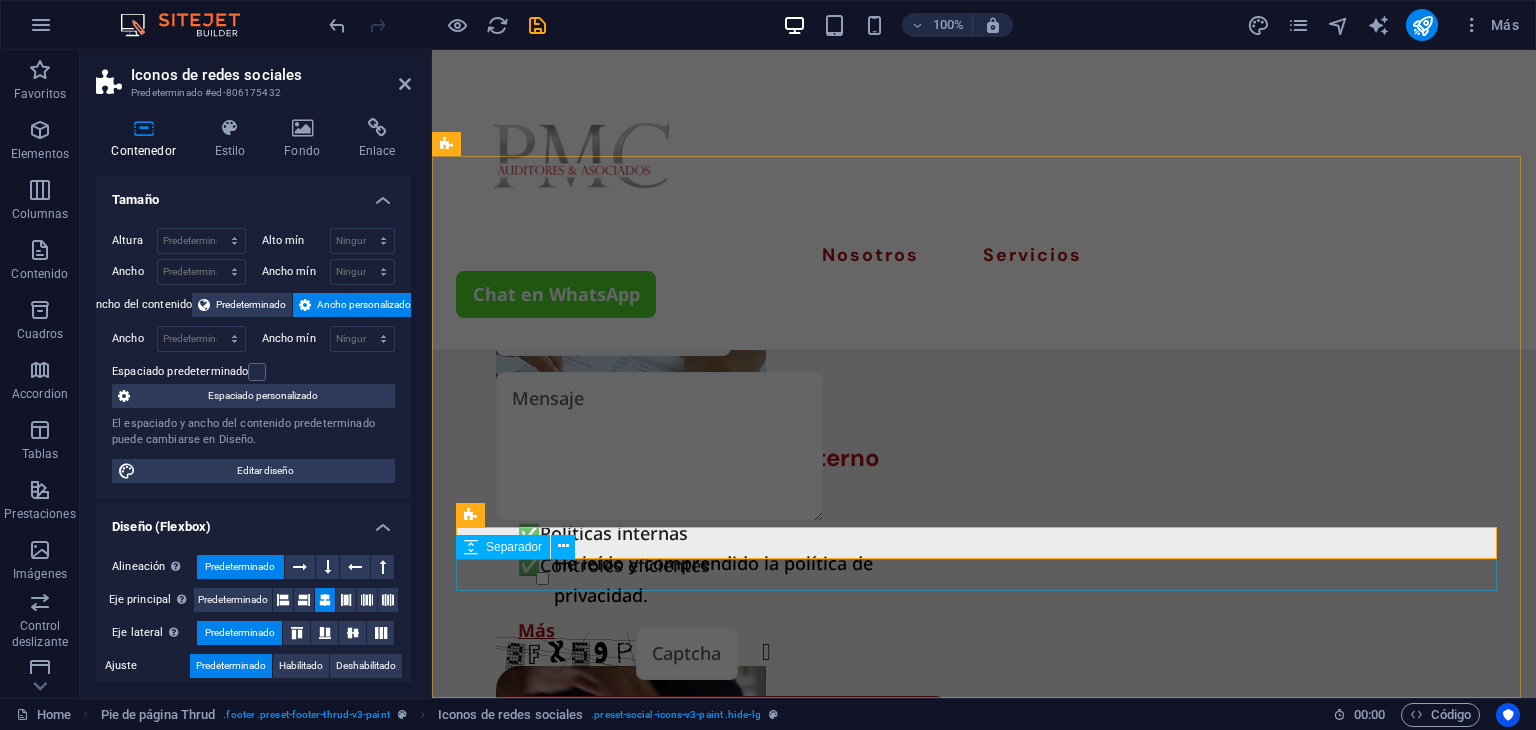 click on "Paginas  Sobre Nosotros Nuestros Servicios Detalles Legal Notice Privacy Policy Contact       +593 [PHONE]
[EMAIL]
[COUNTRY] - [CITY]   [POSTAL_CODE]
2025    auditorespmc.com . All Rights Reserved" at bounding box center (984, 2529) 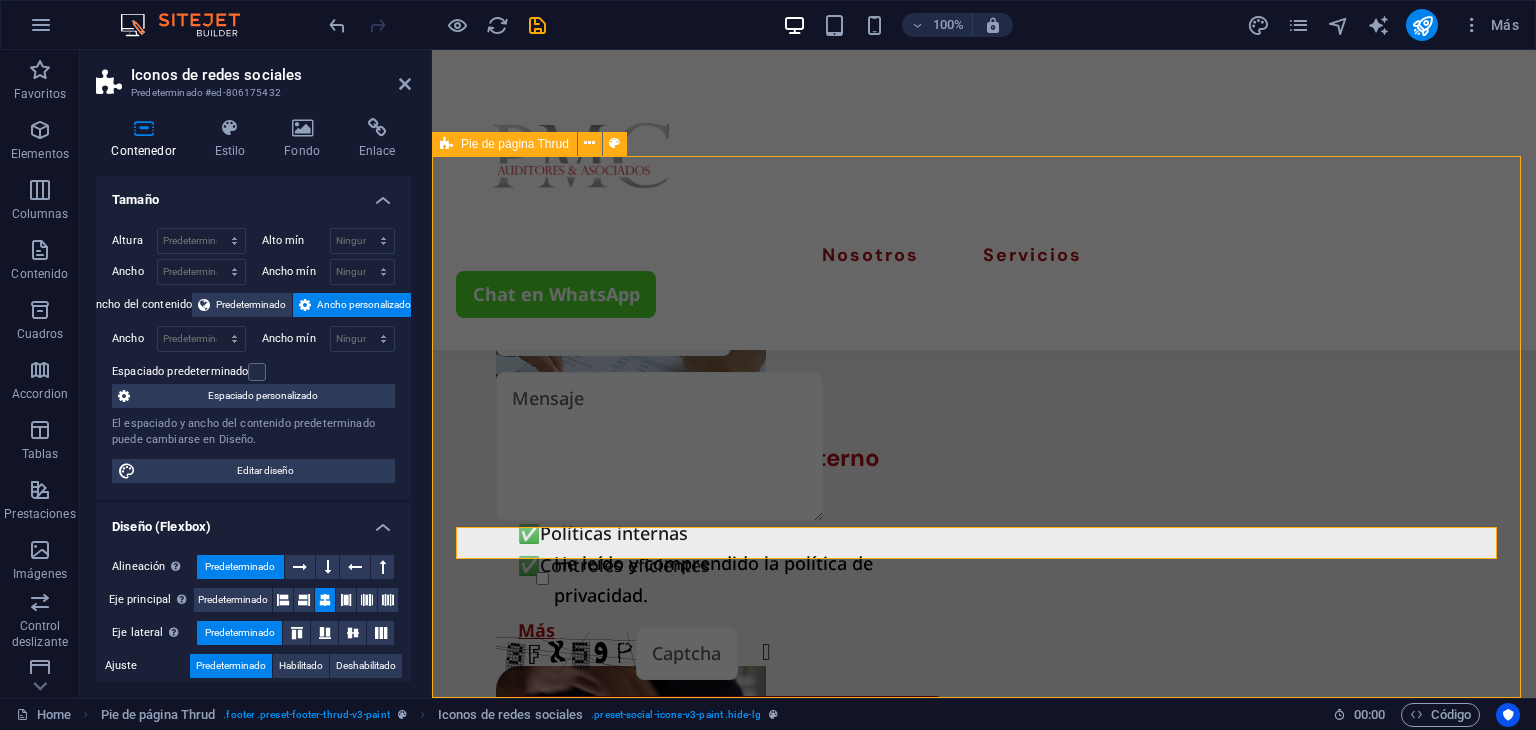 click on "Paginas  Sobre Nosotros Nuestros Servicios Detalles Legal Notice Privacy Policy Contact       +593 [PHONE]
[EMAIL]
[COUNTRY] - [CITY]   [POSTAL_CODE]
2025    auditorespmc.com . All Rights Reserved" at bounding box center [984, 2529] 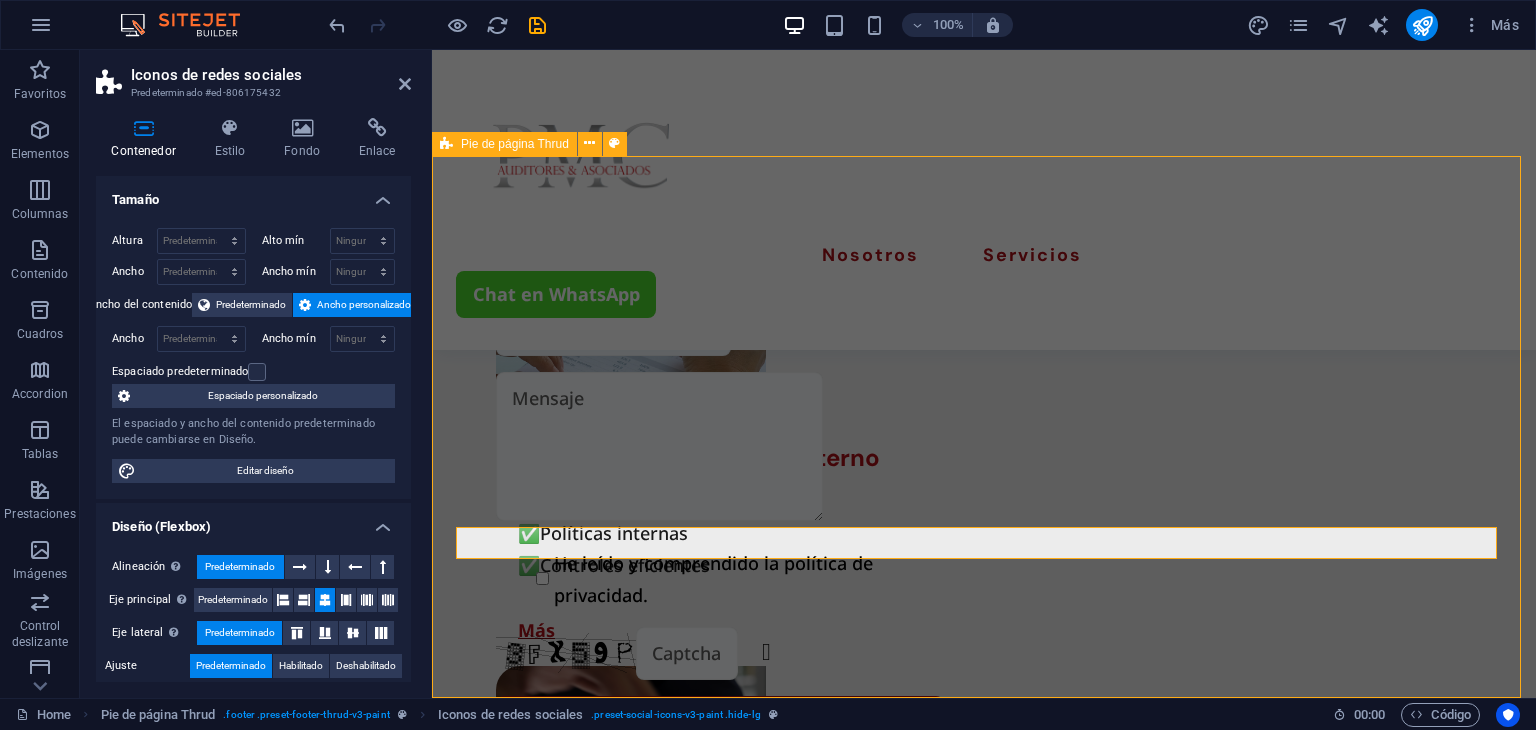 select on "footer" 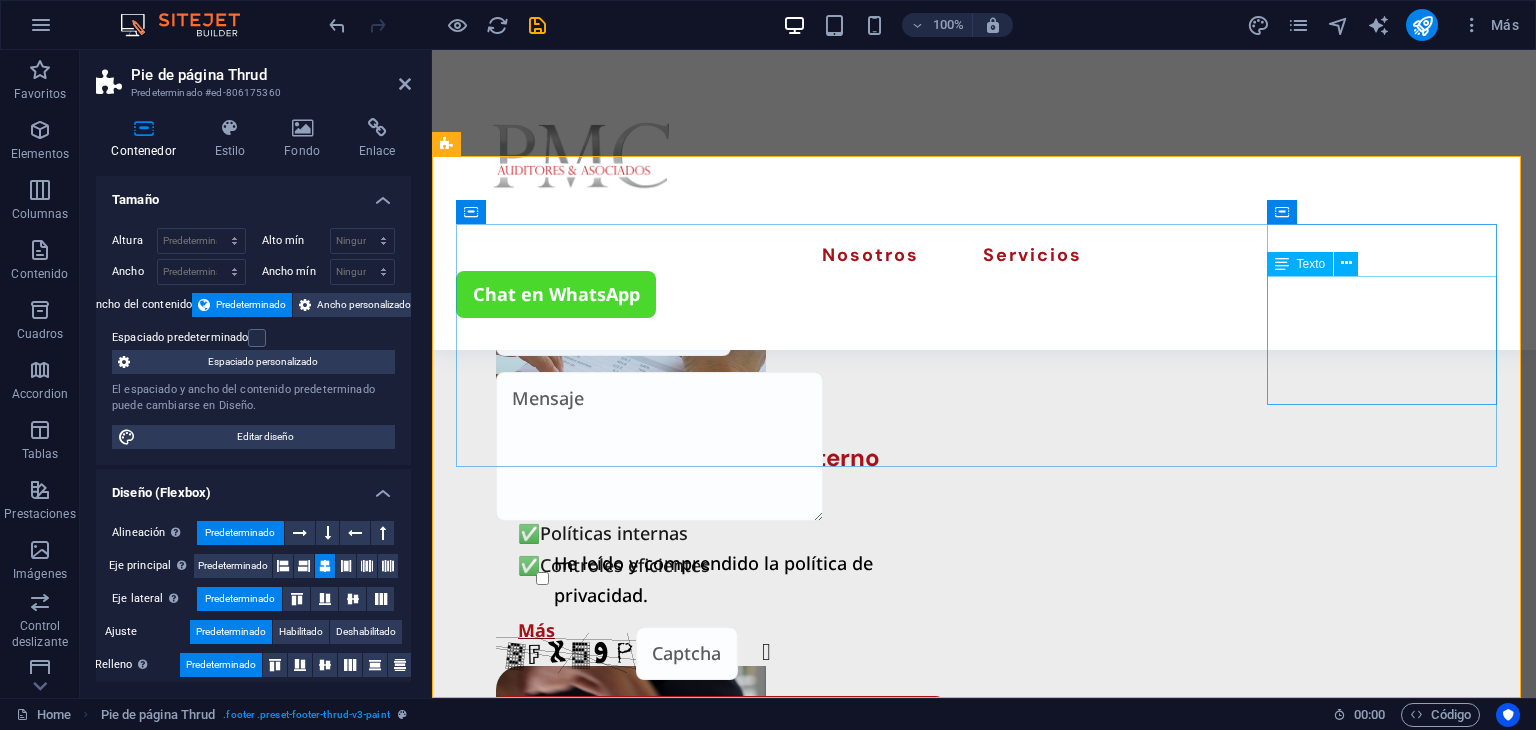 click on "+593 [PHONE]
[EMAIL]
[COUNTRY] - [CITY]   [POSTAL_CODE]" at bounding box center (573, 2741) 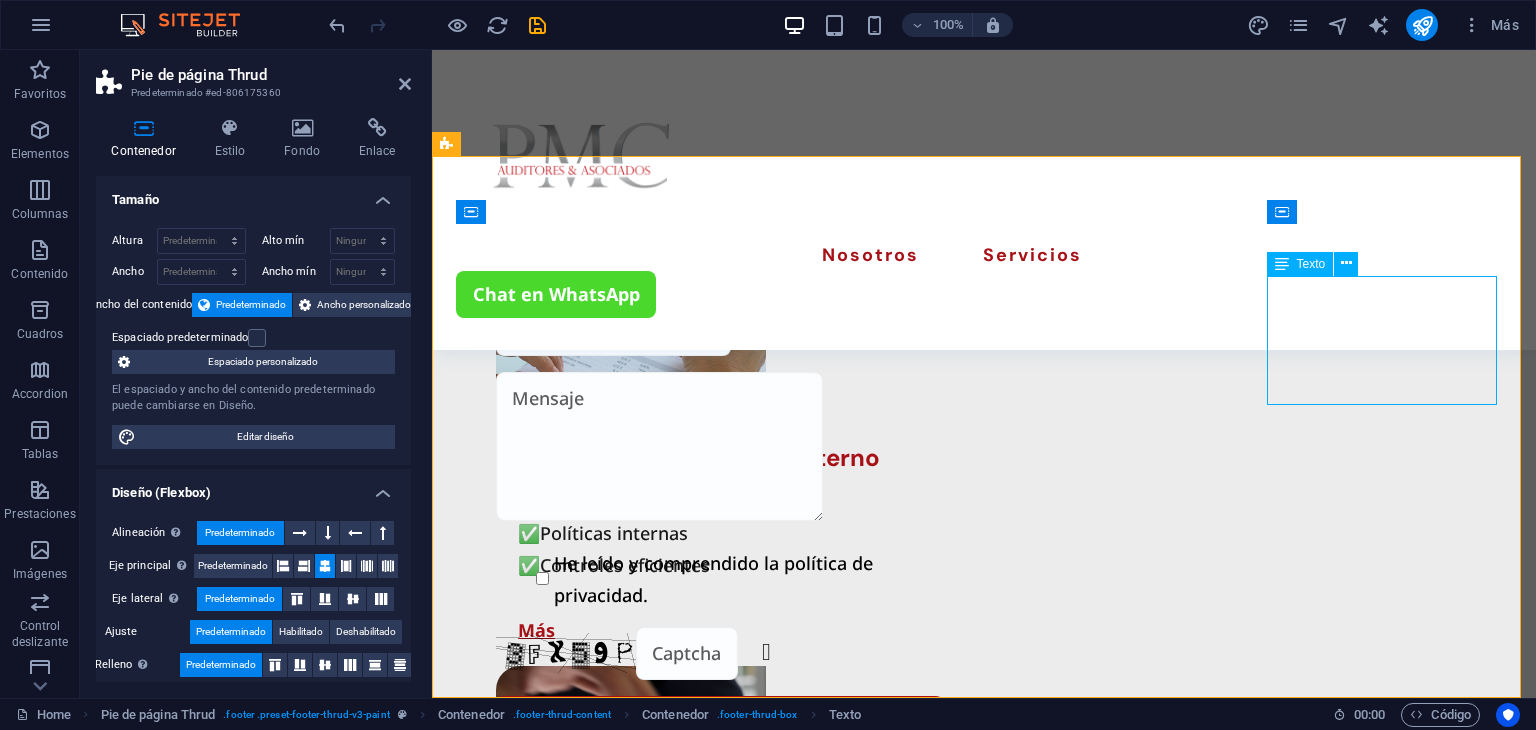 click on "+593 [PHONE]
[EMAIL]
[COUNTRY] - [CITY]   [POSTAL_CODE]" at bounding box center (573, 2741) 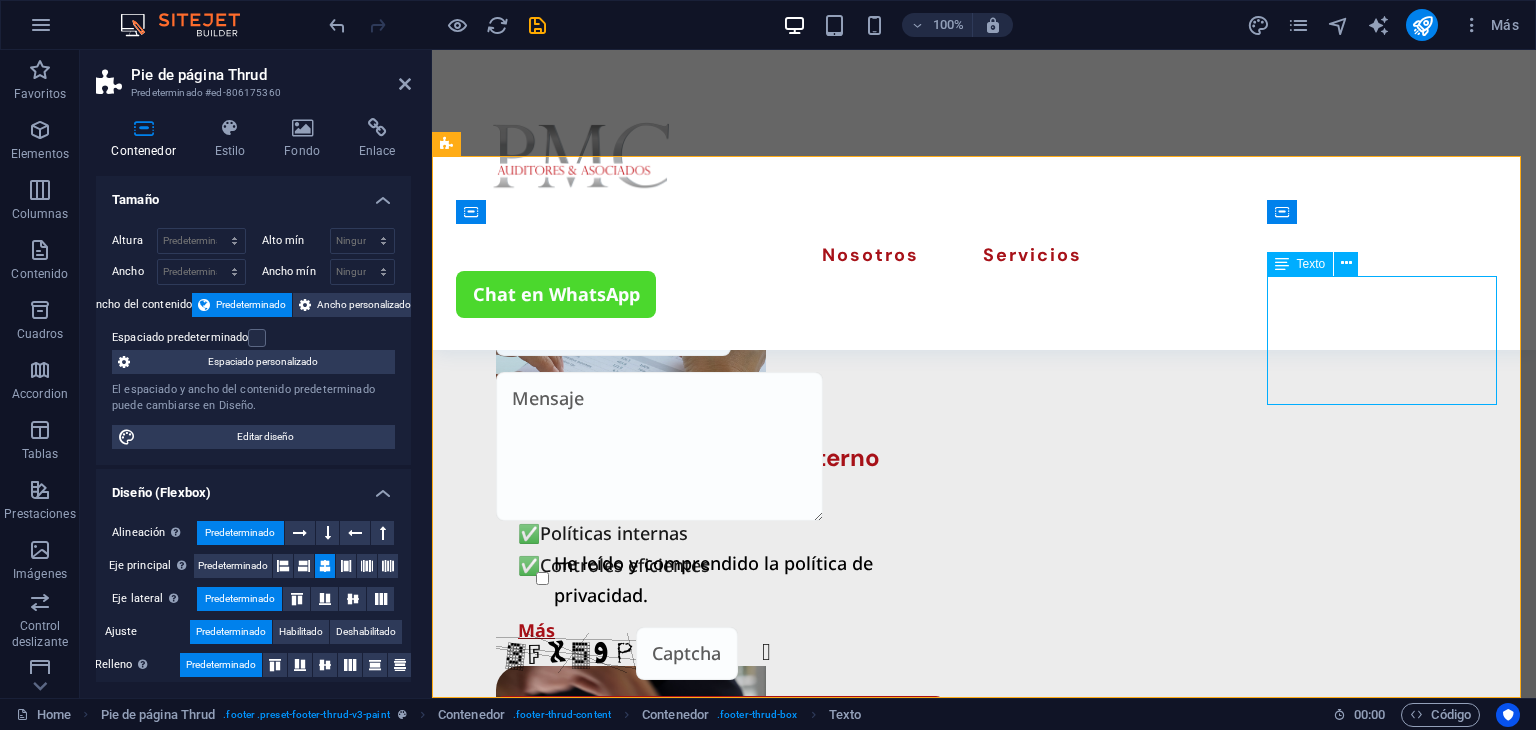 click on "+593 [PHONE]
[EMAIL]
[COUNTRY] - [CITY]   [POSTAL_CODE]" at bounding box center [573, 2741] 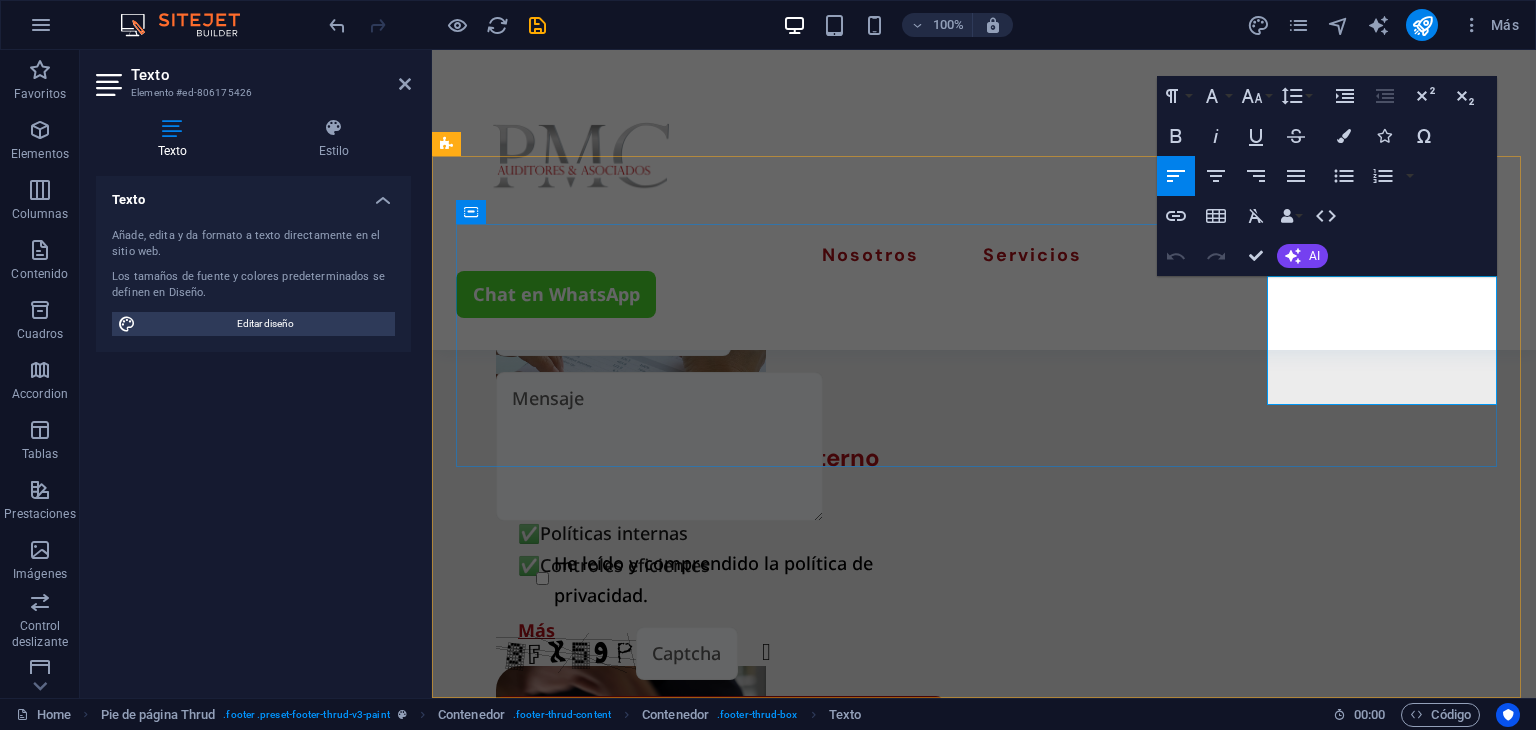 click on "[EMAIL]" at bounding box center (573, 2702) 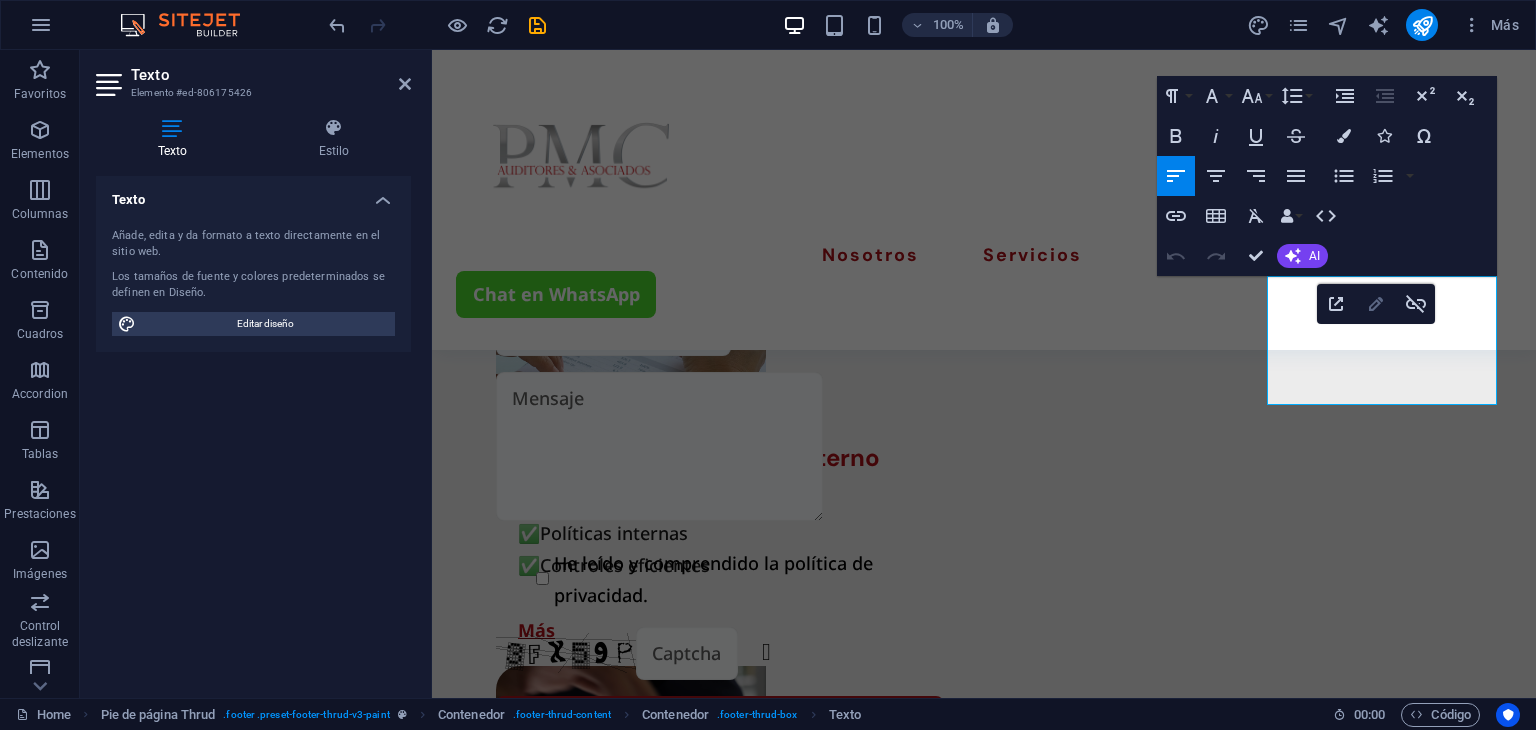 drag, startPoint x: 1378, startPoint y: 303, endPoint x: 946, endPoint y: 253, distance: 434.88388 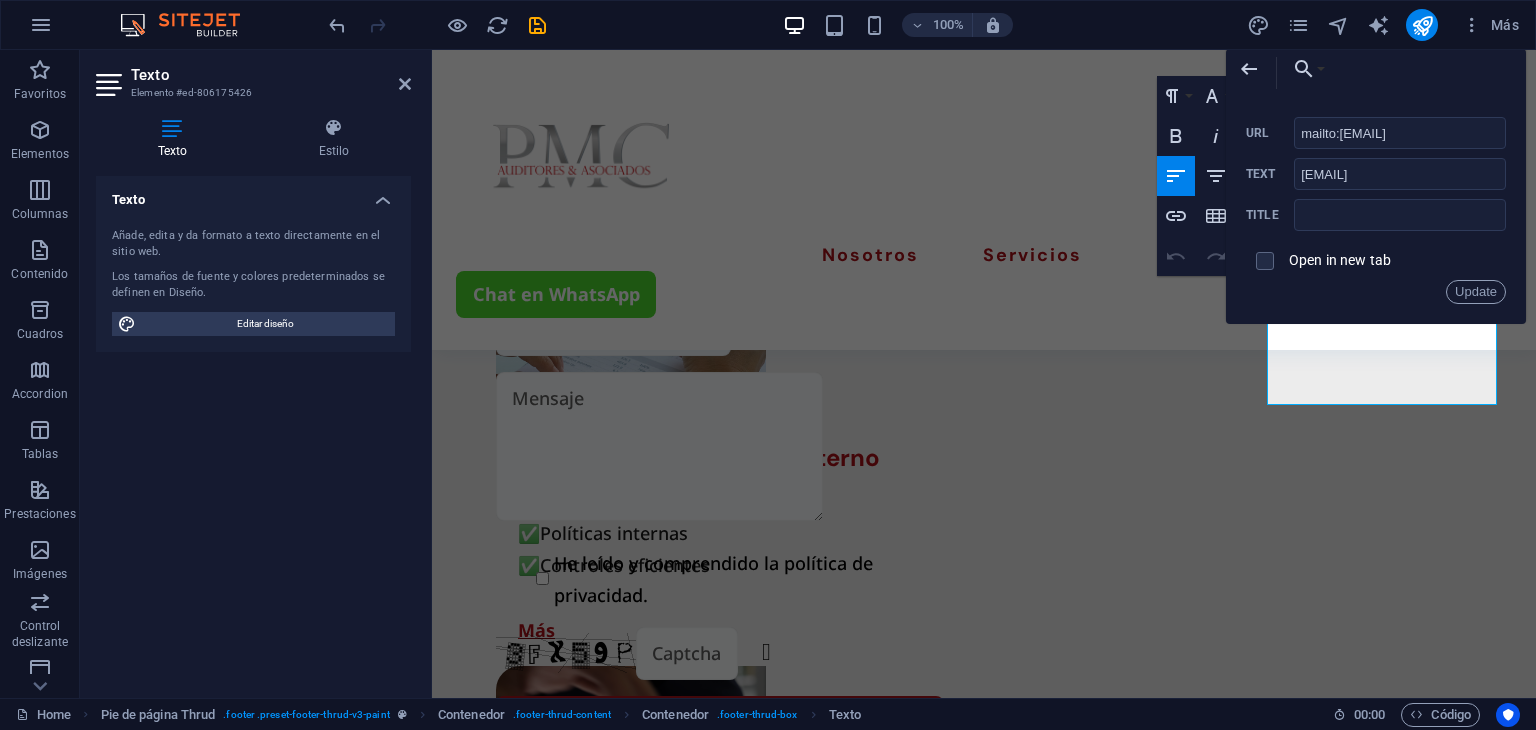 scroll, scrollTop: 0, scrollLeft: 26, axis: horizontal 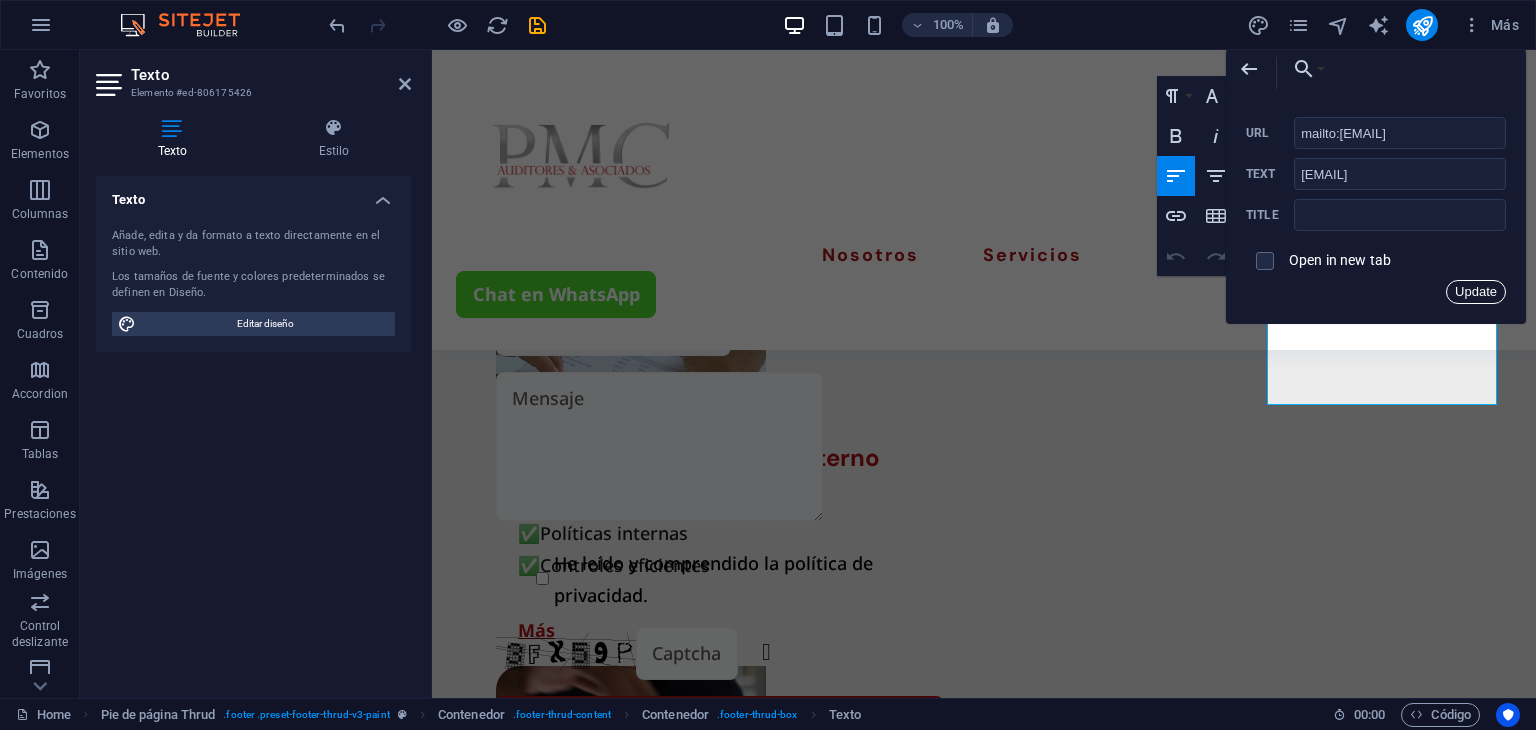 click on "Update" at bounding box center [1476, 292] 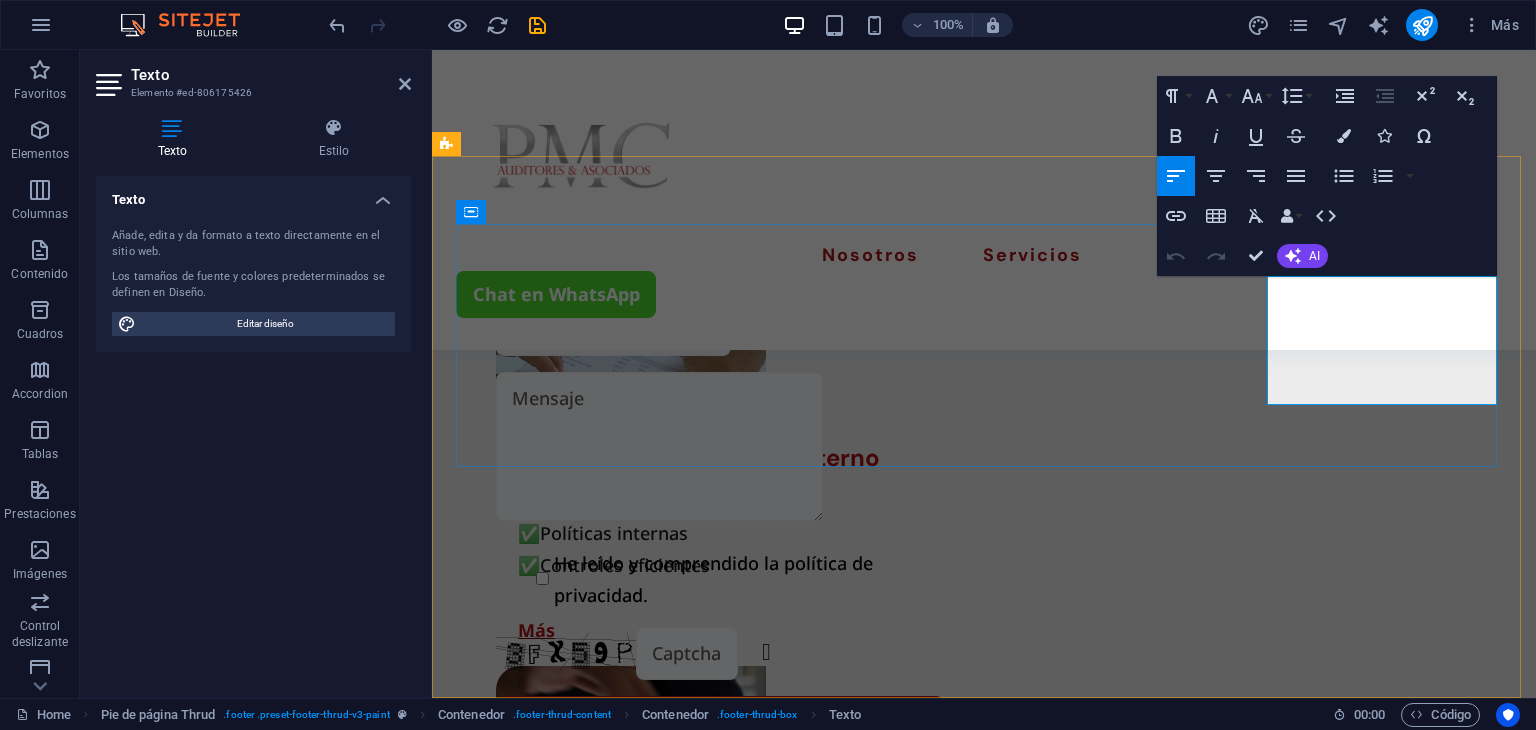 click on "[EMAIL]" at bounding box center (573, 2702) 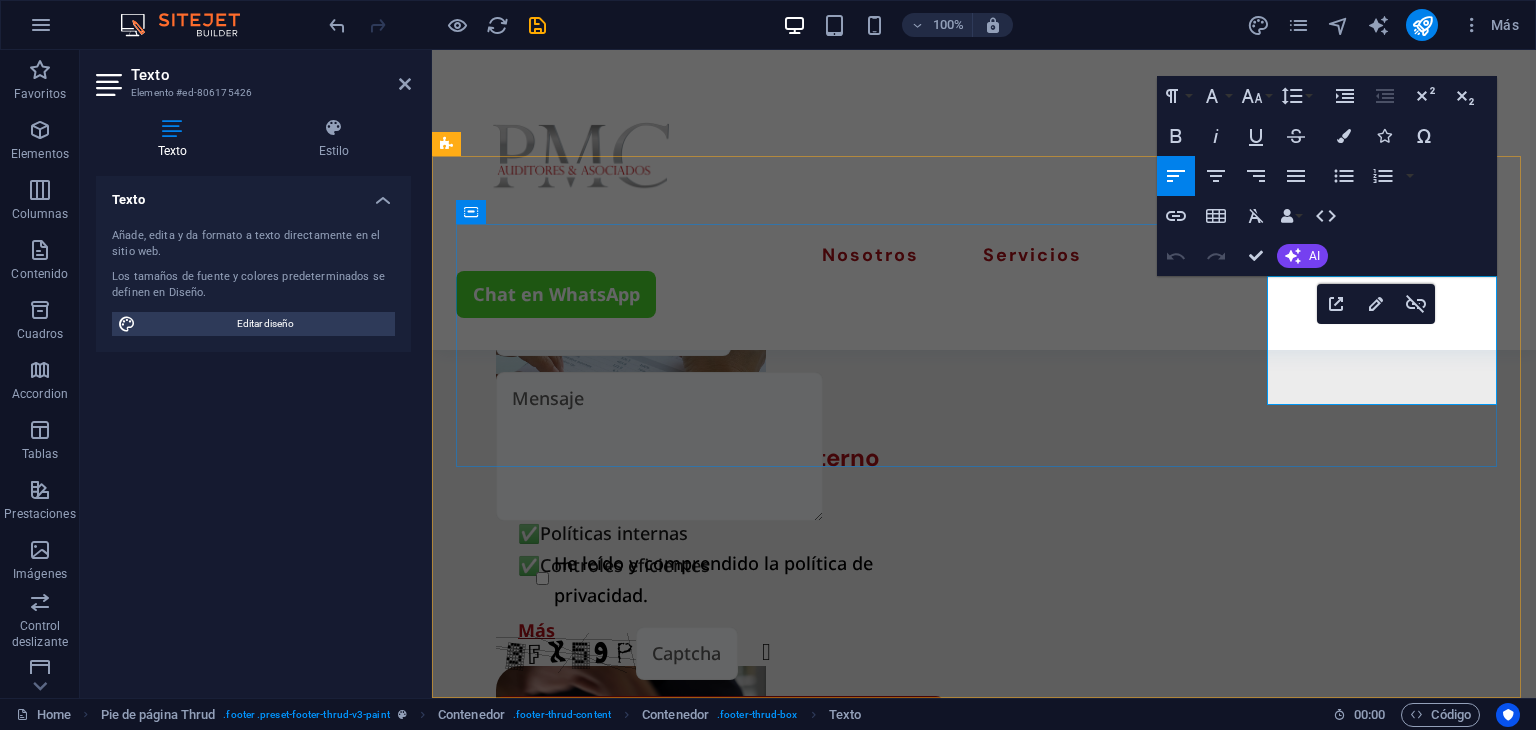 click on "[EMAIL]" at bounding box center [573, 2702] 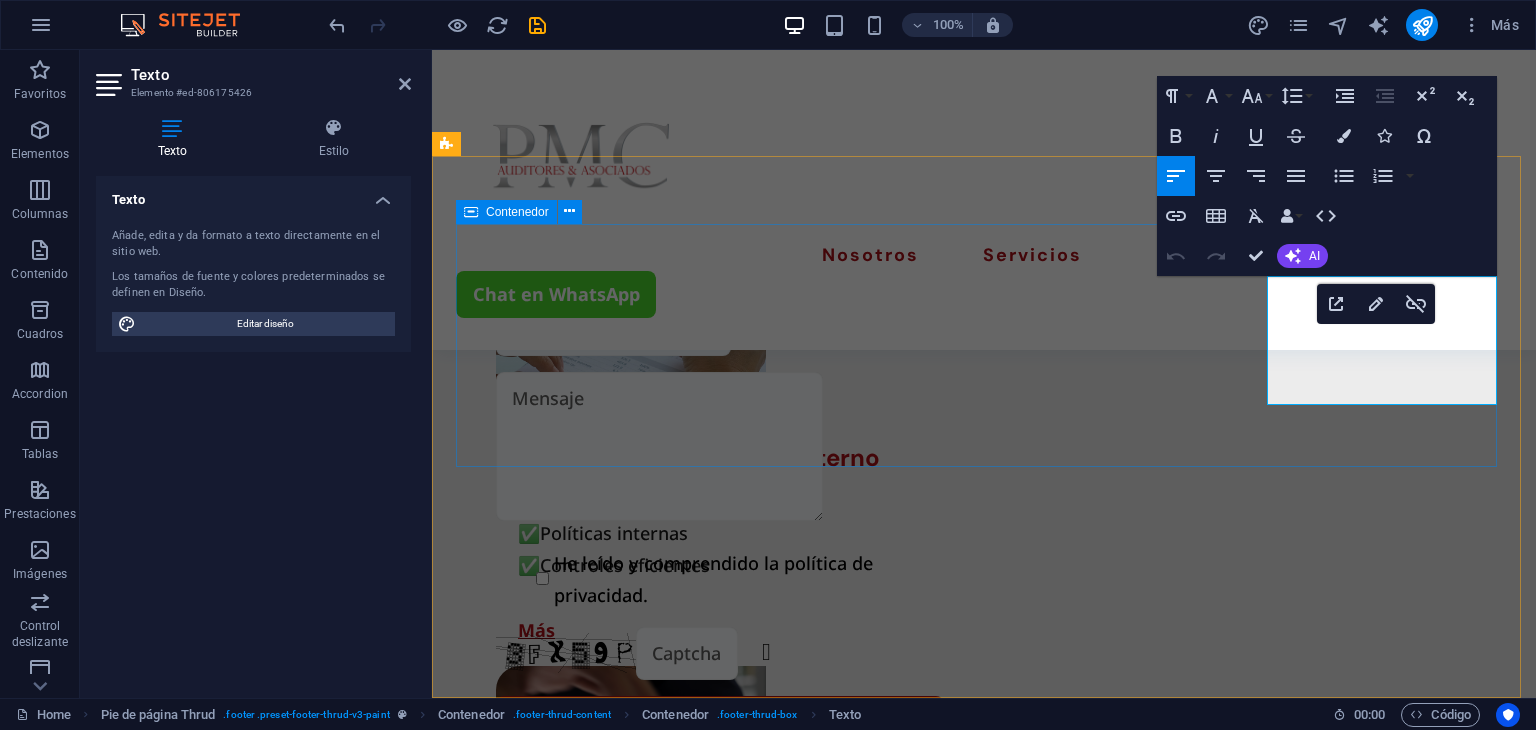 click on "Paginas  Sobre Nosotros Nuestros Servicios Detalles Legal Notice Privacy Policy Contact       +593 [PHONE]
[EMAIL]
[COUNTRY] - [CITY]   [POSTAL_CODE]" at bounding box center (984, 2407) 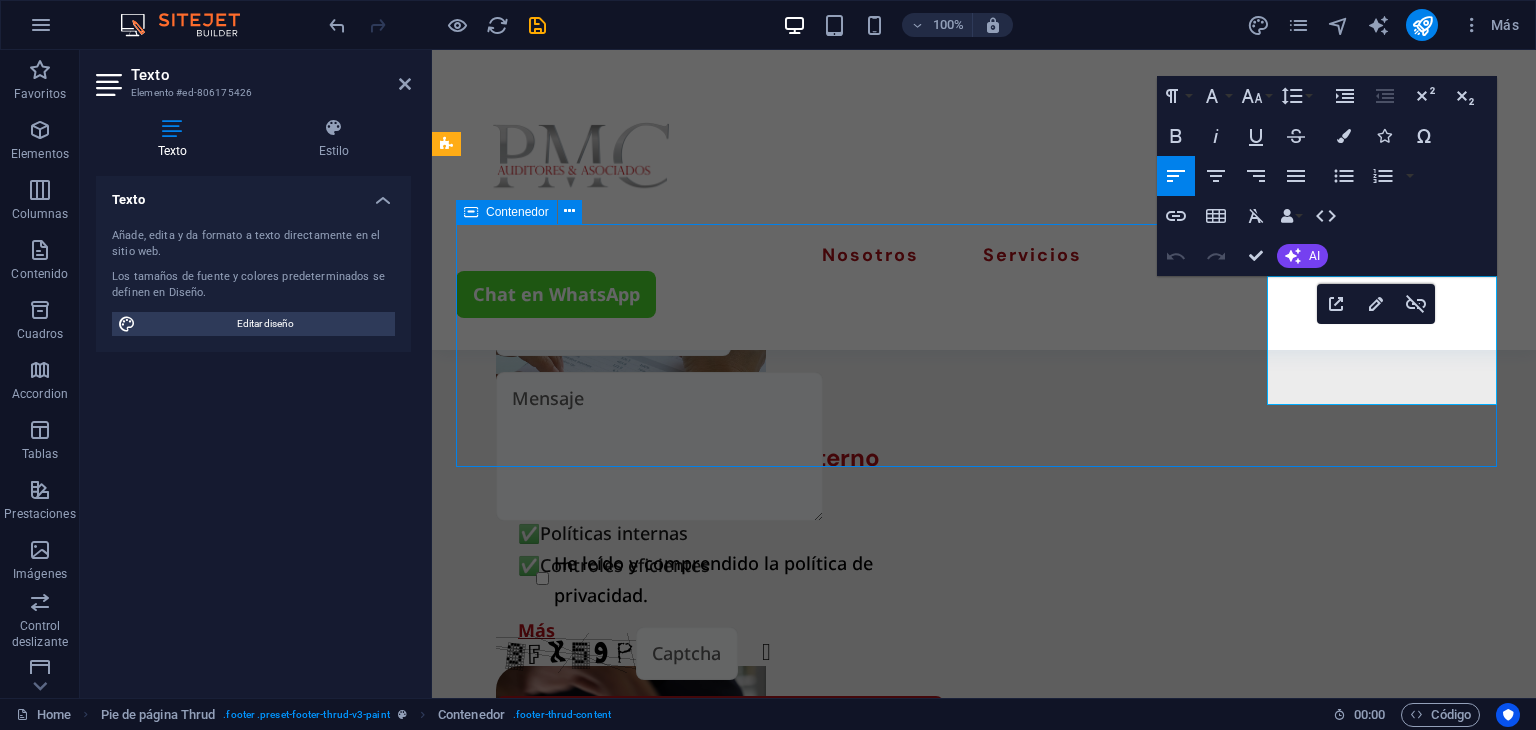 click on "Paginas  Sobre Nosotros Nuestros Servicios Detalles Legal Notice Privacy Policy Contact       +593 [PHONE]
[EMAIL]
[COUNTRY] - [CITY]   [POSTAL_CODE]" at bounding box center (984, 2407) 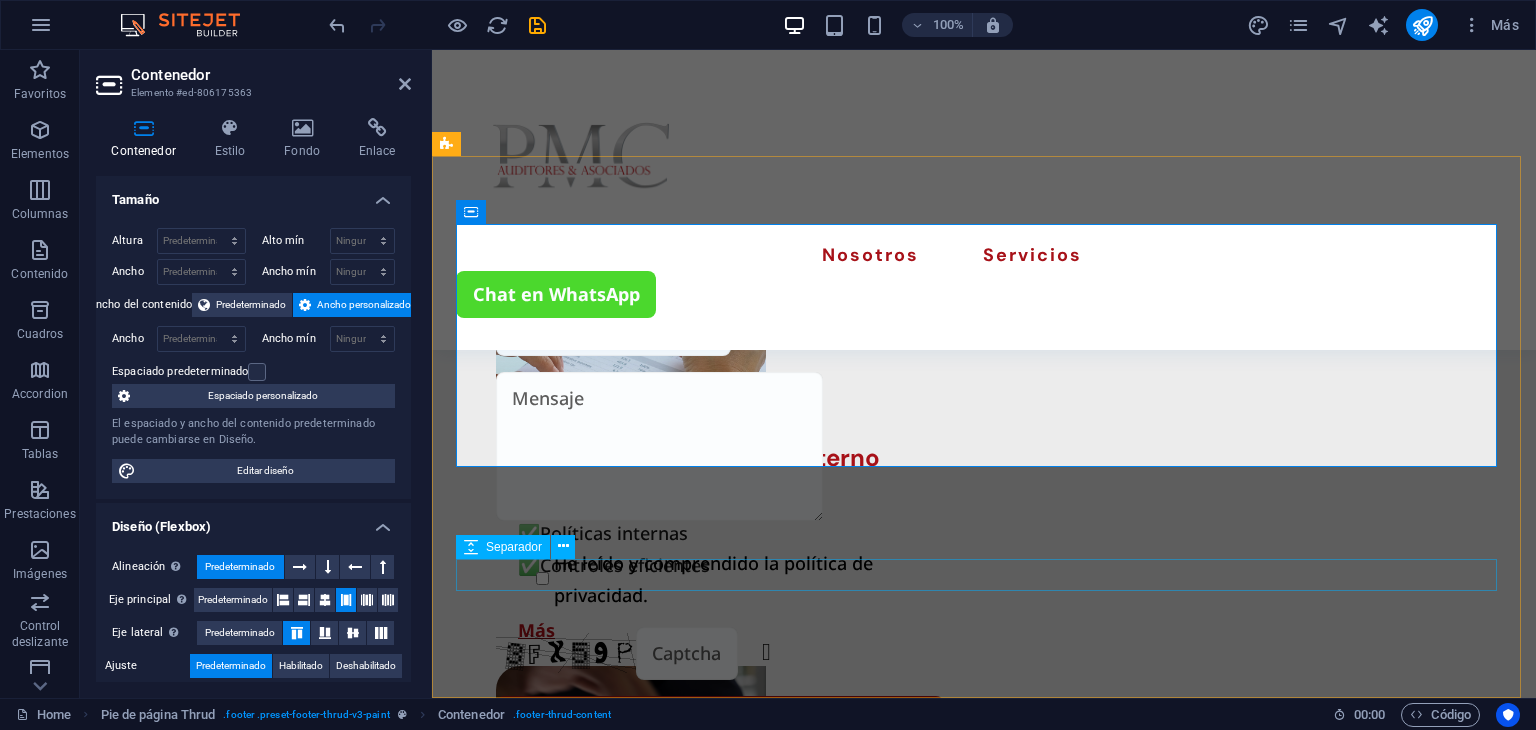 click at bounding box center (984, 3431) 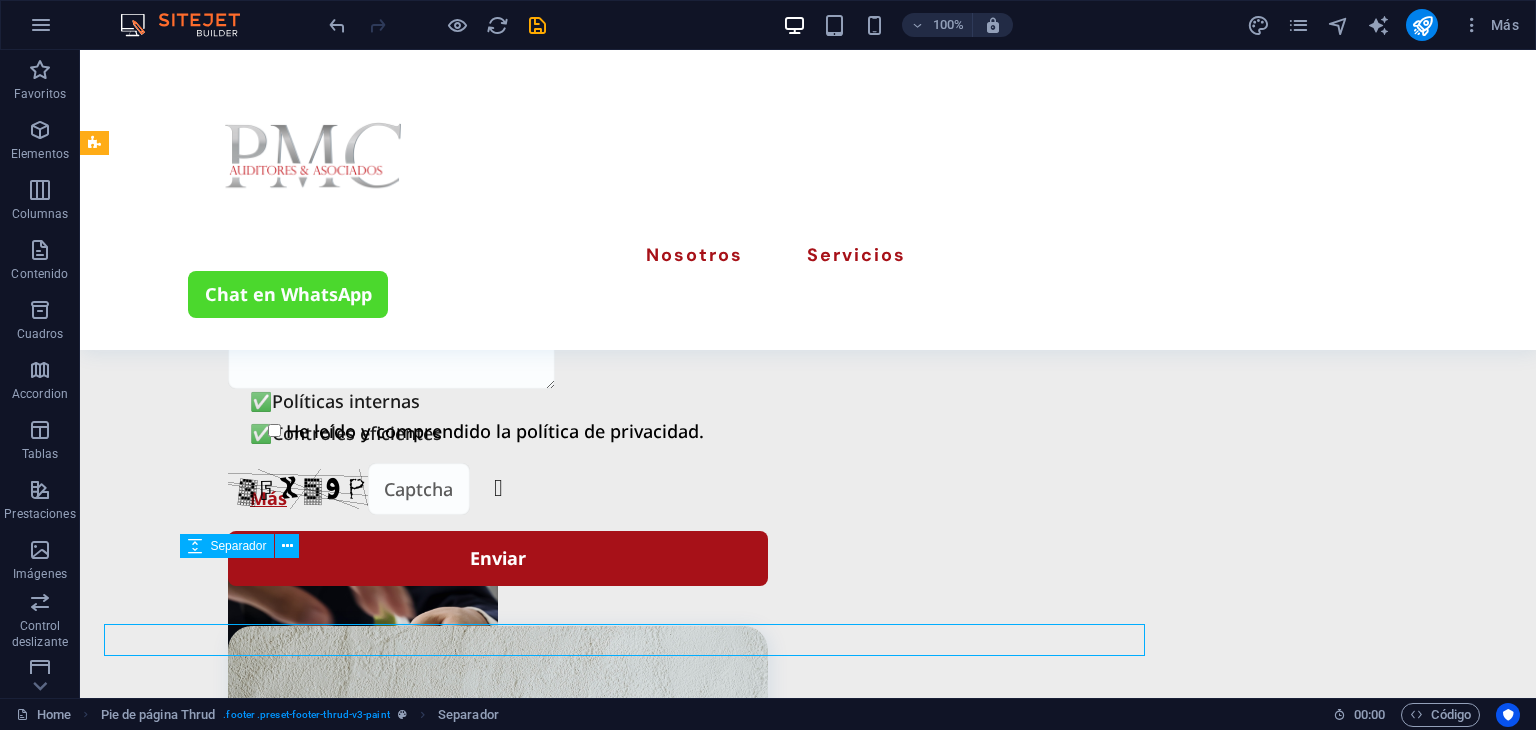 scroll, scrollTop: 3936, scrollLeft: 0, axis: vertical 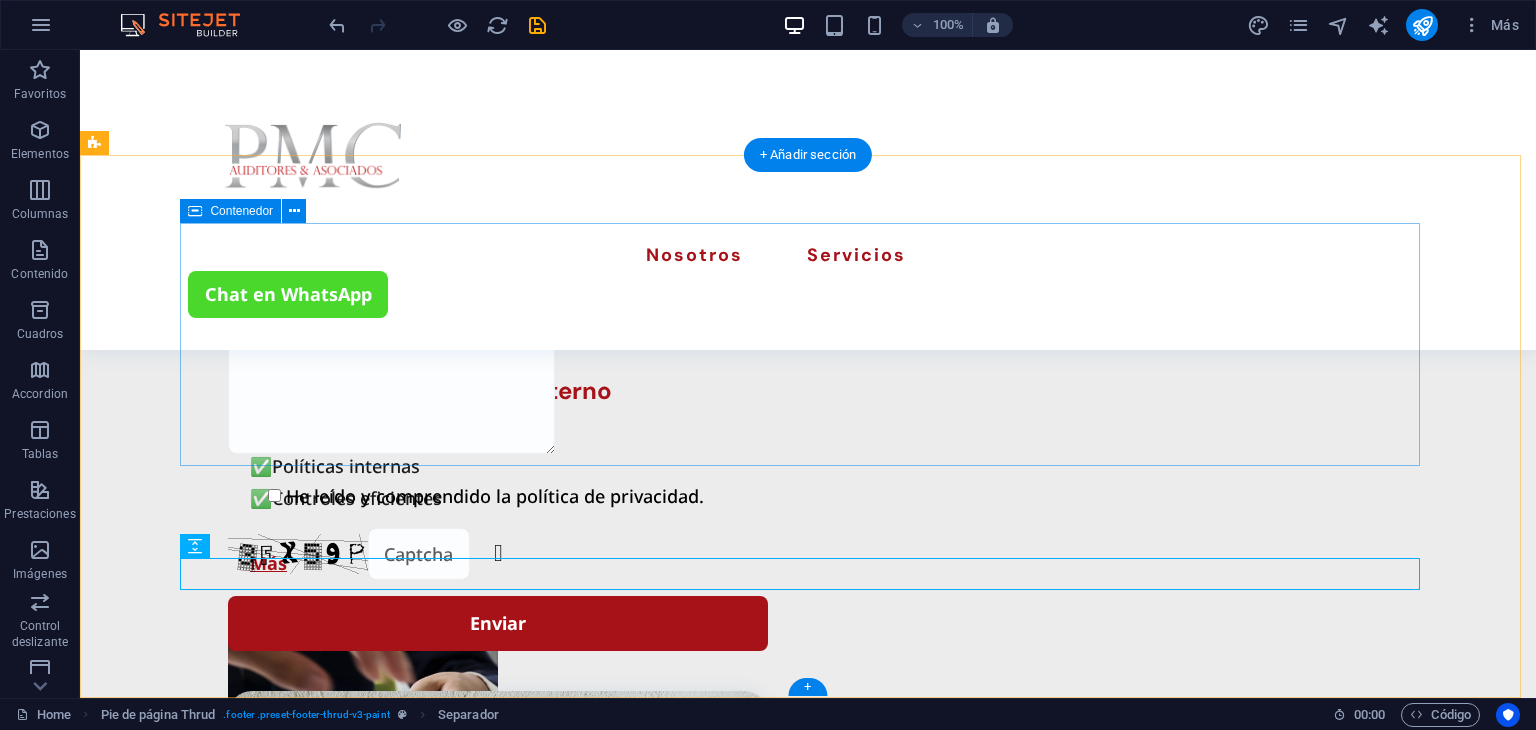 click on "Paginas  Sobre Nosotros Nuestros Servicios Detalles Legal Notice Privacy Policy Contact       +593 [PHONE]
[EMAIL]
[COUNTRY] - [CITY]   [POSTAL_CODE]" at bounding box center [808, 2486] 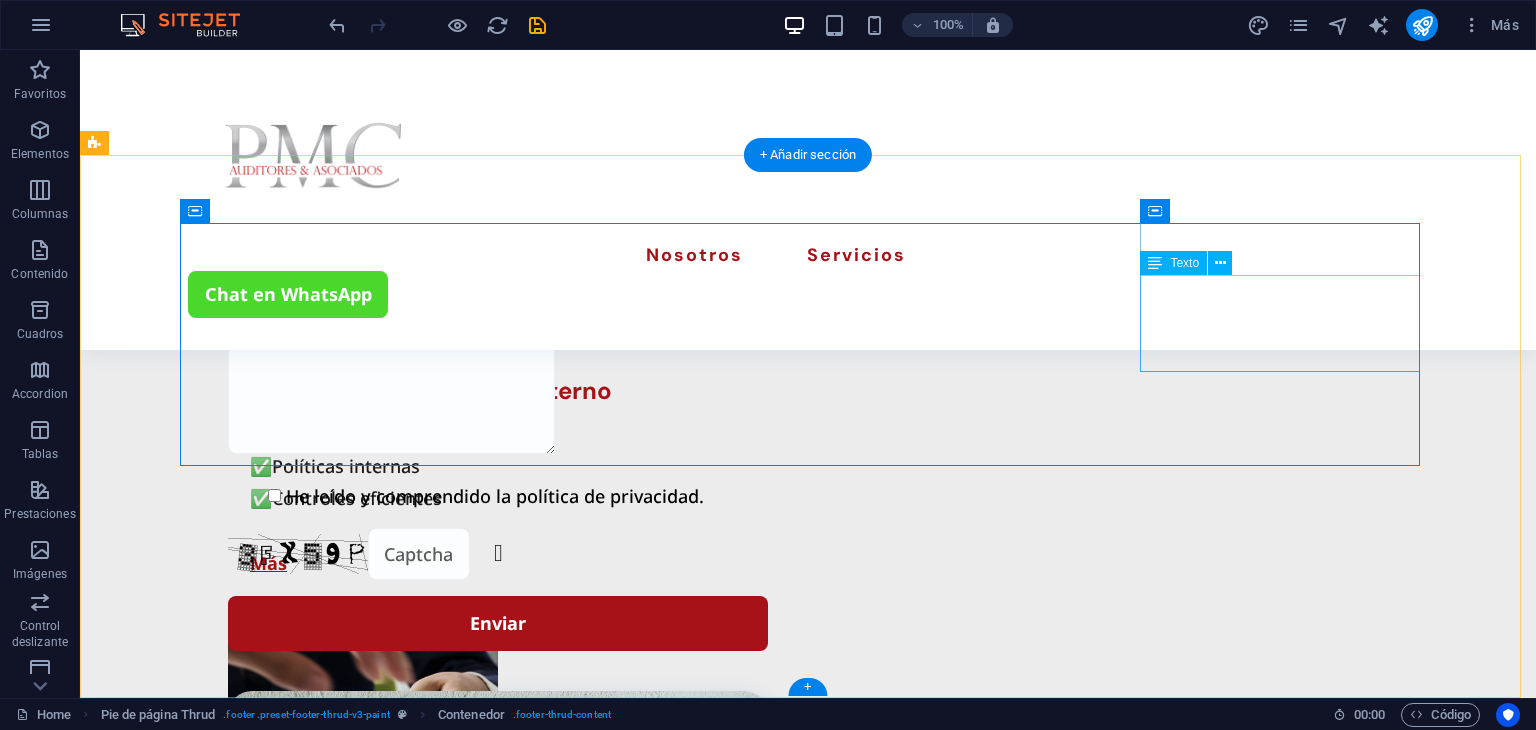 click on "+593 [PHONE]
[EMAIL]
[COUNTRY] - [CITY]   [POSTAL_CODE]" at bounding box center [328, 2820] 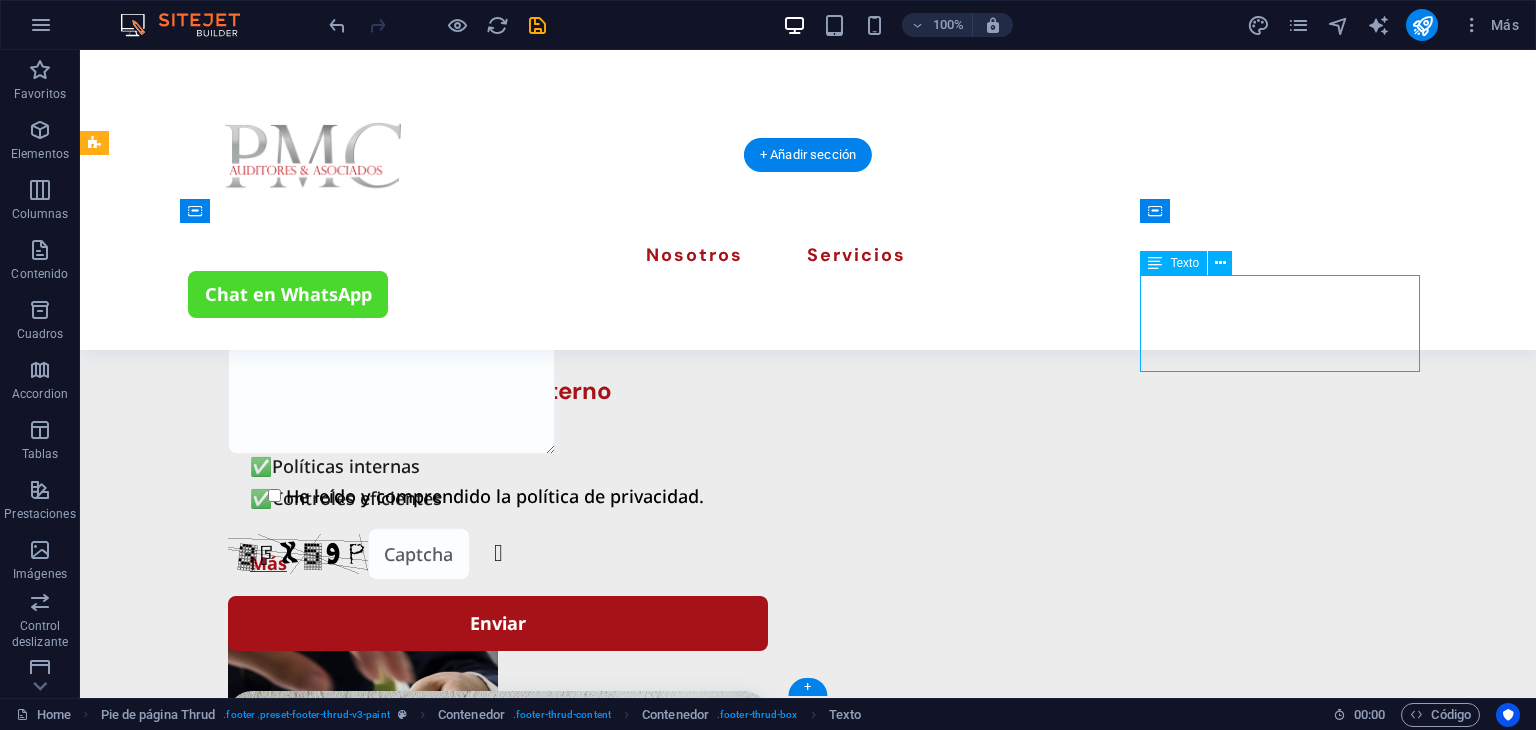 click on "+593 [PHONE]
[EMAIL]
[COUNTRY] - [CITY]   [POSTAL_CODE]" at bounding box center [328, 2820] 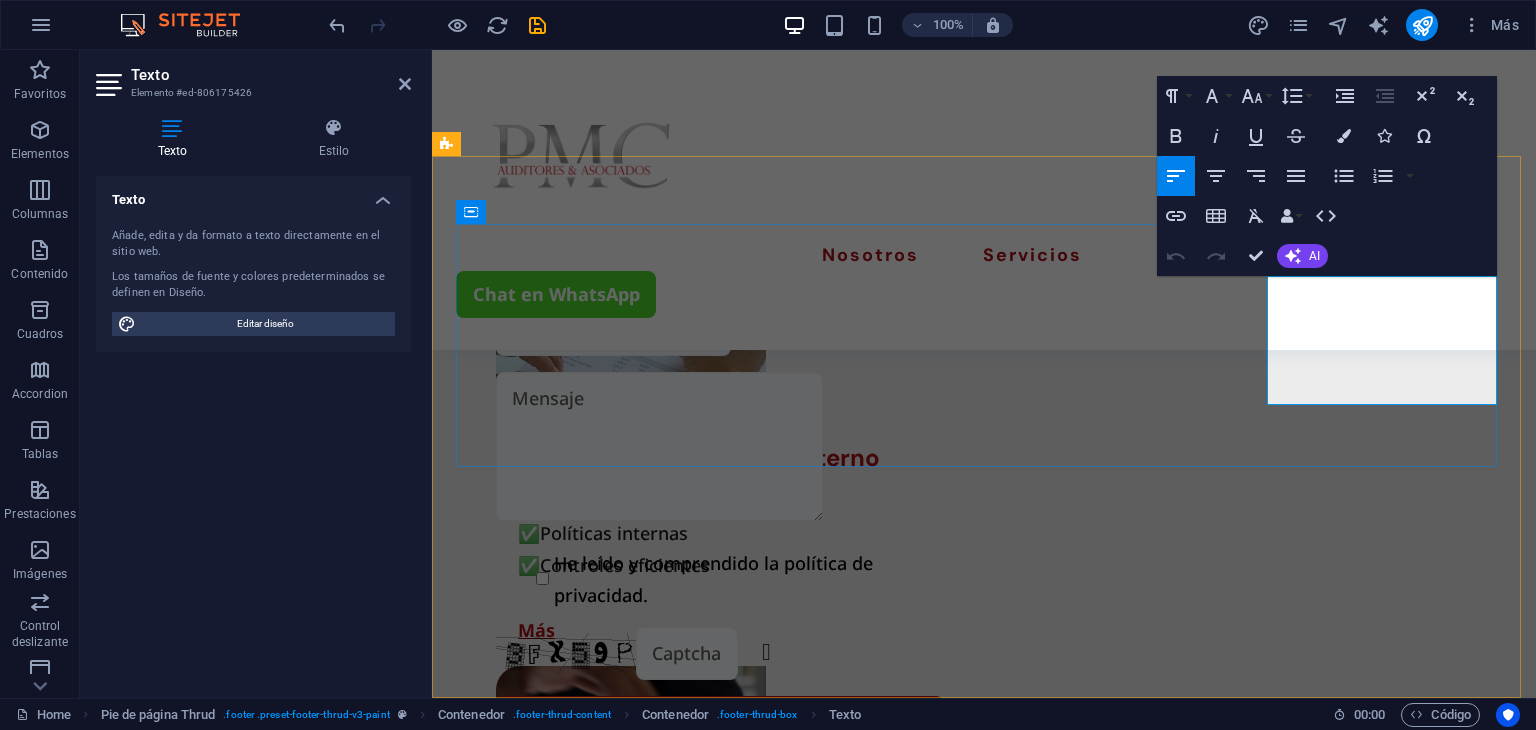 click on "[COUNTRY] - [CITY]   [POSTAL_CODE]" at bounding box center (573, 3049) 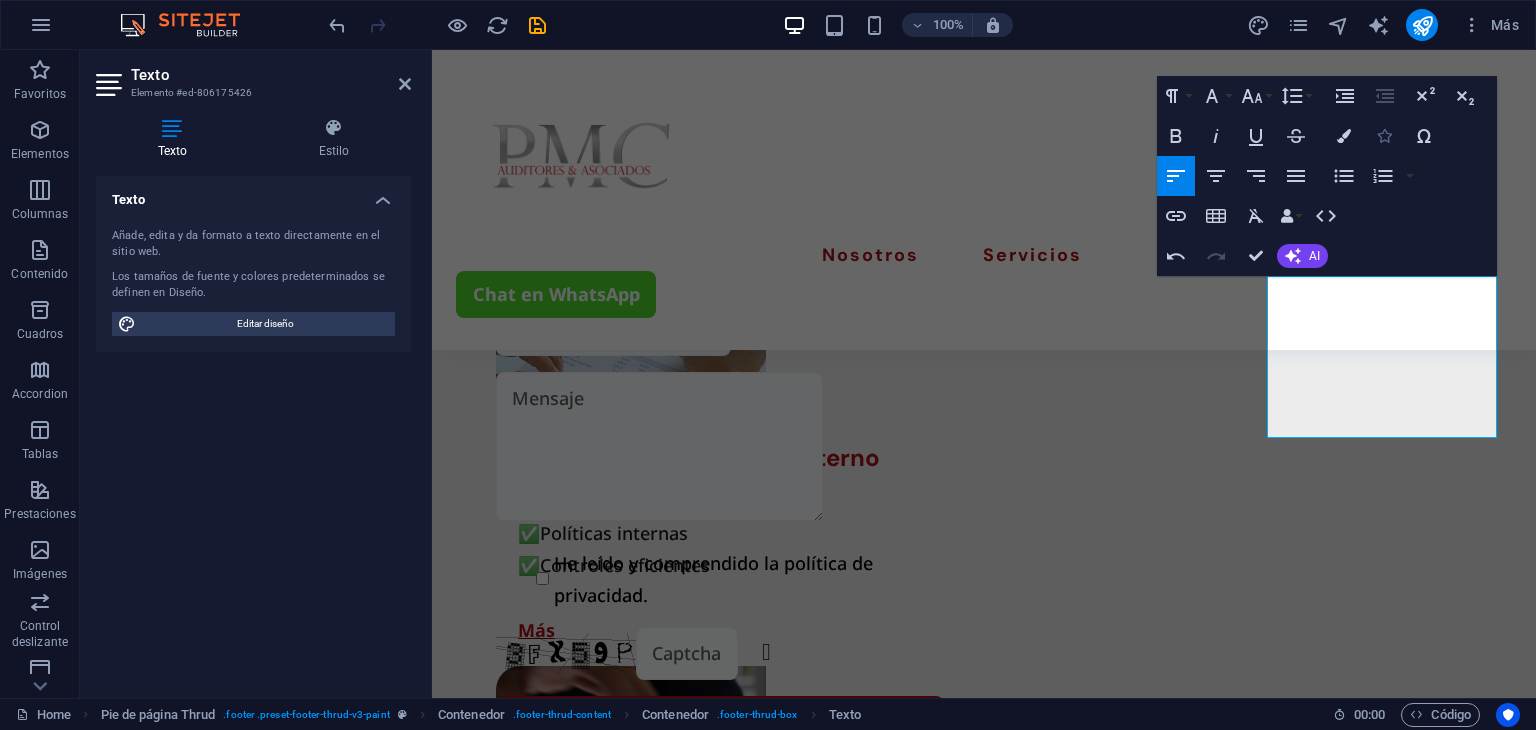 click at bounding box center [1384, 136] 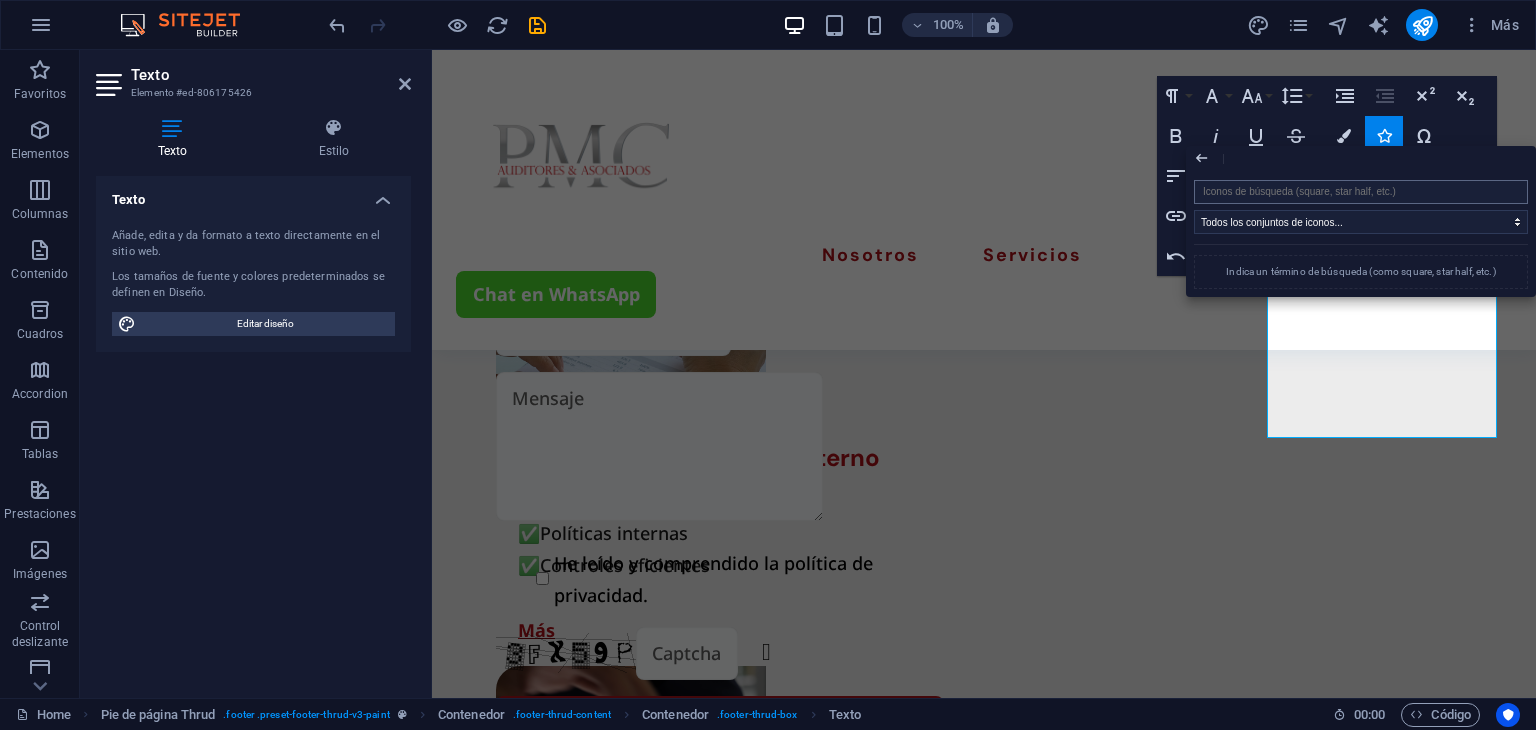 click at bounding box center (1361, 192) 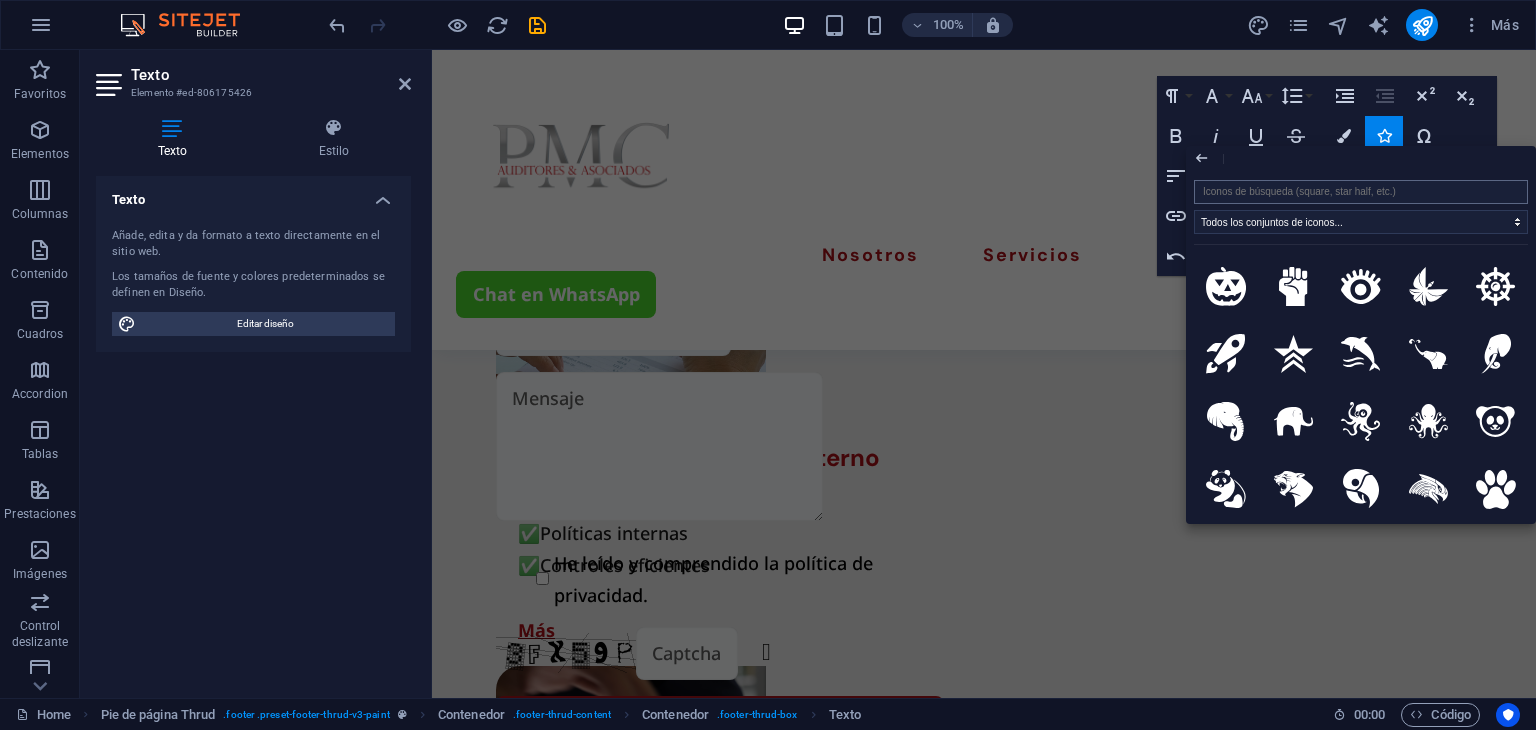 type on "A" 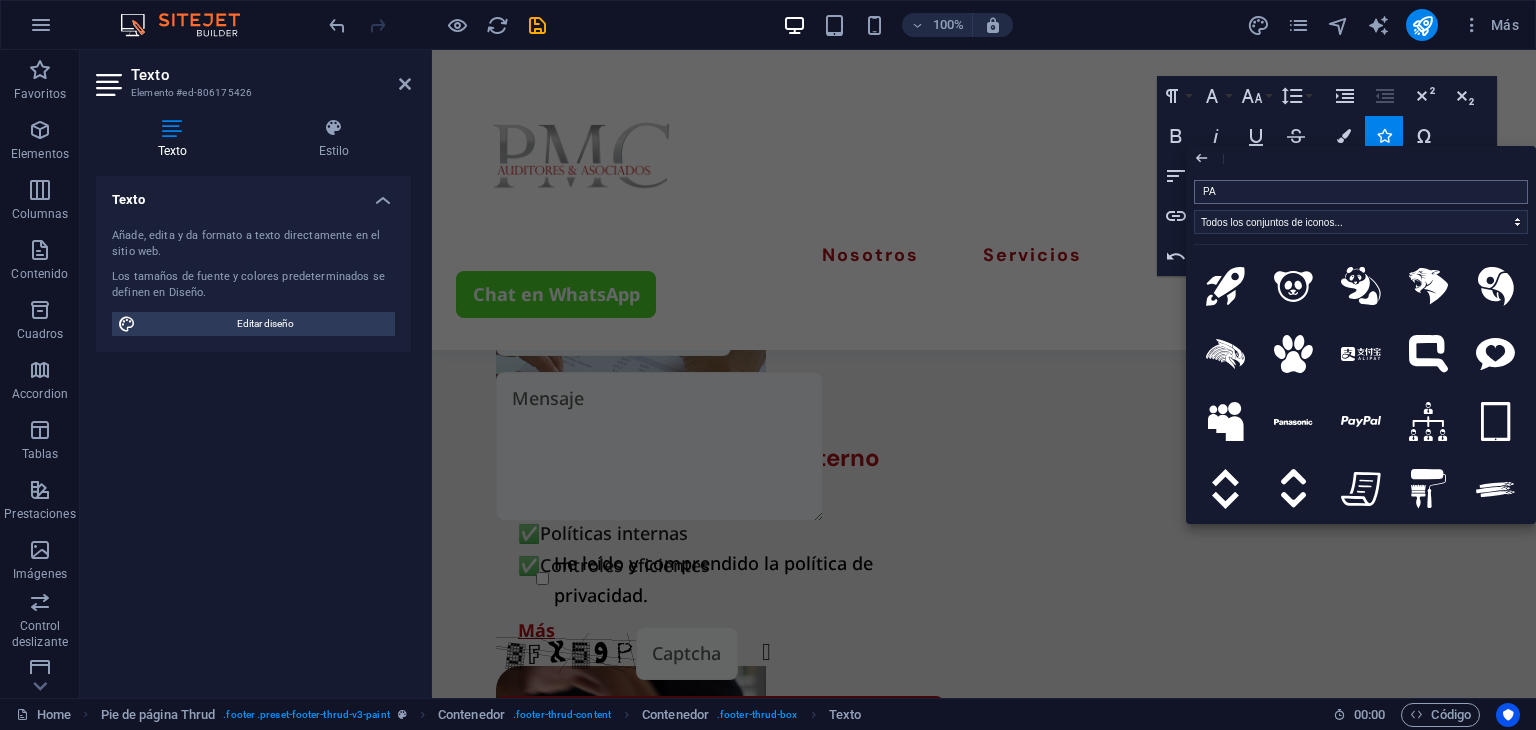 type on "P" 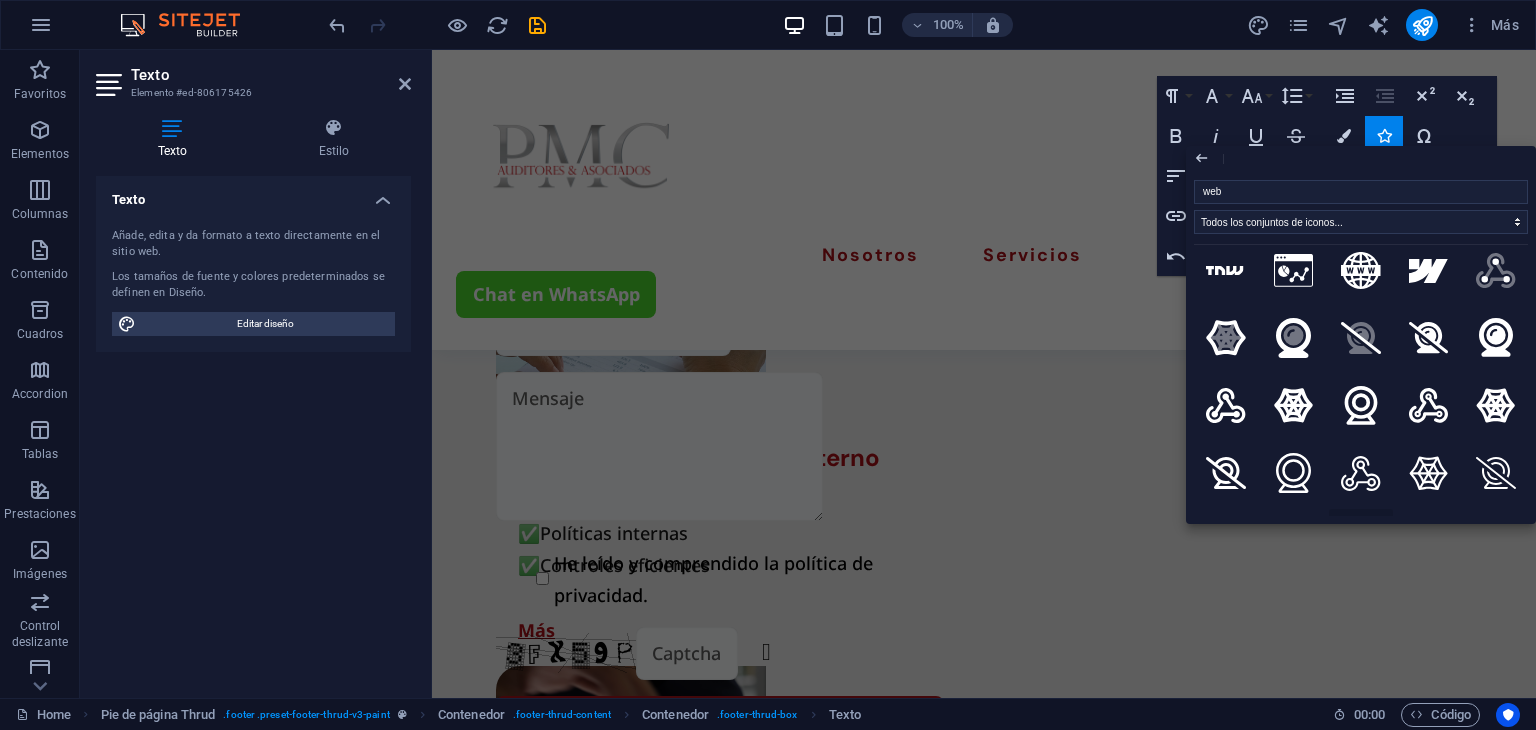 scroll, scrollTop: 0, scrollLeft: 0, axis: both 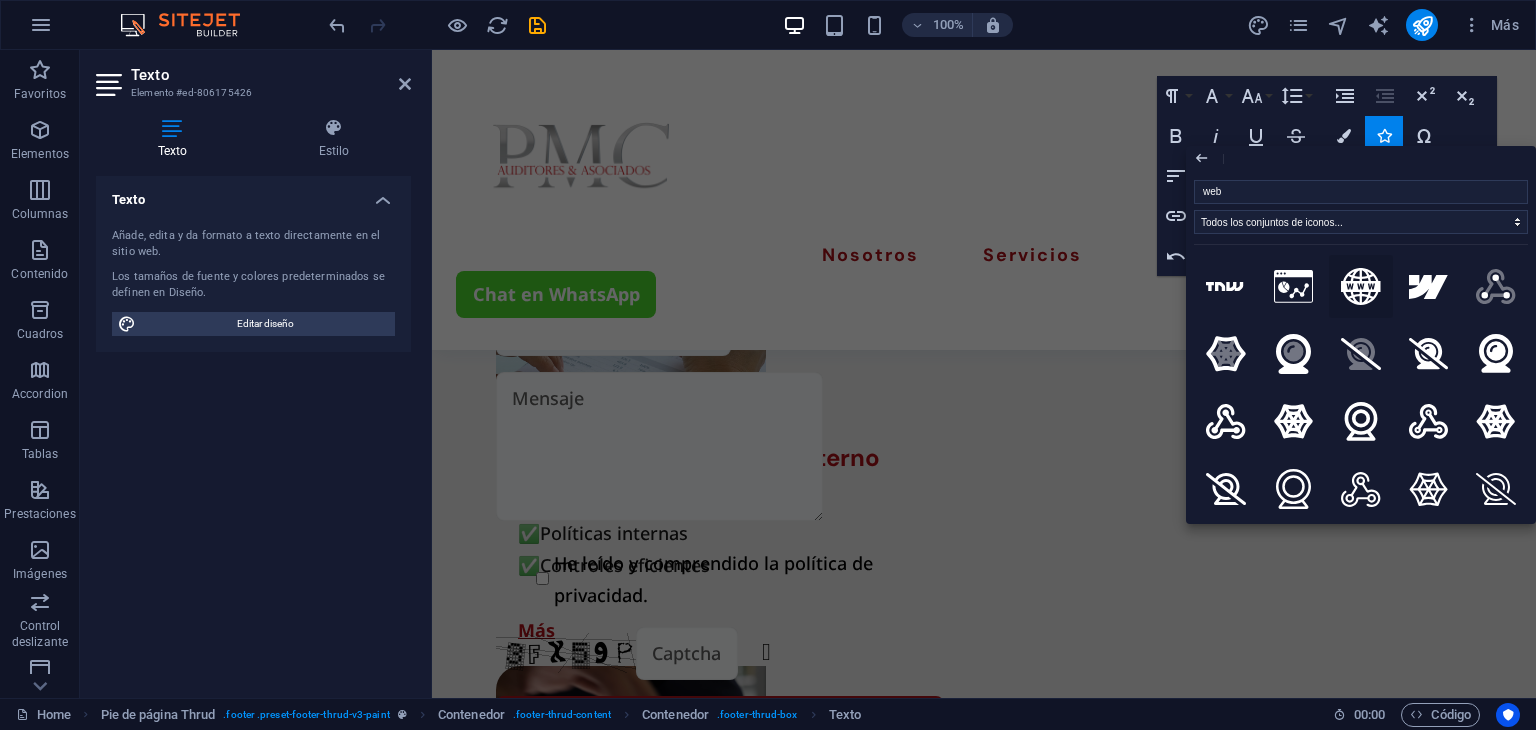 click 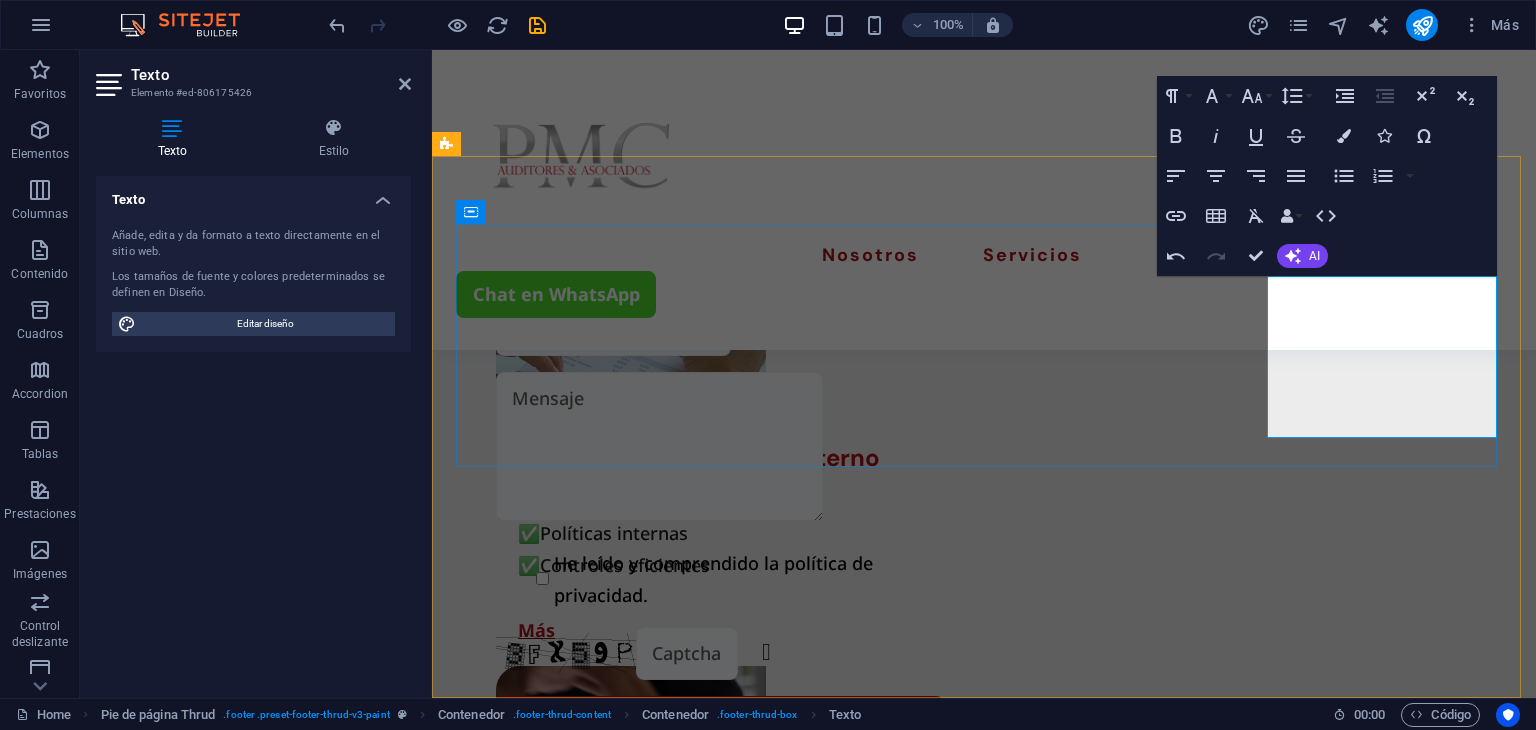 click 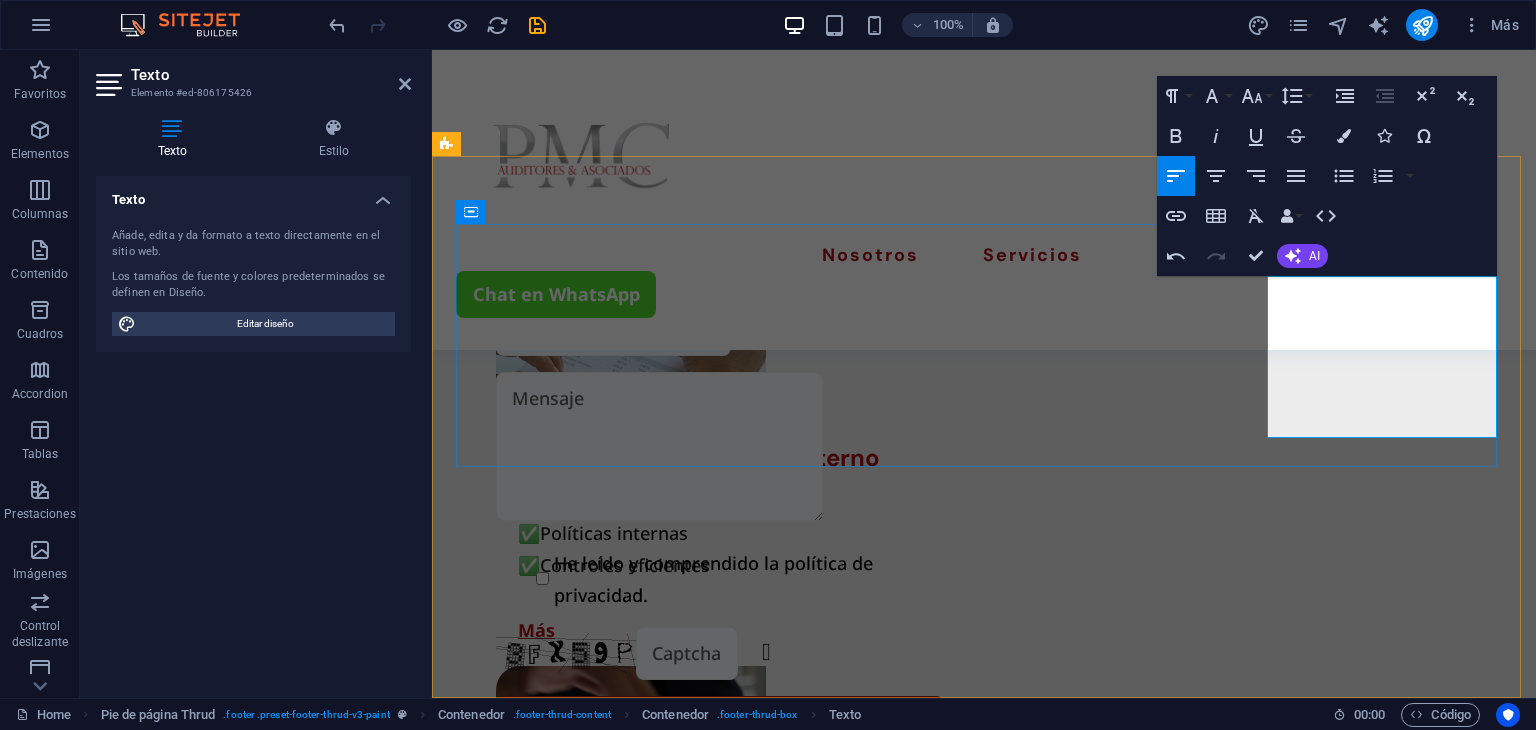 click 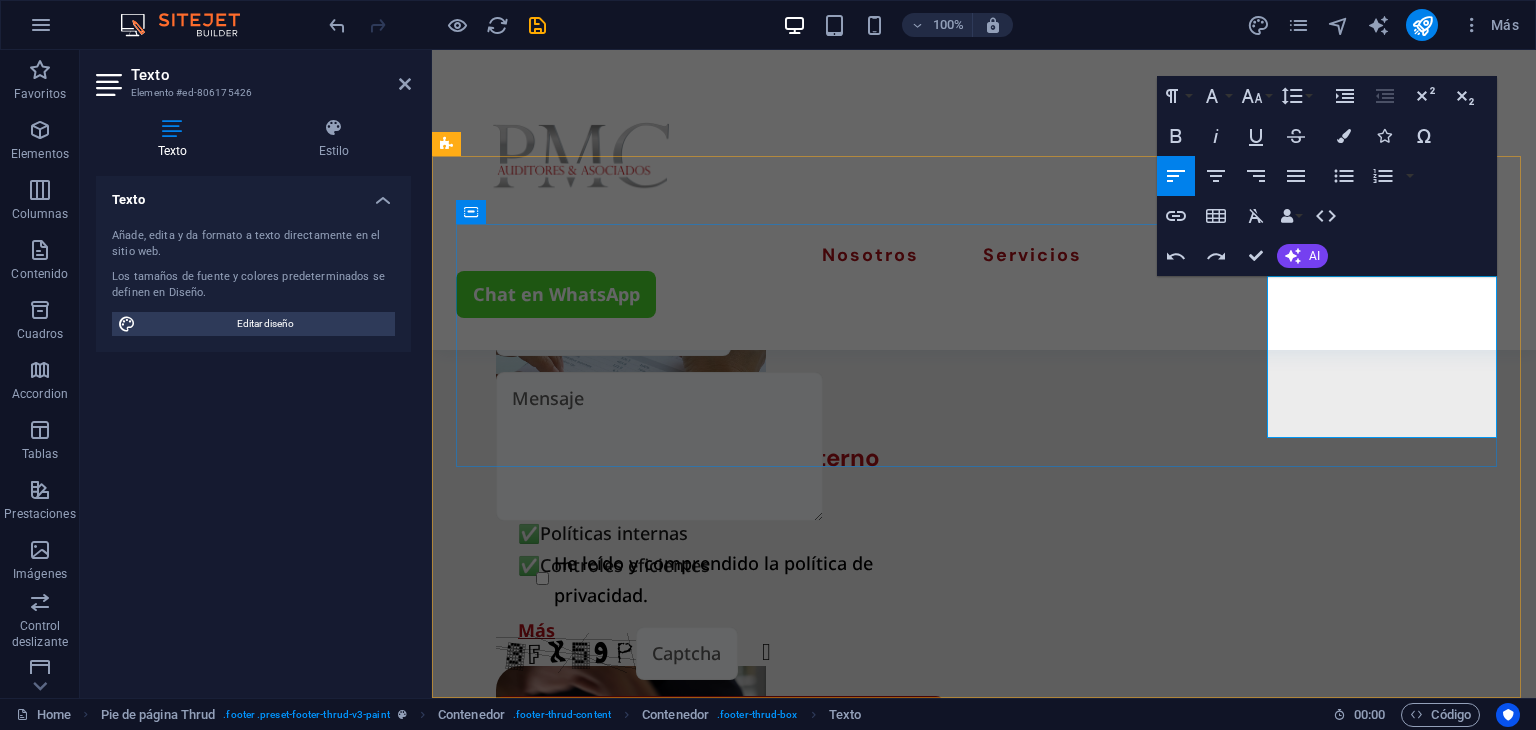 click on "​" at bounding box center (573, 3002) 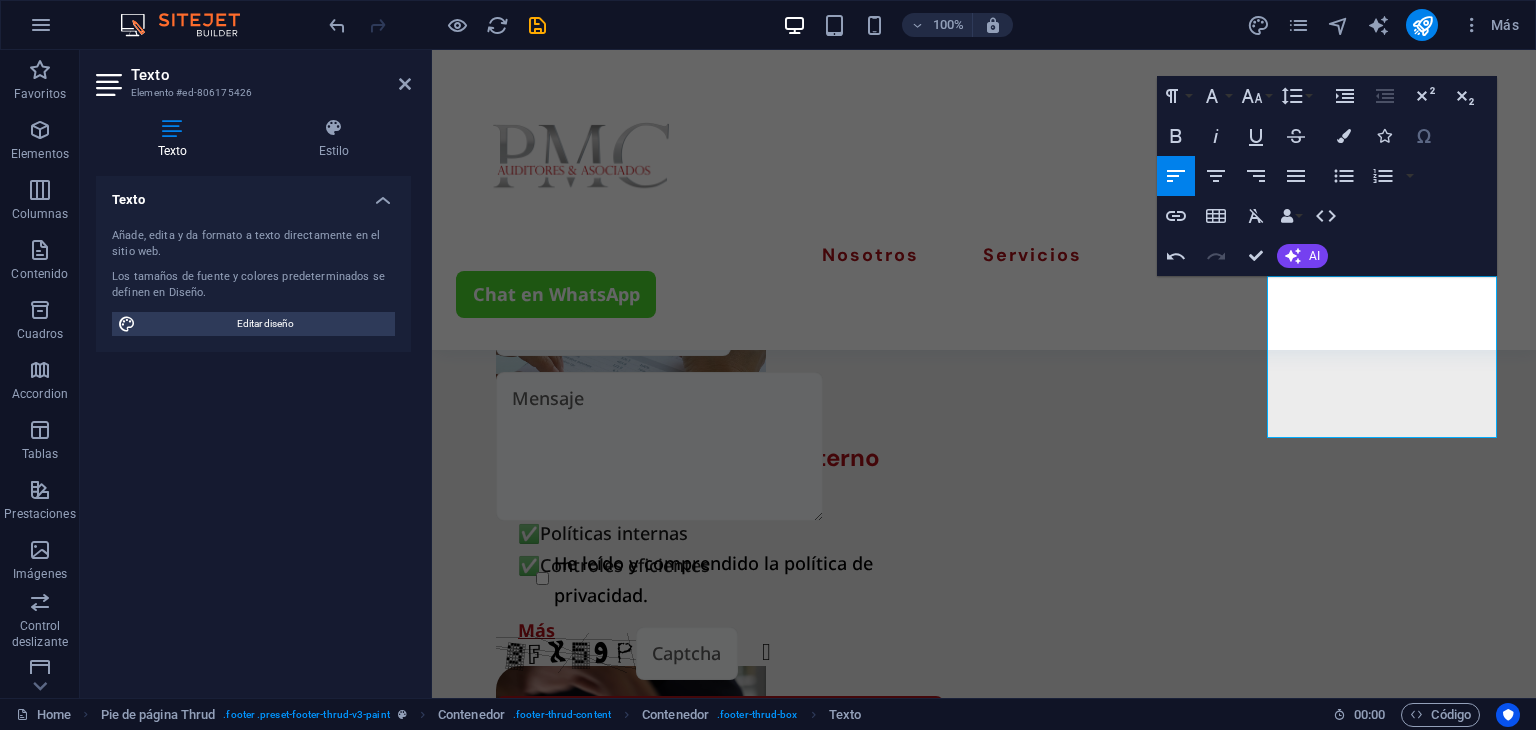 click 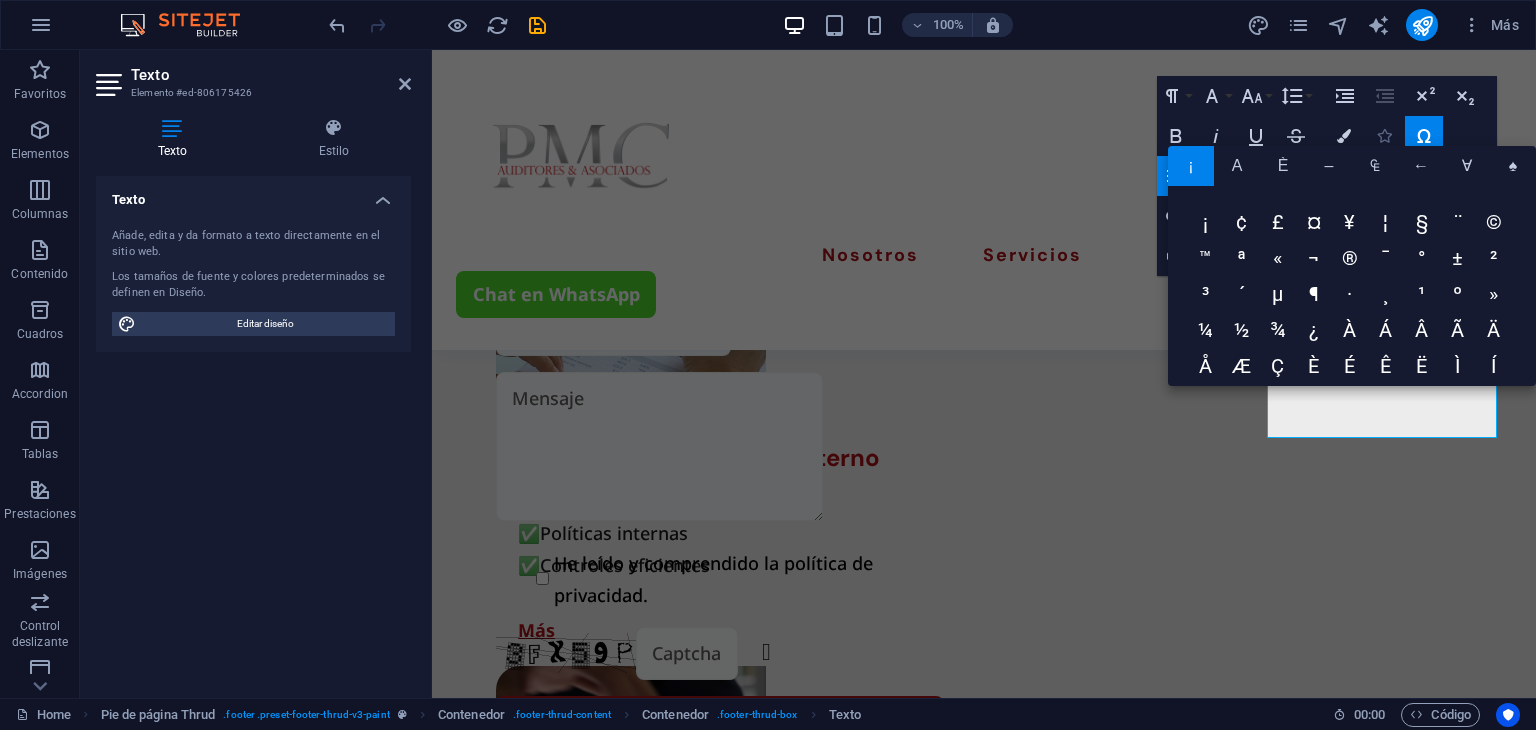 click on "Icons" at bounding box center [1384, 136] 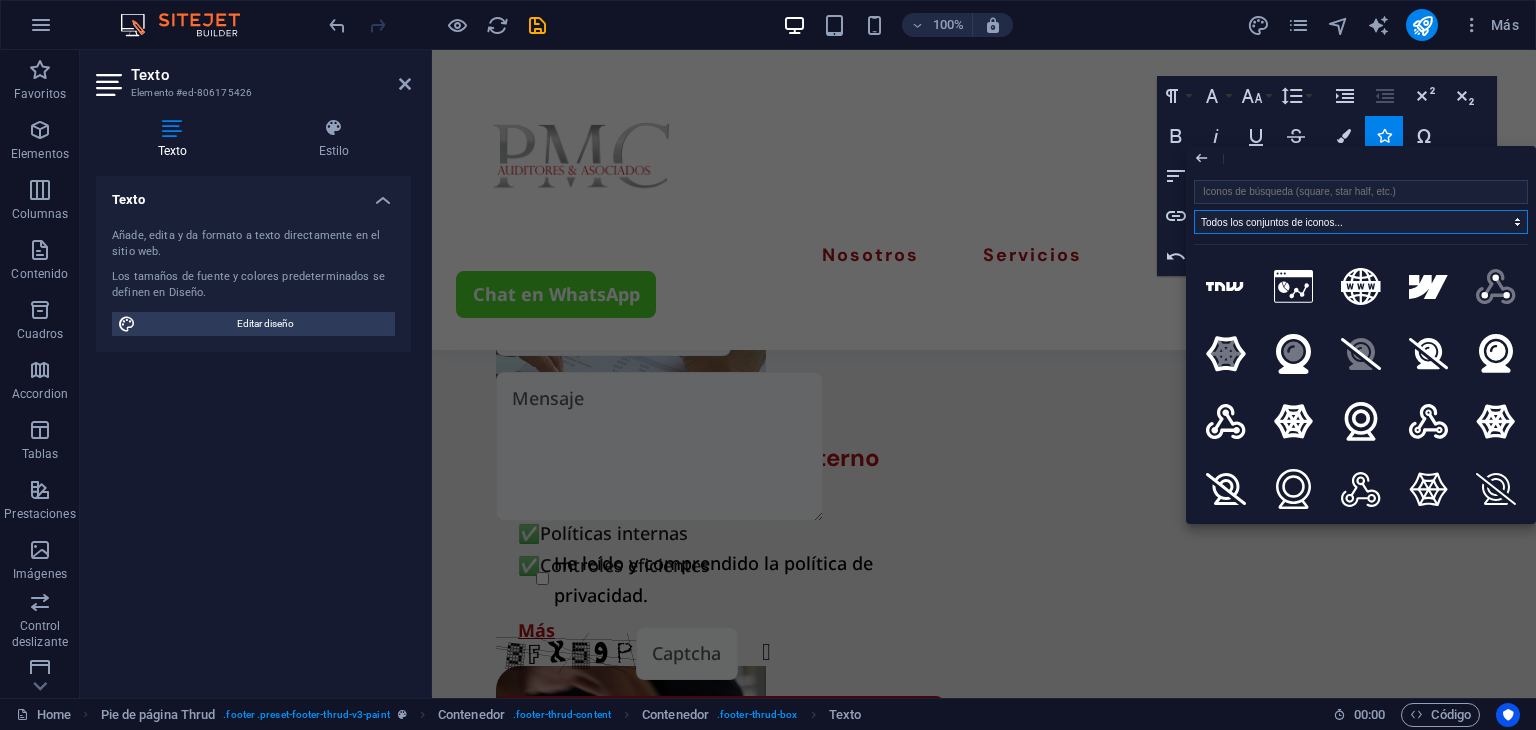 click on "Todos los conjuntos de iconos... IcoFont Ionicons FontAwesome Brands FontAwesome Duotone FontAwesome Solid FontAwesome Regular FontAwesome Light FontAwesome Thin FontAwesome Sharp Solid FontAwesome Sharp Regular FontAwesome Sharp Light FontAwesome Sharp Thin" at bounding box center (1361, 222) 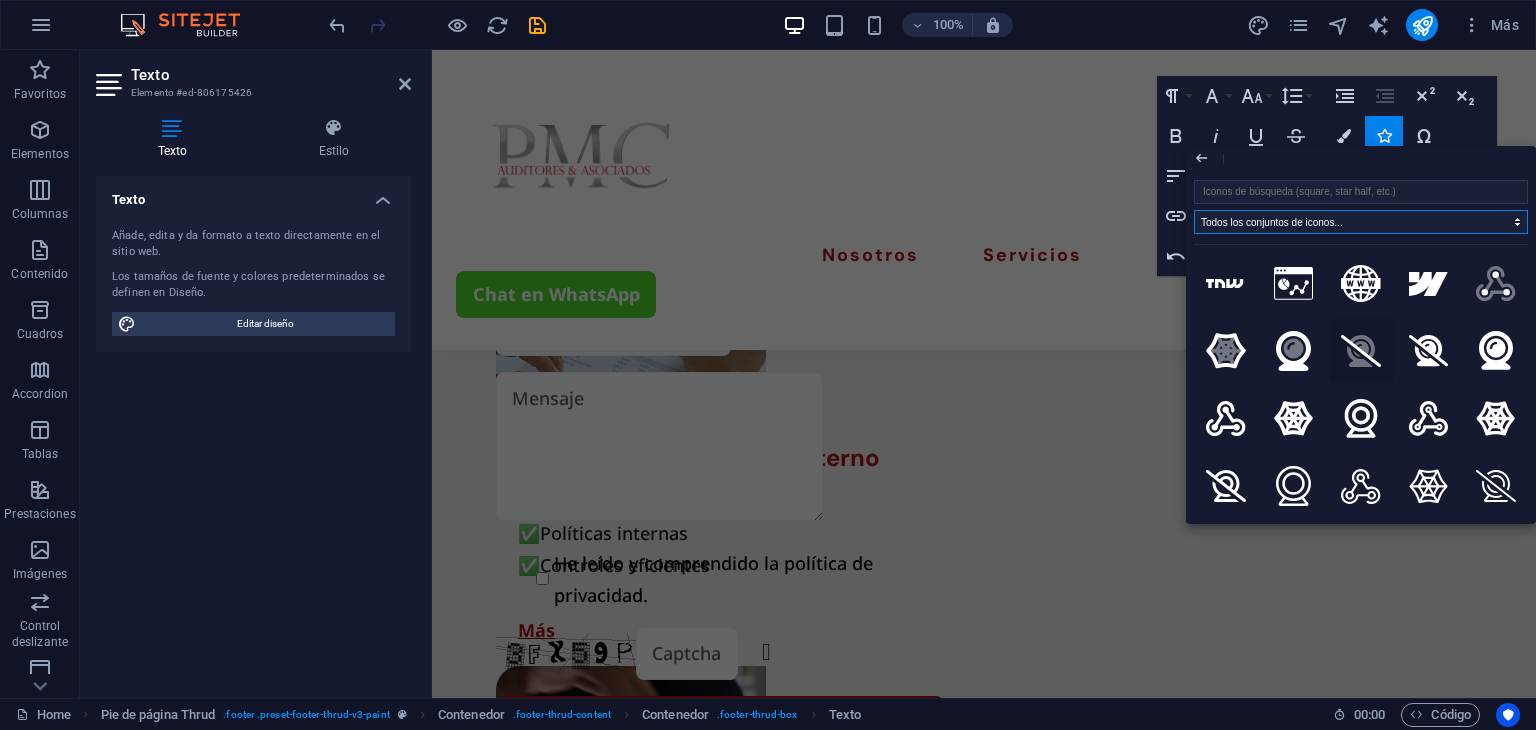 scroll, scrollTop: 0, scrollLeft: 0, axis: both 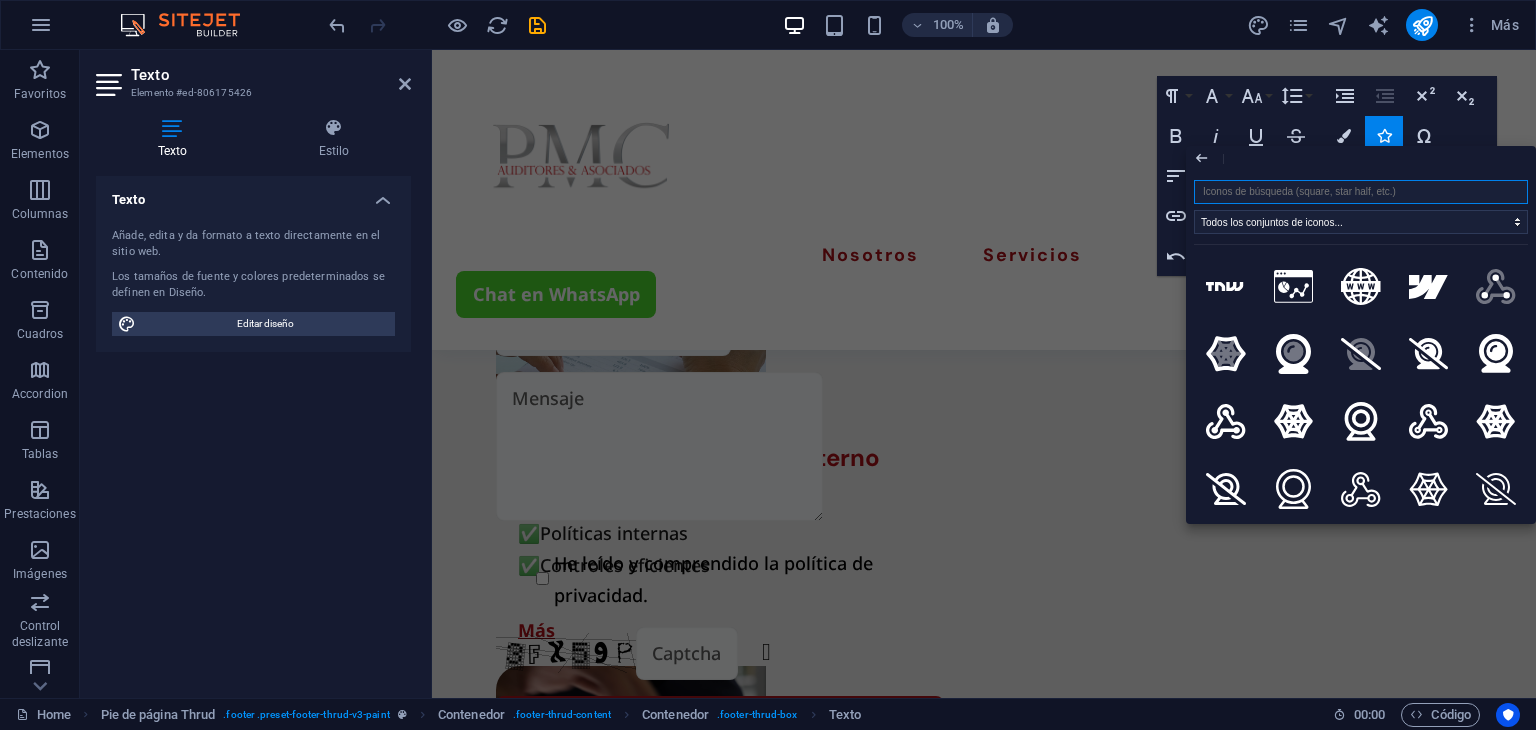 click at bounding box center (1361, 192) 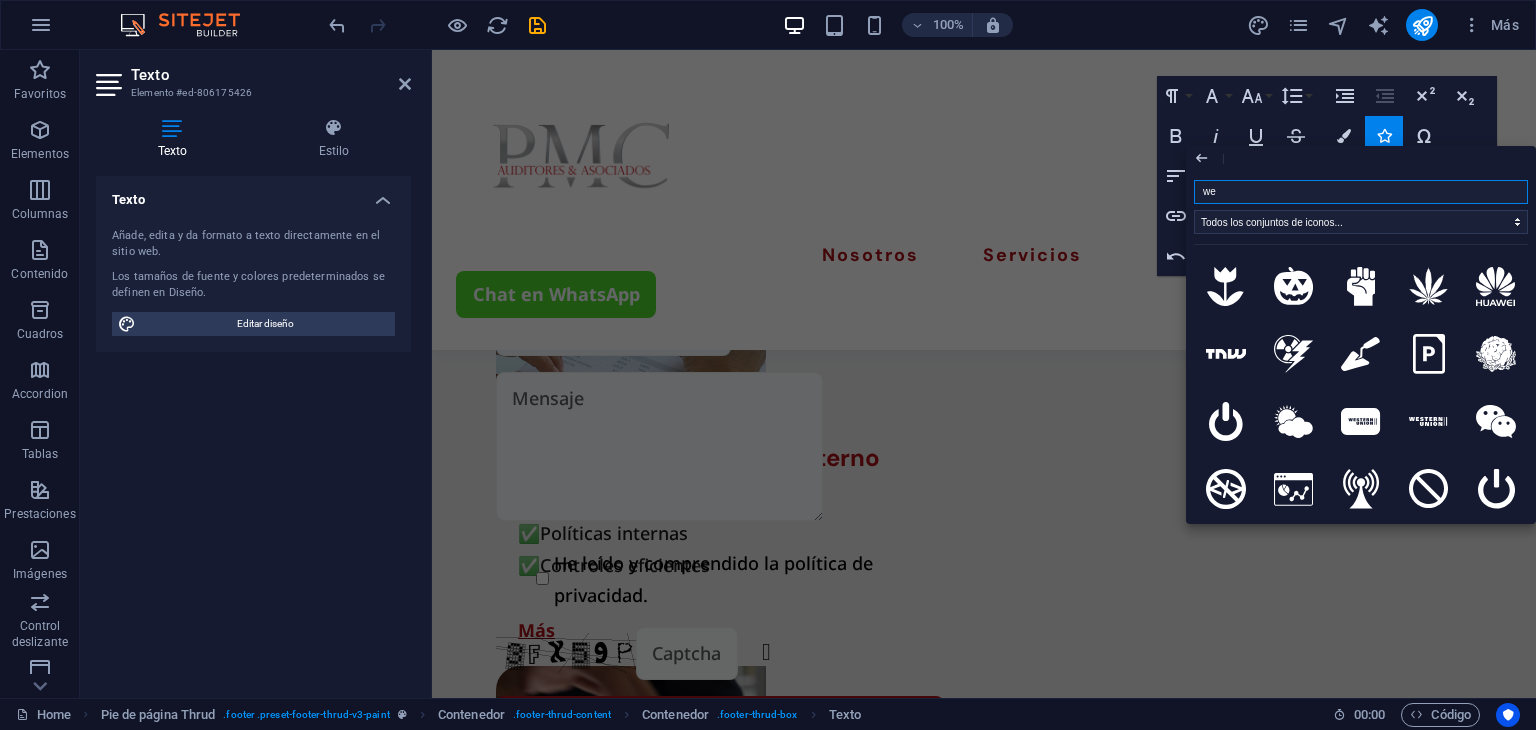 type on "web" 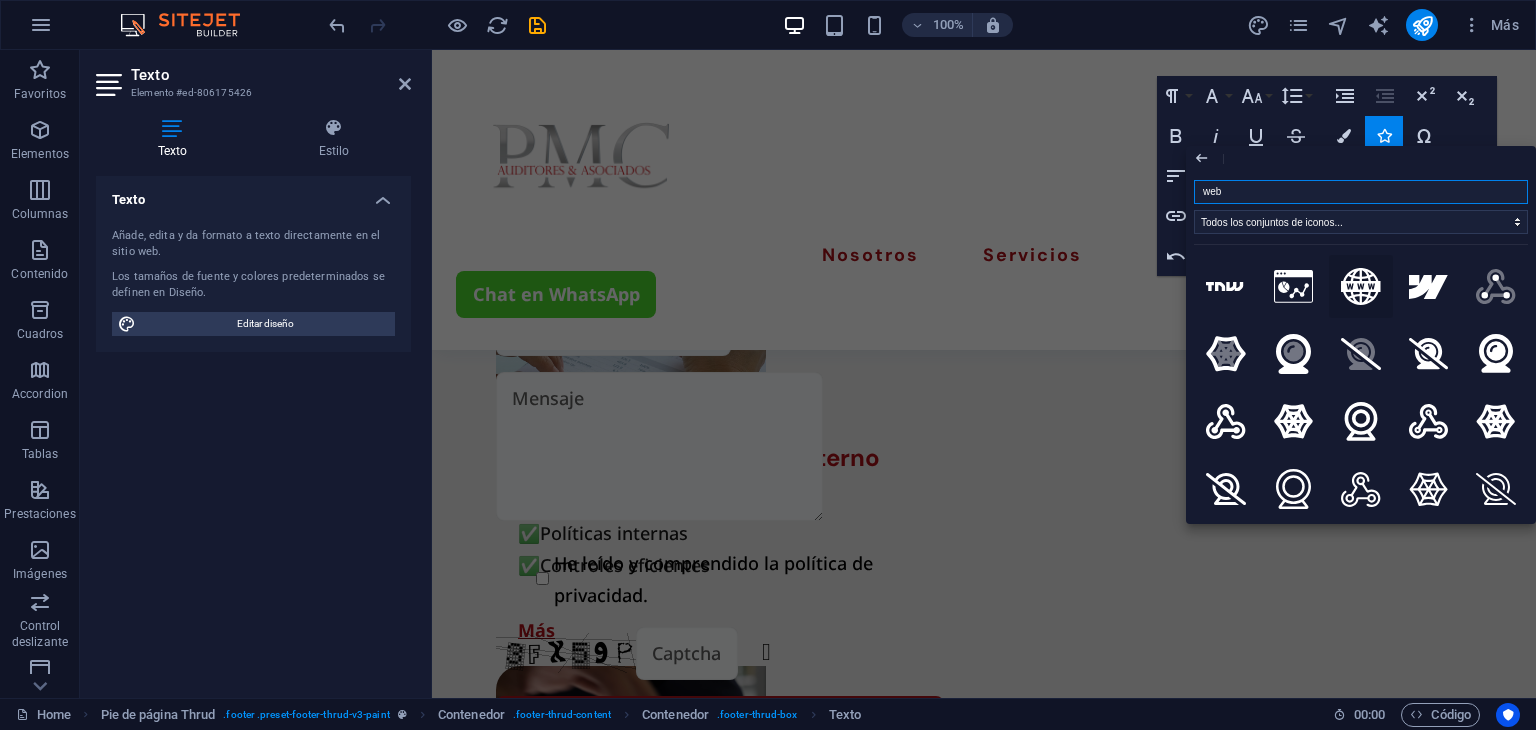click 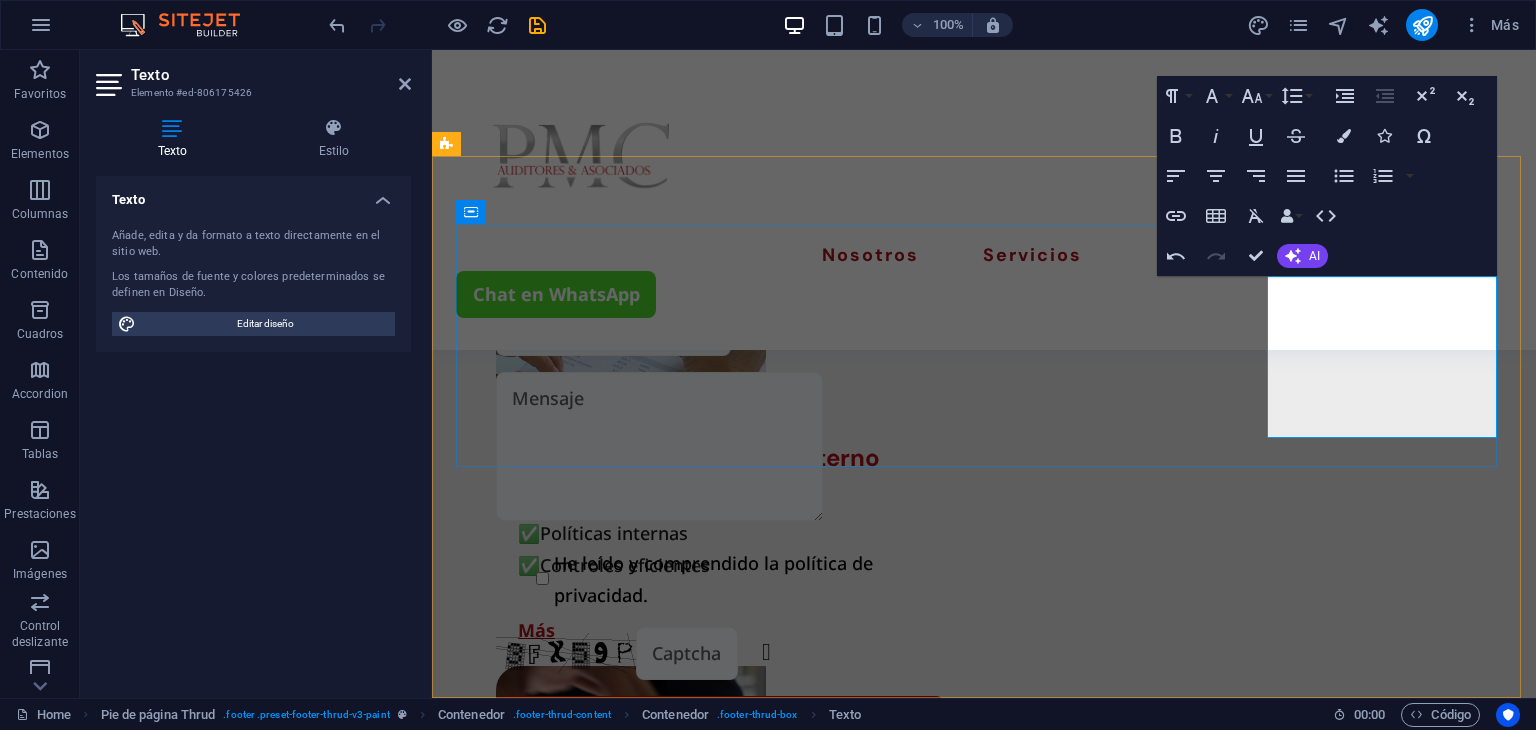 click 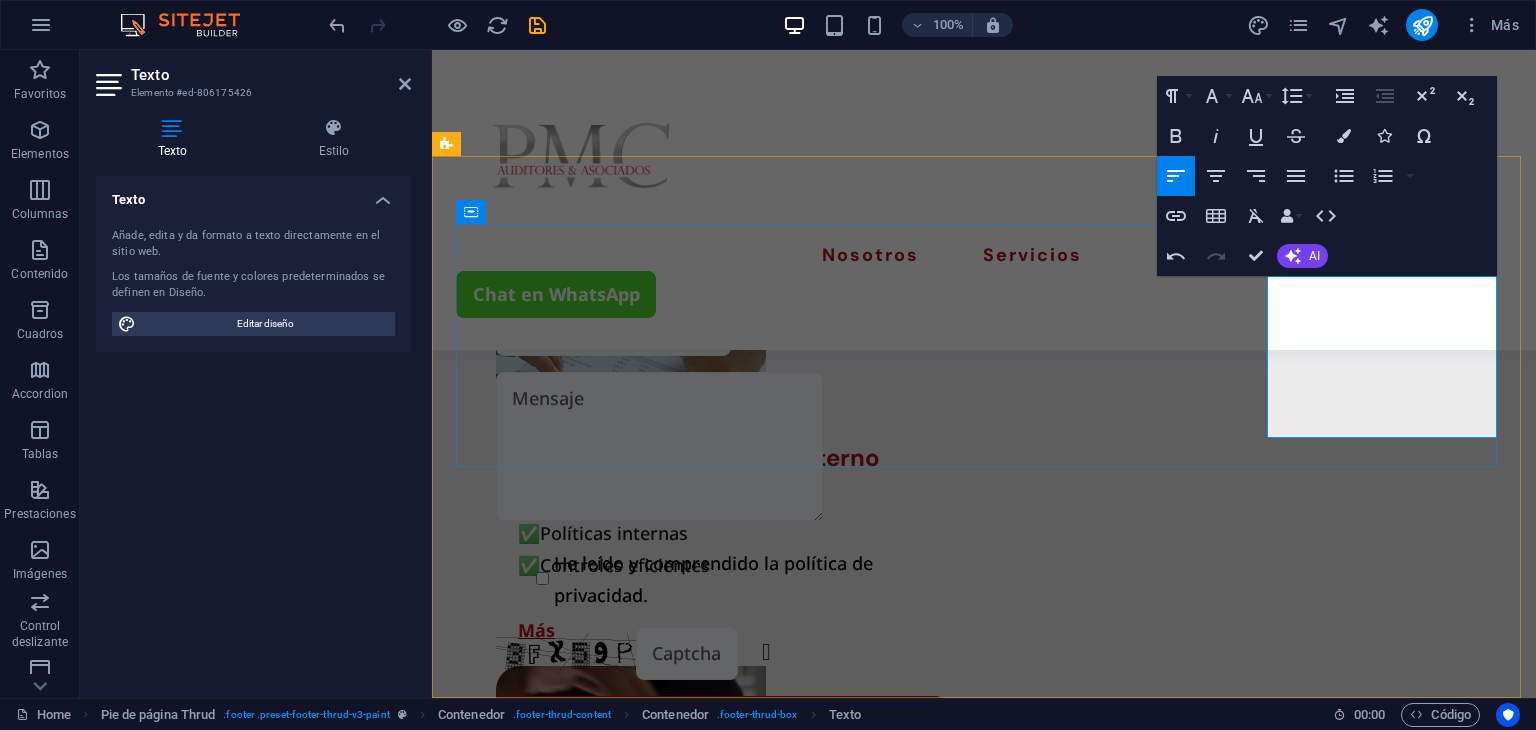 click 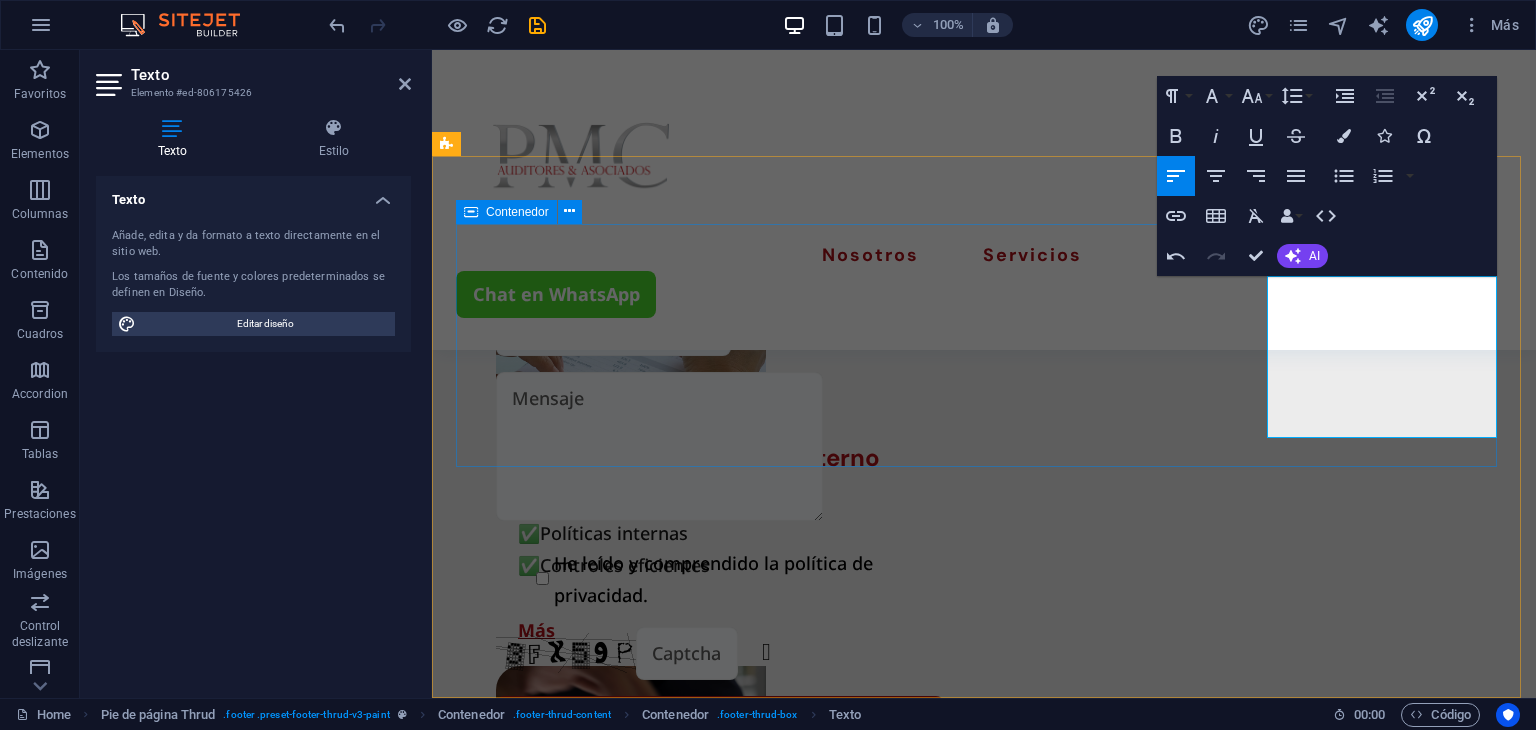 drag, startPoint x: 1276, startPoint y: 389, endPoint x: 1263, endPoint y: 389, distance: 13 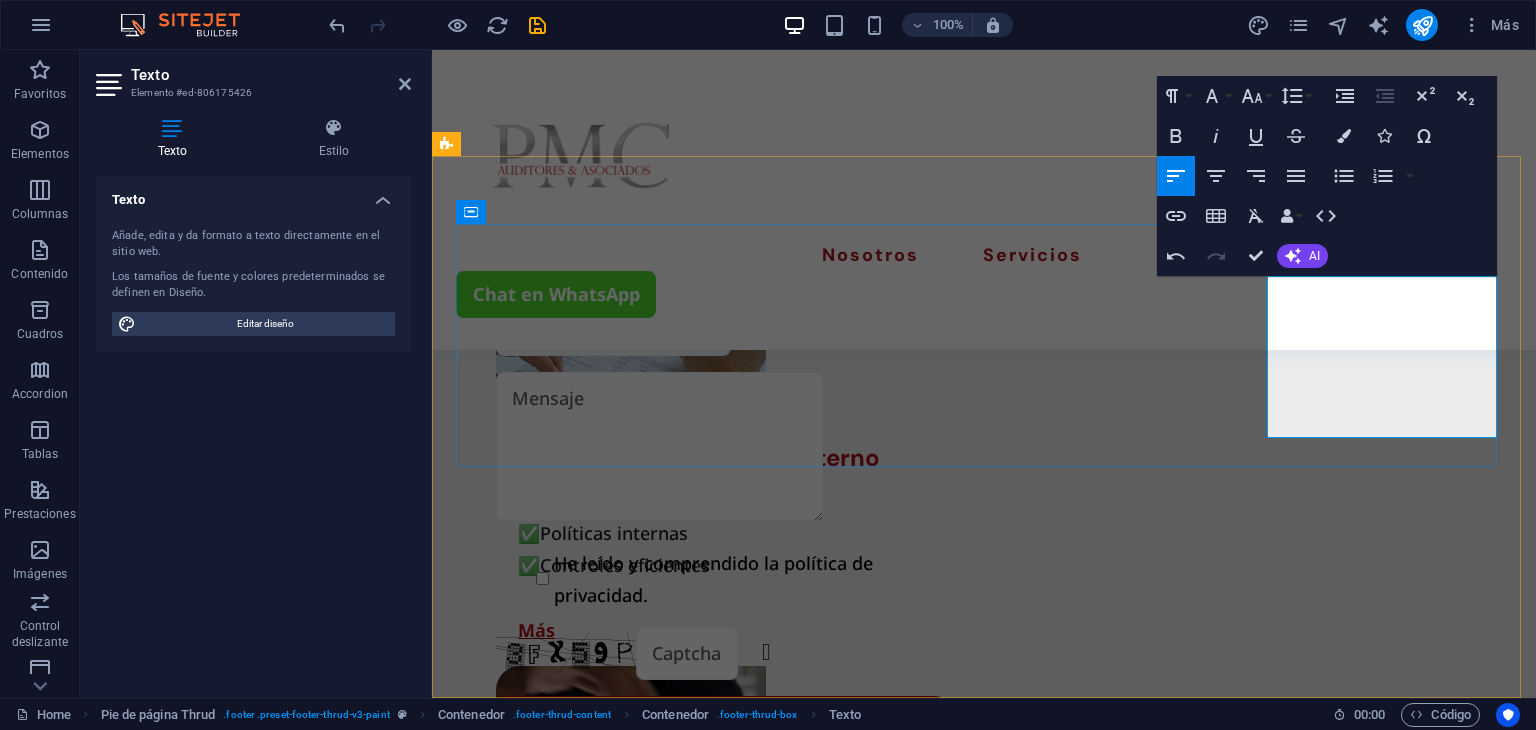 click 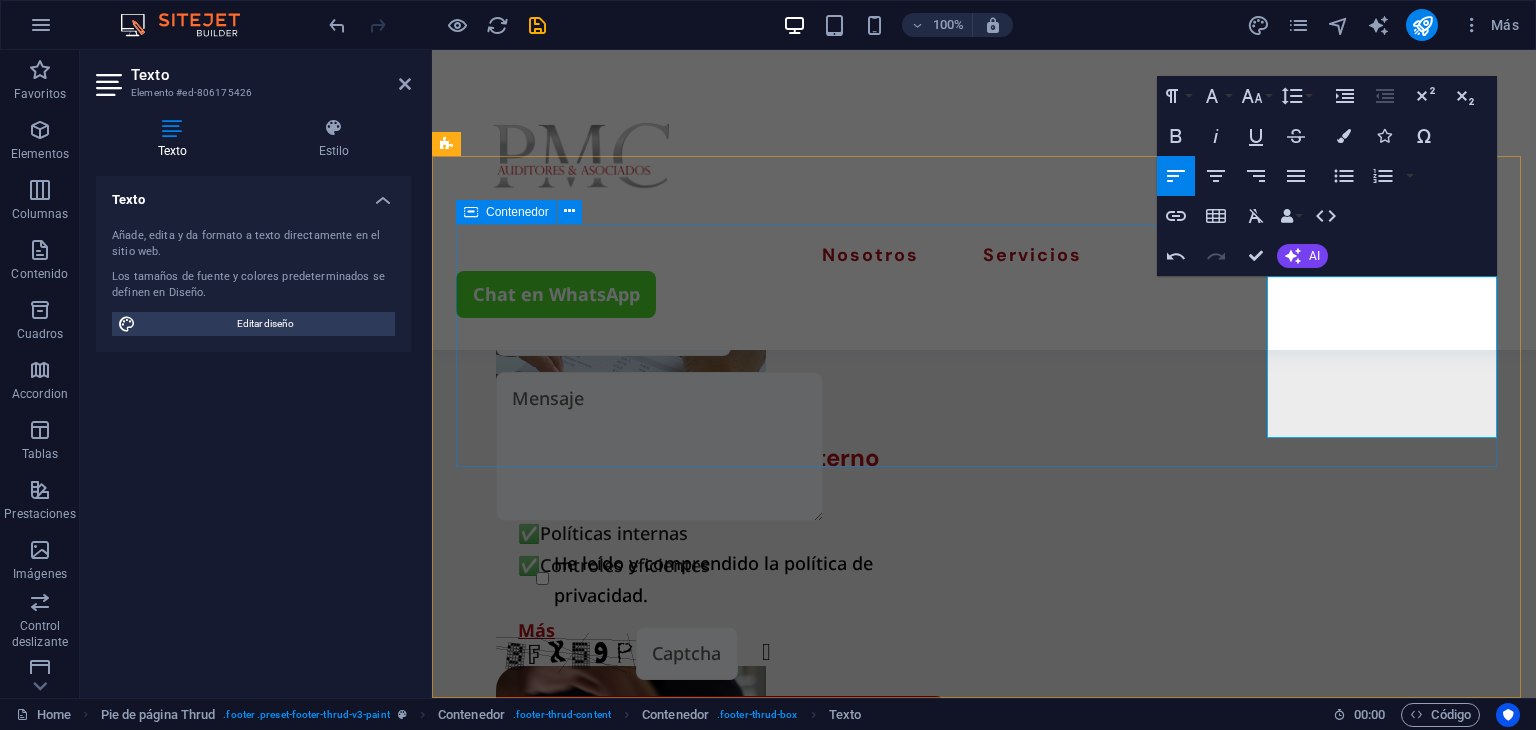 click on "Paginas  Sobre Nosotros Nuestros Servicios Detalles Legal Notice Privacy Policy Contact       +593 [PHONE]
[EMAIL] ​
[COUNTRY] - [CITY]   [POSTAL_CODE]" at bounding box center [984, 2554] 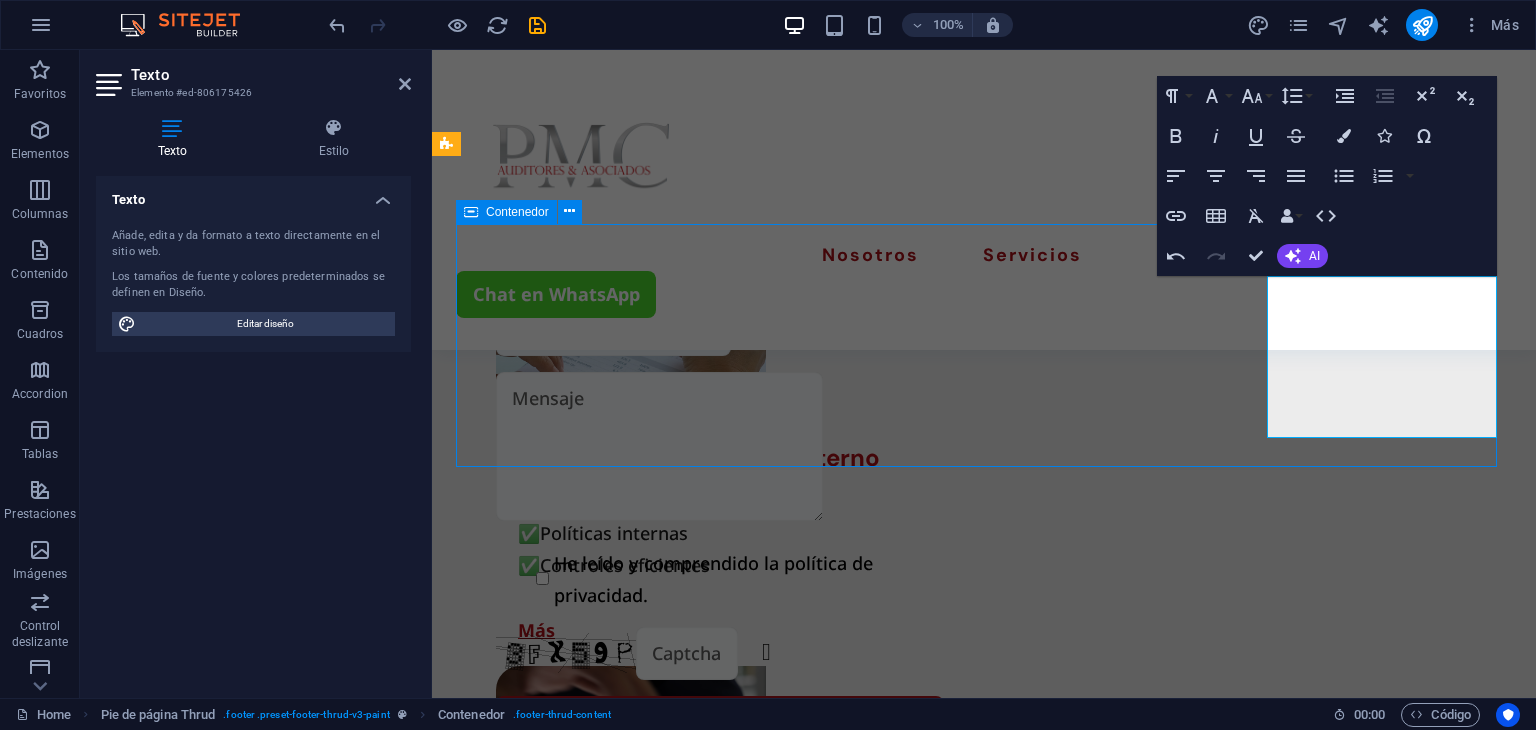 scroll, scrollTop: 3935, scrollLeft: 0, axis: vertical 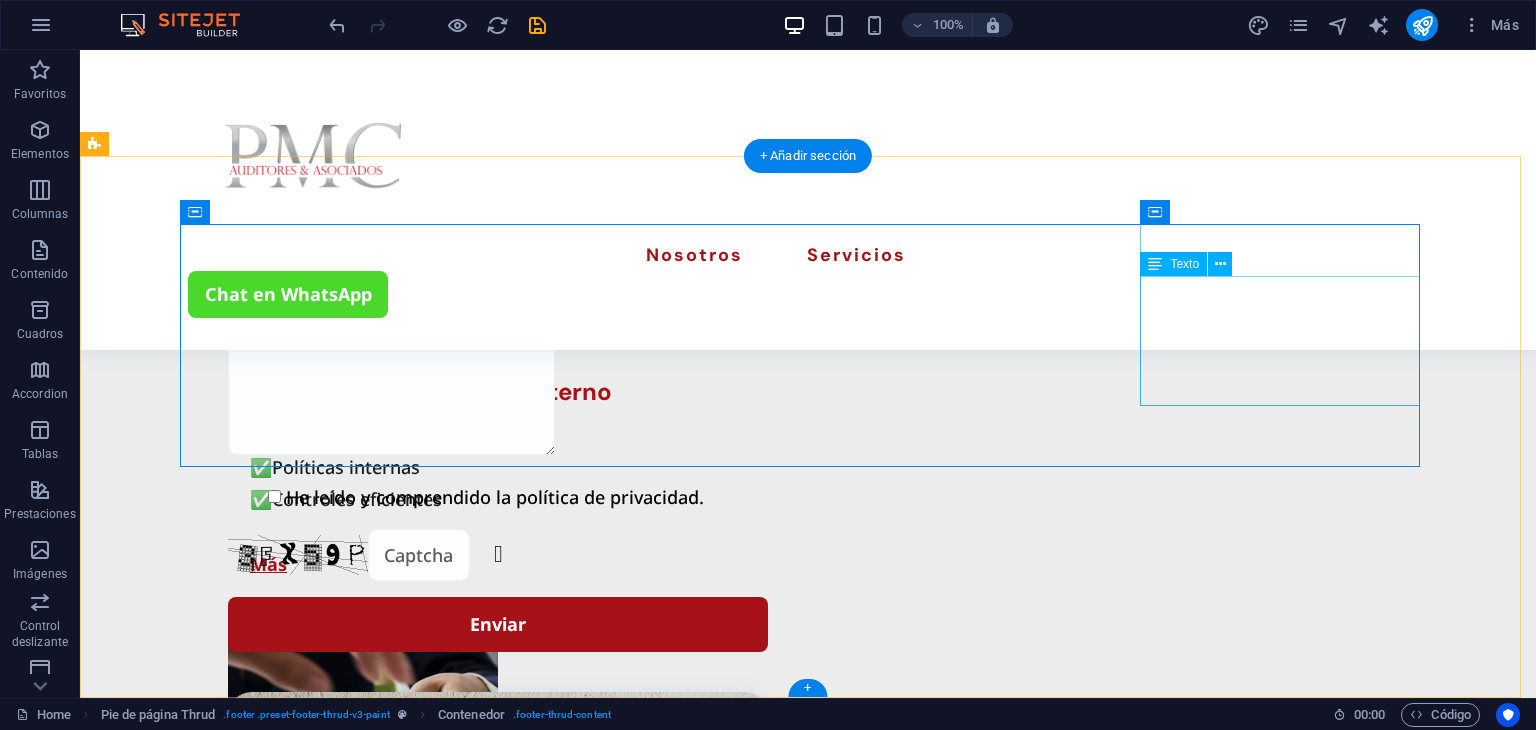 click on "+593 [PHONE]
[EMAIL]
[COUNTRY] - [CITY]   [POSTAL_CODE]" at bounding box center [328, 2989] 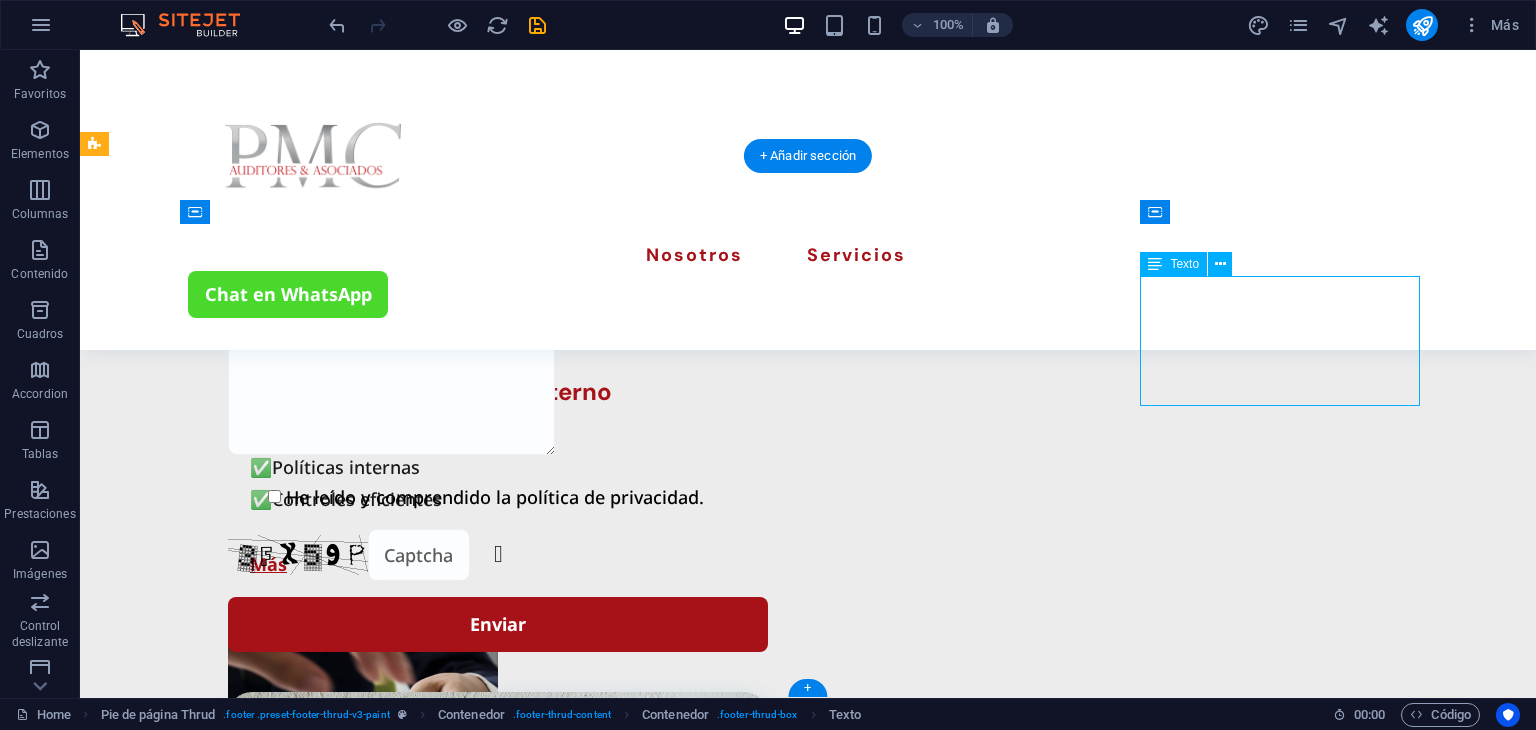 click on "+593 [PHONE]
[EMAIL]
[COUNTRY] - [CITY]   [POSTAL_CODE]" at bounding box center (328, 2989) 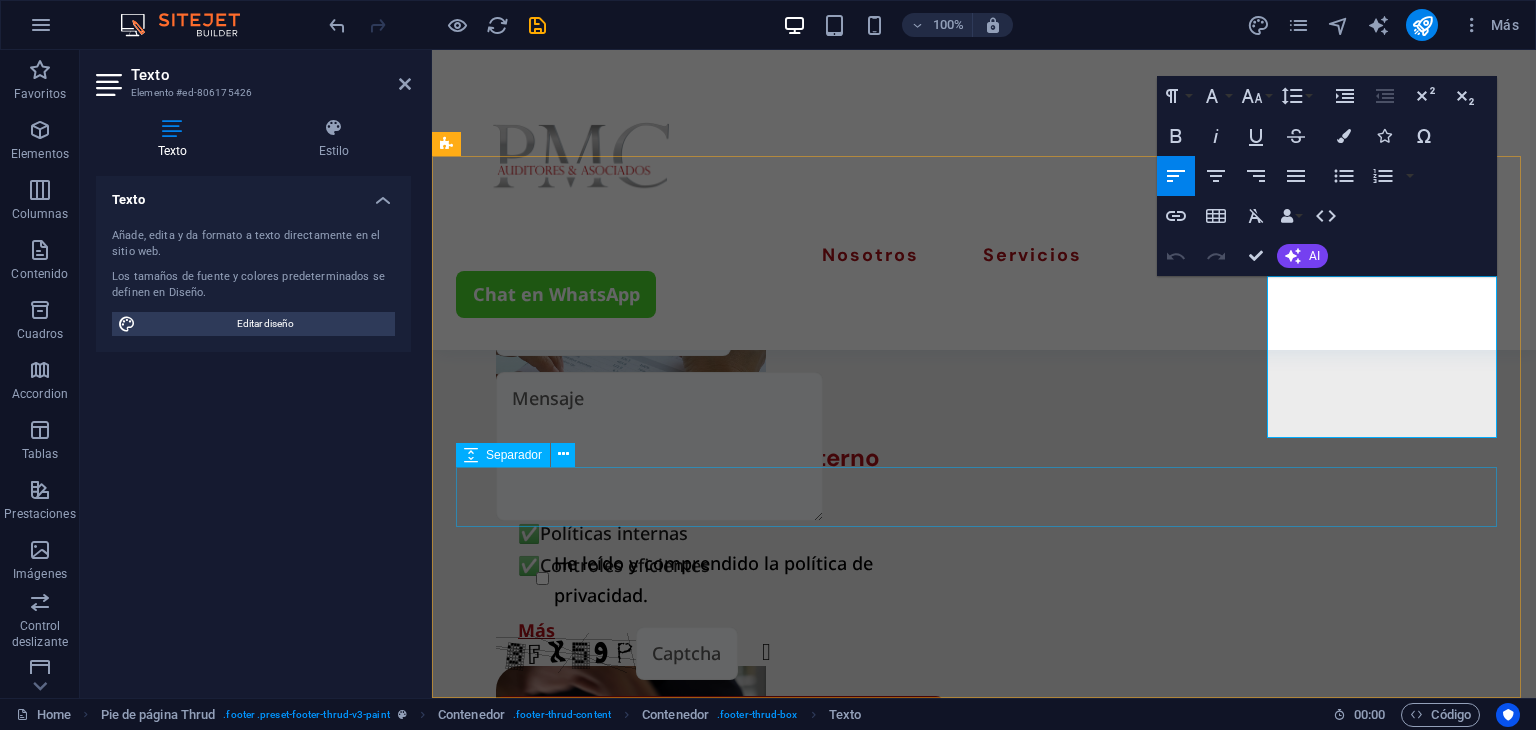 click at bounding box center [984, 3566] 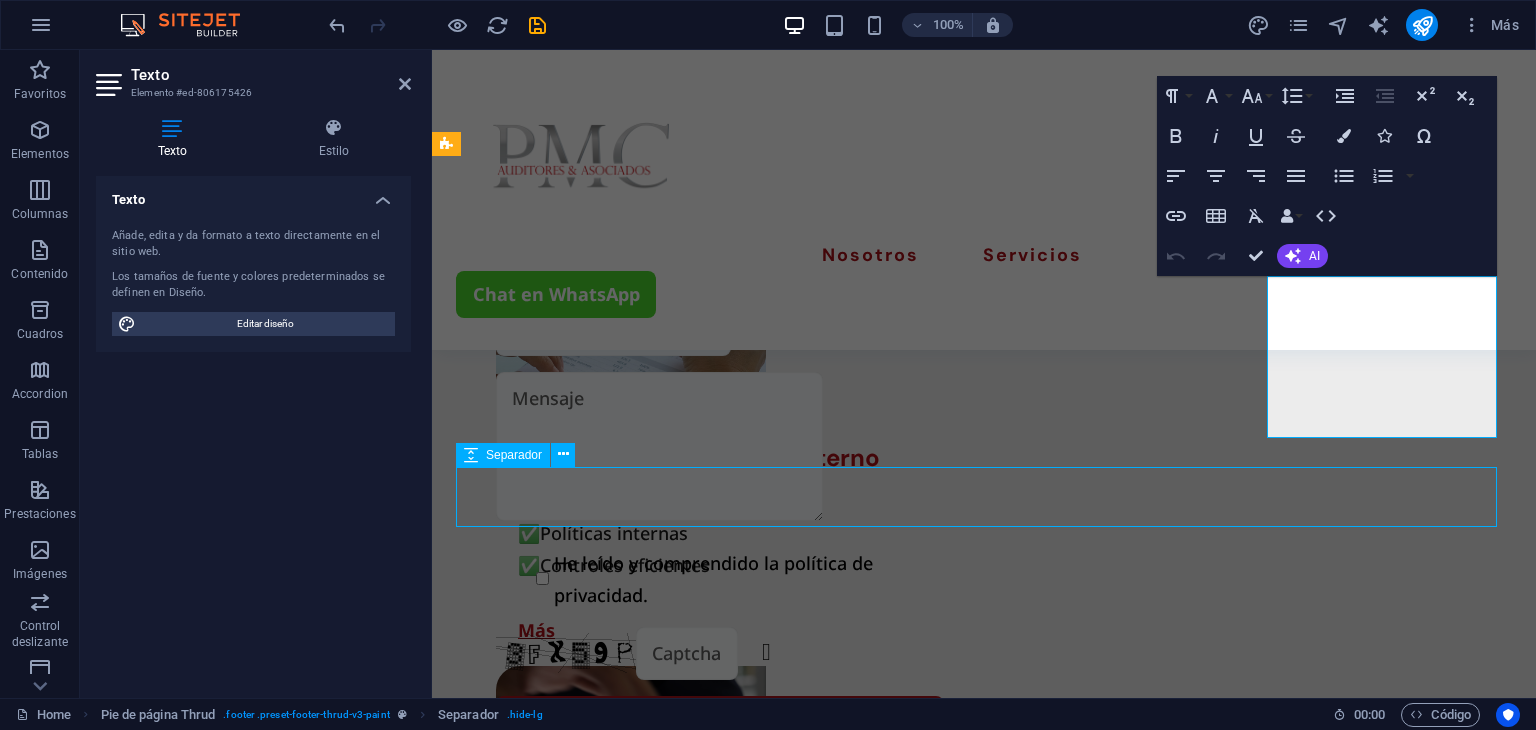 click at bounding box center (984, 3566) 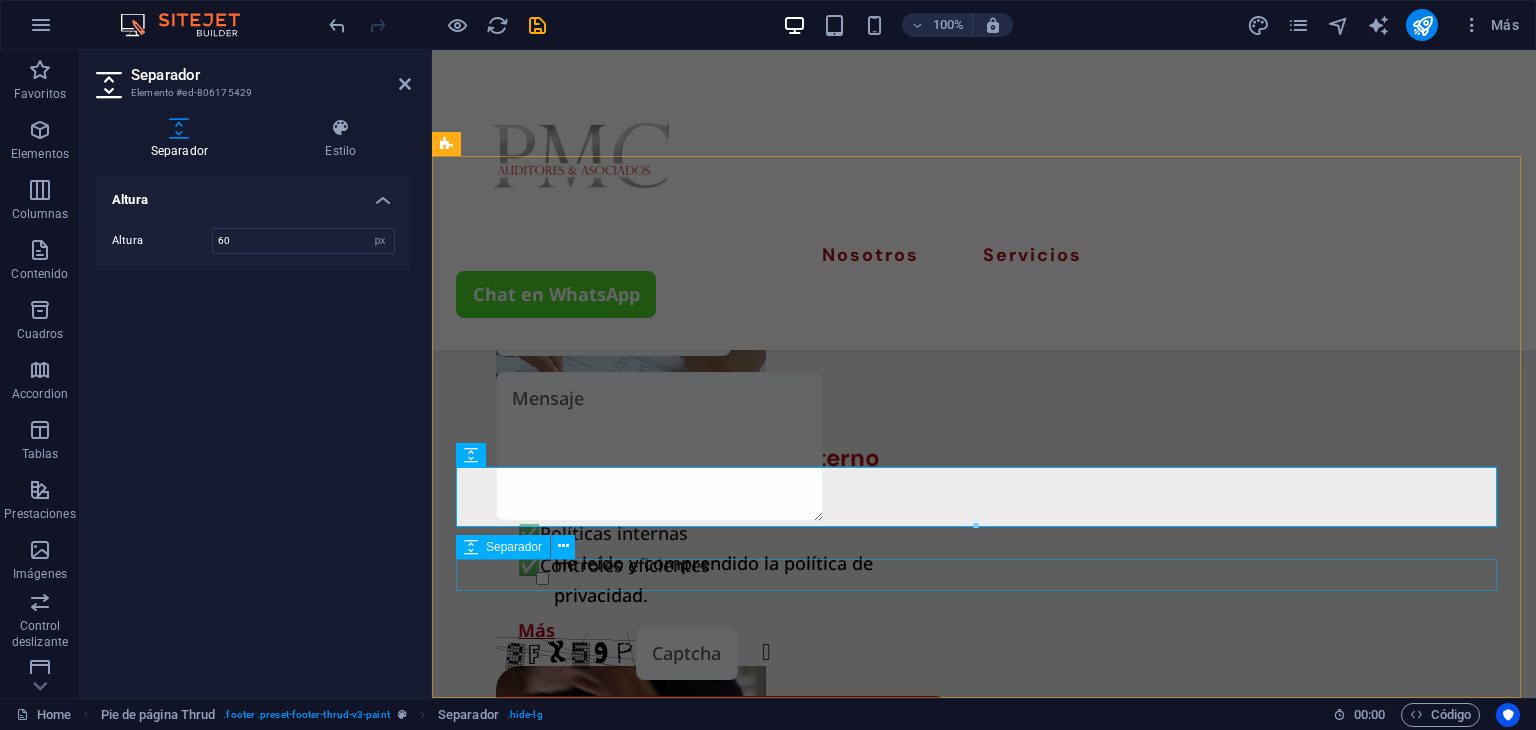 click at bounding box center (984, 3724) 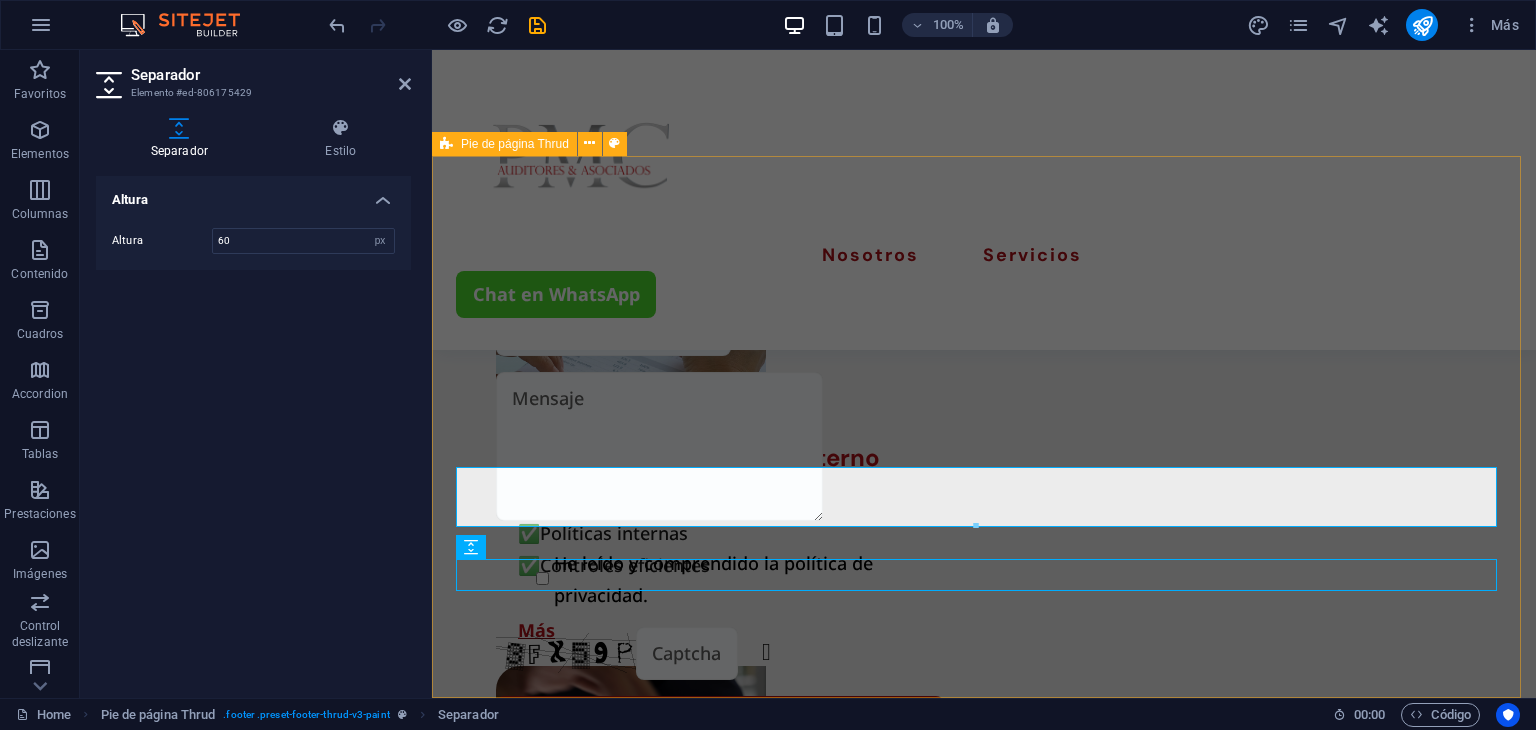scroll, scrollTop: 3935, scrollLeft: 0, axis: vertical 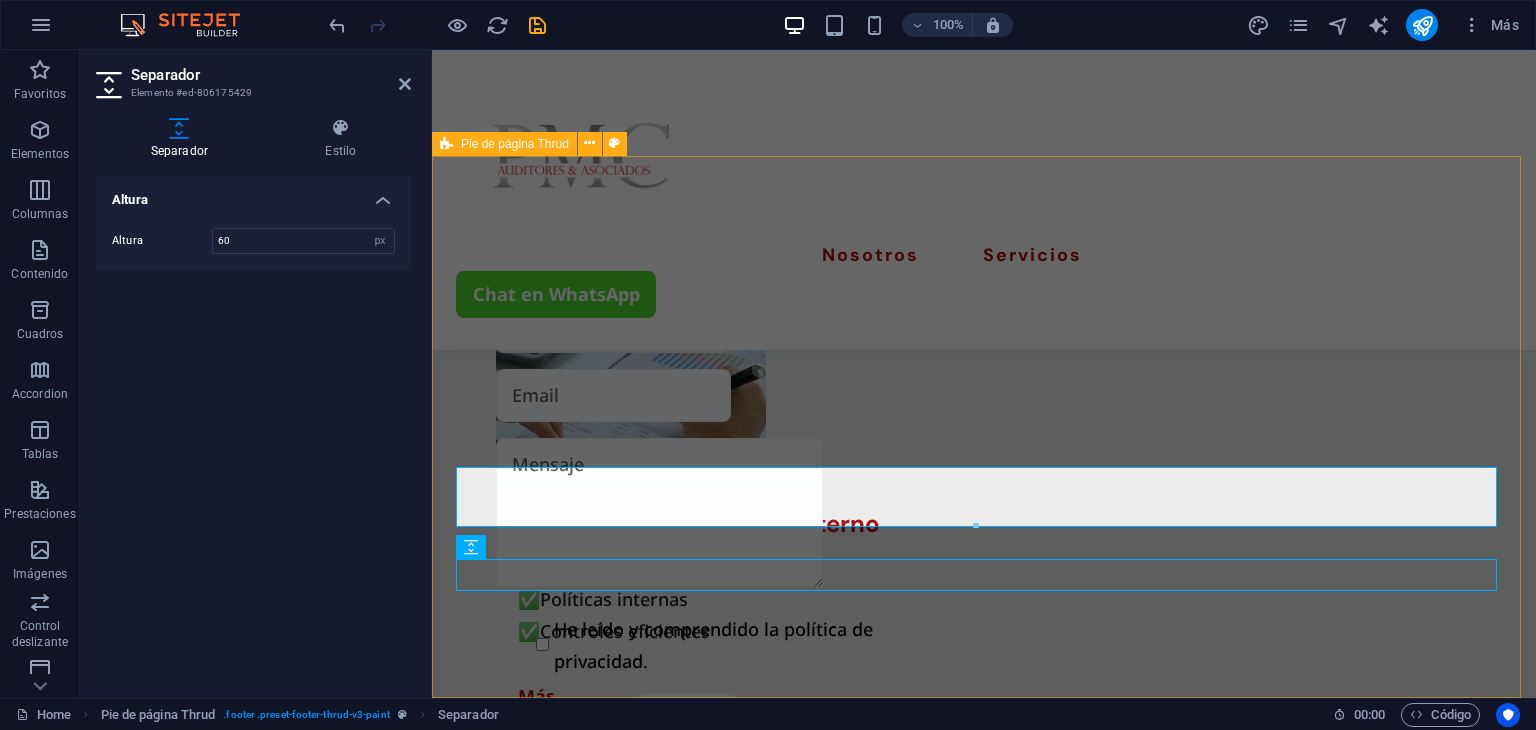 click on "Paginas  Sobre Nosotros Nuestros Servicios Detalles Legal Notice Privacy Policy Contact       +593 [PHONE]
[EMAIL]
[COUNTRY] - [CITY]   [POSTAL_CODE]
2025    auditorespmc.com . All Rights Reserved" at bounding box center [984, 2742] 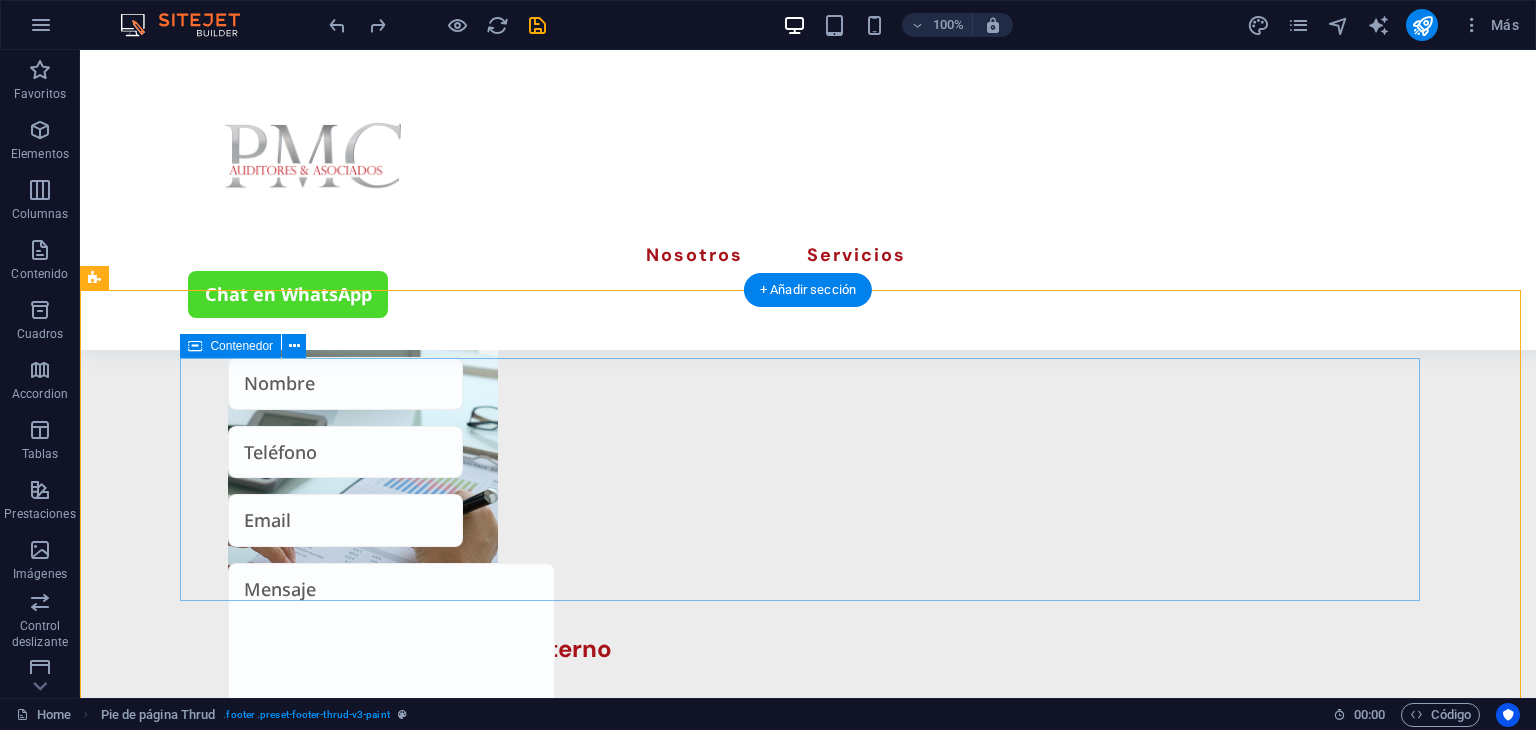 scroll, scrollTop: 3835, scrollLeft: 0, axis: vertical 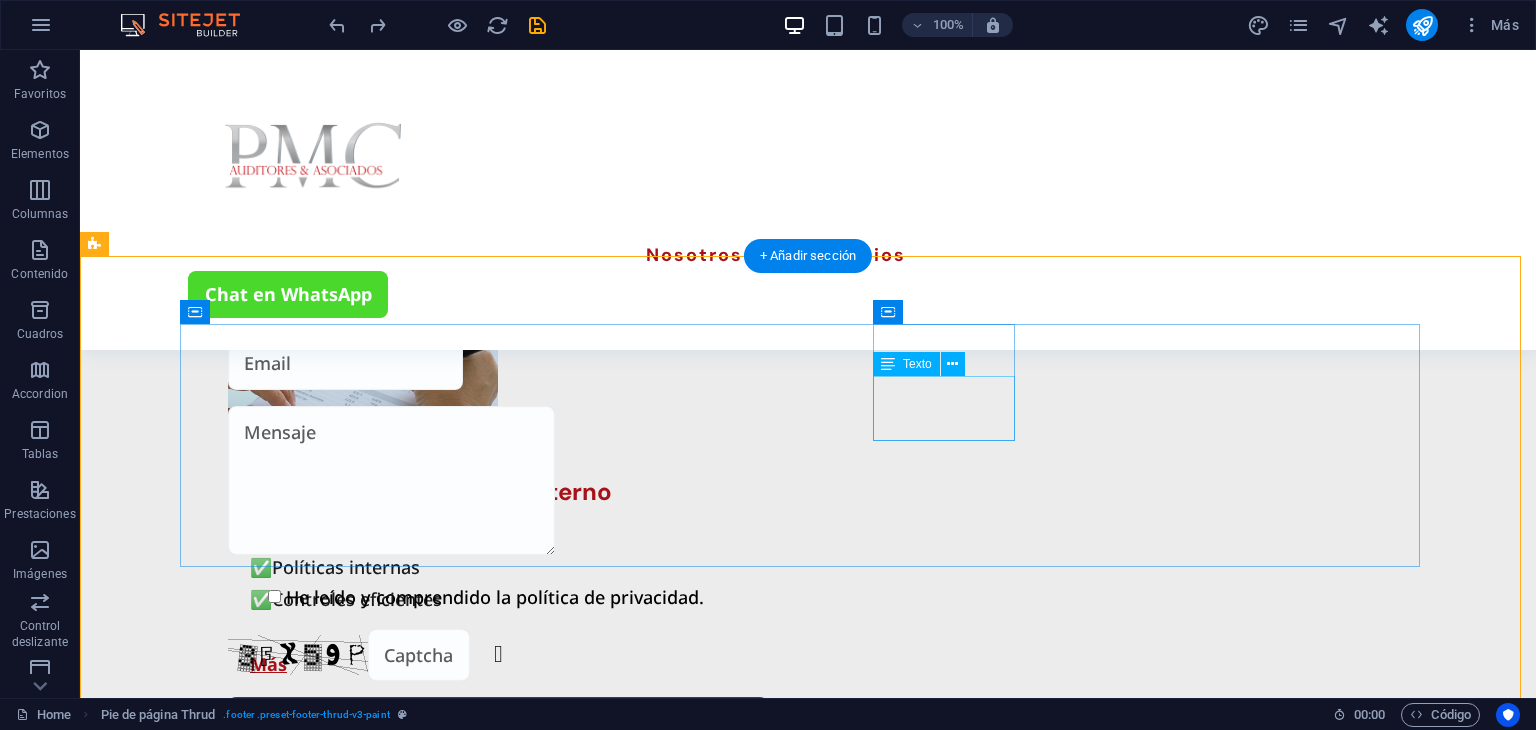 click on "Legal Notice Privacy Policy" at bounding box center (328, 2238) 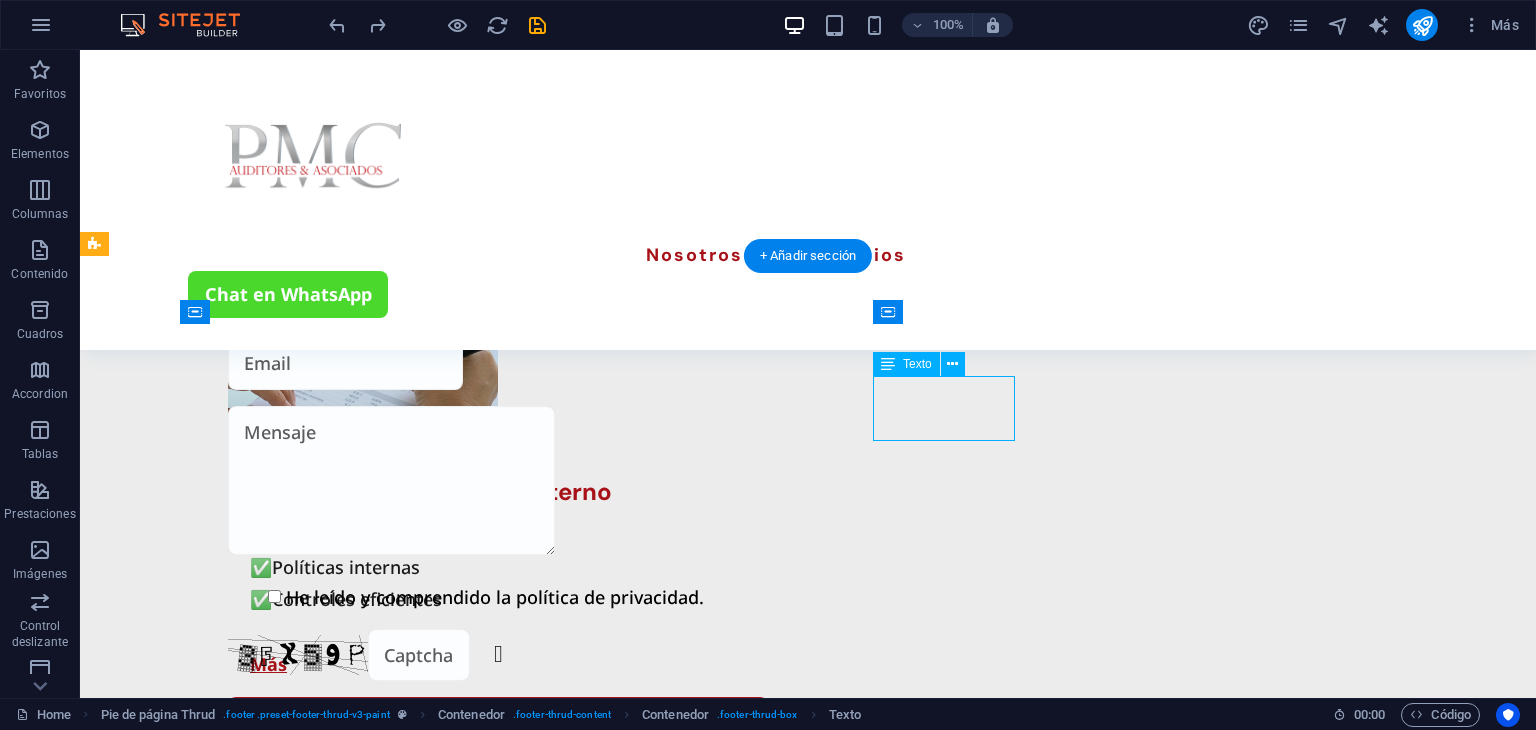 click on "Legal Notice Privacy Policy" at bounding box center [328, 2238] 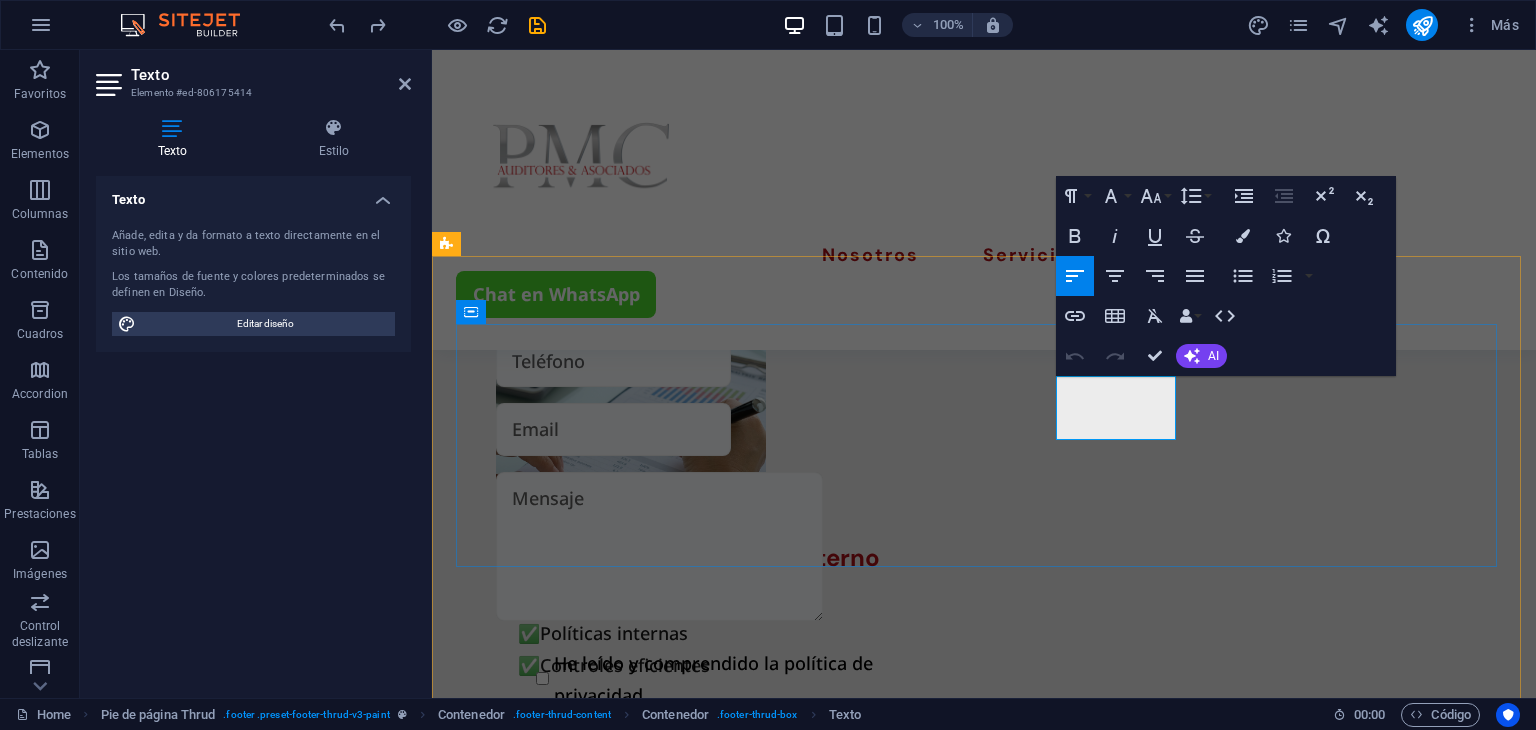 drag, startPoint x: 1174, startPoint y: 425, endPoint x: 1053, endPoint y: 383, distance: 128.082 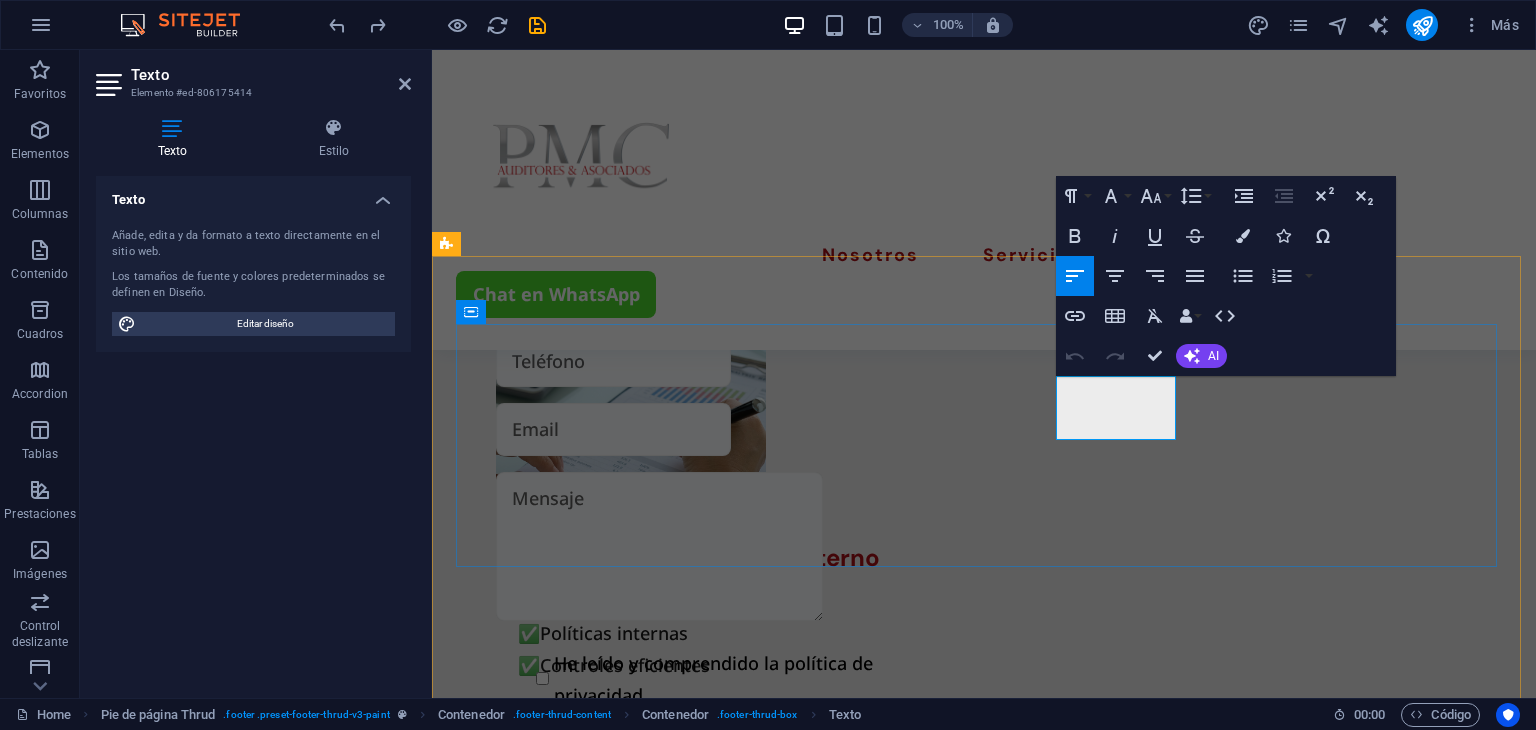 click on "Paginas  Sobre Nosotros Nuestros Servicios Detalles Legal Notice Privacy Policy Contact       +593 [PHONE]
[EMAIL]
[COUNTRY] - [CITY]   [POSTAL_CODE]" at bounding box center (984, 2507) 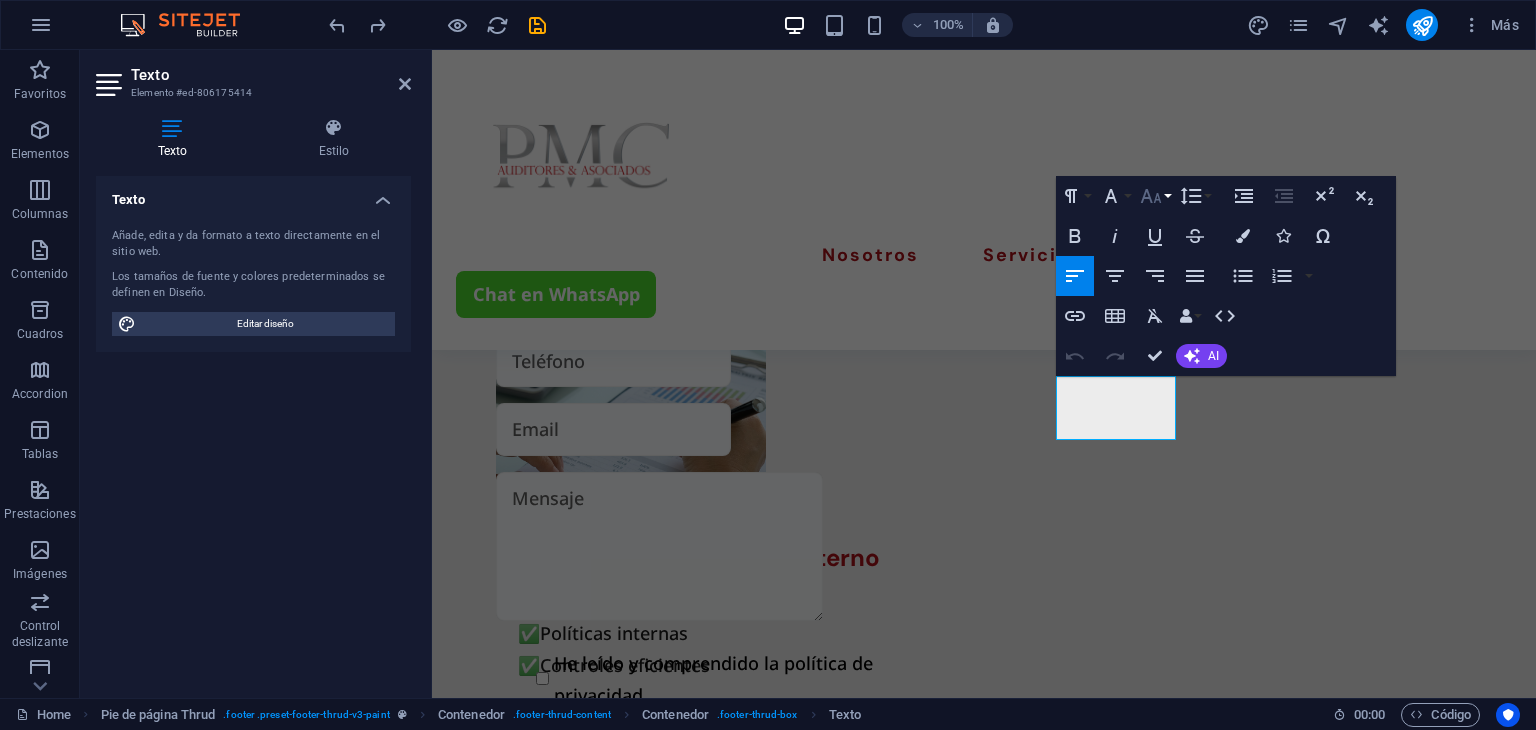 click 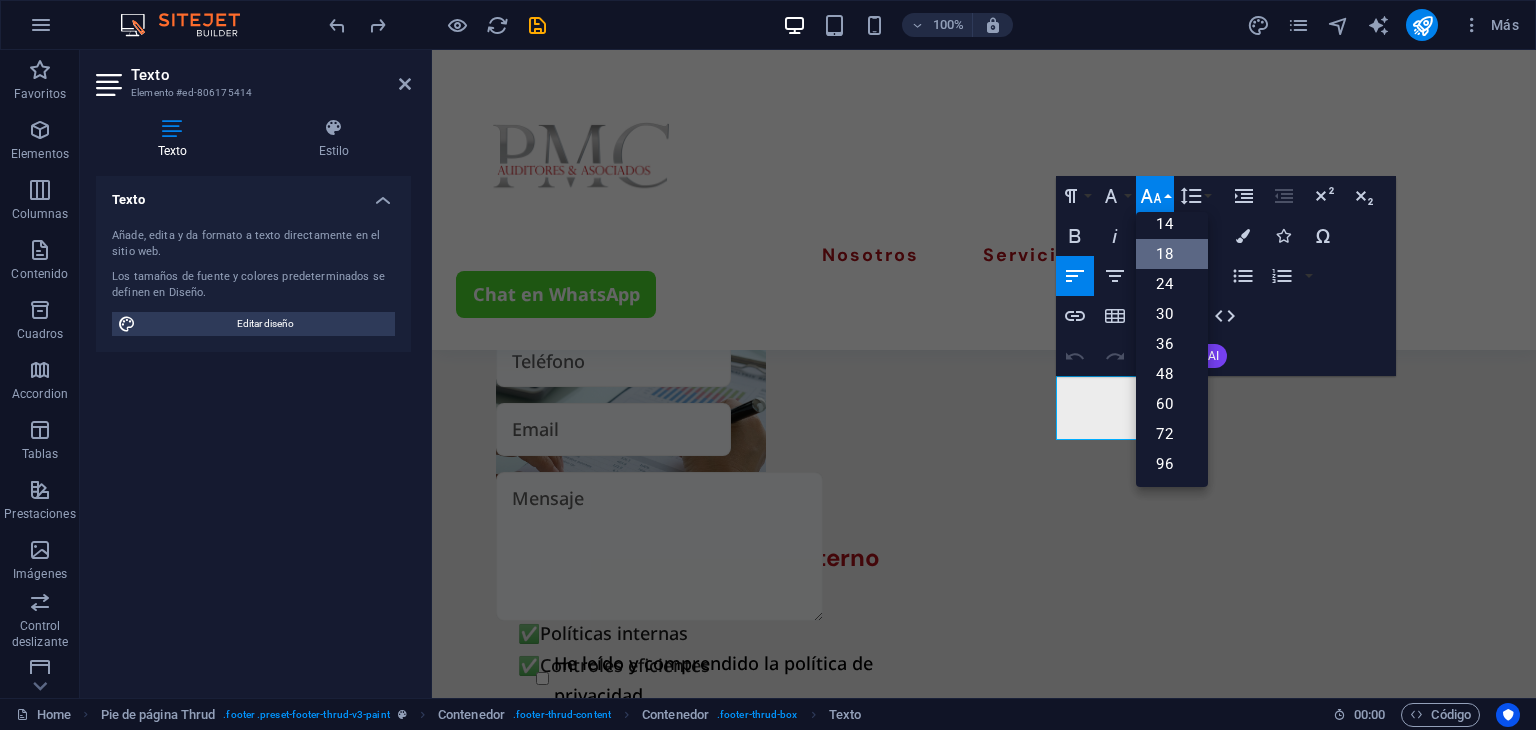 scroll, scrollTop: 160, scrollLeft: 0, axis: vertical 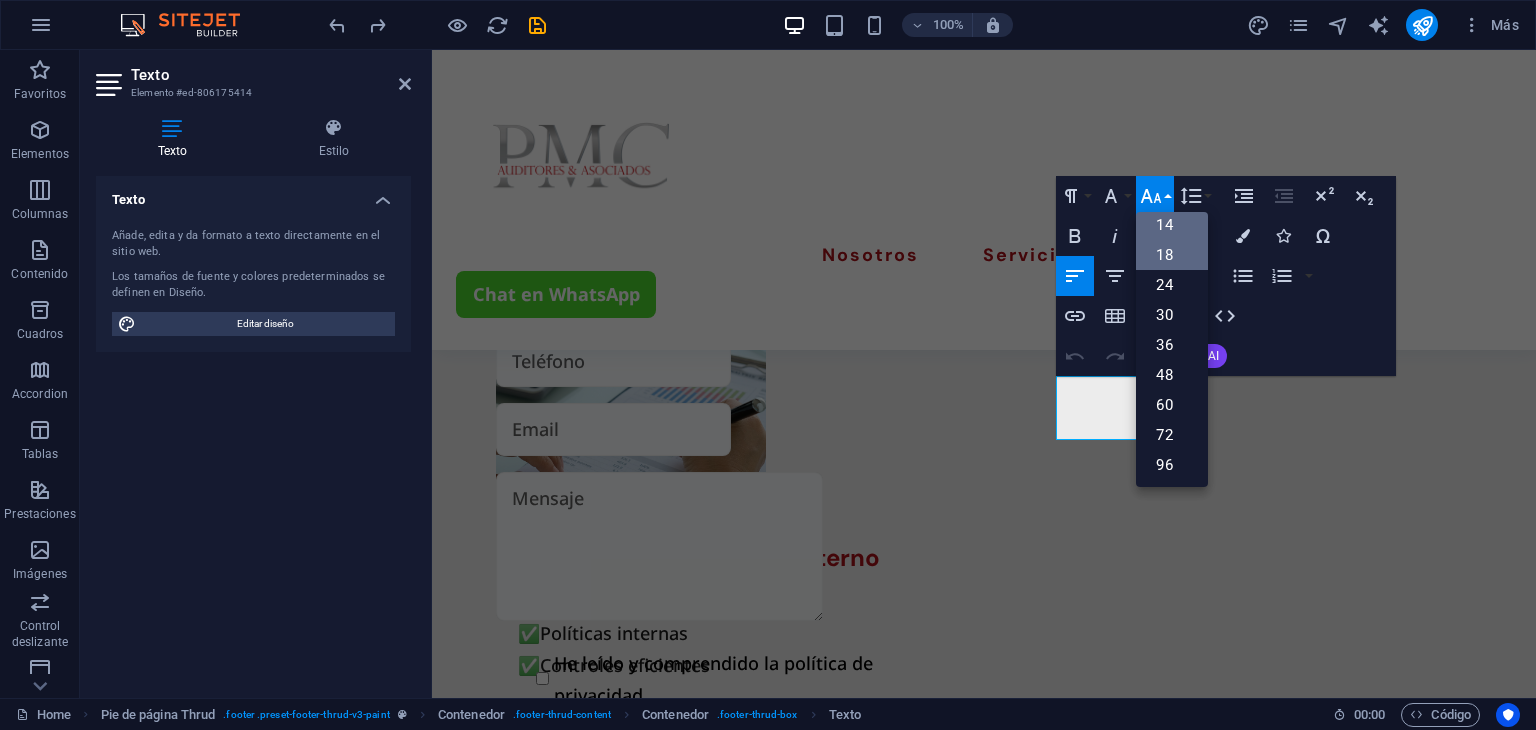 click on "14" at bounding box center [1172, 225] 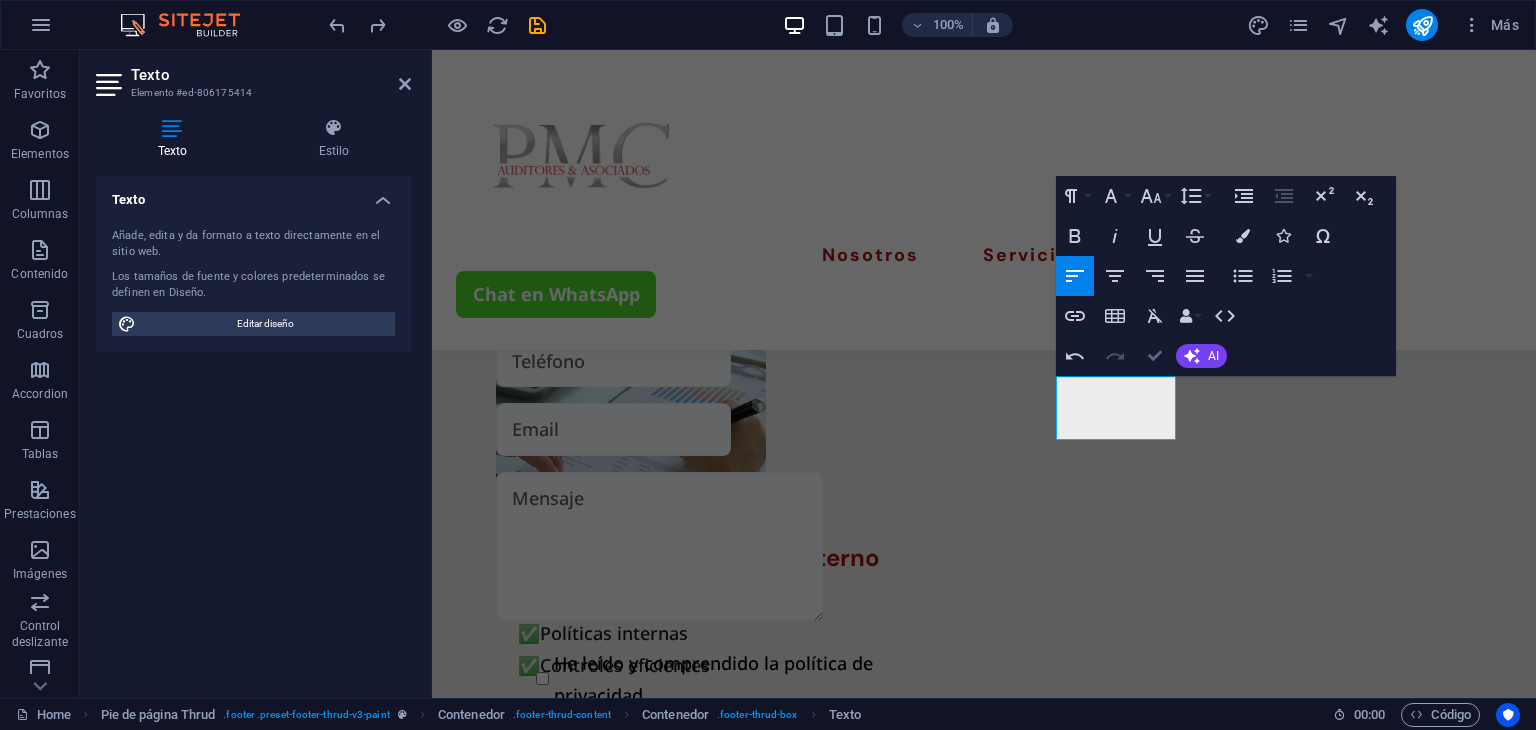 scroll, scrollTop: 3836, scrollLeft: 0, axis: vertical 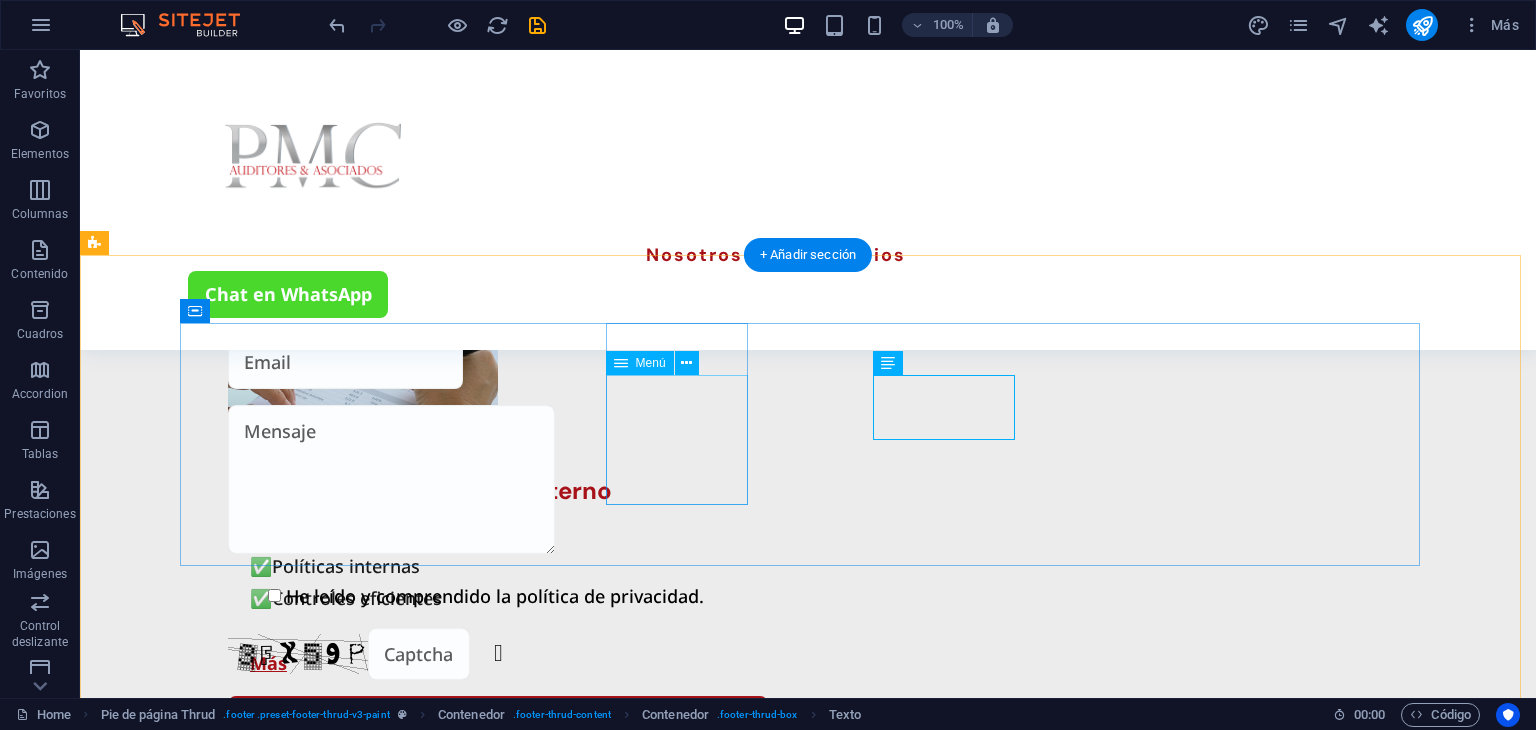 click on "Sobre Nosotros Nuestros Servicios" at bounding box center [328, 2101] 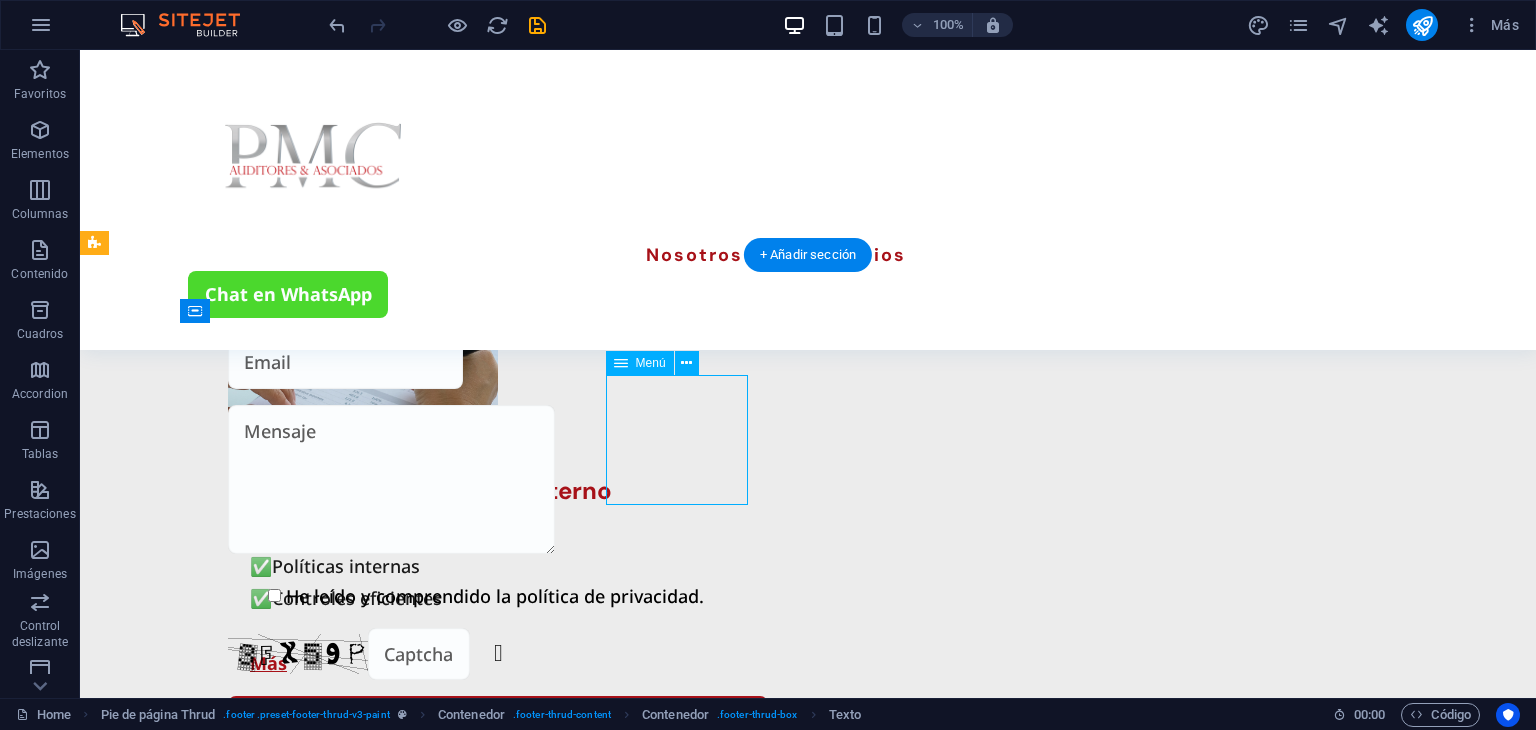 click on "Sobre Nosotros Nuestros Servicios" at bounding box center (328, 2101) 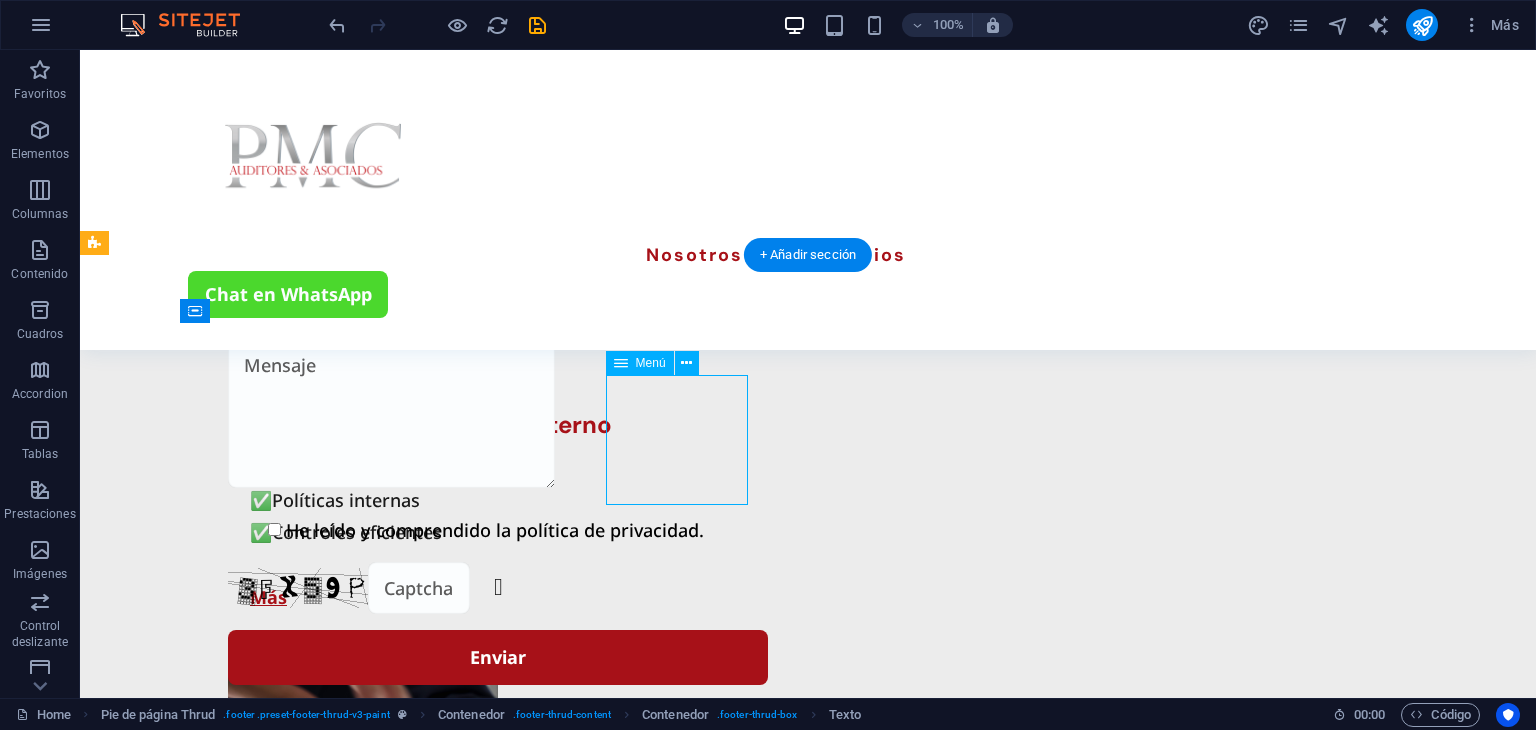 select on "4" 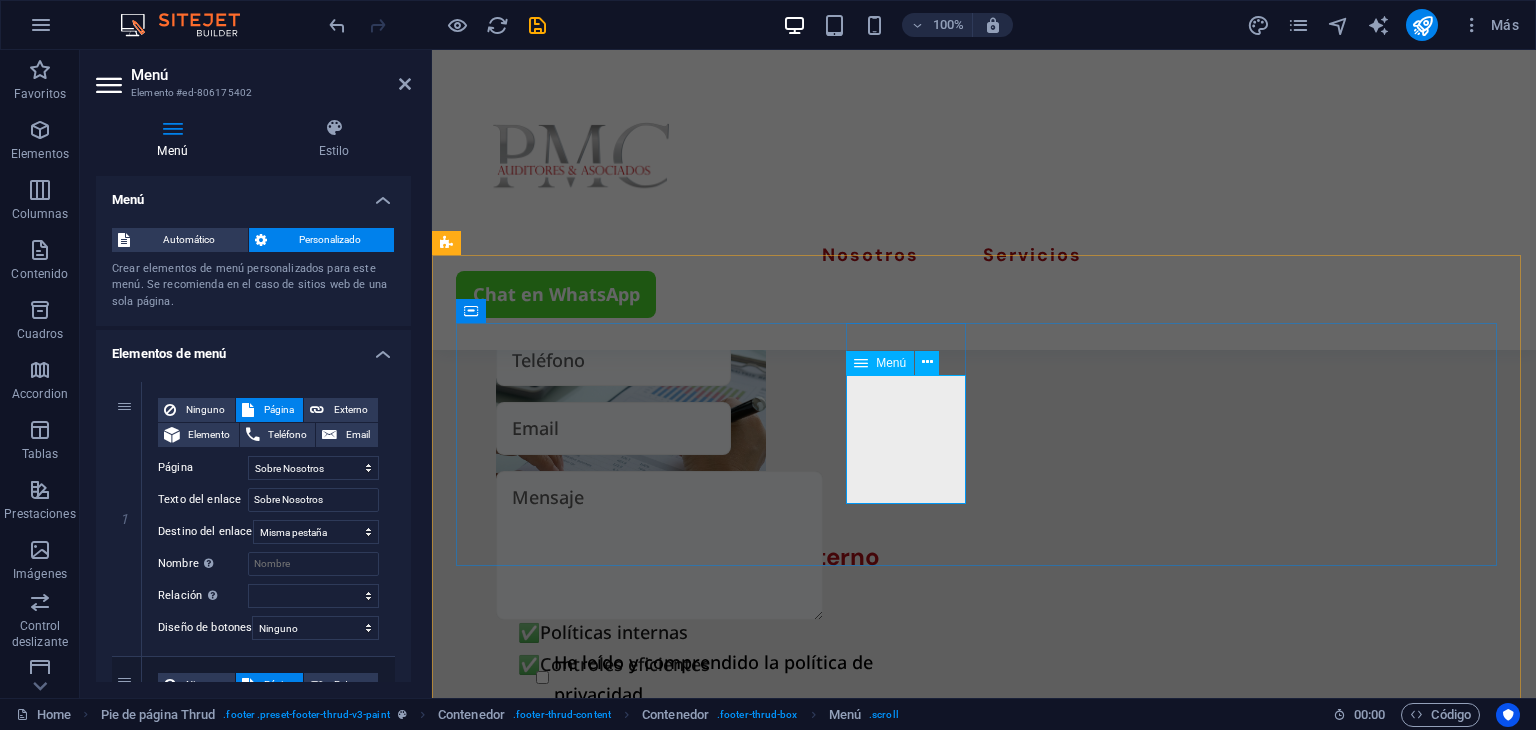 click on "Sobre Nosotros Nuestros Servicios" at bounding box center (573, 2098) 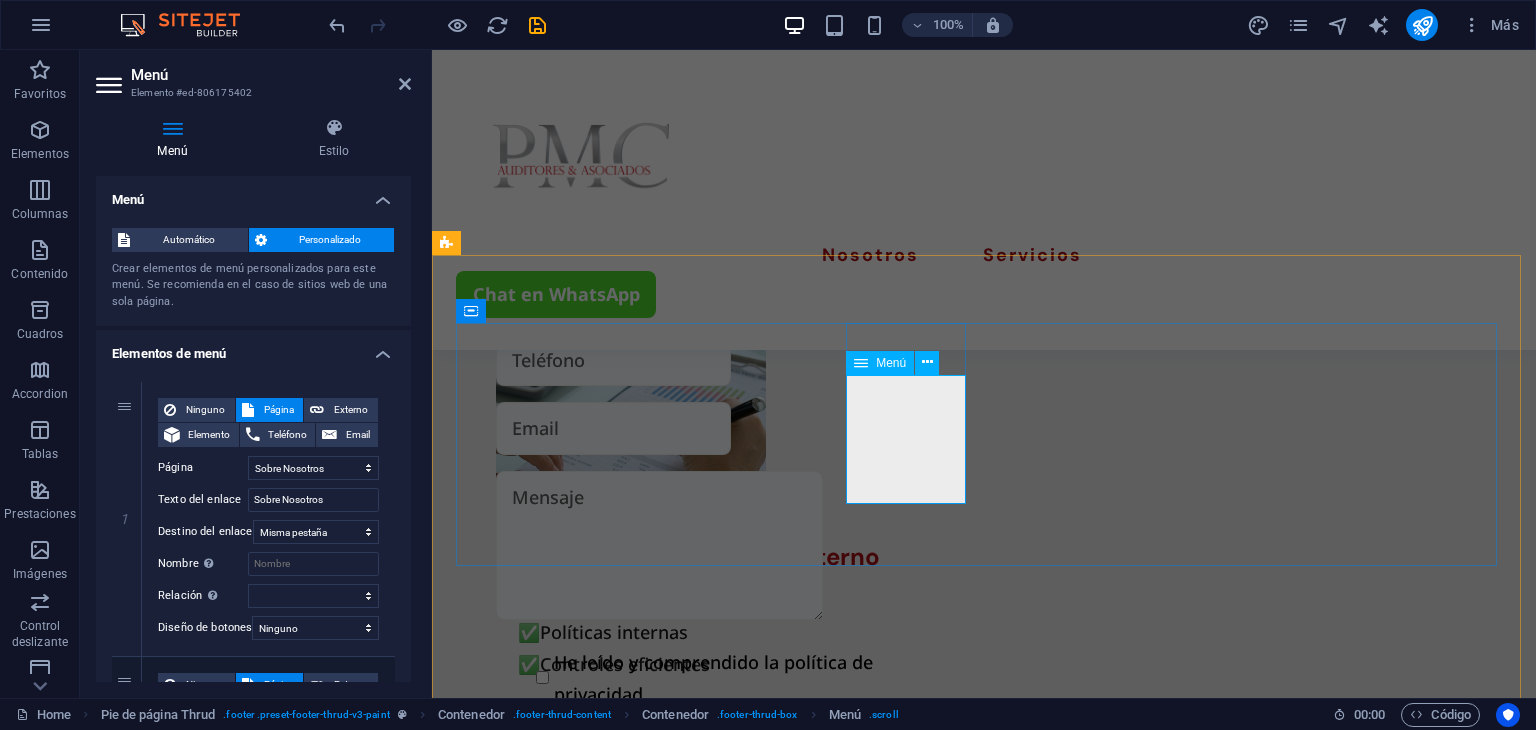 click on "Sobre Nosotros Nuestros Servicios" at bounding box center [573, 2098] 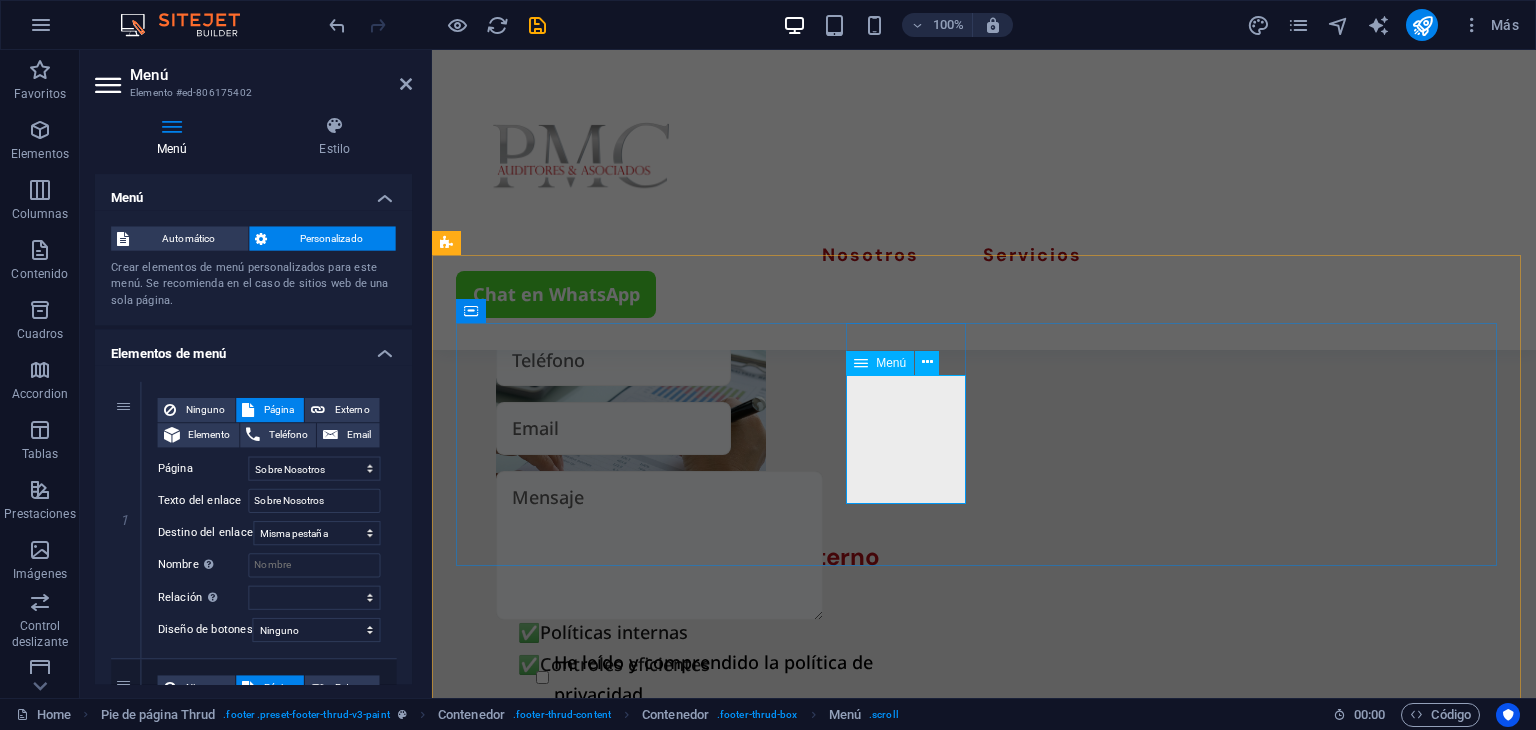 click on "Sobre Nosotros Nuestros Servicios" at bounding box center (573, 2098) 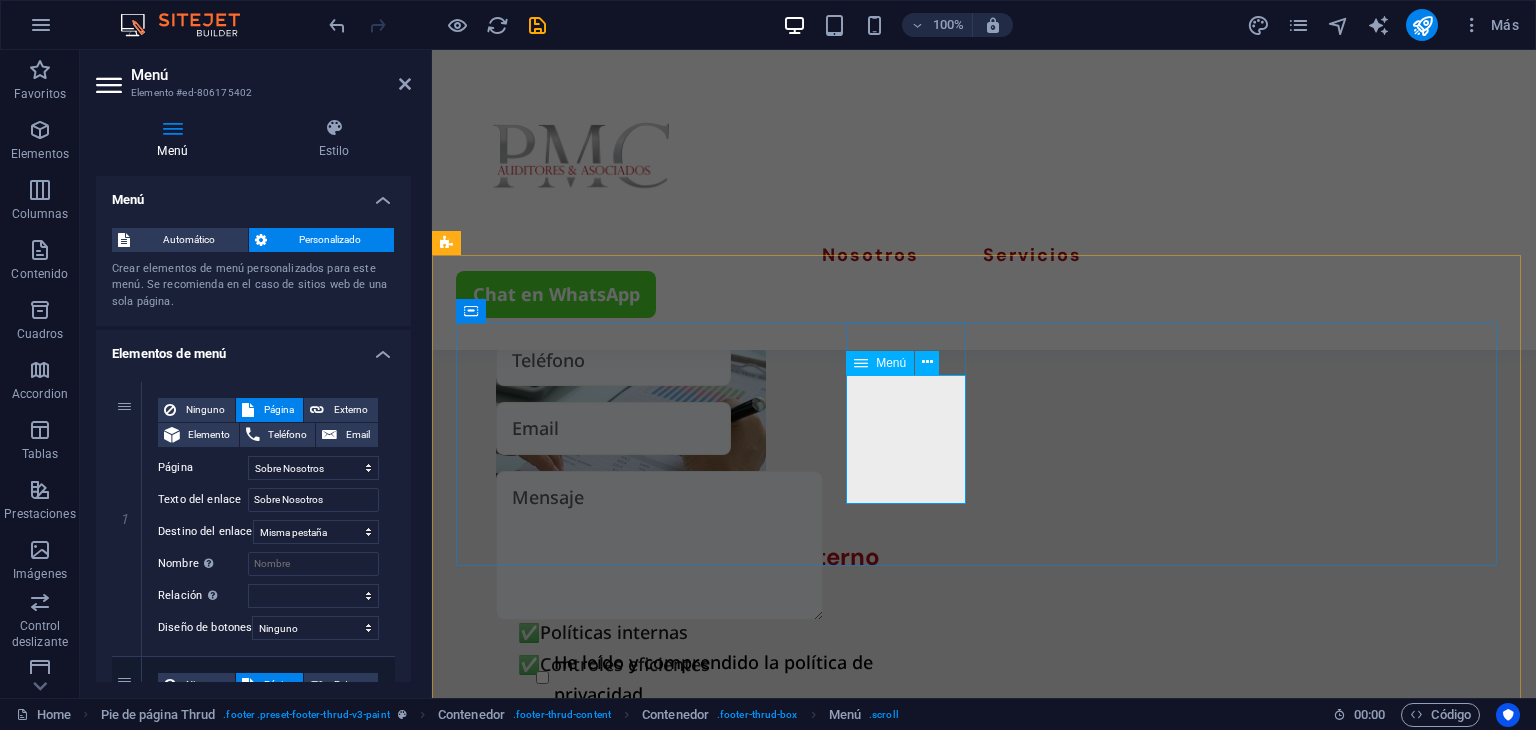 click on "Sobre Nosotros Nuestros Servicios" at bounding box center [573, 2098] 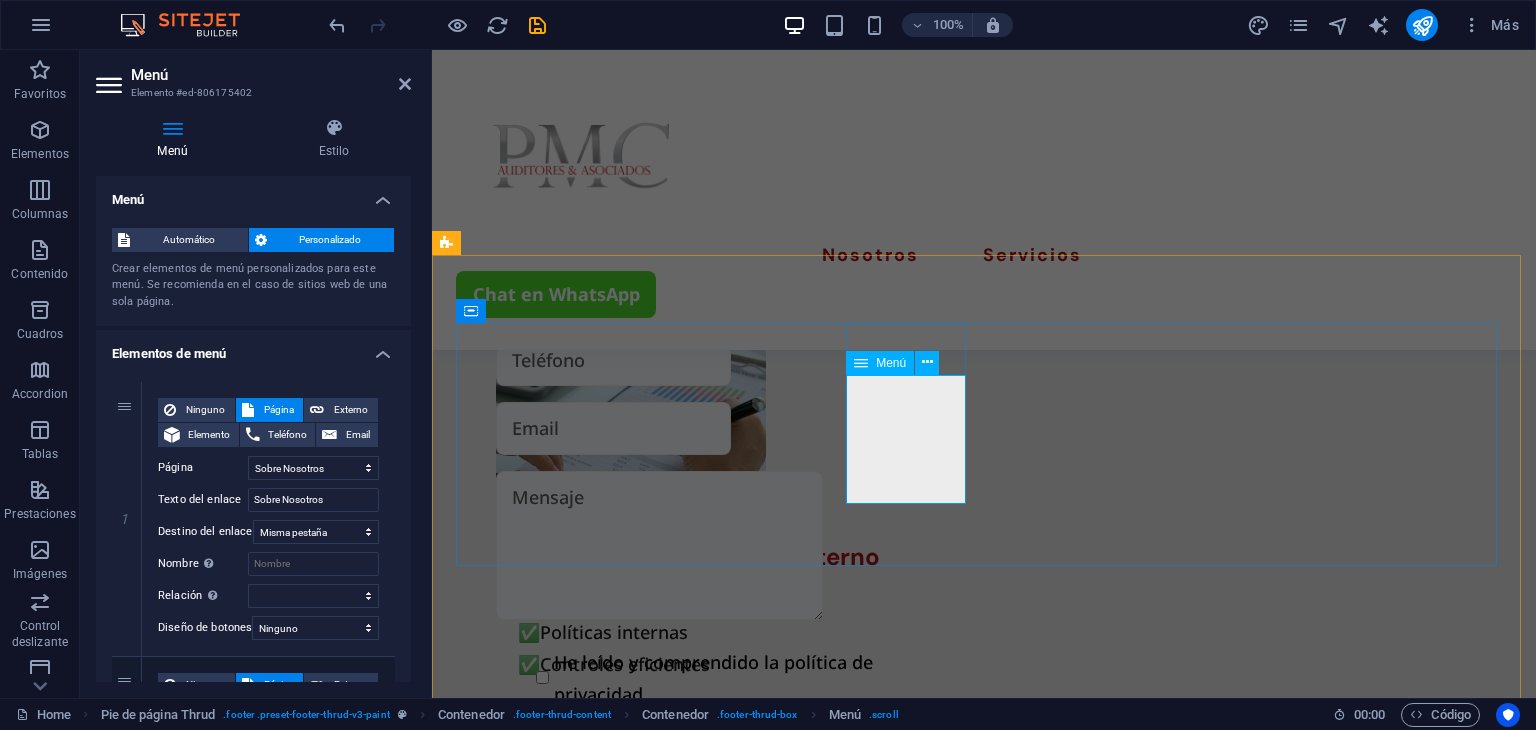 click on "Sobre Nosotros Nuestros Servicios" at bounding box center [573, 2098] 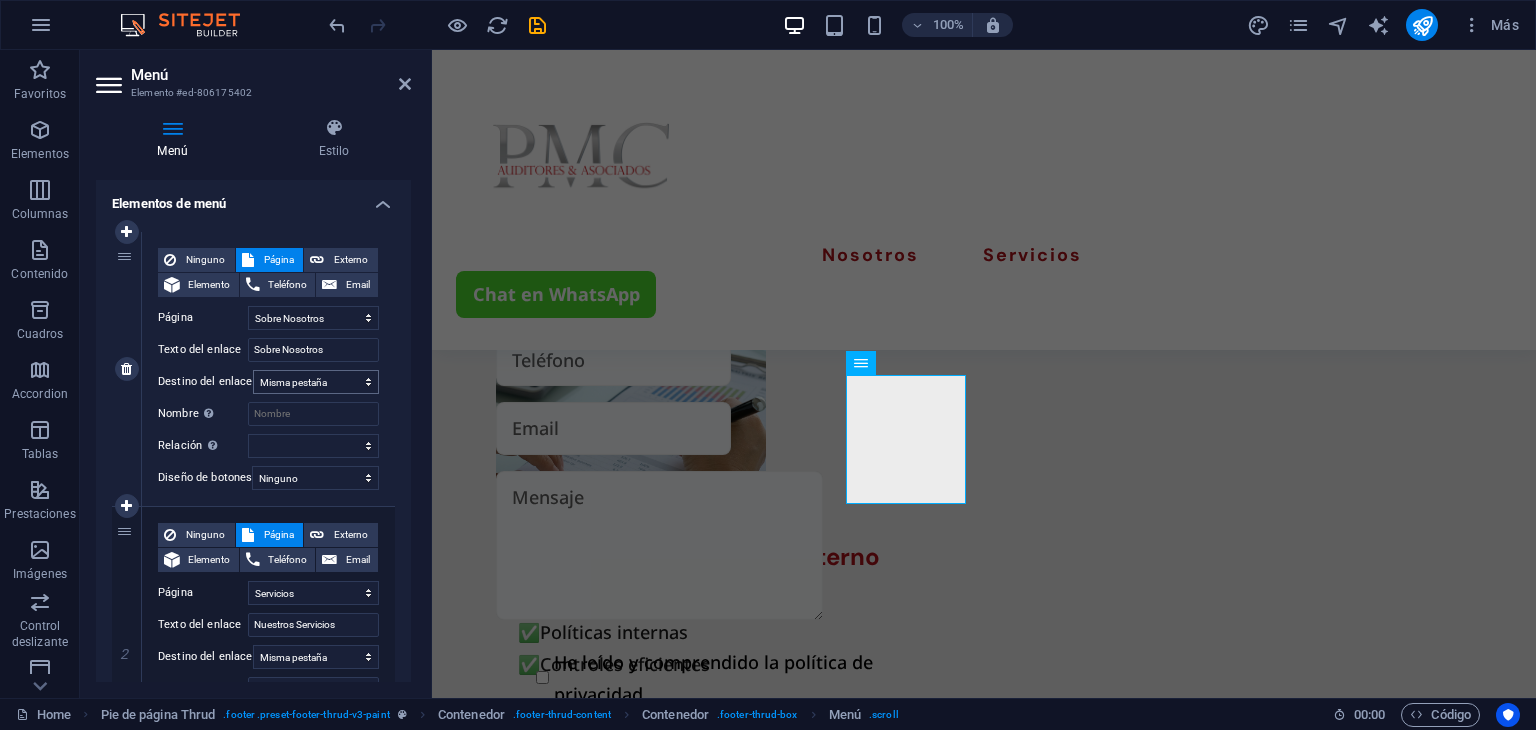 scroll, scrollTop: 200, scrollLeft: 0, axis: vertical 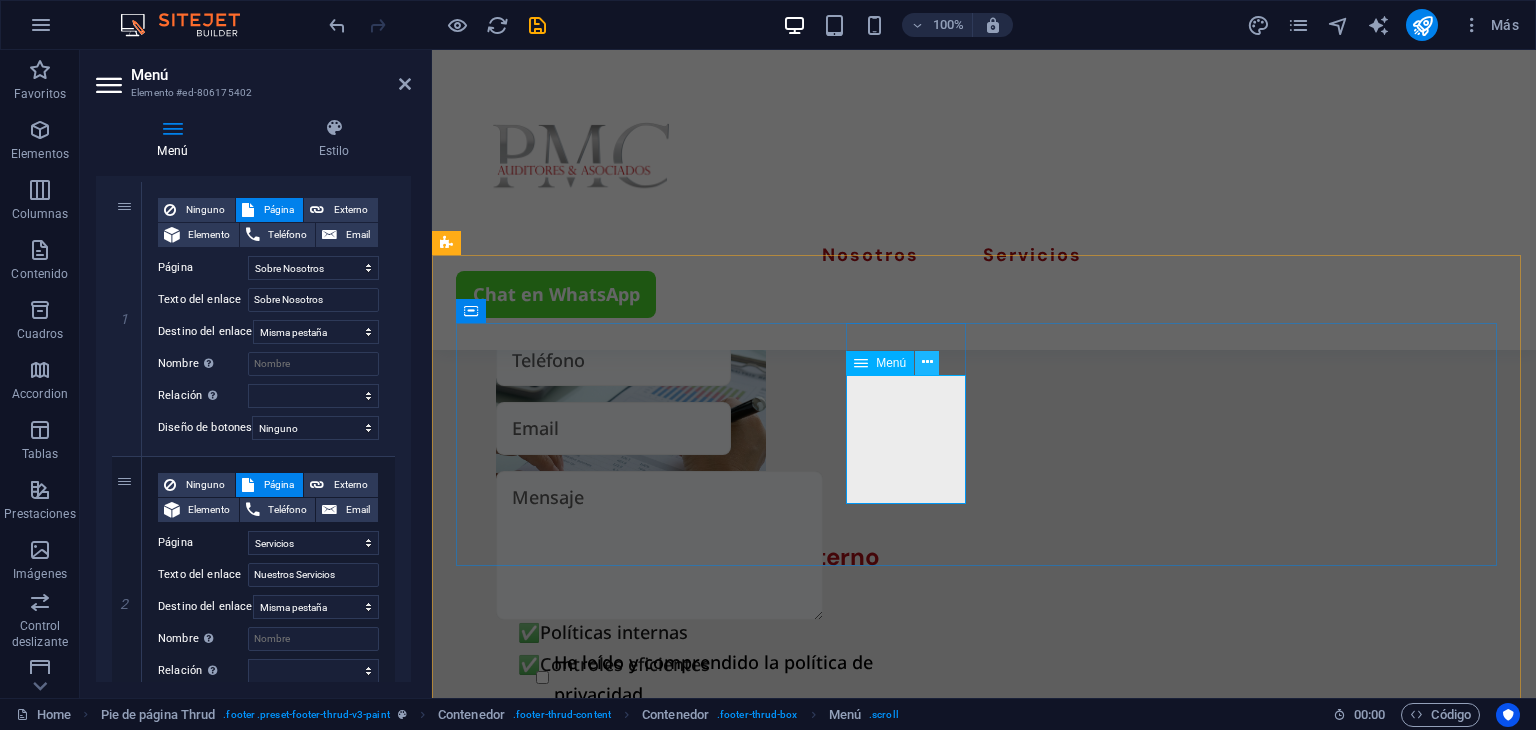 click at bounding box center [927, 362] 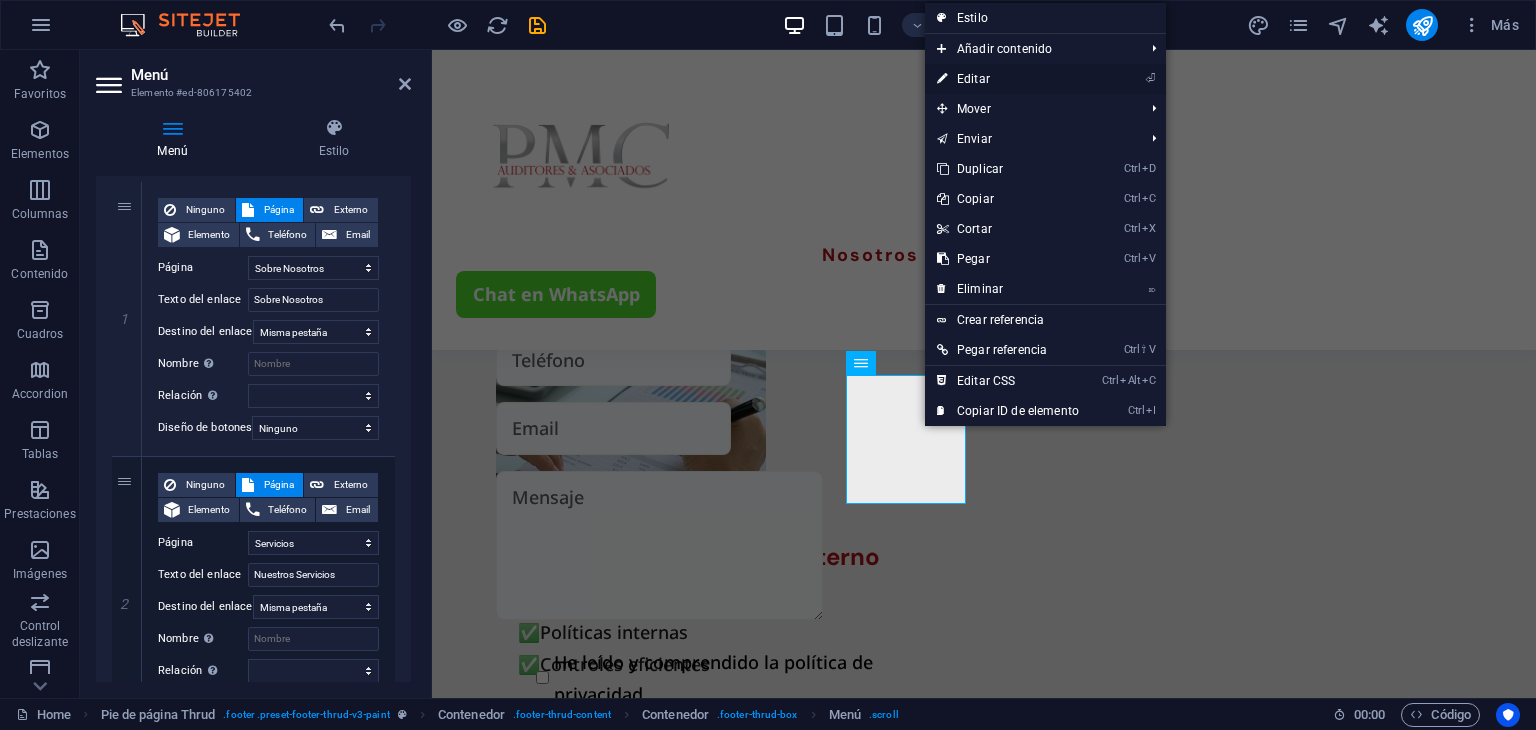 click on "⏎  Editar" at bounding box center (1008, 79) 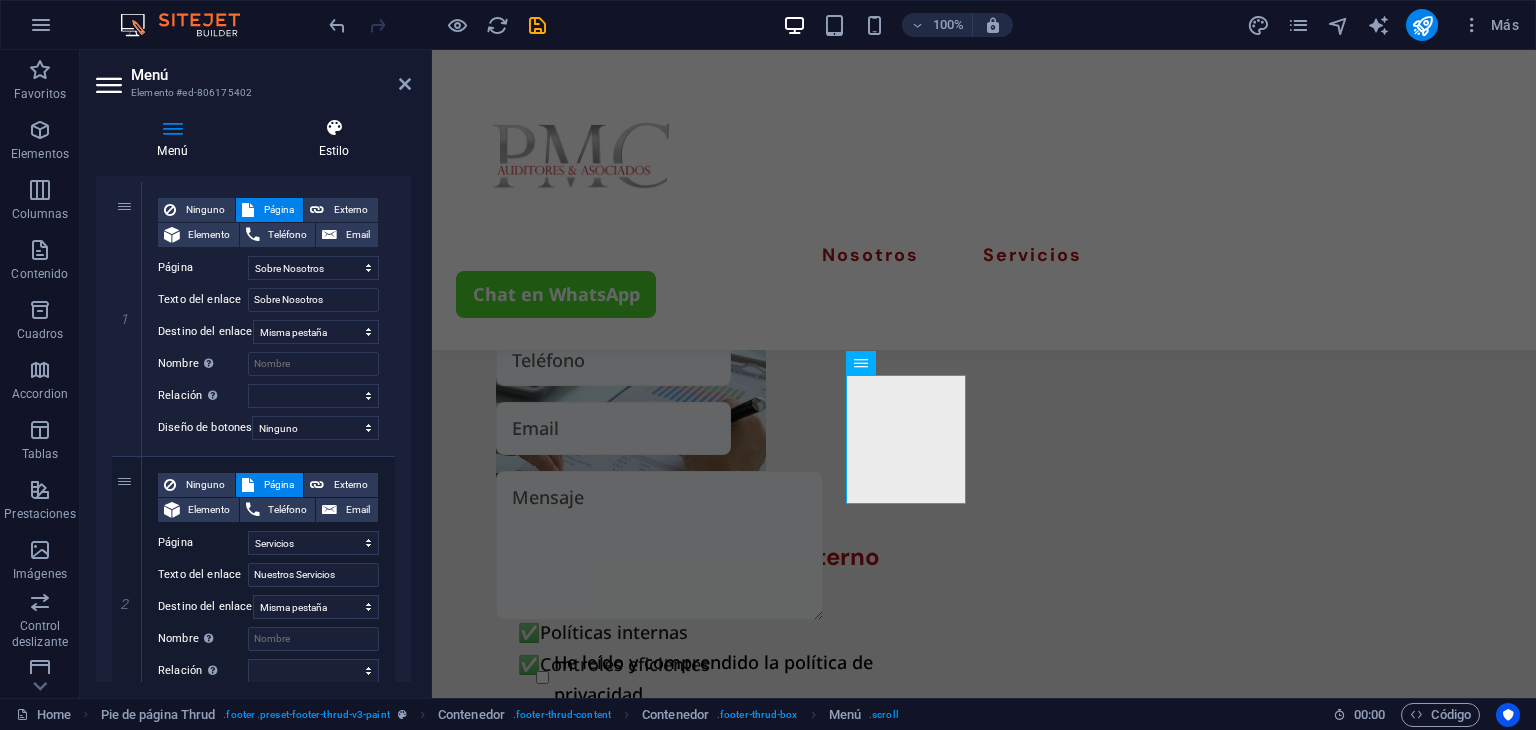 click on "Estilo" at bounding box center (334, 139) 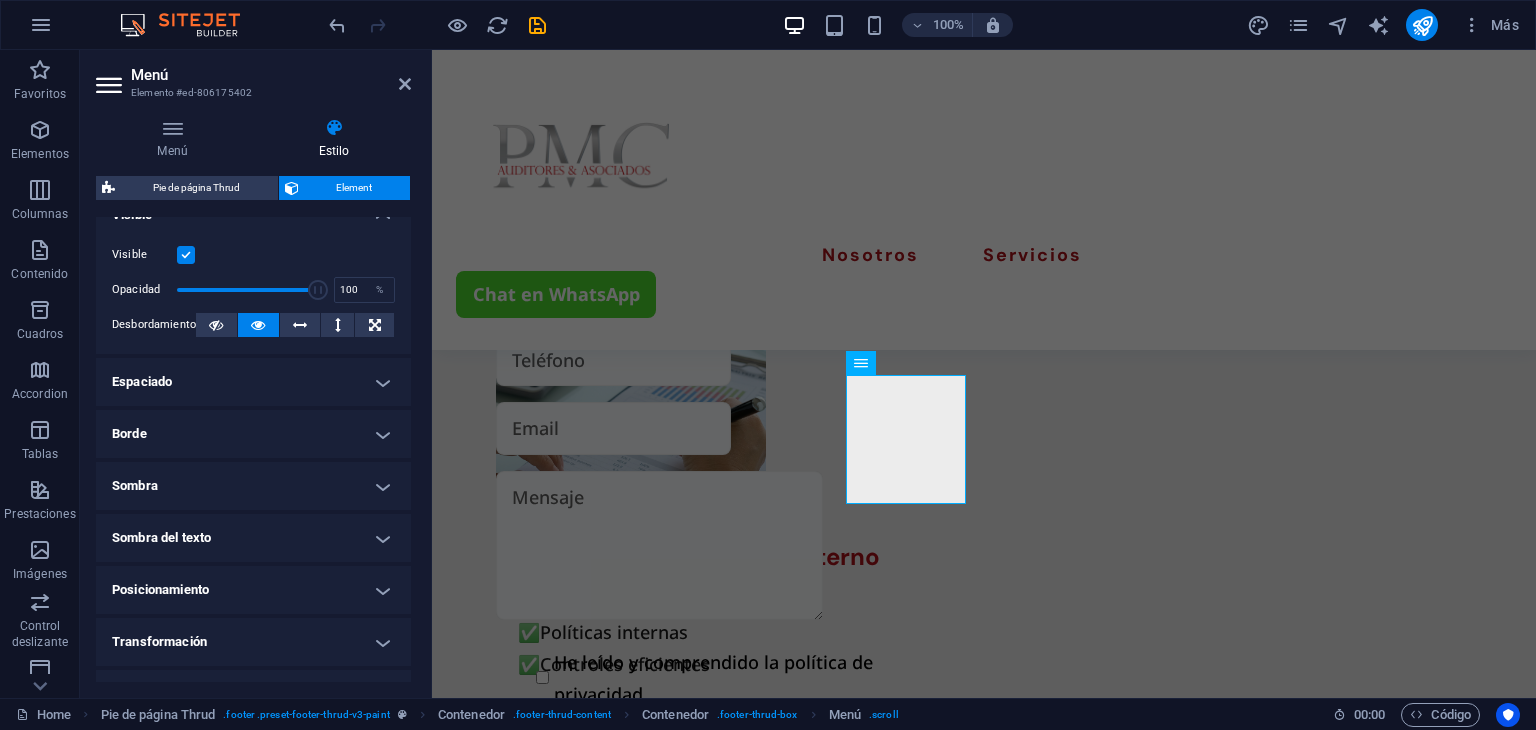 scroll, scrollTop: 0, scrollLeft: 0, axis: both 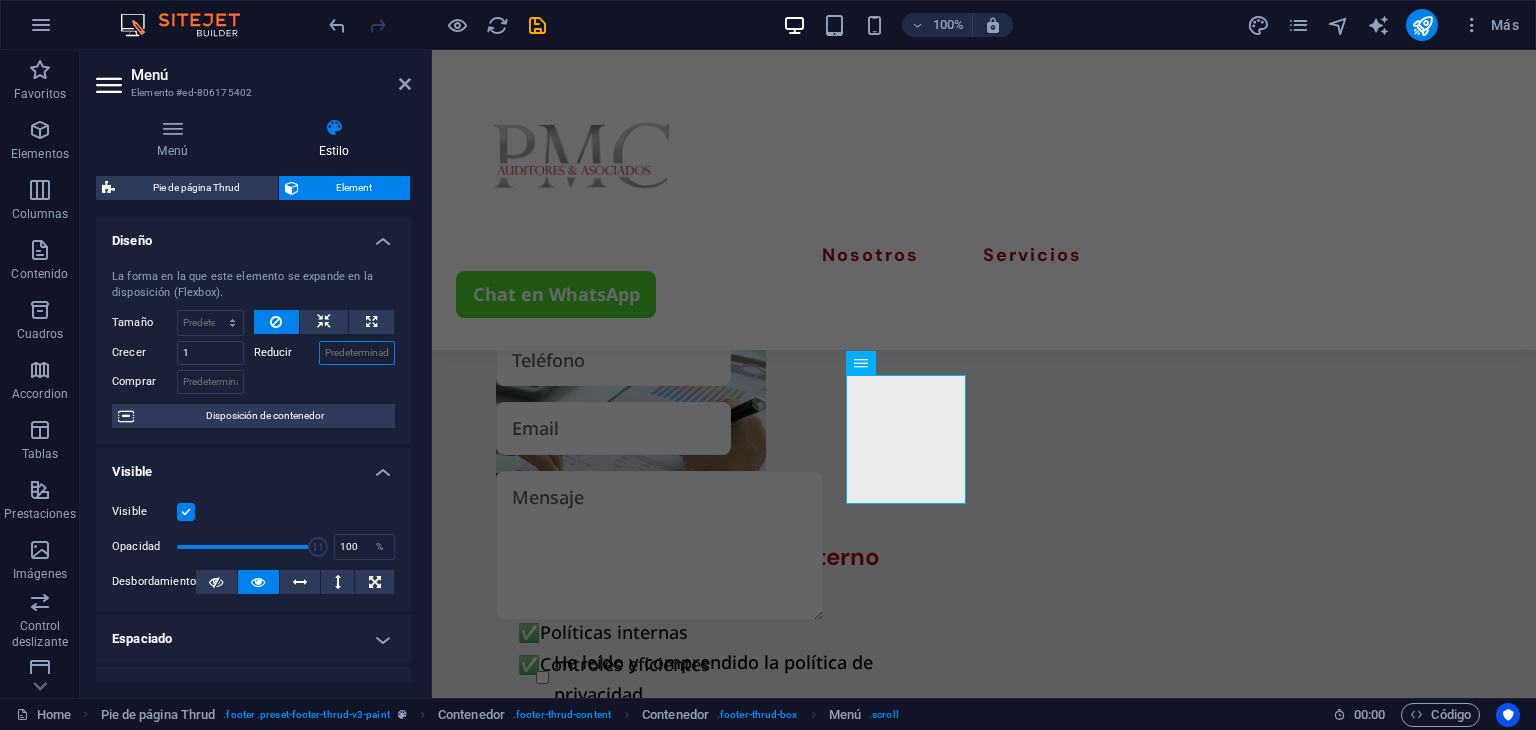 click on "Reducir" at bounding box center [357, 353] 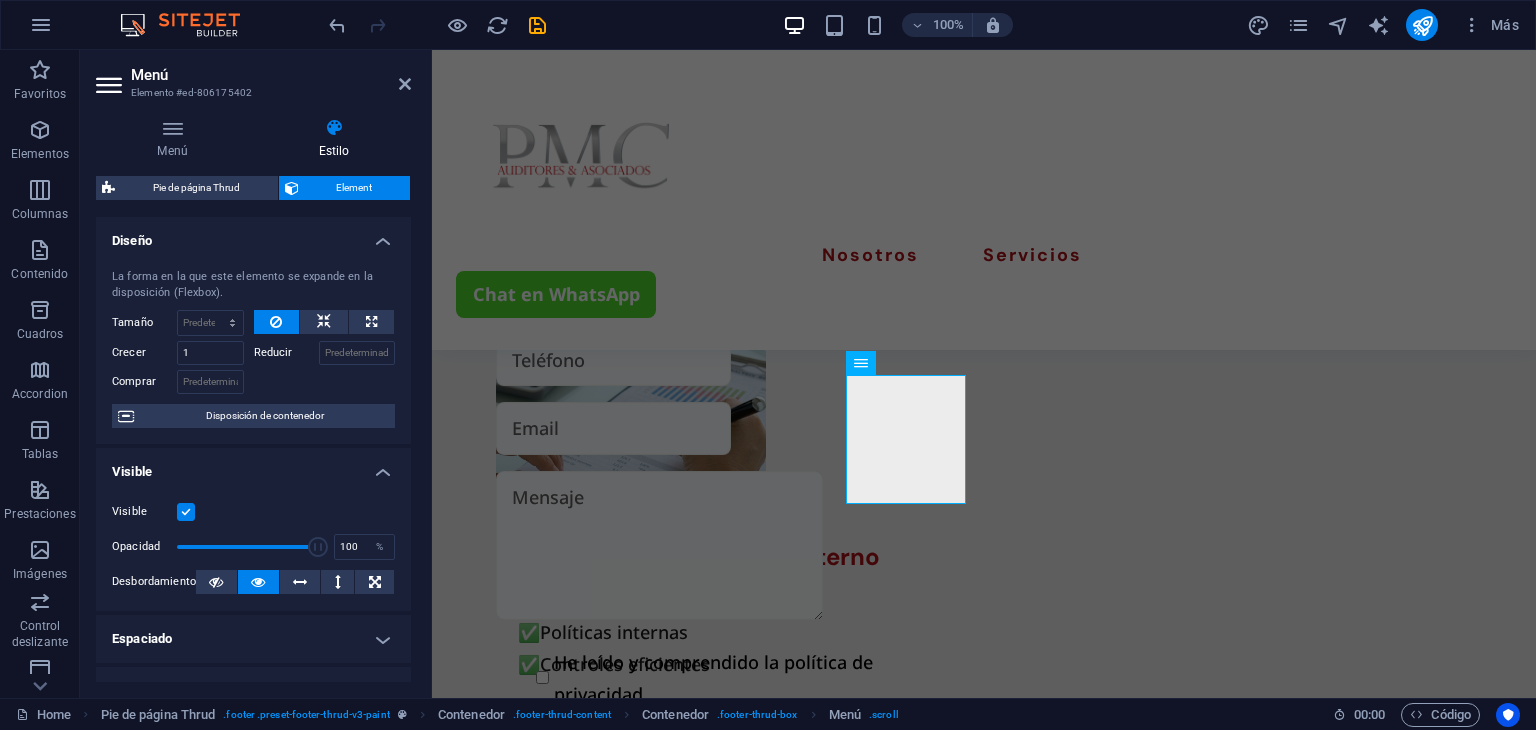 click at bounding box center (325, 379) 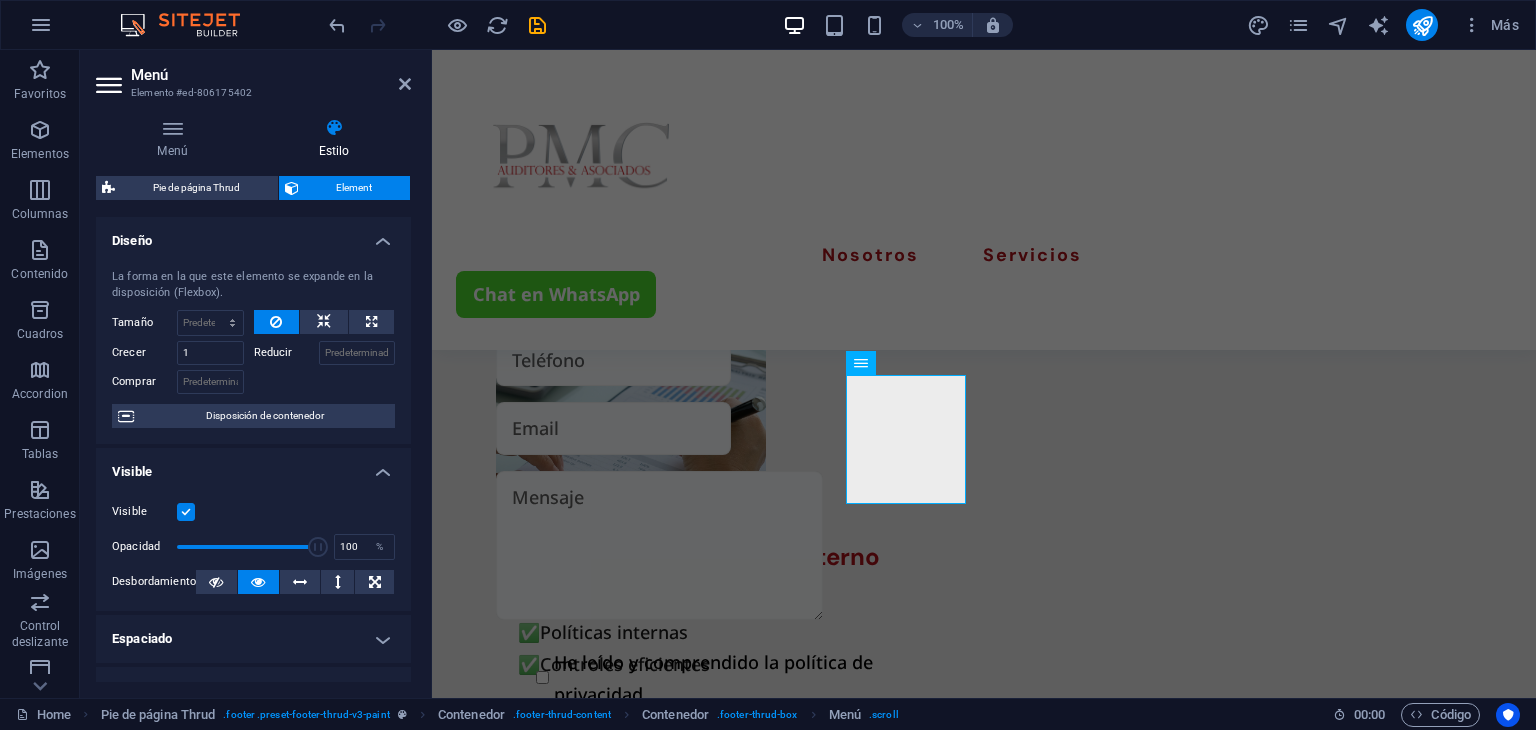 click on "Estilo" at bounding box center (334, 139) 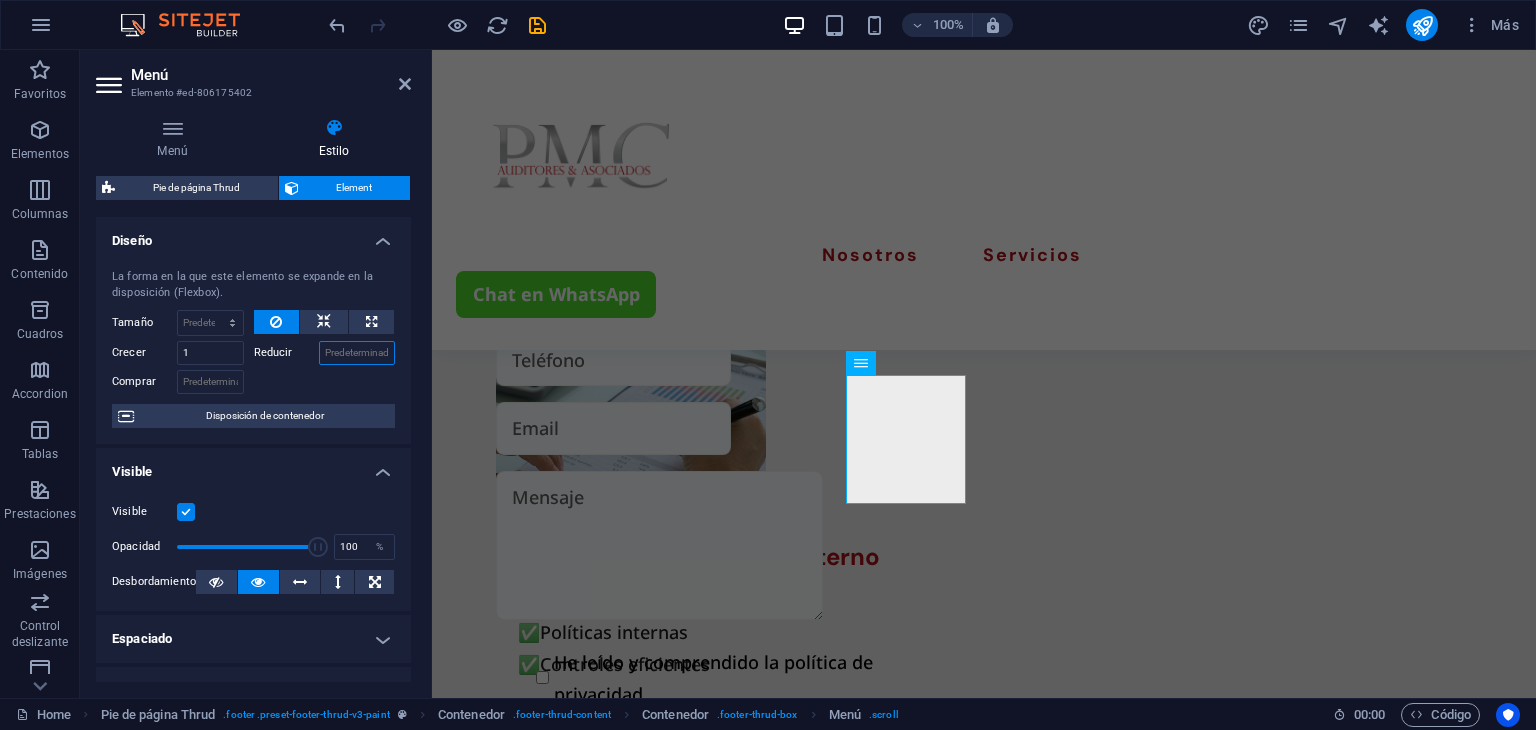 click on "Reducir" at bounding box center [357, 353] 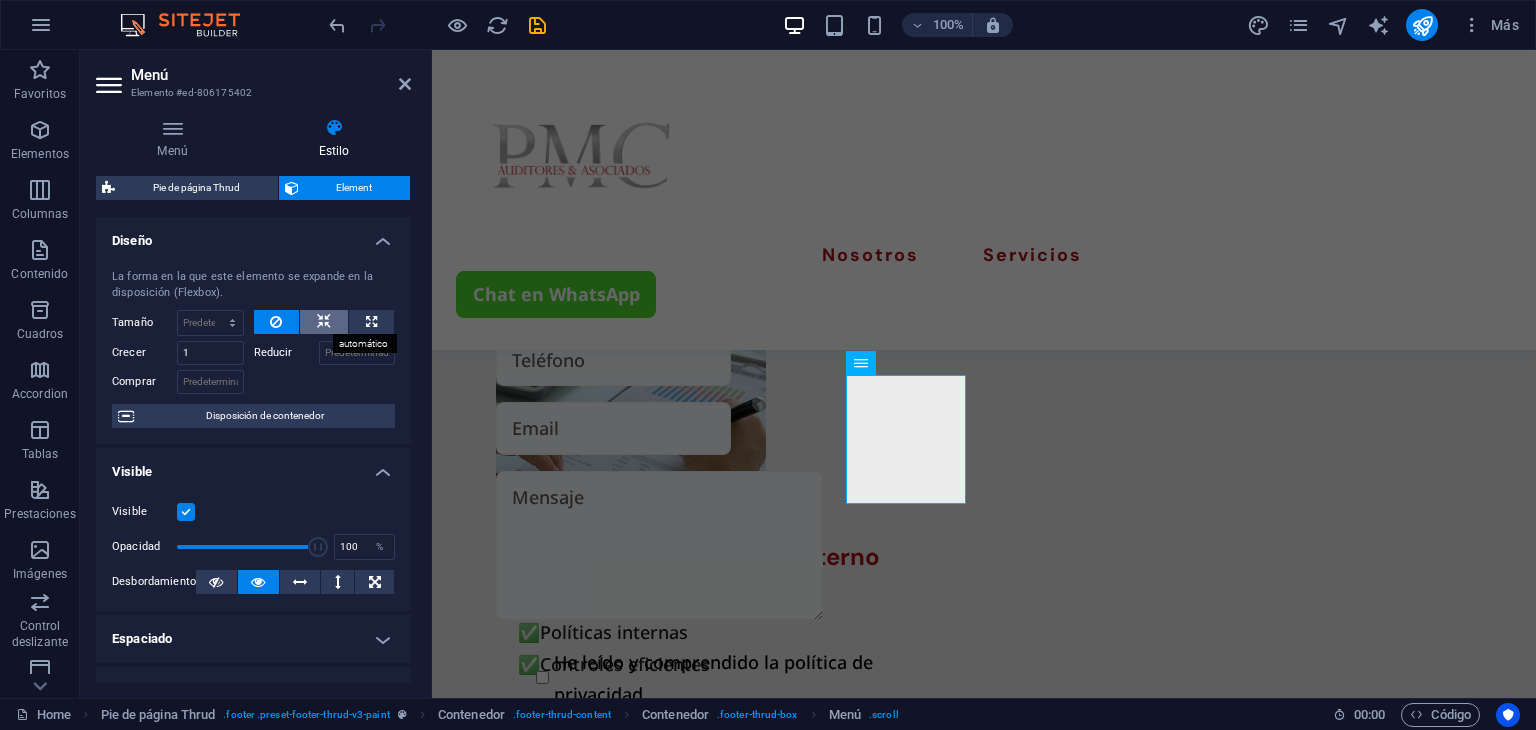 click at bounding box center (324, 322) 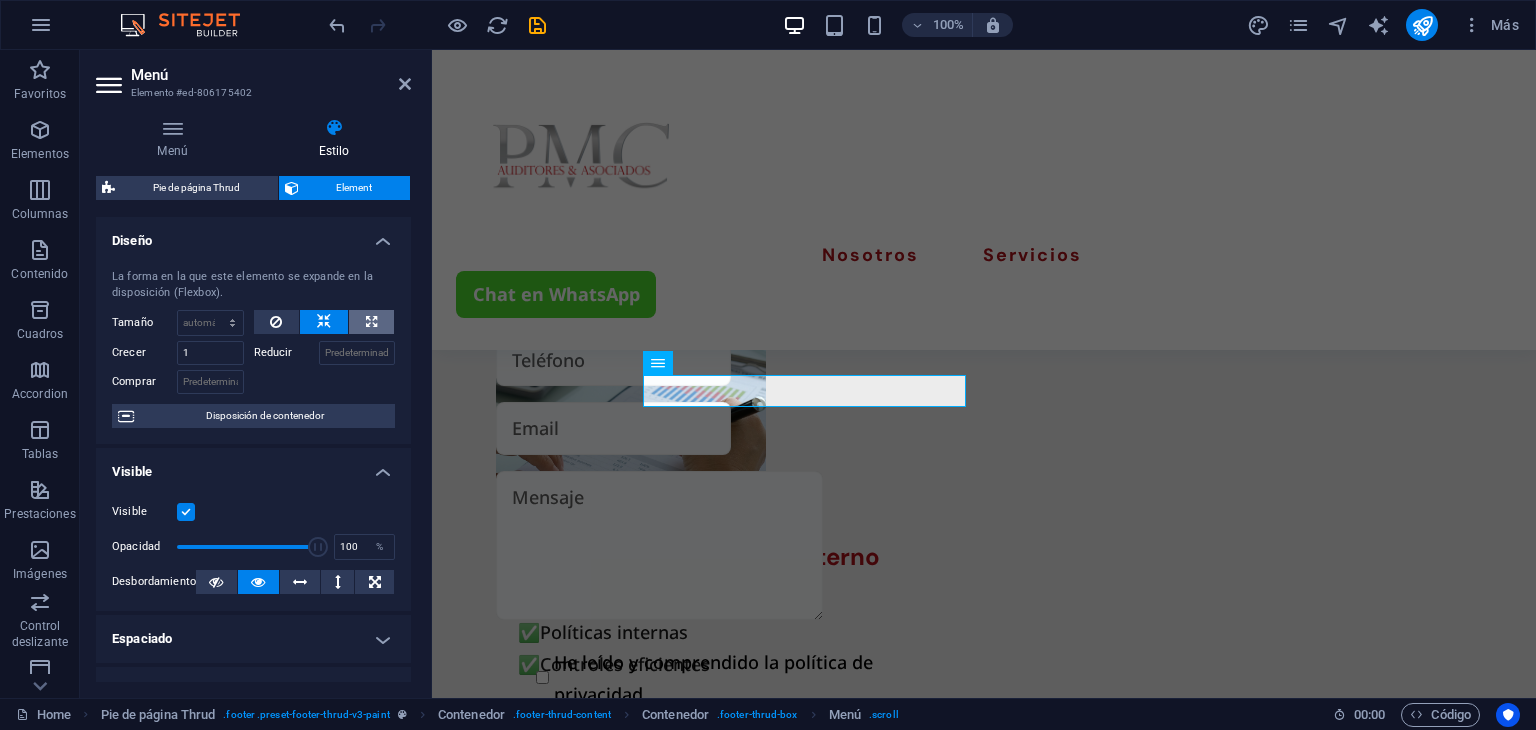 click at bounding box center (371, 322) 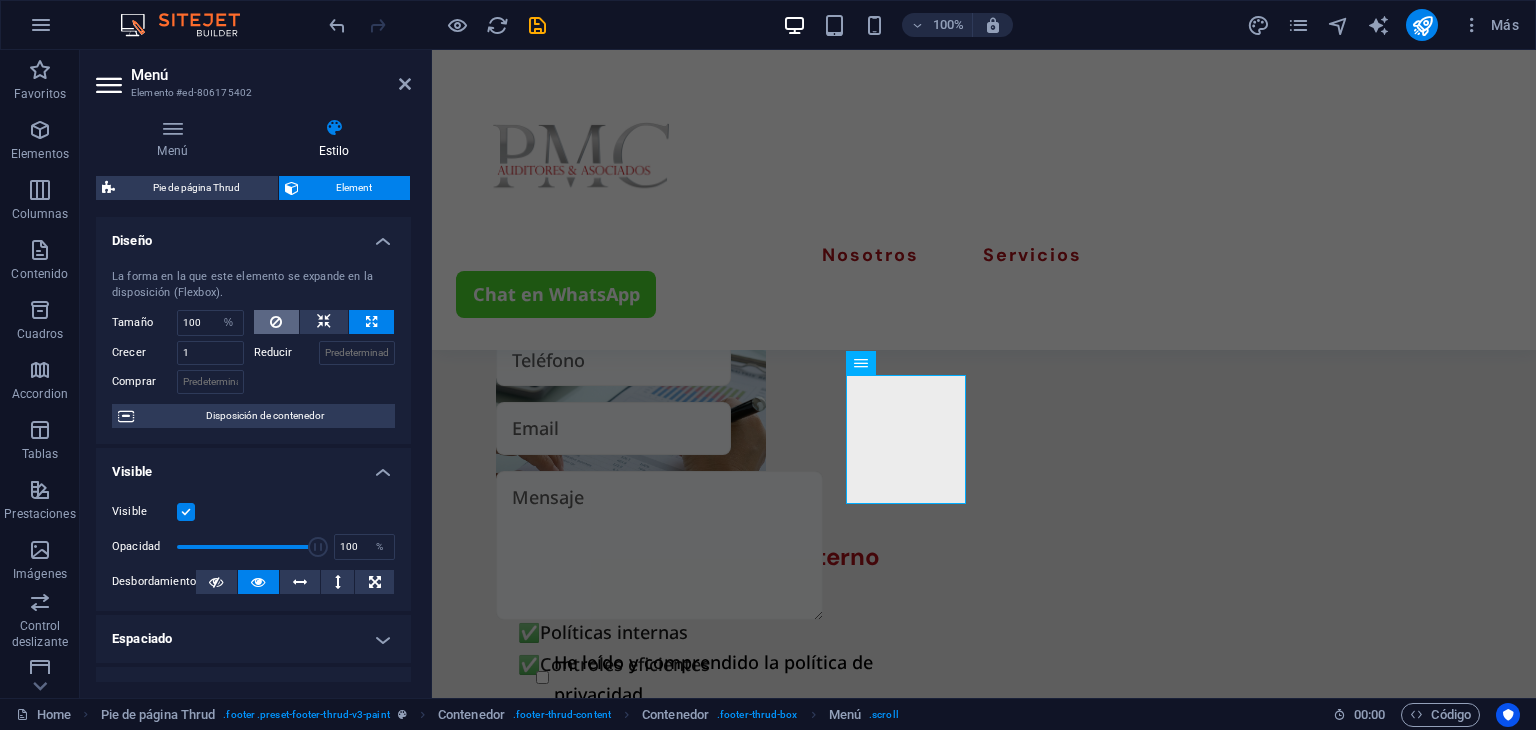 click at bounding box center [277, 322] 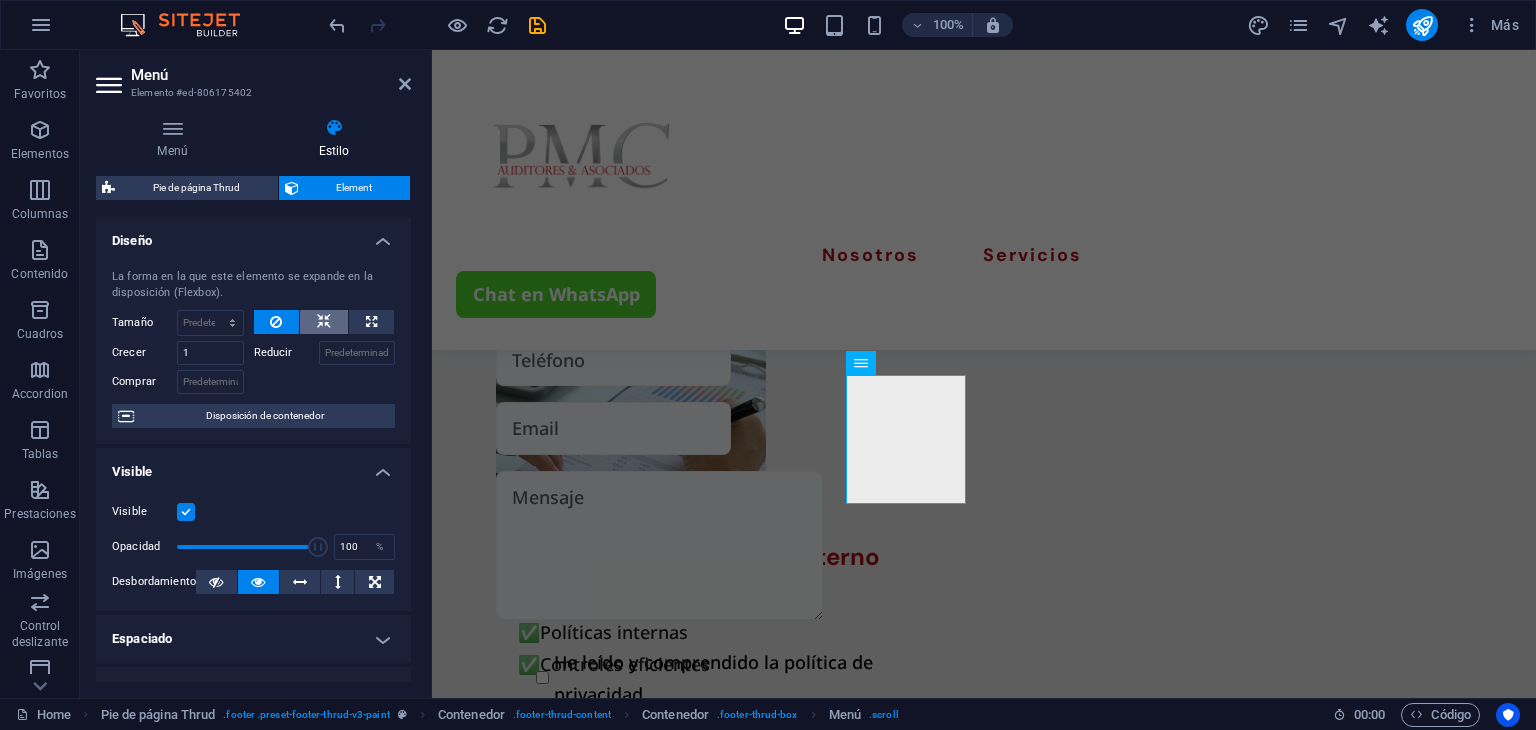 click at bounding box center [324, 322] 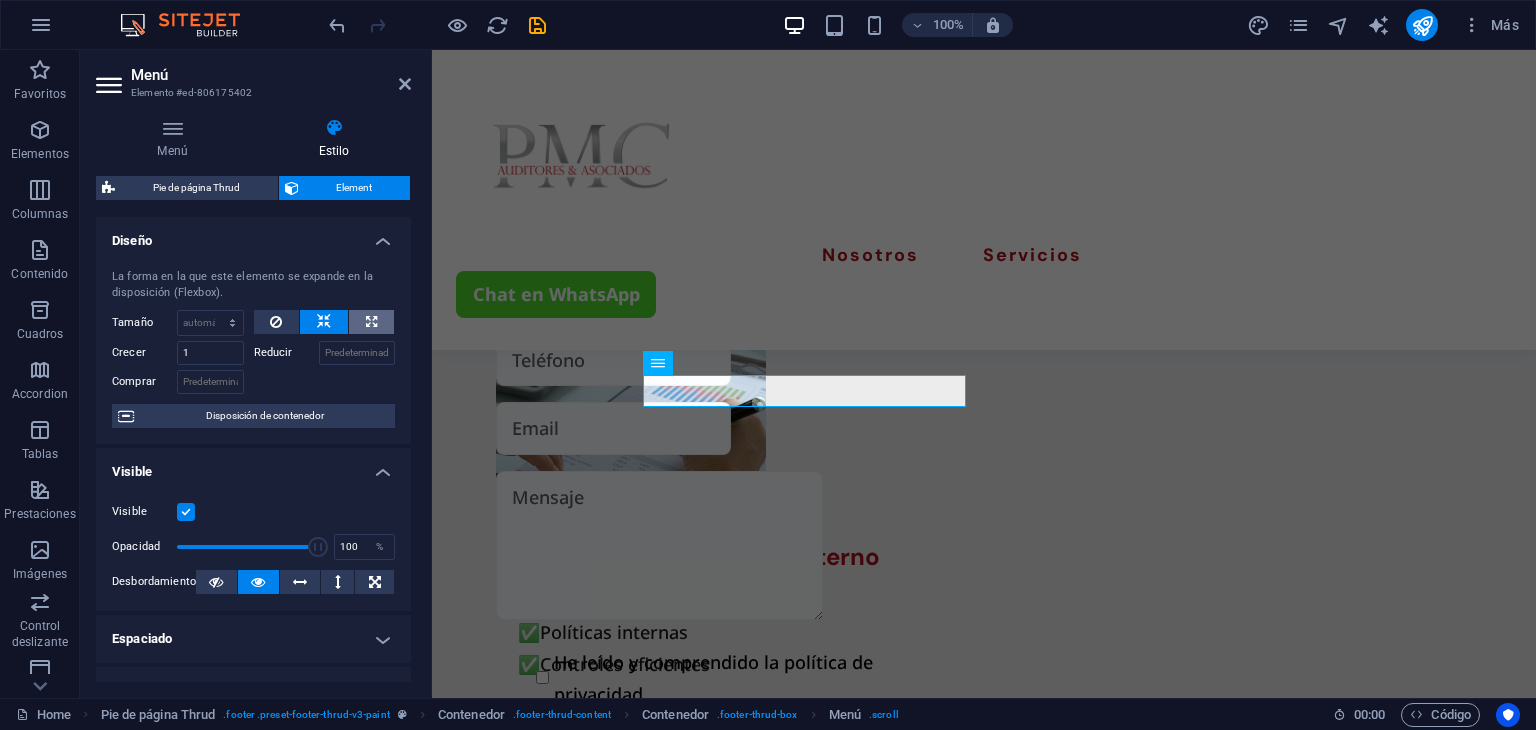 click at bounding box center [371, 322] 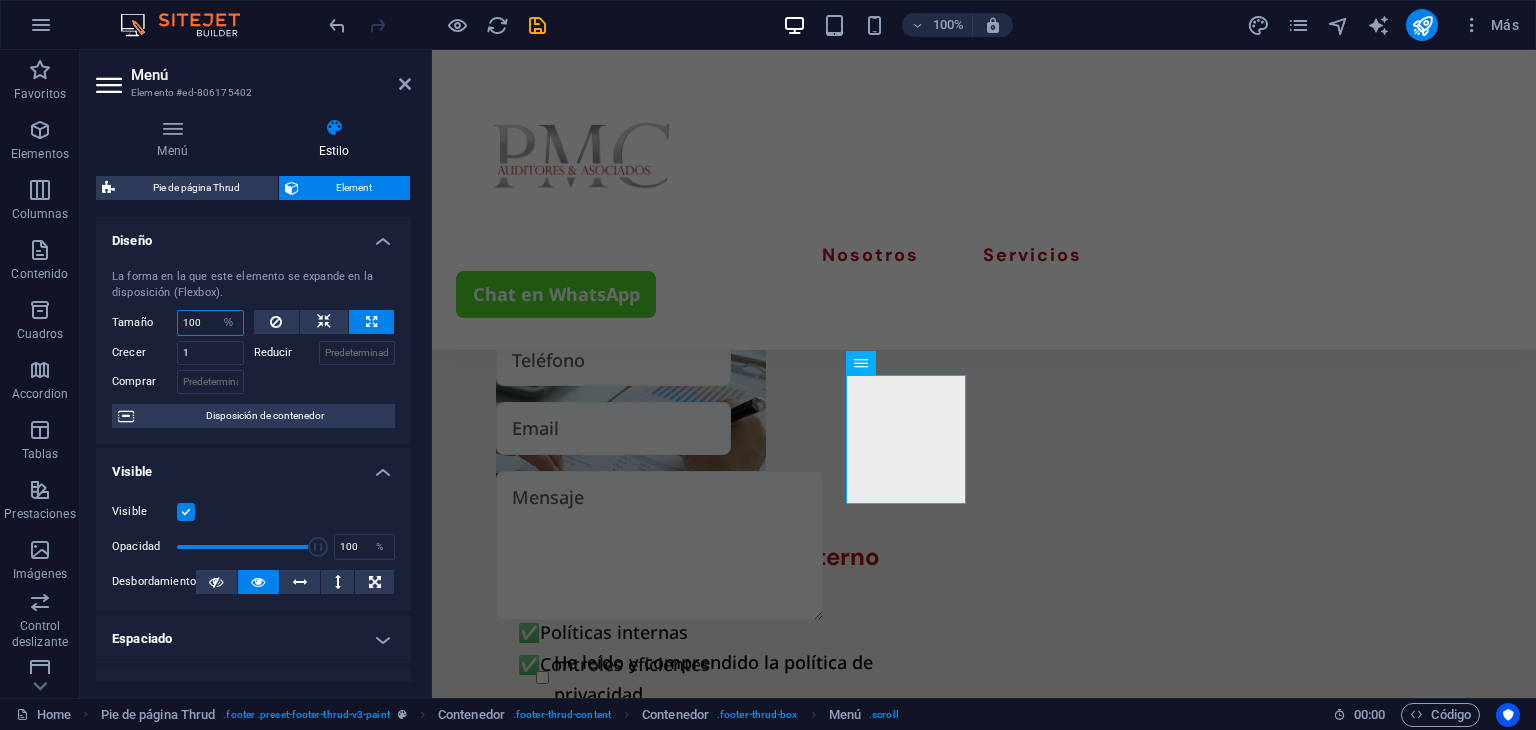 click on "100" at bounding box center [210, 323] 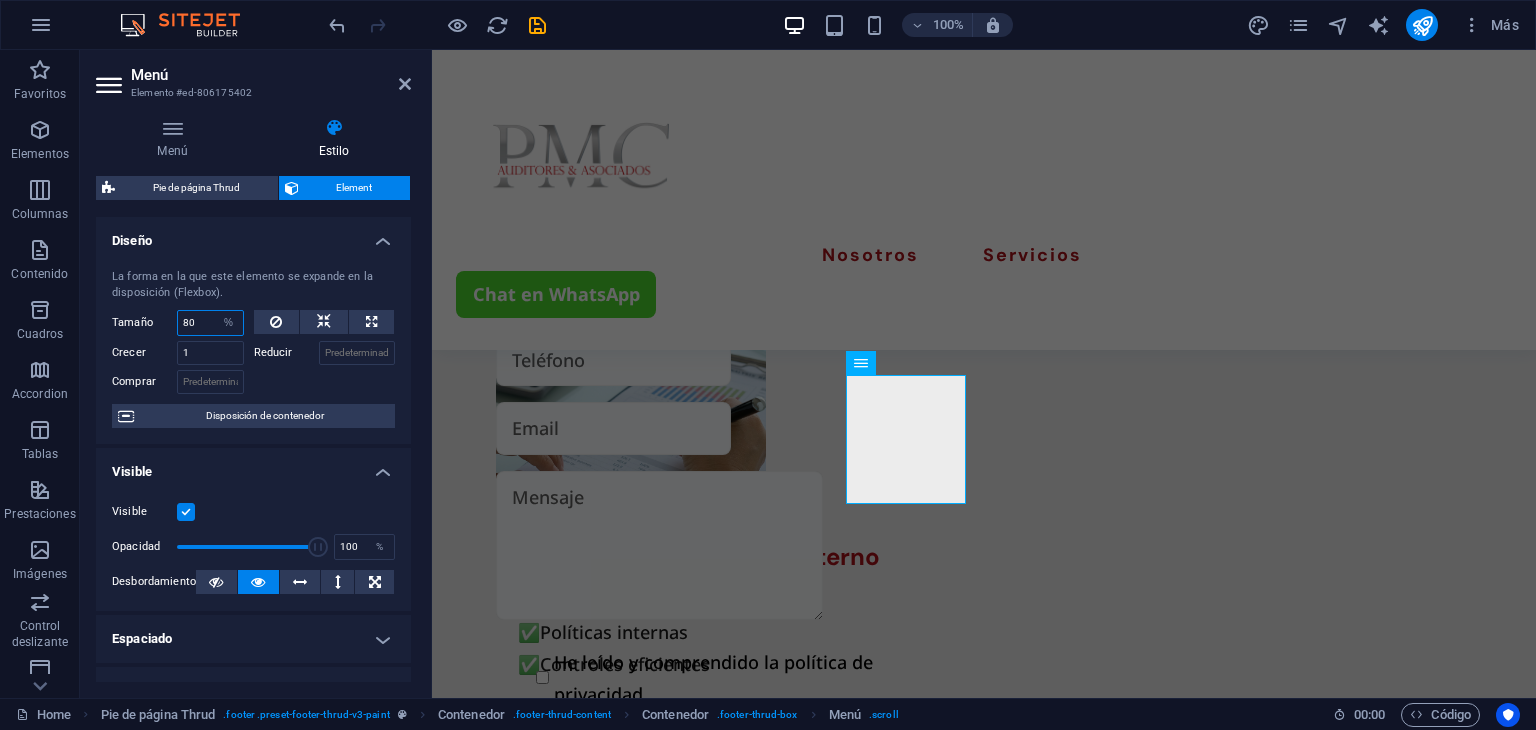 click on "80" at bounding box center (210, 323) 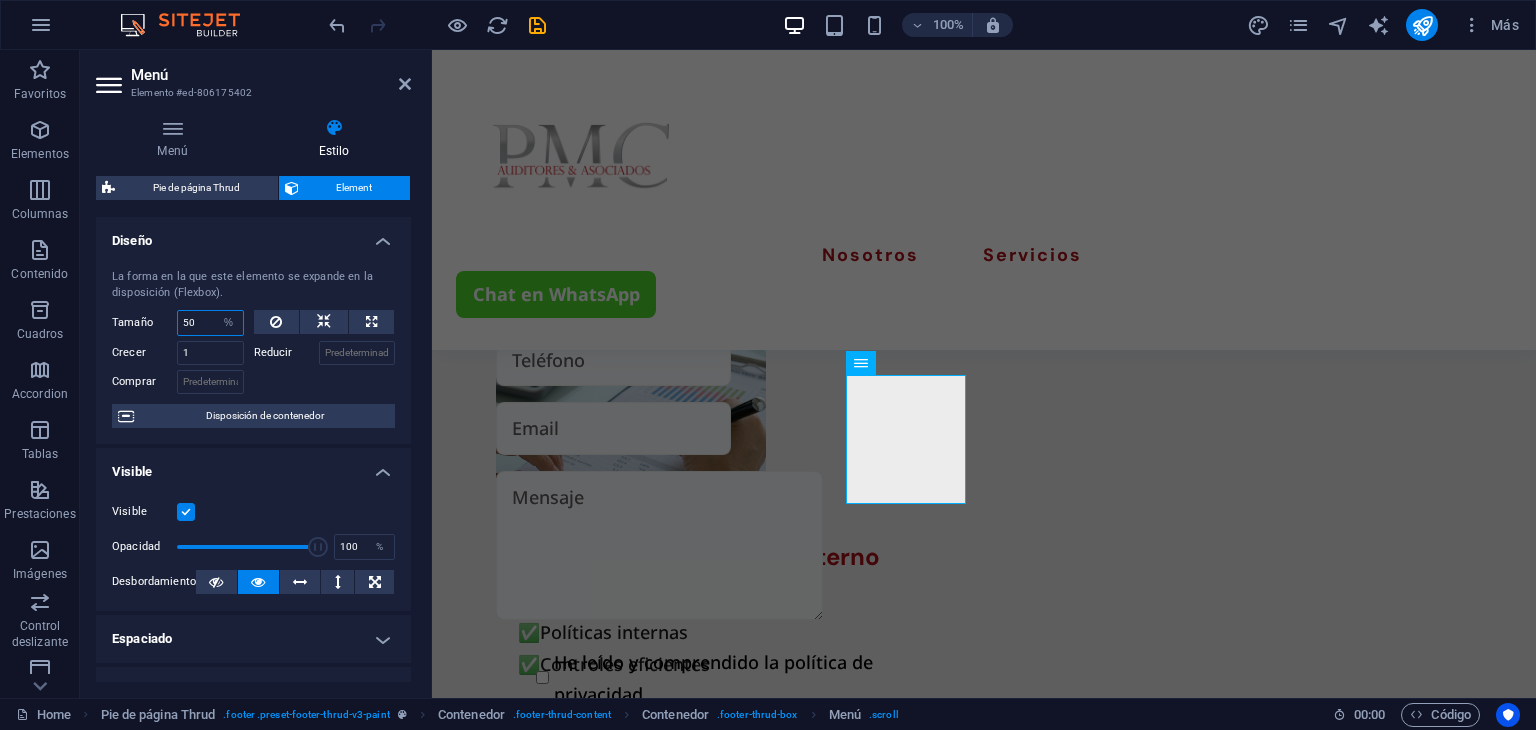 type on "50" 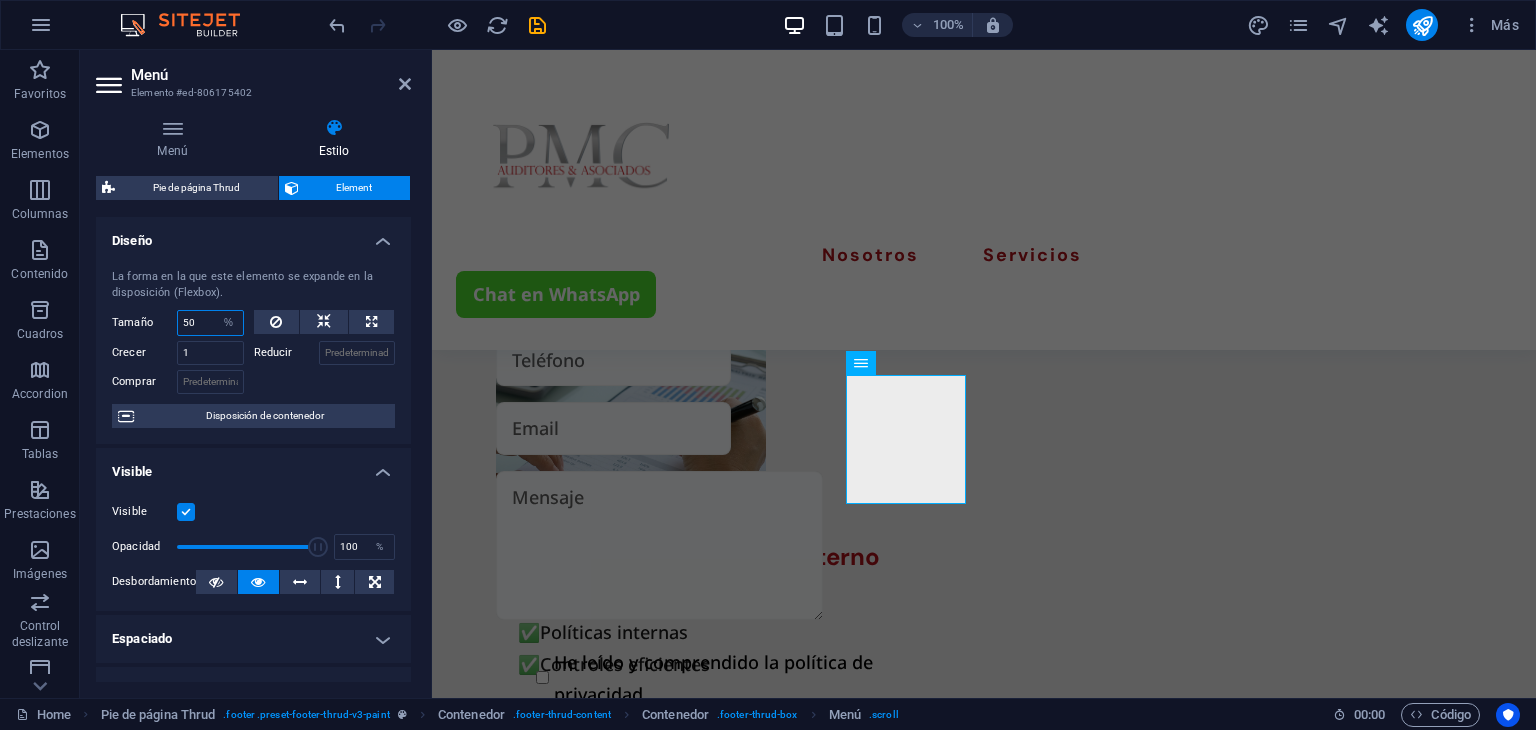 click on "50" at bounding box center (210, 323) 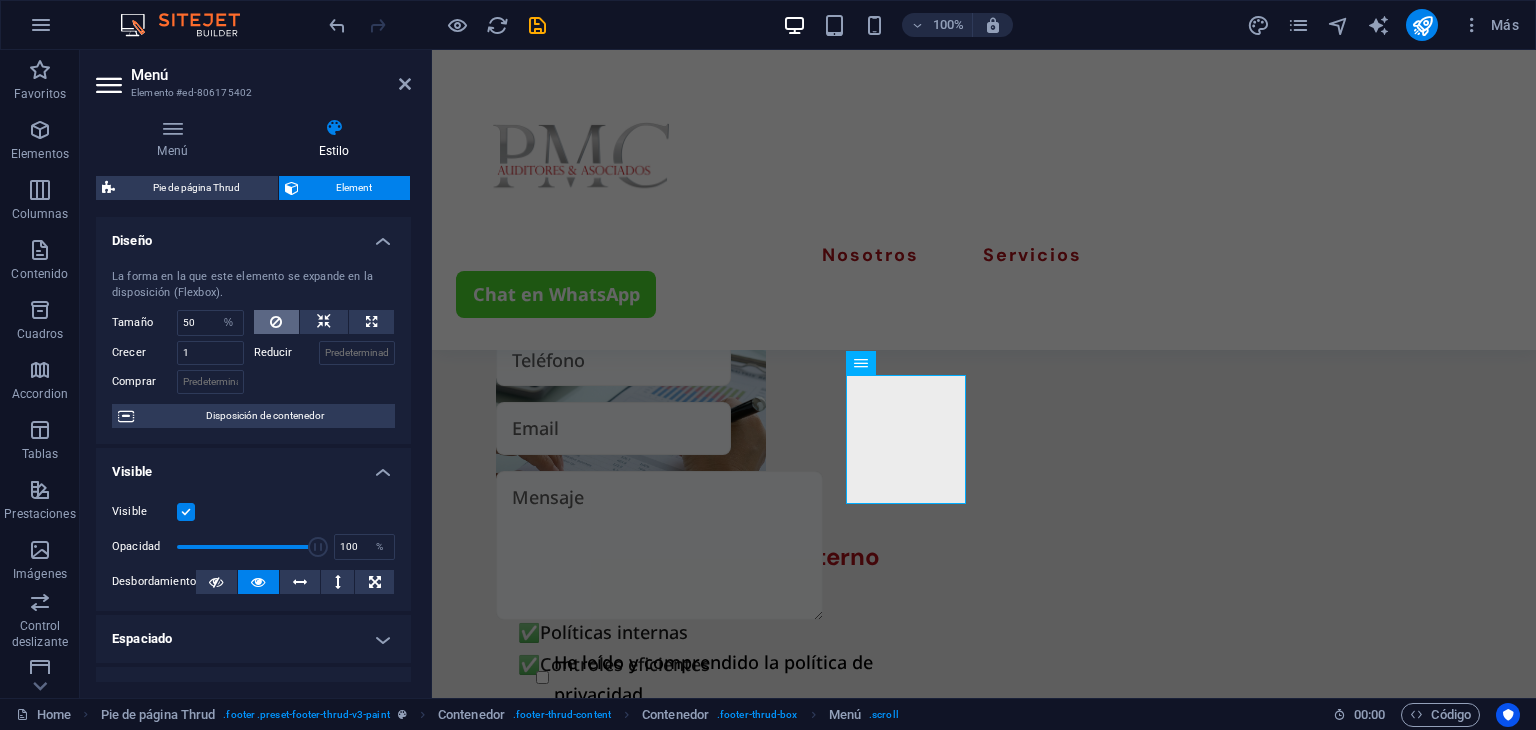 click at bounding box center [277, 322] 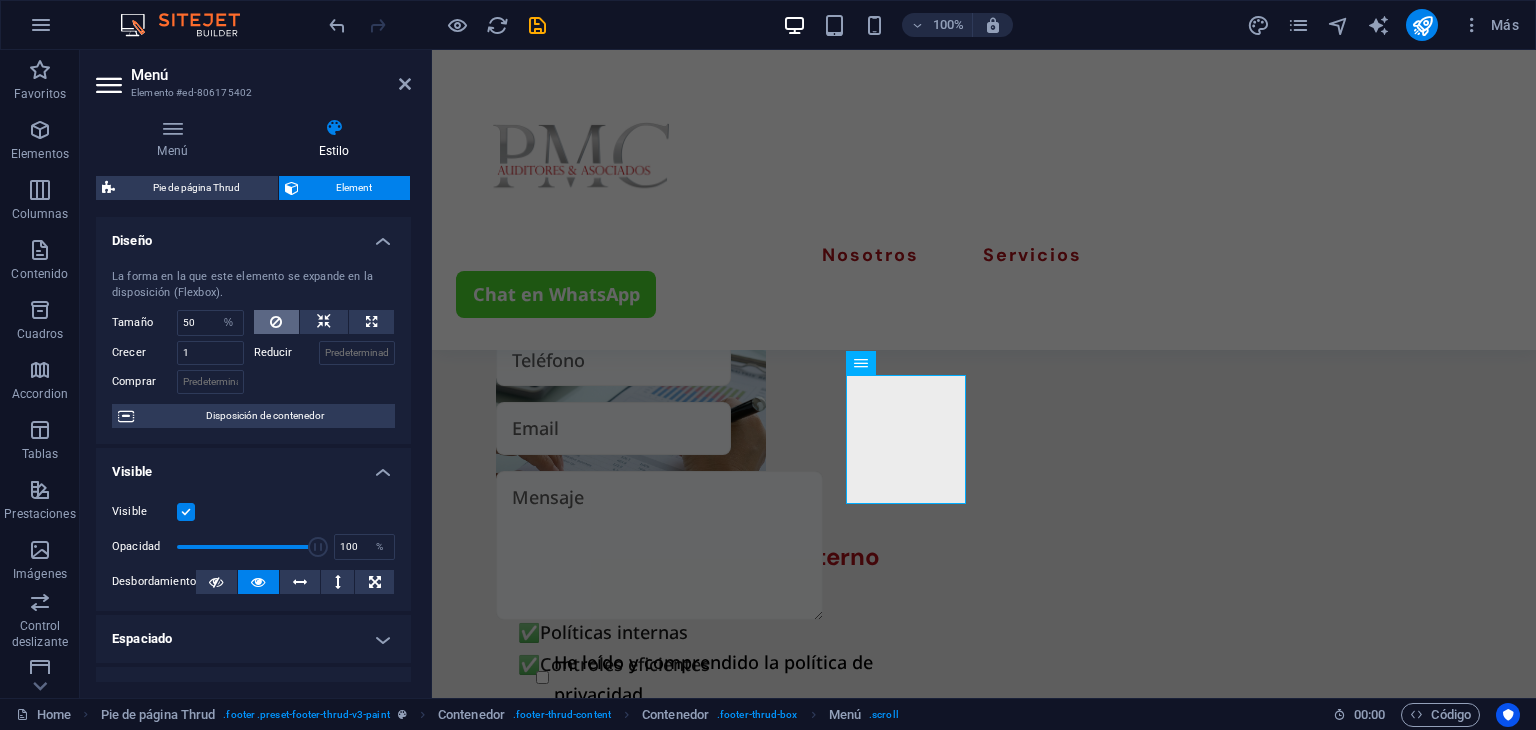 type 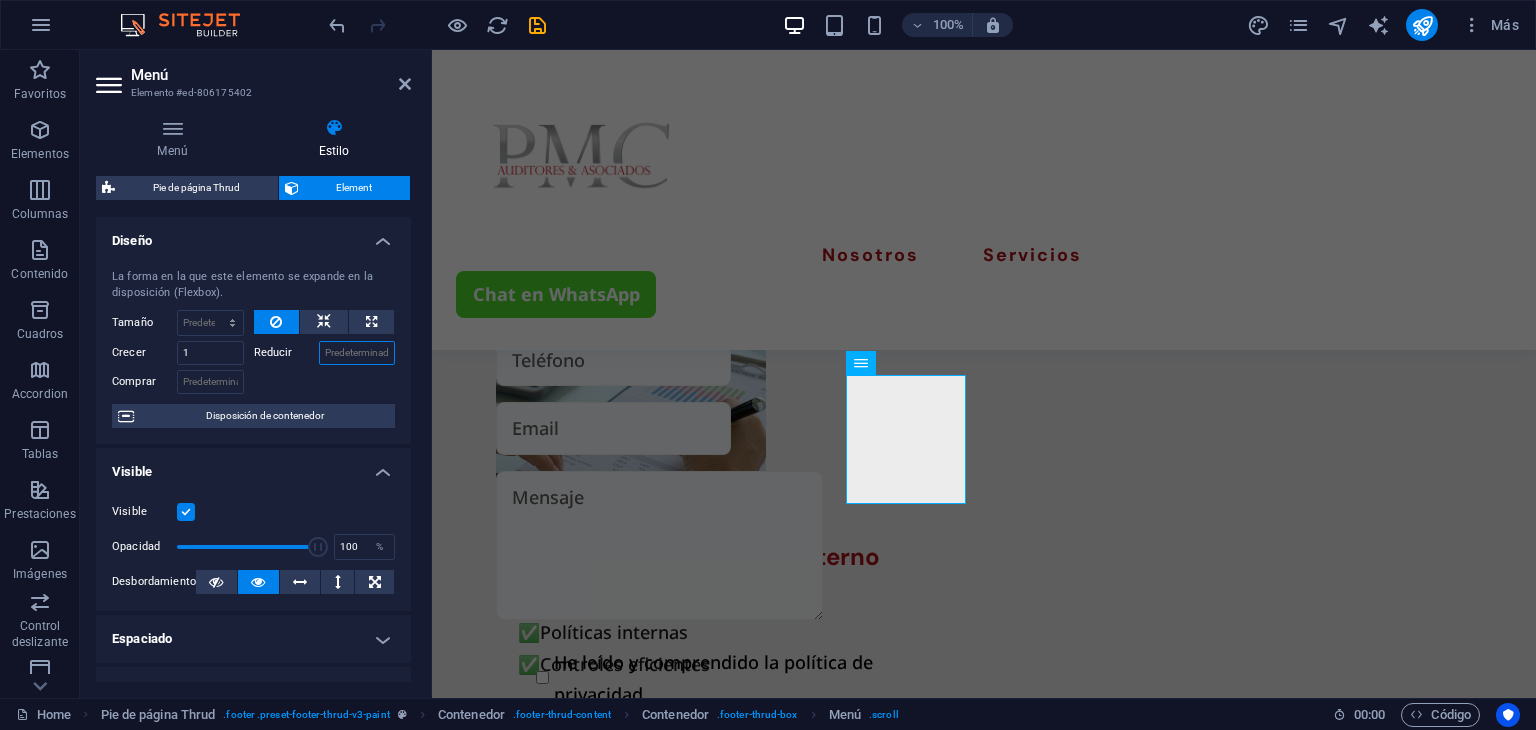 click on "Reducir" at bounding box center (357, 353) 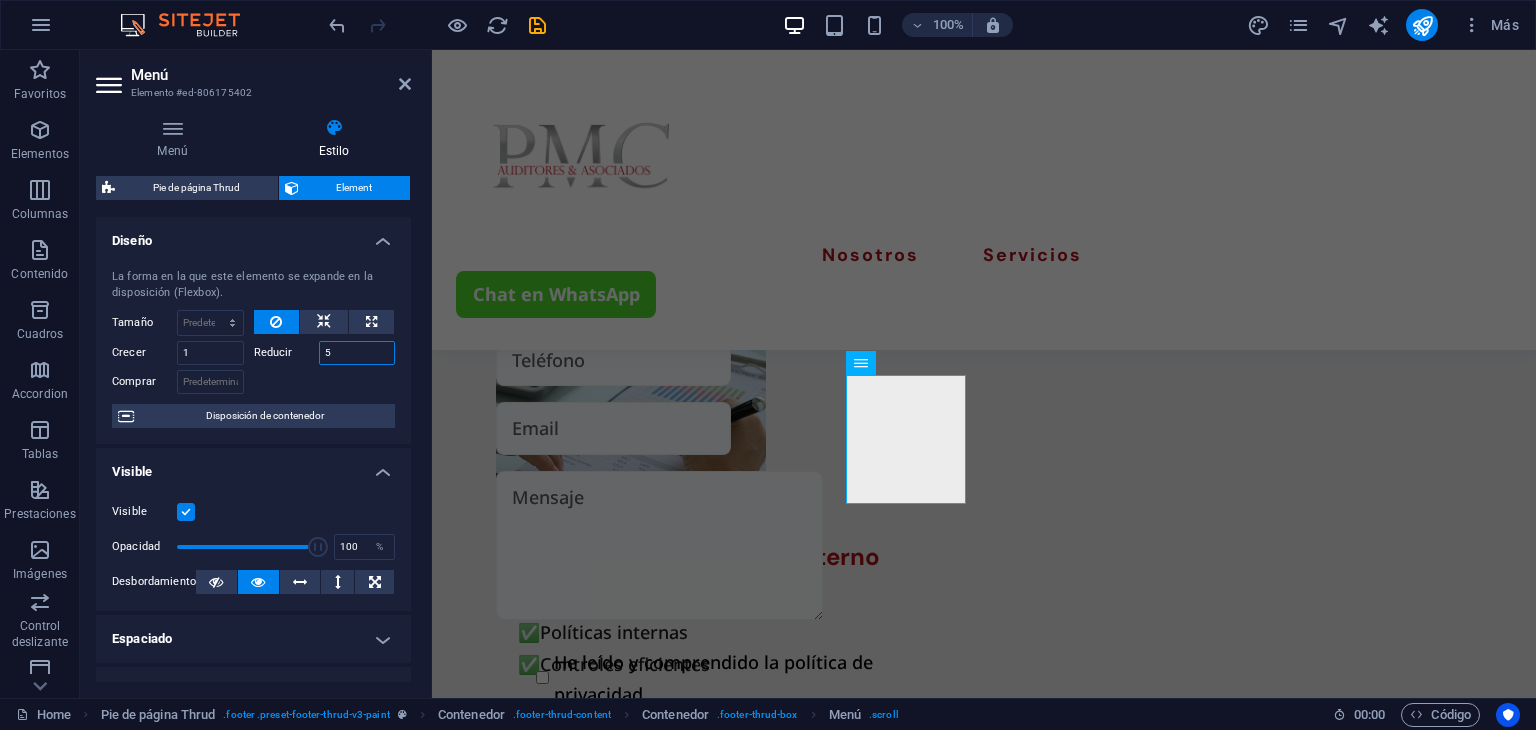 type on "5" 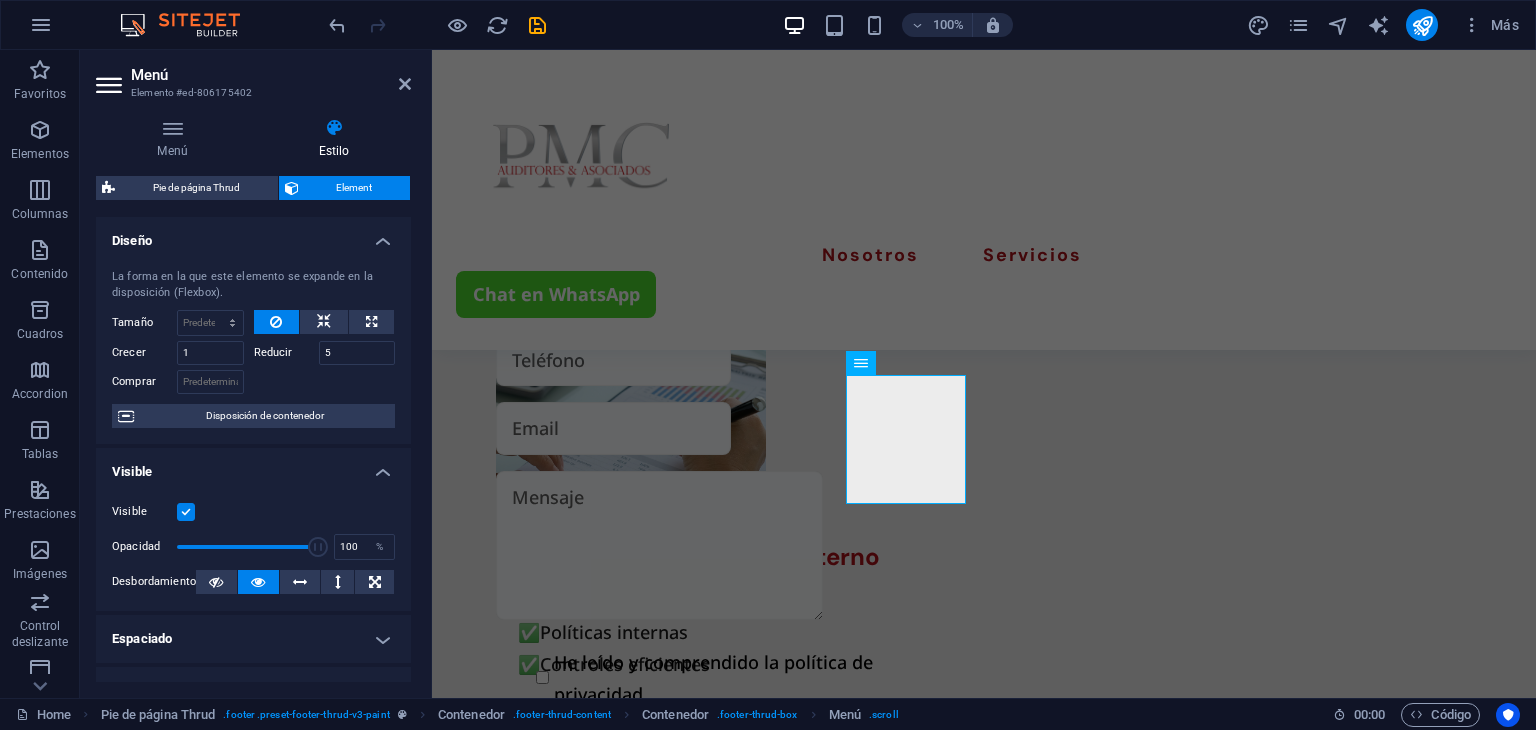 click at bounding box center (325, 379) 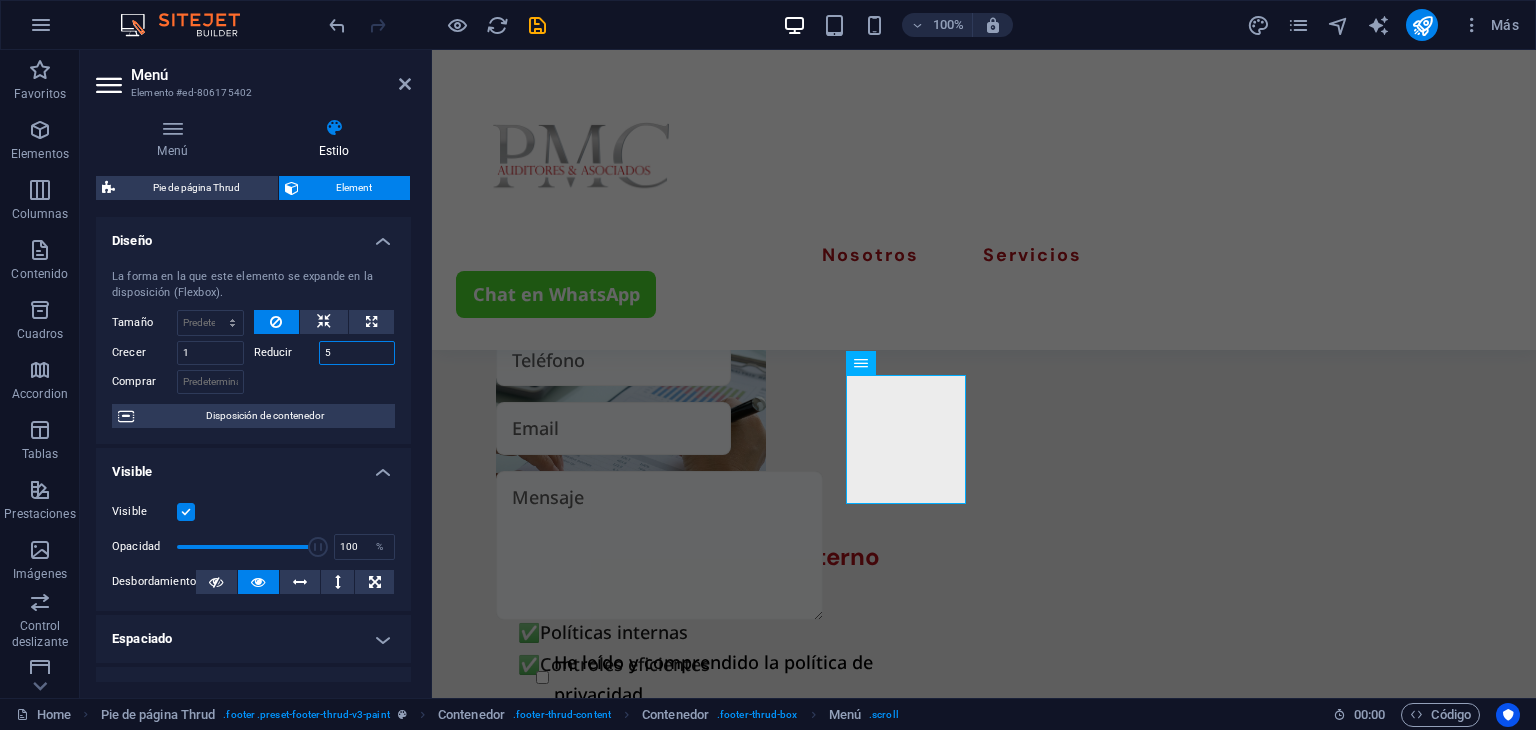 click on "5" at bounding box center (357, 353) 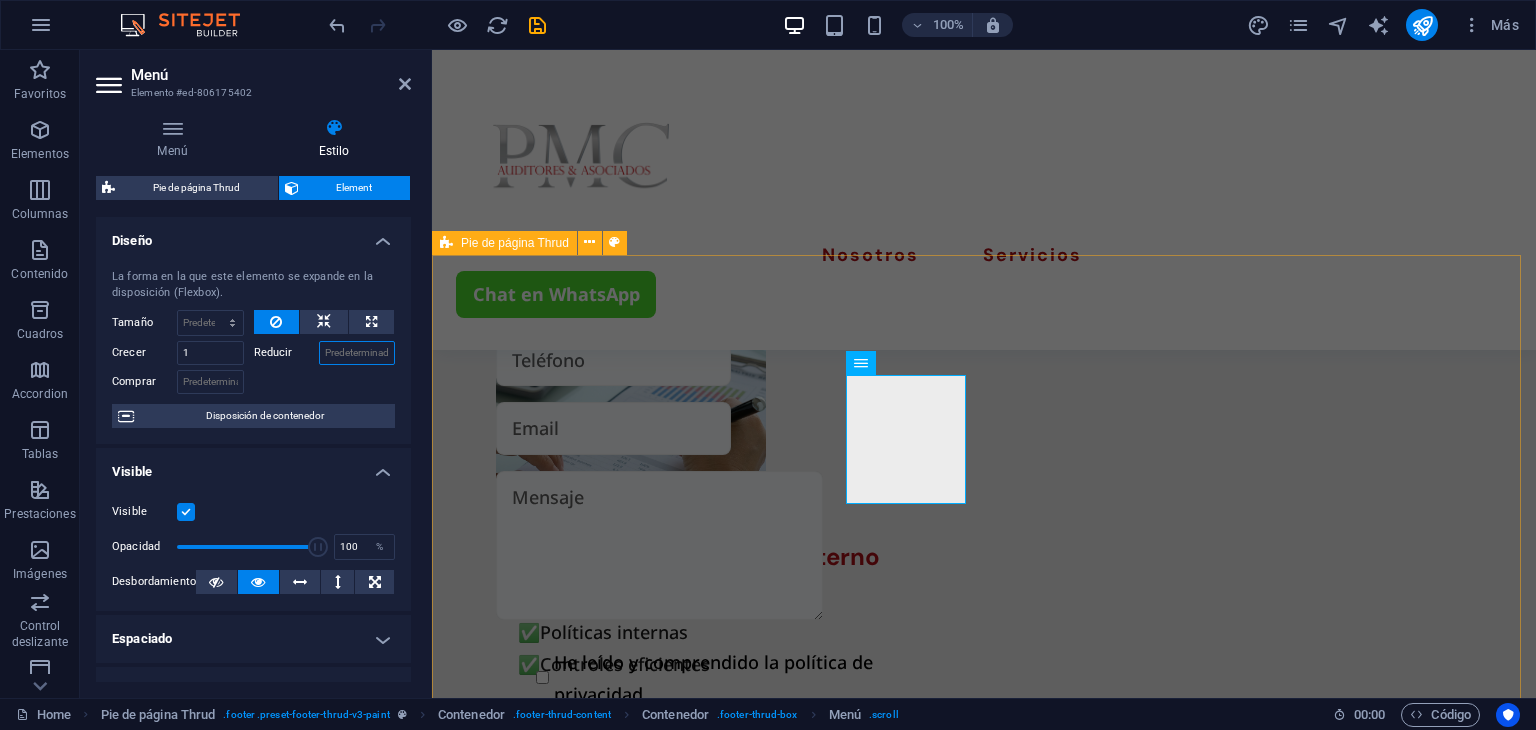 type 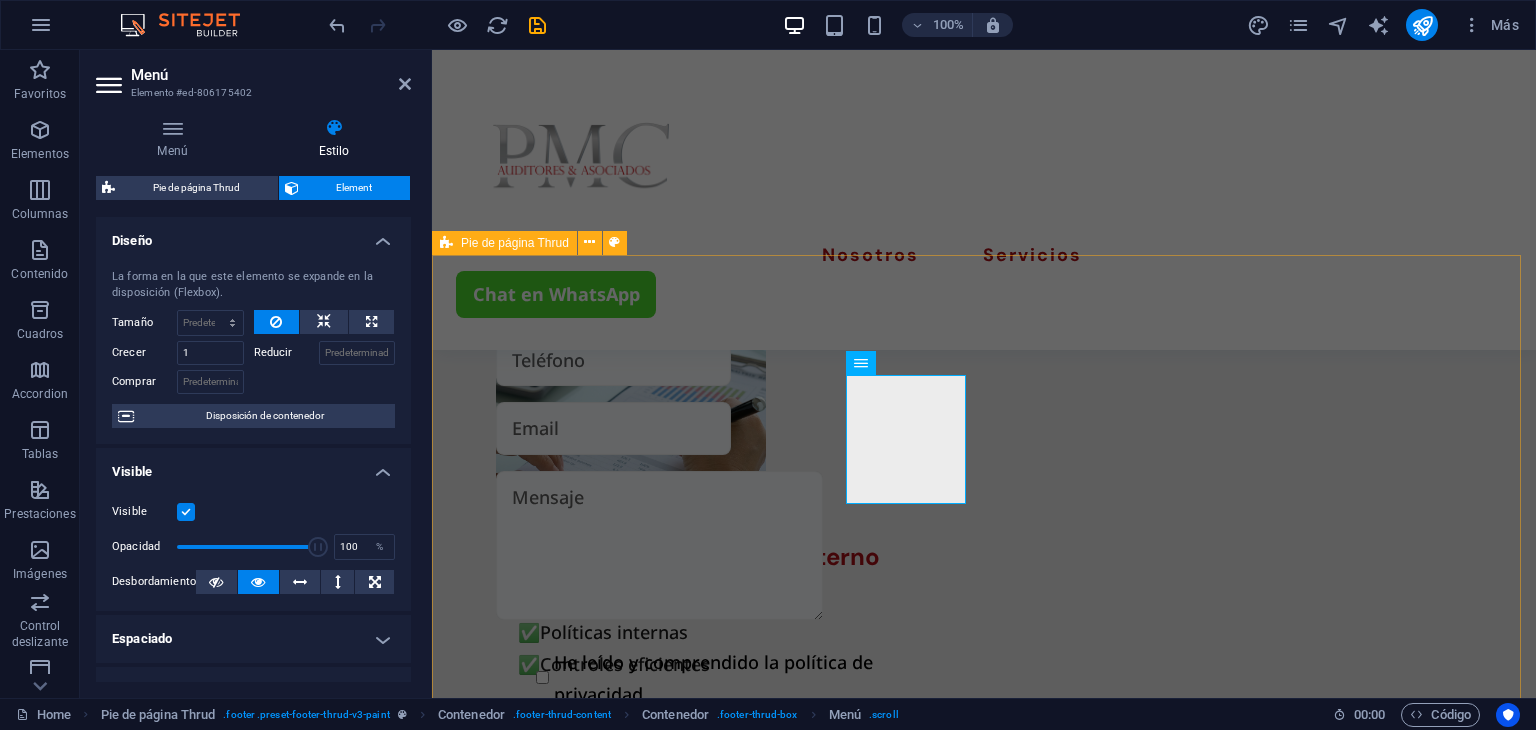 click on "Paginas  Sobre Nosotros Nuestros Servicios Detalles Legal Notice Privacy Policy Contact       +593 [PHONE]
[EMAIL]
[COUNTRY] - [CITY]   [POSTAL_CODE]
2025    auditorespmc.com . All Rights Reserved" at bounding box center (984, 2628) 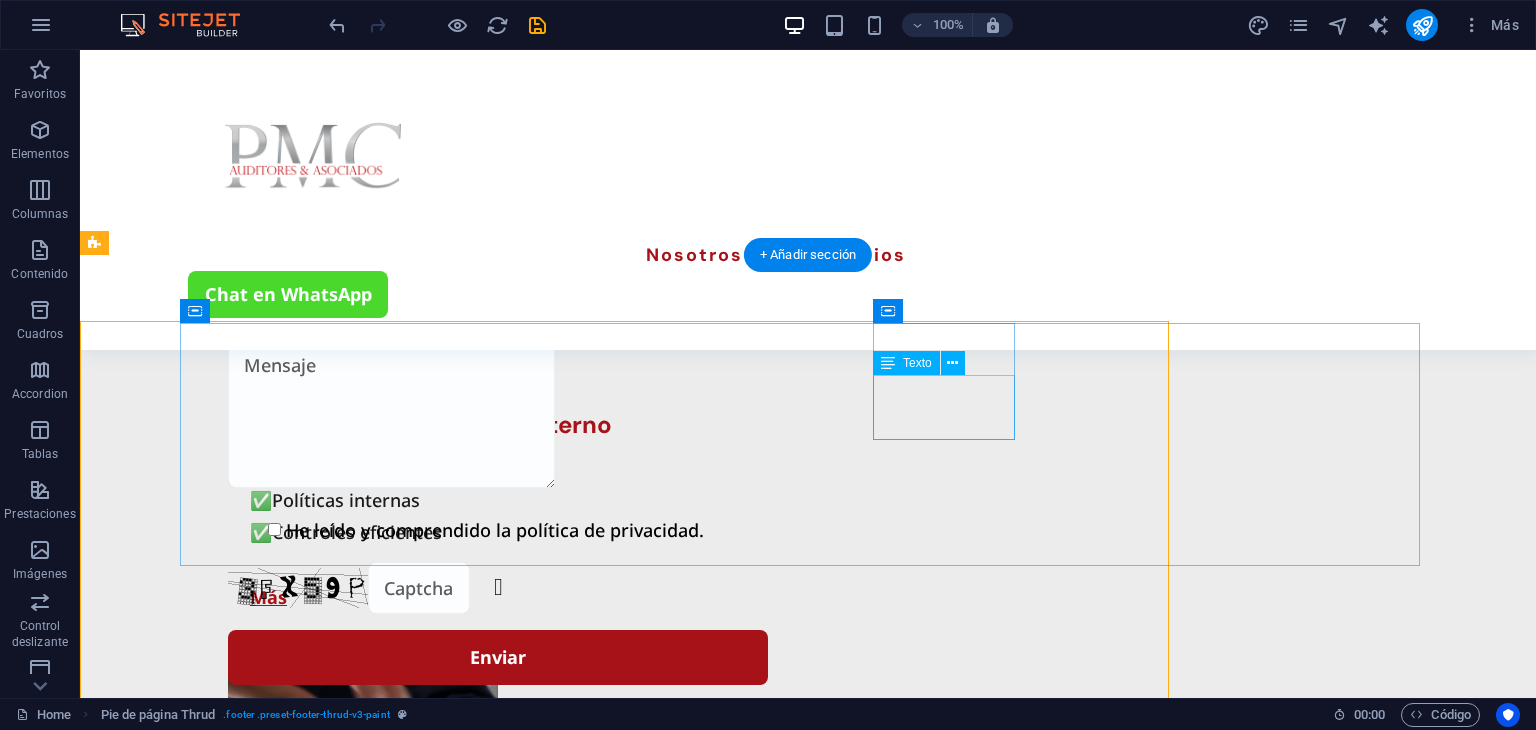 scroll, scrollTop: 3836, scrollLeft: 0, axis: vertical 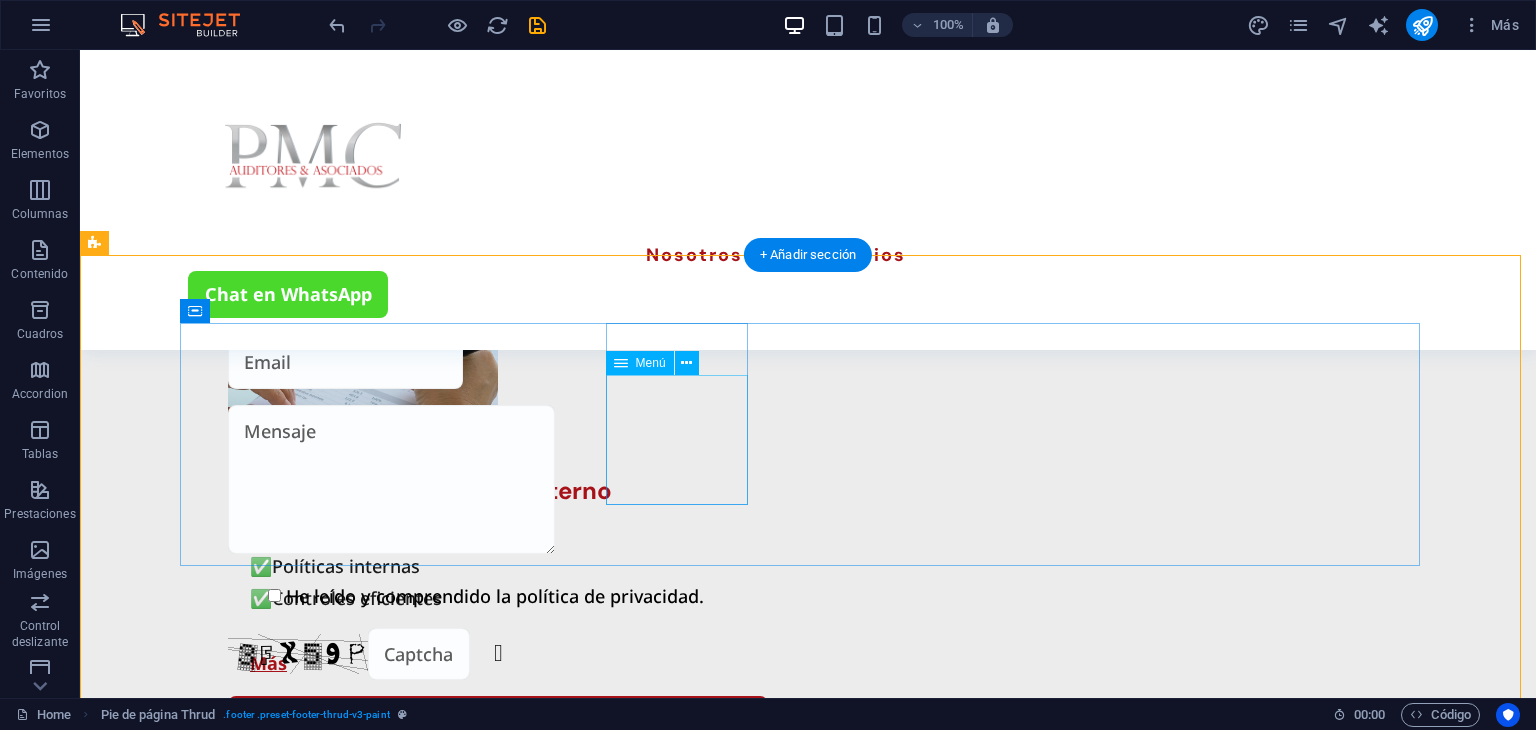 click on "Sobre Nosotros Nuestros Servicios" at bounding box center (328, 2101) 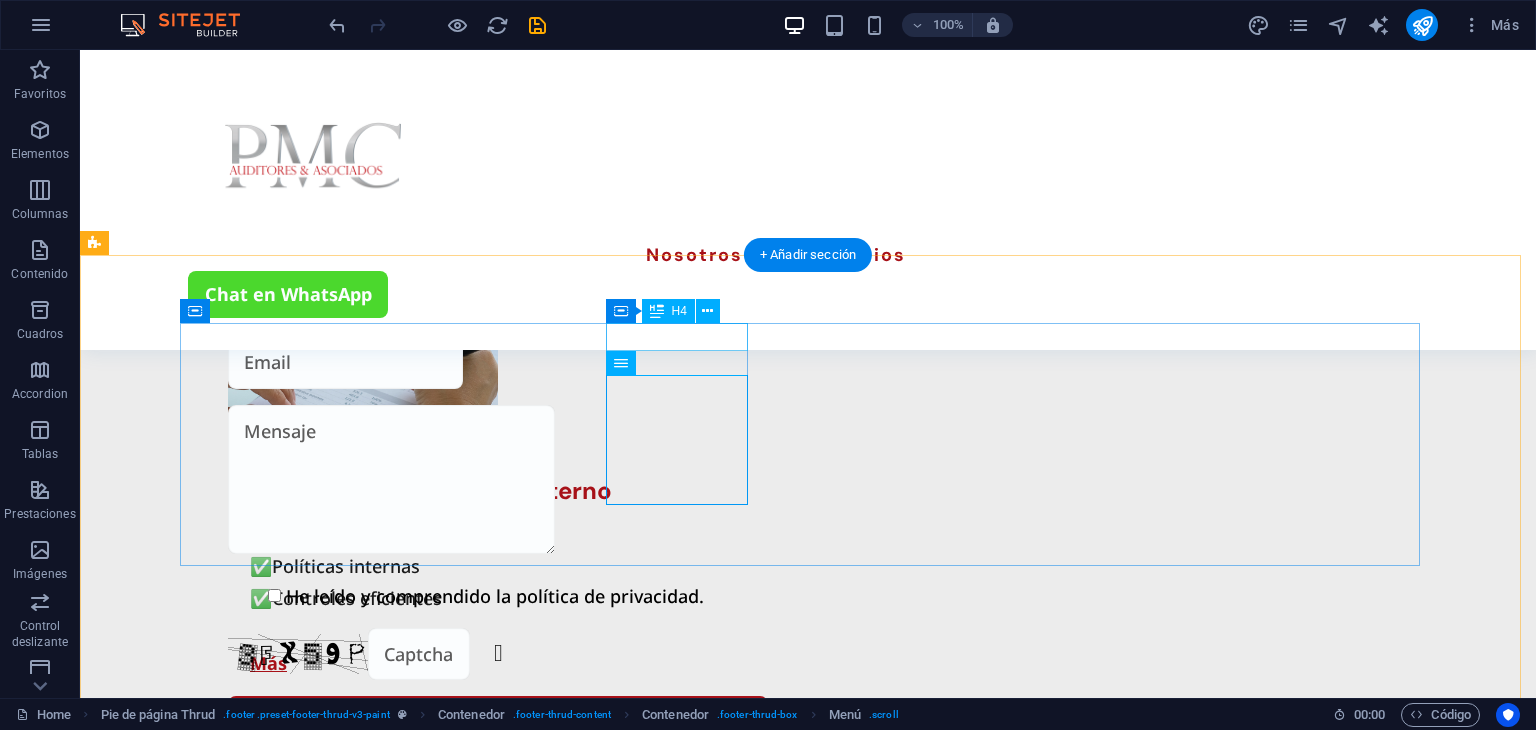 click on "Paginas" at bounding box center (328, 2031) 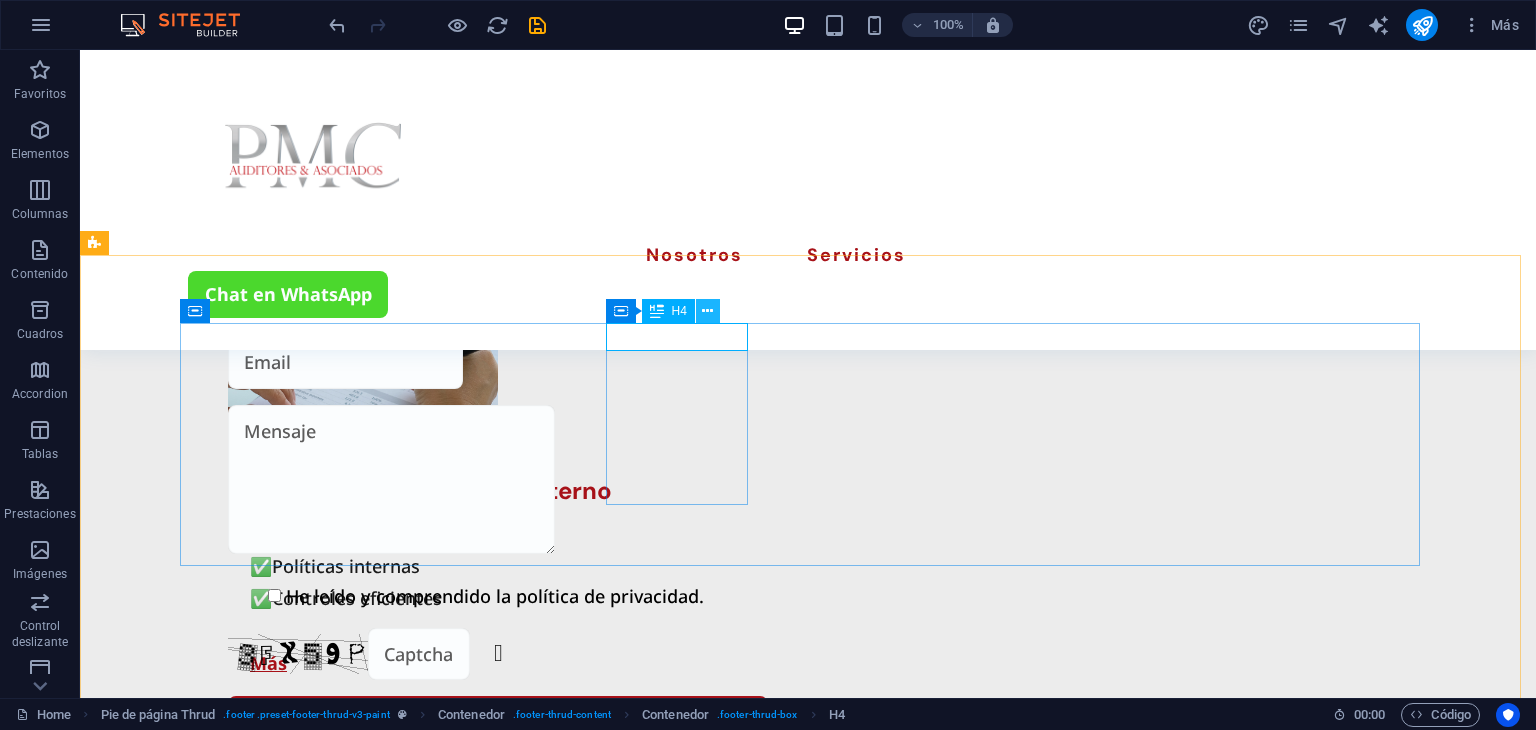 click at bounding box center (707, 311) 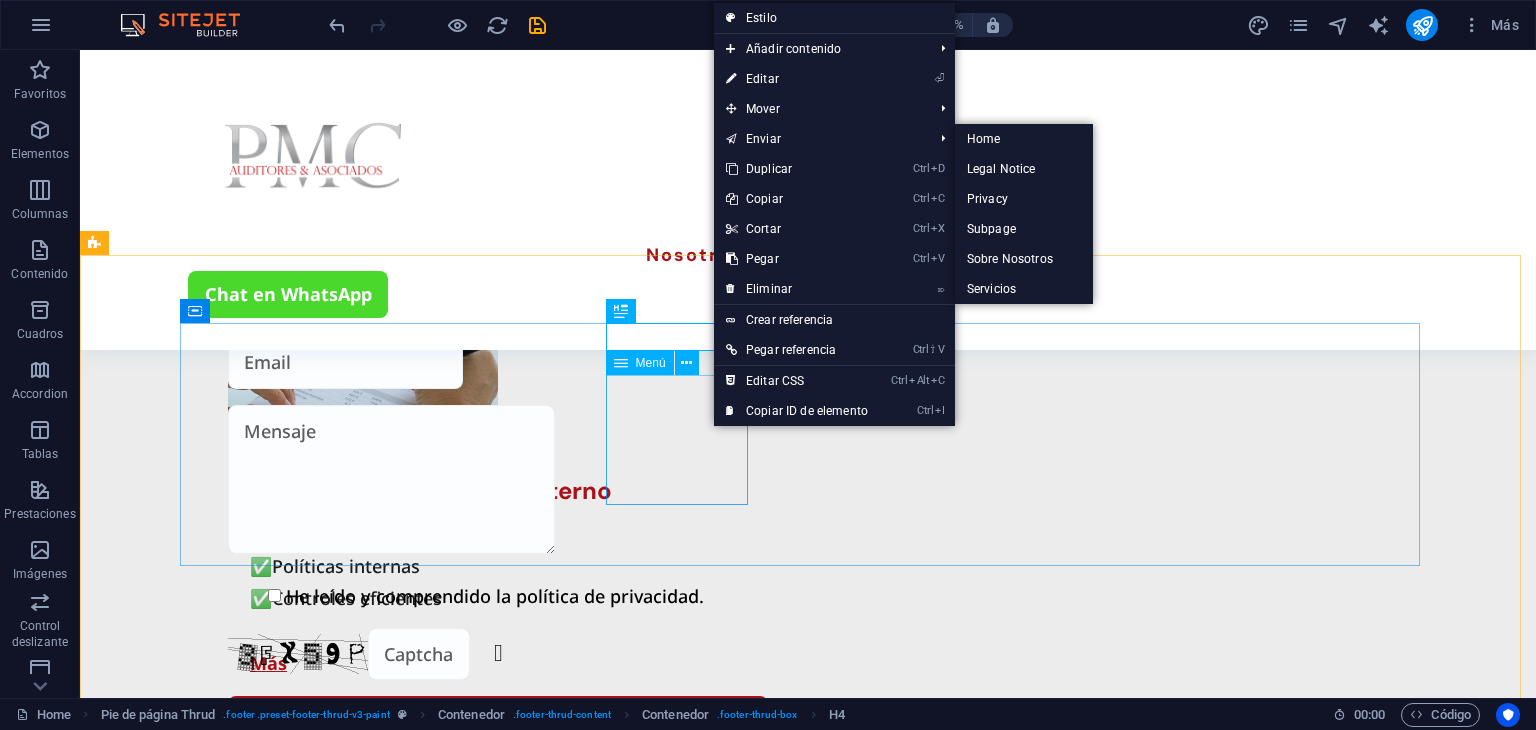click on "Sobre Nosotros Nuestros Servicios" at bounding box center [328, 2101] 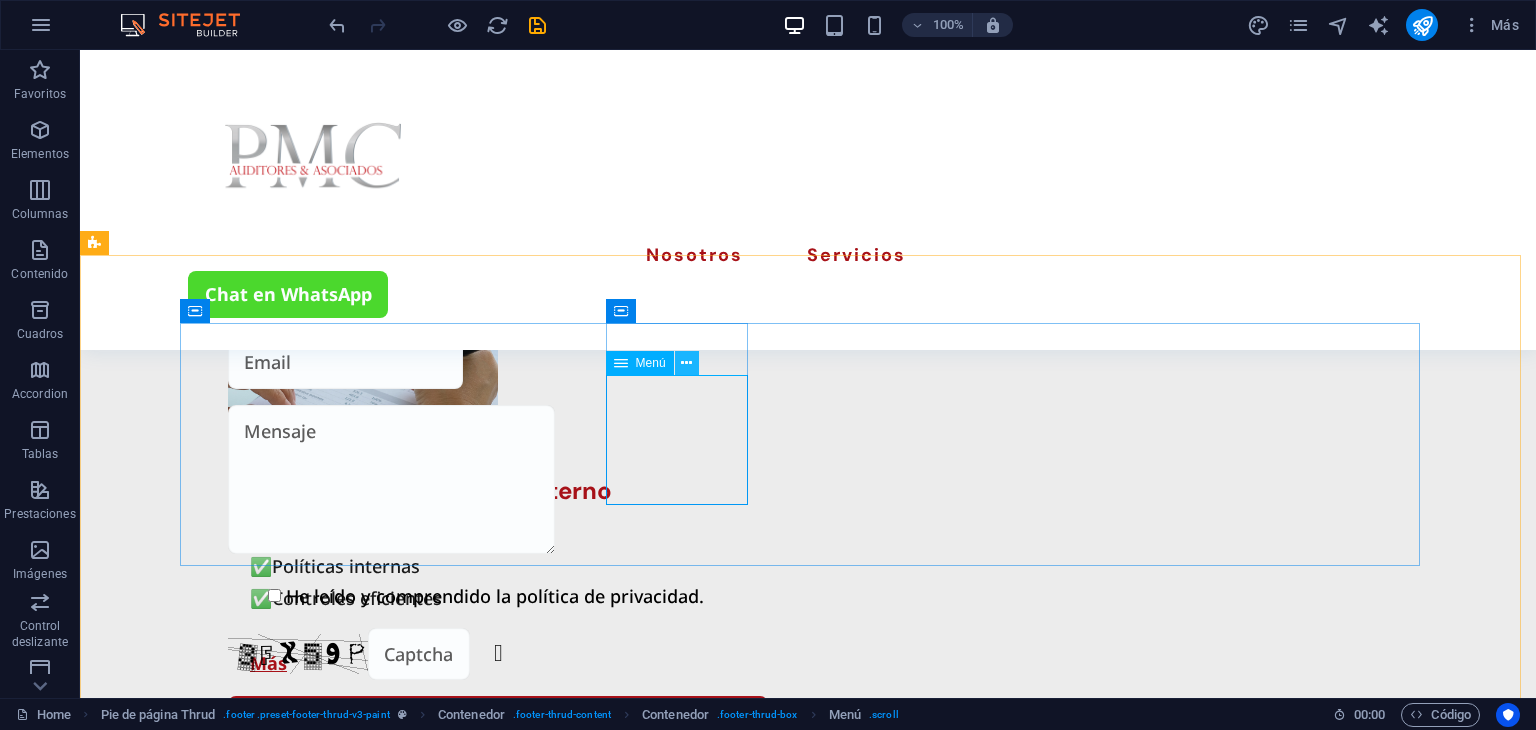 click at bounding box center [686, 363] 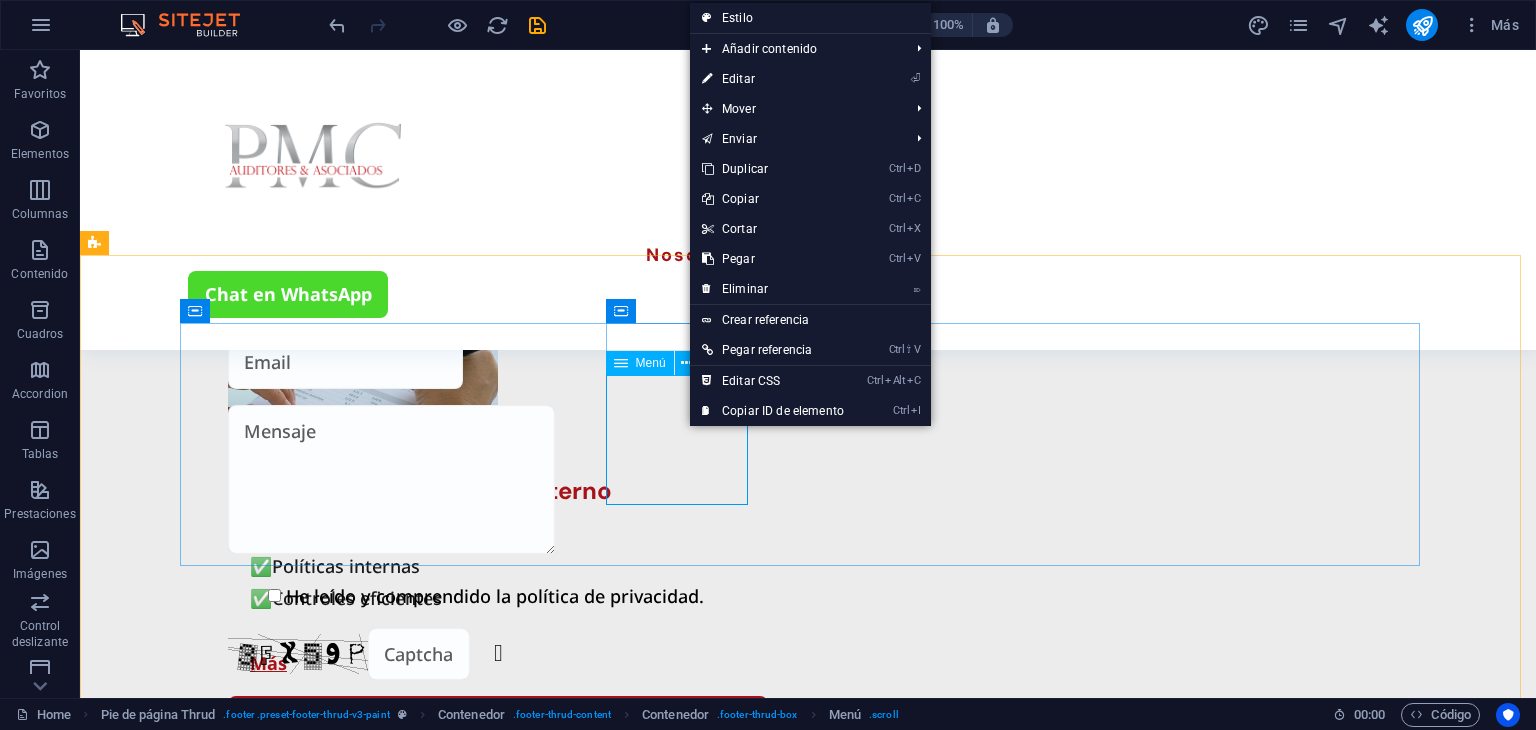 click on "Sobre Nosotros Nuestros Servicios" at bounding box center [328, 2101] 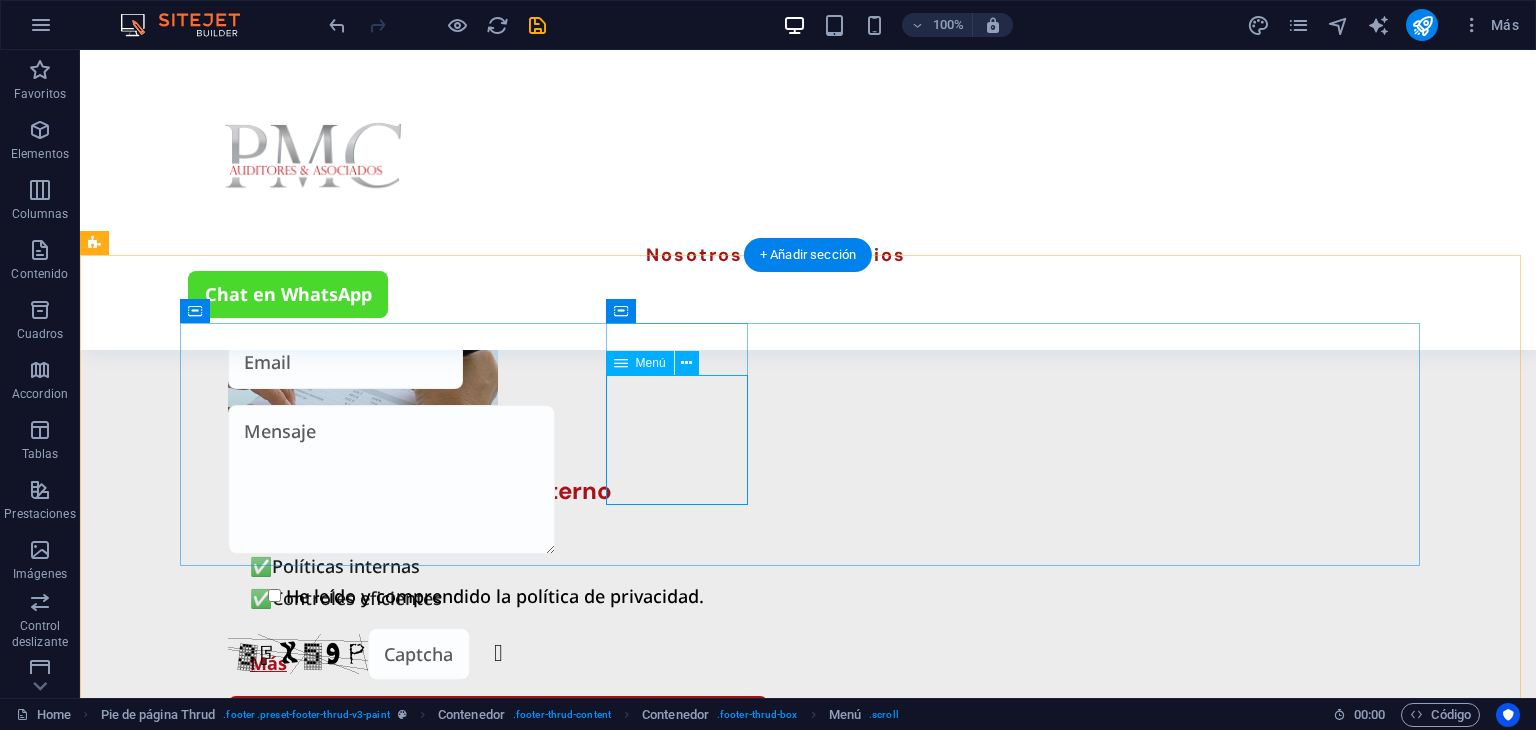 click on "Sobre Nosotros Nuestros Servicios" at bounding box center [328, 2101] 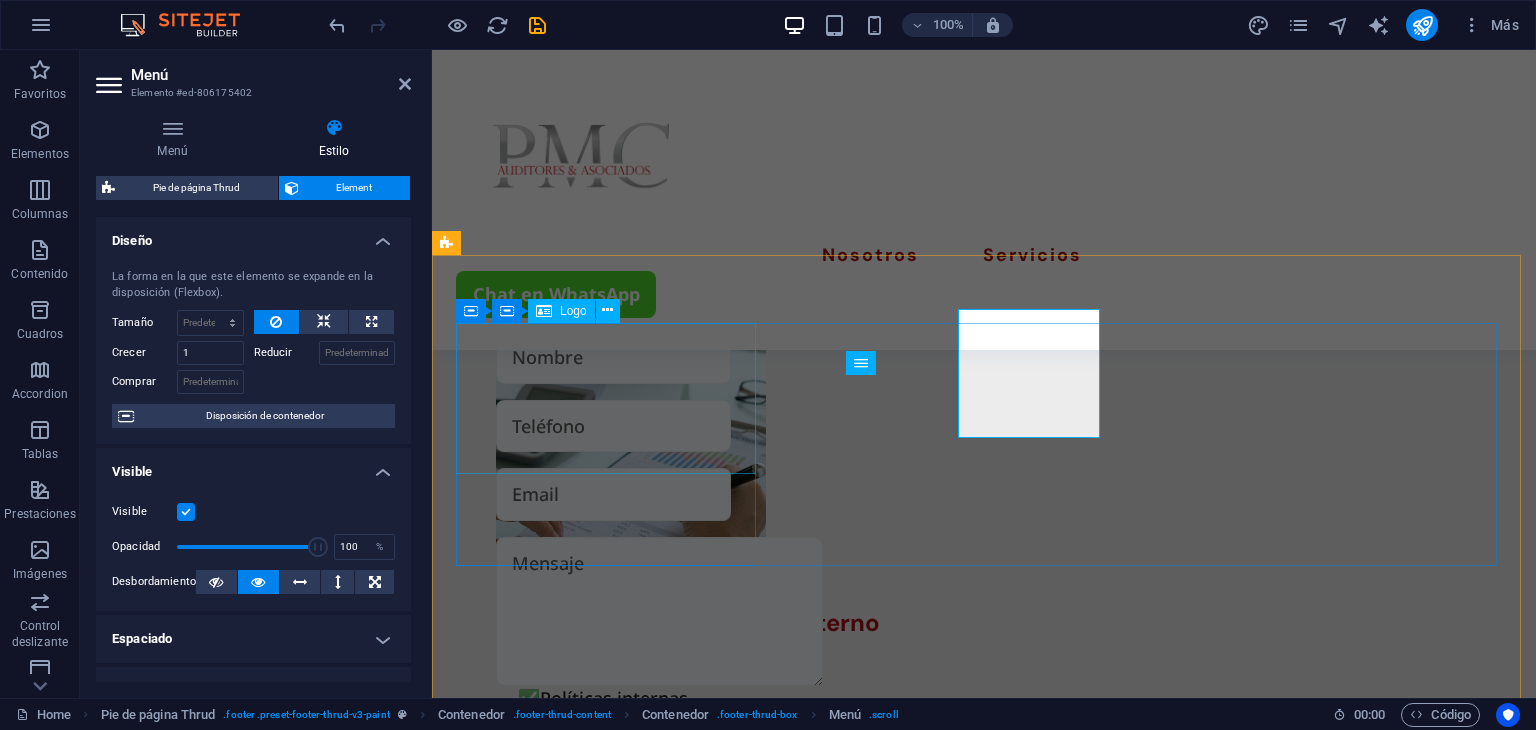 scroll, scrollTop: 3902, scrollLeft: 0, axis: vertical 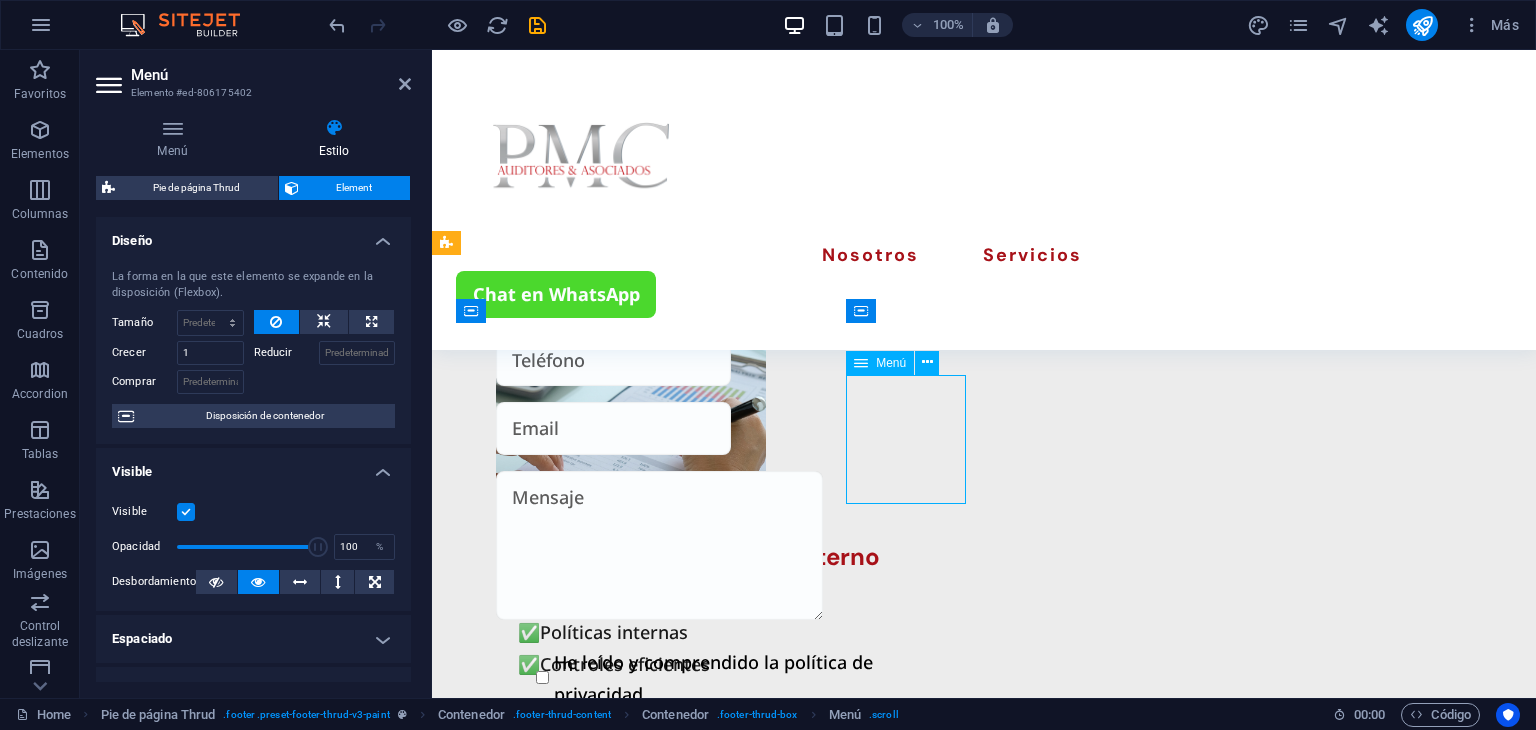 drag, startPoint x: 922, startPoint y: 491, endPoint x: 855, endPoint y: 424, distance: 94.75231 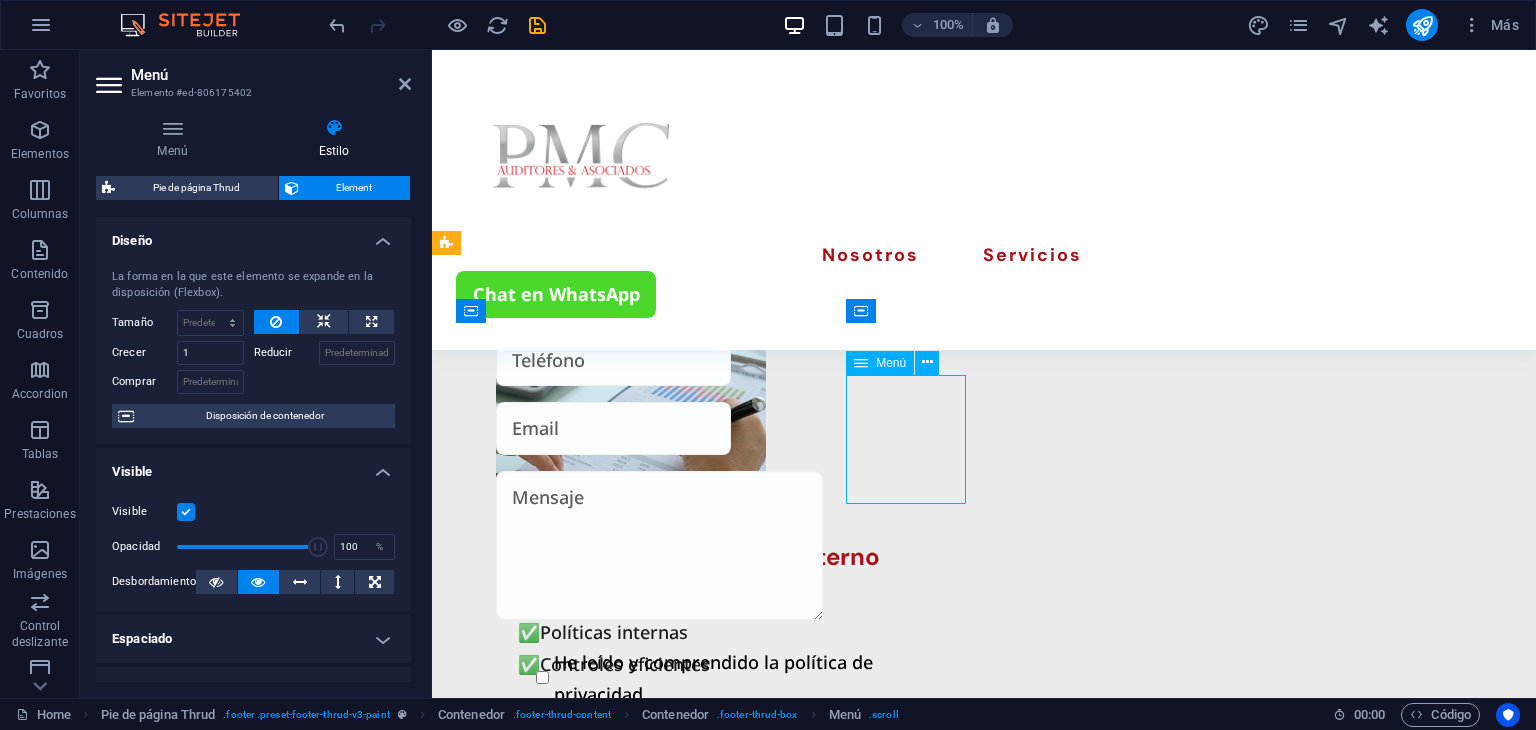 click on "Sobre Nosotros Nuestros Servicios" at bounding box center [573, 2098] 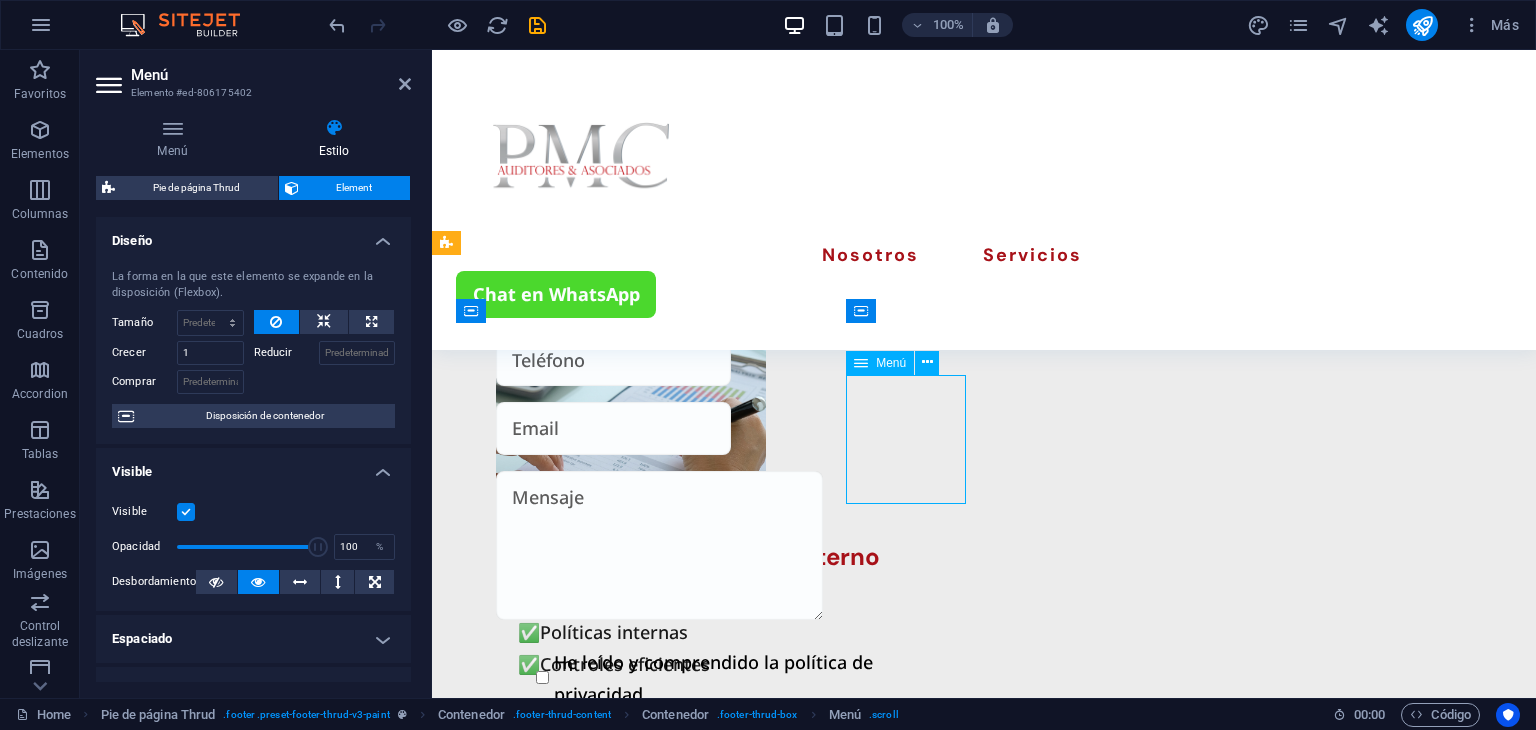 click on "Sobre Nosotros Nuestros Servicios" at bounding box center (573, 2098) 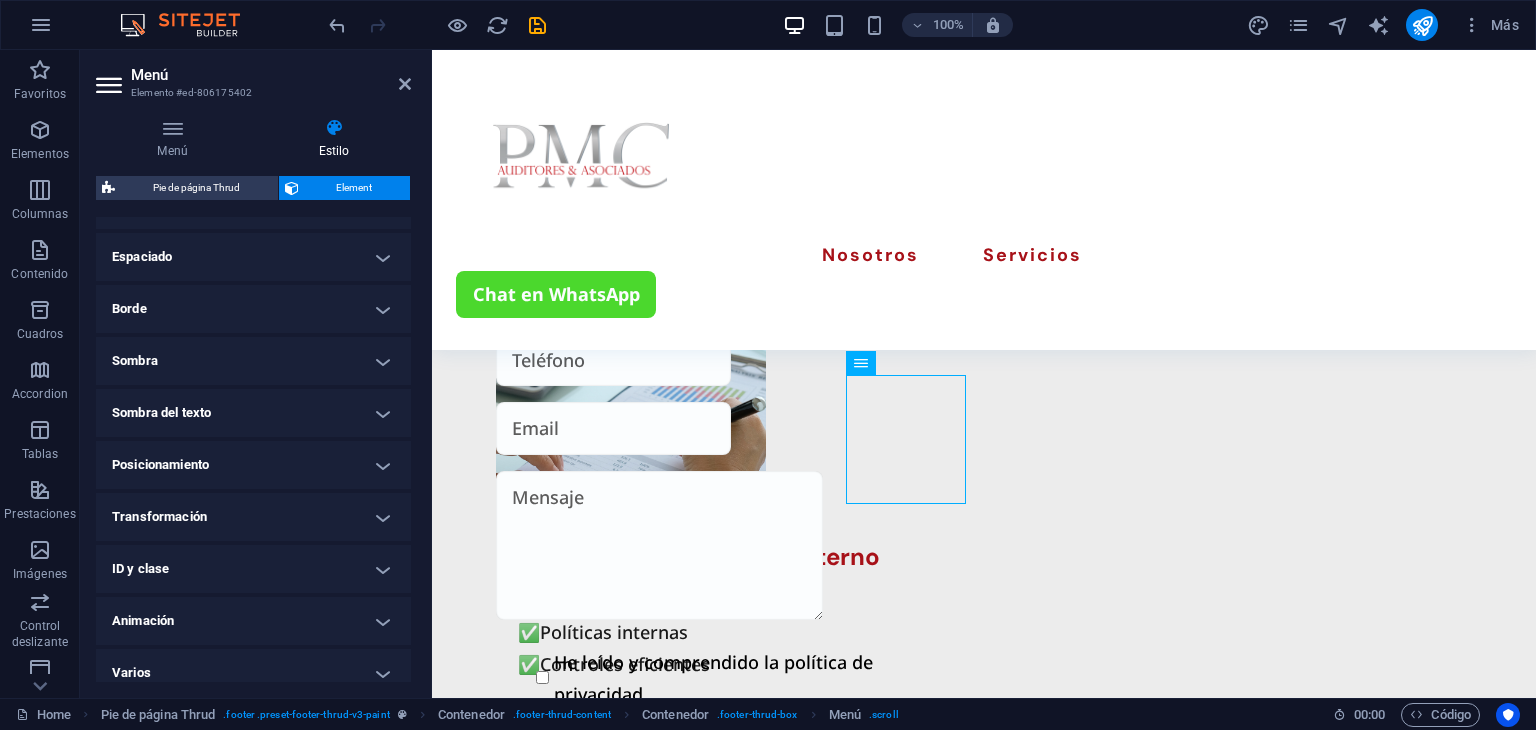 scroll, scrollTop: 396, scrollLeft: 0, axis: vertical 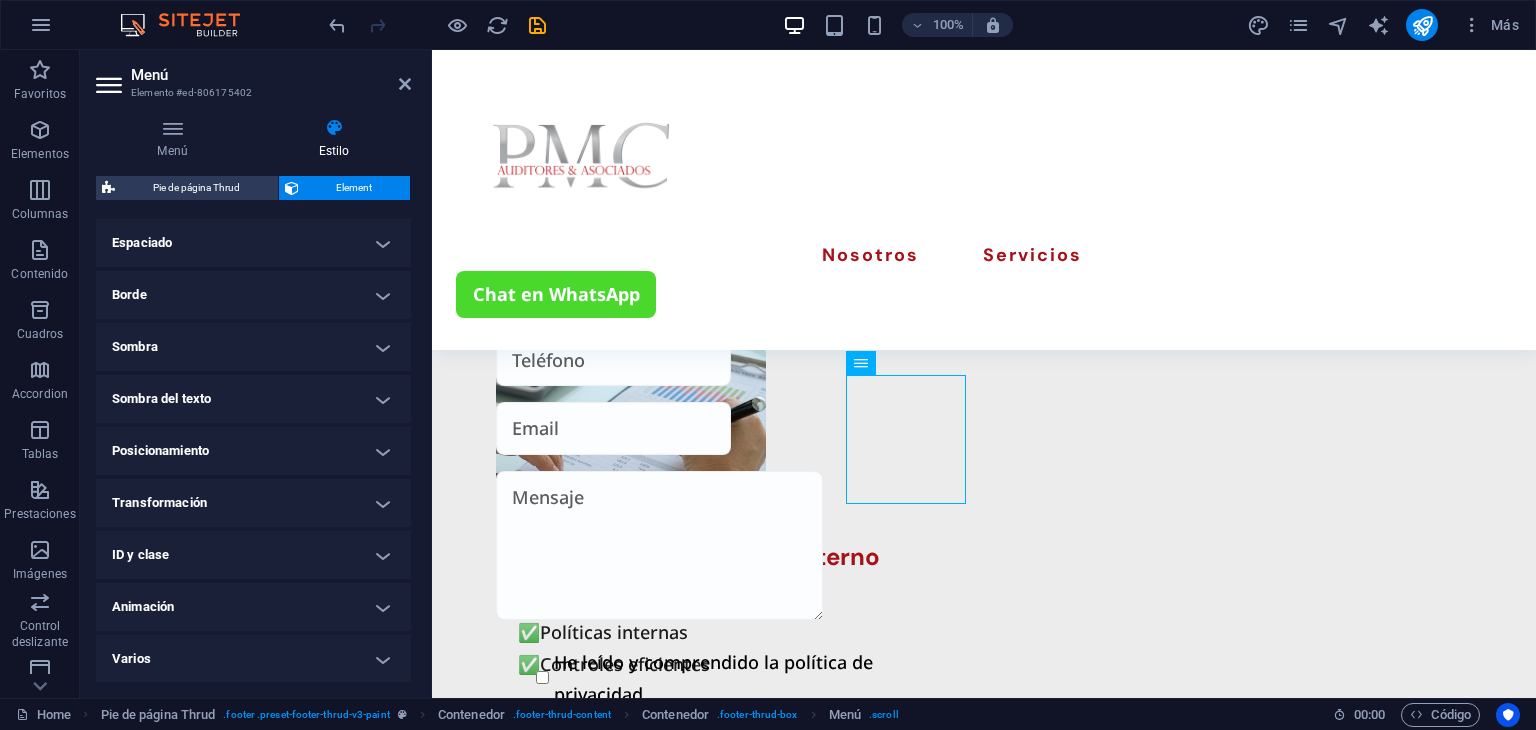 click on "Varios" at bounding box center (253, 659) 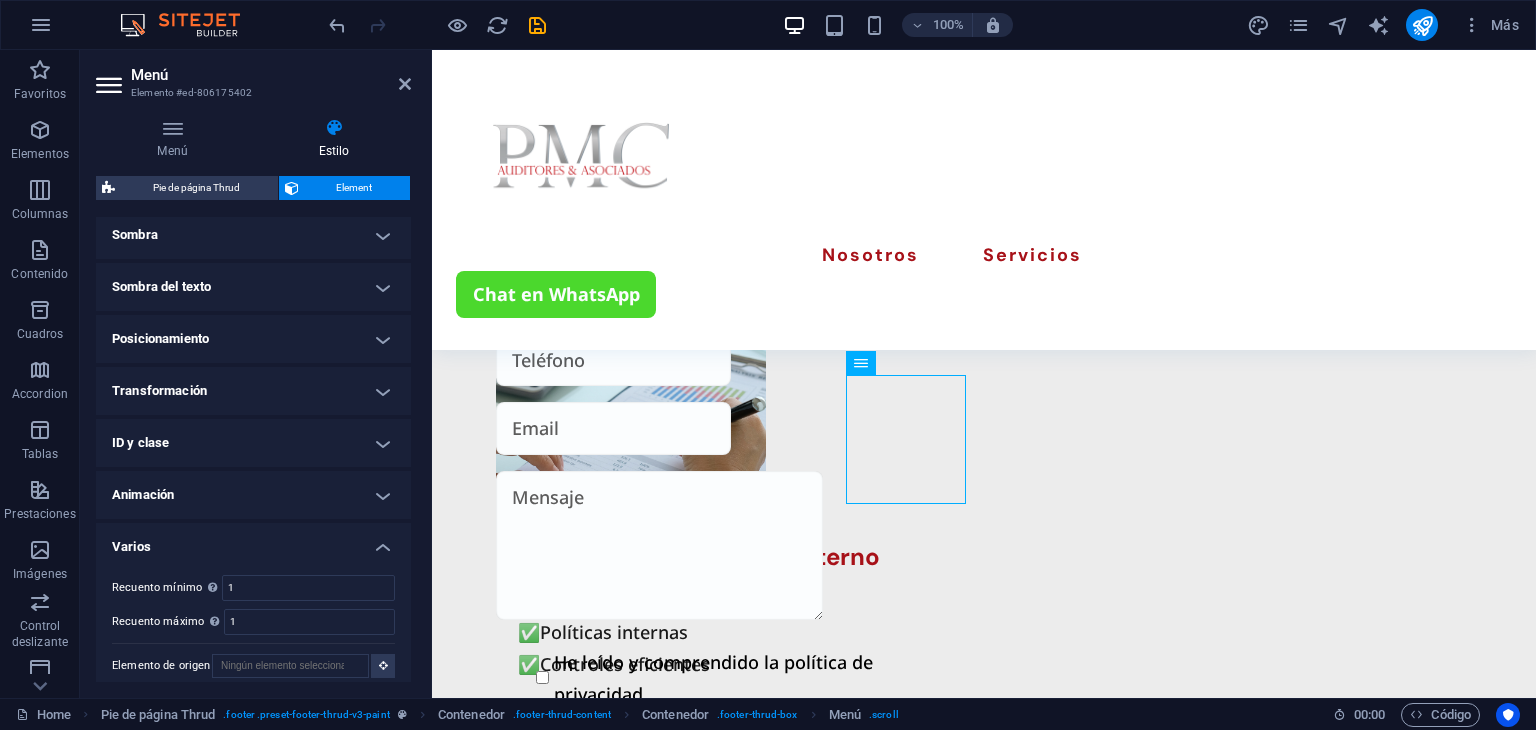 scroll, scrollTop: 520, scrollLeft: 0, axis: vertical 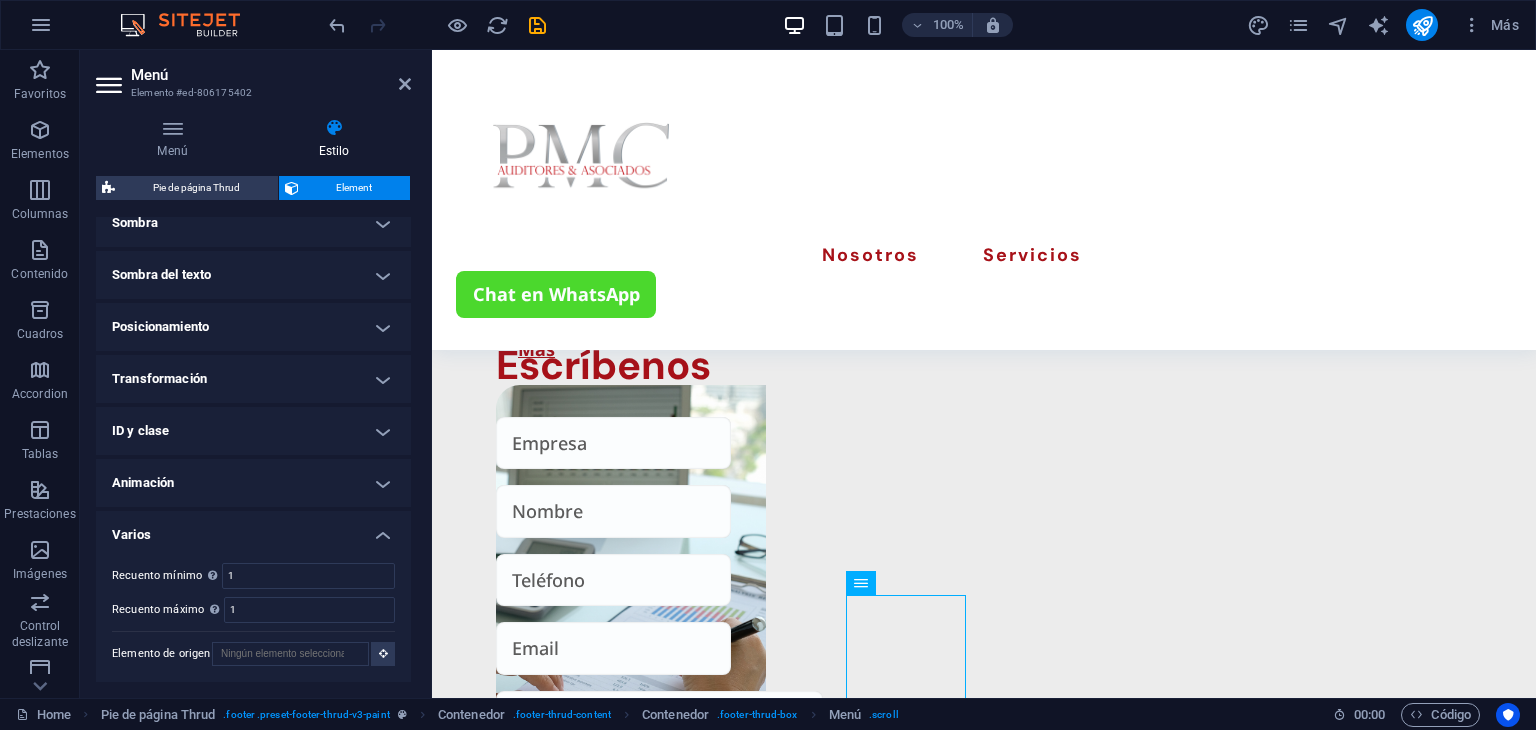 click on "Varios" at bounding box center (253, 529) 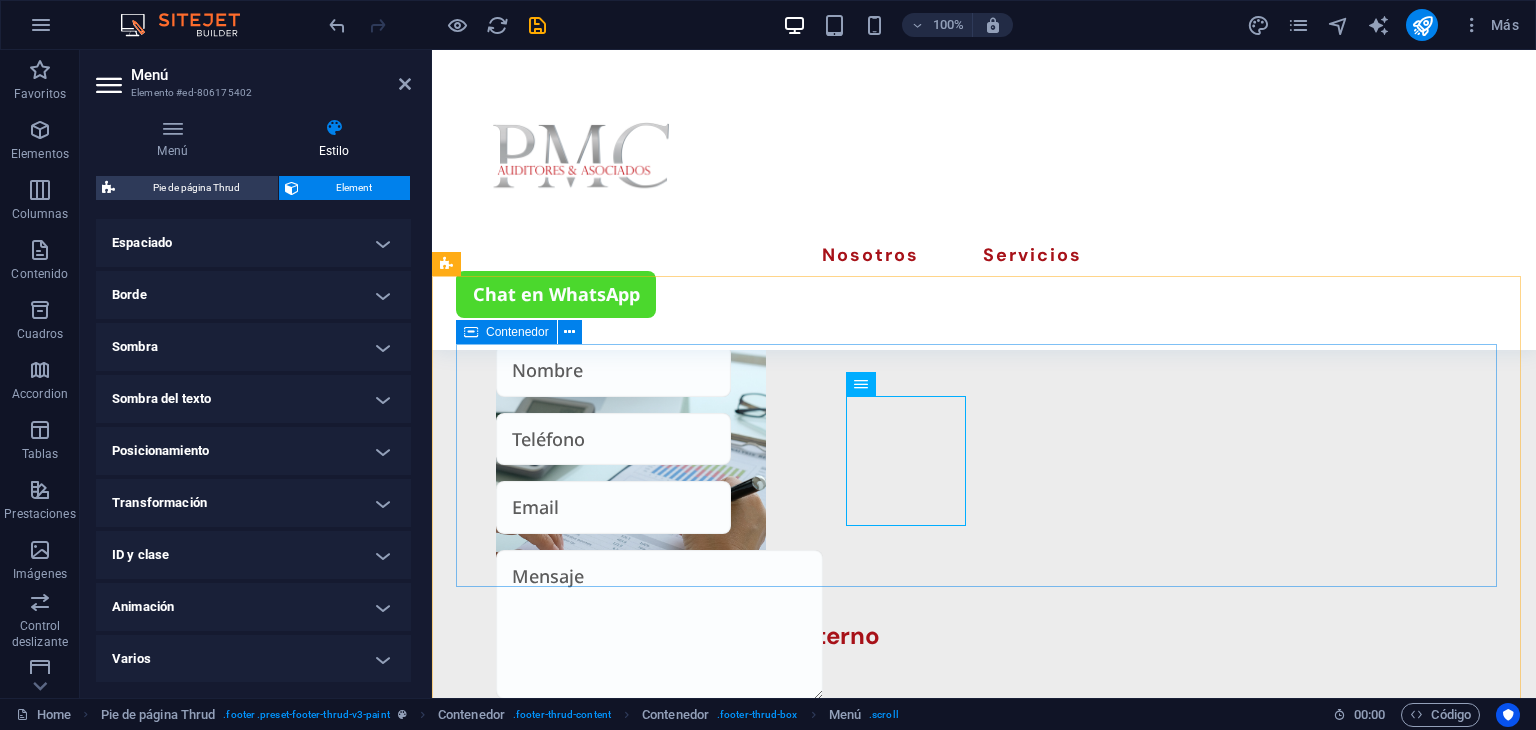 scroll, scrollTop: 3882, scrollLeft: 0, axis: vertical 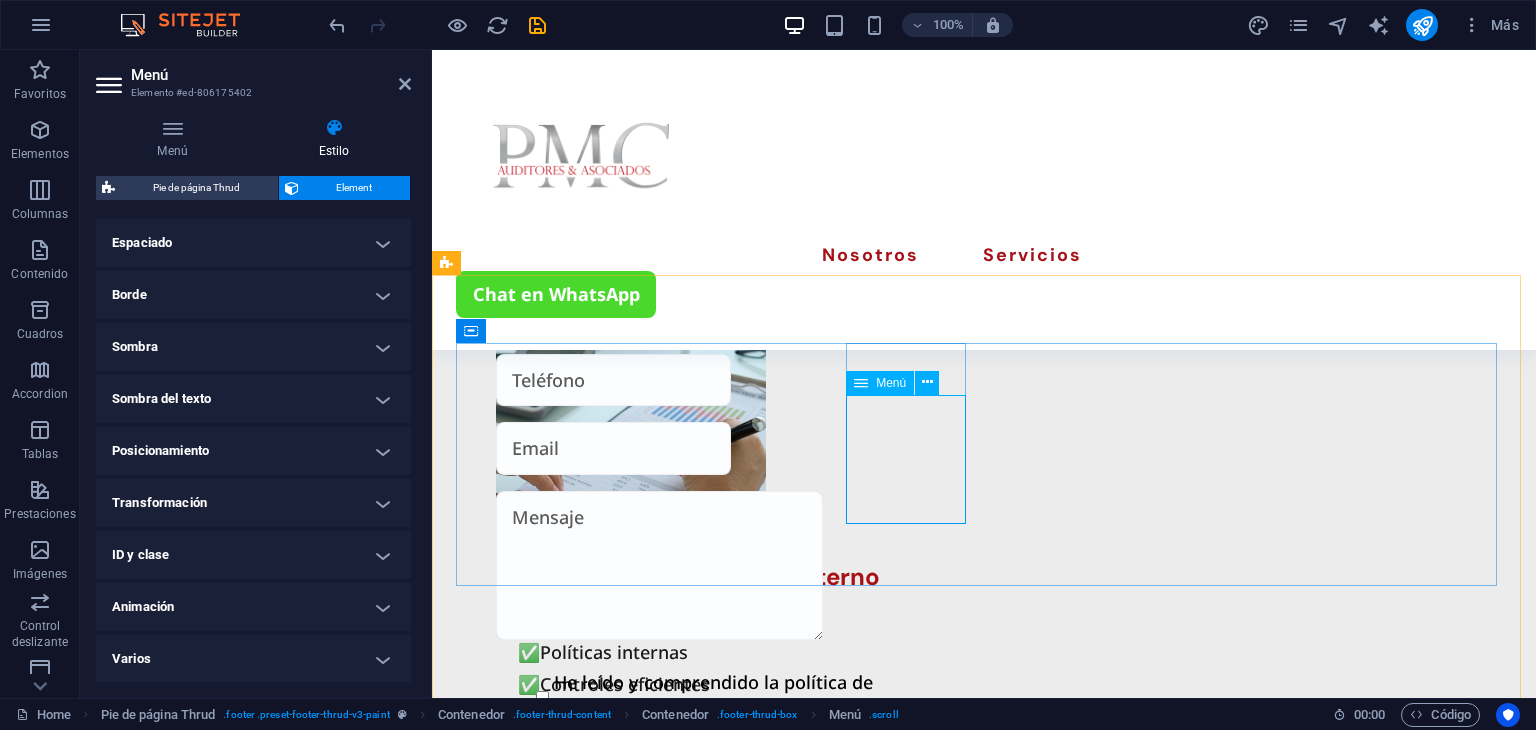 click on "Sobre Nosotros Nuestros Servicios" at bounding box center (573, 2118) 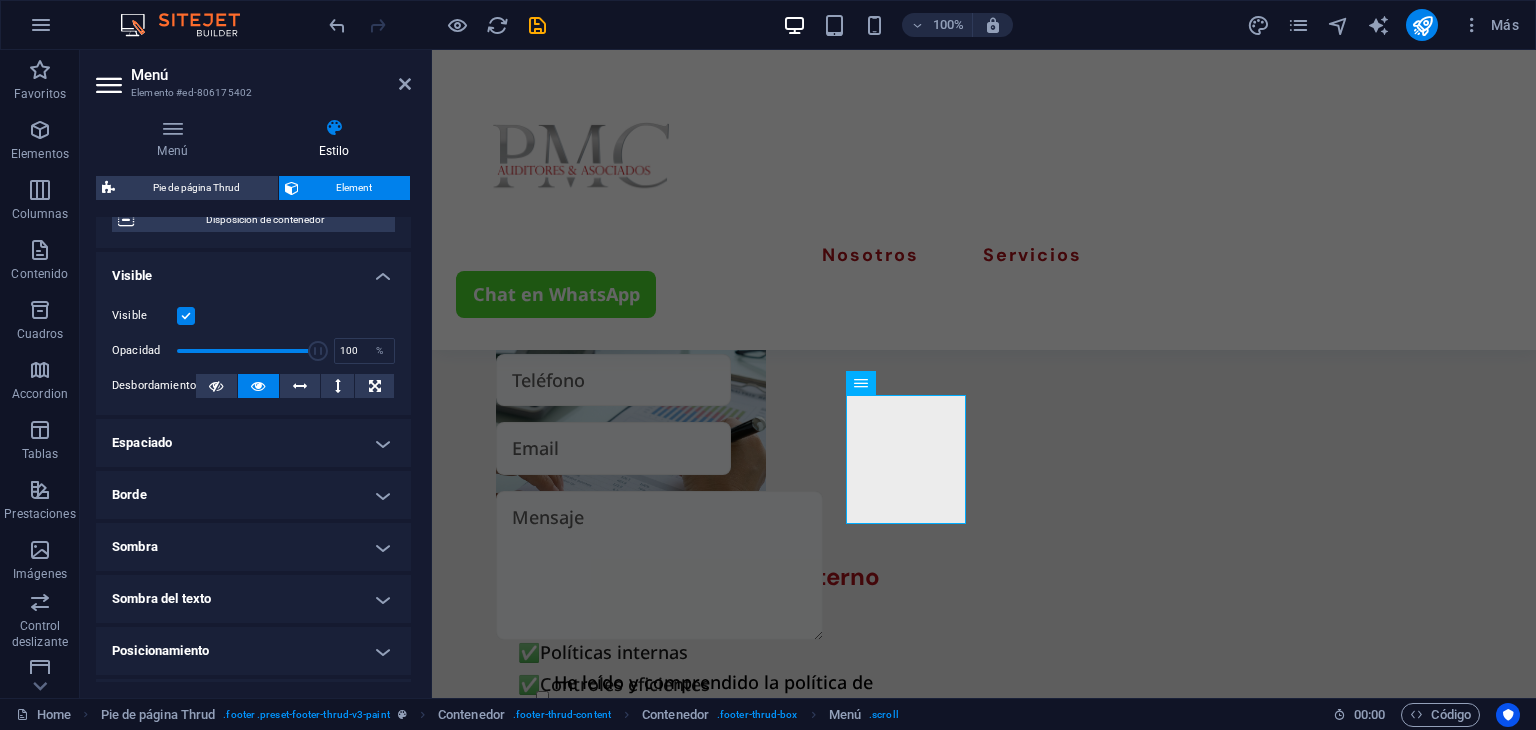 scroll, scrollTop: 200, scrollLeft: 0, axis: vertical 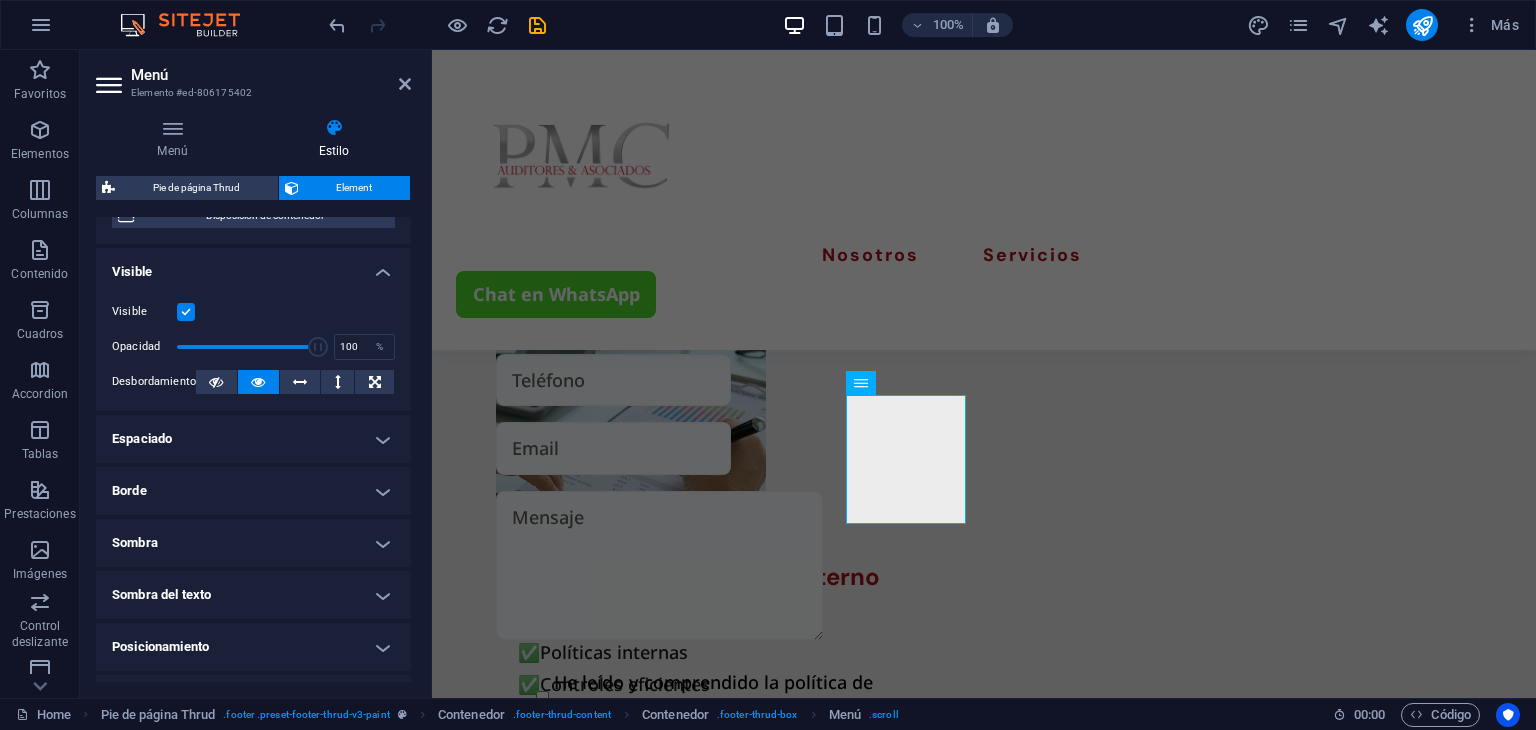 click on "Espaciado" at bounding box center [253, 439] 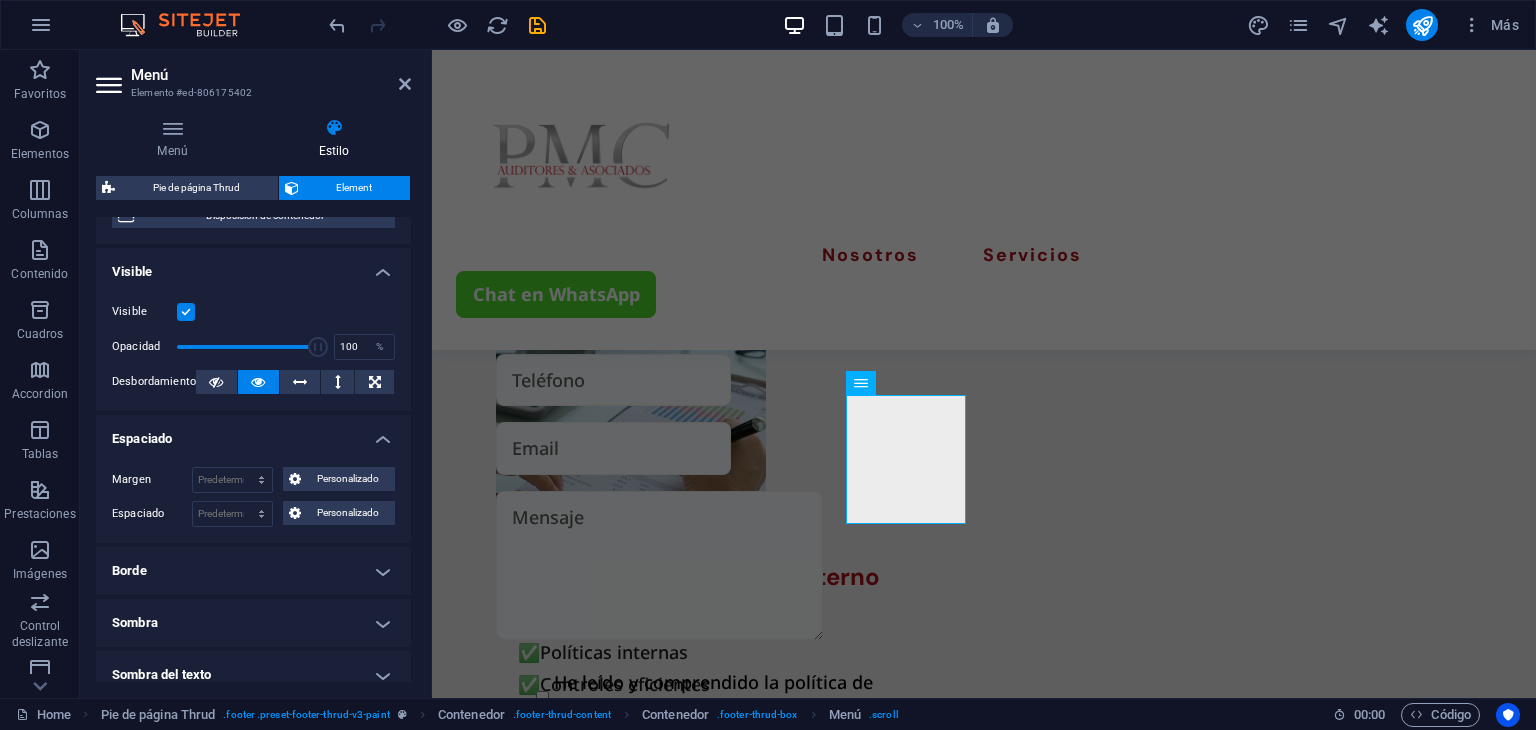 click on "Visible" at bounding box center [253, 266] 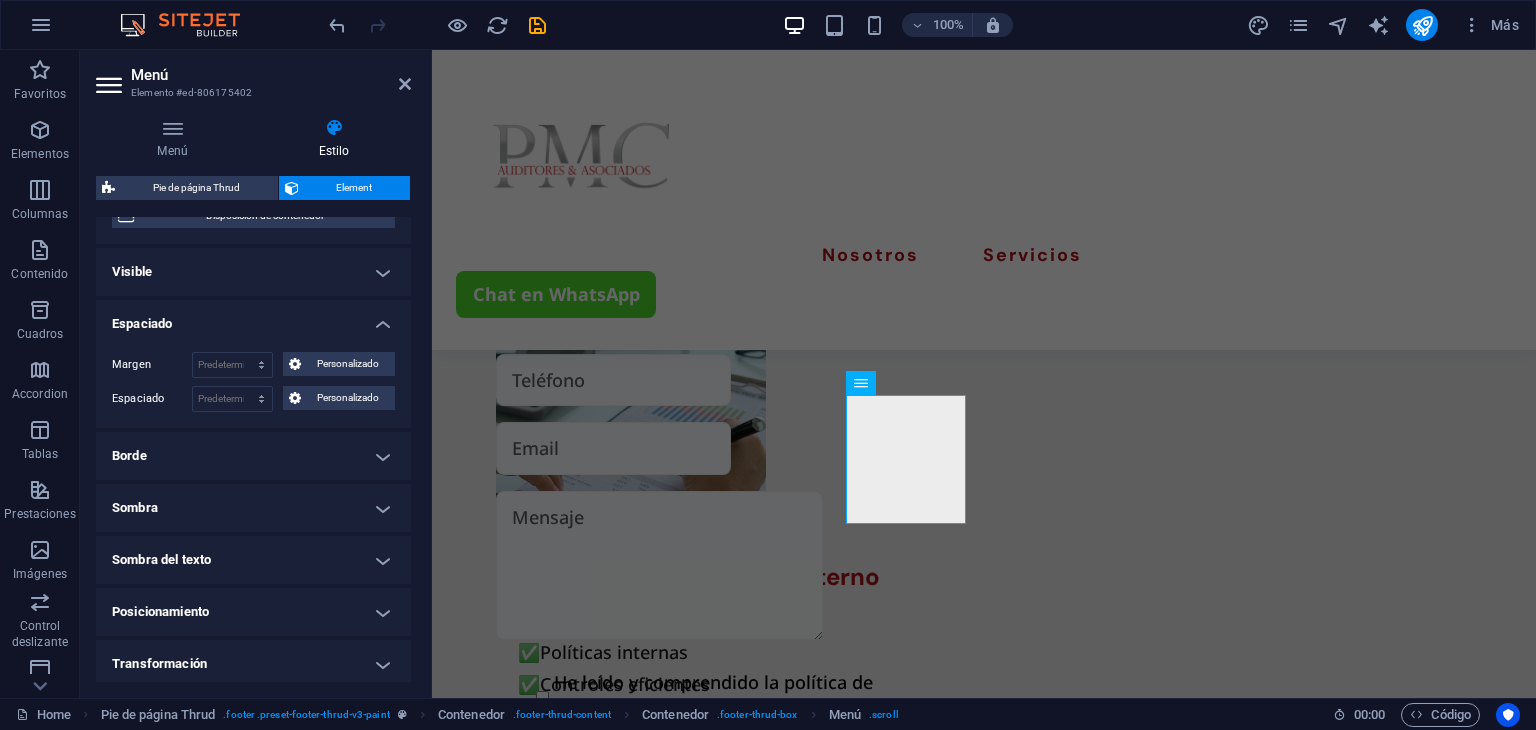 click on "Borde" at bounding box center (253, 456) 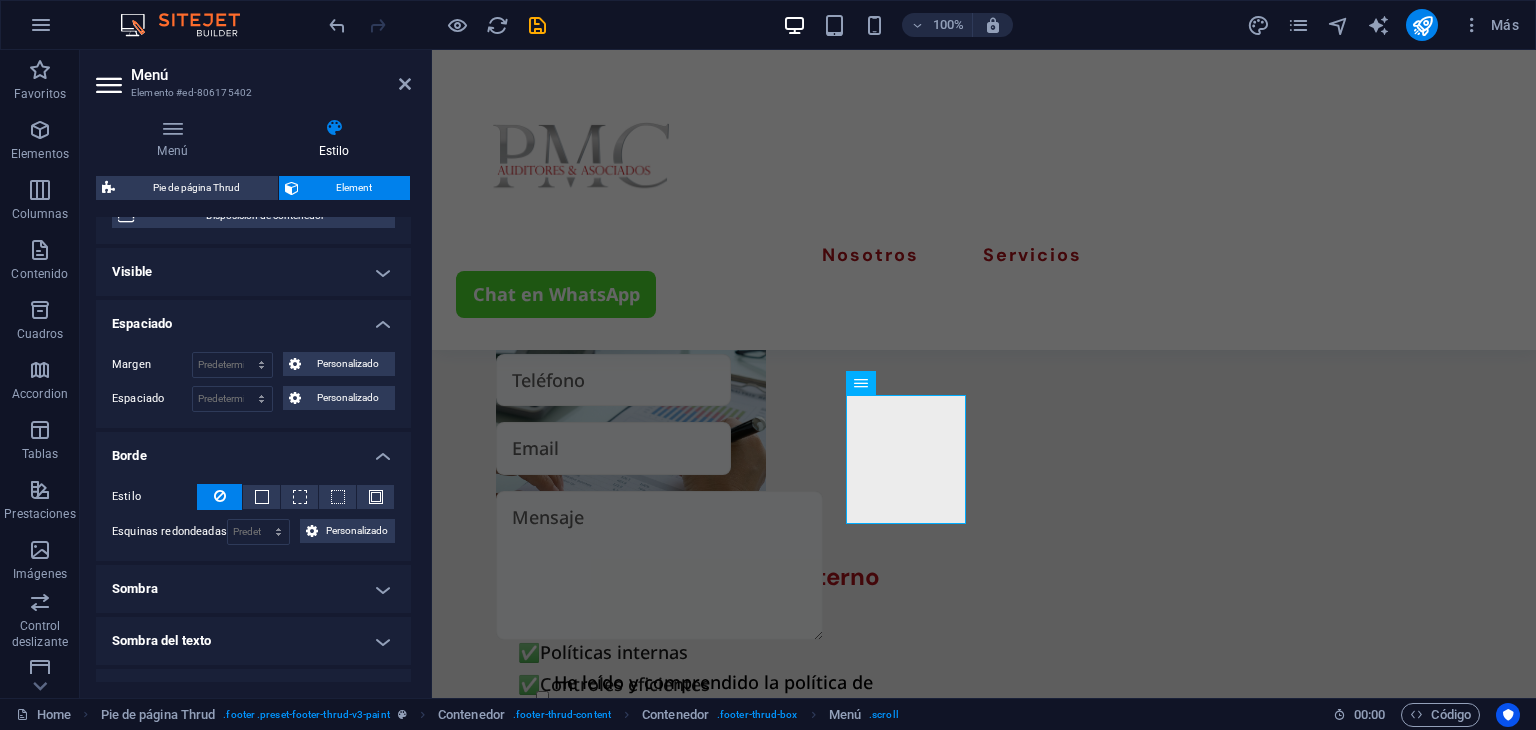 click on "Borde" at bounding box center (253, 450) 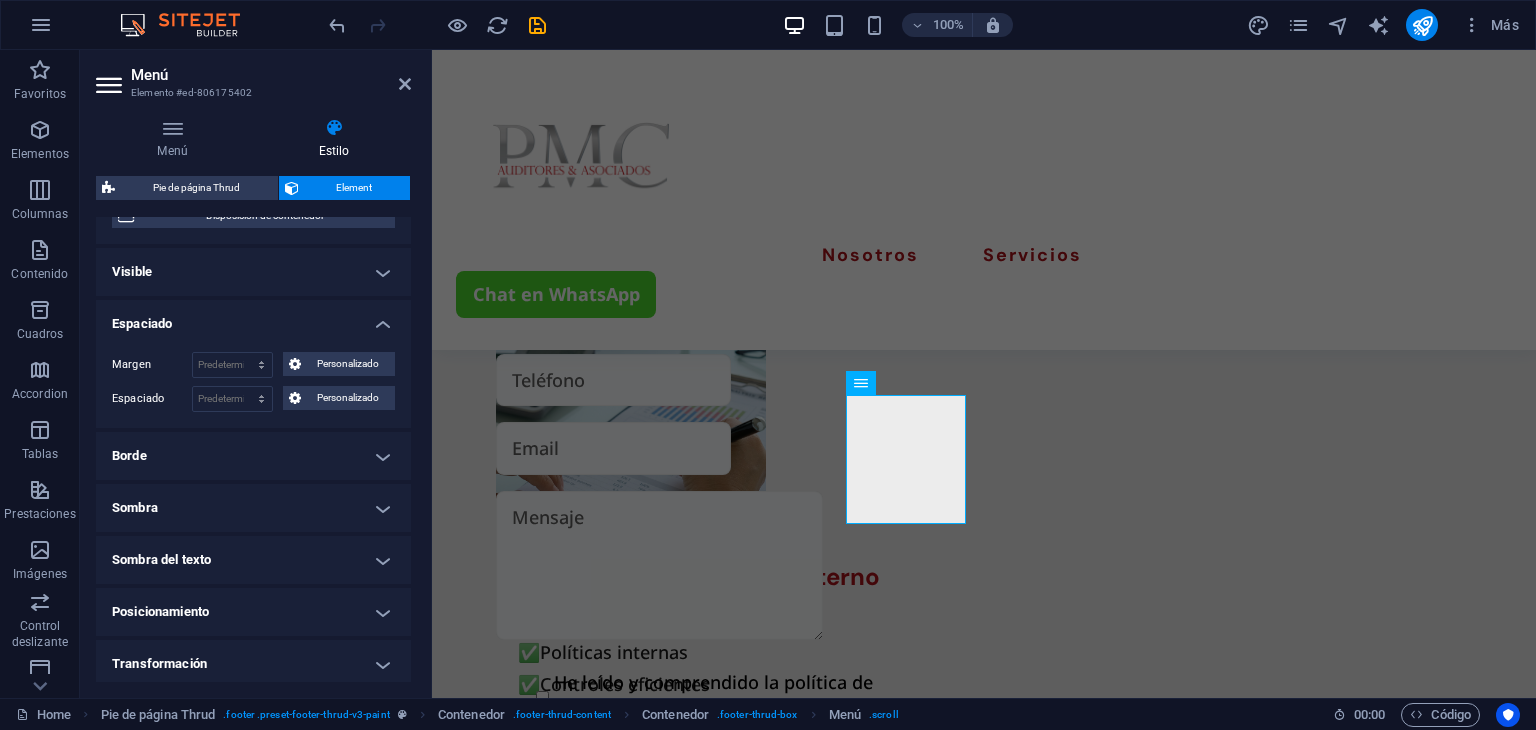 click on "Sombra" at bounding box center (253, 508) 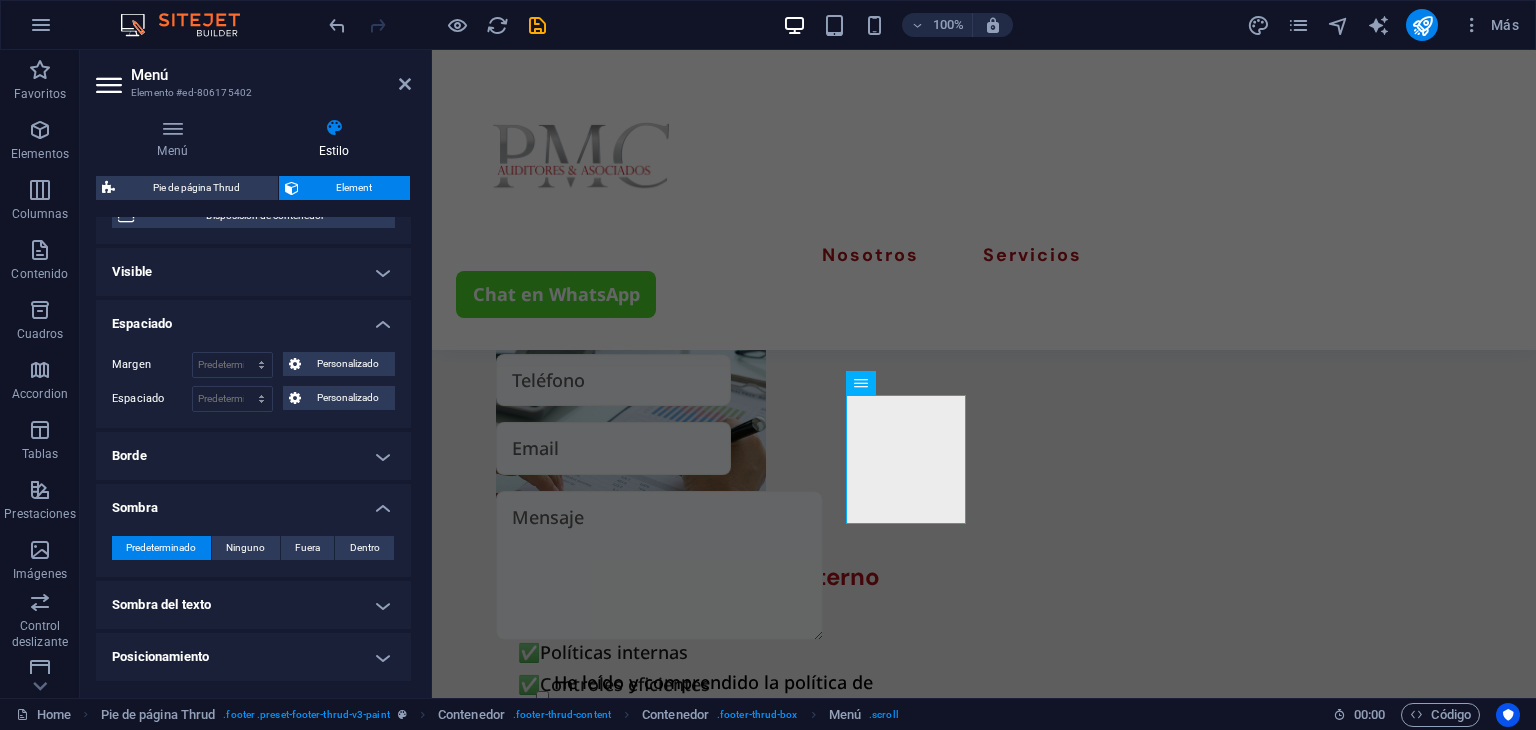 click on "Sombra" at bounding box center [253, 502] 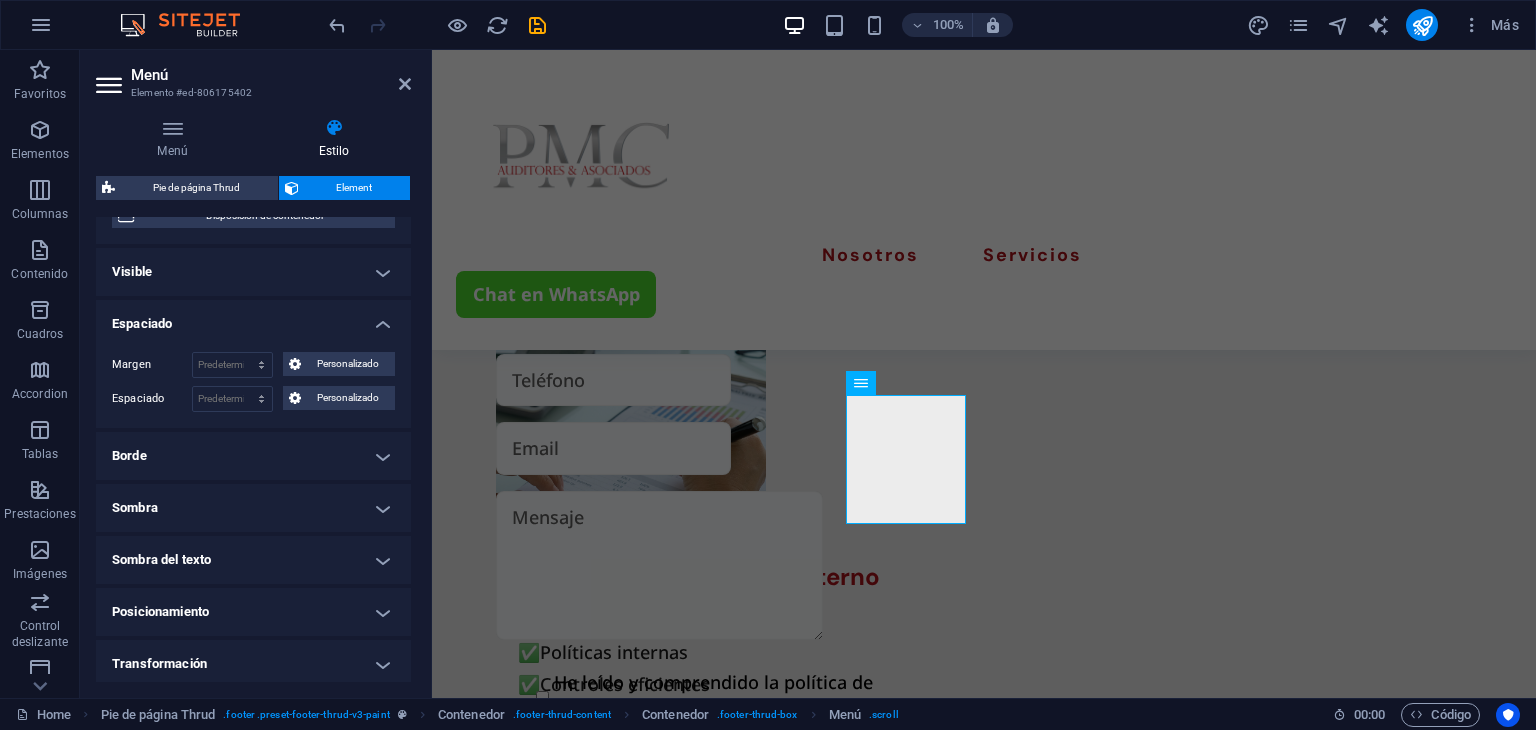 click on "Sombra del texto" at bounding box center (253, 560) 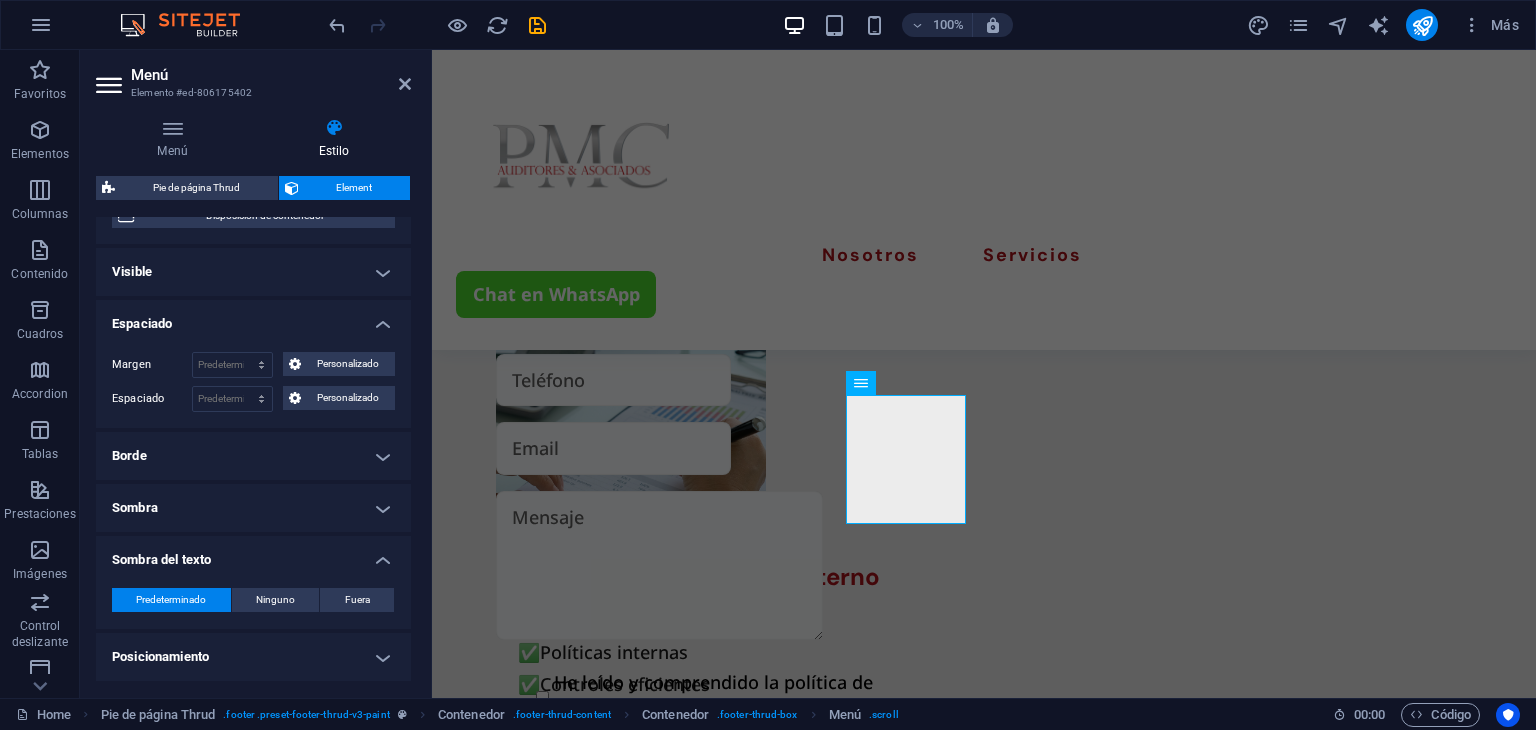click on "Predeterminado Ninguno Fuera Color X offset 0 px rem vh vw Y offset 0 px rem vh vw Desenfoque 0 px rem % vh vw" at bounding box center (253, 600) 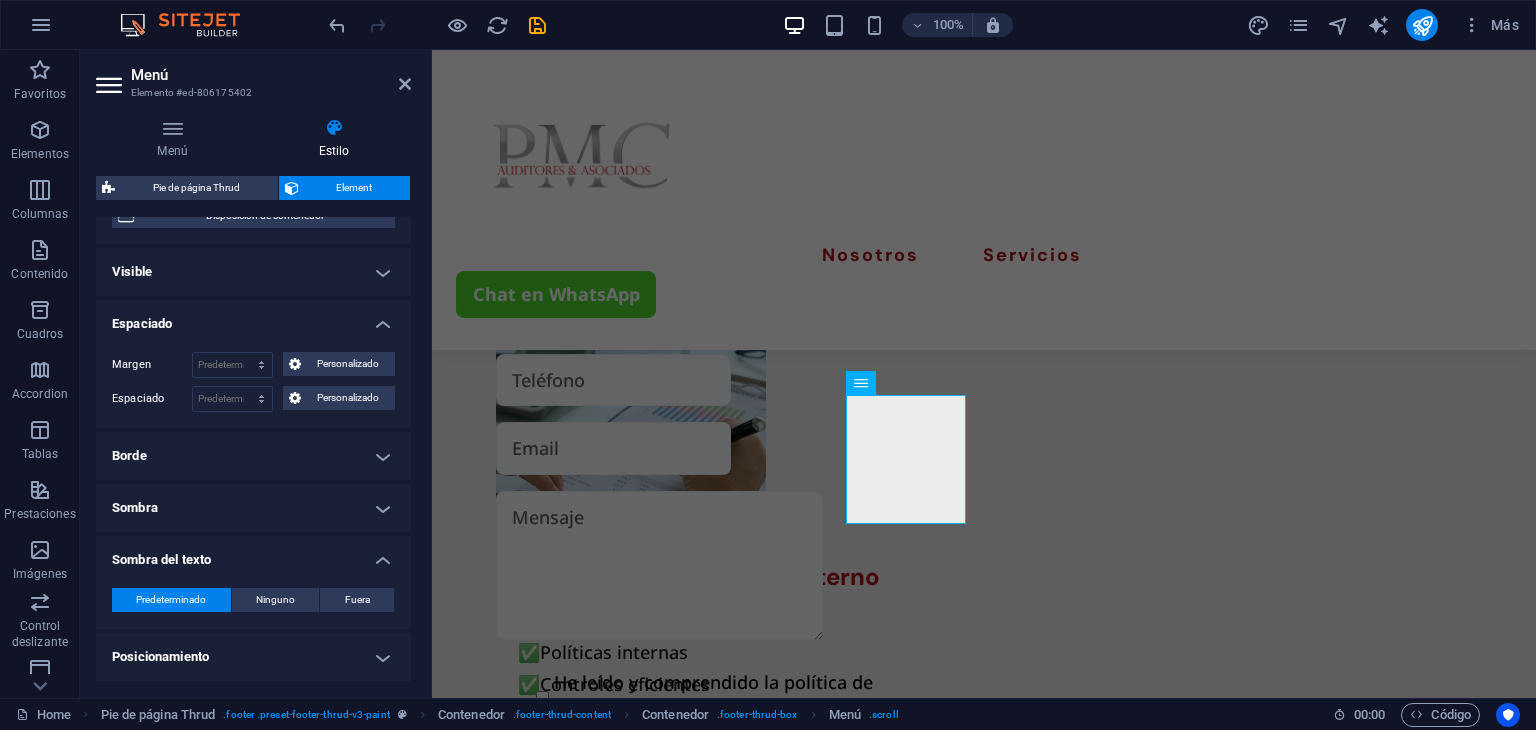 click on "Sombra del texto" at bounding box center [253, 554] 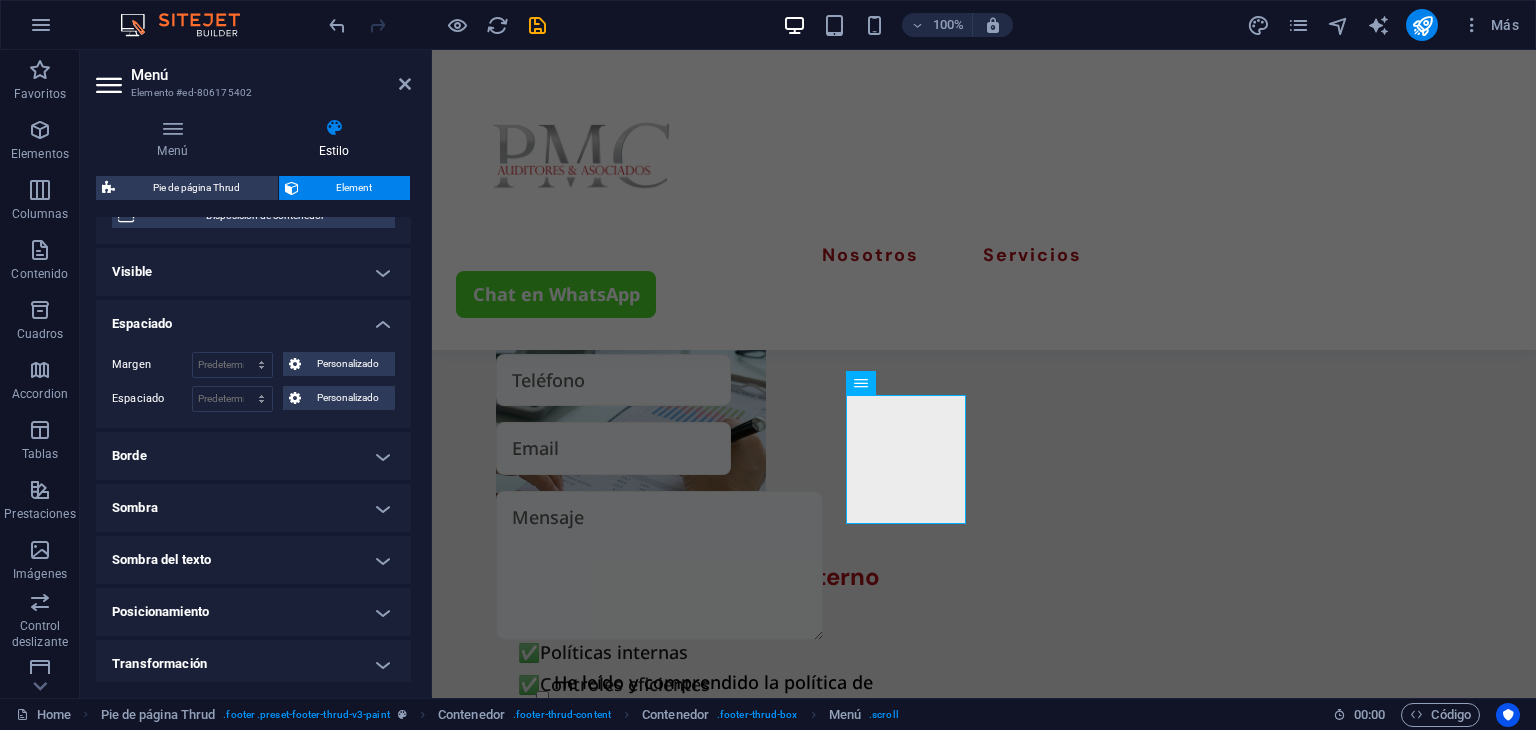 click on "Posicionamiento" at bounding box center [253, 612] 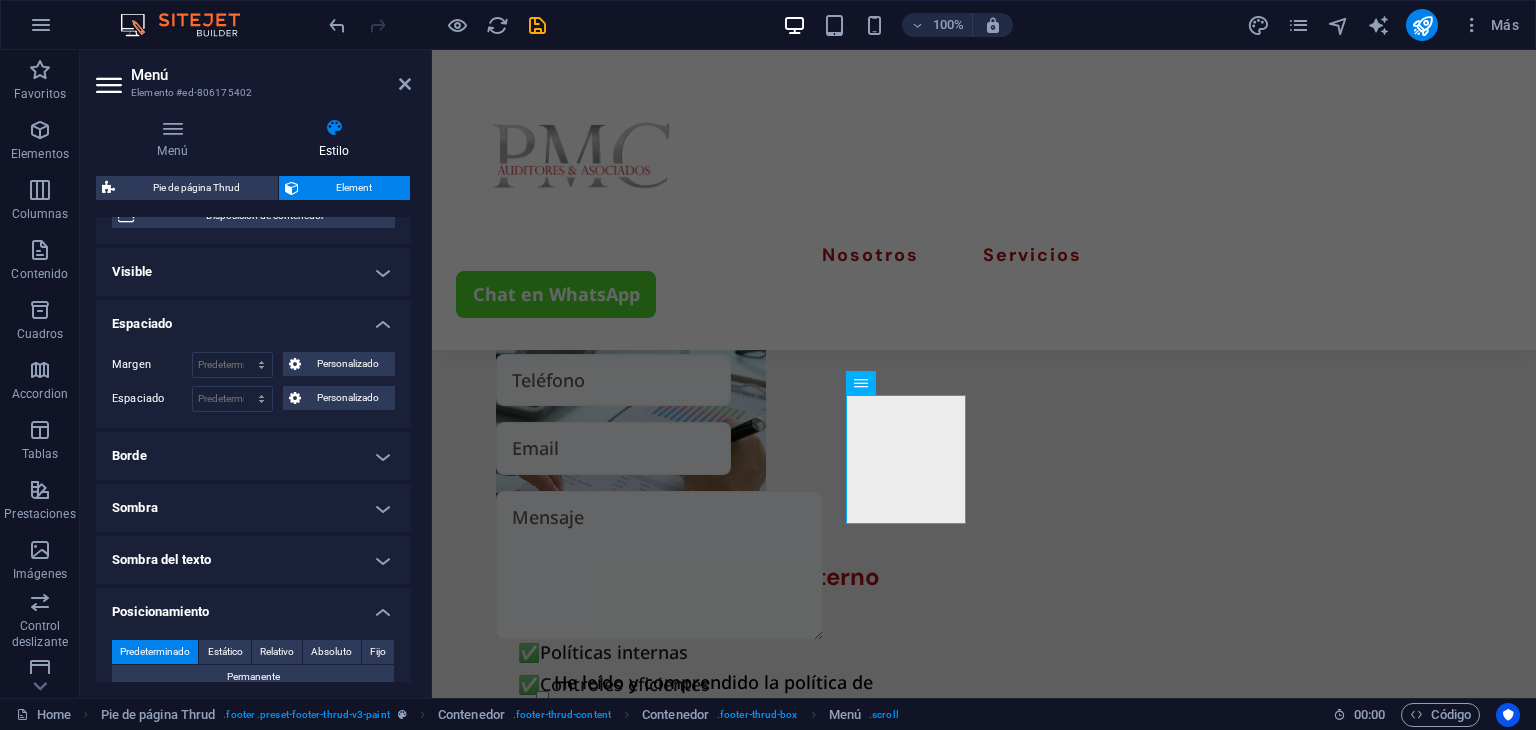 click on "Posicionamiento" at bounding box center (253, 606) 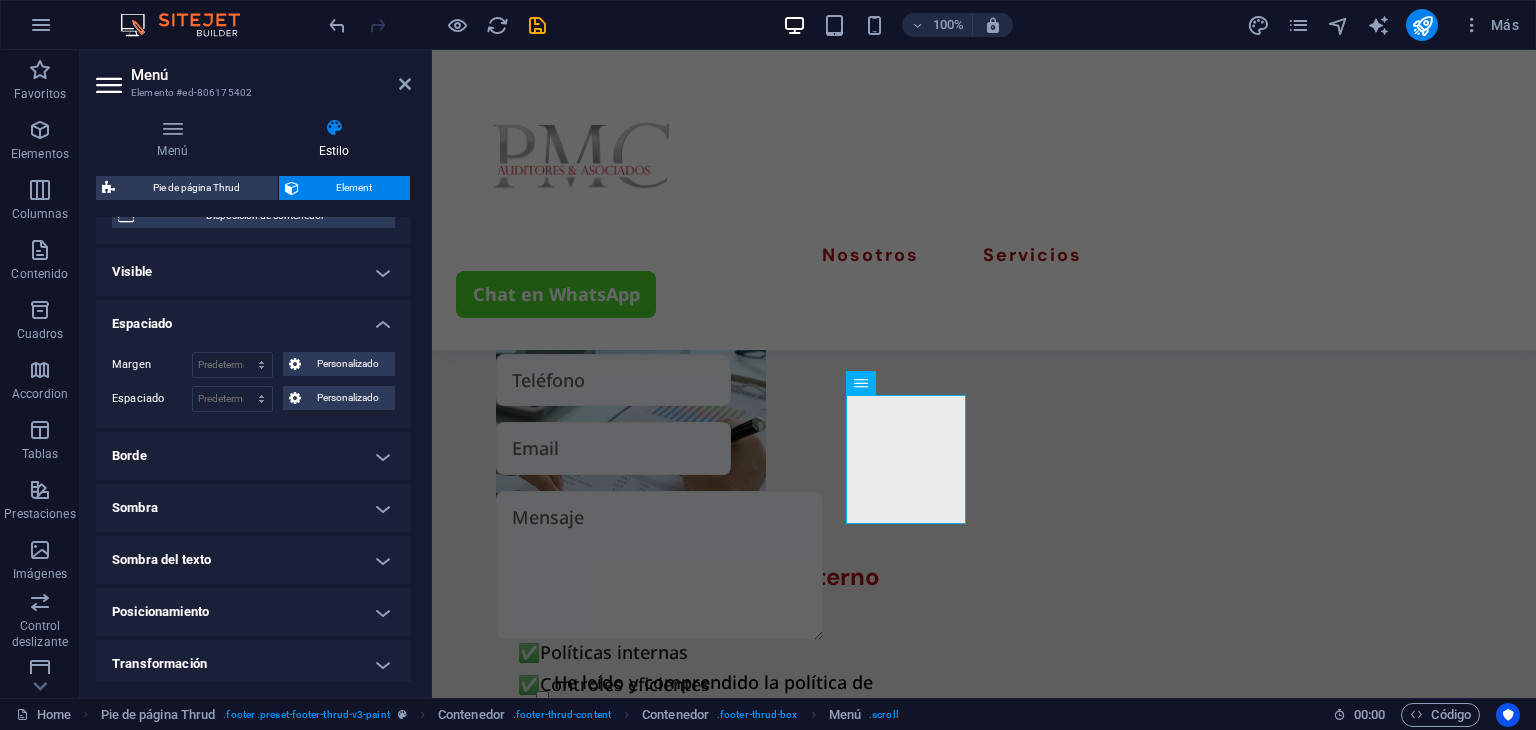 click on "Espaciado" at bounding box center (253, 318) 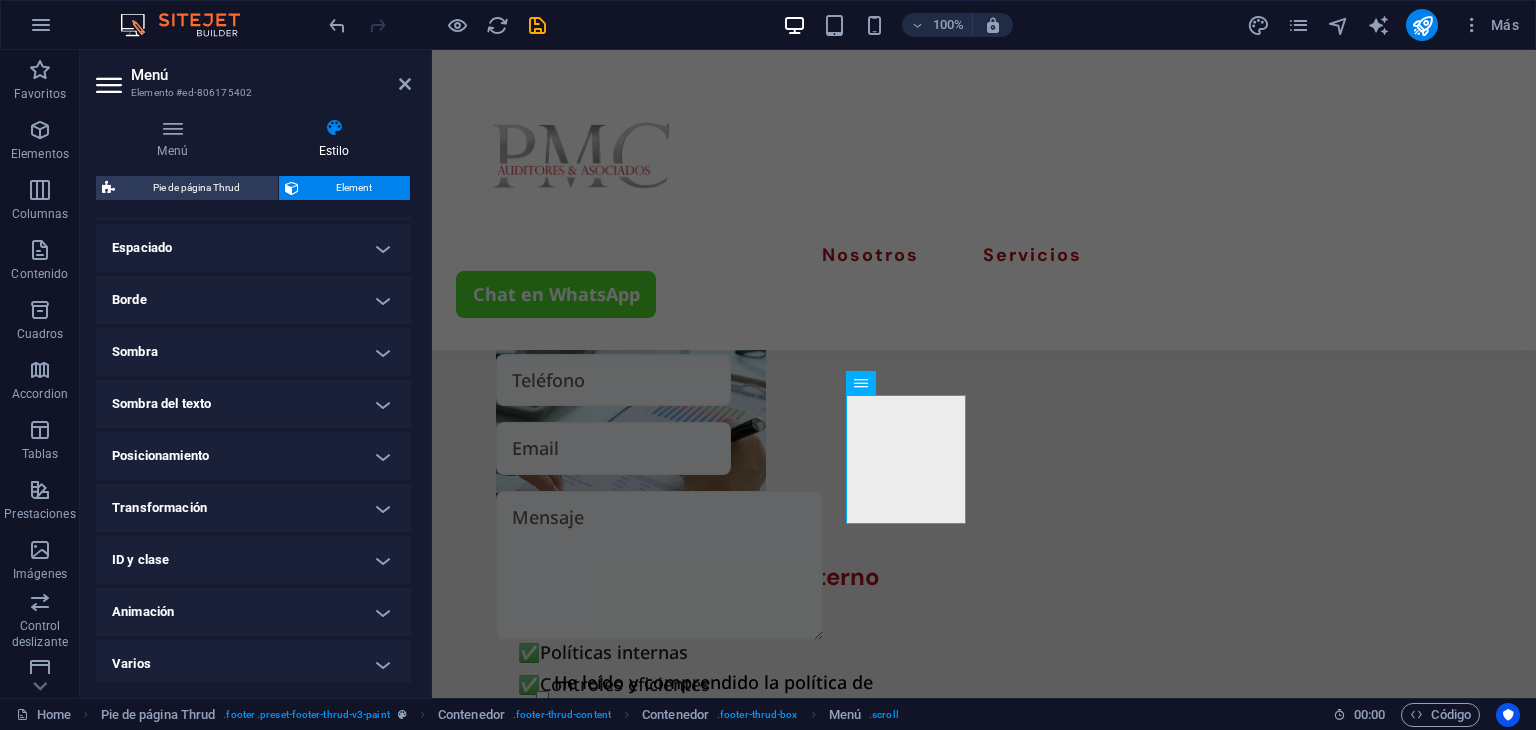 scroll, scrollTop: 281, scrollLeft: 0, axis: vertical 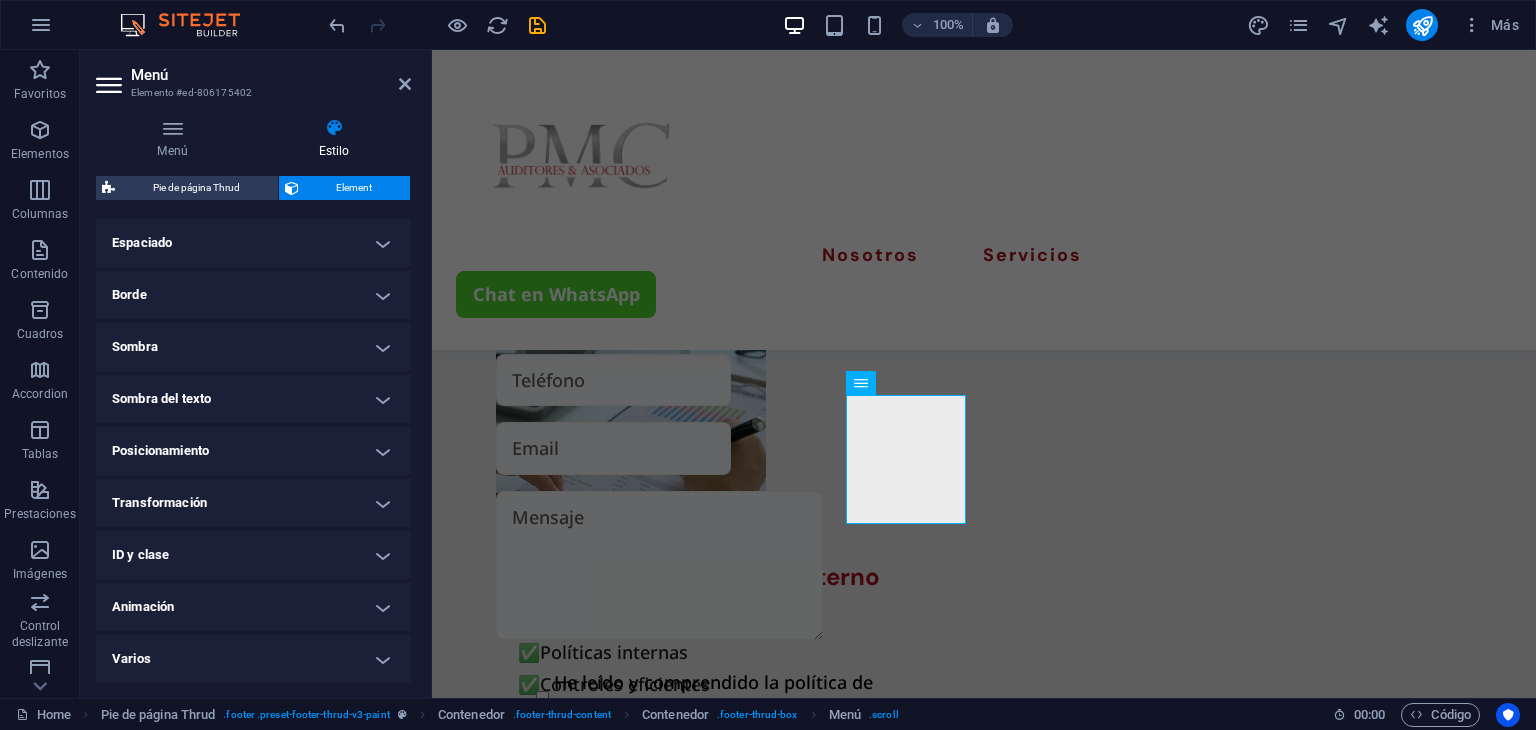 click on "ID y clase" at bounding box center (253, 555) 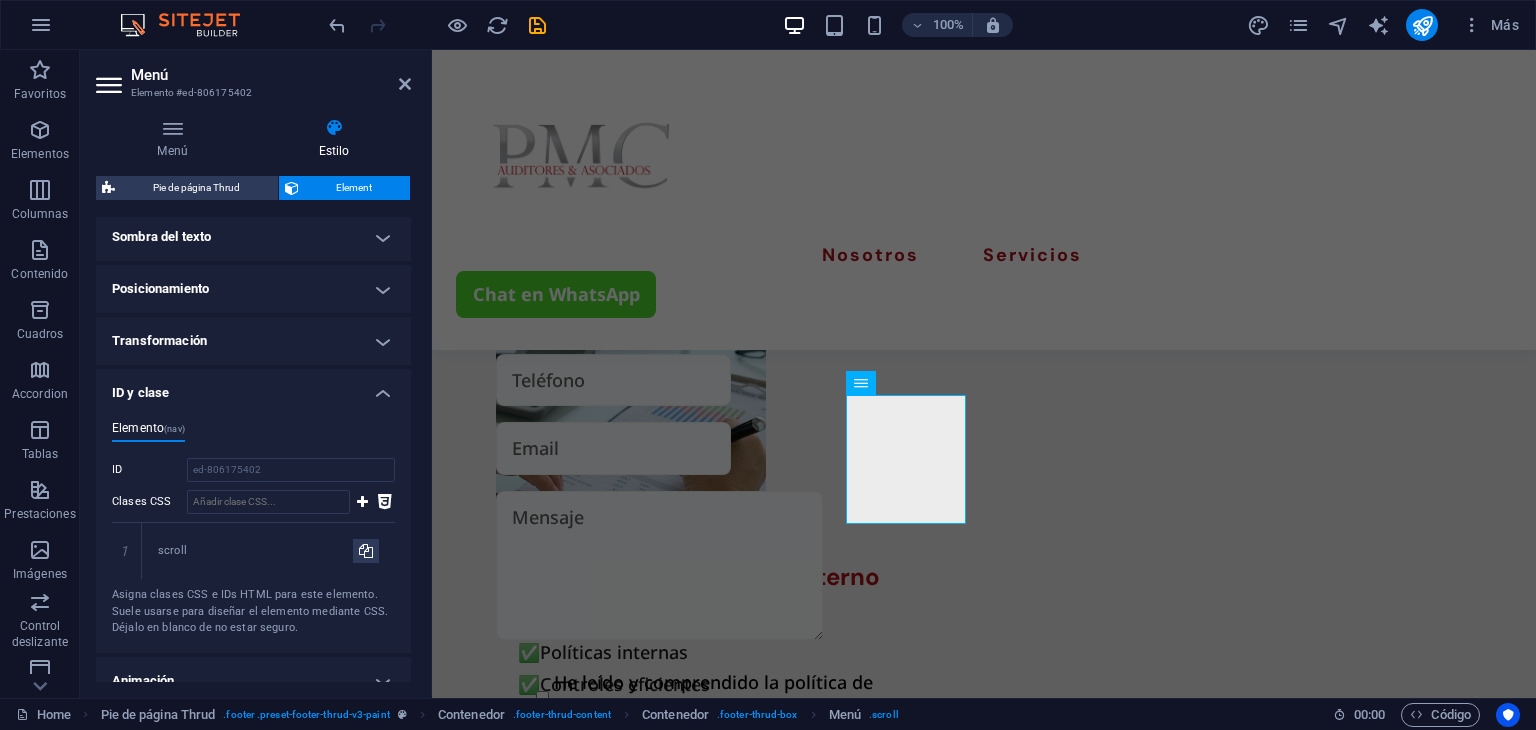 scroll, scrollTop: 481, scrollLeft: 0, axis: vertical 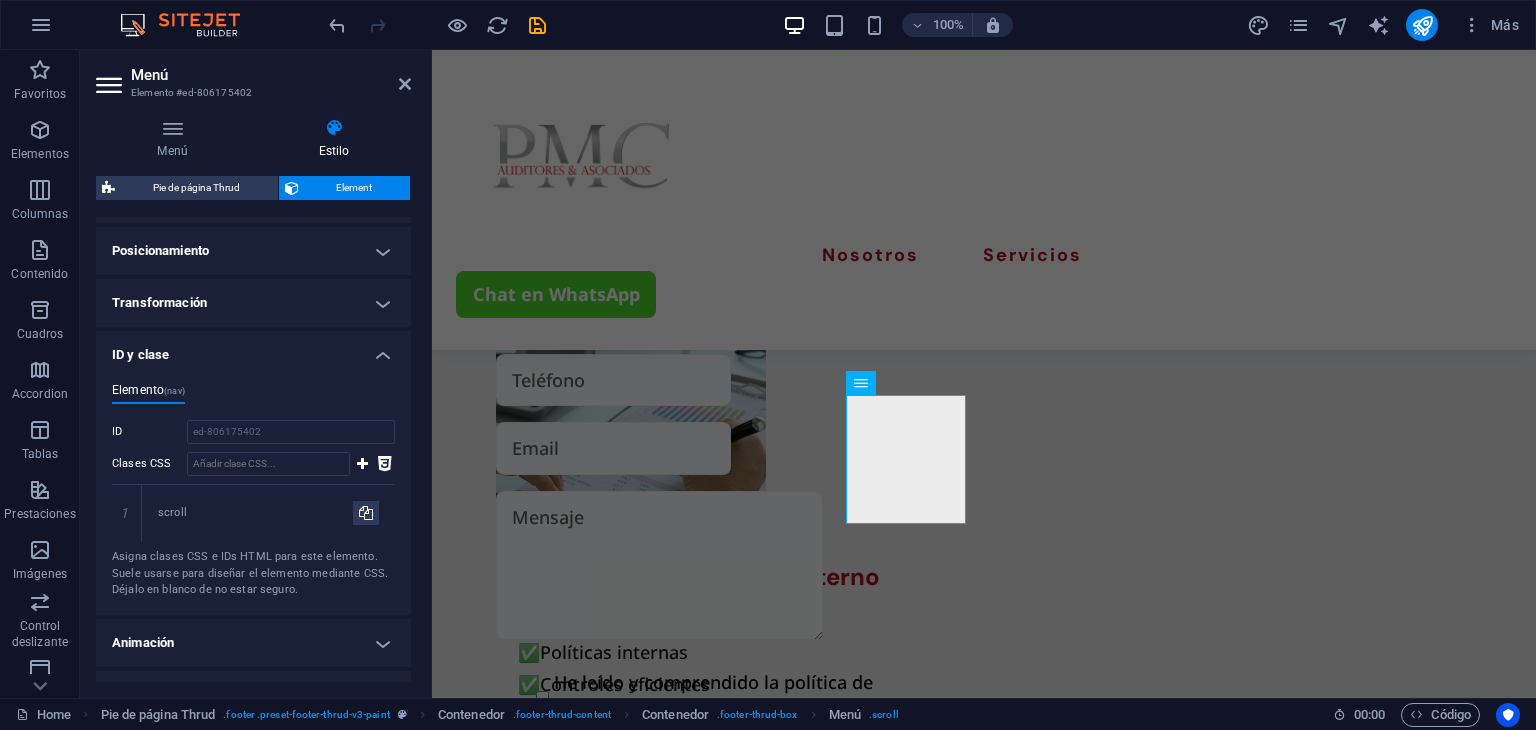 click on "ID y clase" at bounding box center [253, 349] 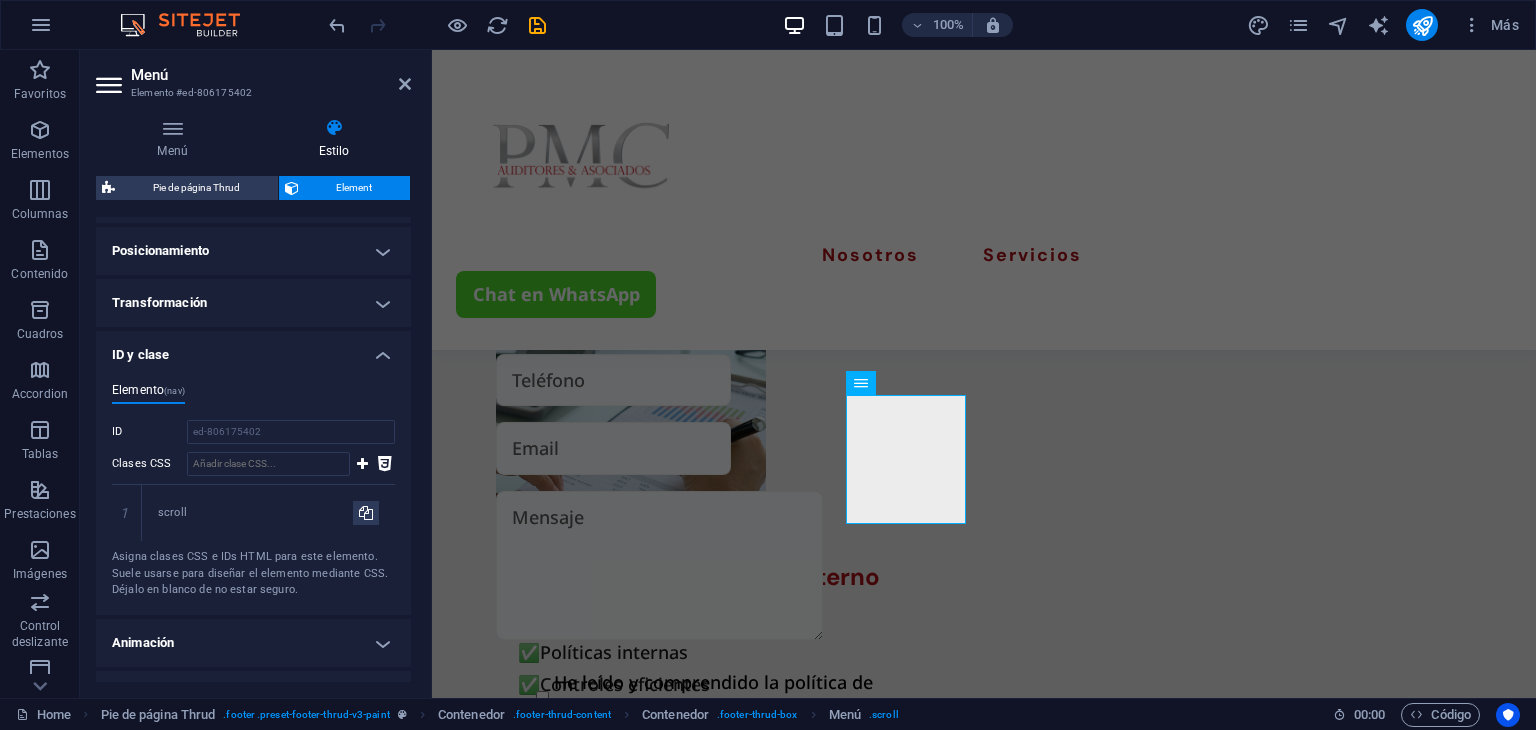 scroll, scrollTop: 281, scrollLeft: 0, axis: vertical 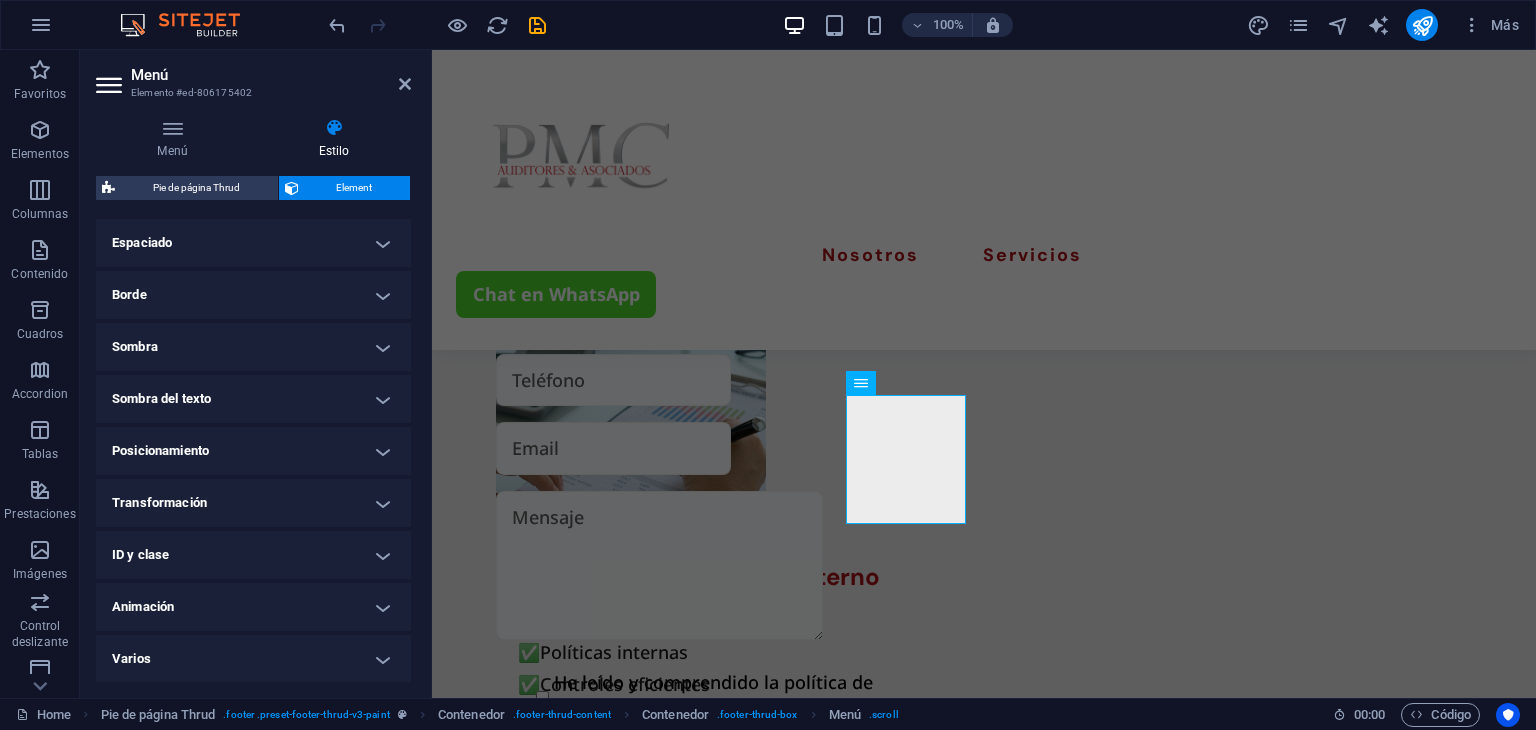 click on "ID y clase" at bounding box center (253, 555) 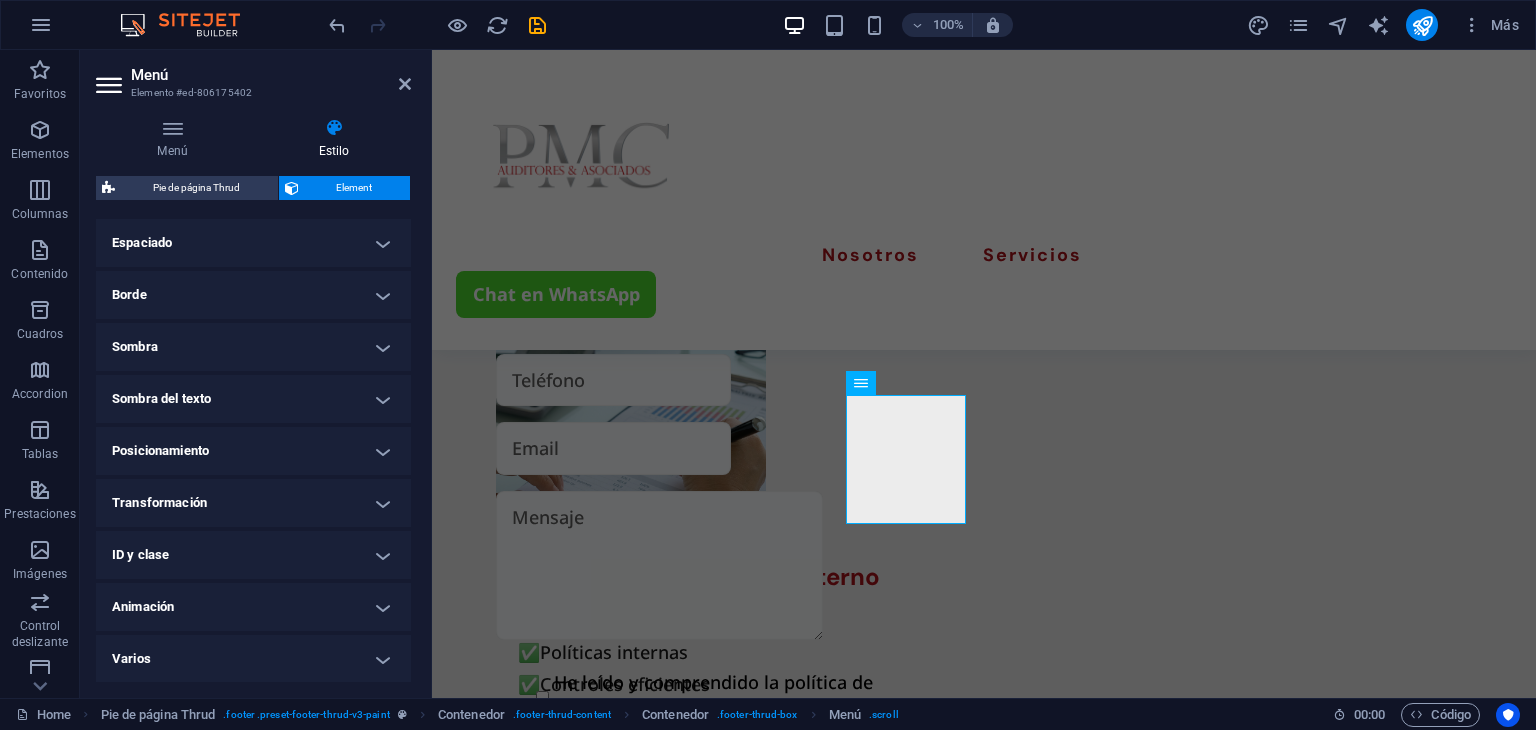 scroll, scrollTop: 481, scrollLeft: 0, axis: vertical 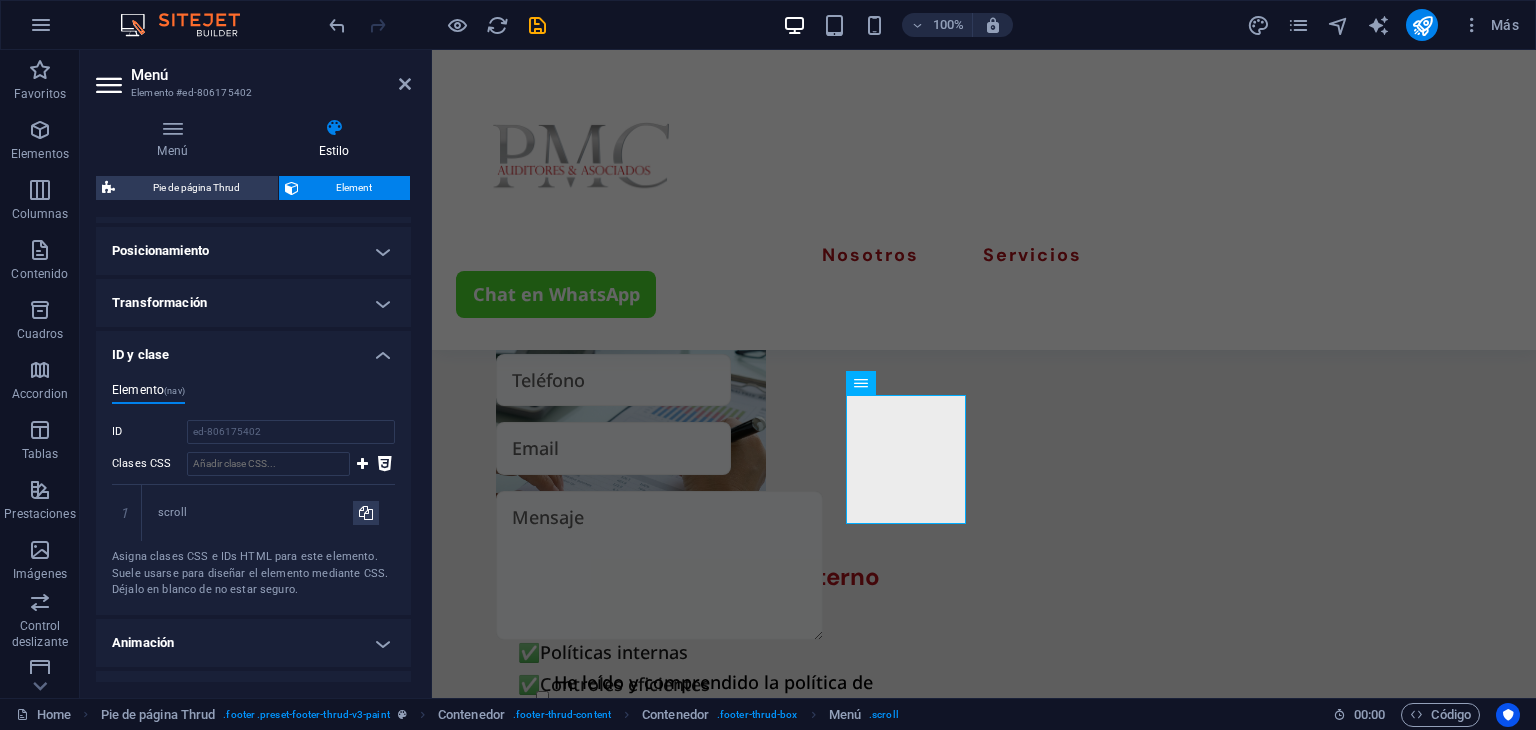 click on "ID y clase" at bounding box center (253, 349) 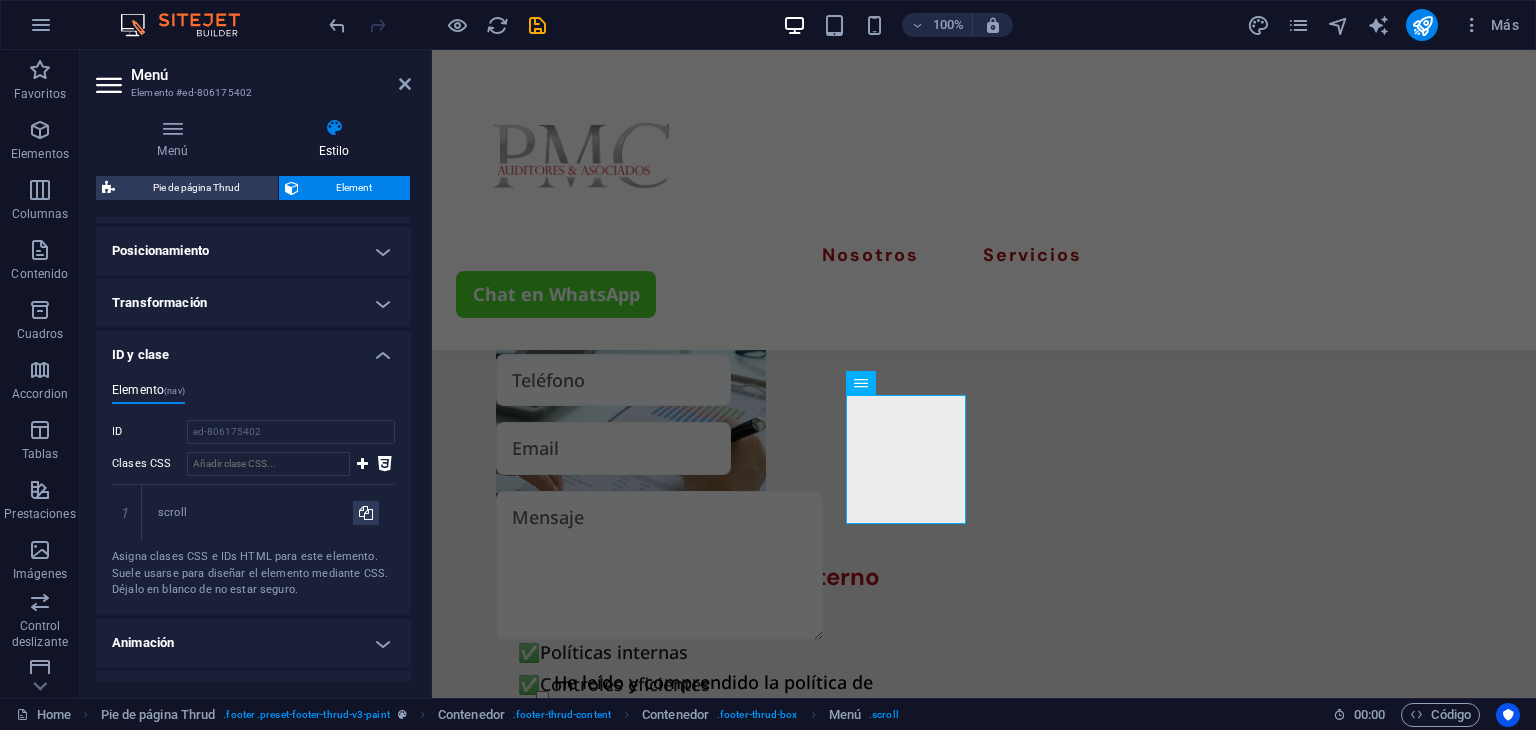 scroll, scrollTop: 281, scrollLeft: 0, axis: vertical 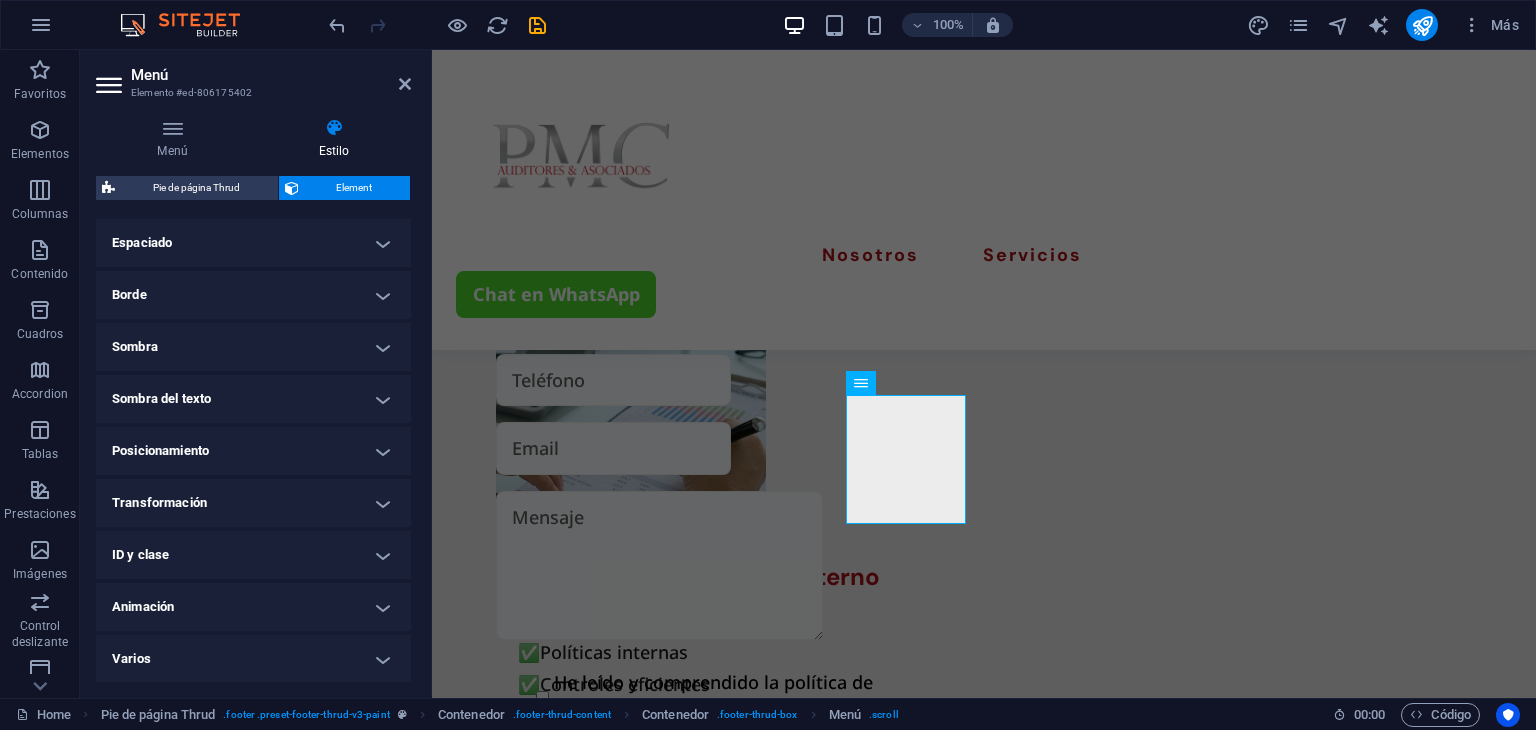 click on "Animación" at bounding box center [253, 607] 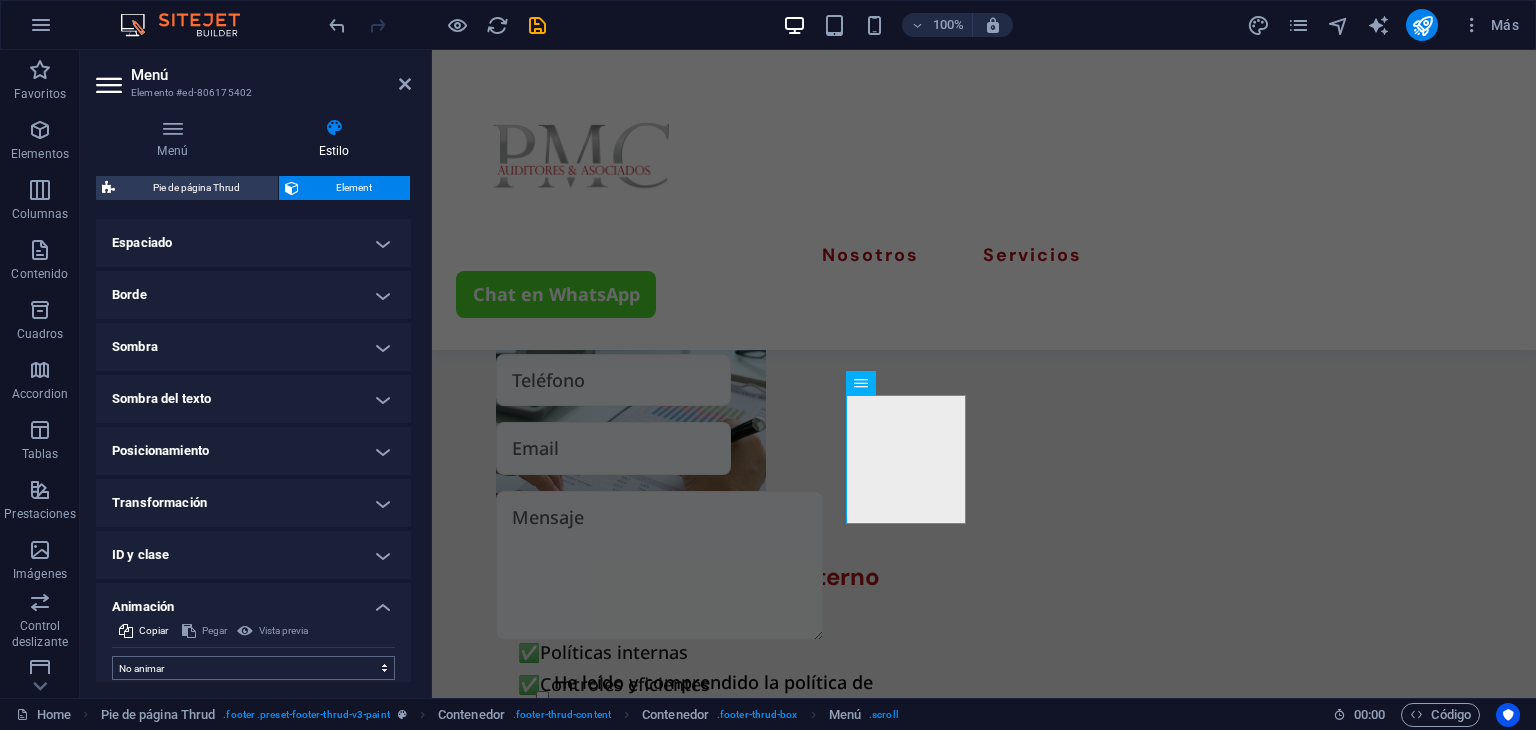 scroll, scrollTop: 346, scrollLeft: 0, axis: vertical 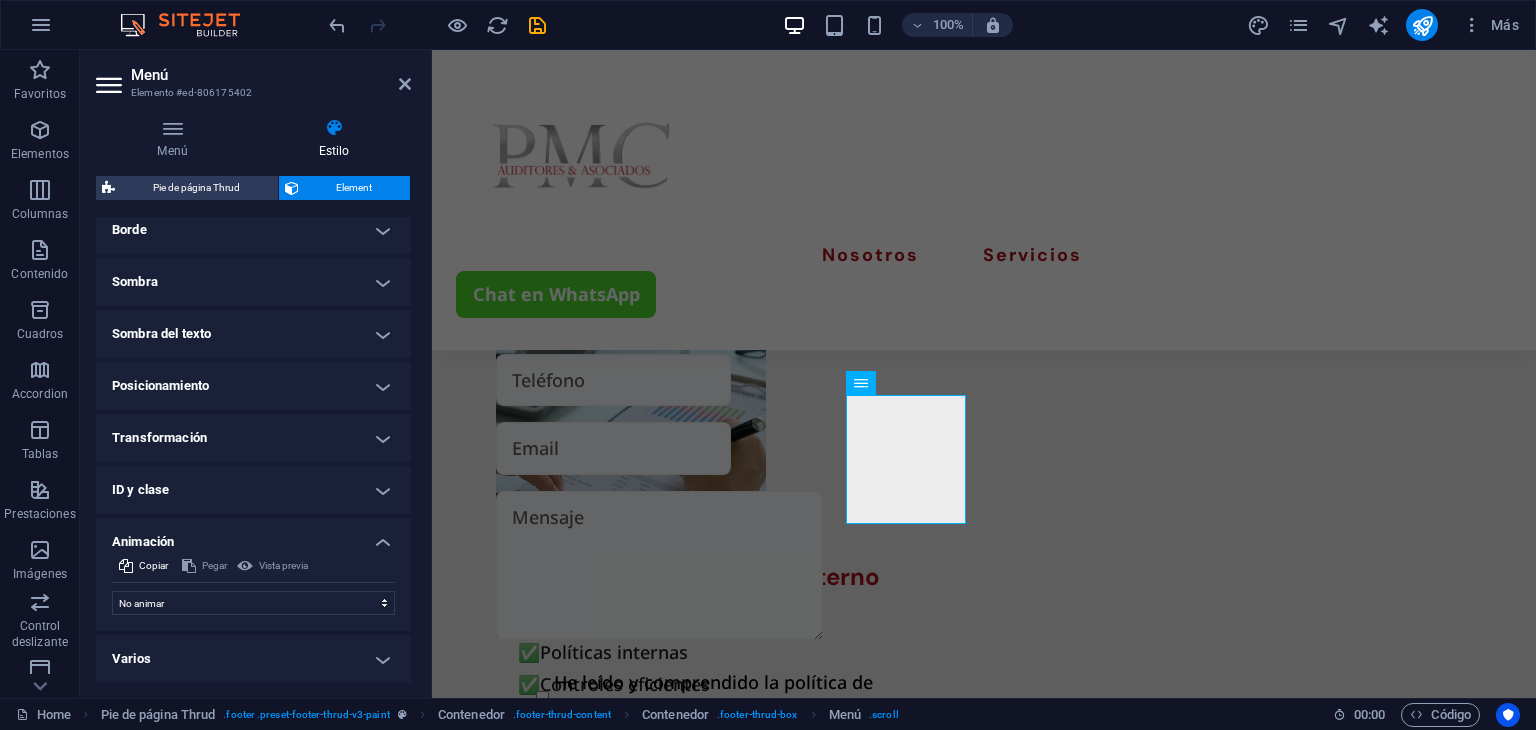 click on "Animación" at bounding box center [253, 536] 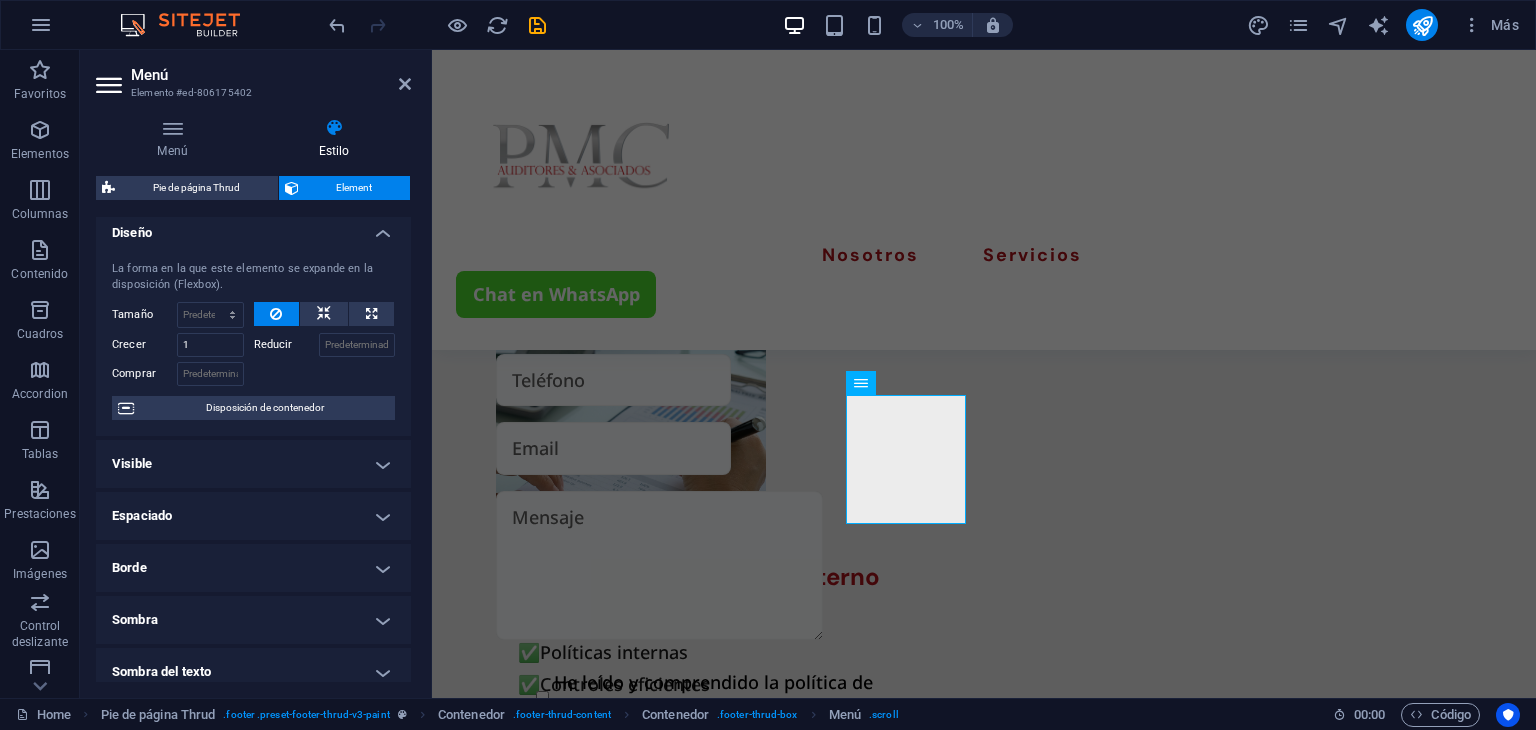 scroll, scrollTop: 0, scrollLeft: 0, axis: both 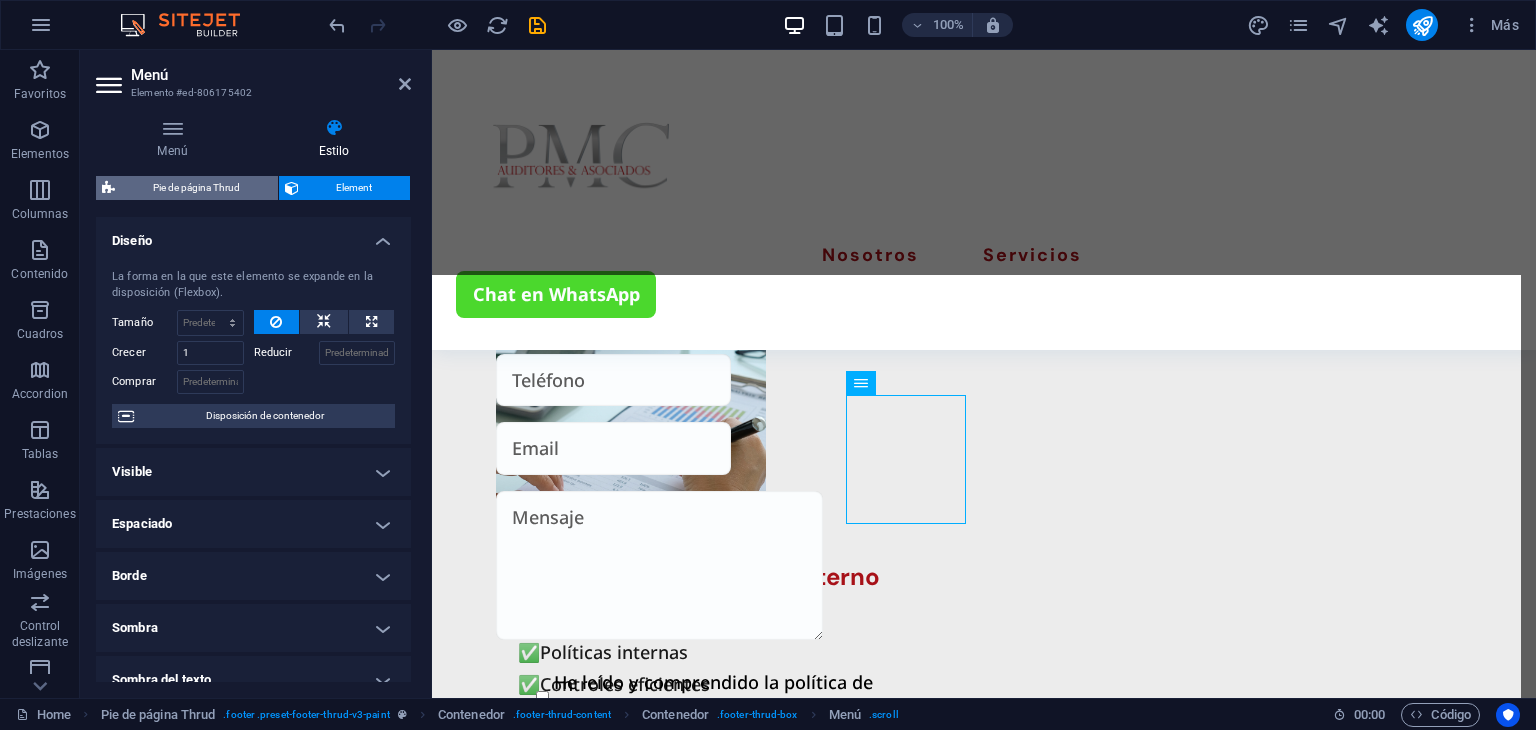 click on "Pie de página Thrud" at bounding box center [196, 188] 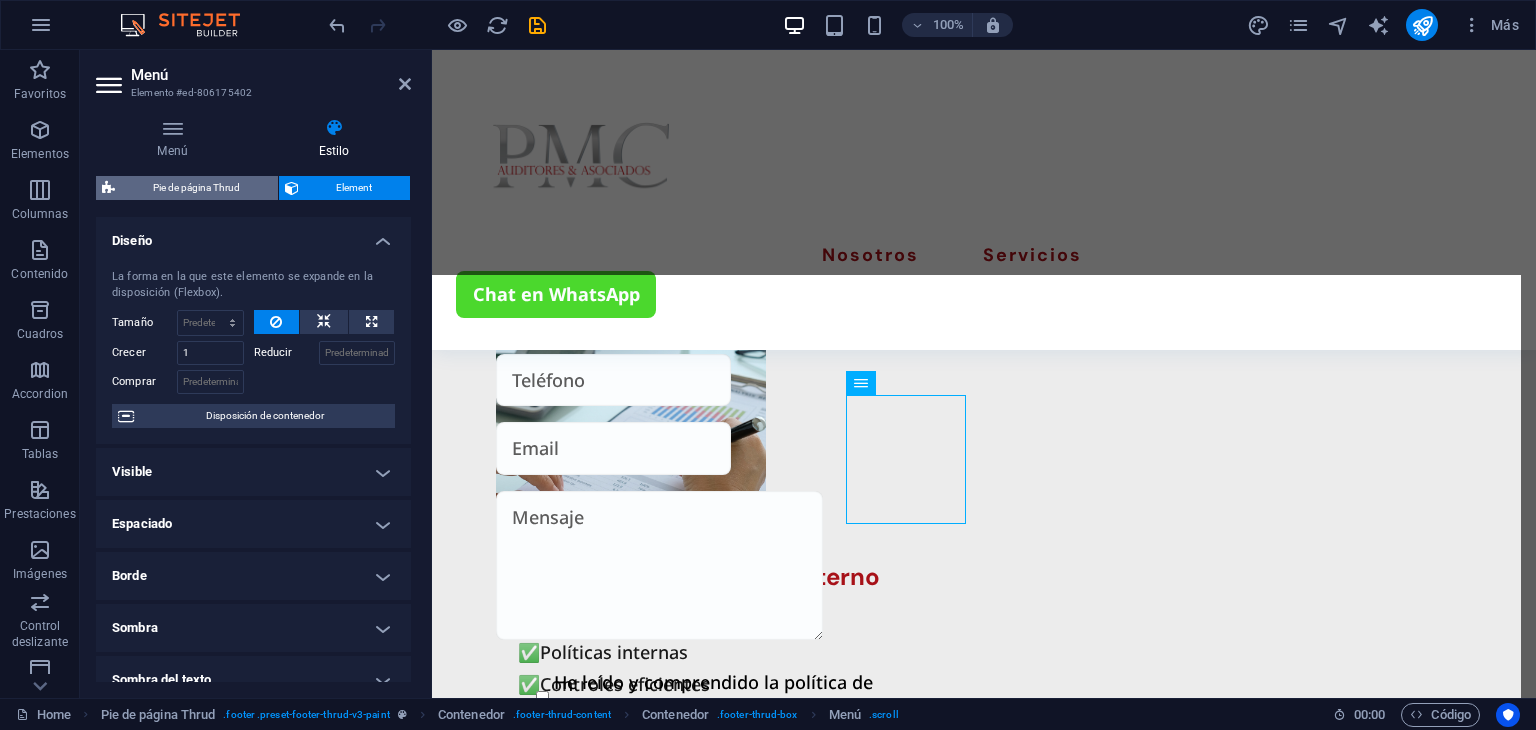 select on "rem" 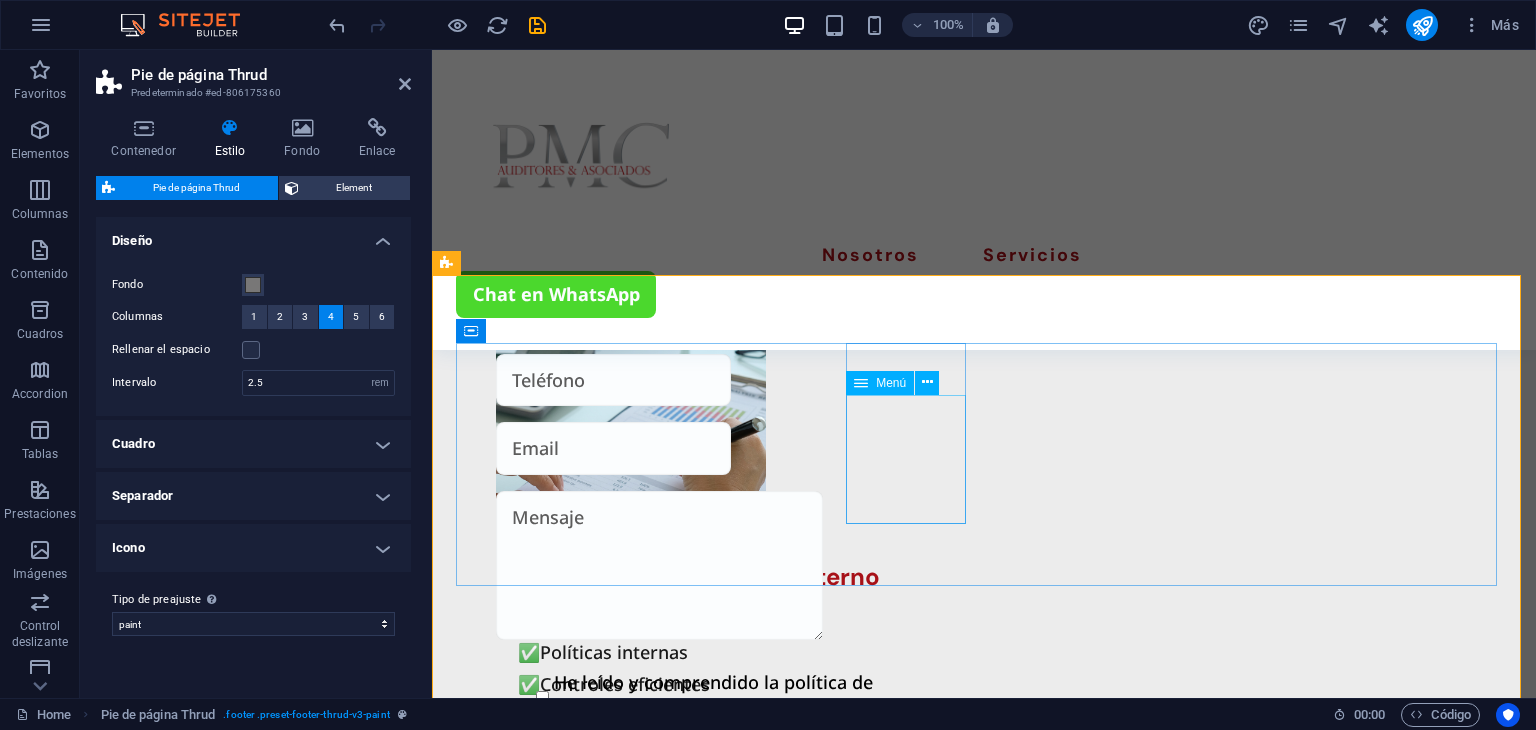 click on "Sobre Nosotros Nuestros Servicios" at bounding box center (573, 2118) 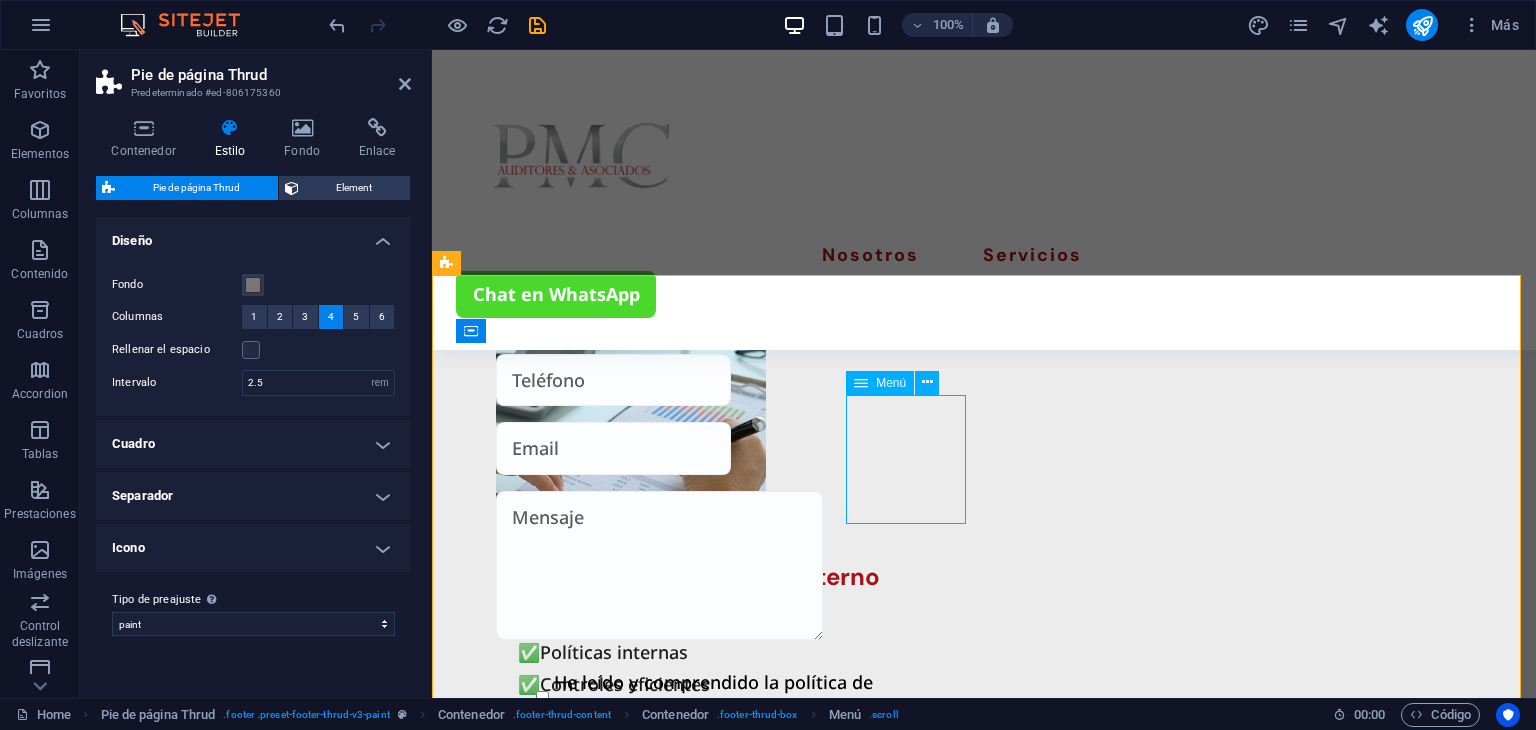 click on "Sobre Nosotros Nuestros Servicios" at bounding box center (573, 2118) 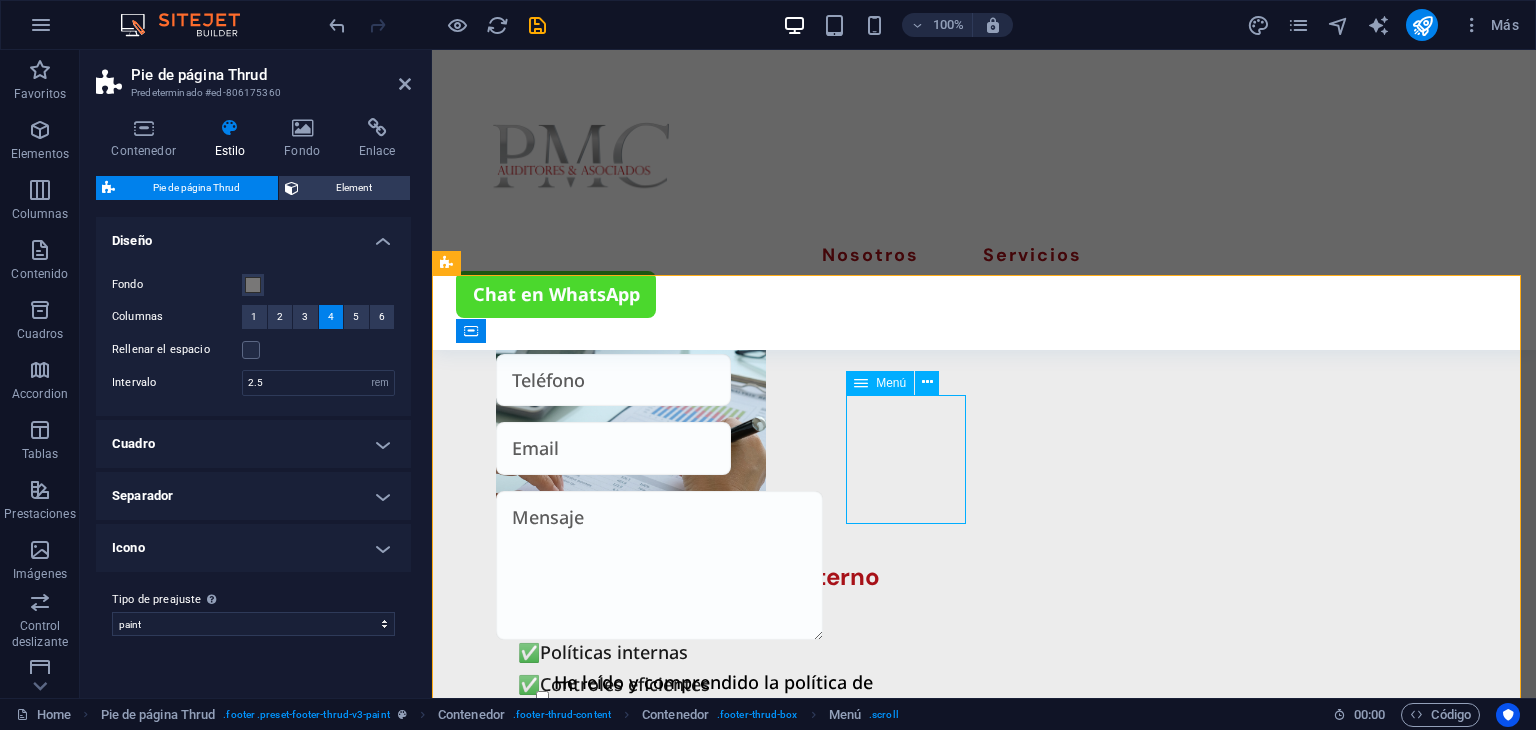 click on "Sobre Nosotros Nuestros Servicios" at bounding box center (573, 2118) 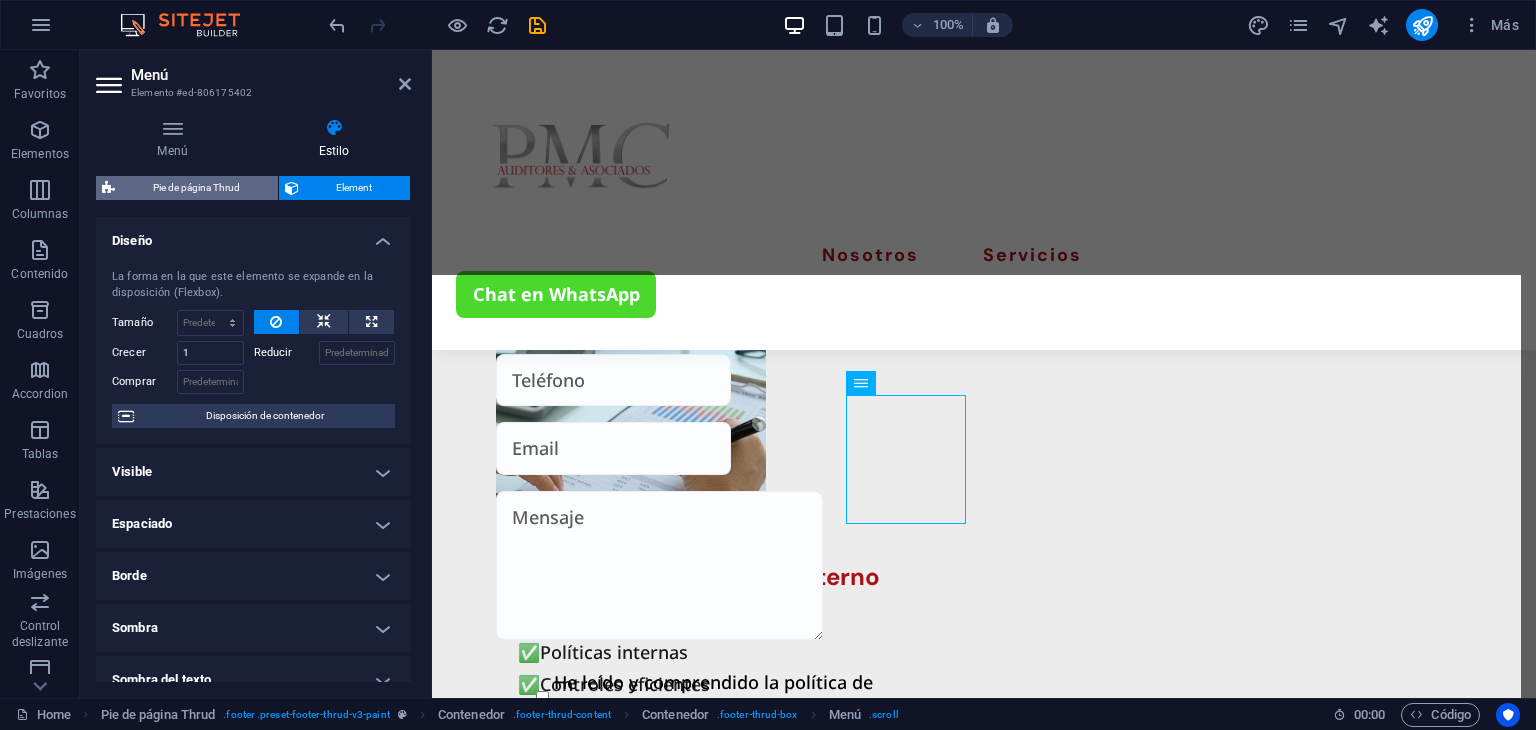click on "Pie de página Thrud" at bounding box center (196, 188) 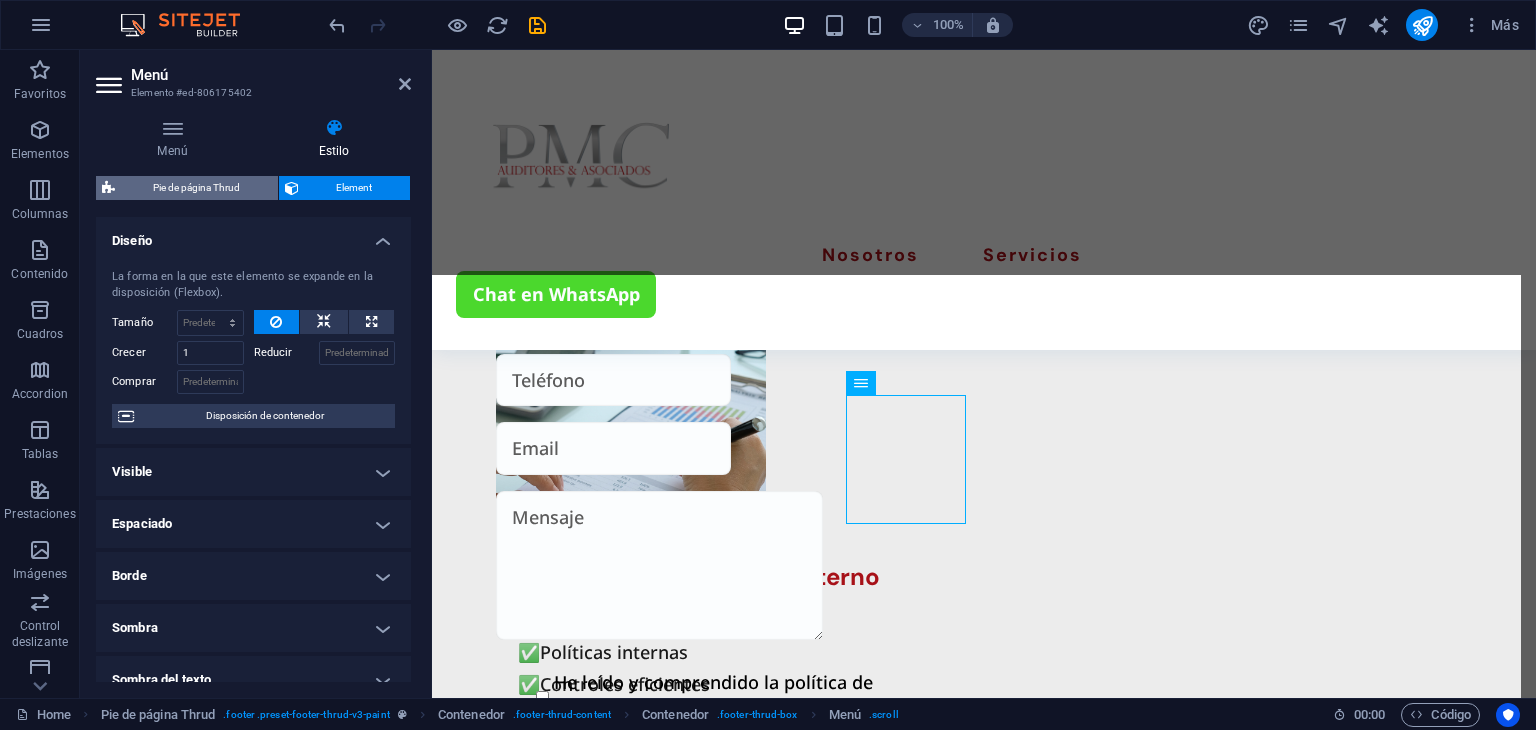 select on "rem" 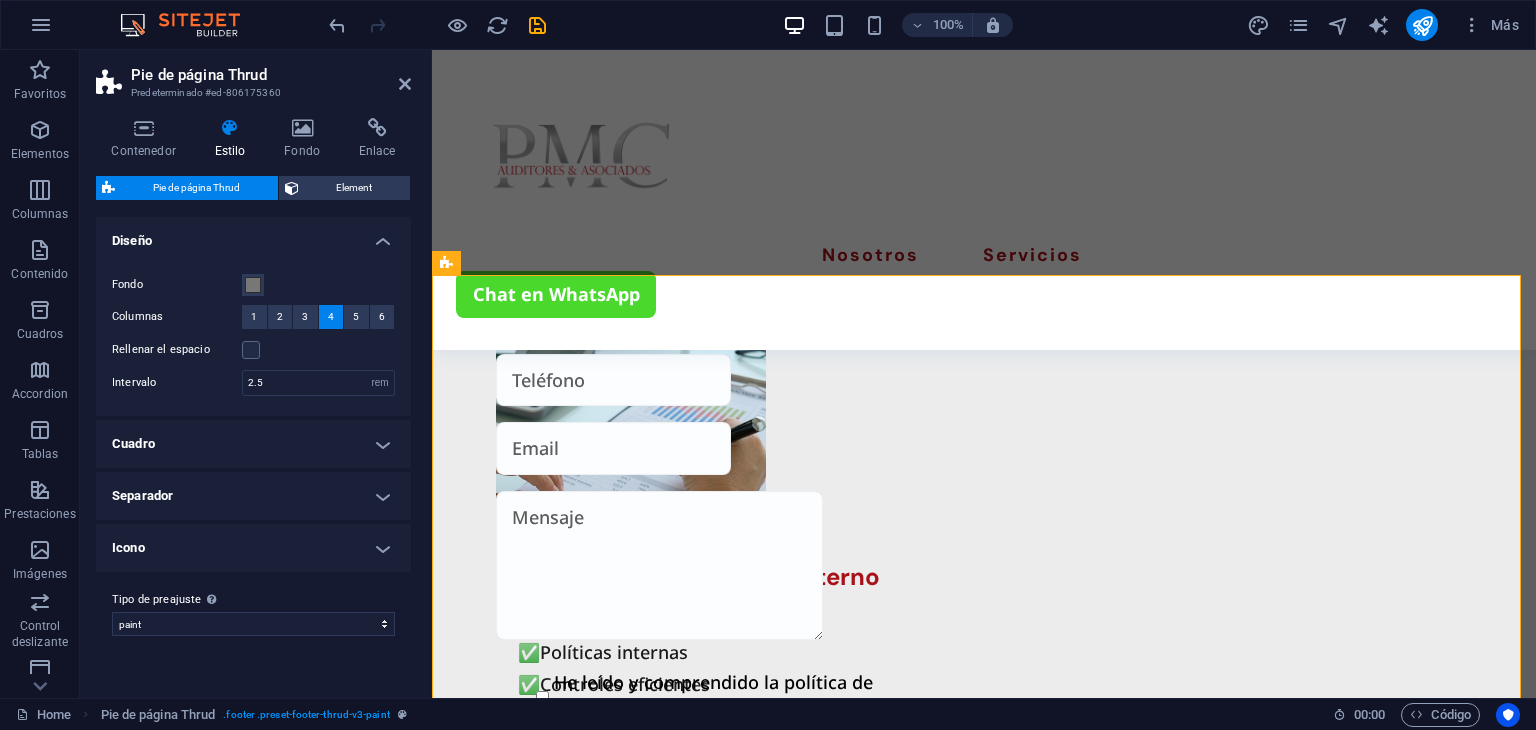 click on "Pie de página Thrud Element Diseño La forma en la que este elemento se expande en la disposición (Flexbox). Tamaño Predeterminado automático px % 1/1 1/2 1/3 1/4 1/5 1/6 1/7 1/8 1/9 1/10 Crecer Reducir Comprar Disposición de contenedor Visible Visible Opacidad 100 % Desbordamiento Espaciado Margen Predeterminado automático px % rem vw vh Personalizado Personalizado automático px % rem vw vh automático px % rem vw vh automático px % rem vw vh automático px % rem vw vh Espaciado Predeterminado px rem % vh vw Personalizado Personalizado 24 px rem % vh vw 68 px rem % vh vw 24 px rem % vh vw 24 px rem % vh vw Borde Estilo              - Ancho 1 automático px rem % vh vw Personalizado Personalizado 1 automático px rem % vh vw 1 automático px rem % vh vw 1 automático px rem % vh vw 1 automático px rem % vh vw  - Color Esquinas redondeadas En el caso de imágenes y superposición de fondo, el desbordamiento debe estar oculto para que así las esquinas redondas sean visibles Predeterminado px" at bounding box center [253, 429] 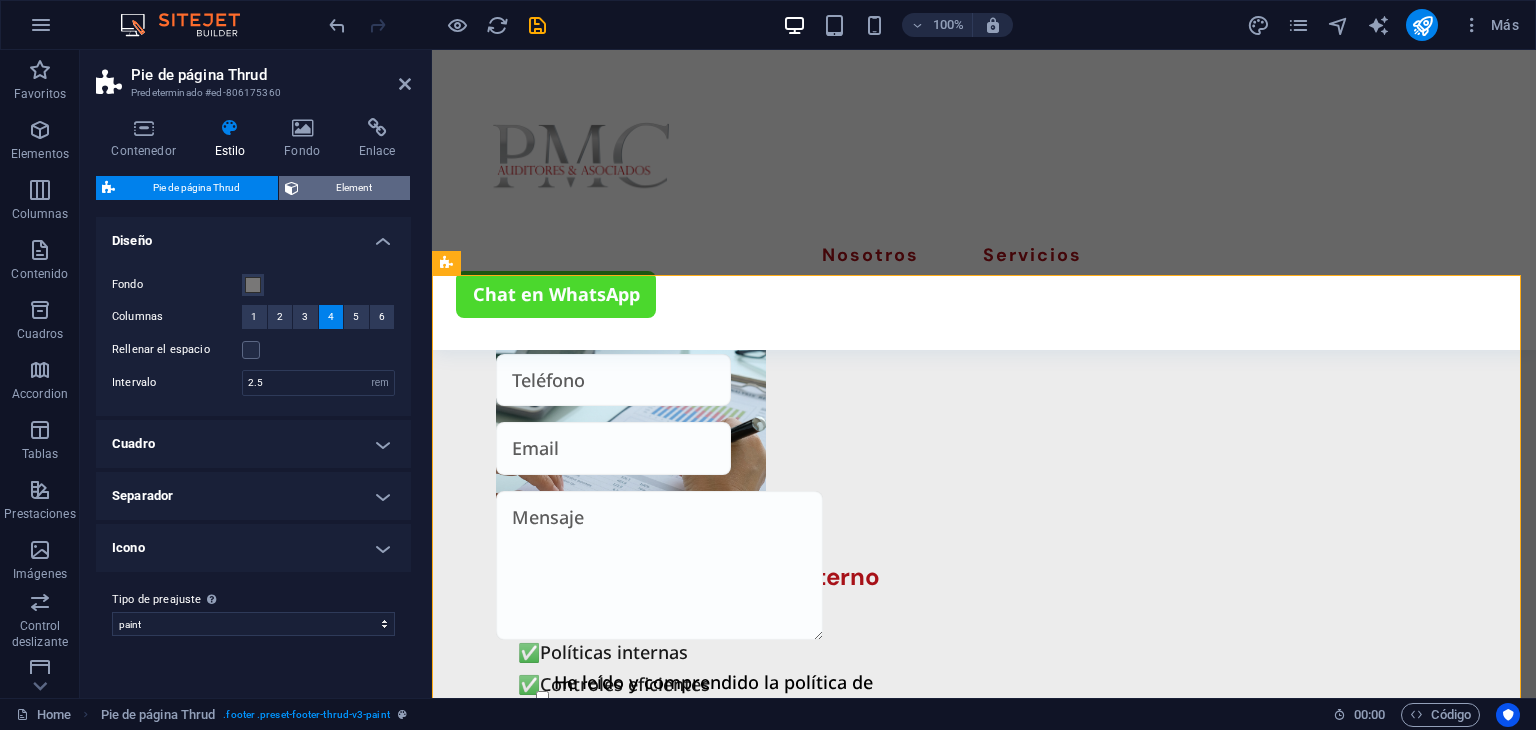 click on "Element" at bounding box center (355, 188) 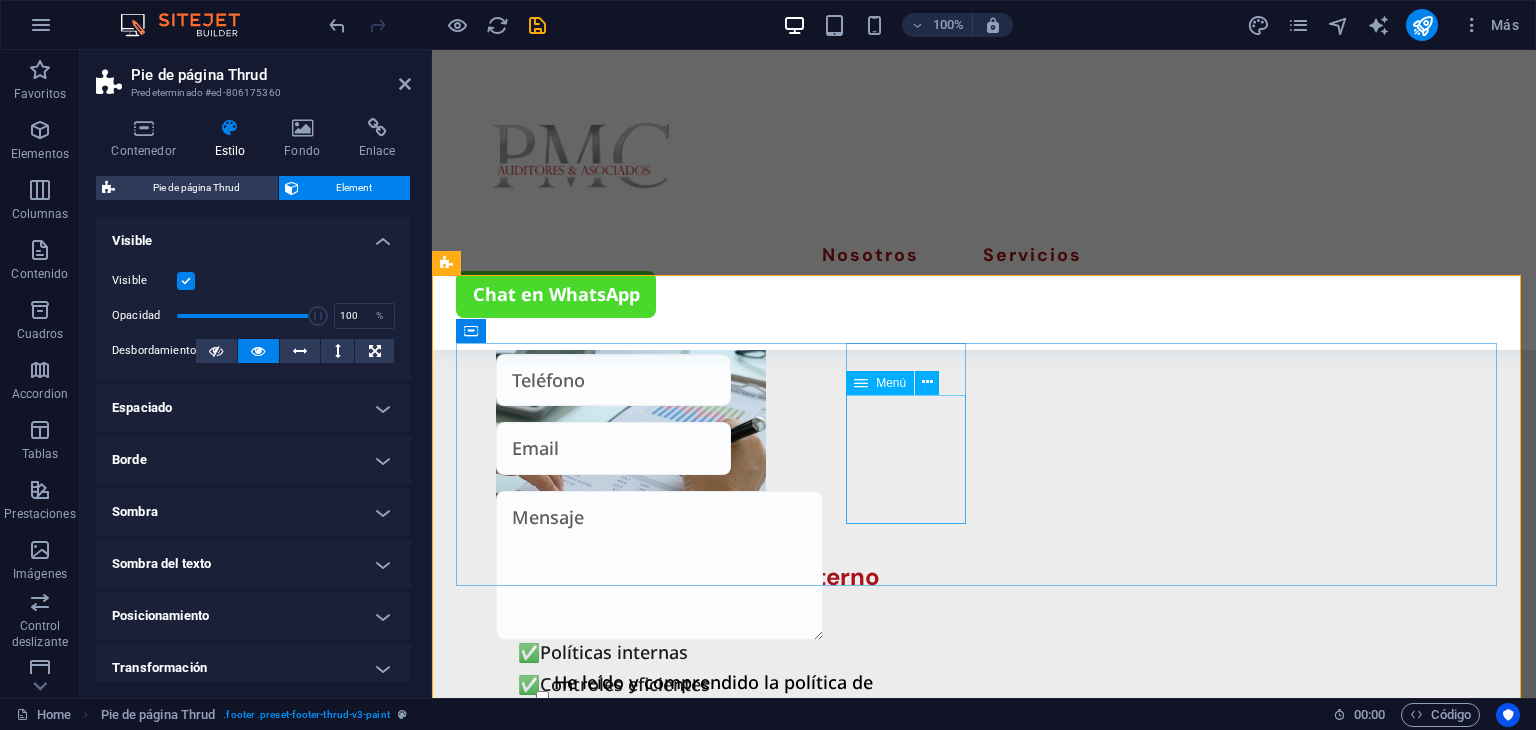 click on "Sobre Nosotros Nuestros Servicios" at bounding box center (573, 2118) 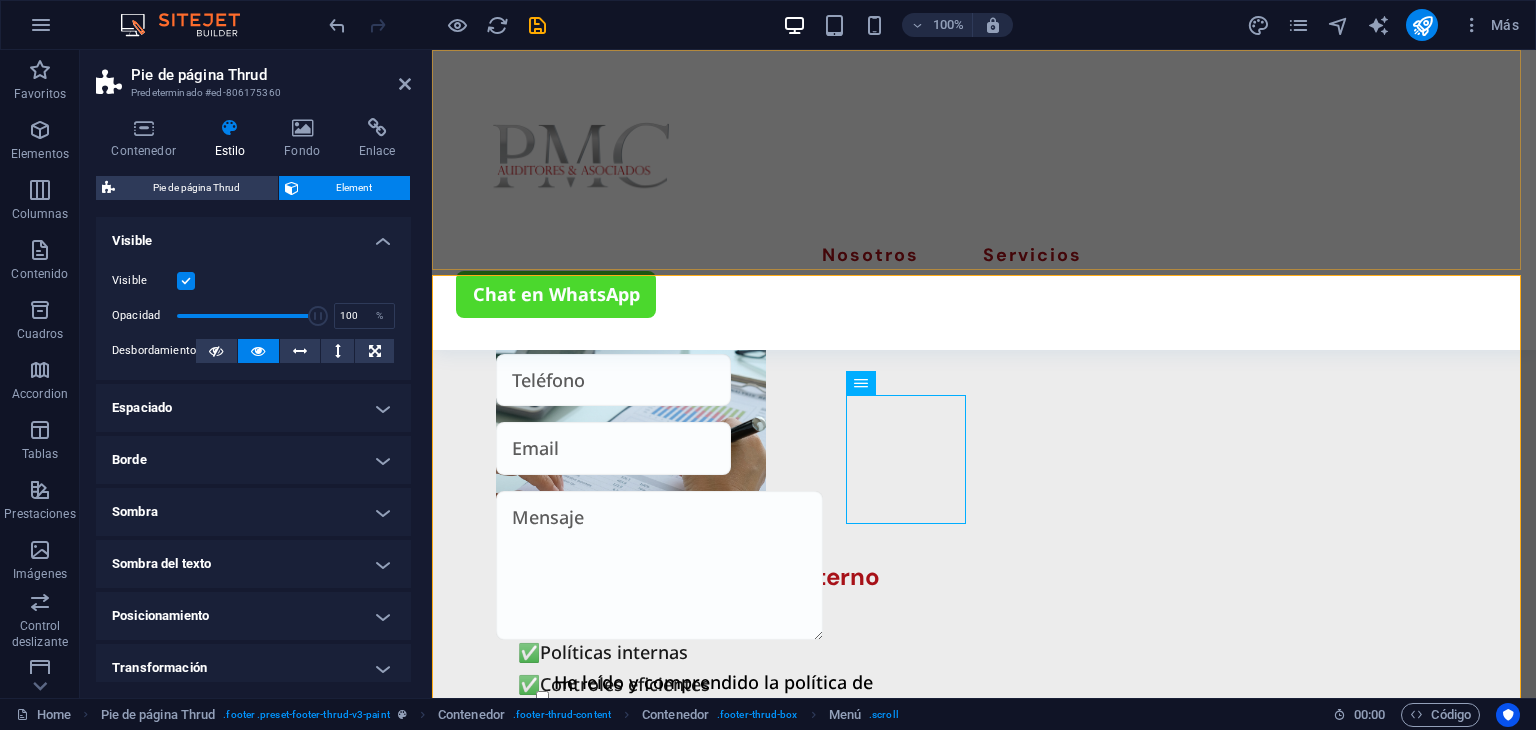 click on "Nosotros Servicios Chat en WhatsApp" at bounding box center [984, 200] 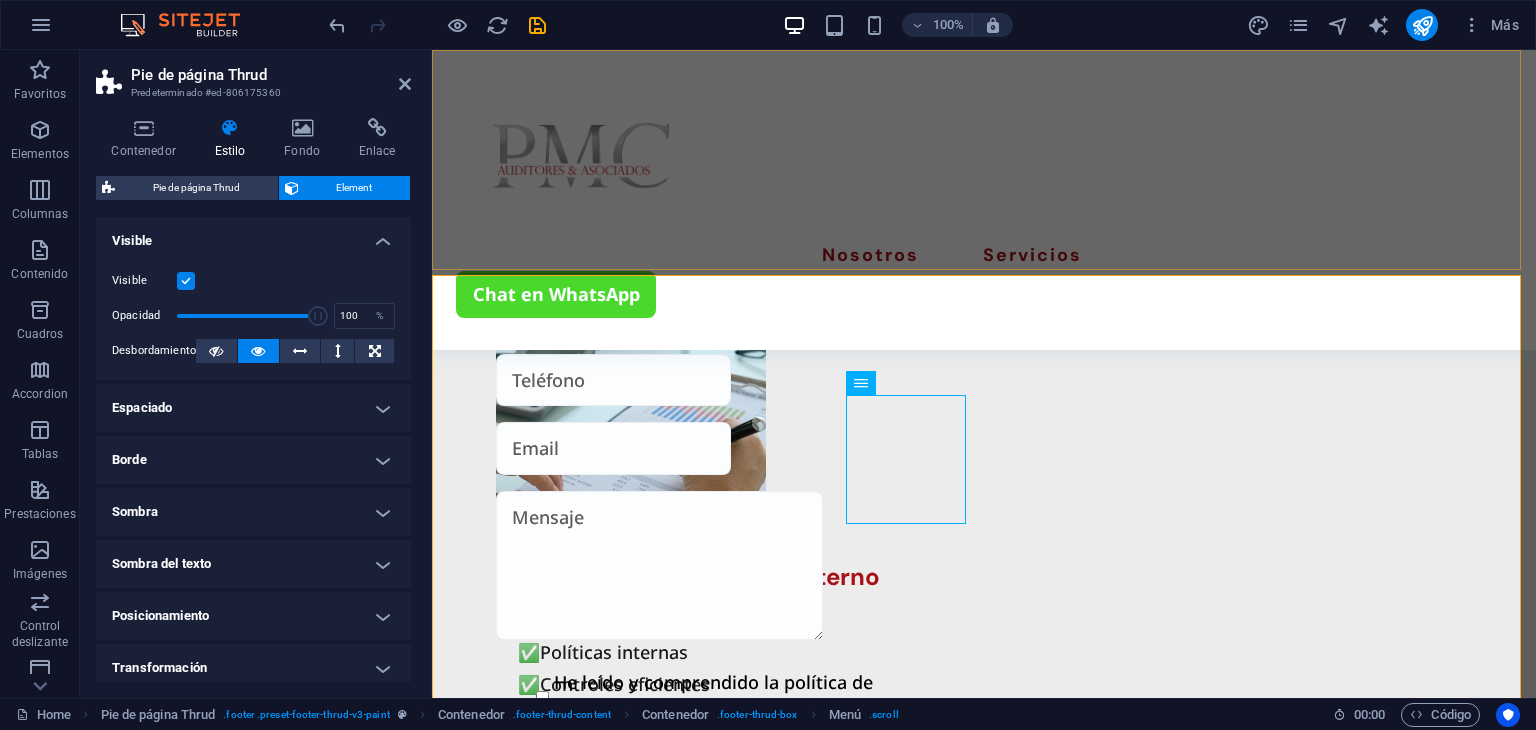 click on "Nosotros Servicios Chat en WhatsApp" at bounding box center [984, 200] 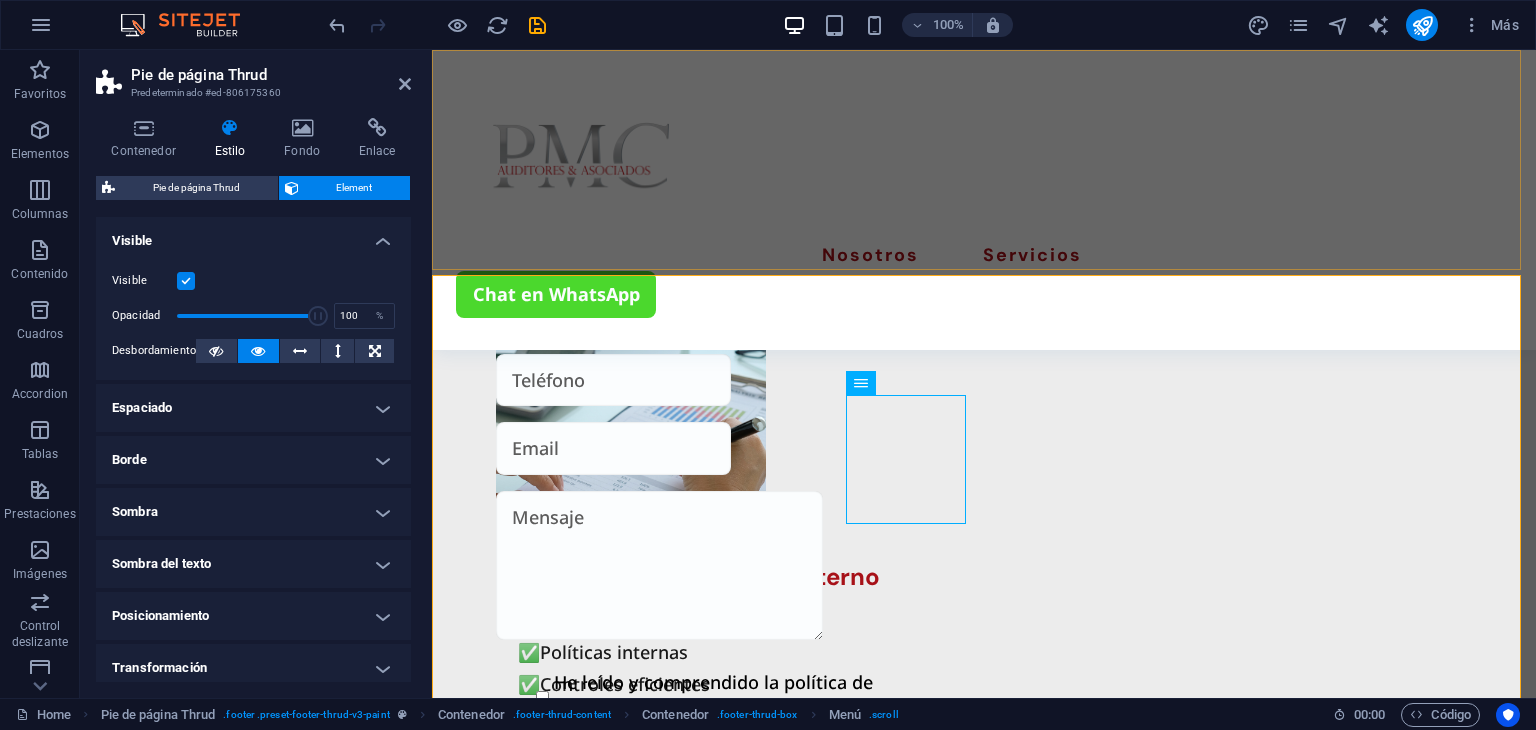 select on "header" 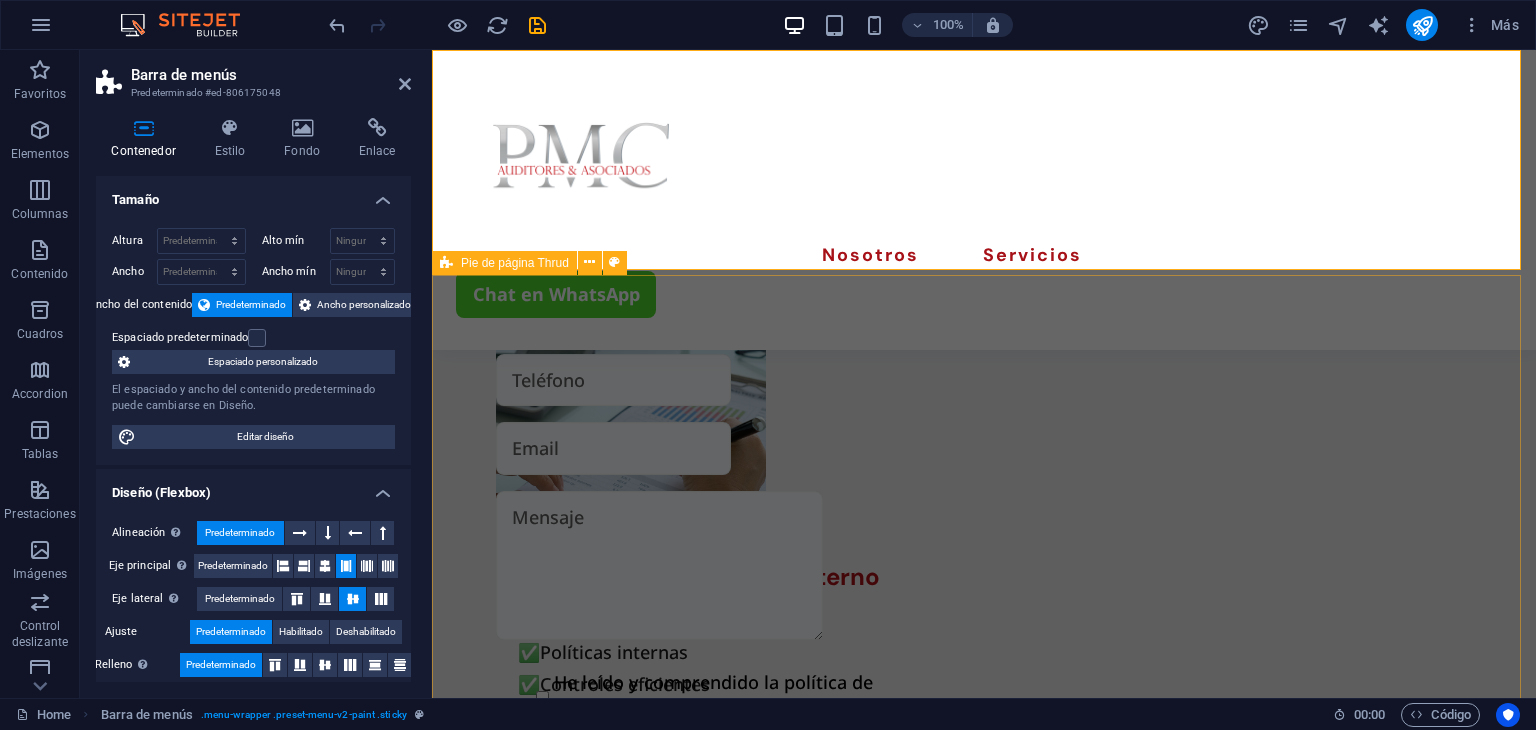 click on "Paginas  Sobre Nosotros Nuestros Servicios Detalles Legal Notice Privacy Policy Contact       +593 [PHONE]
[EMAIL]
[COUNTRY] - [CITY]   [POSTAL_CODE]
2025    auditorespmc.com . All Rights Reserved" at bounding box center [984, 2648] 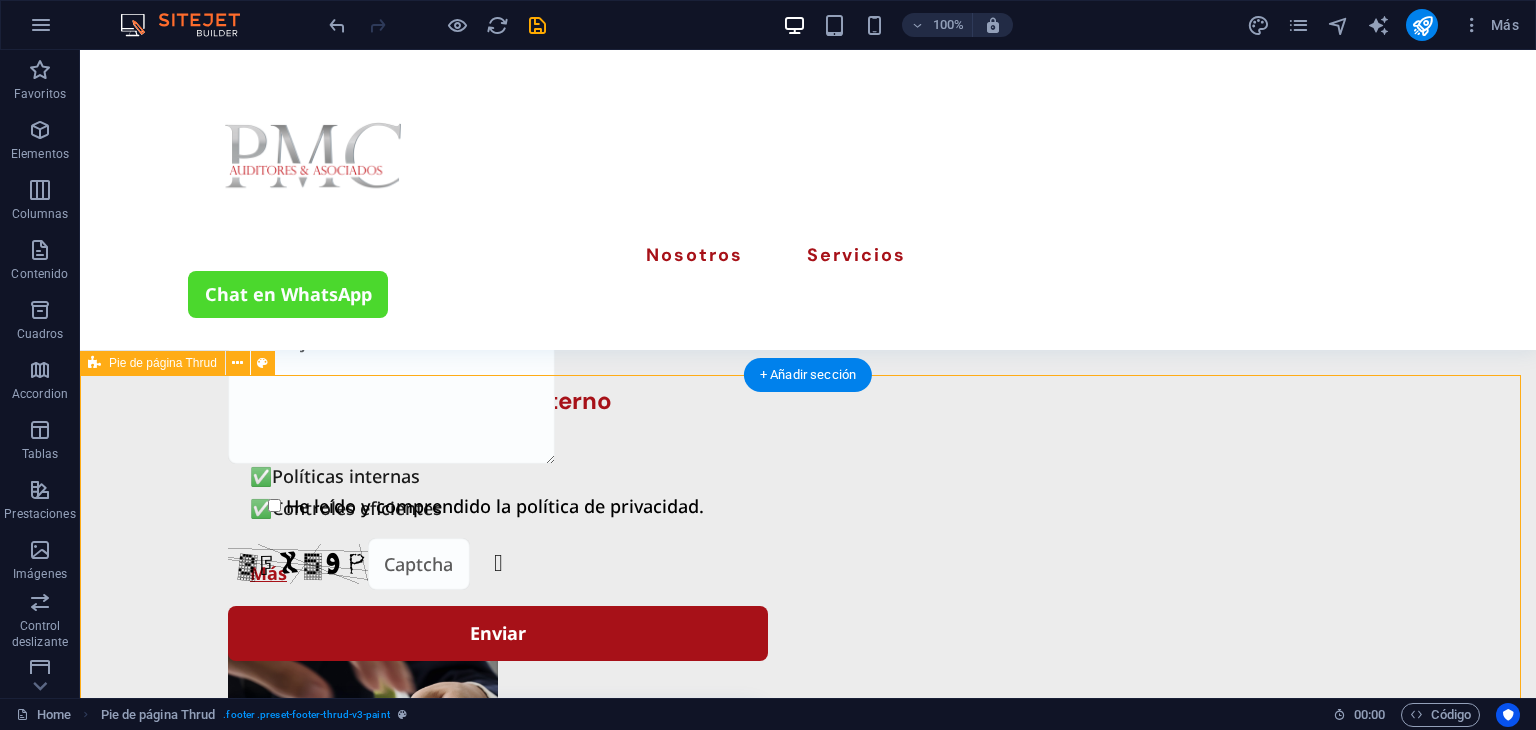 scroll, scrollTop: 3936, scrollLeft: 0, axis: vertical 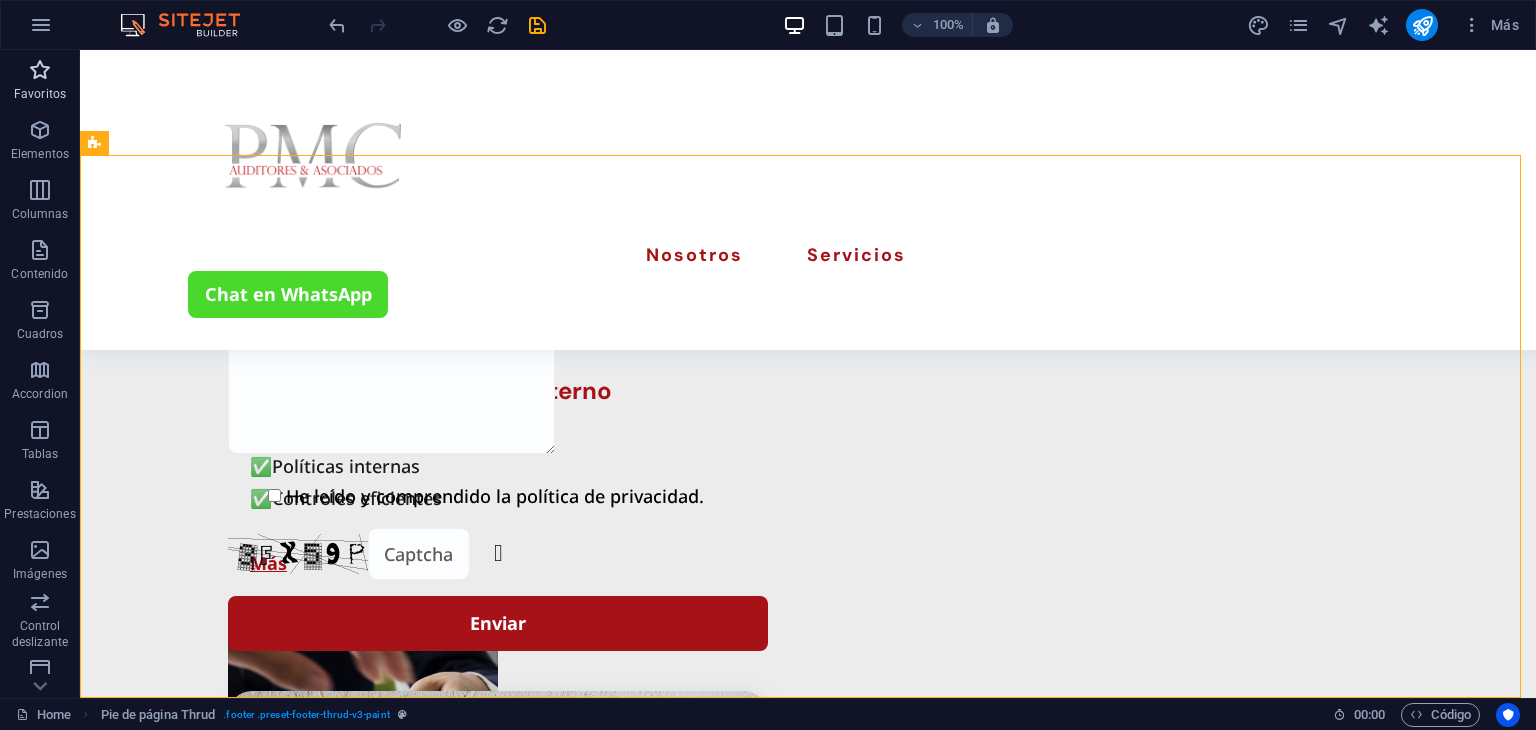 click at bounding box center (40, 70) 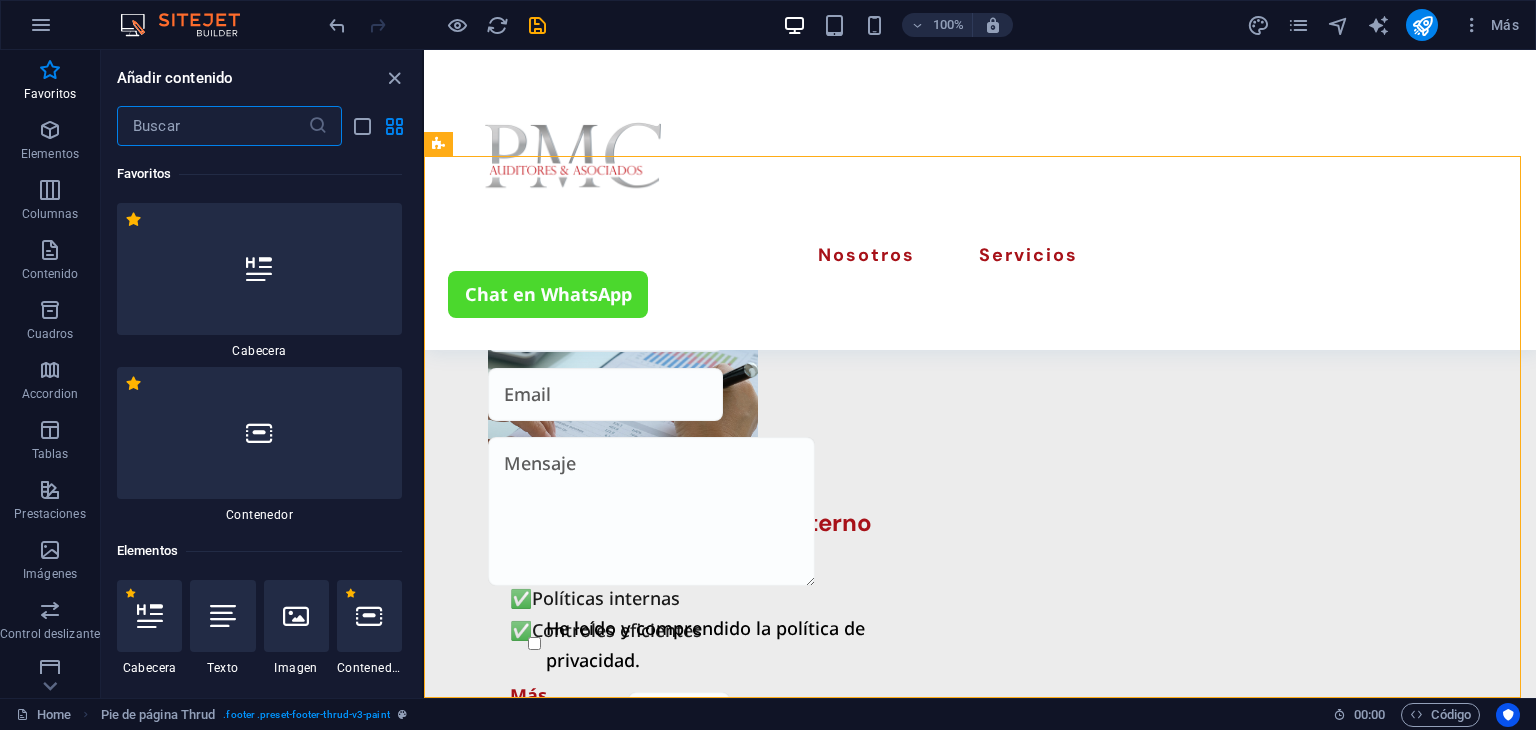 scroll, scrollTop: 4001, scrollLeft: 0, axis: vertical 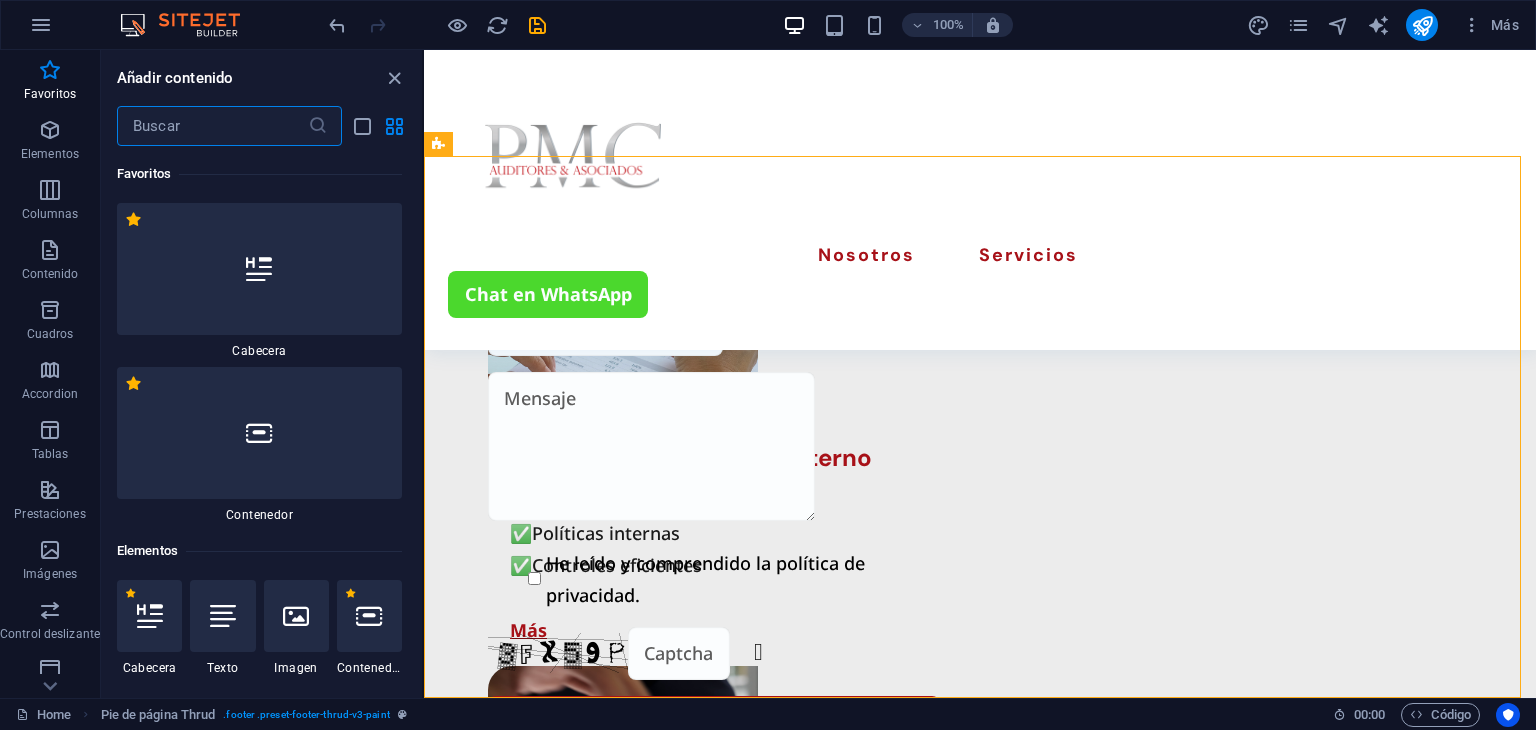 click at bounding box center [212, 126] 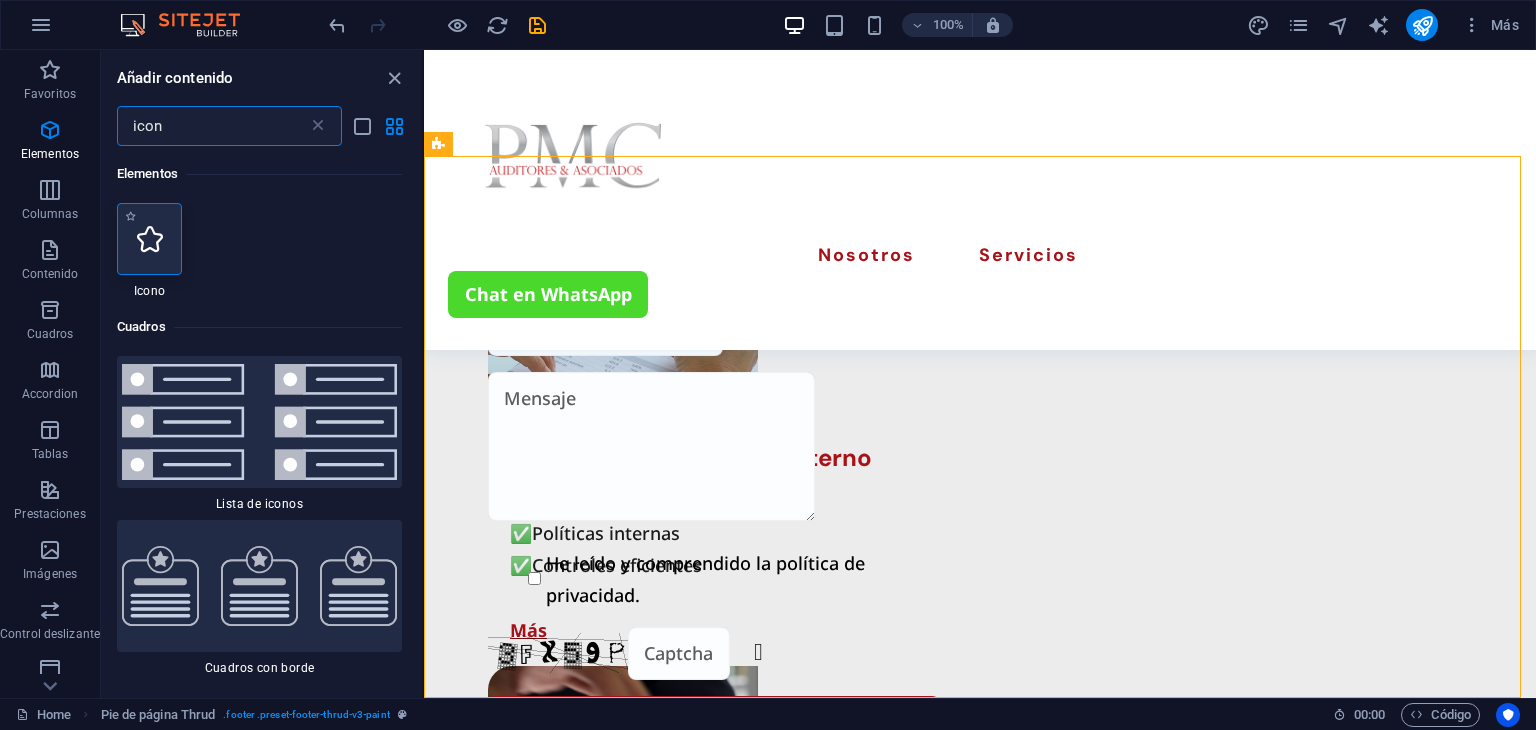 type on "icon" 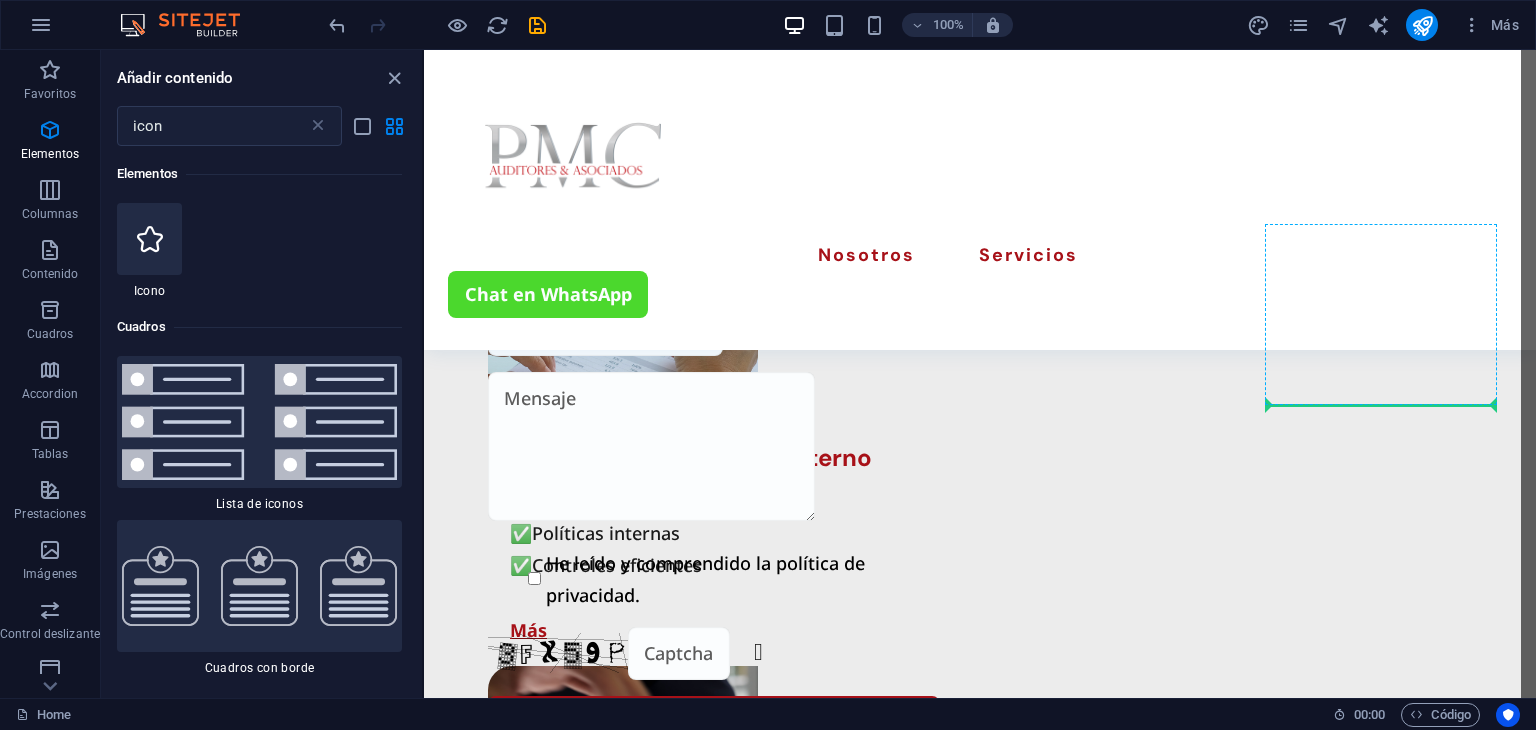 select on "xMidYMid" 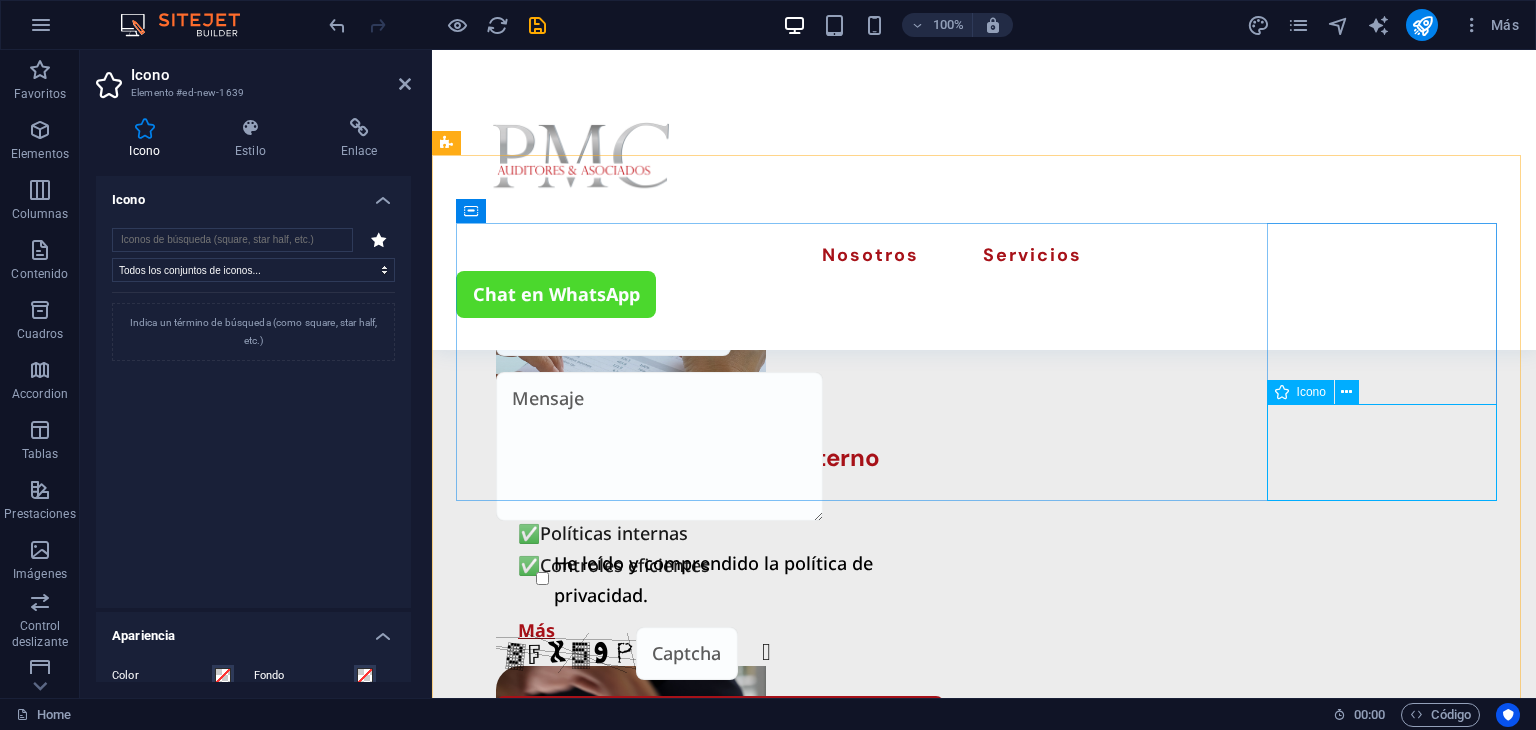 scroll, scrollTop: 4002, scrollLeft: 0, axis: vertical 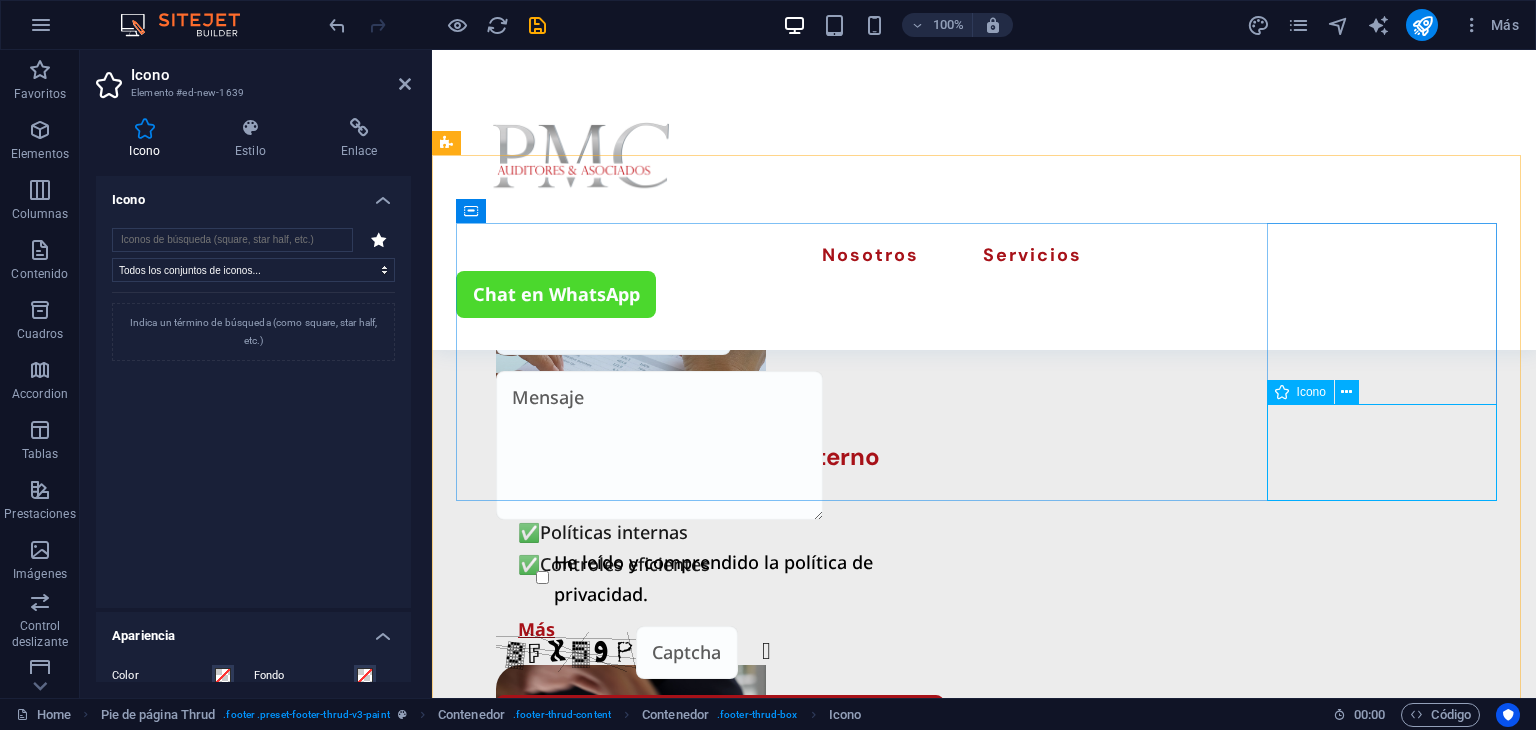 click at bounding box center (573, 3295) 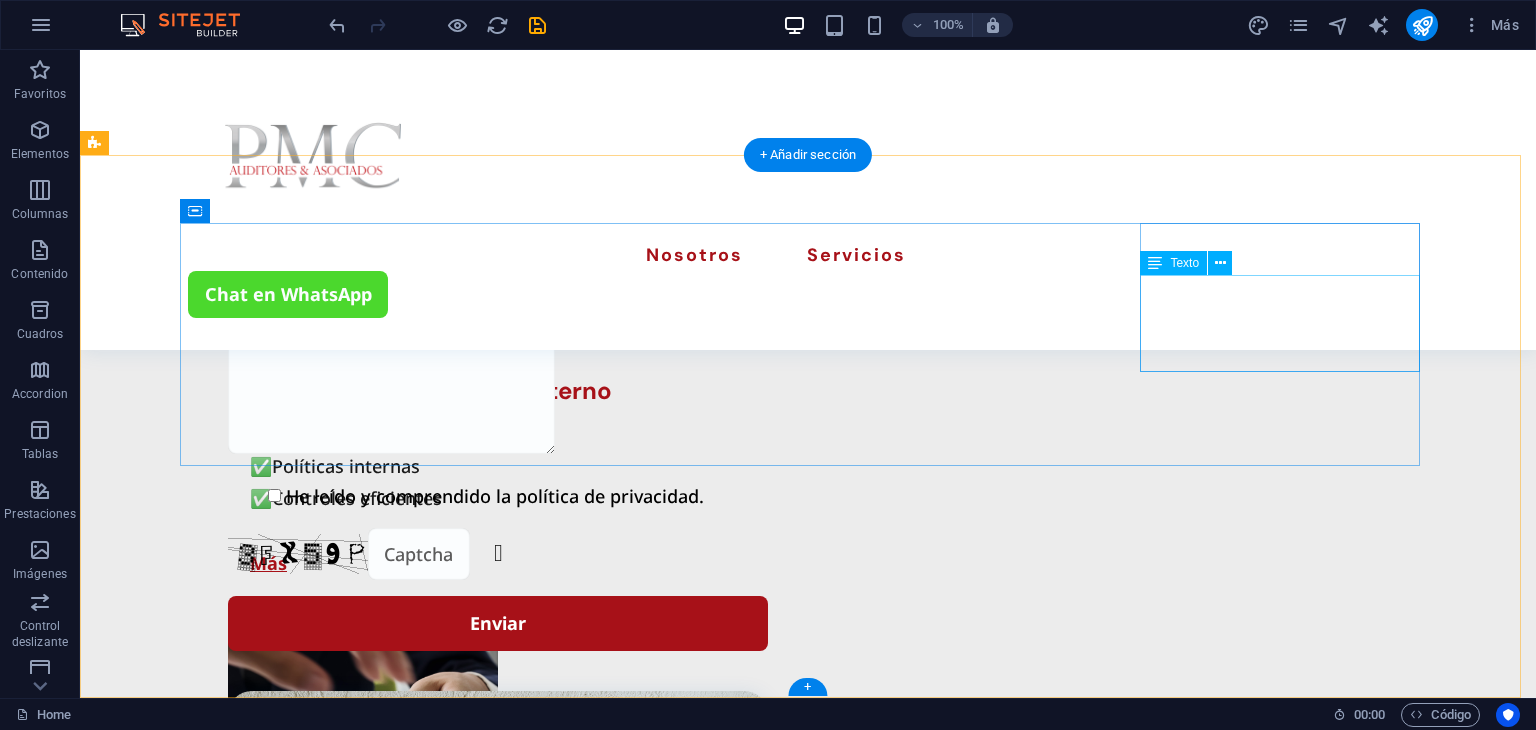 click on "12345" at bounding box center [326, 3383] 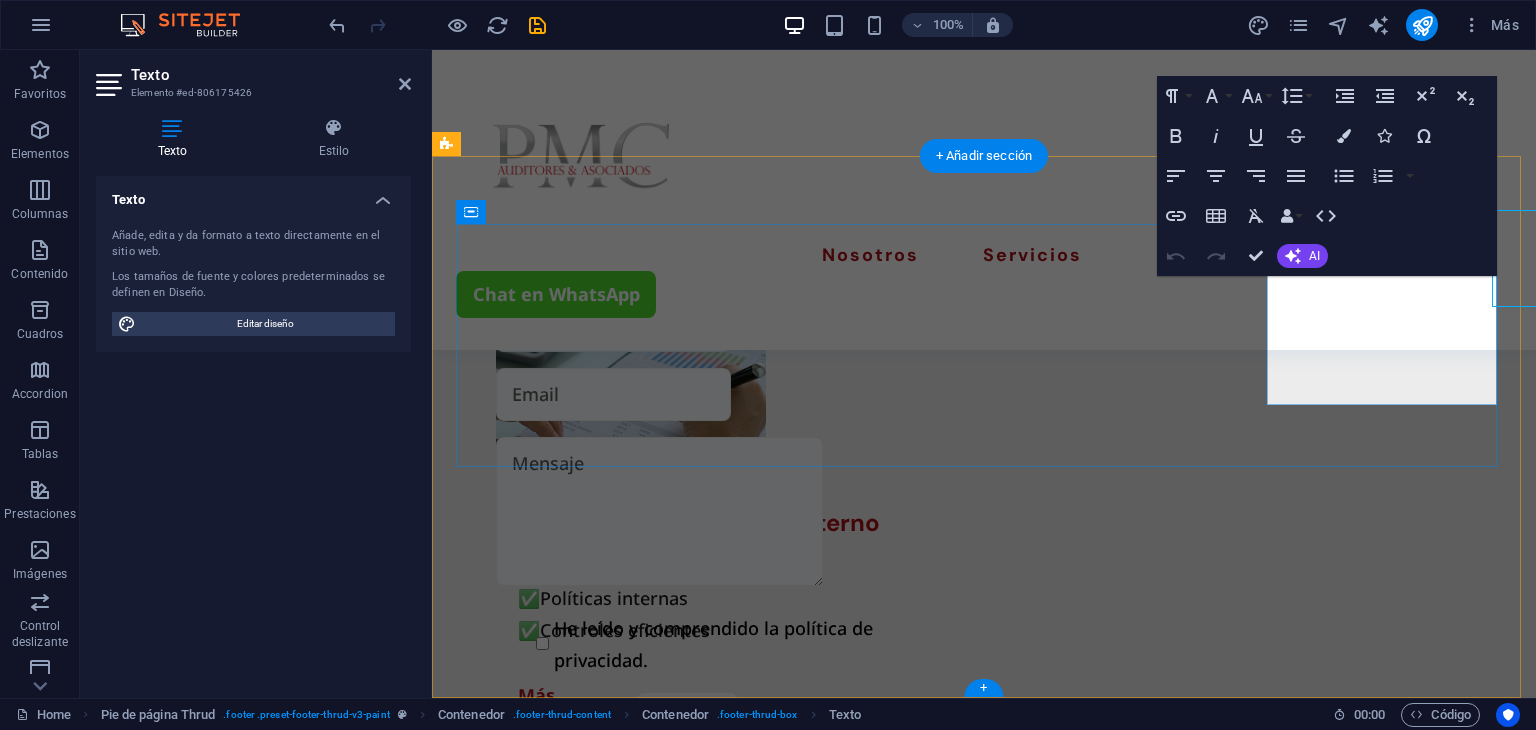 scroll, scrollTop: 4001, scrollLeft: 0, axis: vertical 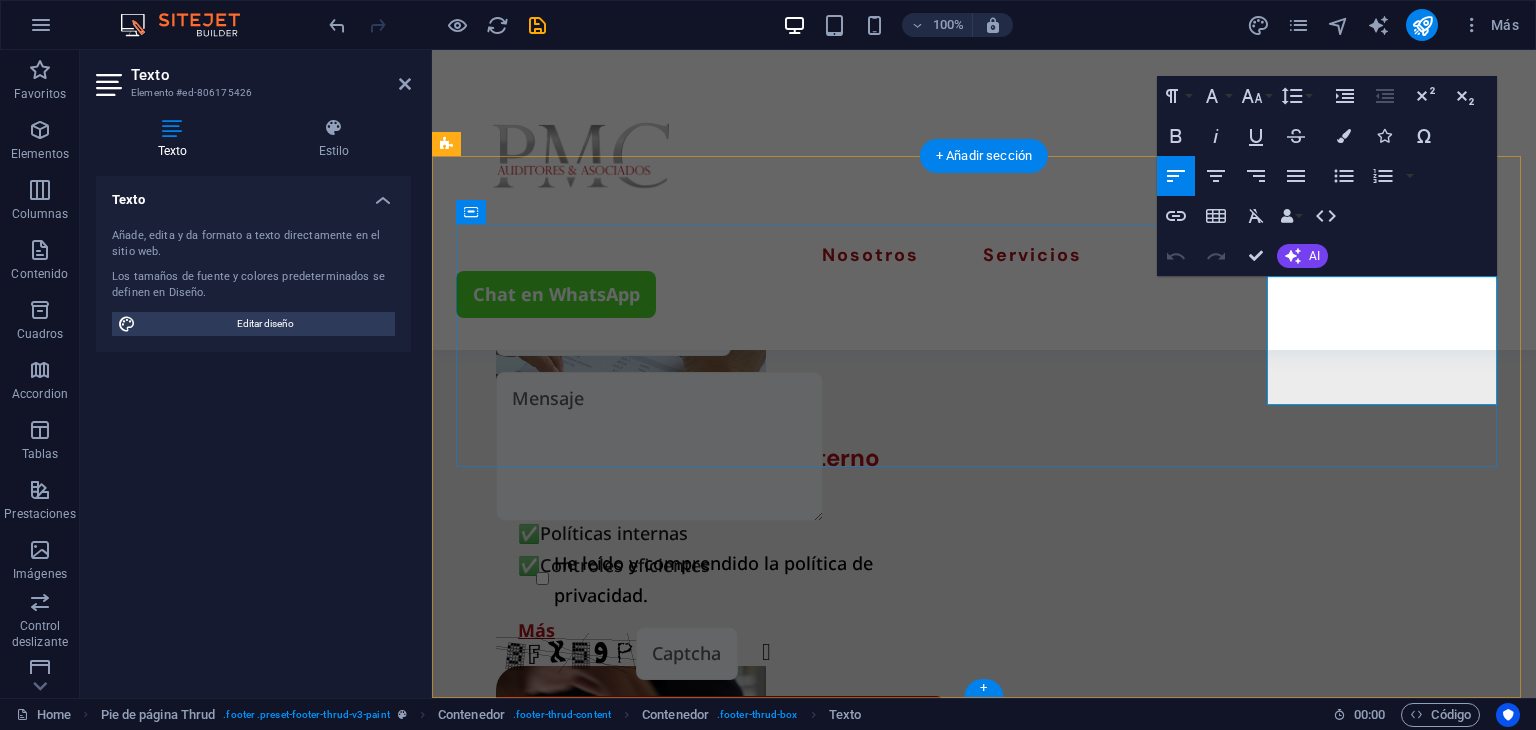 click on "[EMAIL]" at bounding box center (573, 2702) 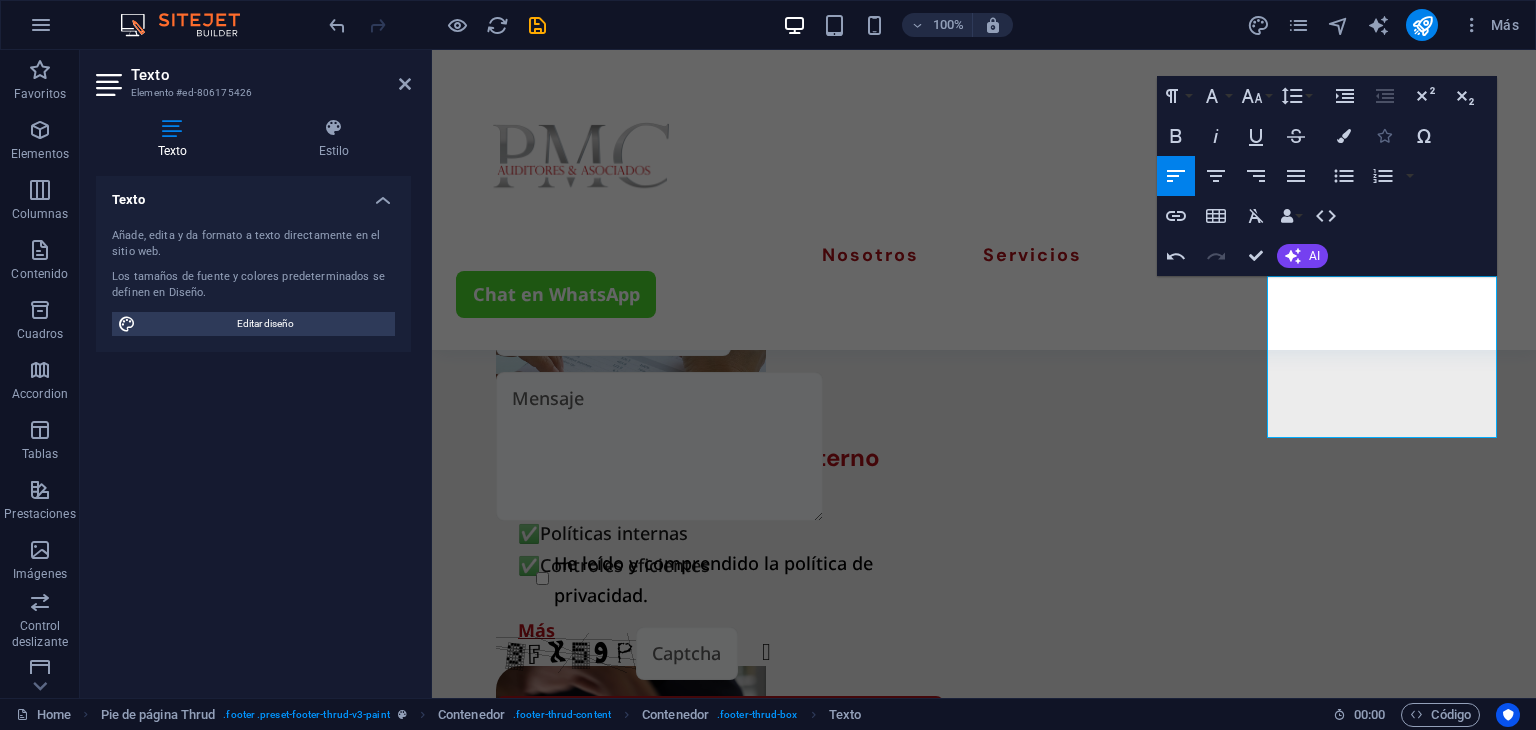 click on "Icons" at bounding box center (1384, 136) 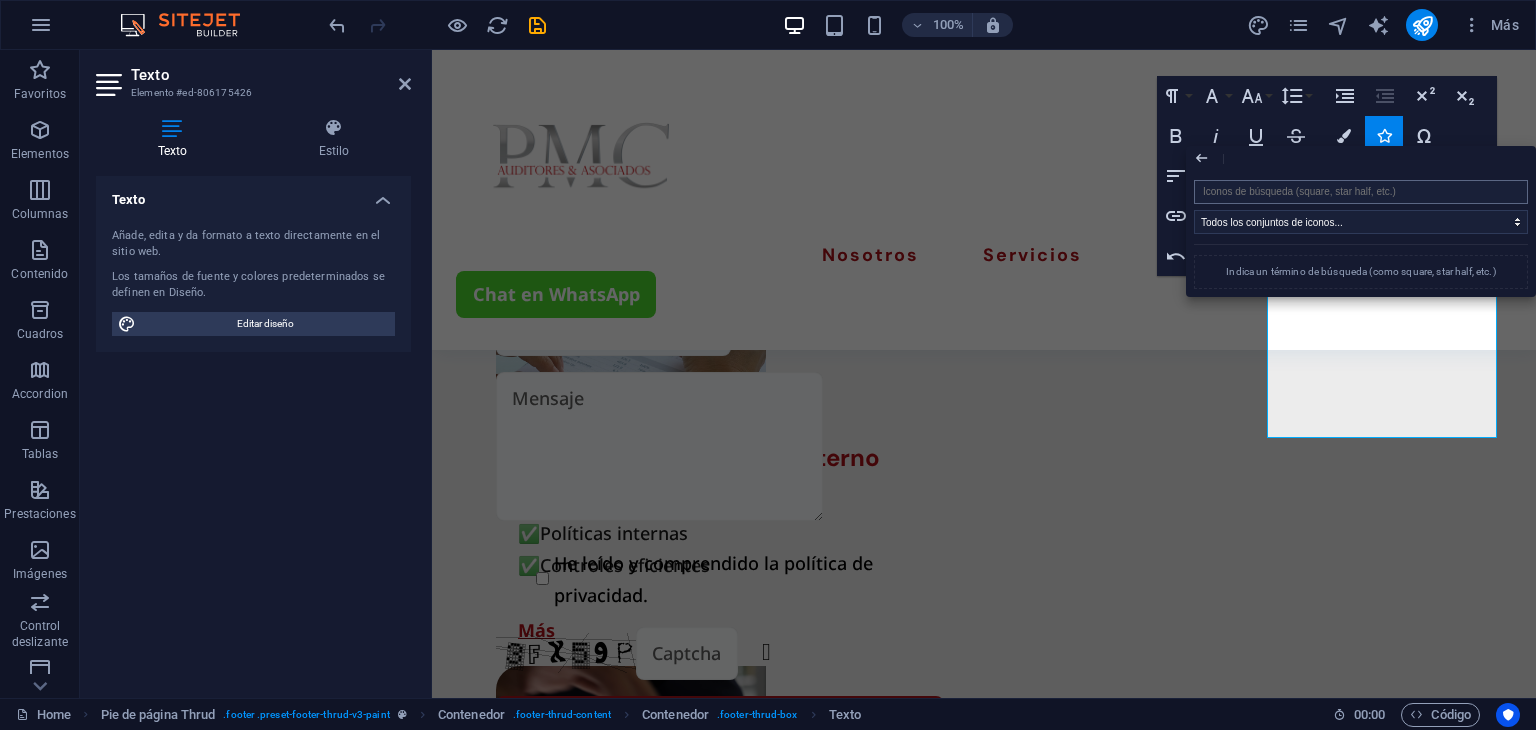 click at bounding box center (1361, 192) 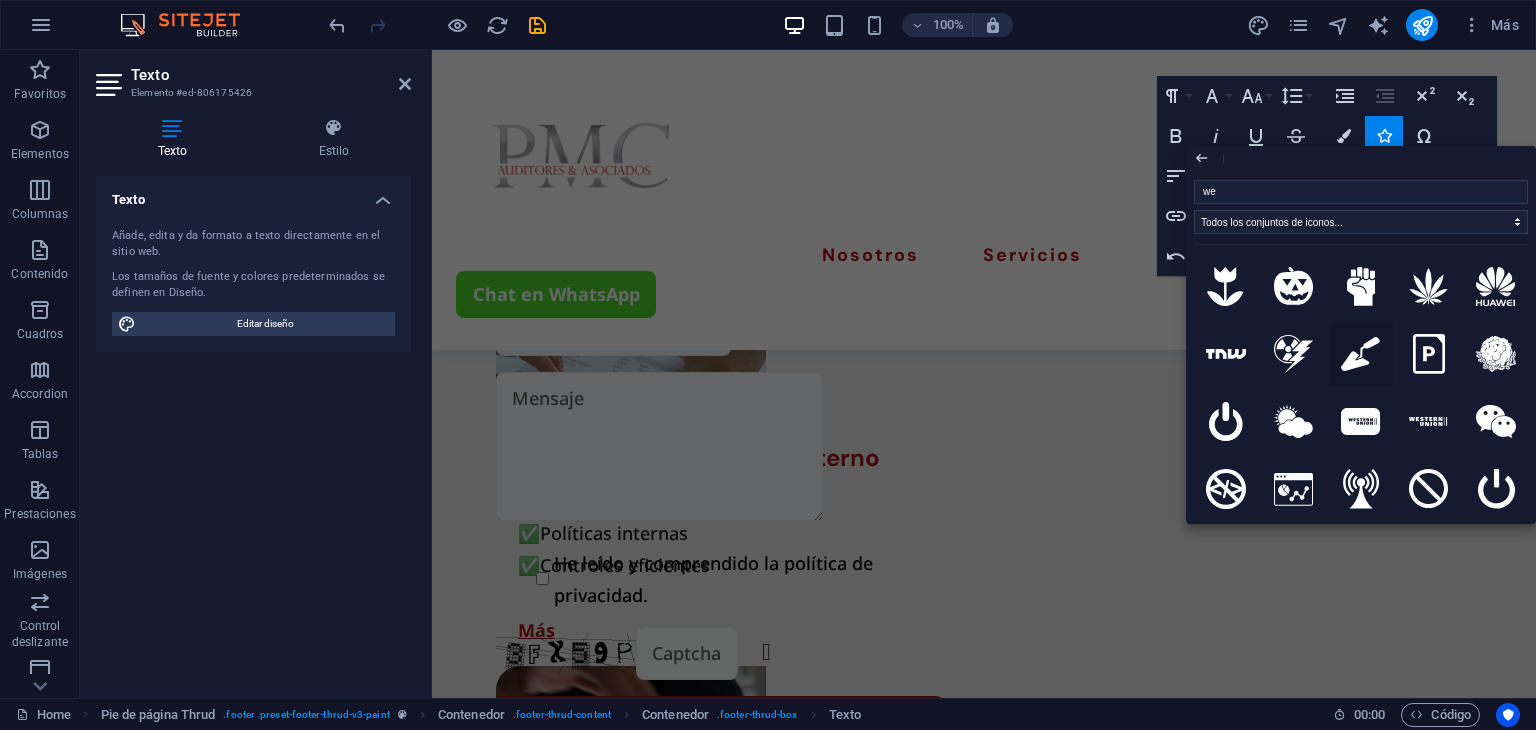type on "web" 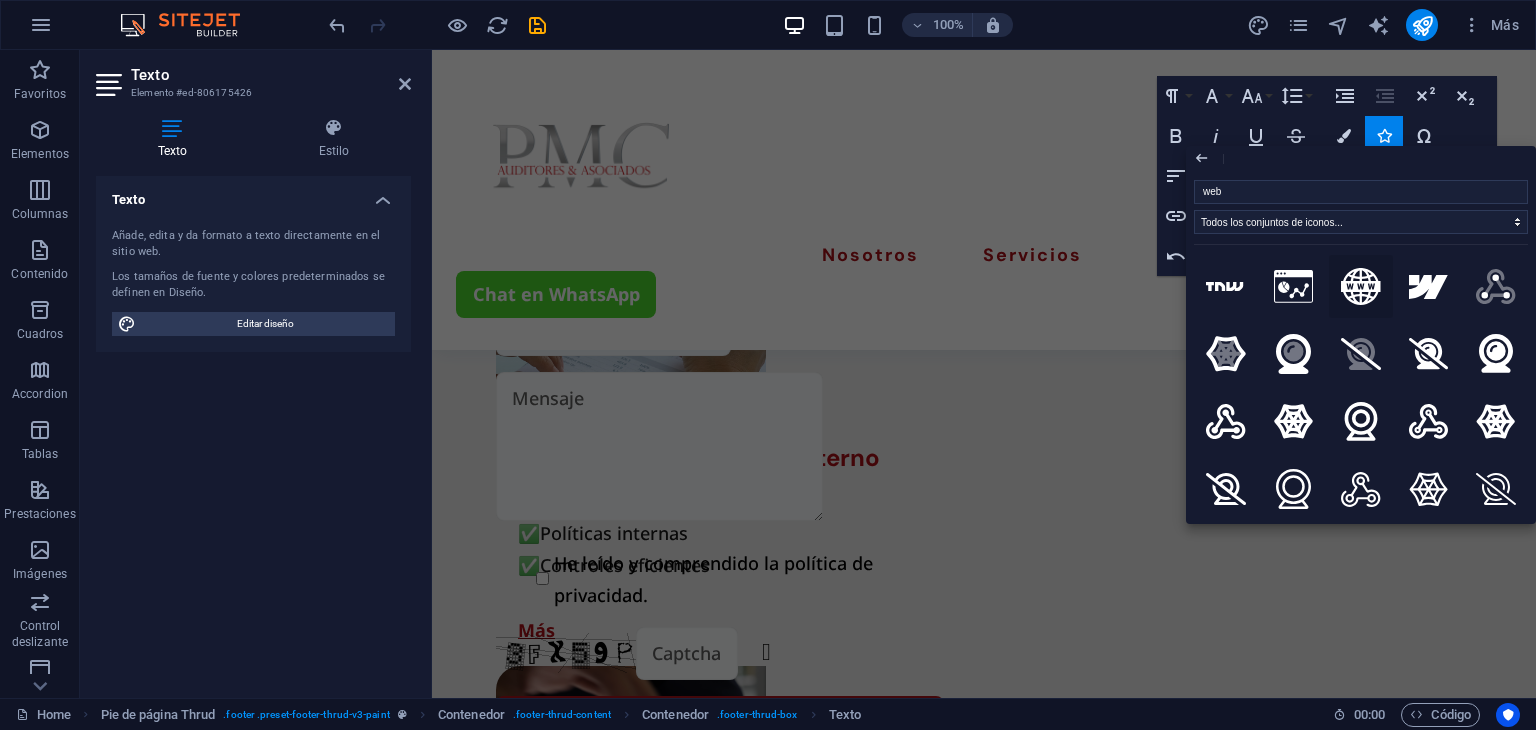 click 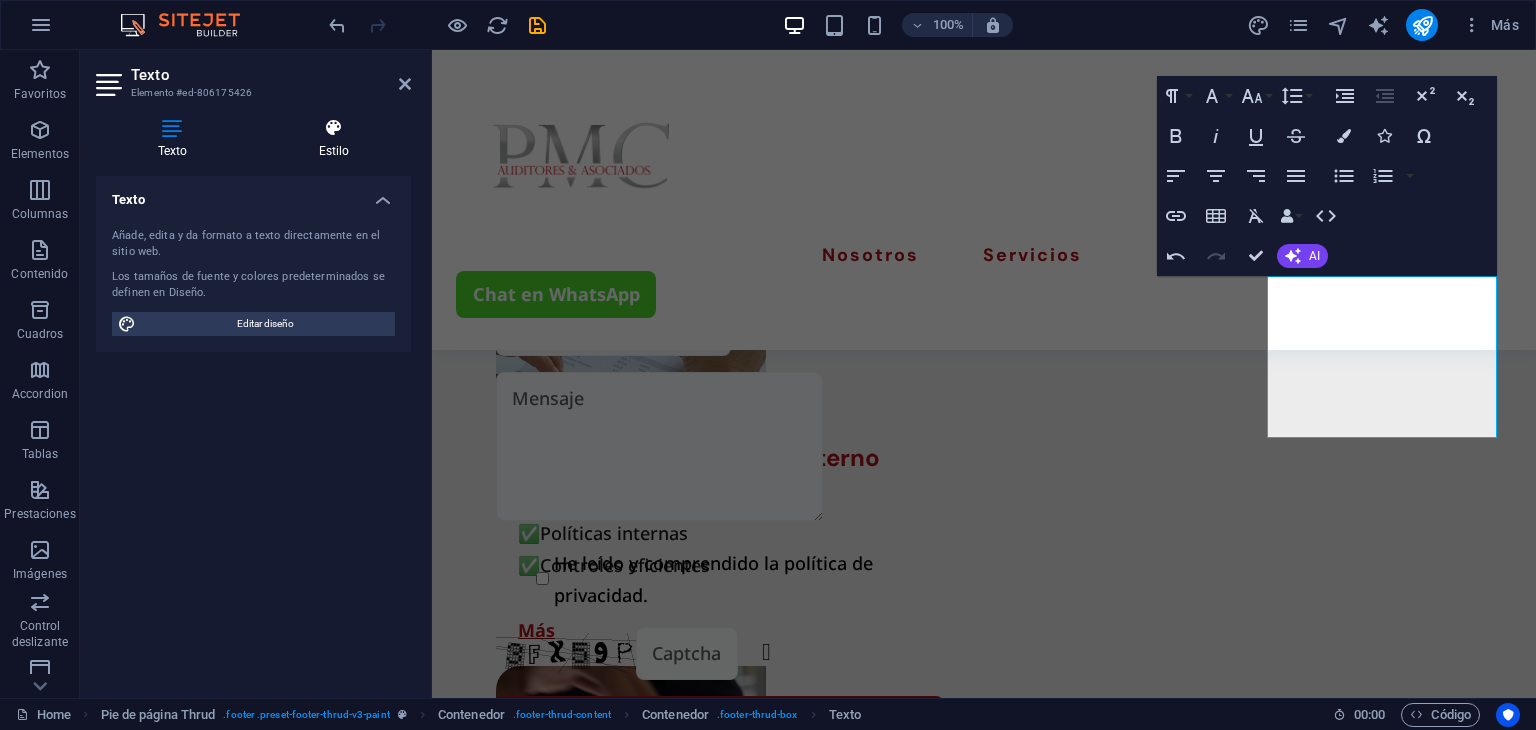 click on "Estilo" at bounding box center [334, 139] 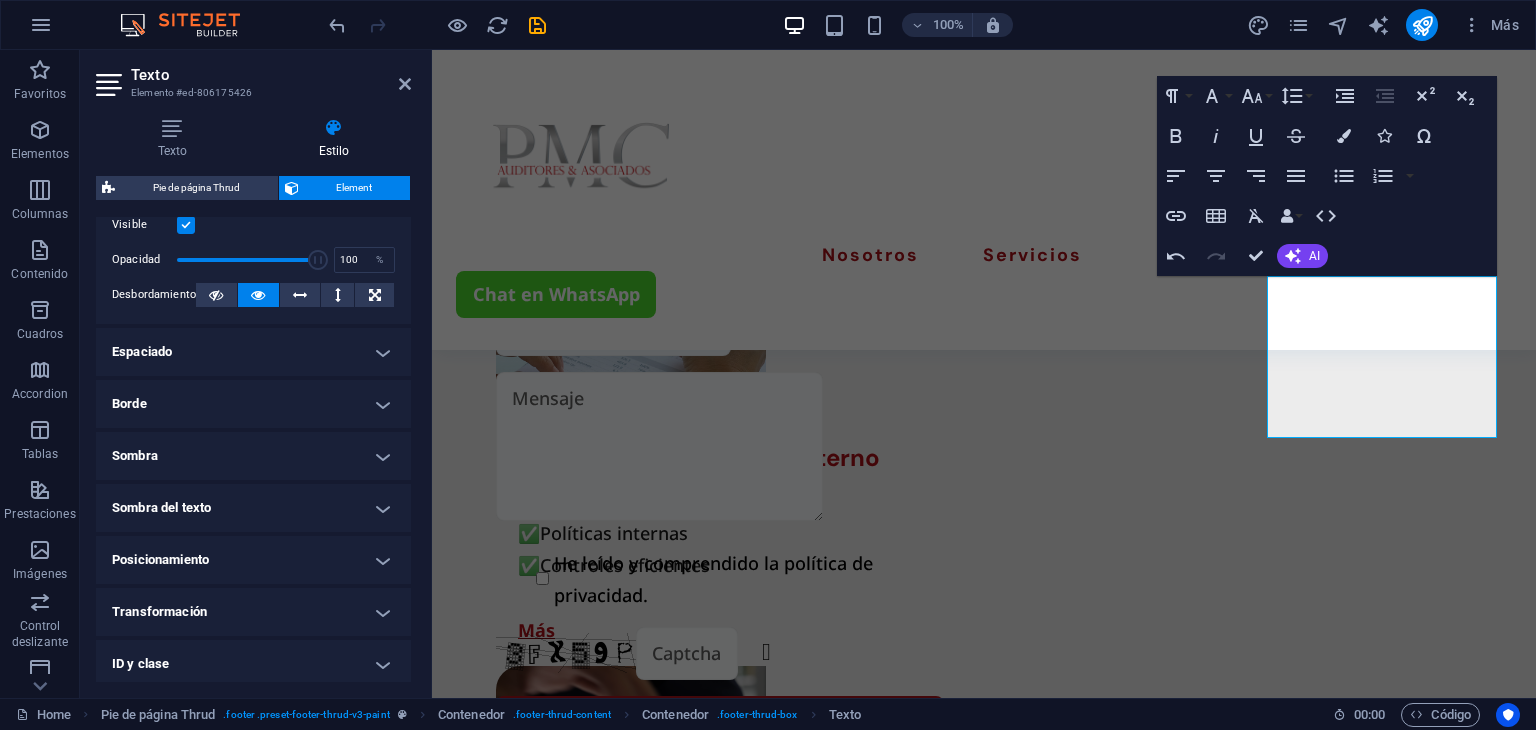 scroll, scrollTop: 396, scrollLeft: 0, axis: vertical 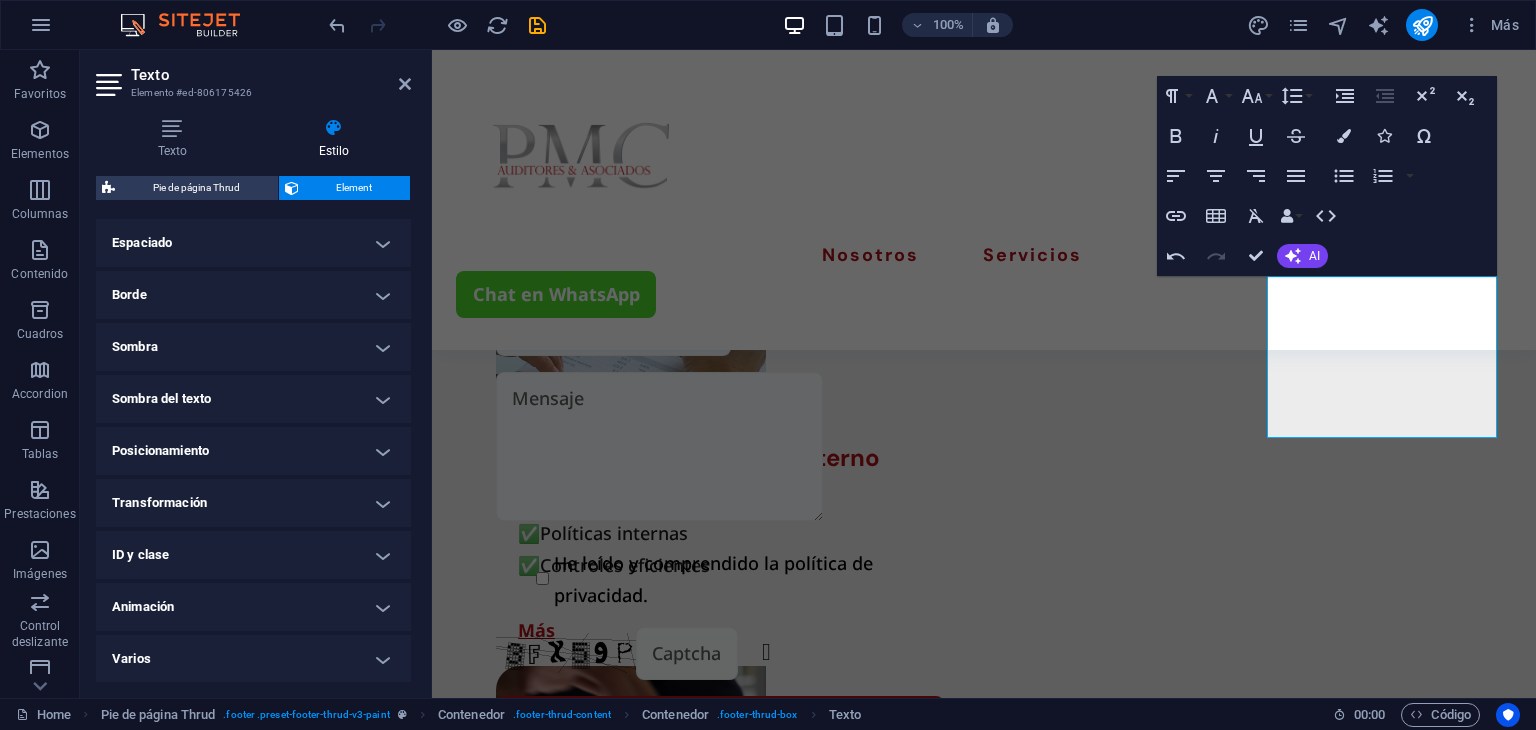 click on "Transformación" at bounding box center (253, 503) 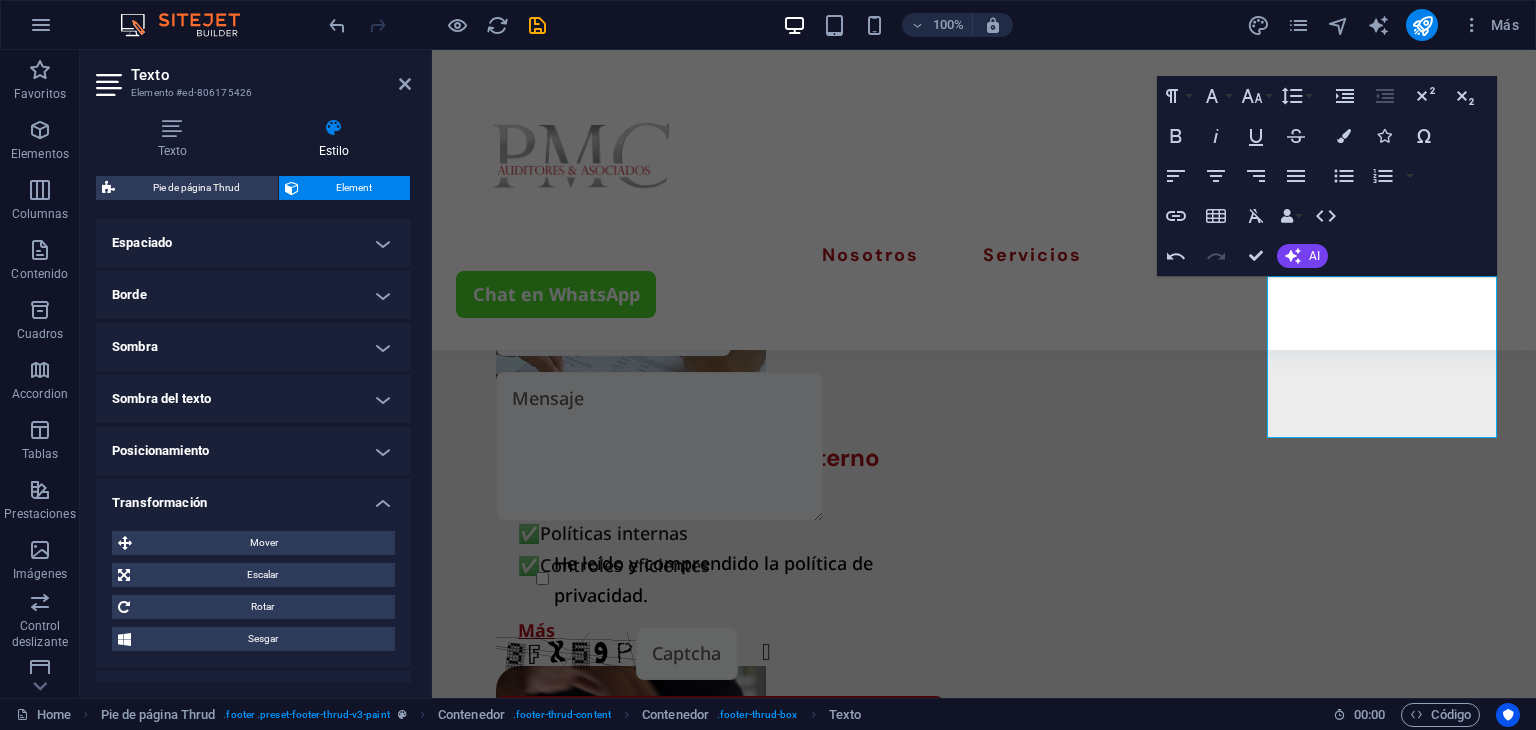 click on "Transformación" at bounding box center (253, 497) 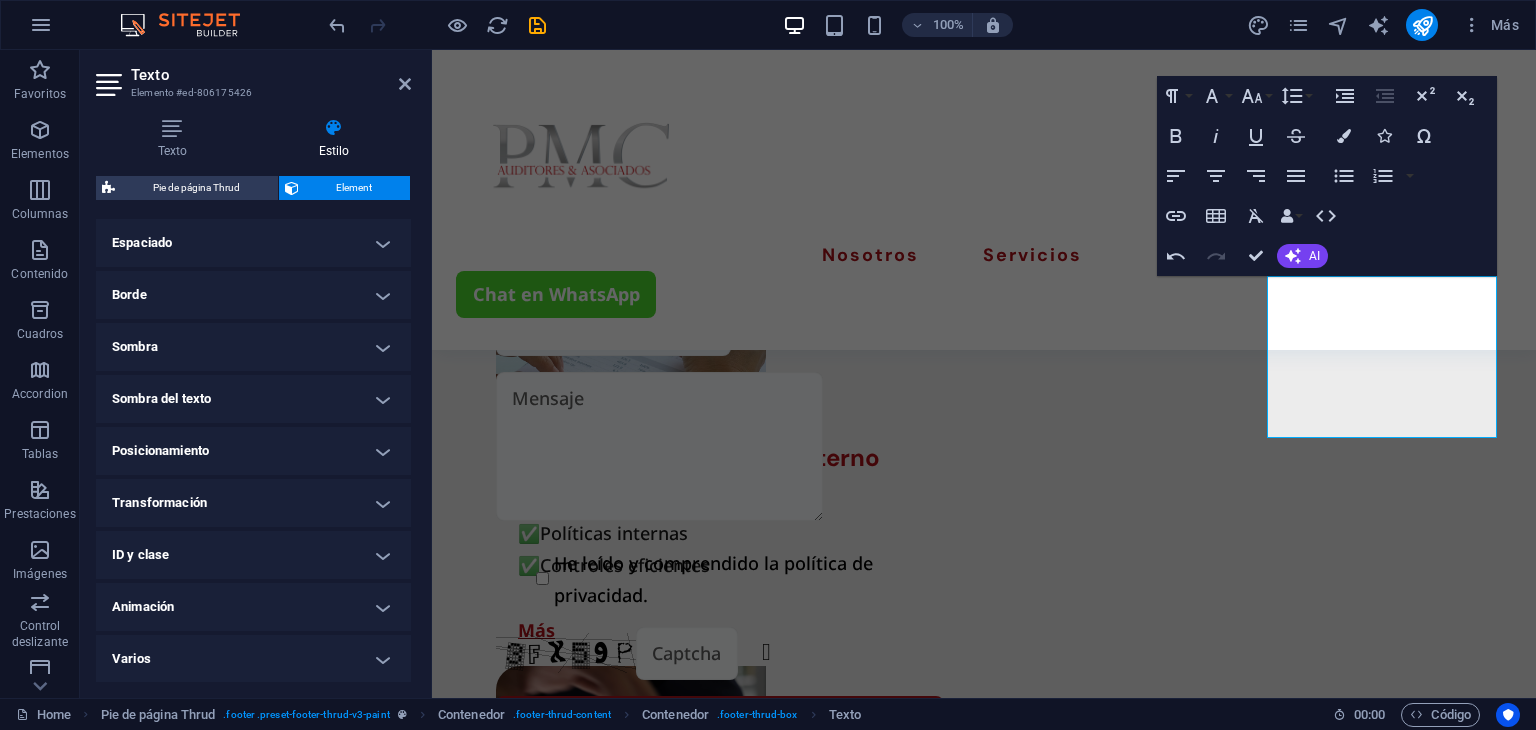 click on "Posicionamiento" at bounding box center (253, 451) 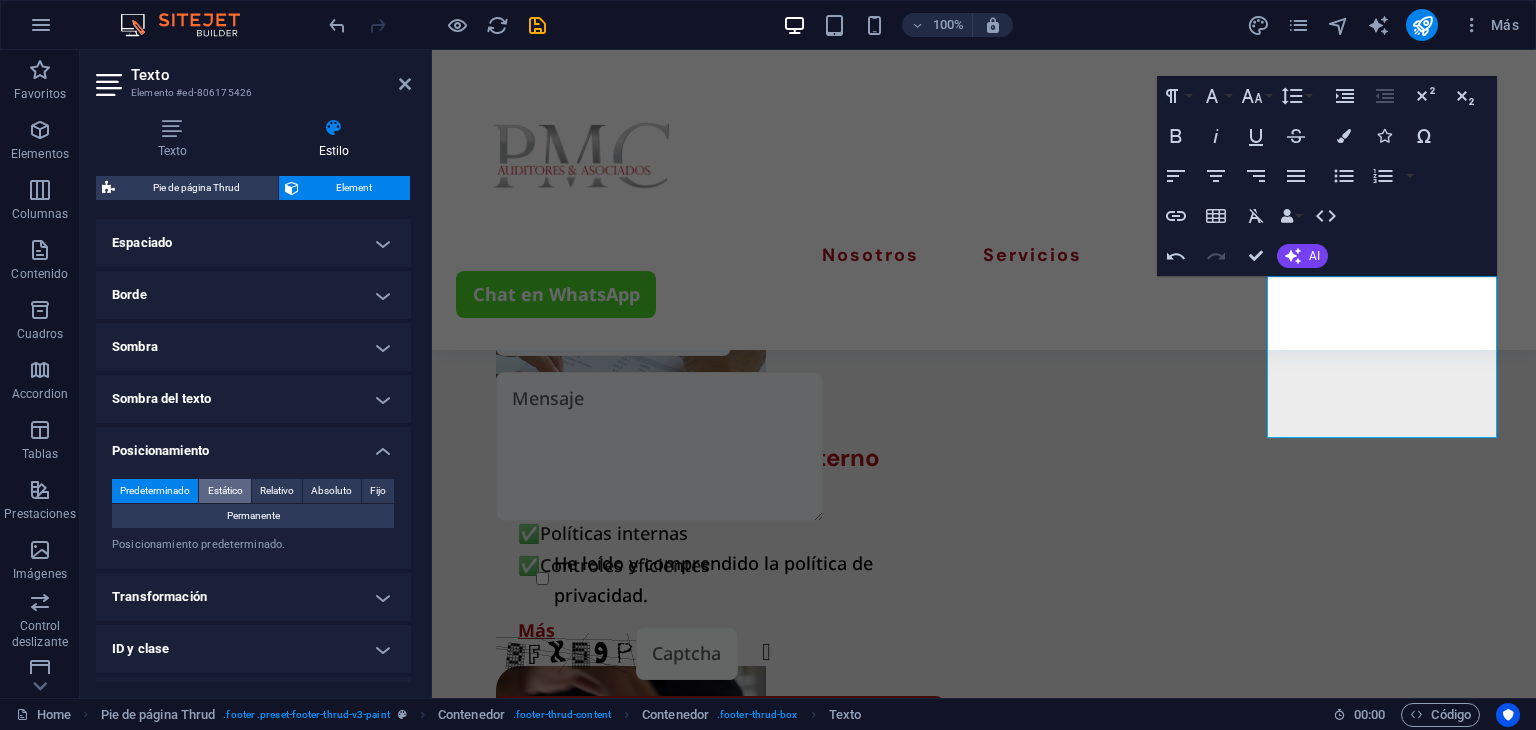 click on "Estático" at bounding box center [225, 491] 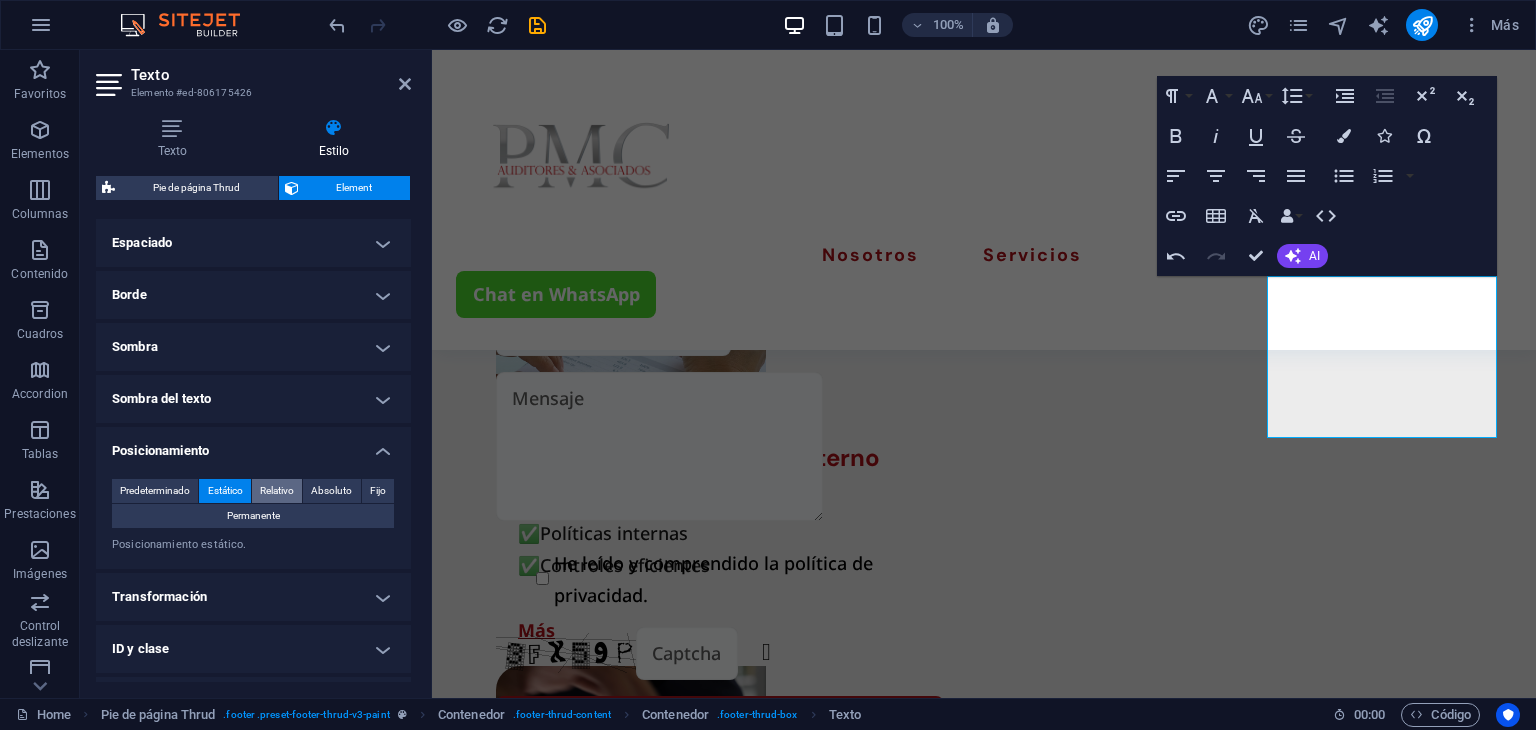 click on "Relativo" at bounding box center (277, 491) 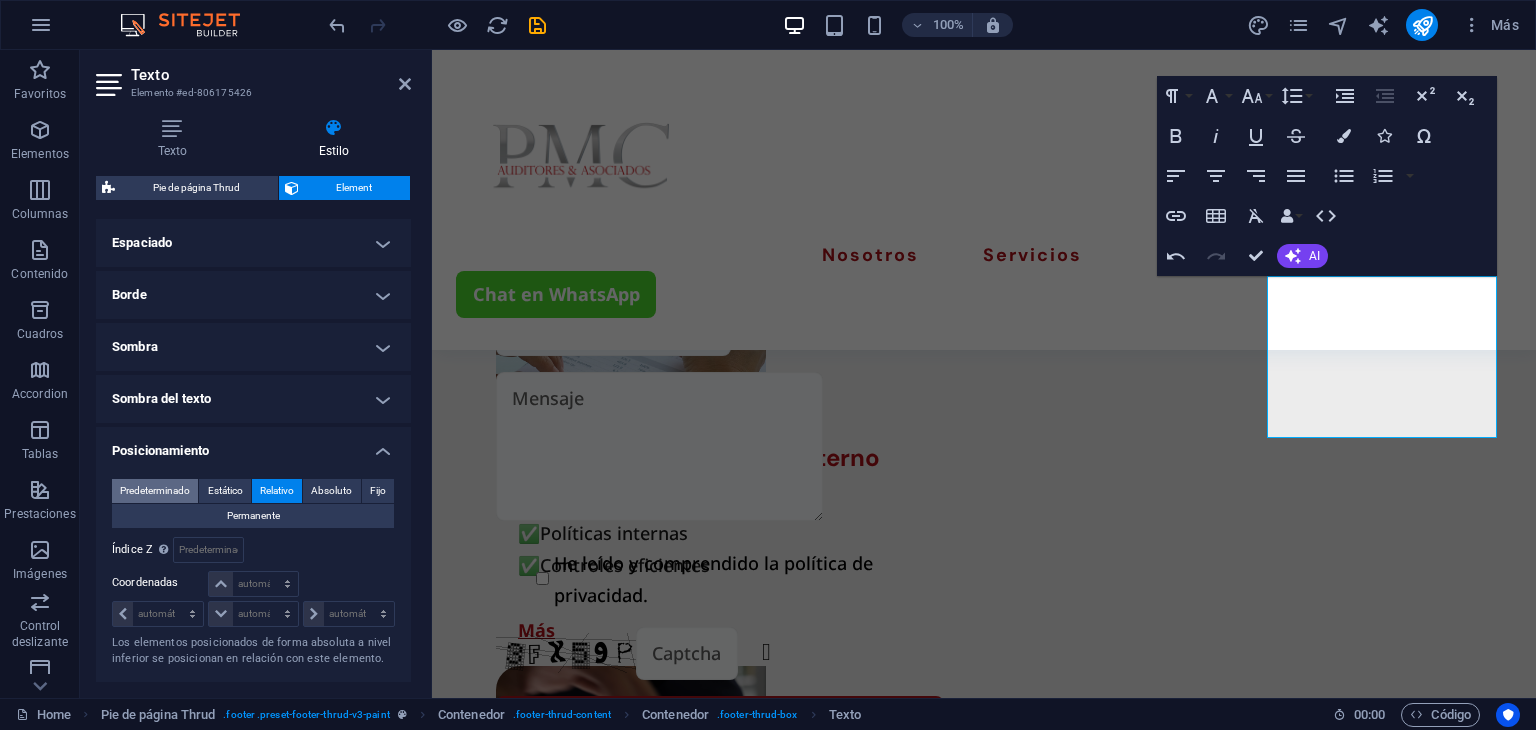 click on "Predeterminado" at bounding box center [155, 491] 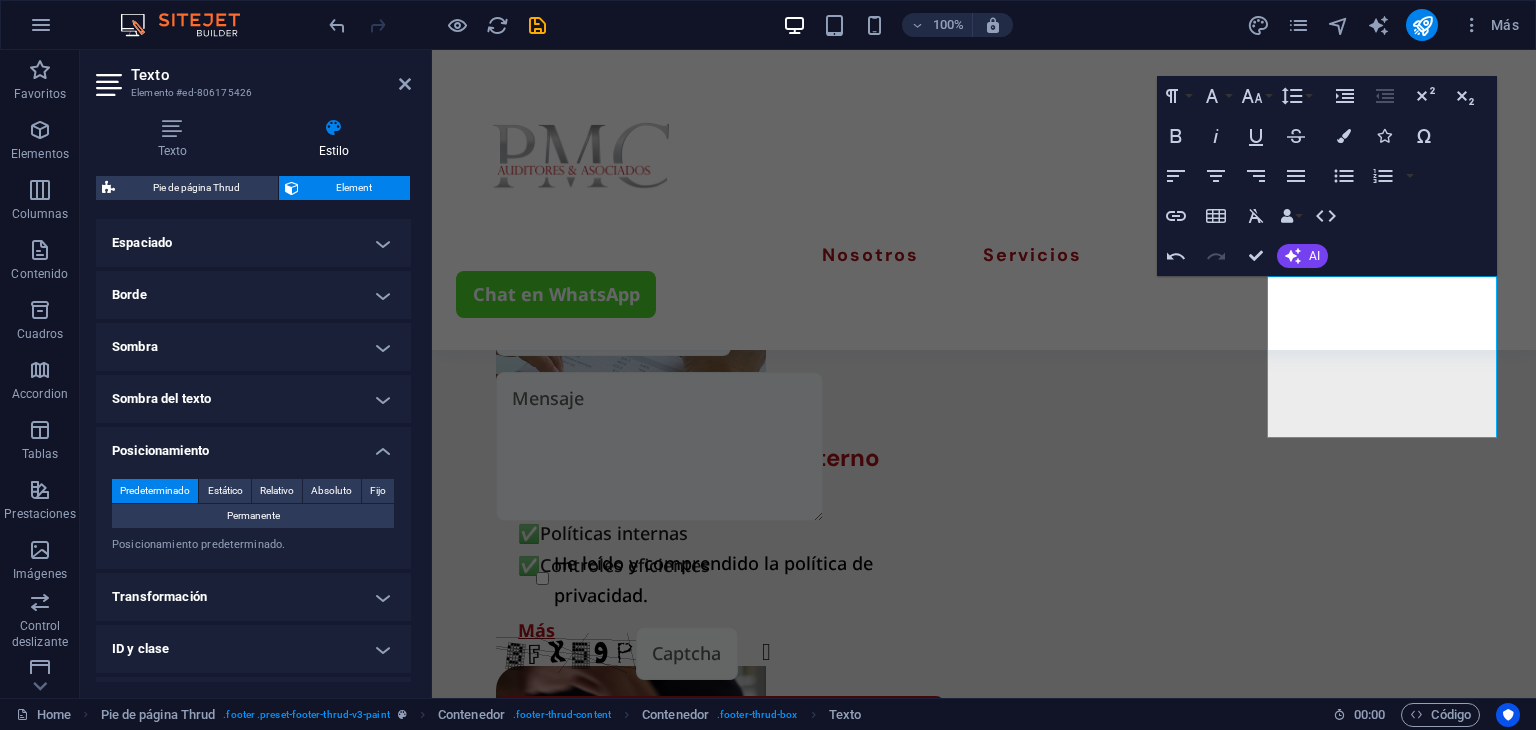click on "Espaciado" at bounding box center [253, 243] 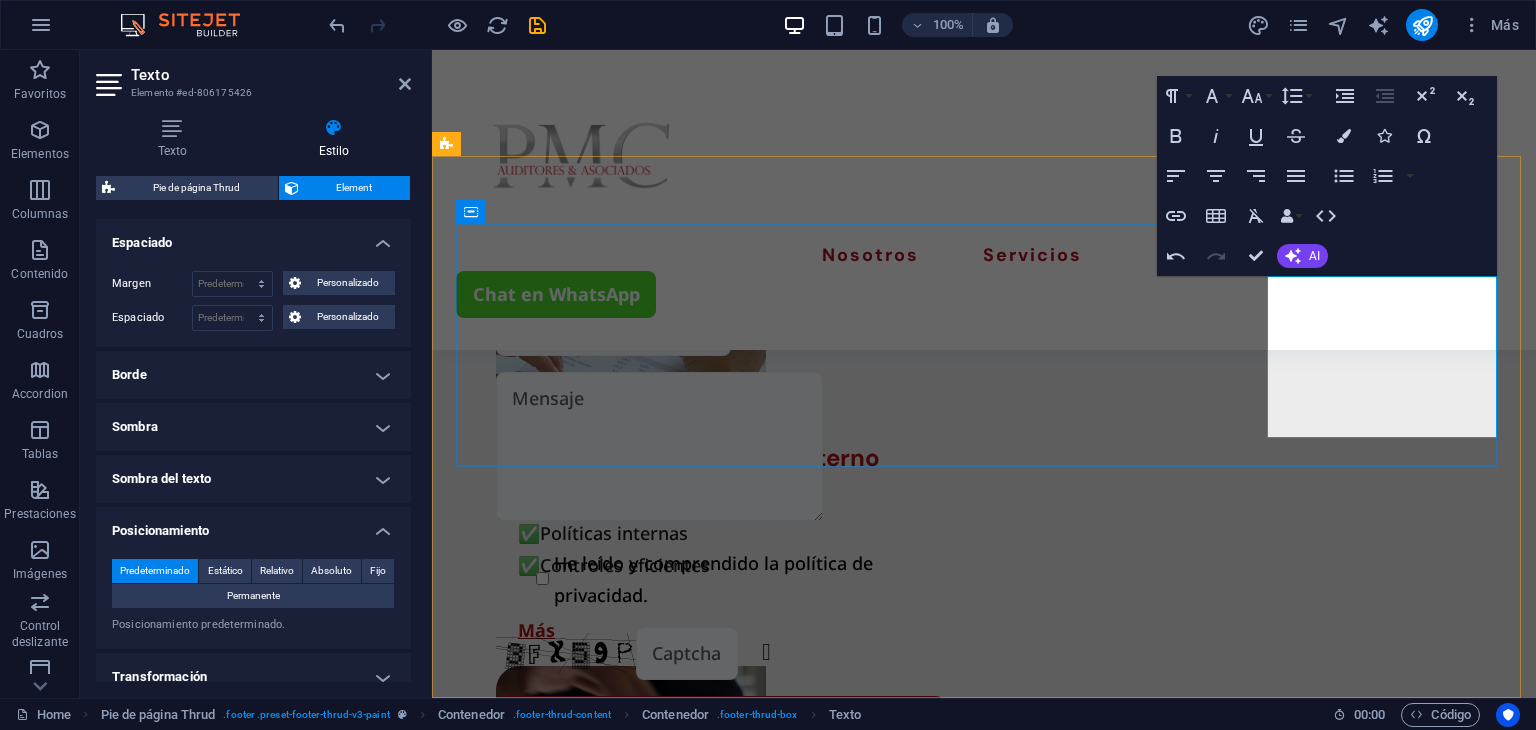 click on "[EMAIL]" at bounding box center [483, 2841] 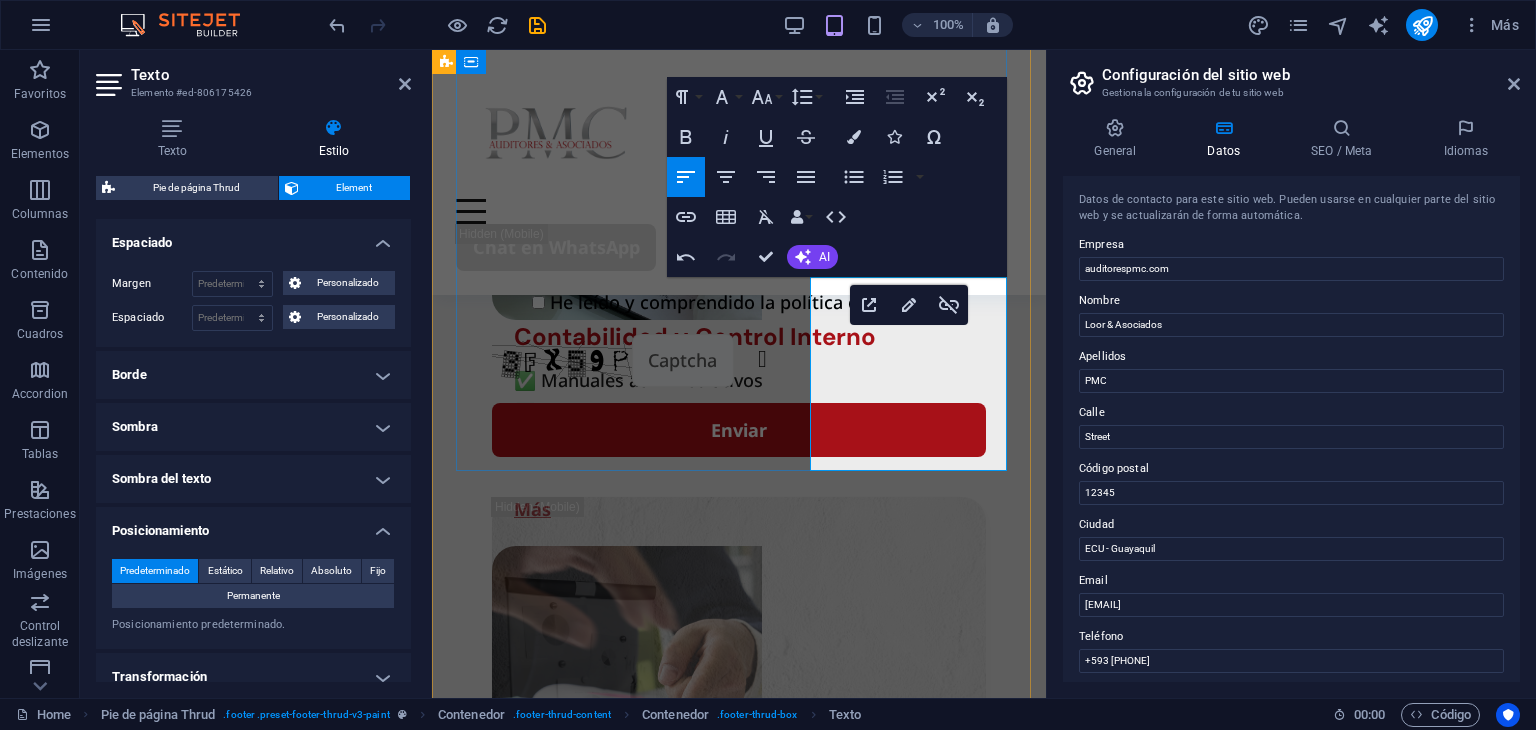 click on "[EMAIL]" at bounding box center [739, 2934] 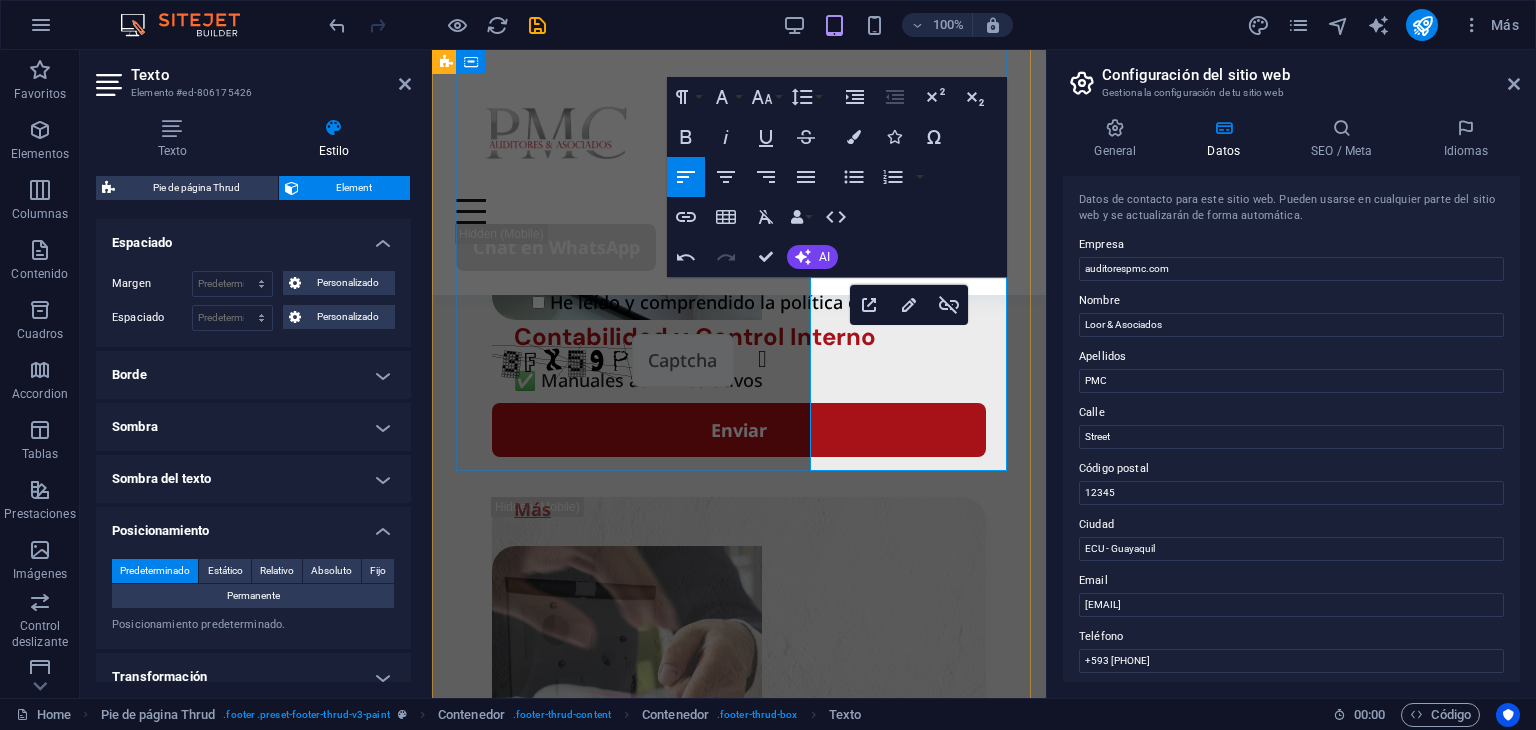click on "[EMAIL]" at bounding box center (739, 2934) 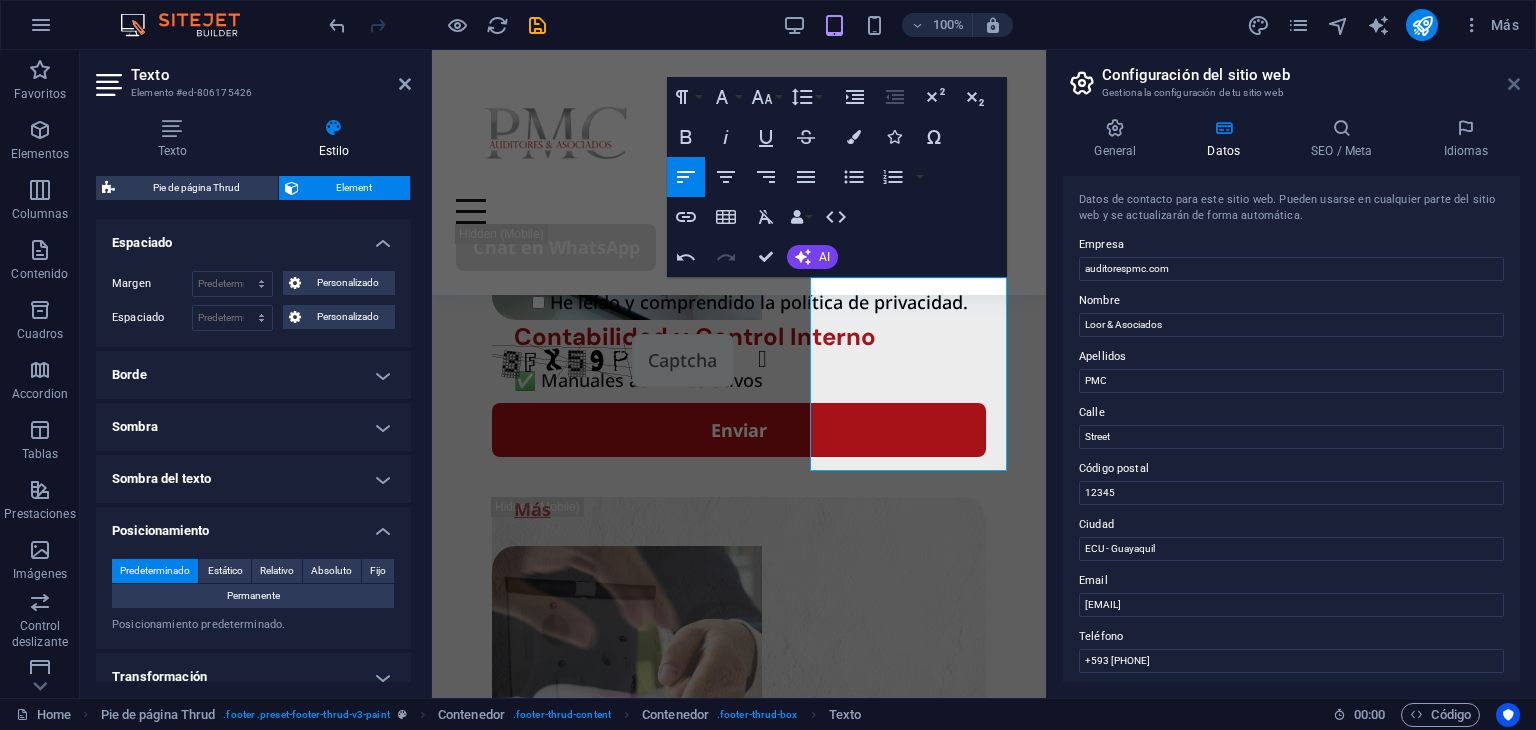 click at bounding box center (1514, 84) 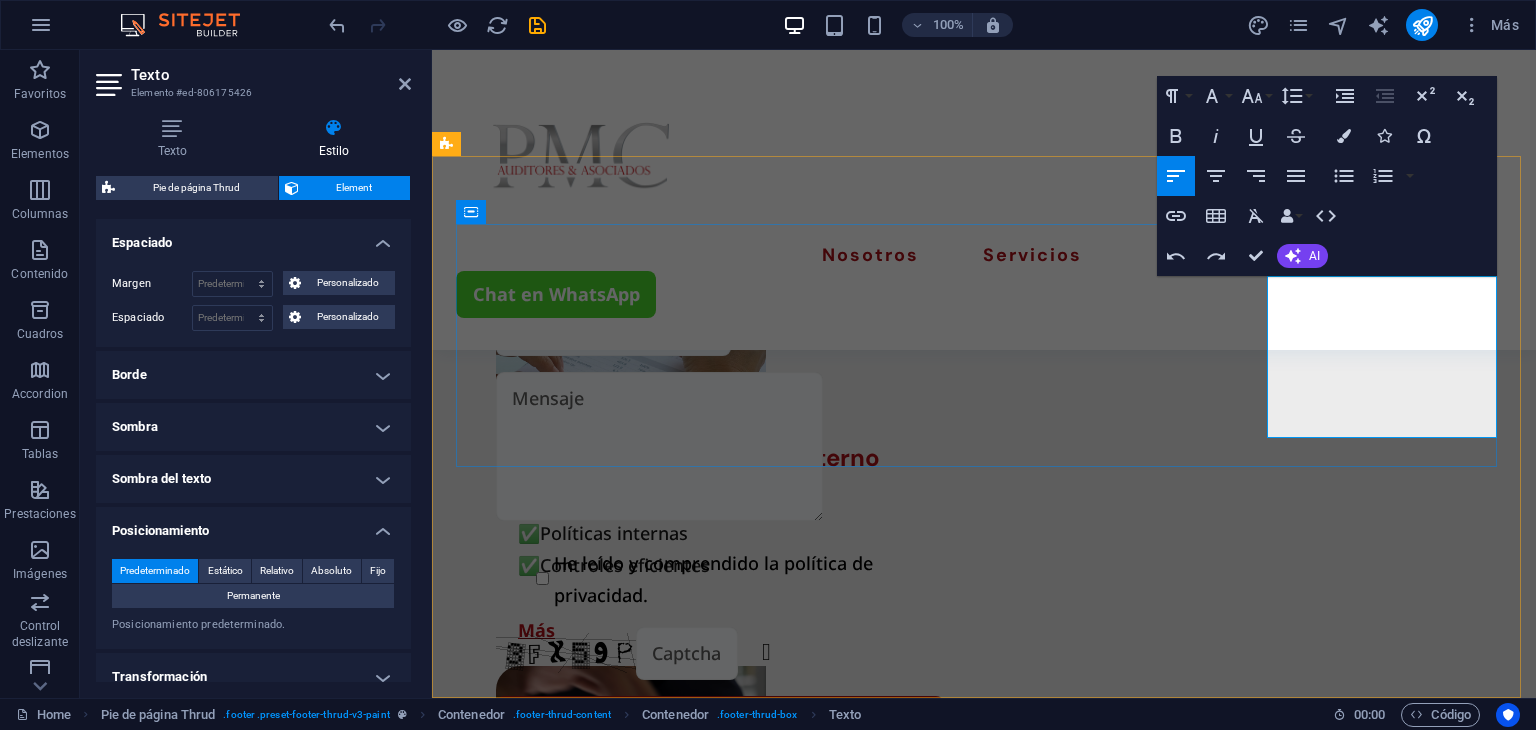 click on "[COUNTRY] - [CITY]   [POSTAL_CODE]" at bounding box center [573, 3343] 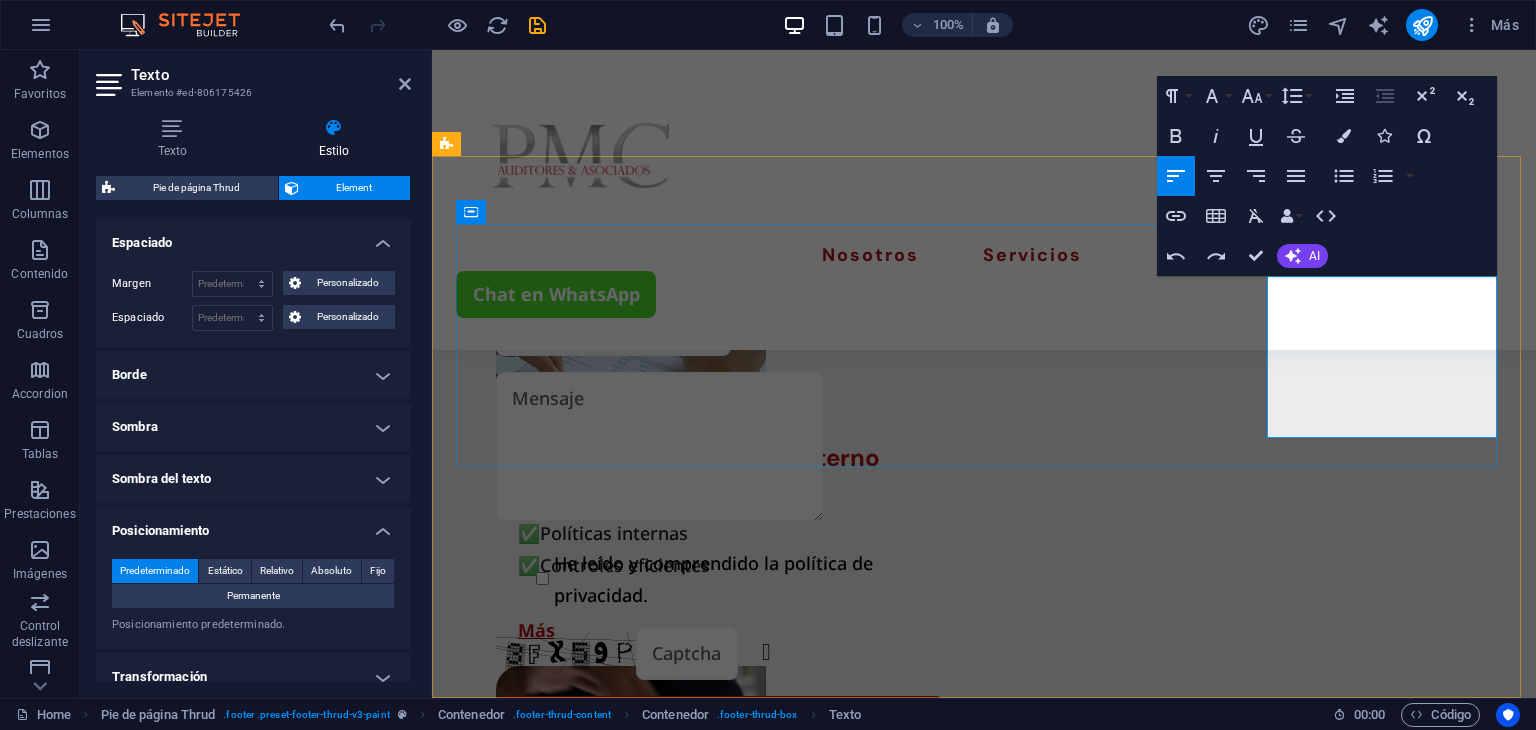 drag, startPoint x: 1279, startPoint y: 409, endPoint x: 1440, endPoint y: 428, distance: 162.11725 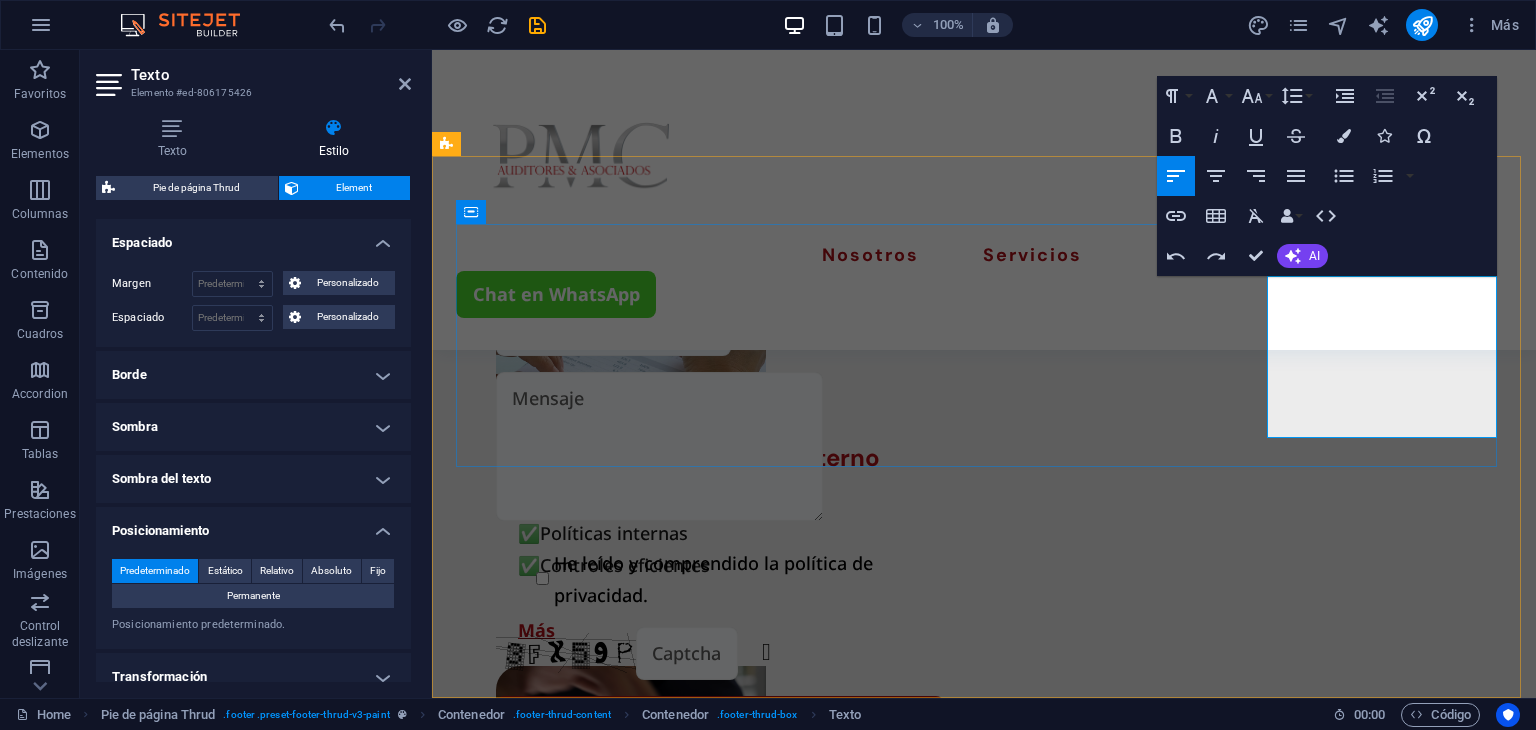 click on "​" at bounding box center [573, 3002] 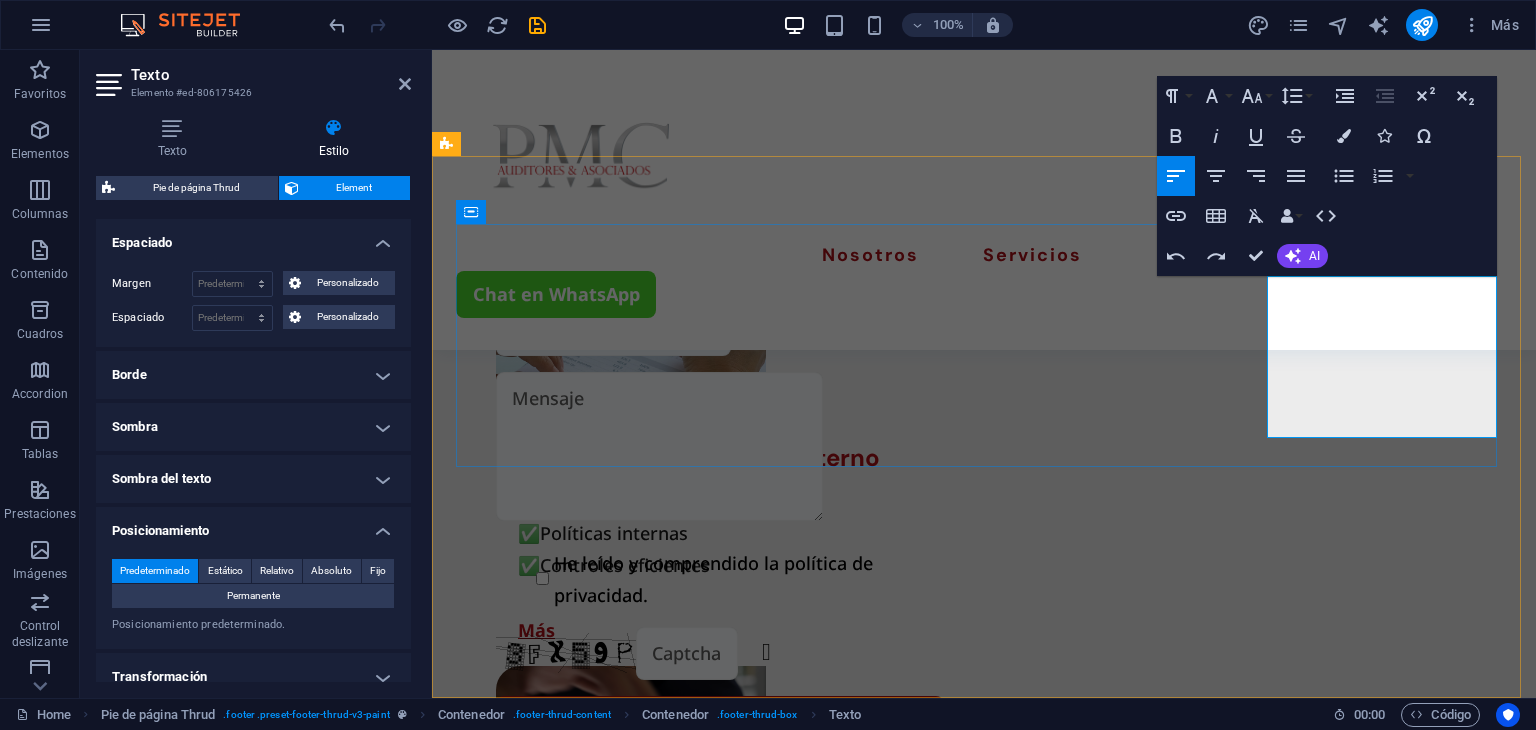 type 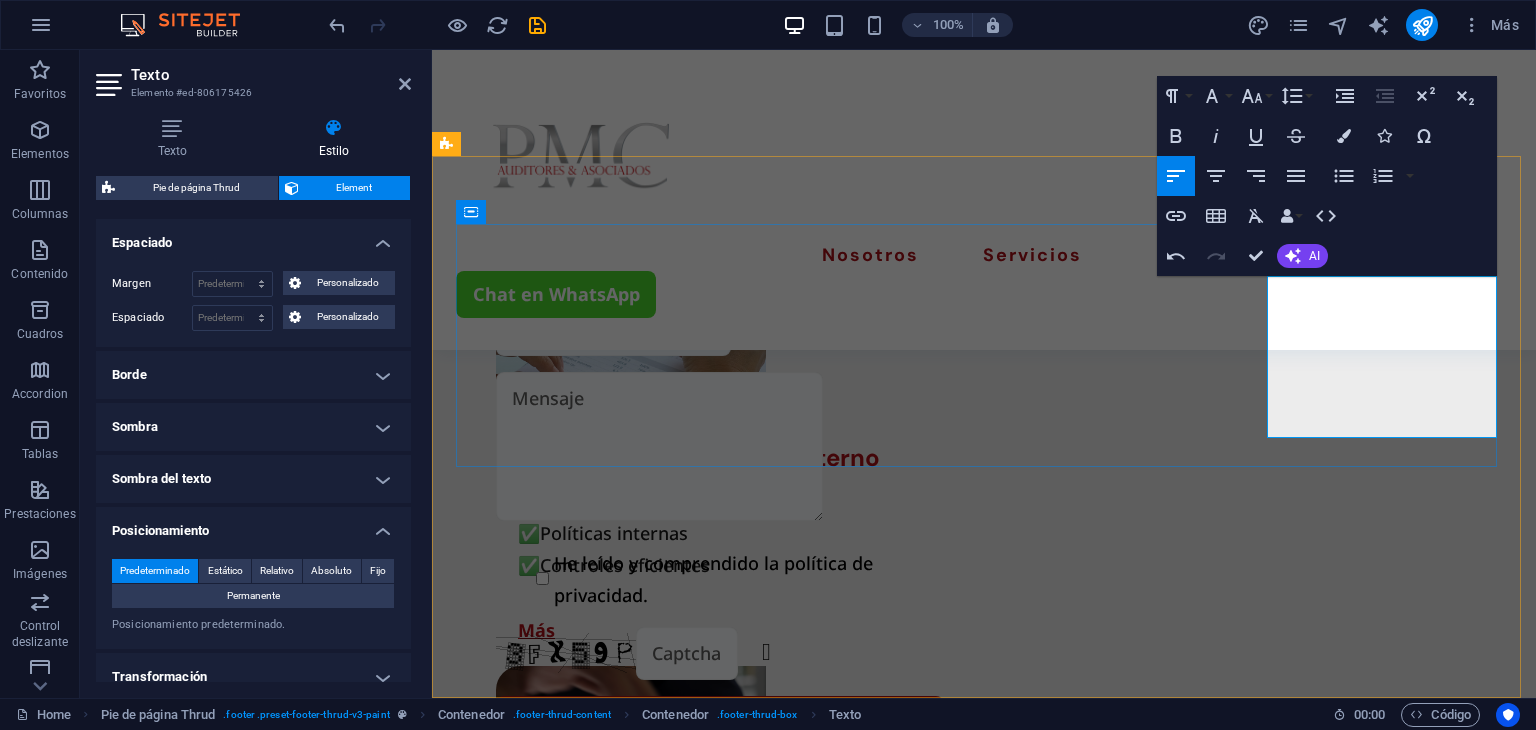 click on "ECU - Guayaquil" at bounding box center [519, 3135] 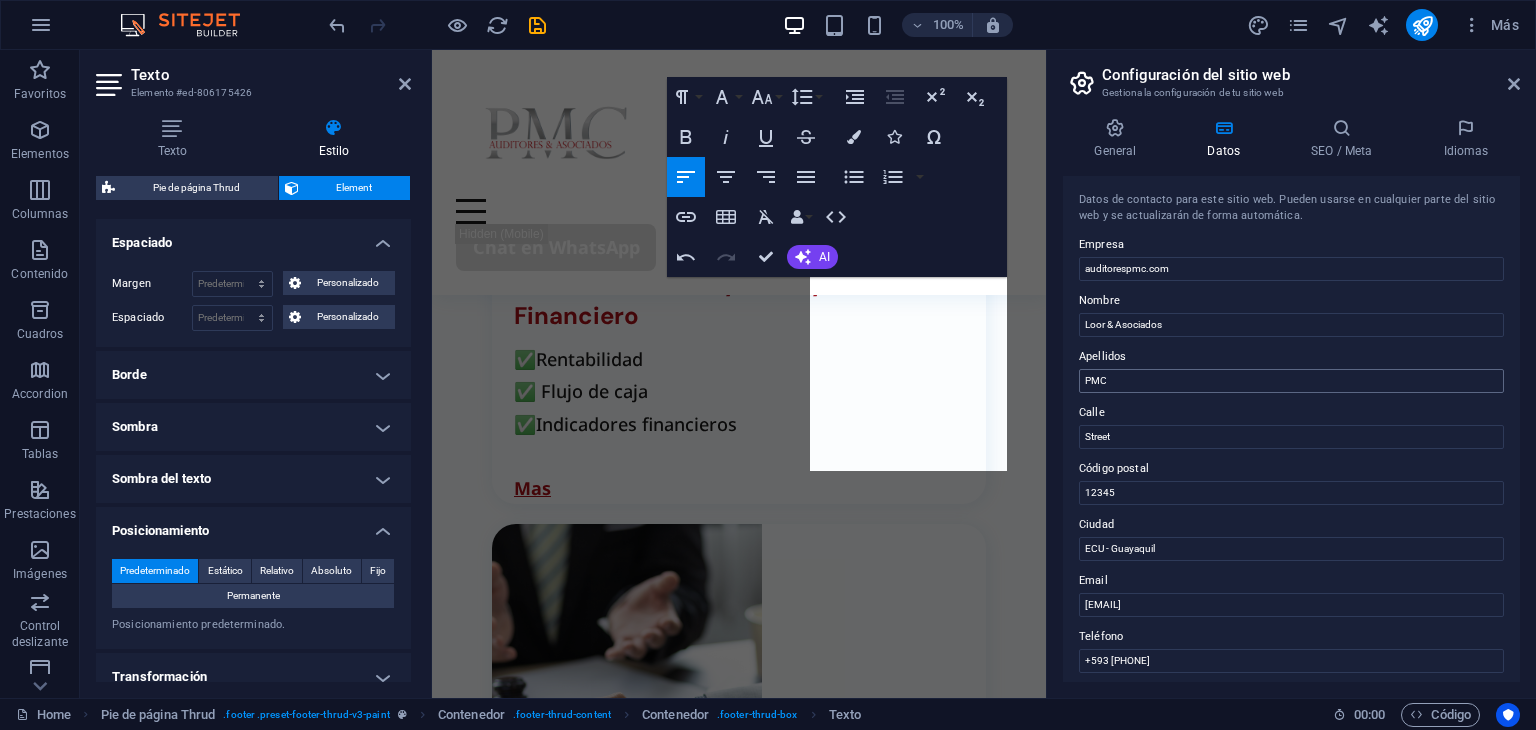 scroll, scrollTop: 5212, scrollLeft: 0, axis: vertical 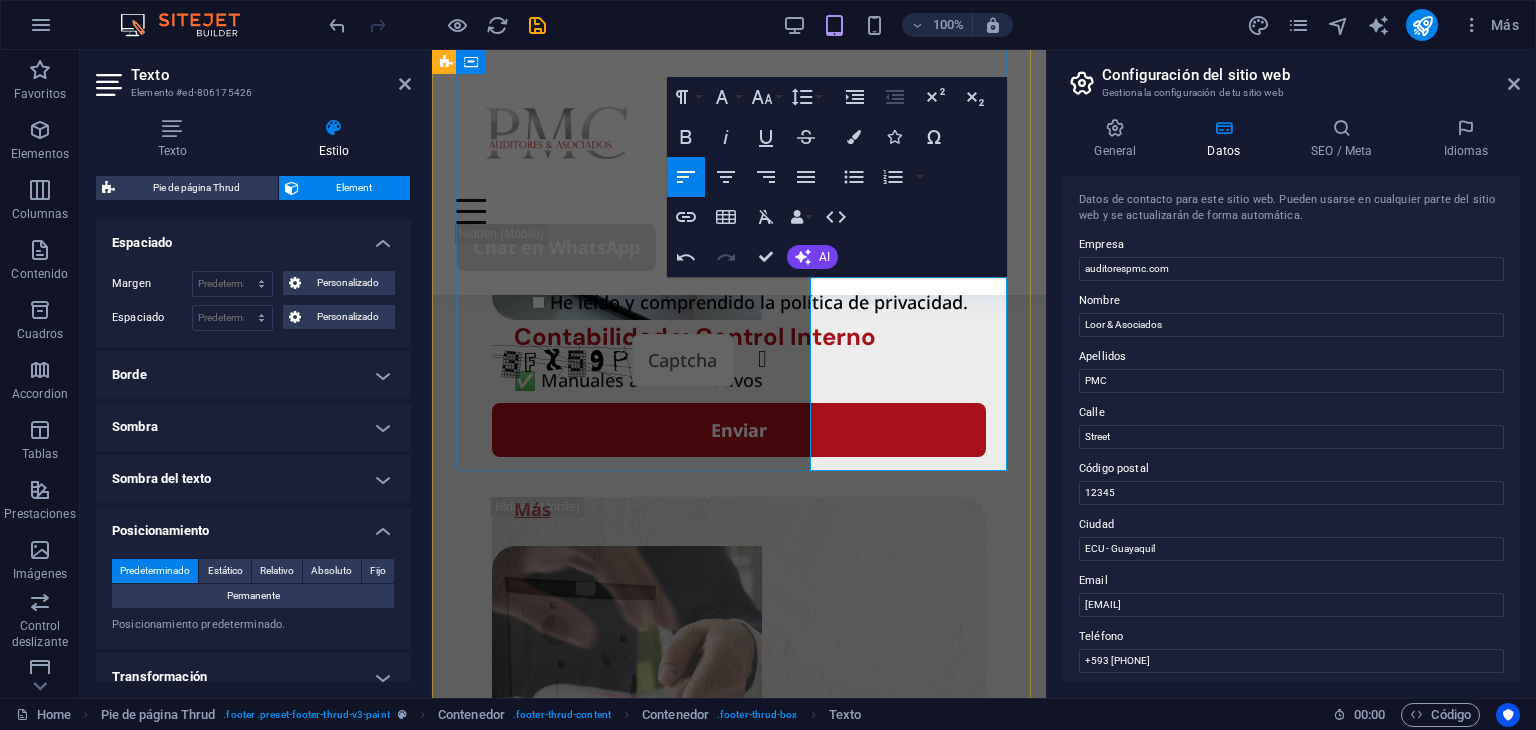click on "​        [COUNTRY] - [CITY]" at bounding box center [739, 3556] 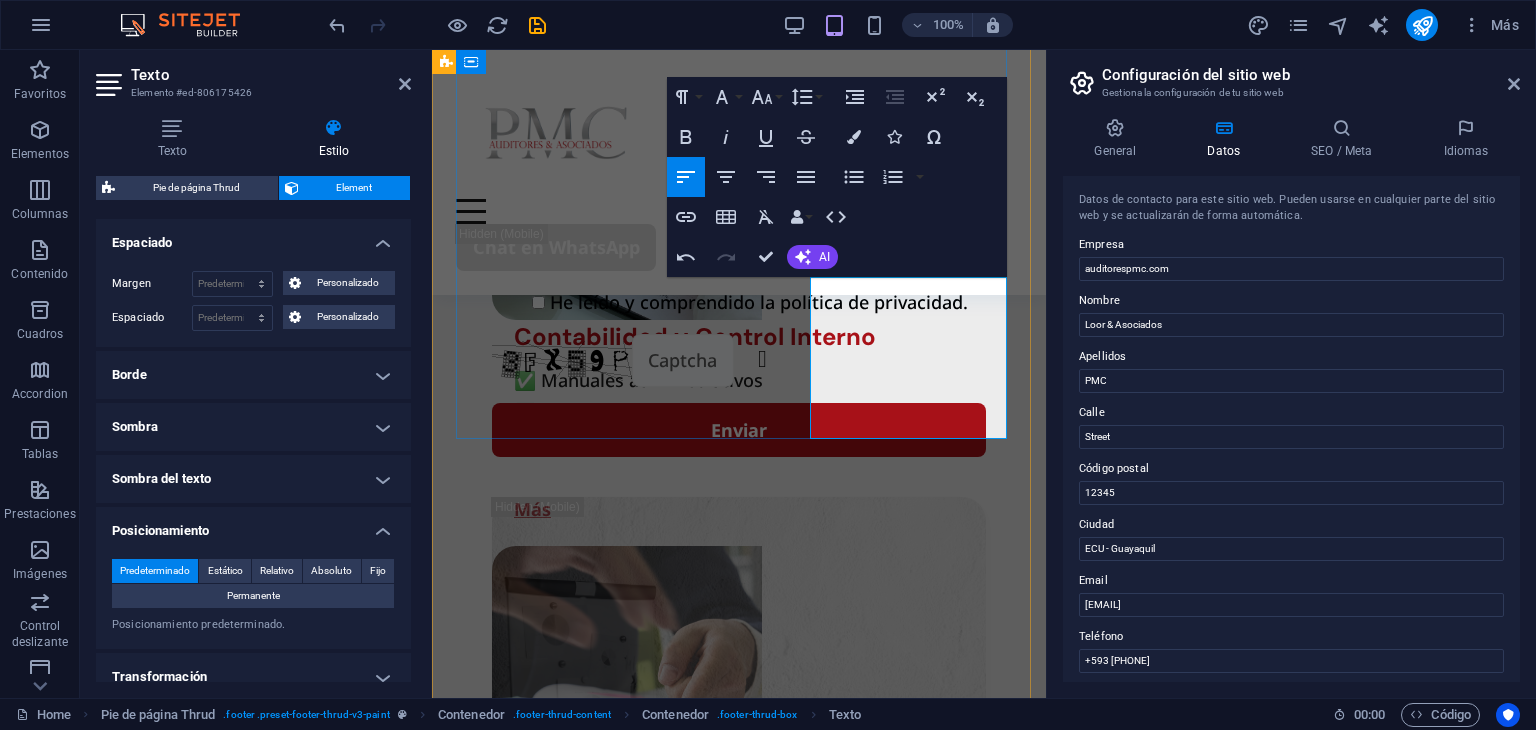 click on "​       [COUNTRY] - [CITY]   [POSTAL_CODE]" at bounding box center (739, 3668) 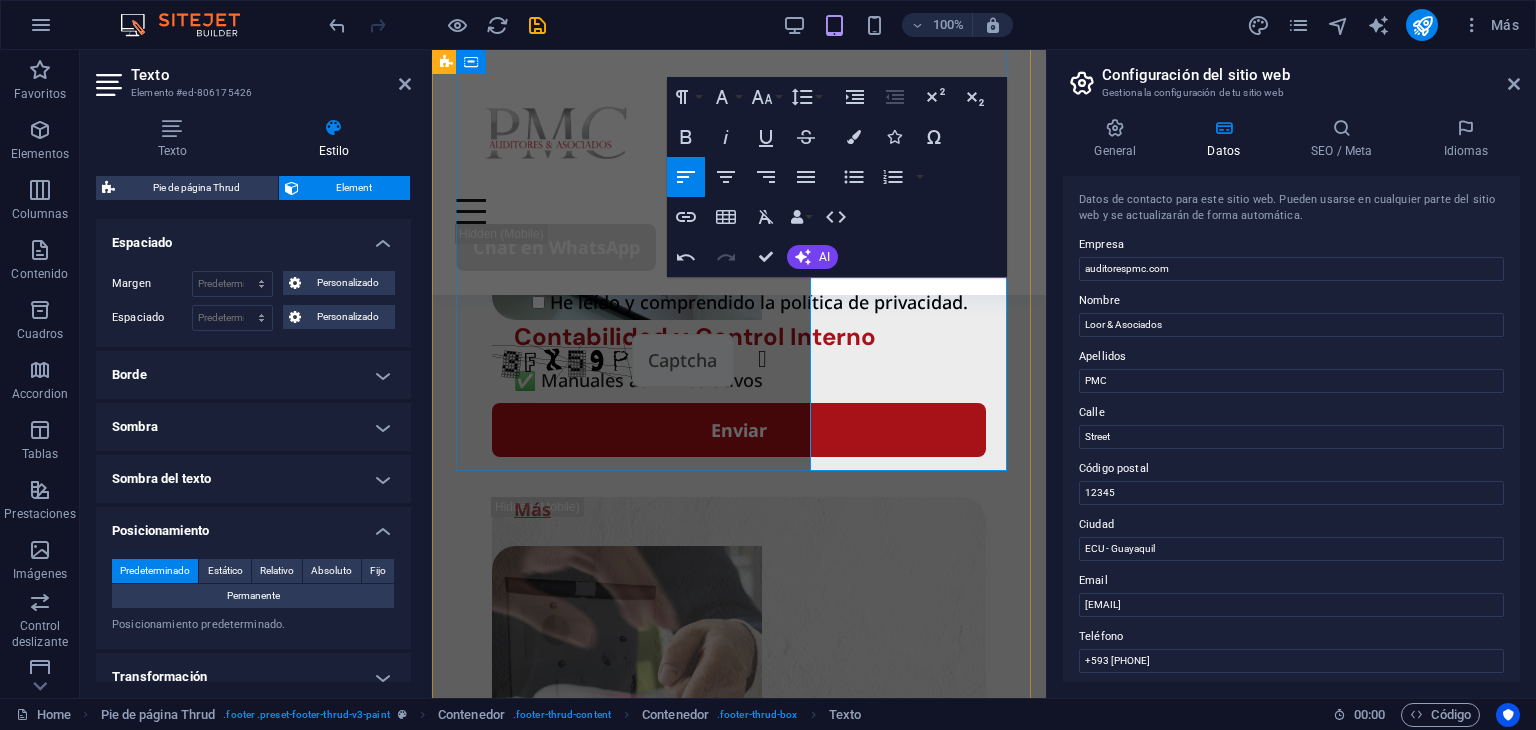 drag, startPoint x: 944, startPoint y: 453, endPoint x: 844, endPoint y: 457, distance: 100.07997 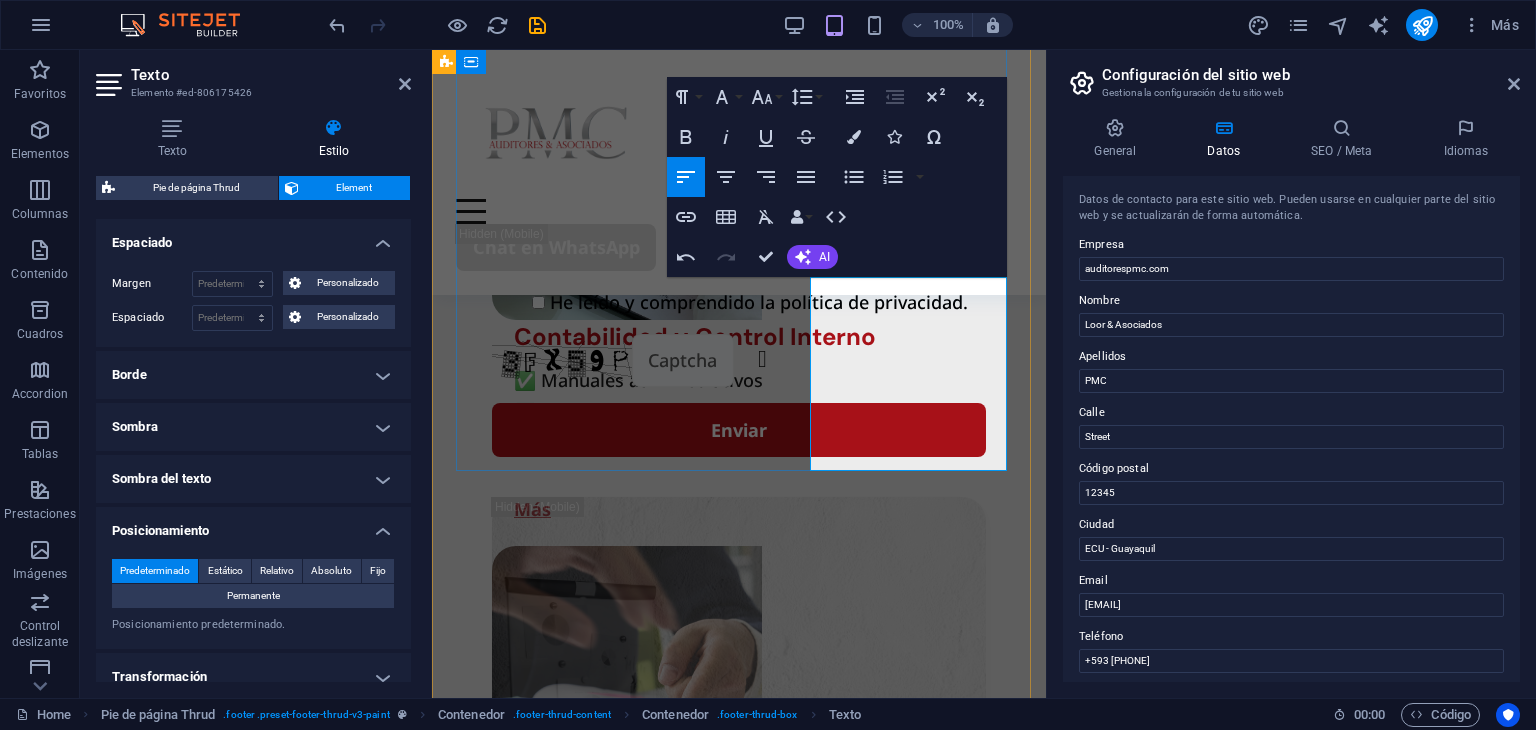 click on "ECU - Guayaquil" at bounding box center (739, 4385) 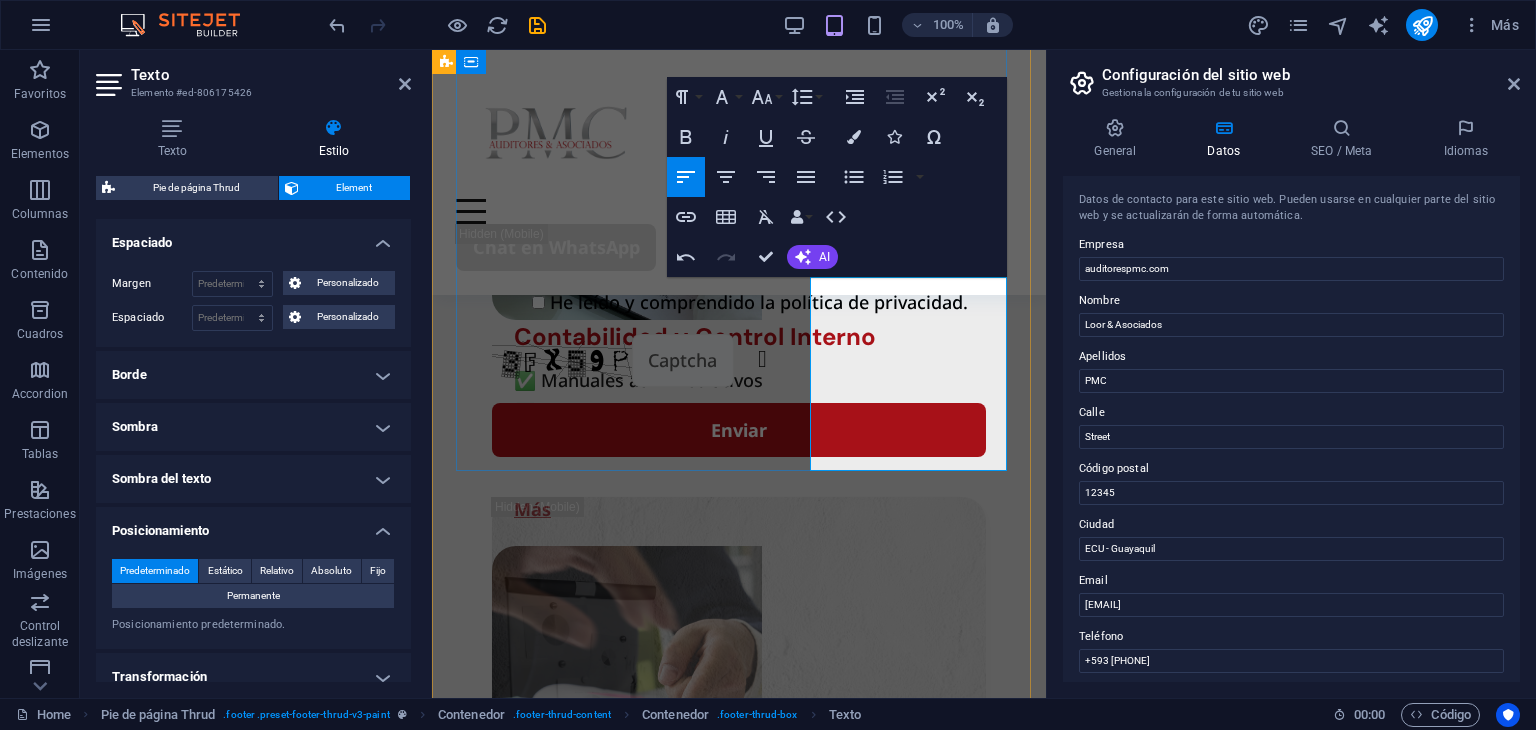 drag, startPoint x: 992, startPoint y: 454, endPoint x: 828, endPoint y: 452, distance: 164.01219 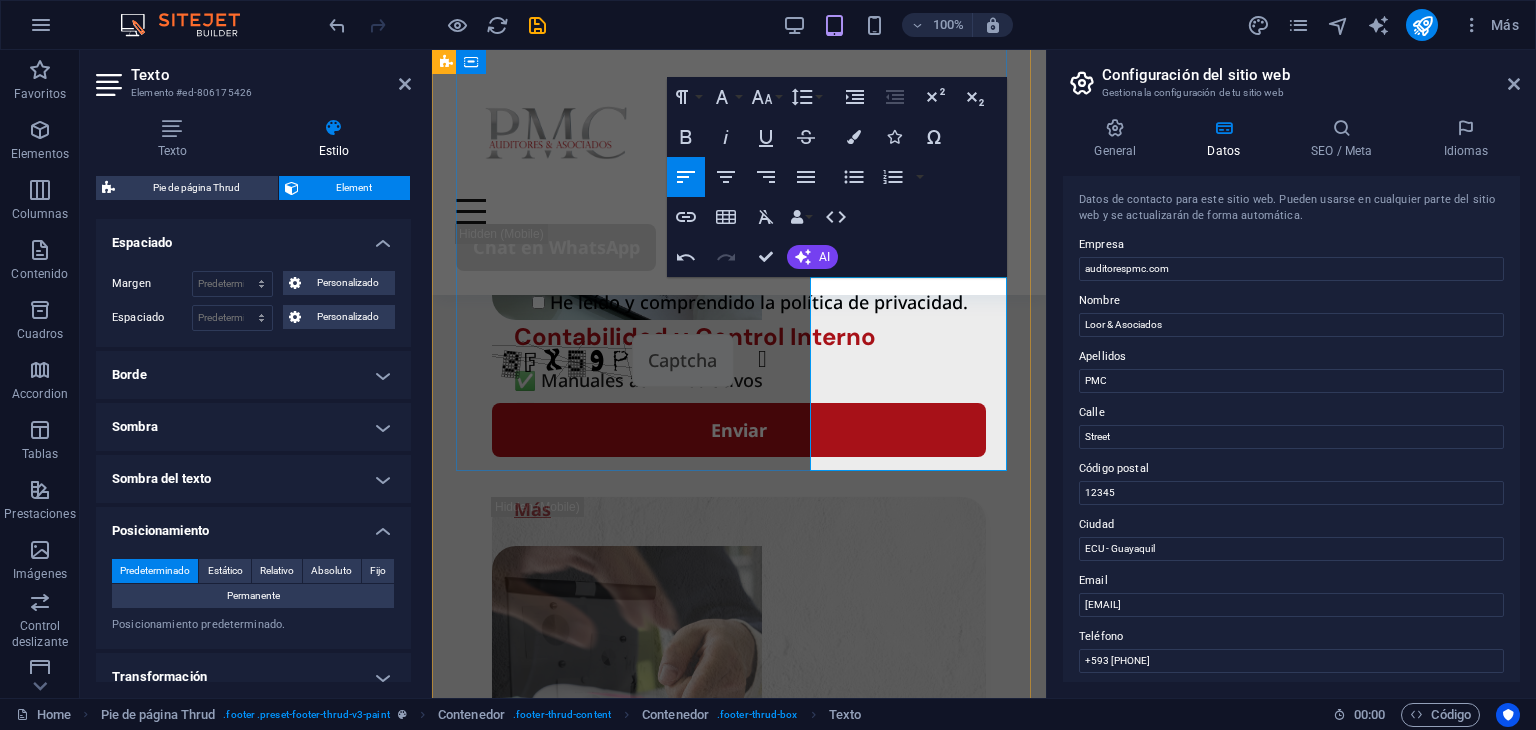 click on "www.auditorespmc.com" at bounding box center [739, 4385] 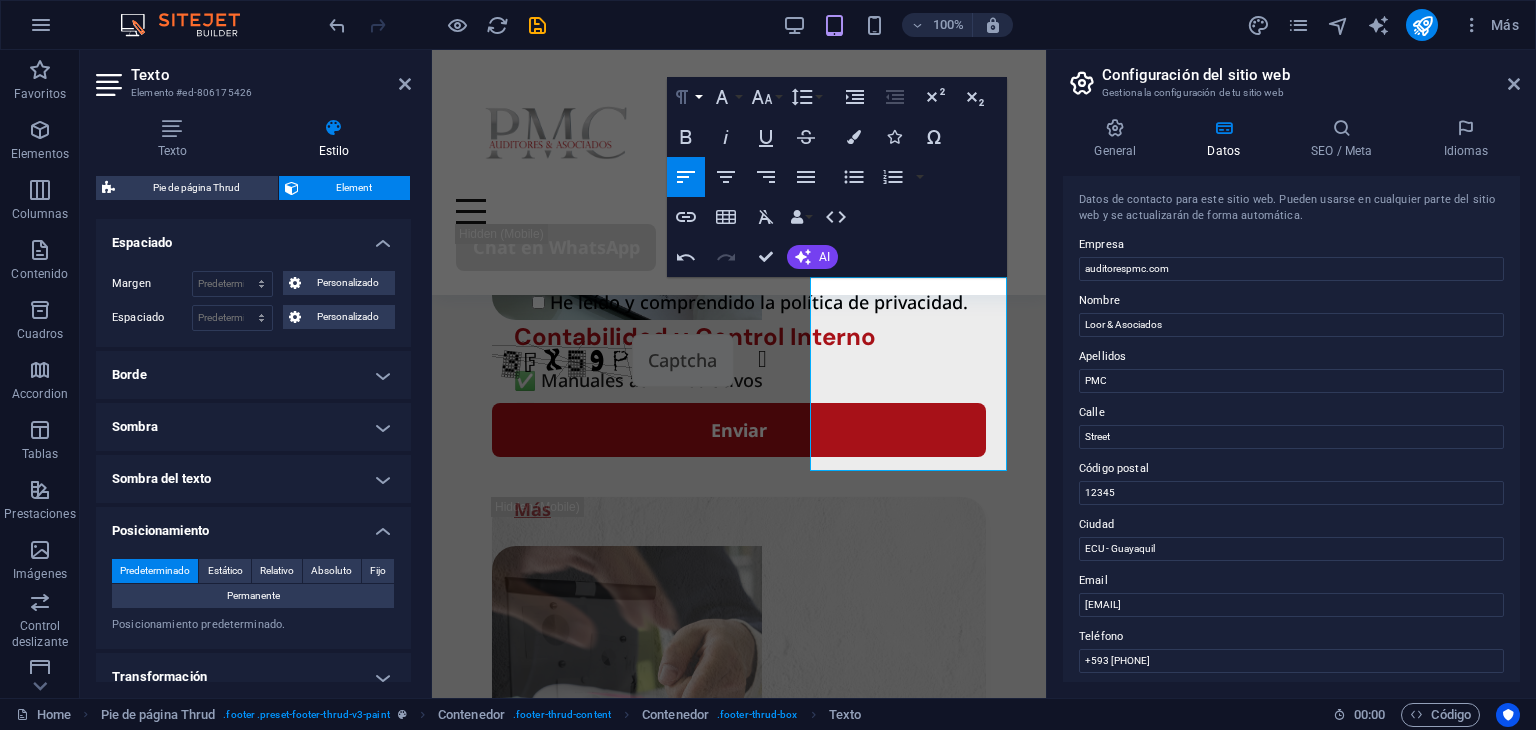 click 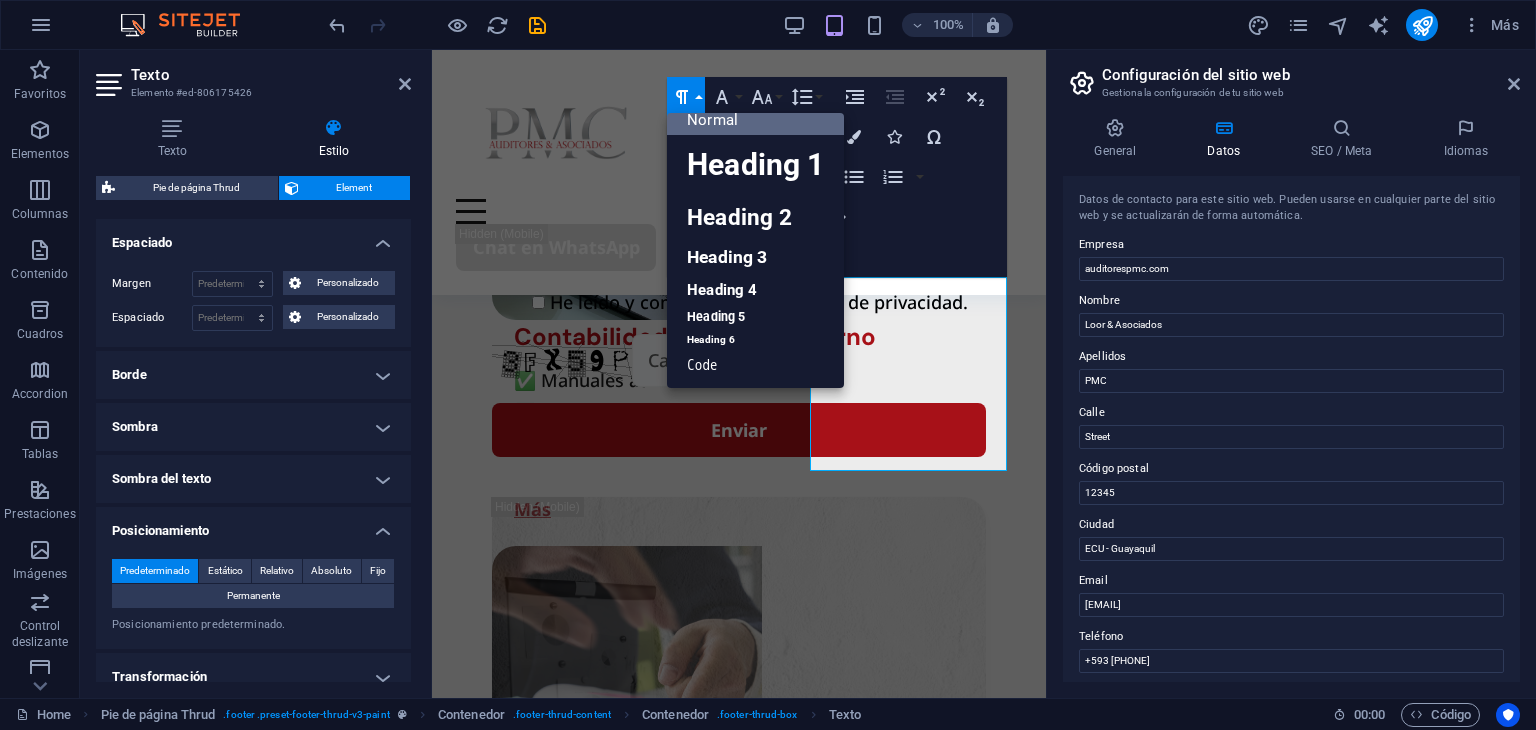 scroll, scrollTop: 16, scrollLeft: 0, axis: vertical 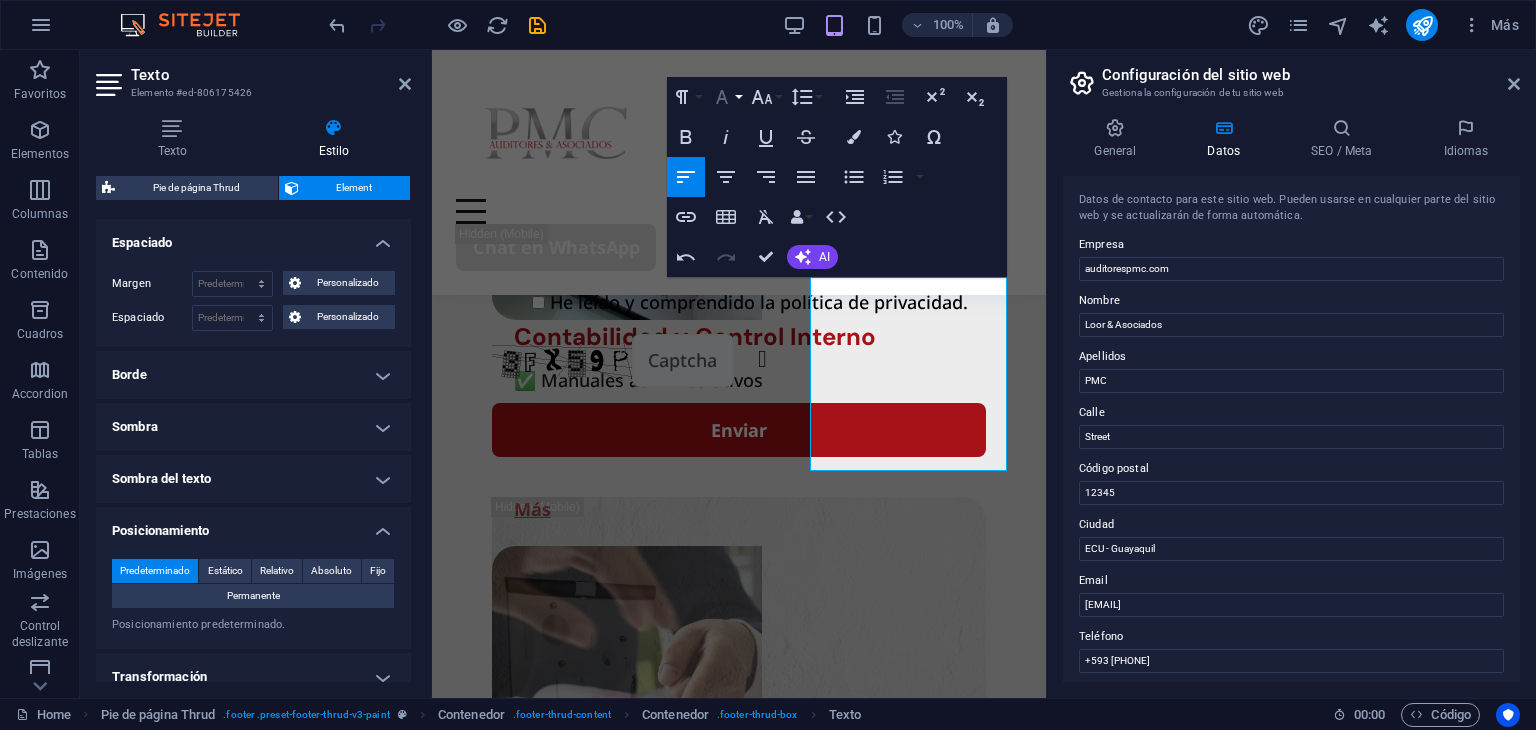 click 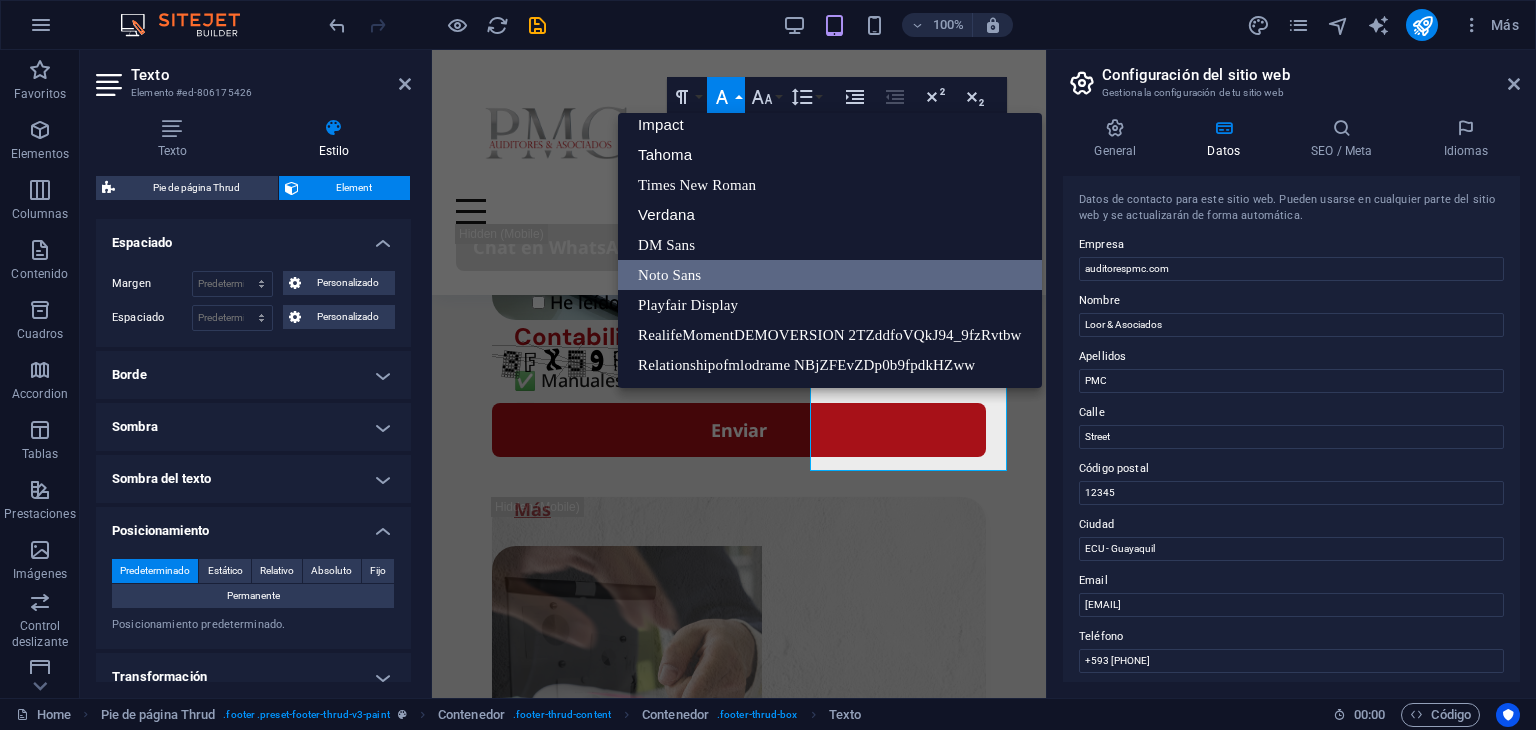 scroll, scrollTop: 71, scrollLeft: 0, axis: vertical 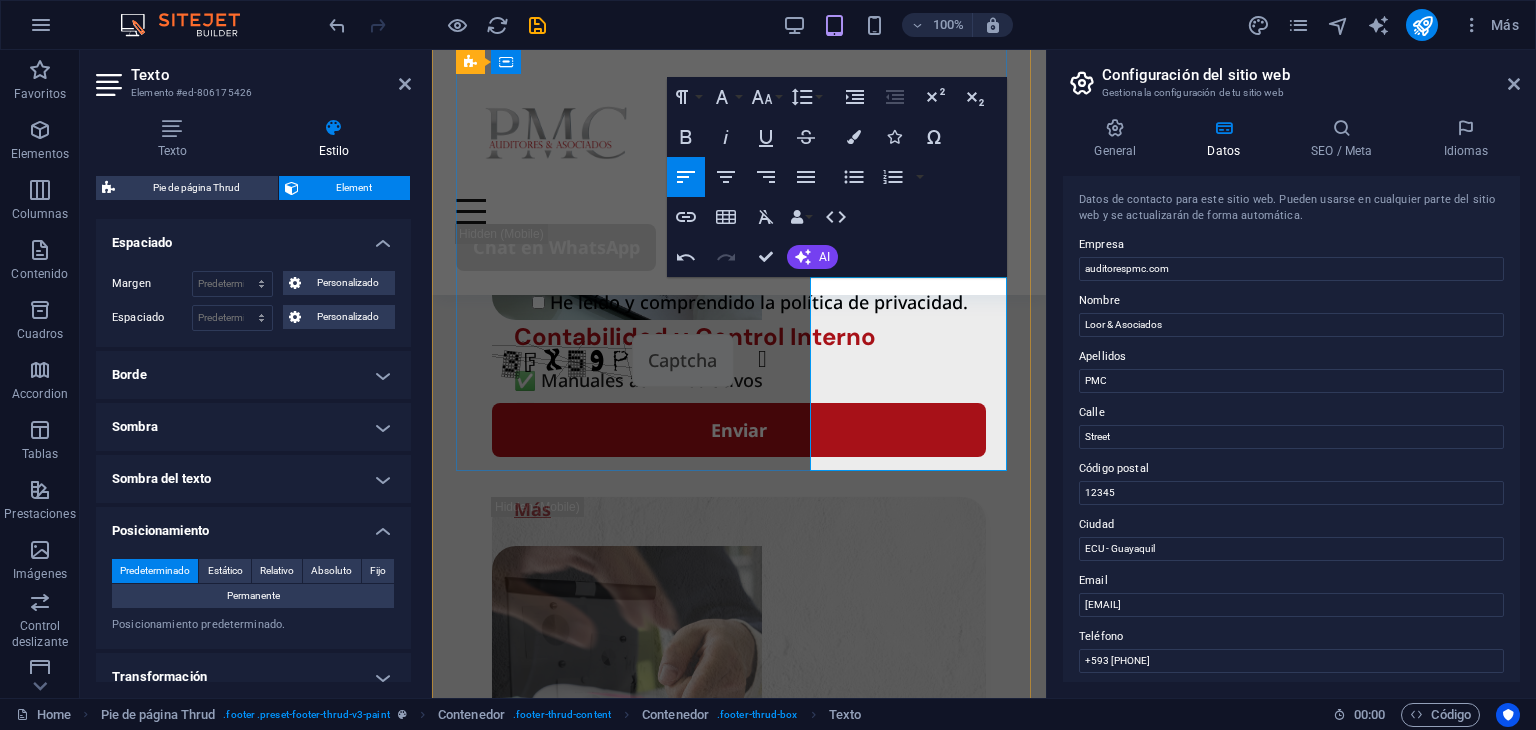 click on "[EMAIL]" at bounding box center [739, 2934] 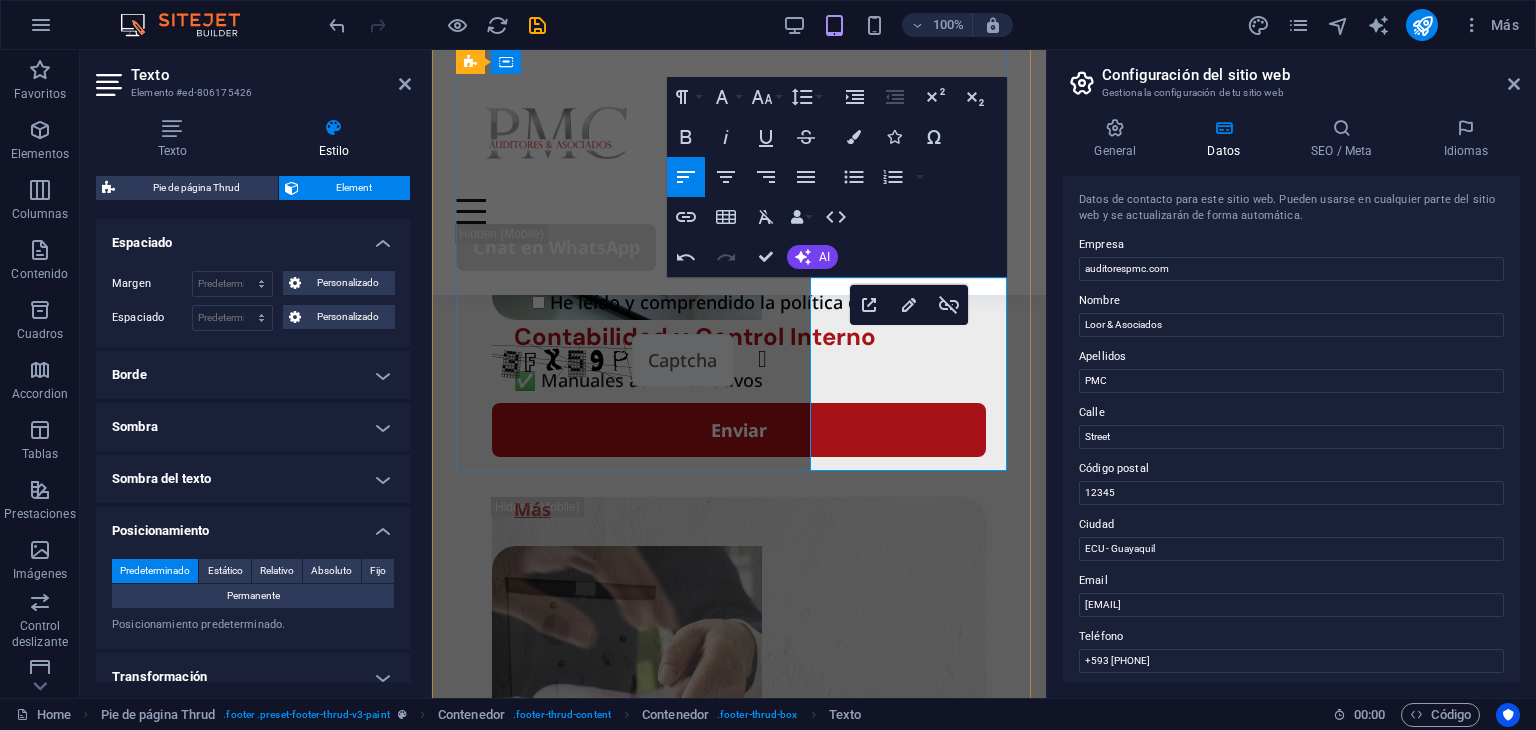 drag, startPoint x: 965, startPoint y: 364, endPoint x: 909, endPoint y: 363, distance: 56.008926 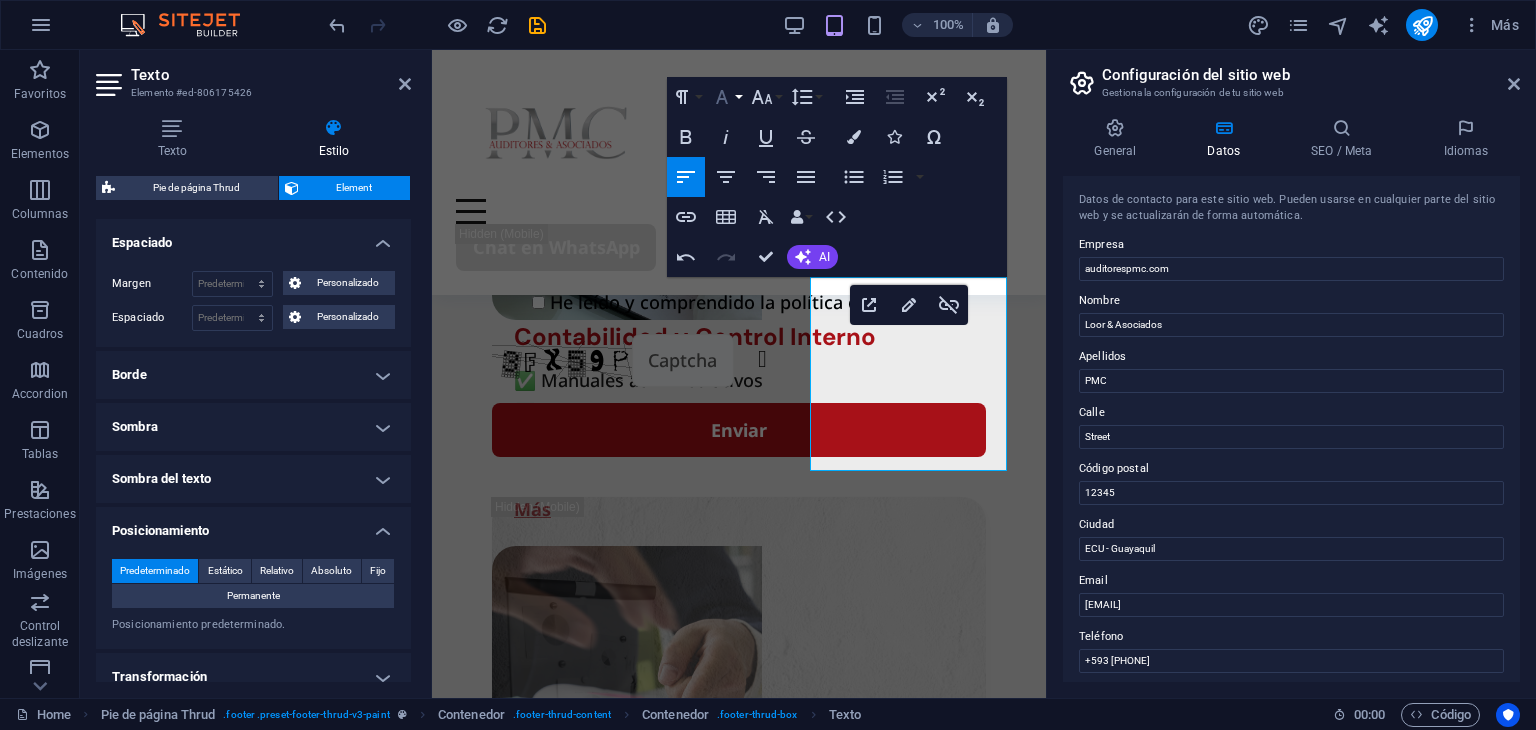 click 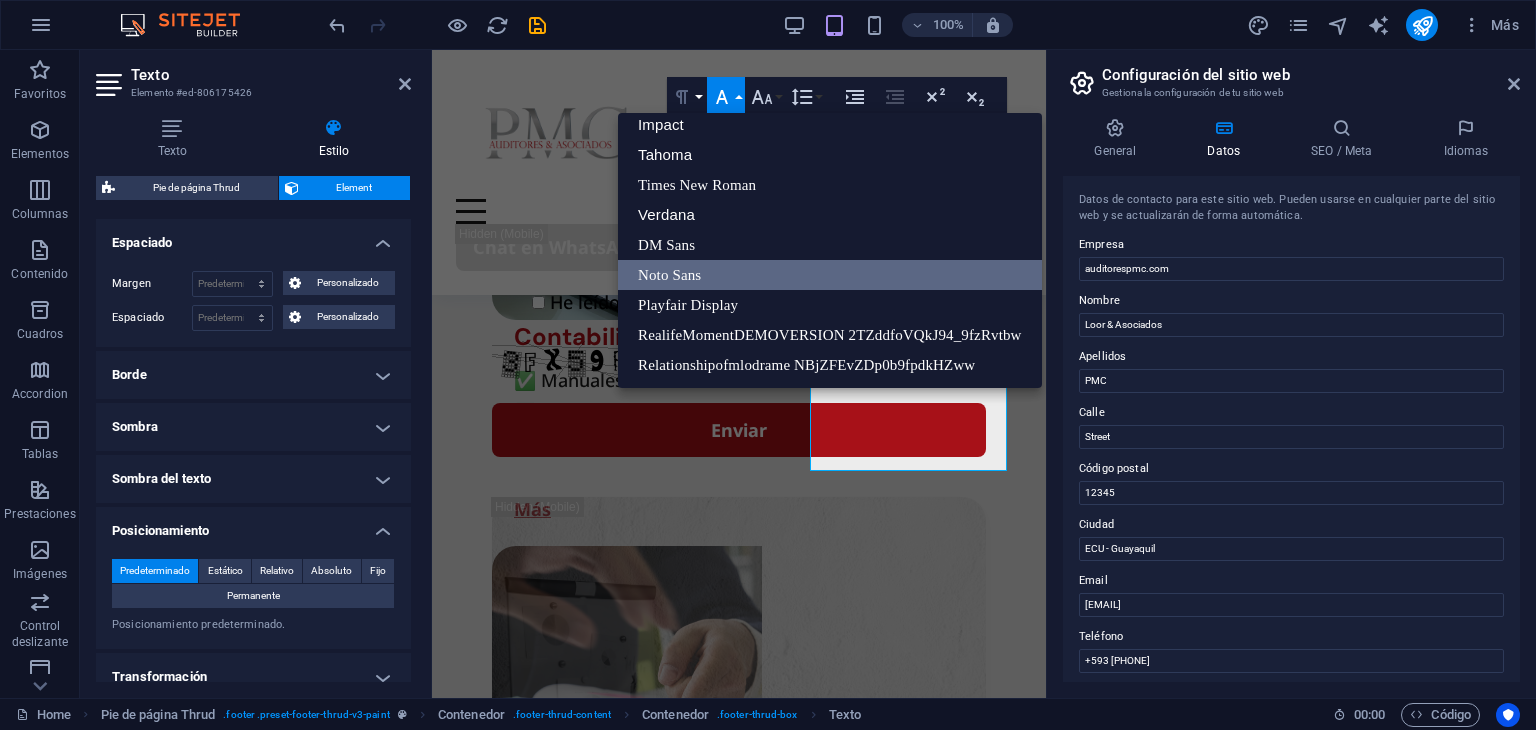 scroll, scrollTop: 71, scrollLeft: 0, axis: vertical 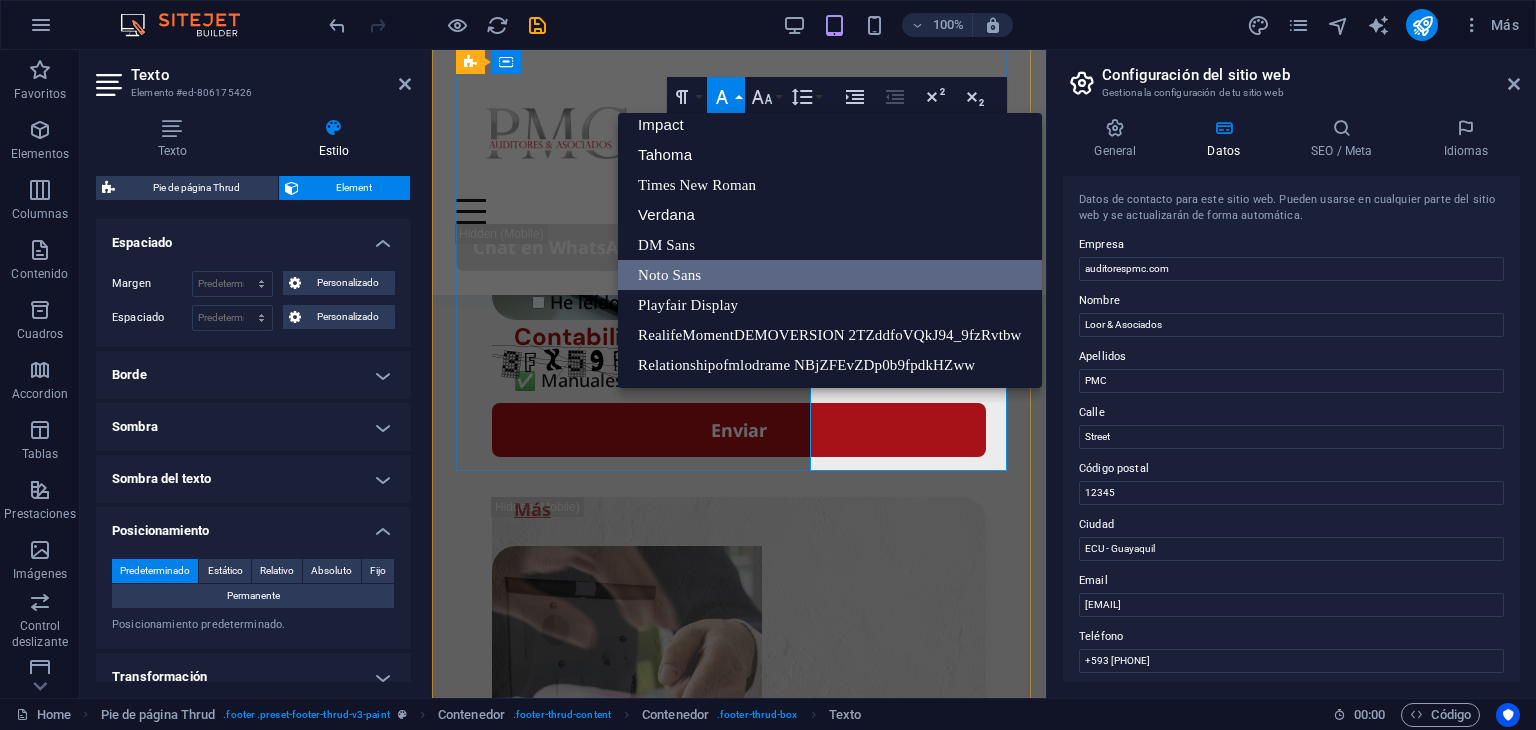 click on "www.auditorespmc.com" at bounding box center (542, 4672) 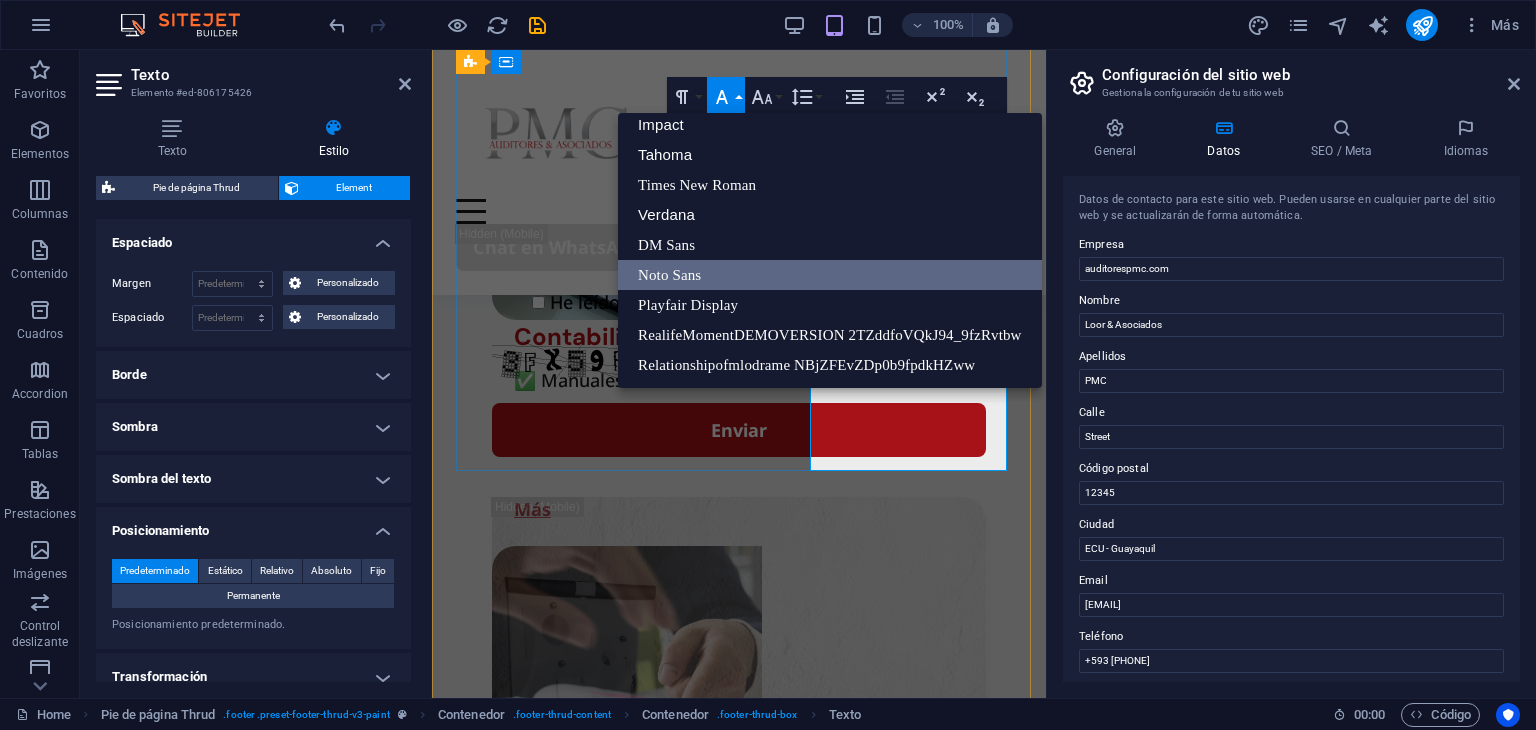click on "www.auditorespmc.com" at bounding box center [739, 4385] 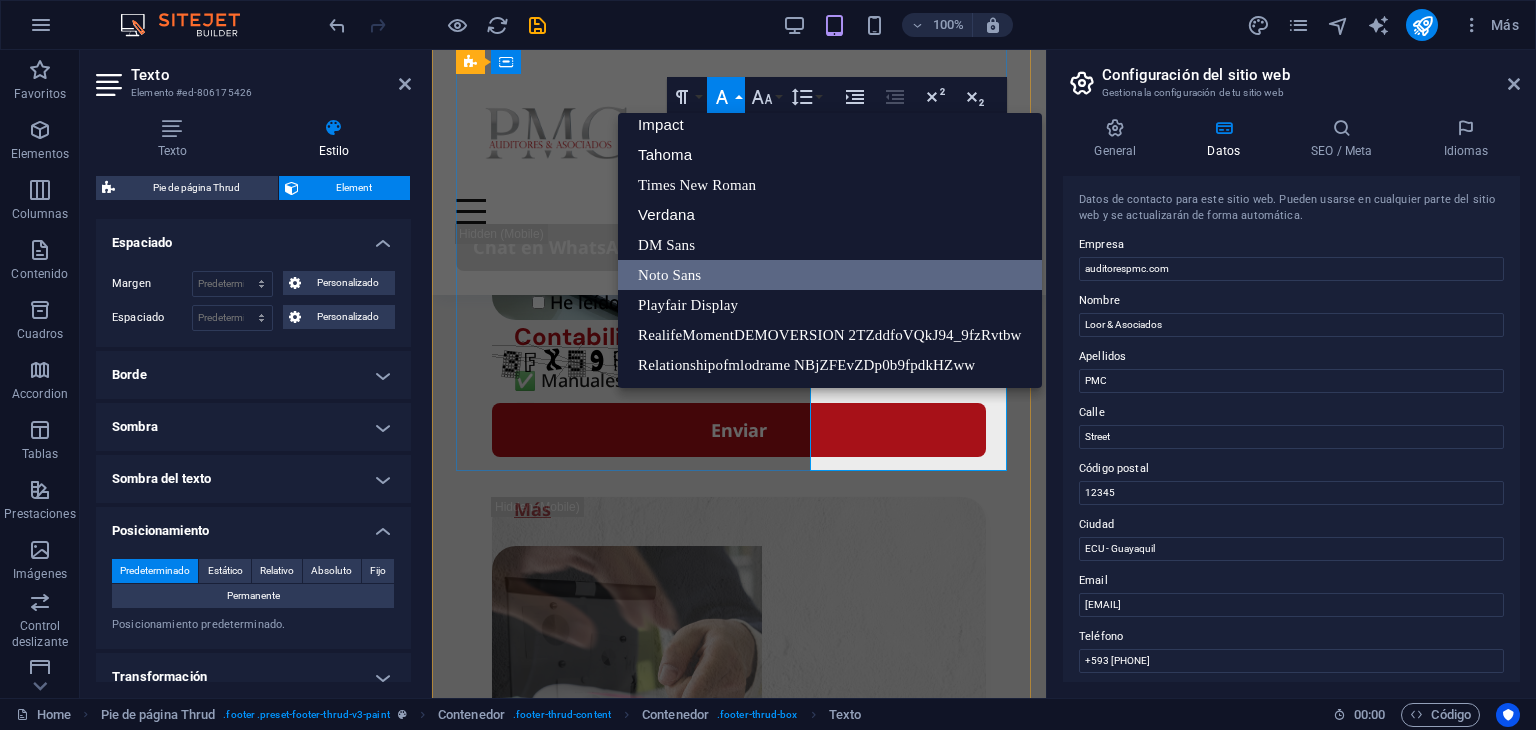 drag, startPoint x: 1000, startPoint y: 453, endPoint x: 909, endPoint y: 453, distance: 91 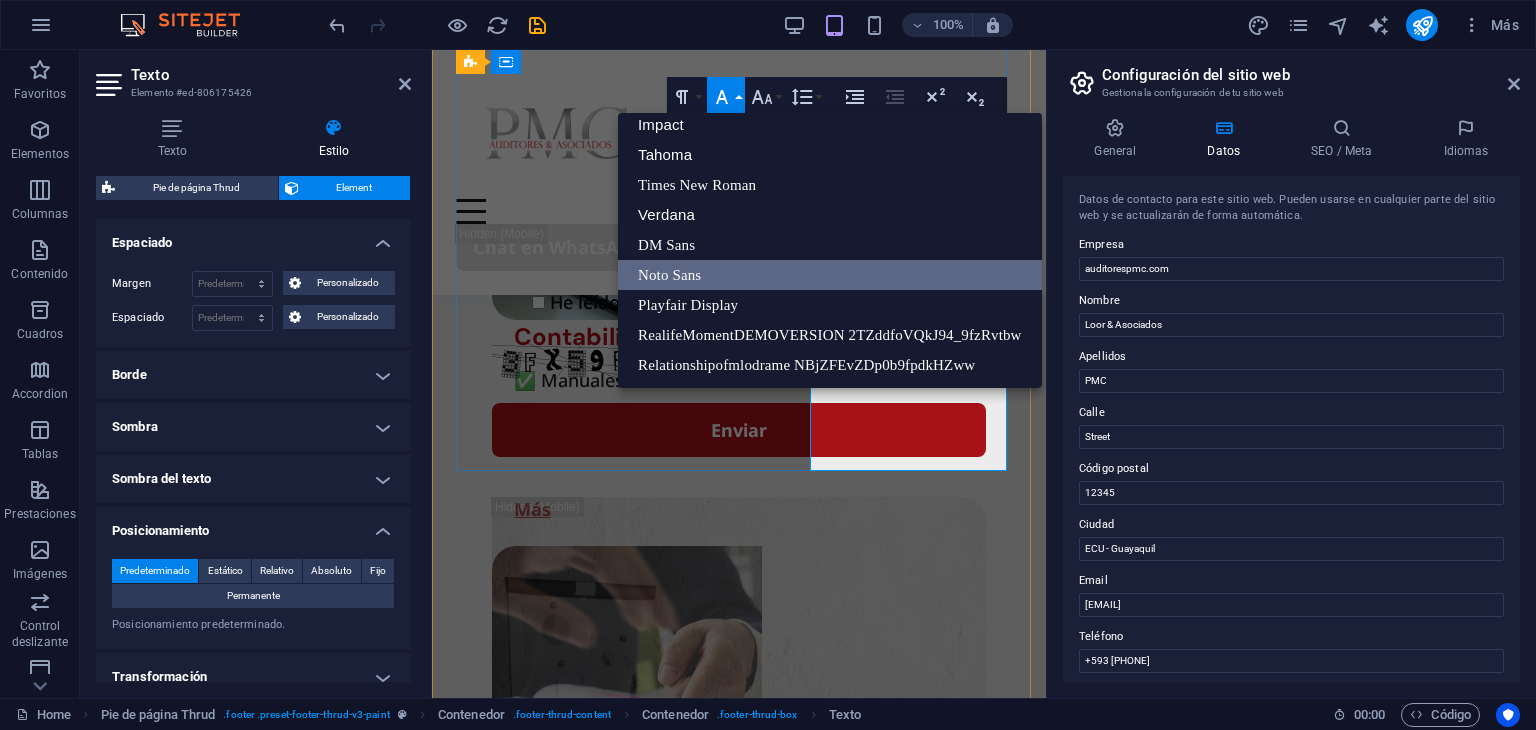 click on "www.auditorespmc.com" at bounding box center (739, 4385) 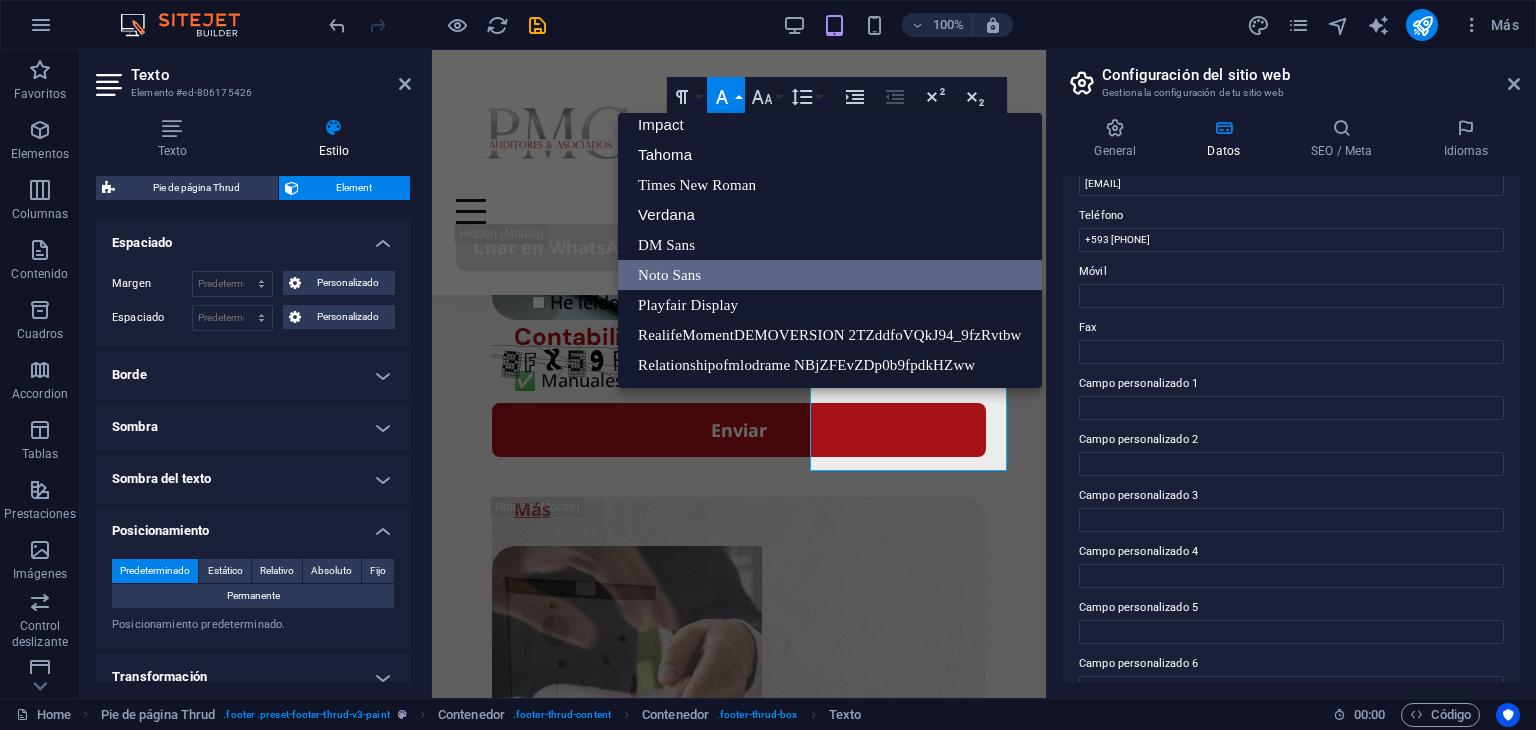 scroll, scrollTop: 454, scrollLeft: 0, axis: vertical 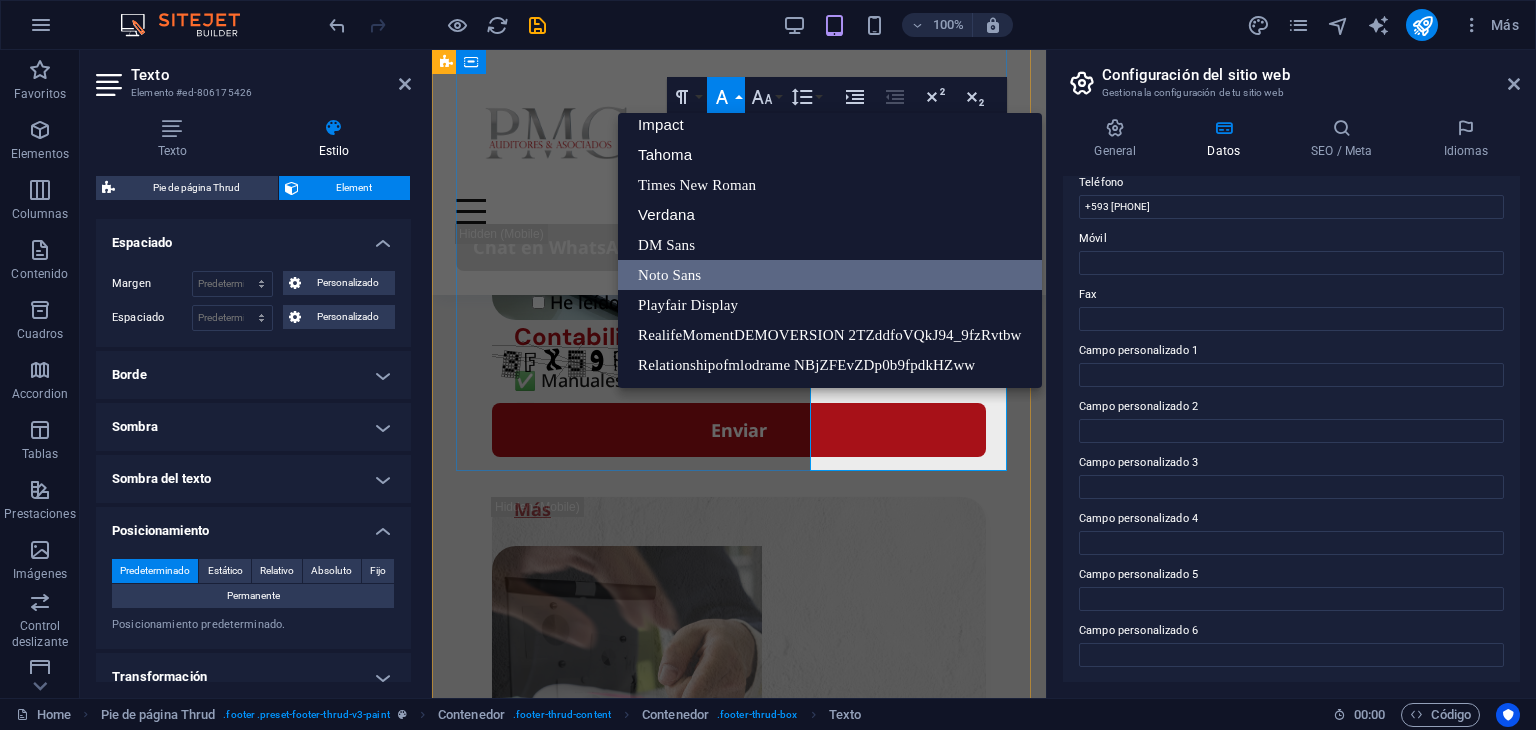 click on "www.auditorespmc.com" at bounding box center [542, 4672] 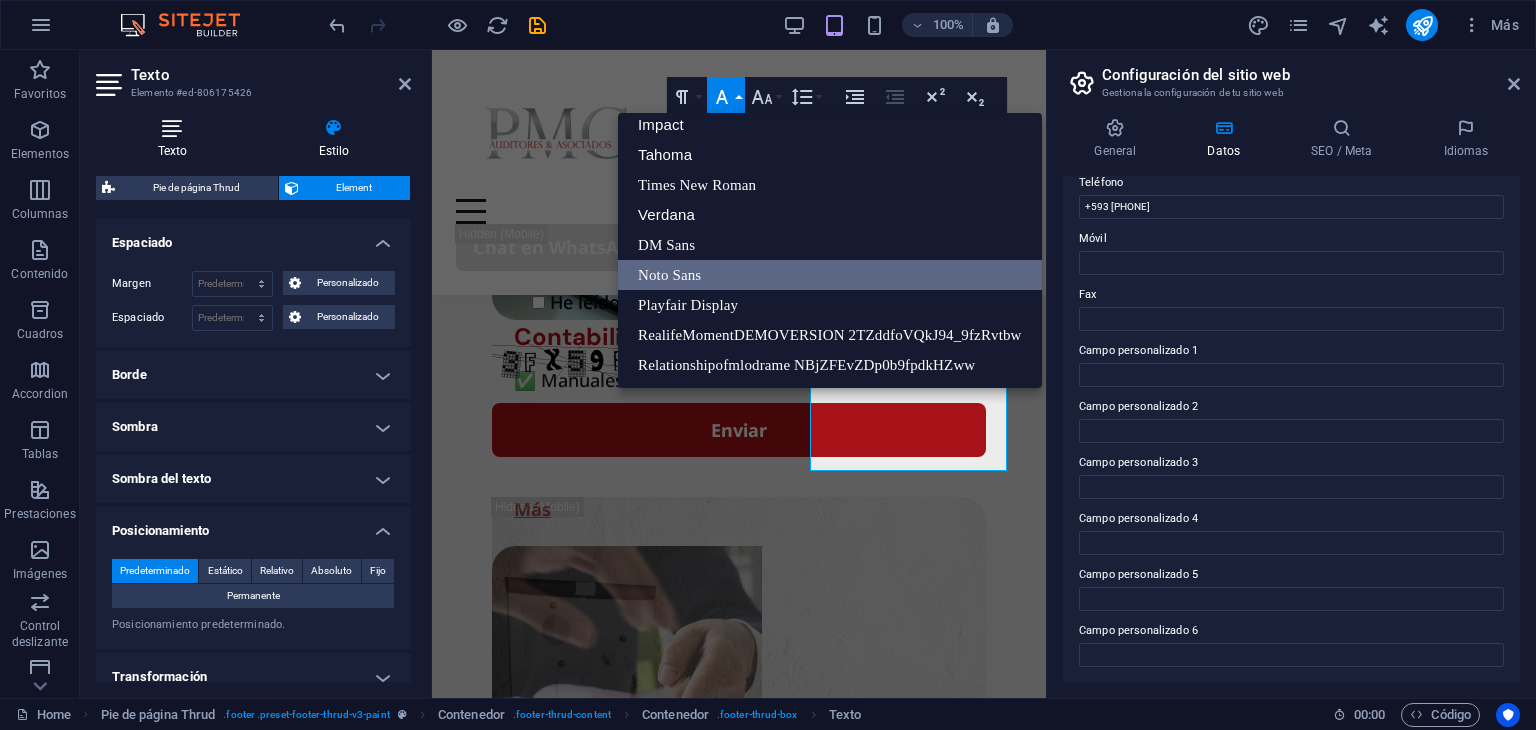 click at bounding box center (172, 128) 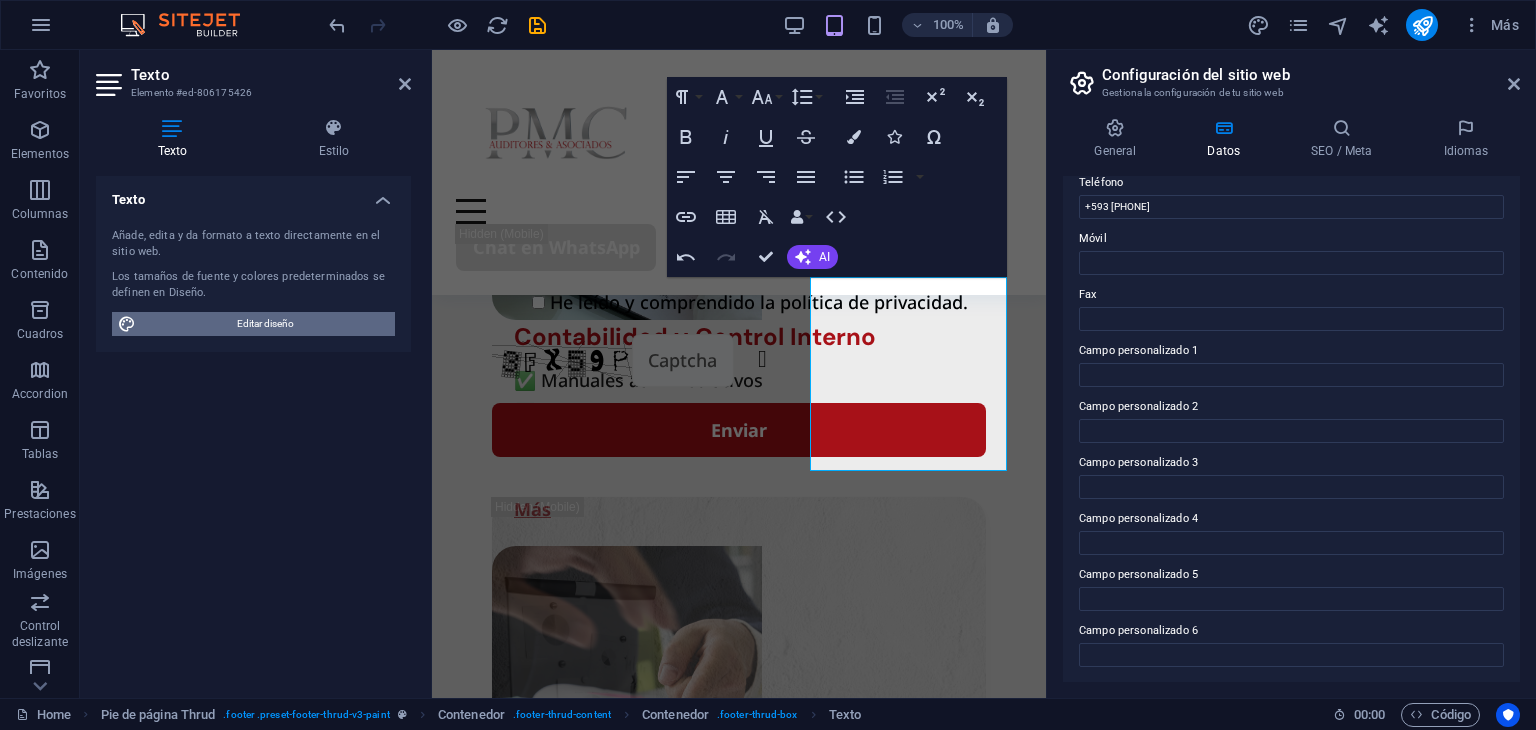 click on "Editar diseño" at bounding box center [265, 324] 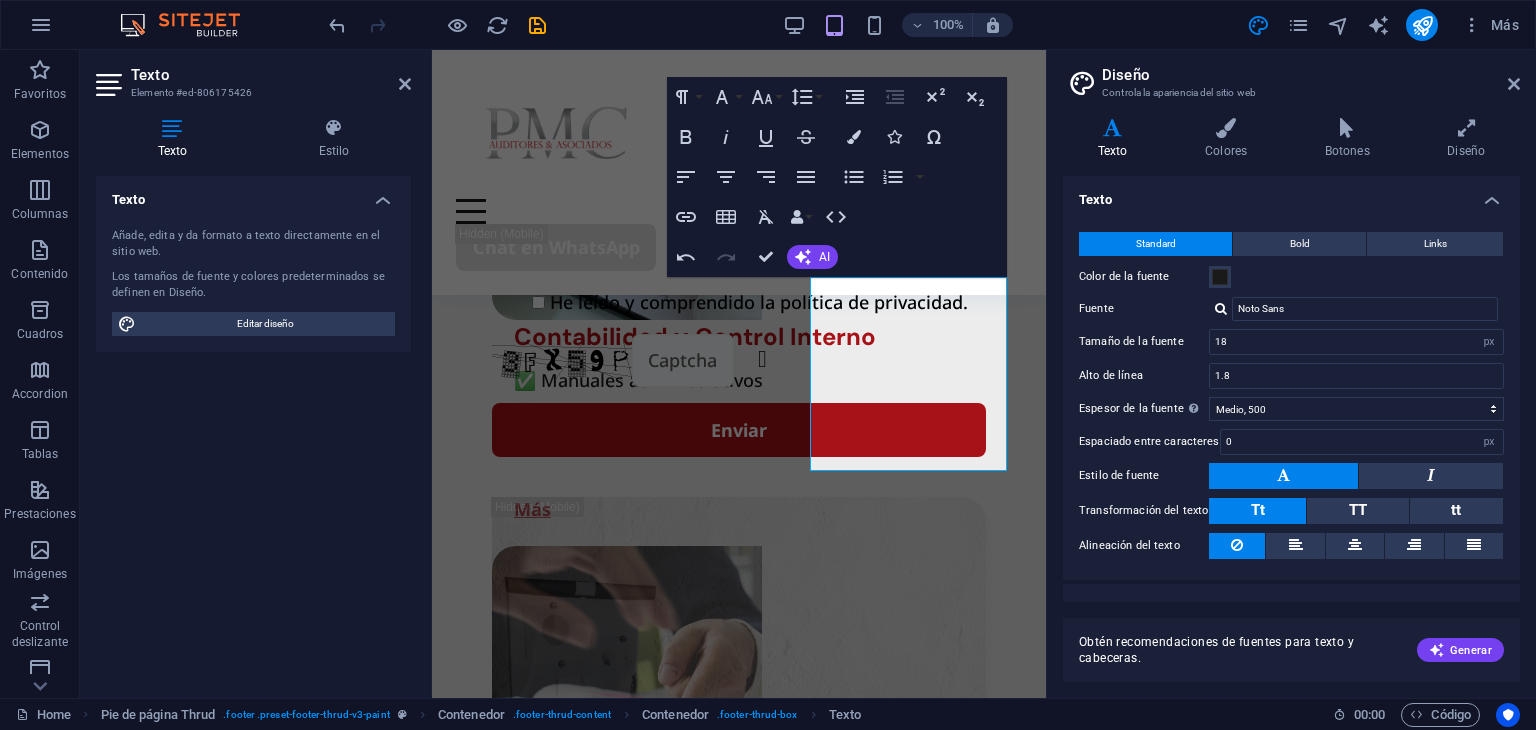 click at bounding box center (1283, 476) 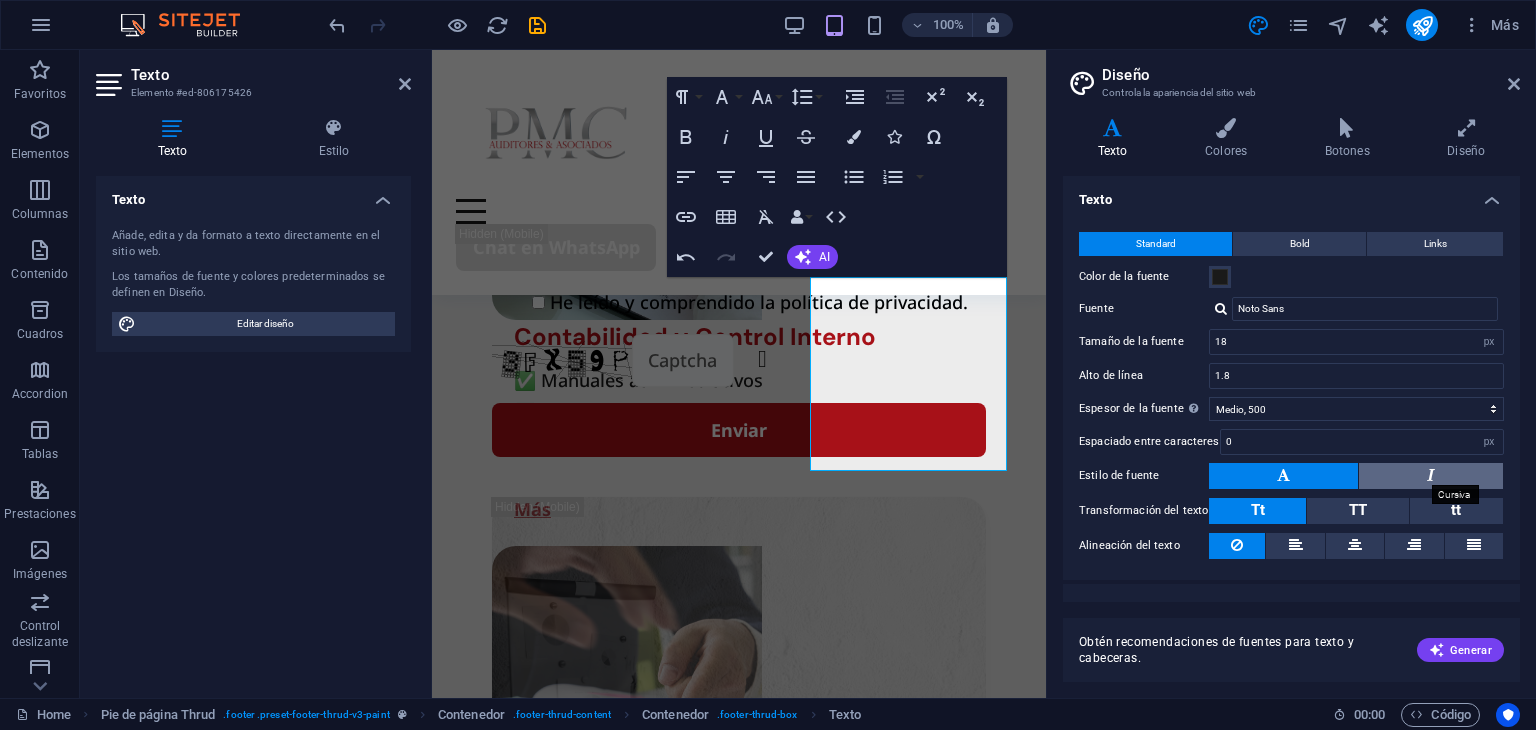 click at bounding box center (1431, 475) 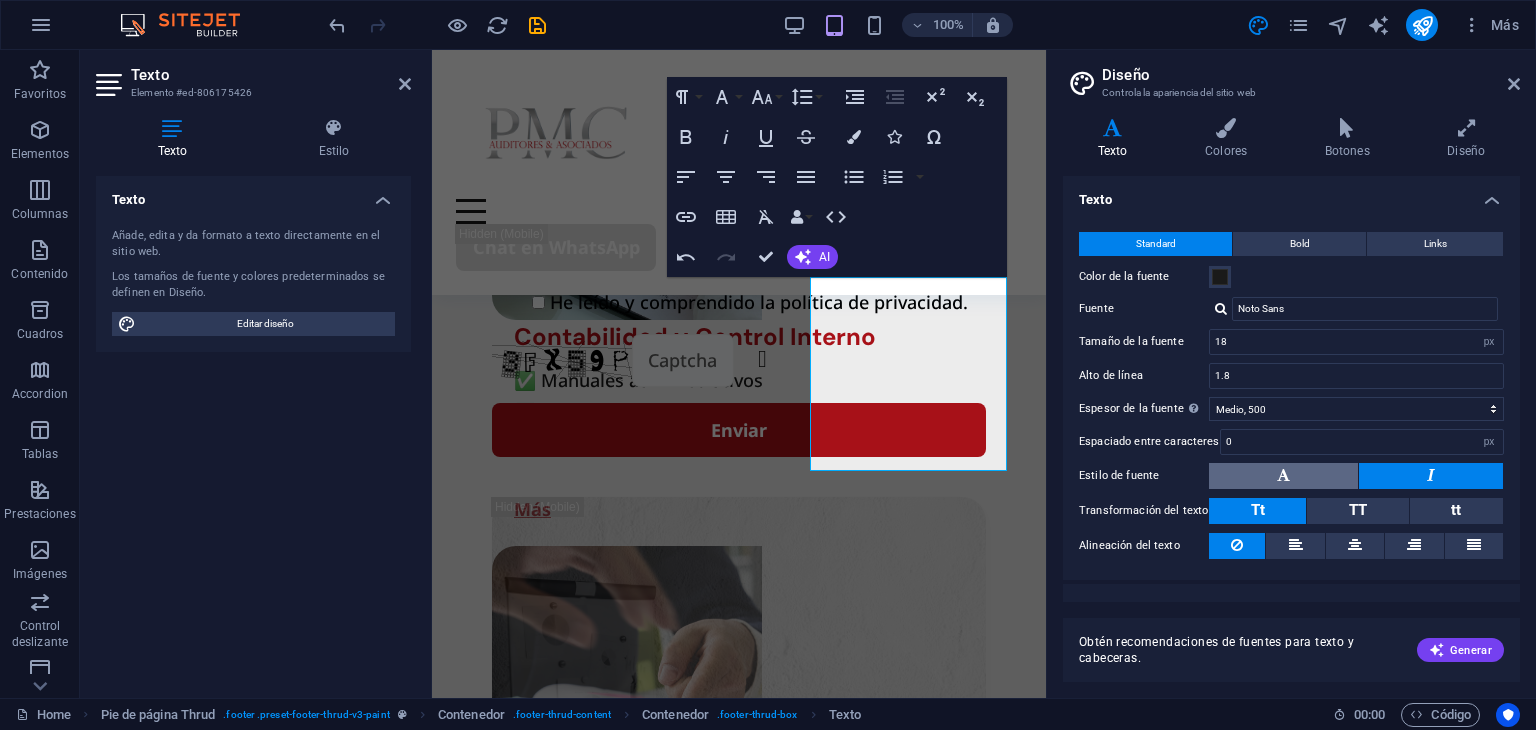click at bounding box center (1283, 476) 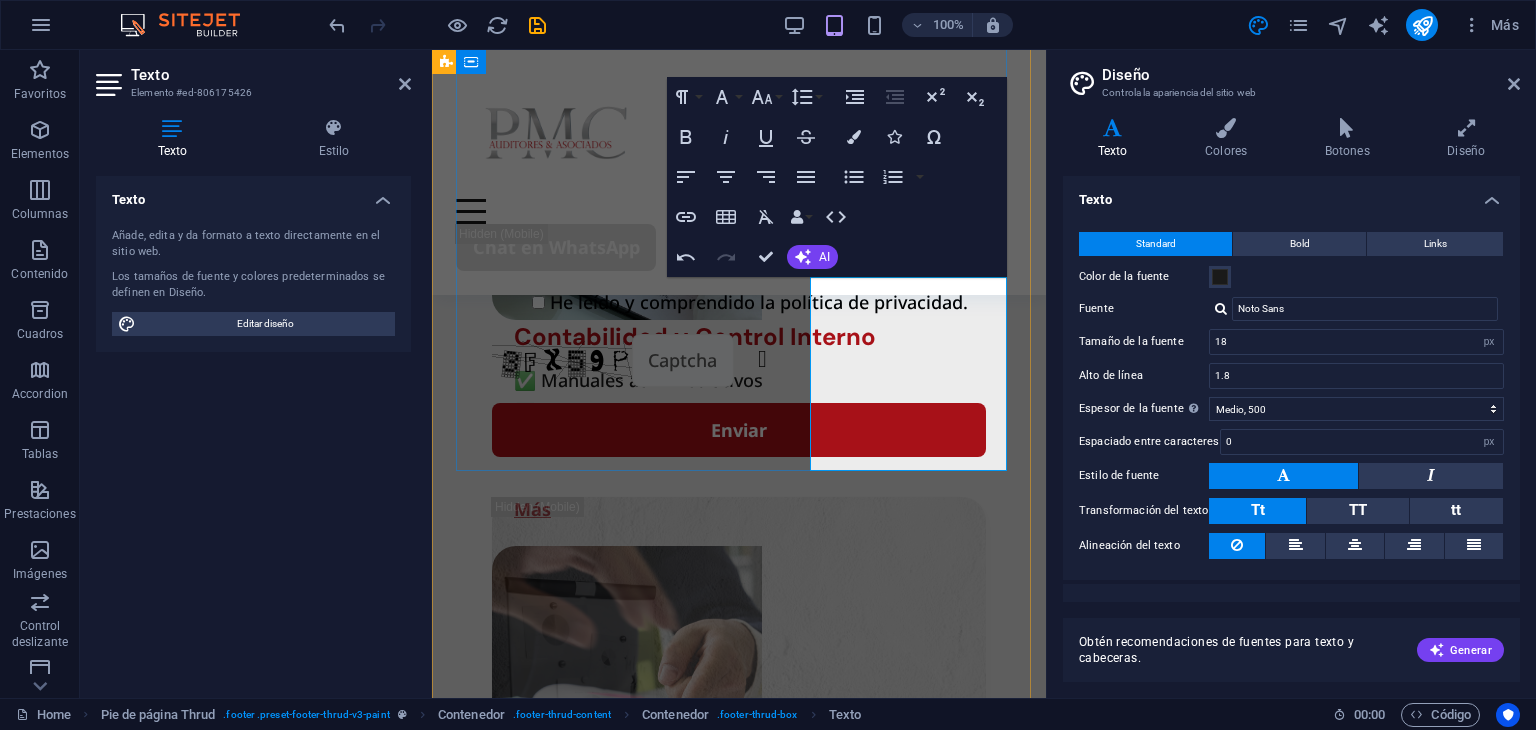 click on "www.auditorespmc.com" at bounding box center [542, 4672] 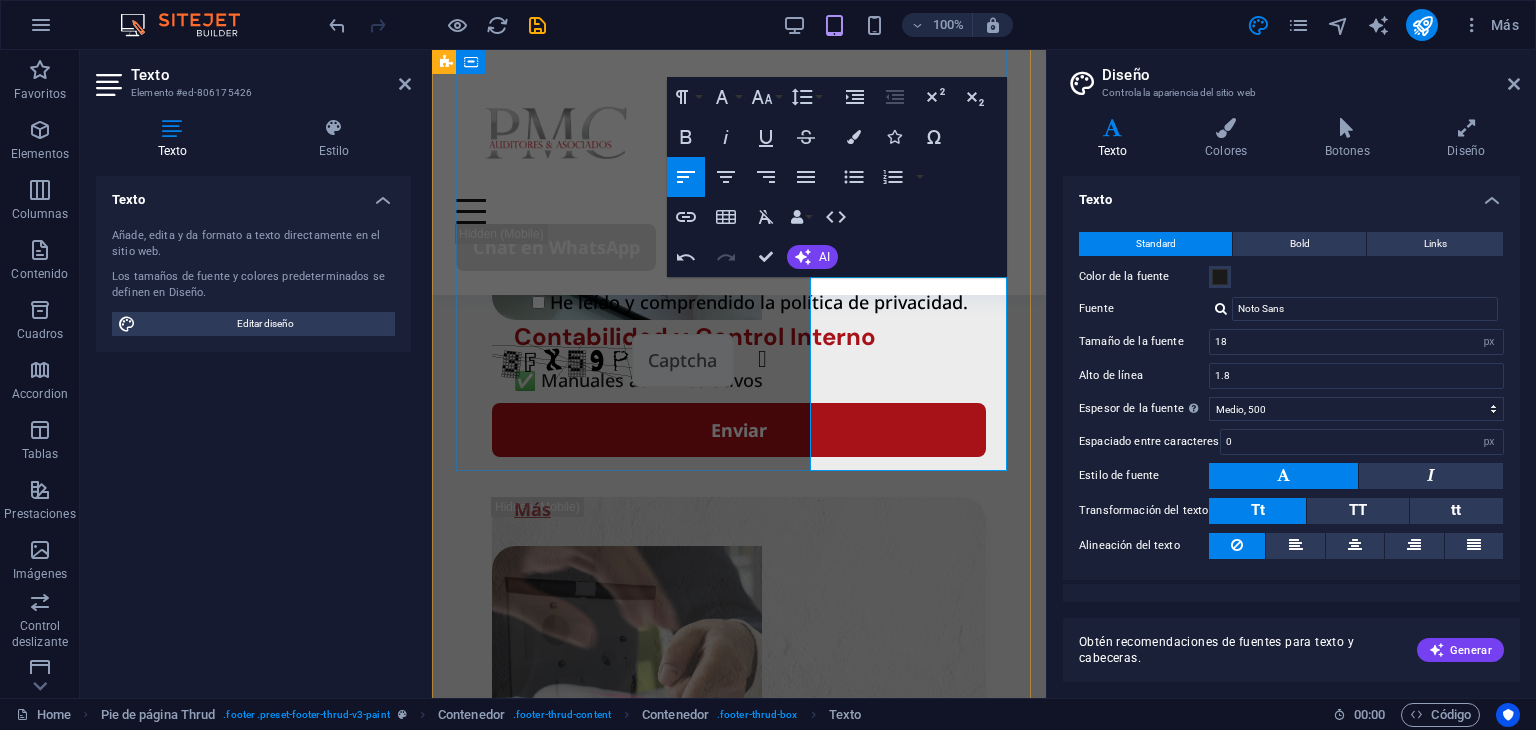 click on "www.auditorespmc.com" at bounding box center (542, 4263) 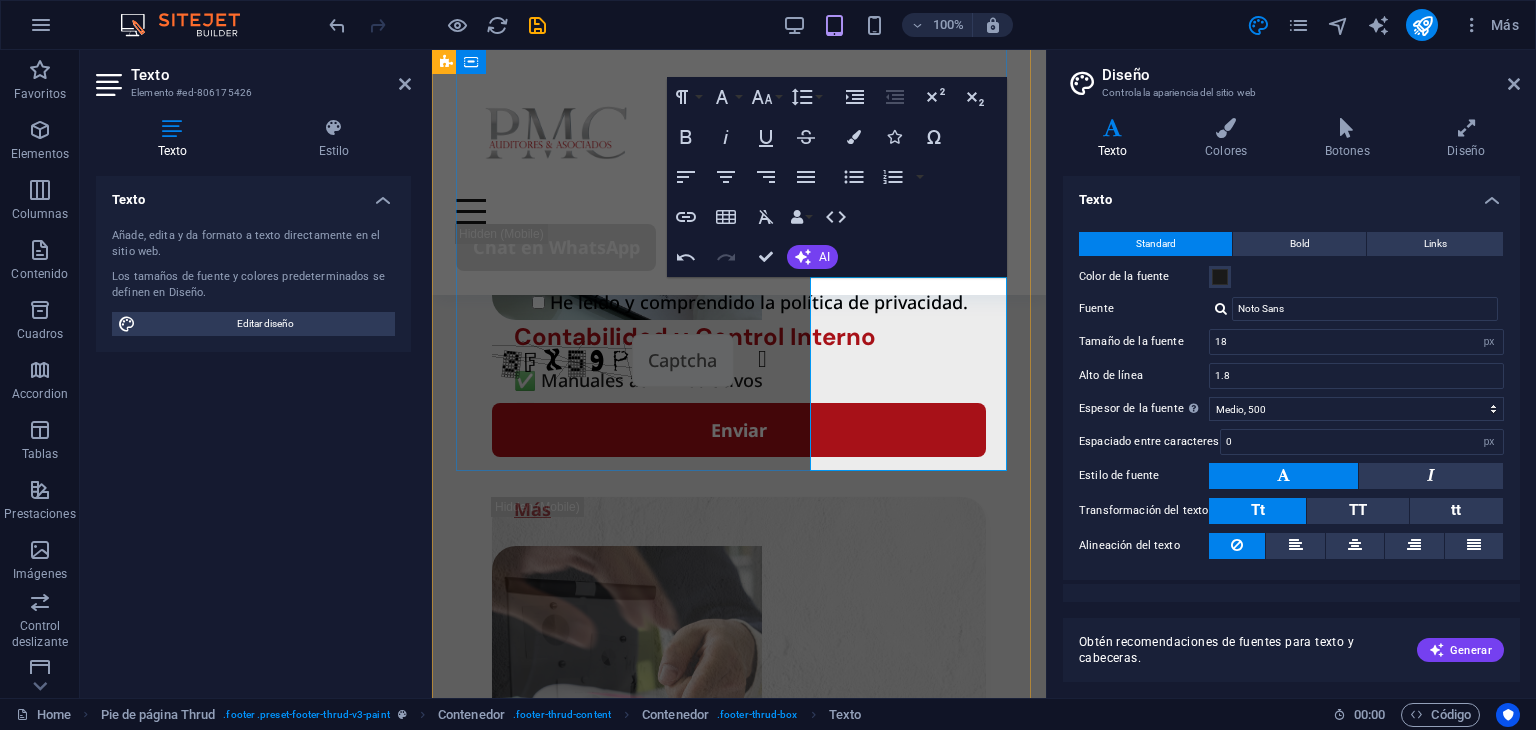 click on "www.auditorespmc.com" at bounding box center (542, 4263) 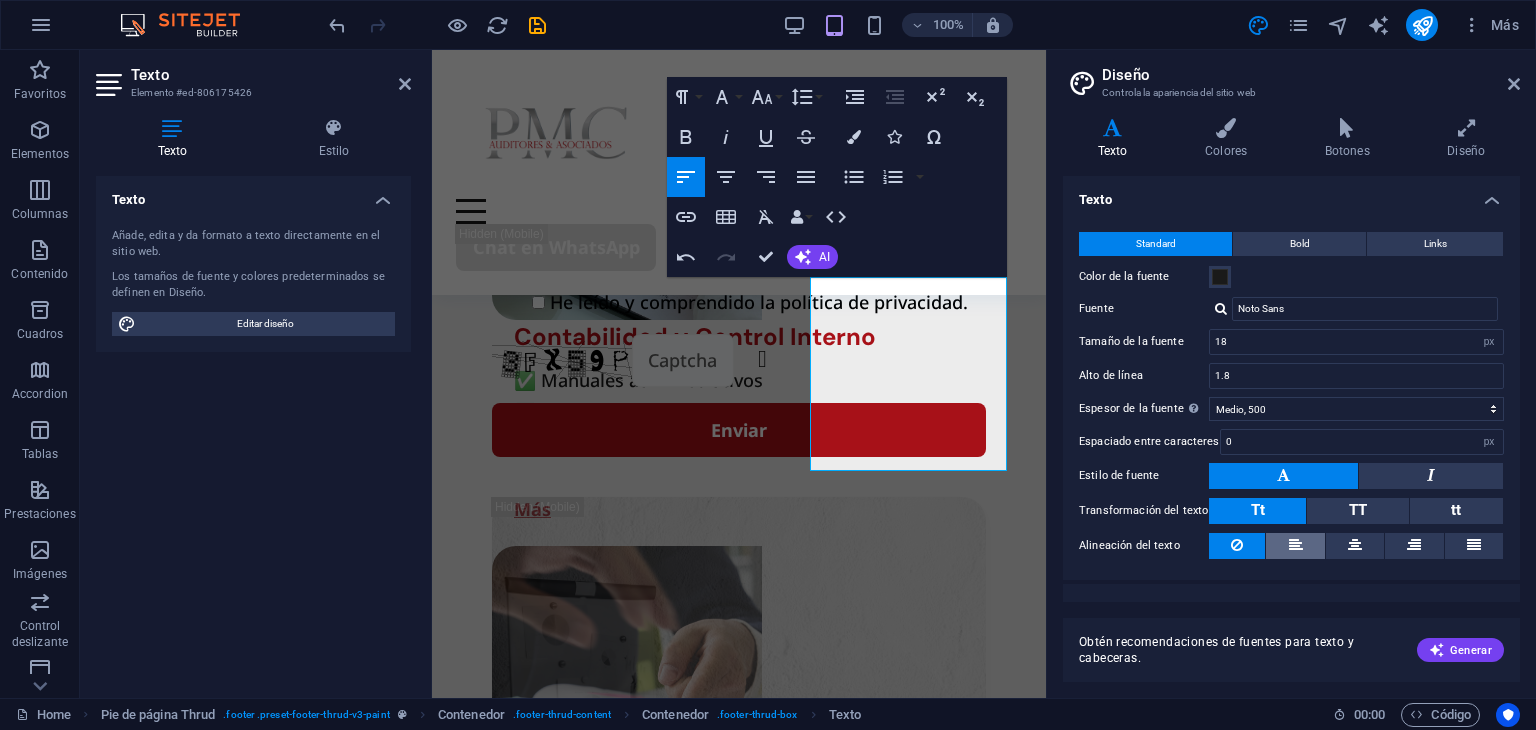 scroll, scrollTop: 27, scrollLeft: 0, axis: vertical 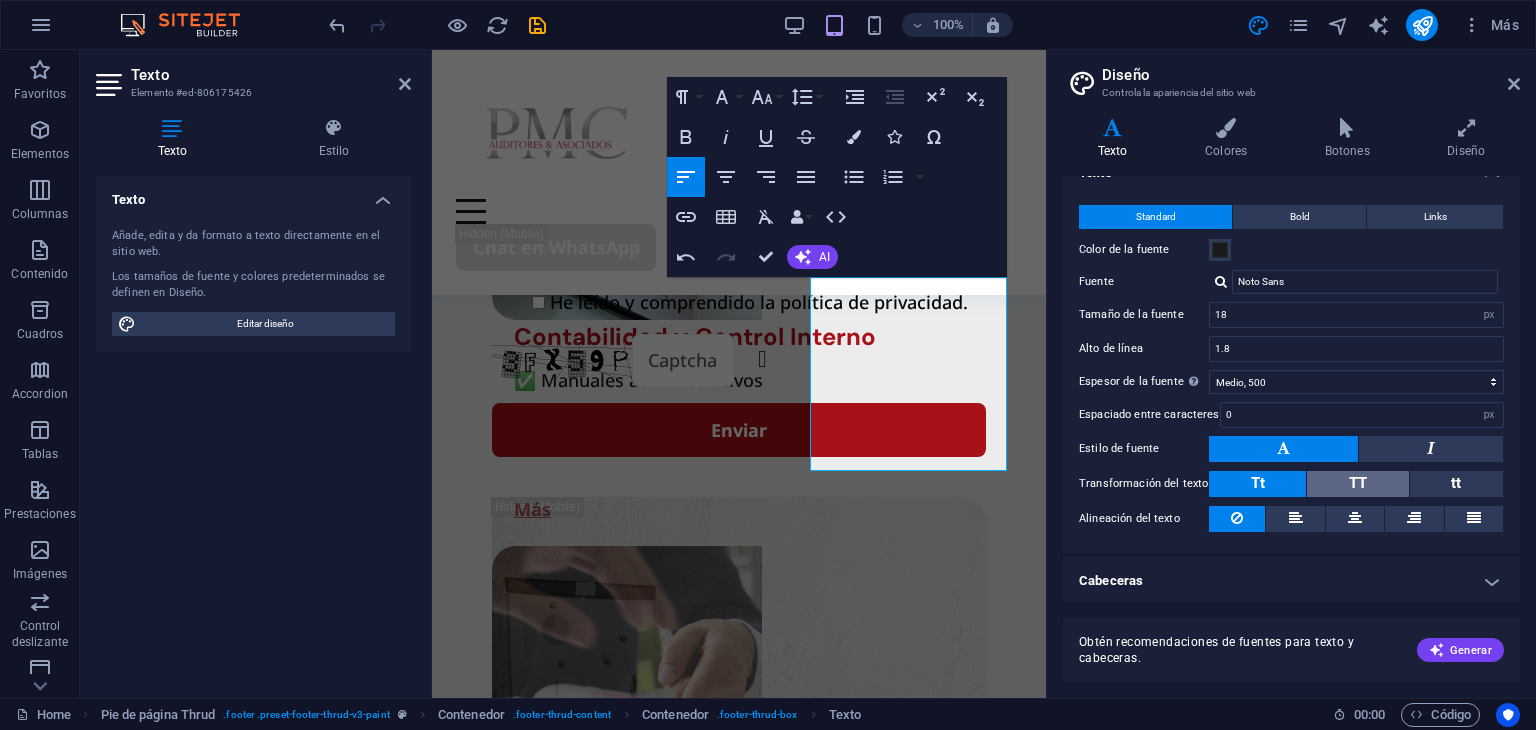 click on "TT" at bounding box center [1358, 483] 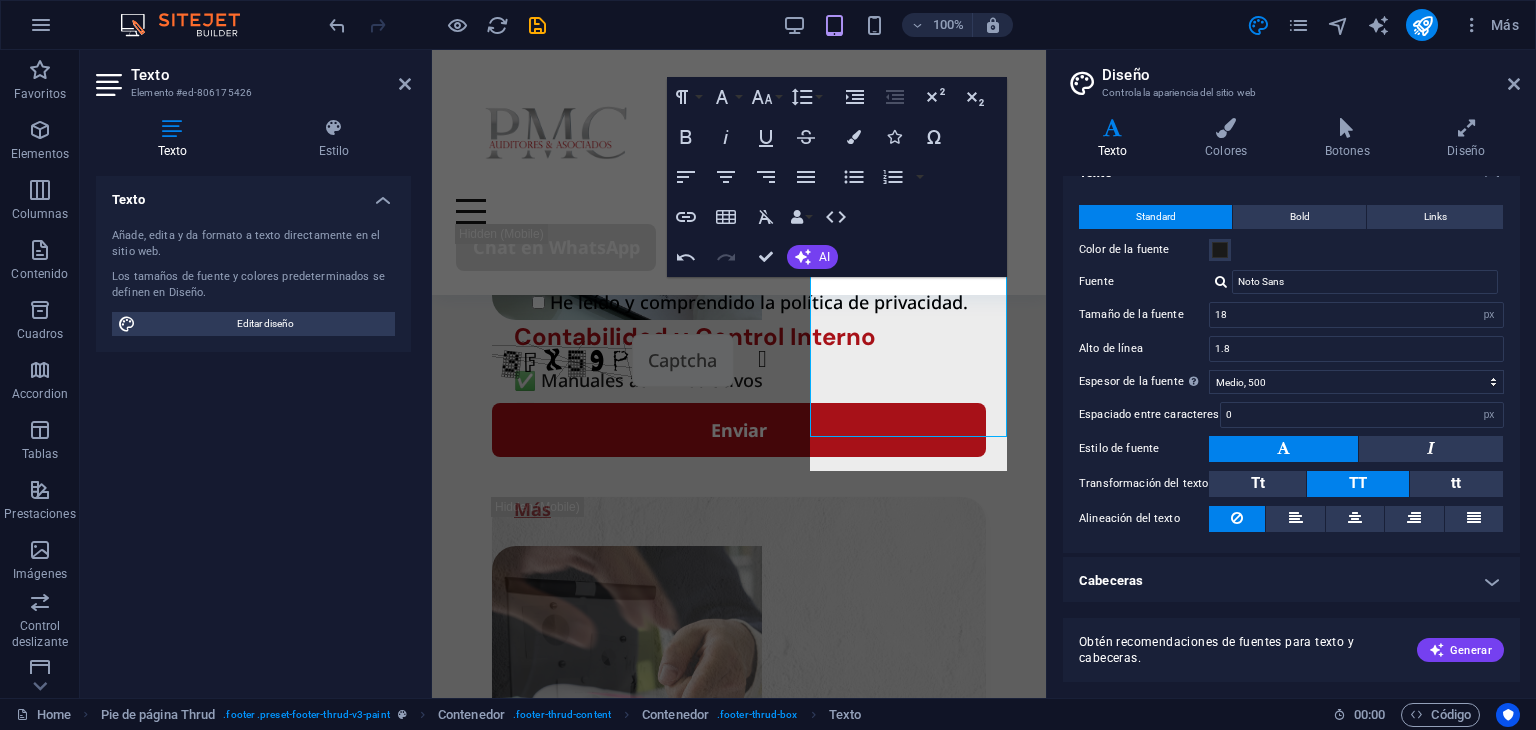 scroll, scrollTop: 5246, scrollLeft: 0, axis: vertical 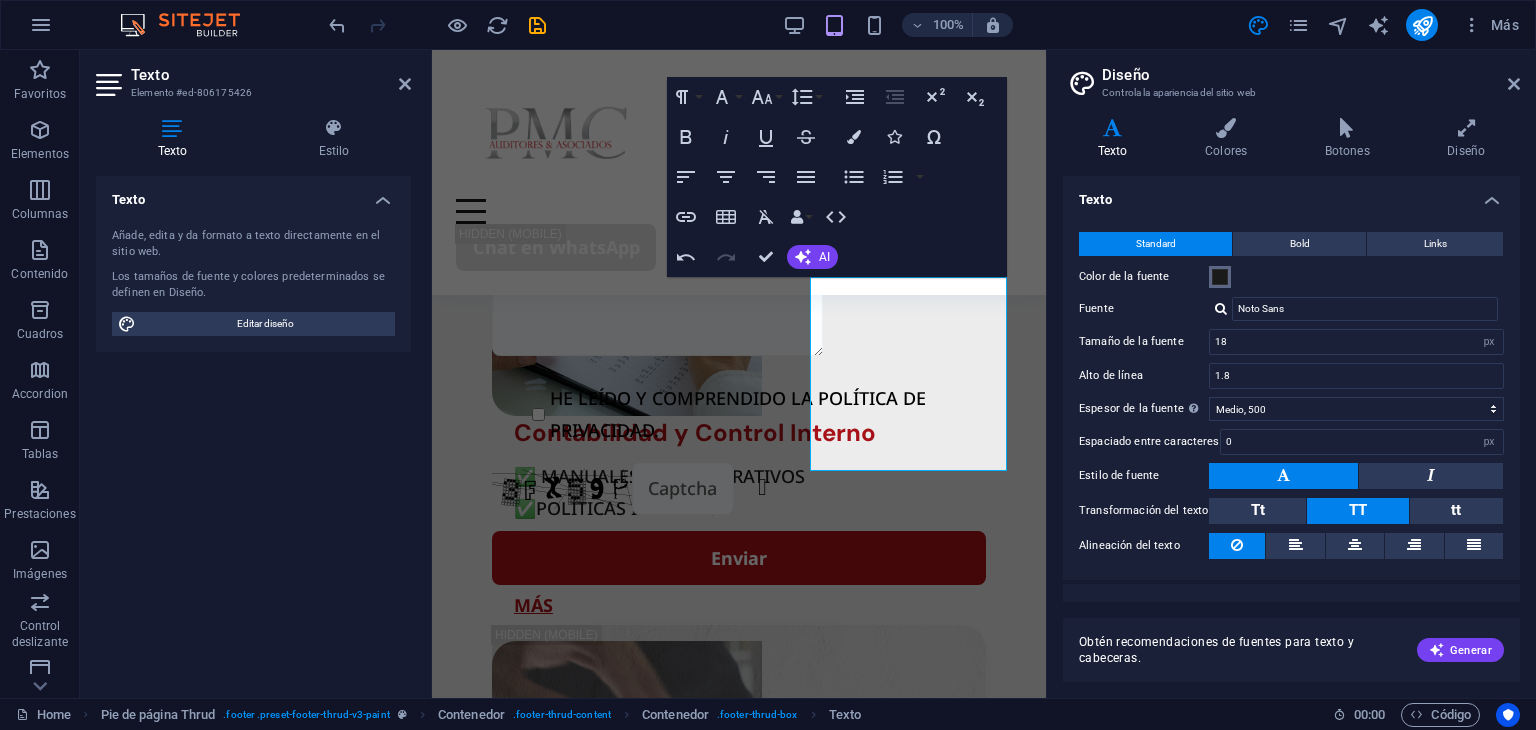 click at bounding box center (1220, 277) 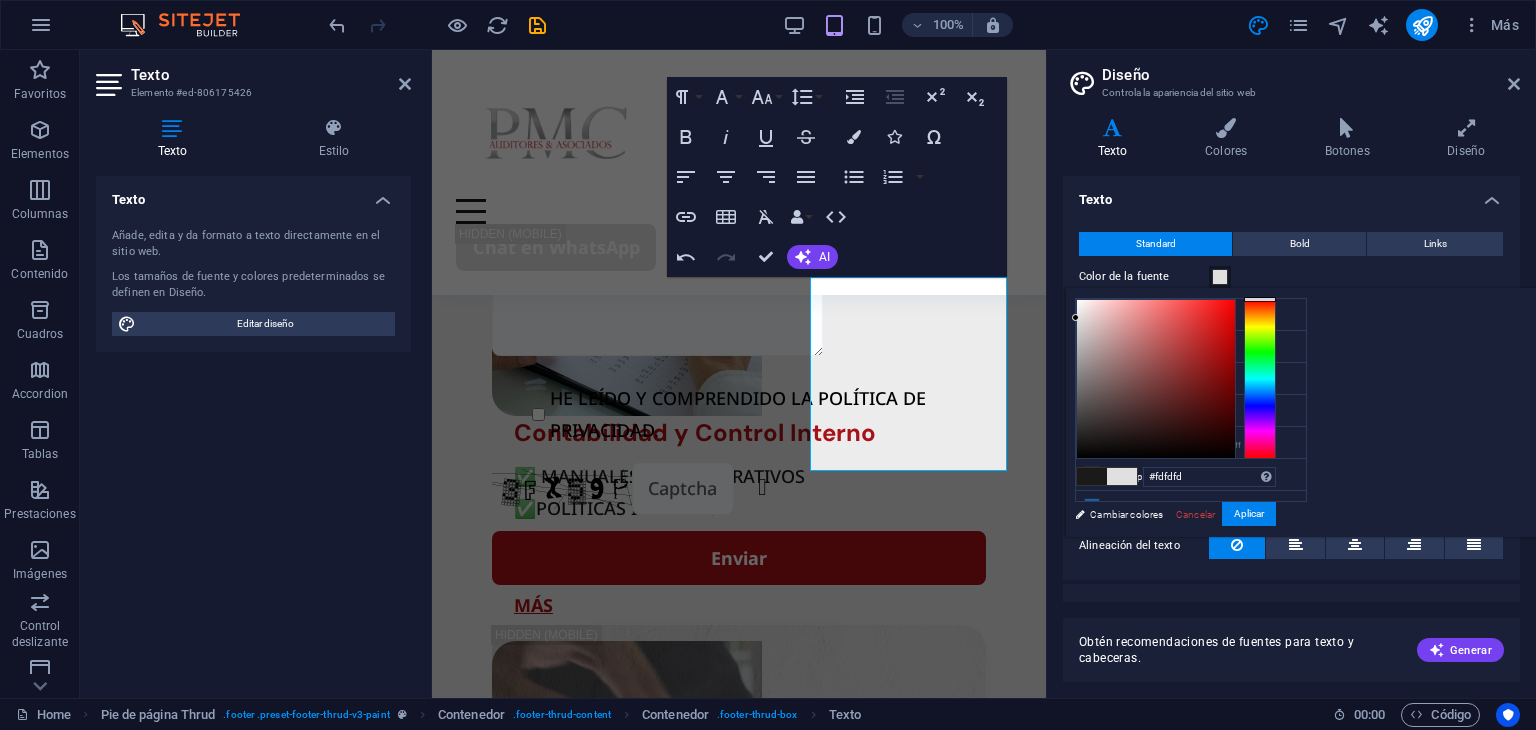 type on "#ffffff" 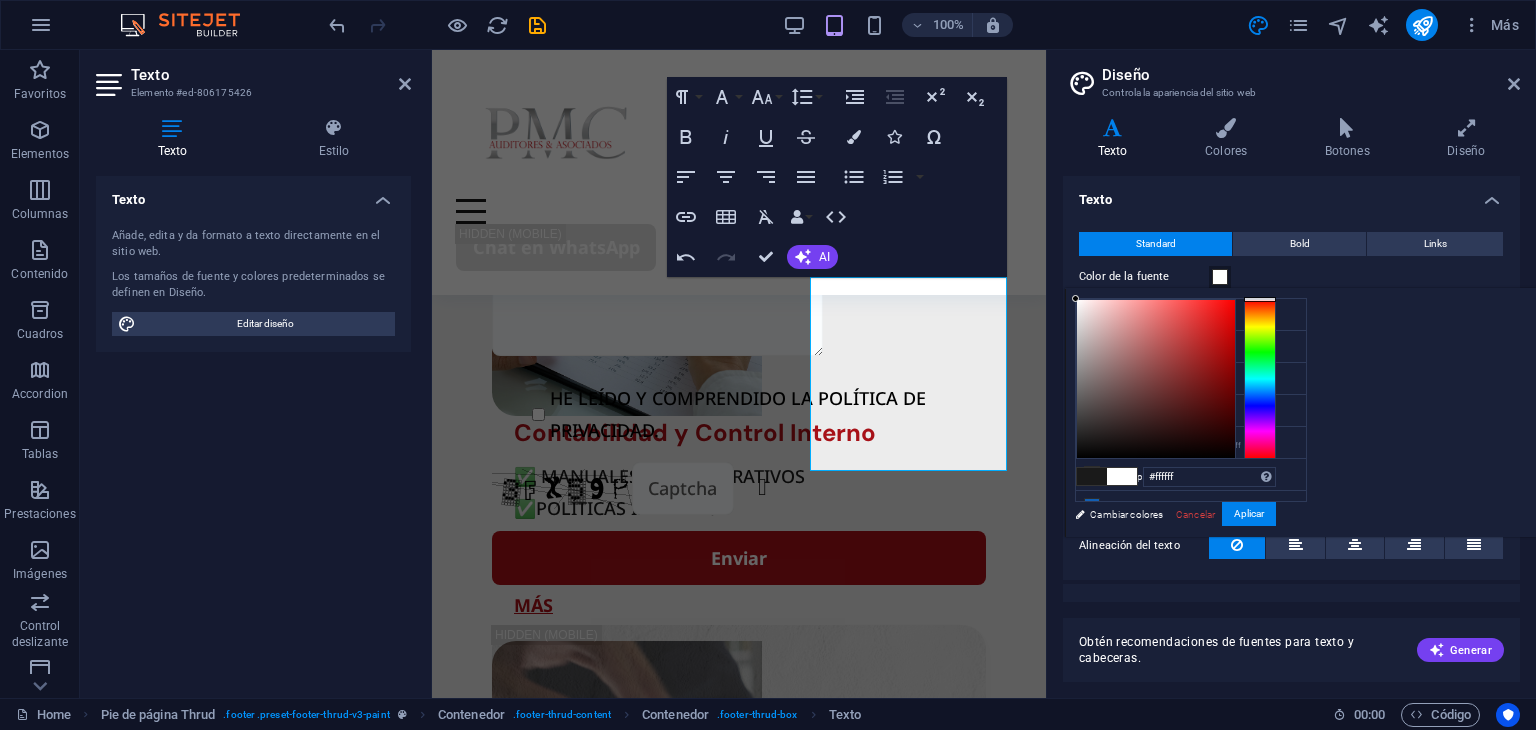 drag, startPoint x: 1360, startPoint y: 441, endPoint x: 1312, endPoint y: 293, distance: 155.5892 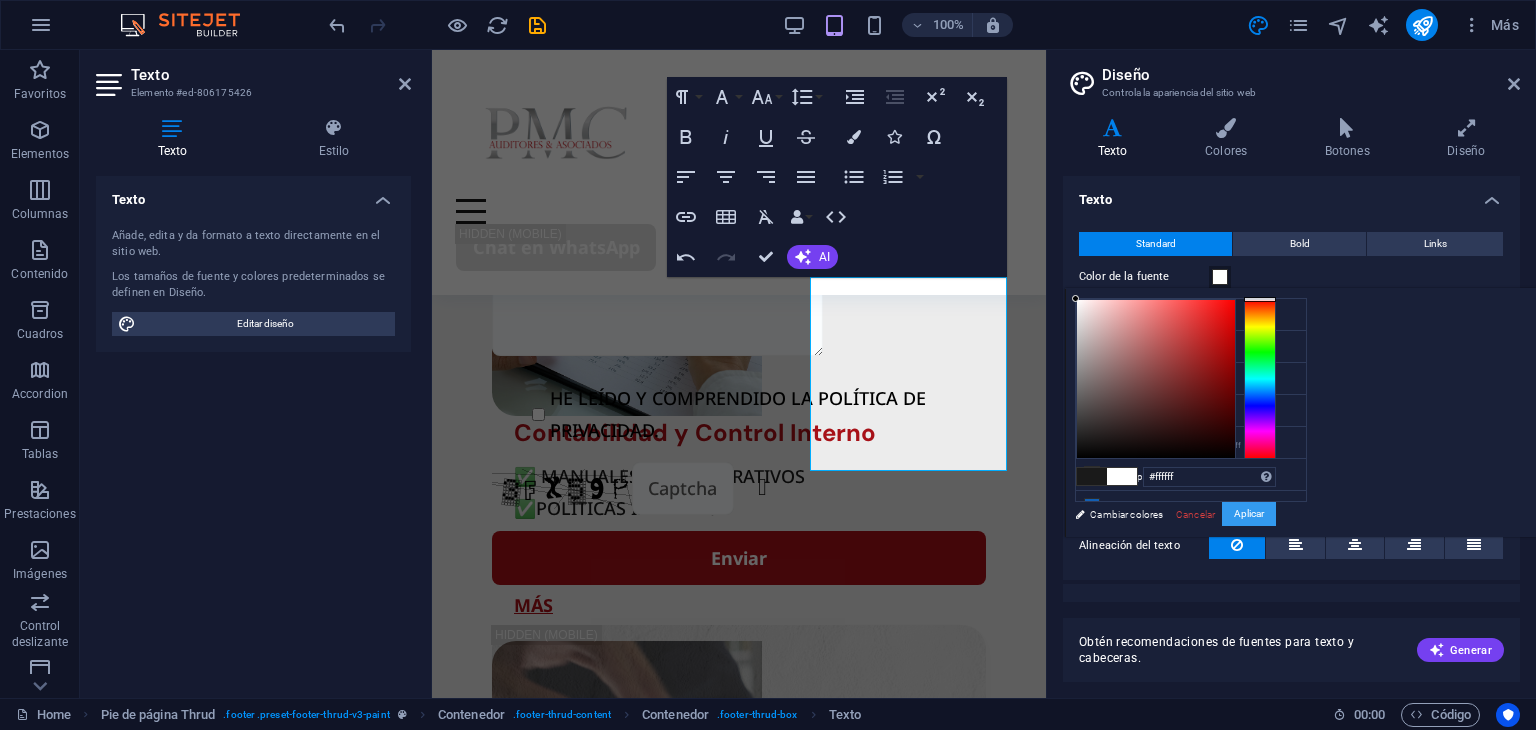 click on "Aplicar" at bounding box center [1249, 514] 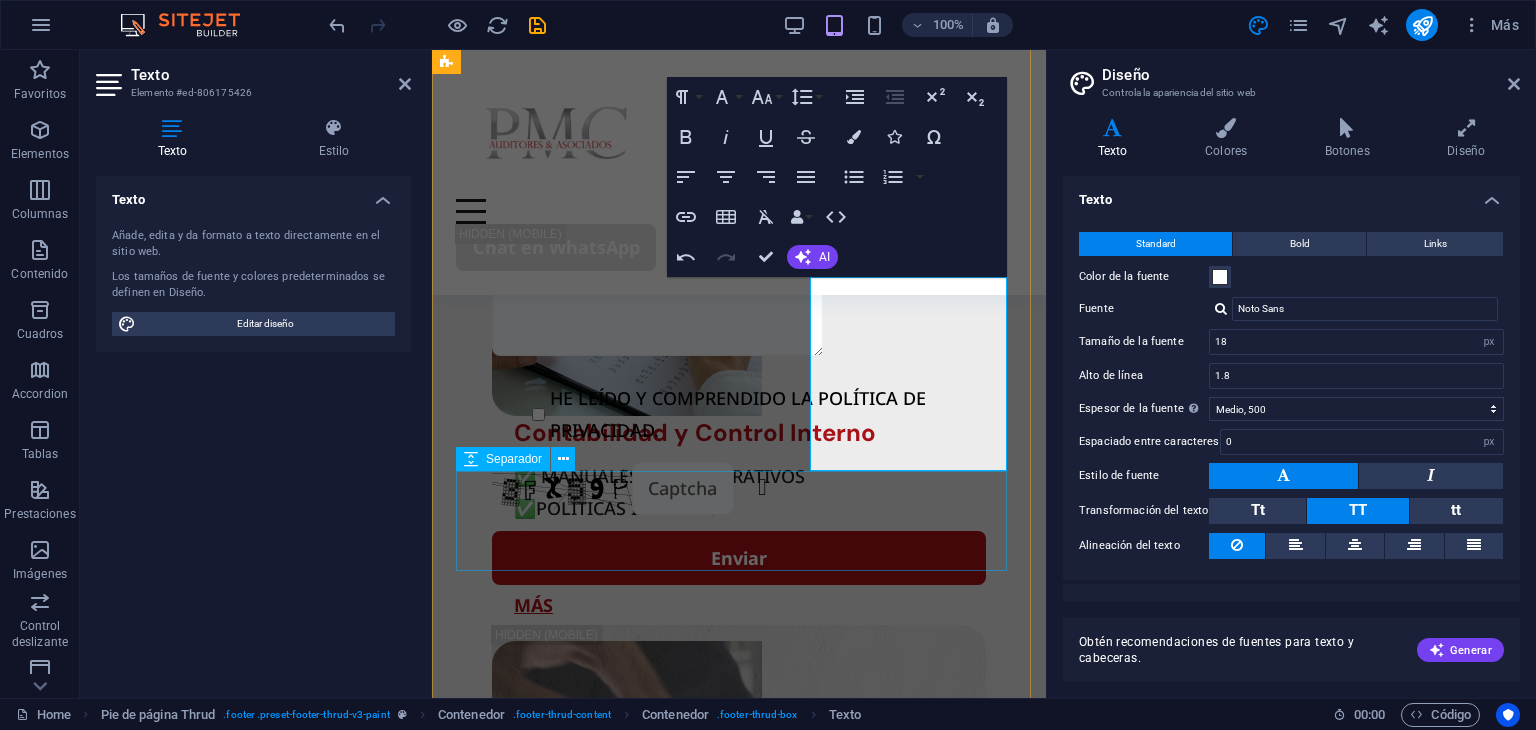 click at bounding box center [739, 4457] 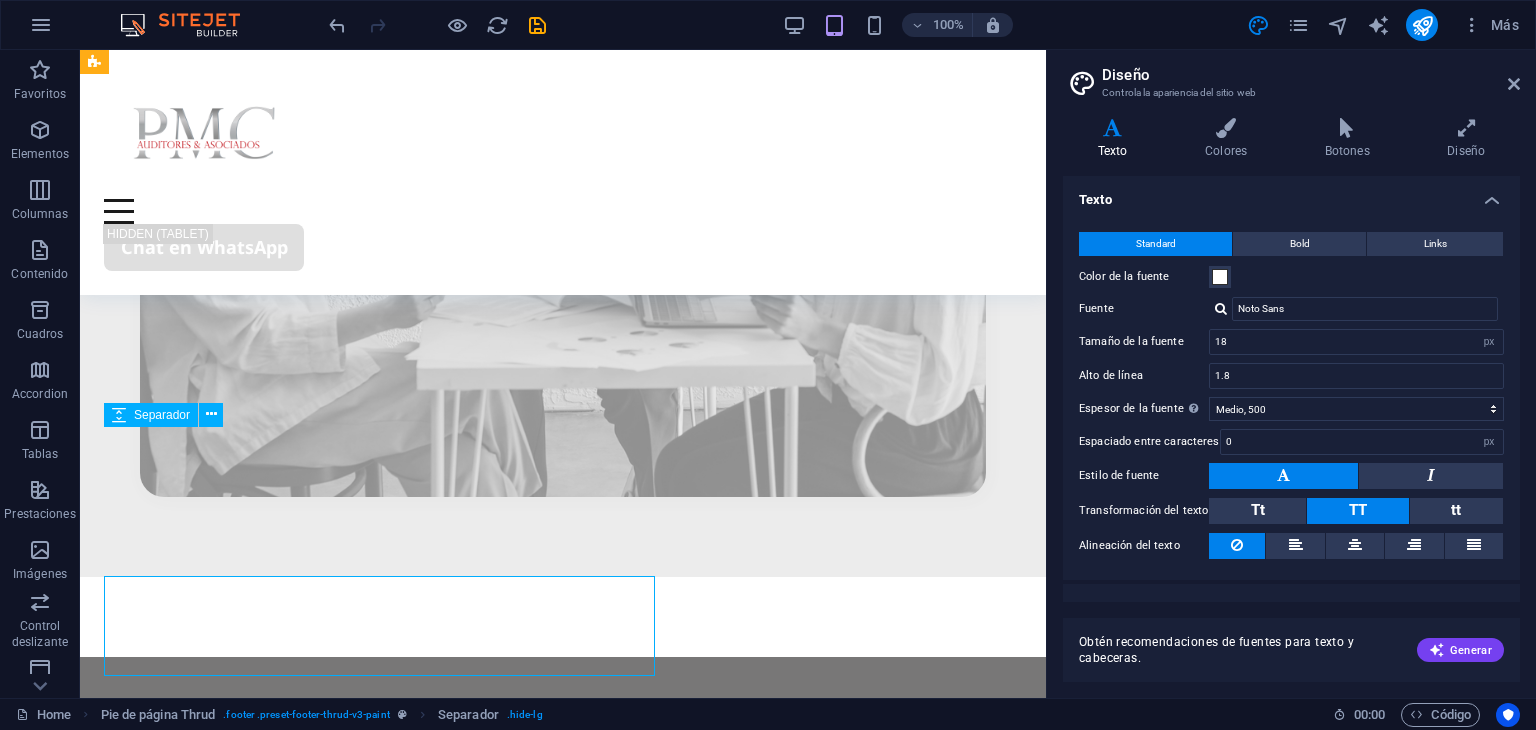 scroll, scrollTop: 5141, scrollLeft: 0, axis: vertical 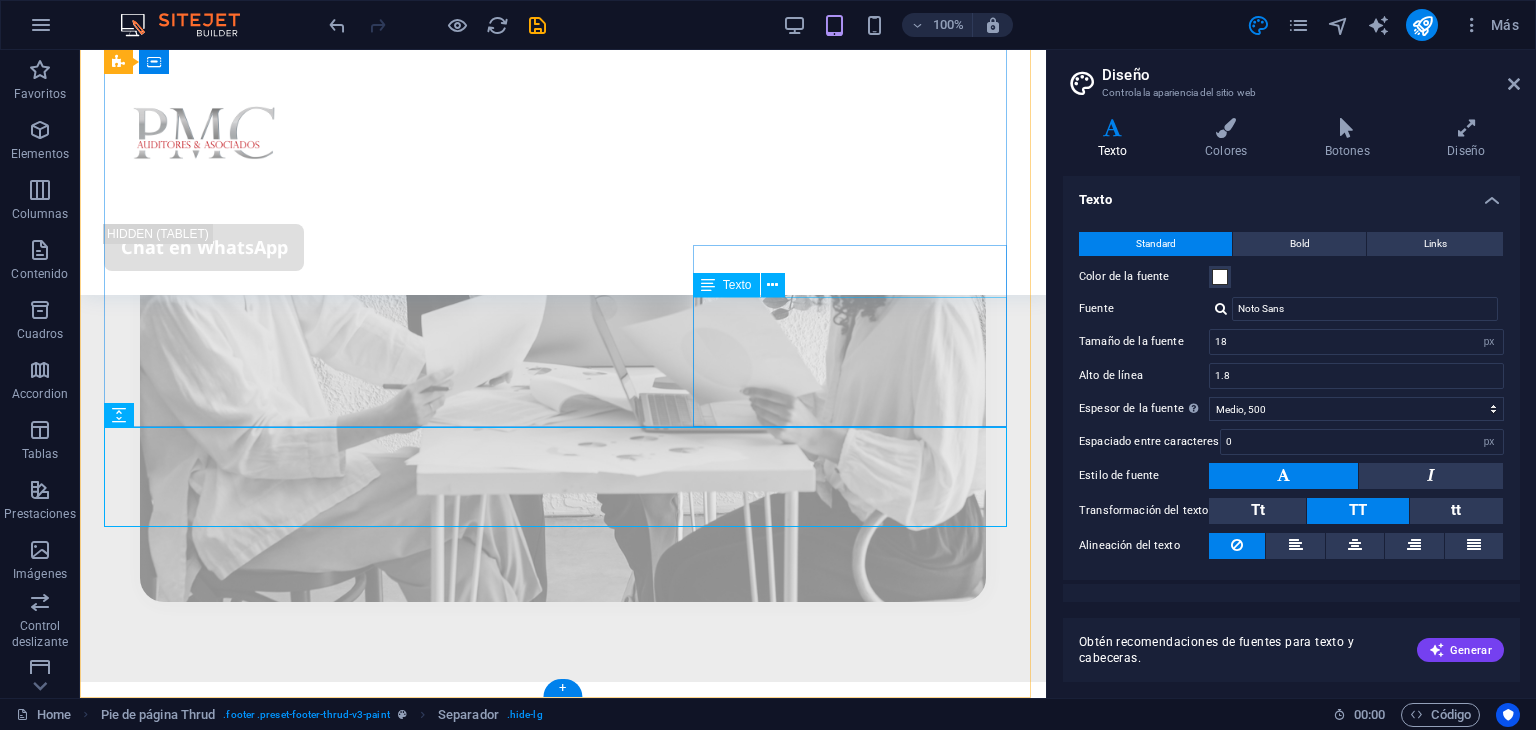 click on "+593 [PHONE]     [EMAIL]       [COUNTRY] - [CITY]   [POSTAL_CODE]      www.auditorespmc.com" at bounding box center [563, 3274] 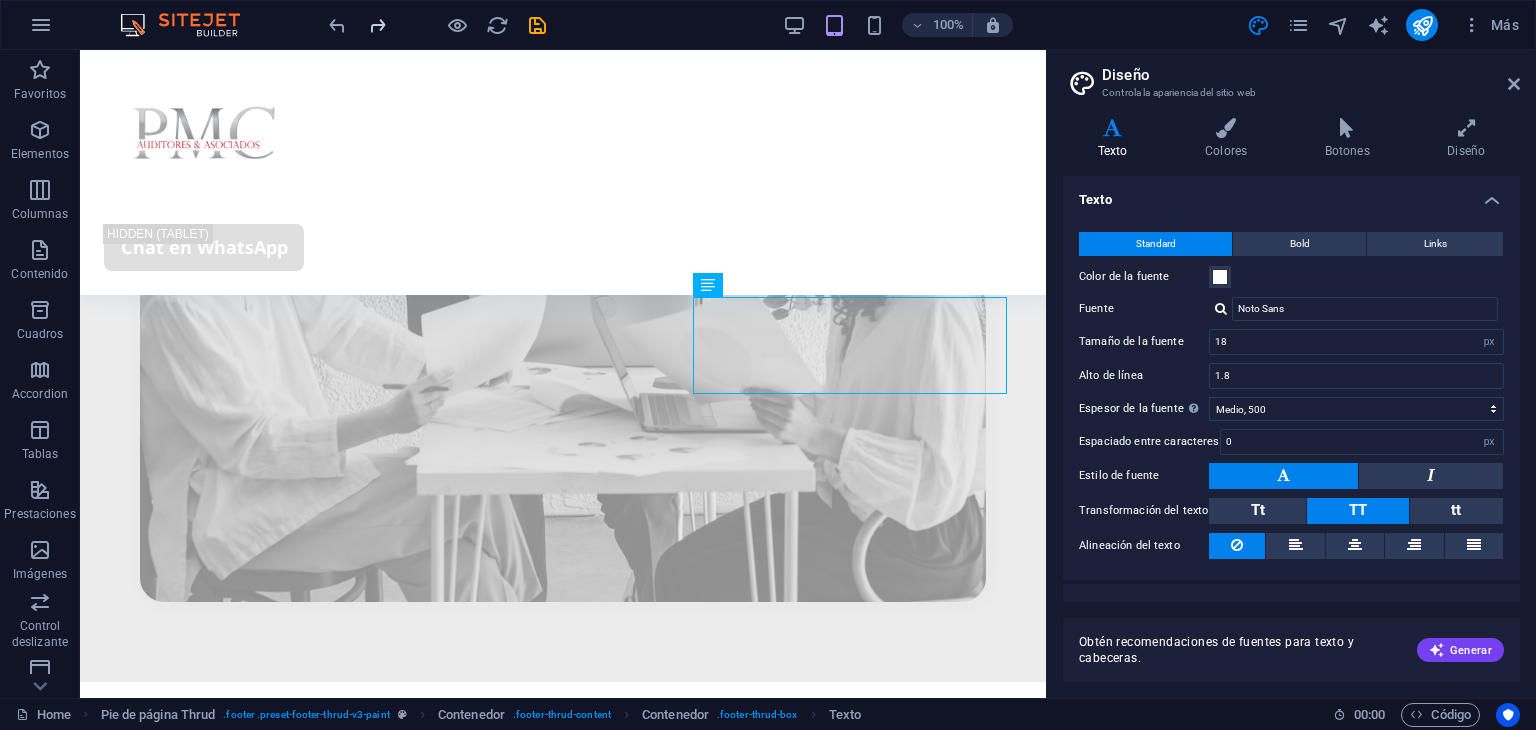 click at bounding box center [377, 25] 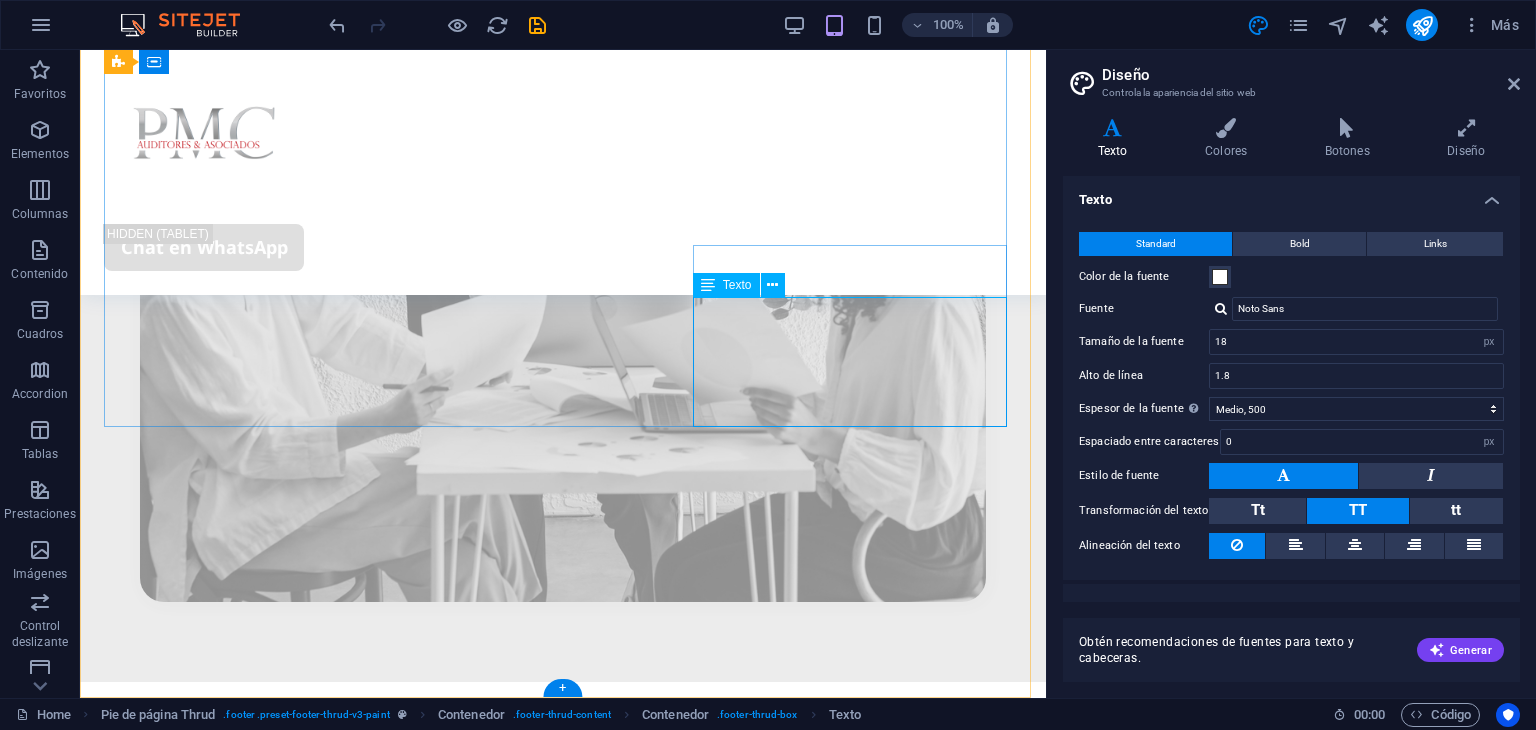 click on "+593 [PHONE]     [EMAIL]       [COUNTRY] - [CITY]   [POSTAL_CODE]      www.auditorespmc.com" at bounding box center [563, 3274] 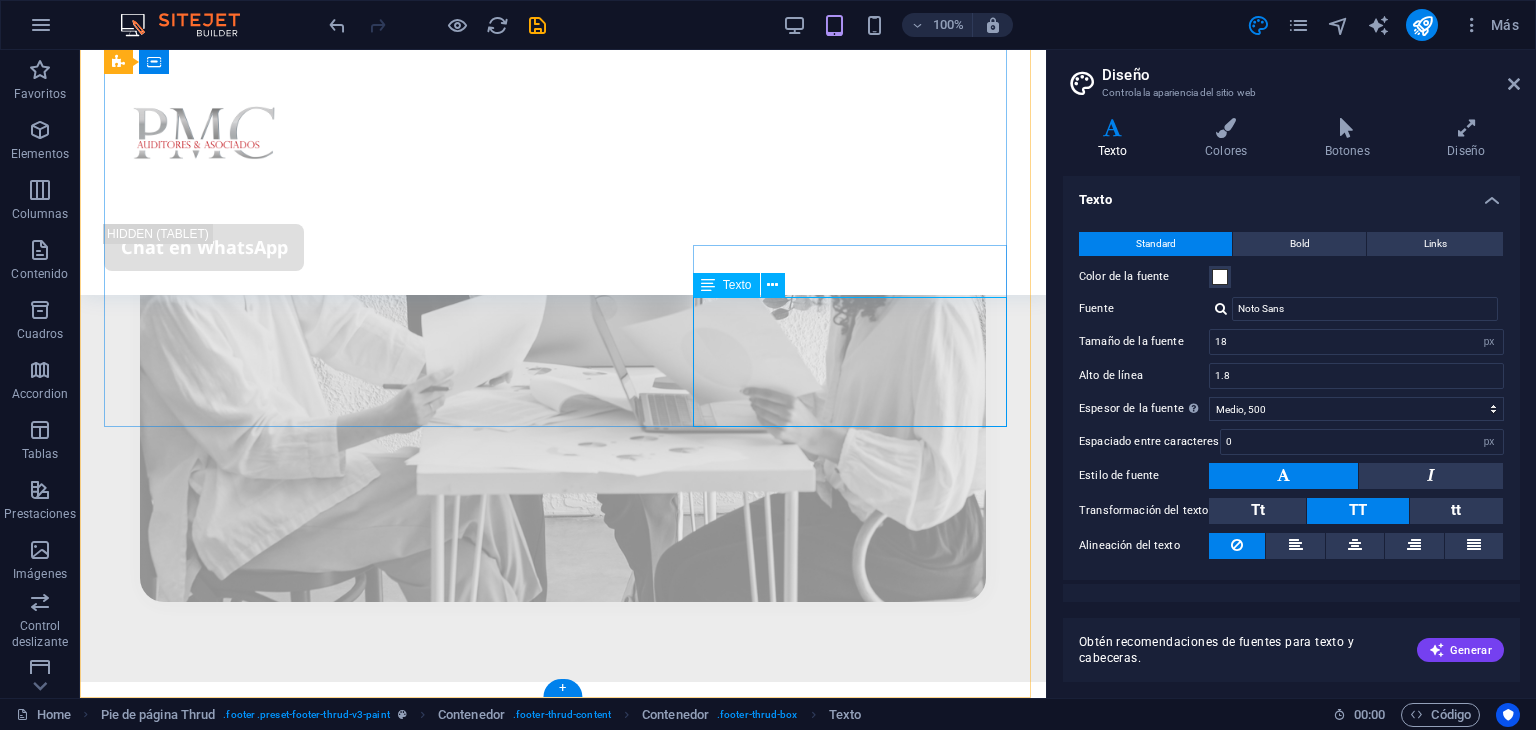 scroll, scrollTop: 5246, scrollLeft: 0, axis: vertical 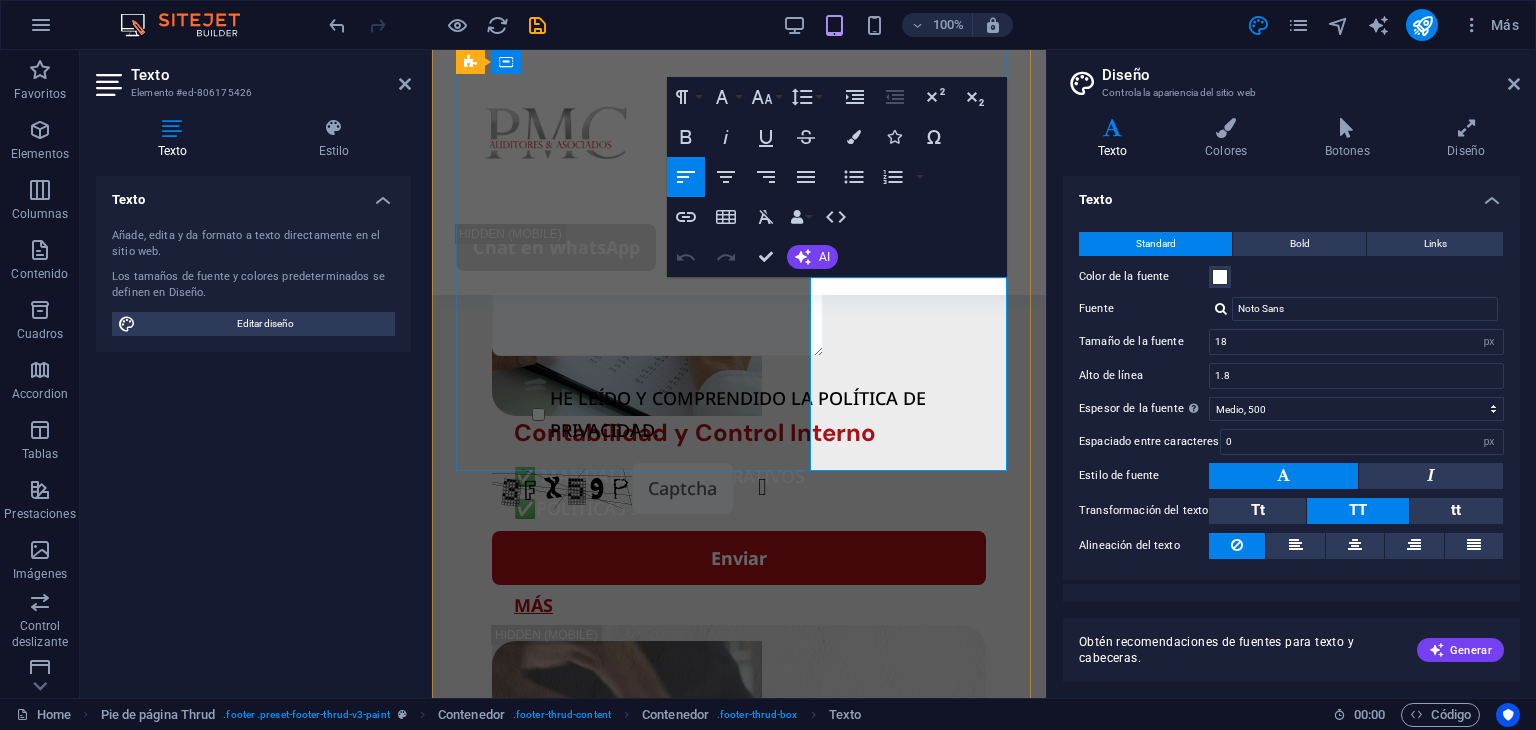 click on "[EMAIL]" at bounding box center (483, 3367) 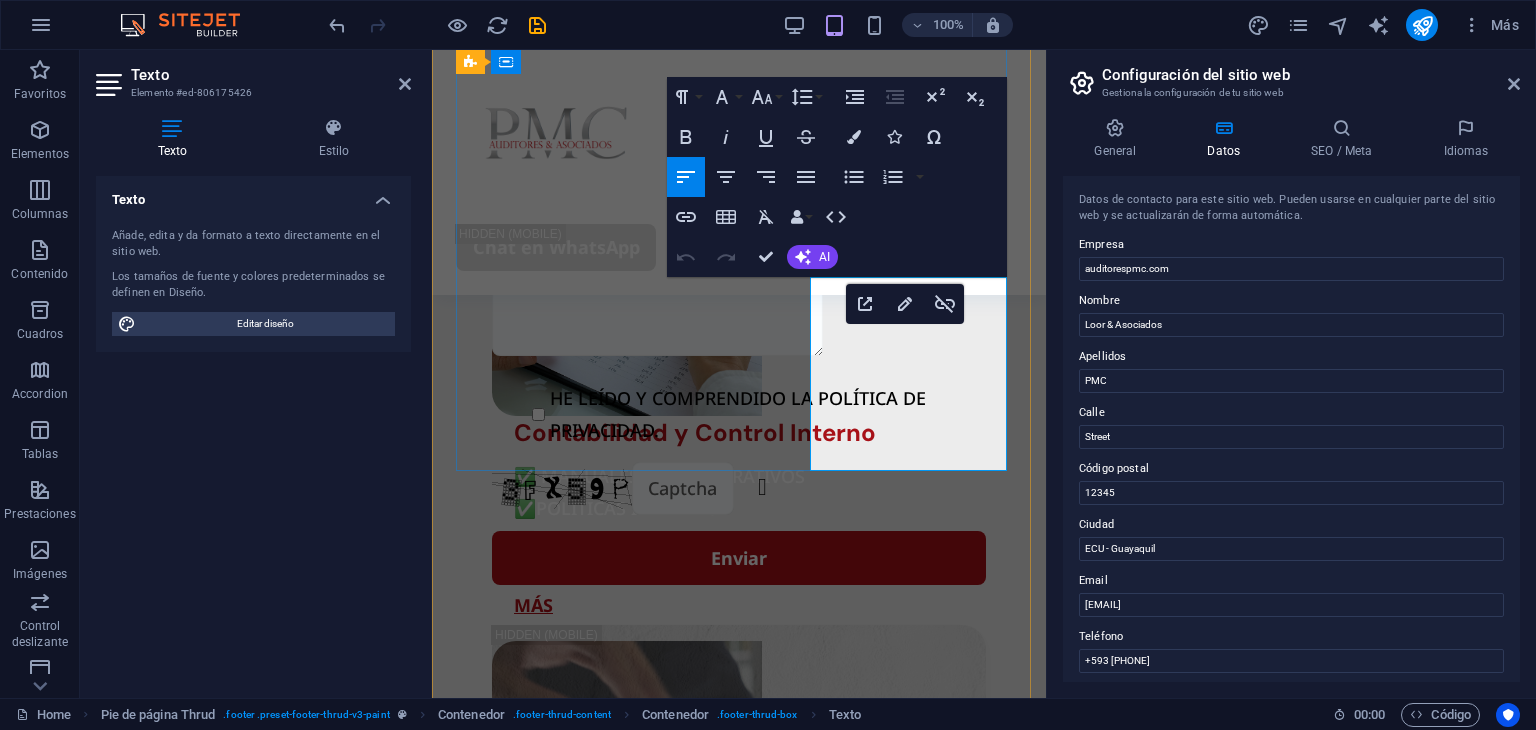 drag, startPoint x: 896, startPoint y: 390, endPoint x: 810, endPoint y: 361, distance: 90.75792 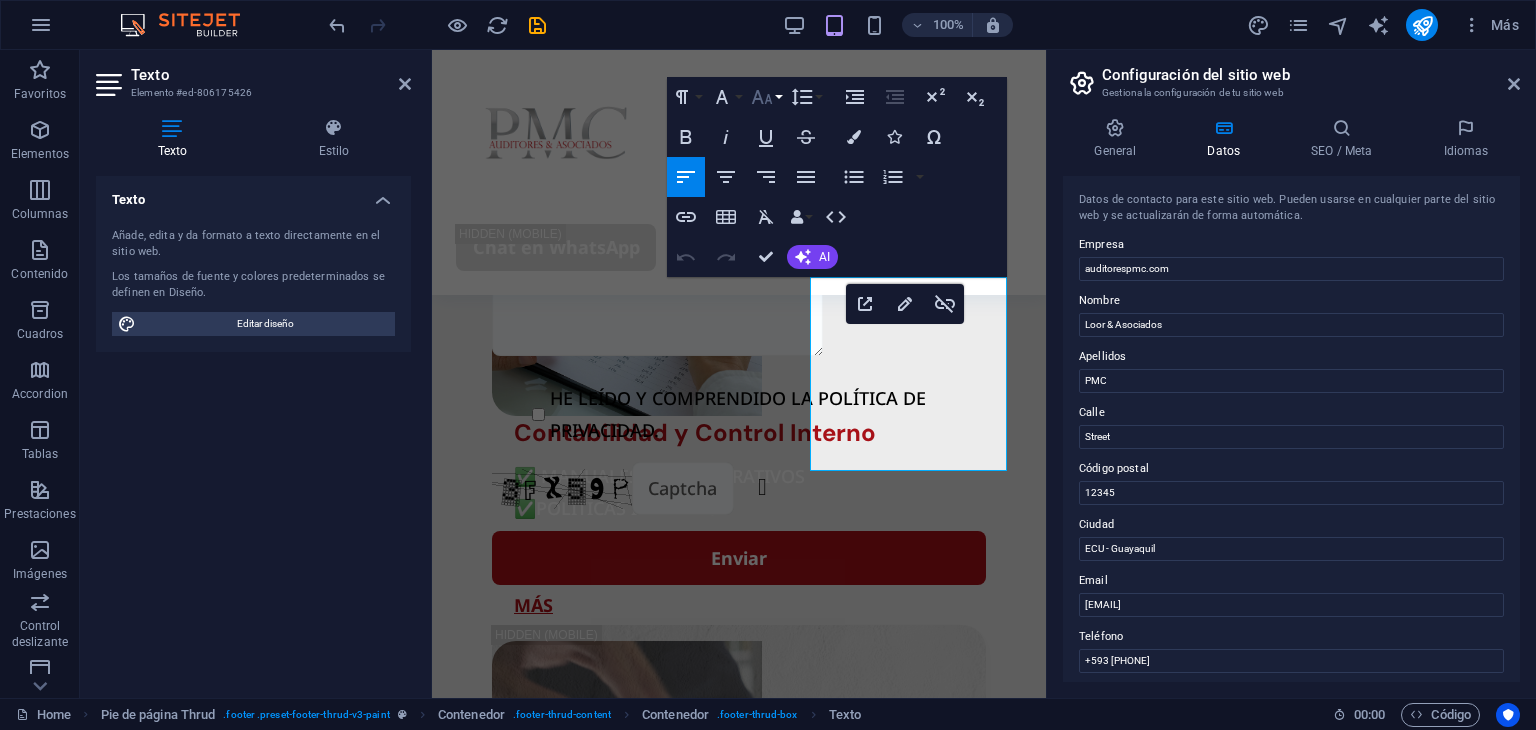 click 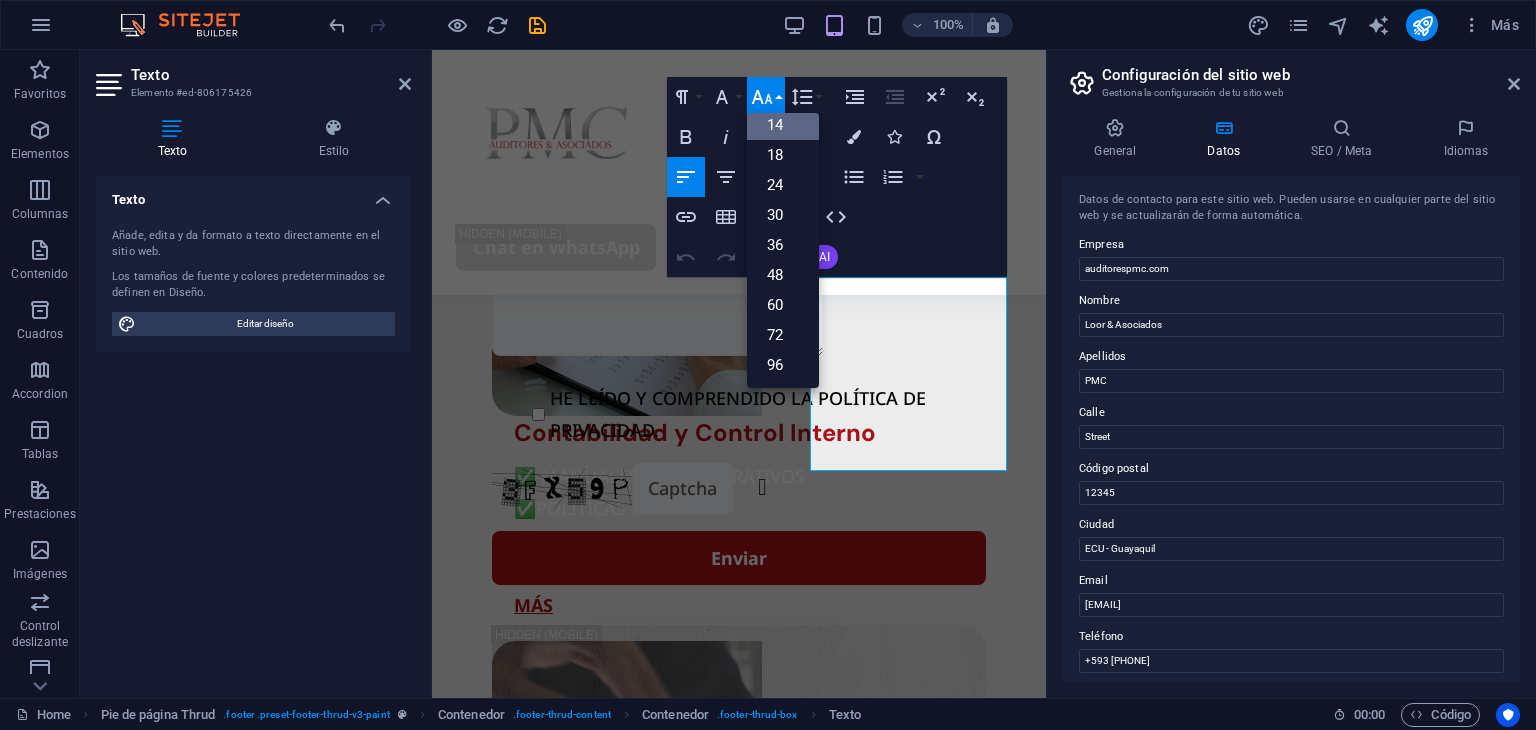 scroll, scrollTop: 160, scrollLeft: 0, axis: vertical 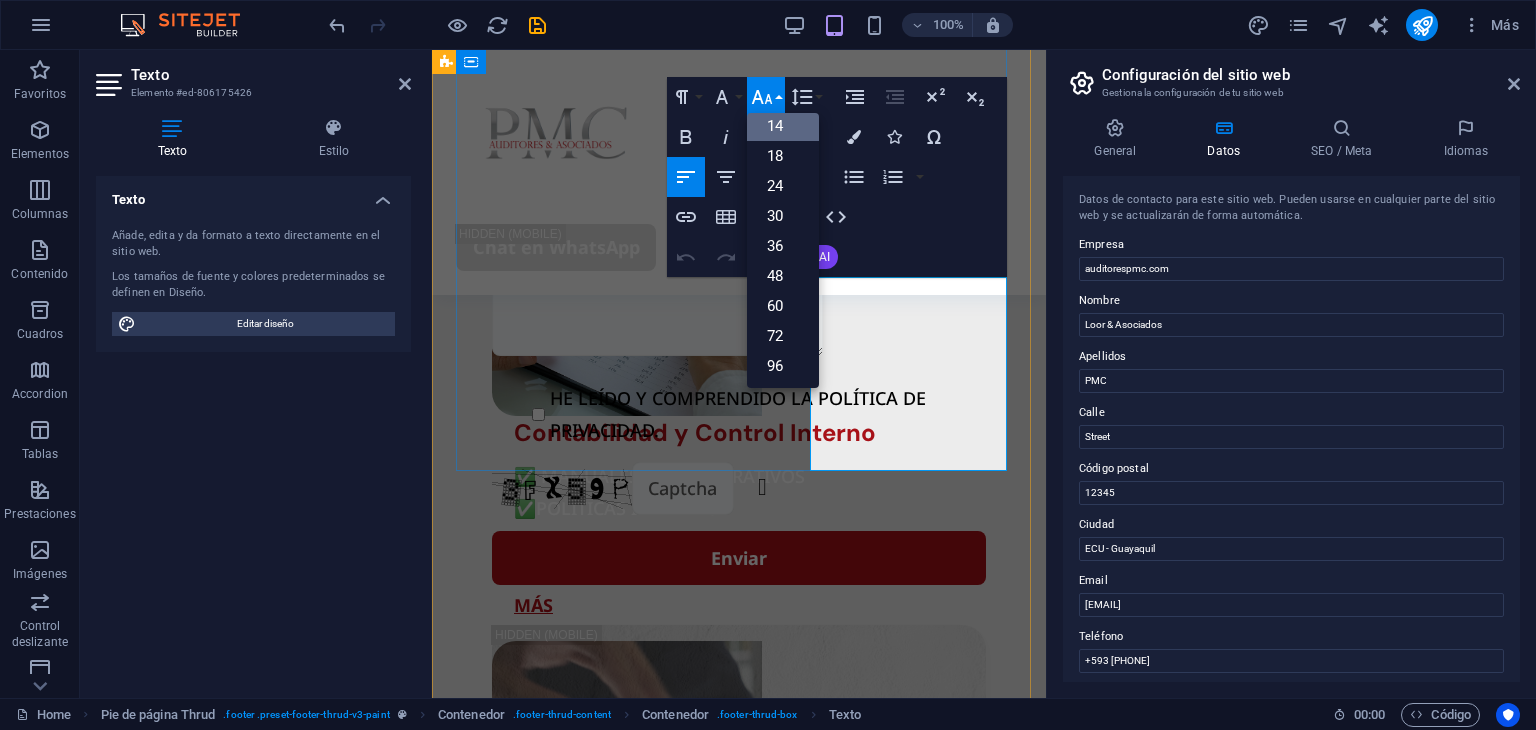 click on "[EMAIL]" at bounding box center (739, 3062) 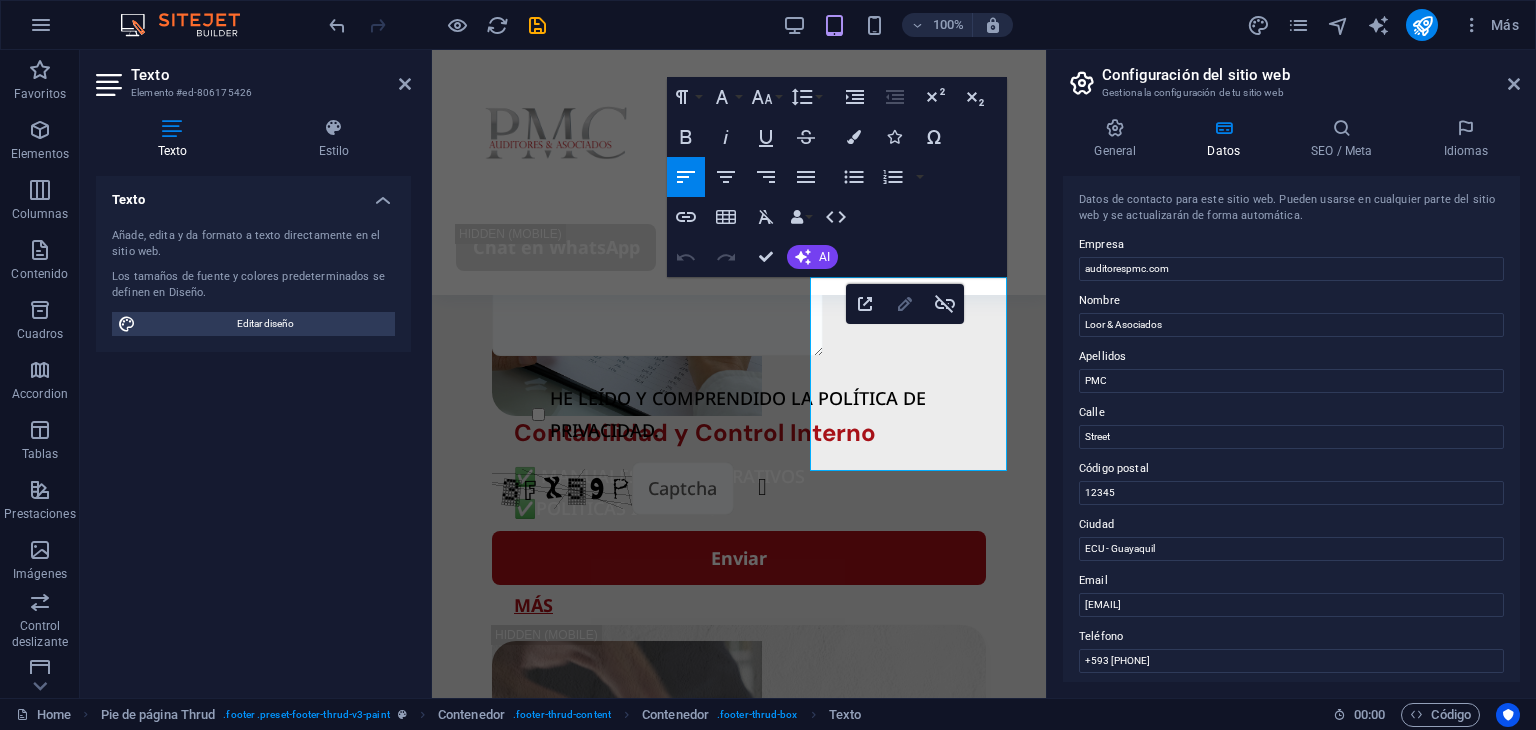 click 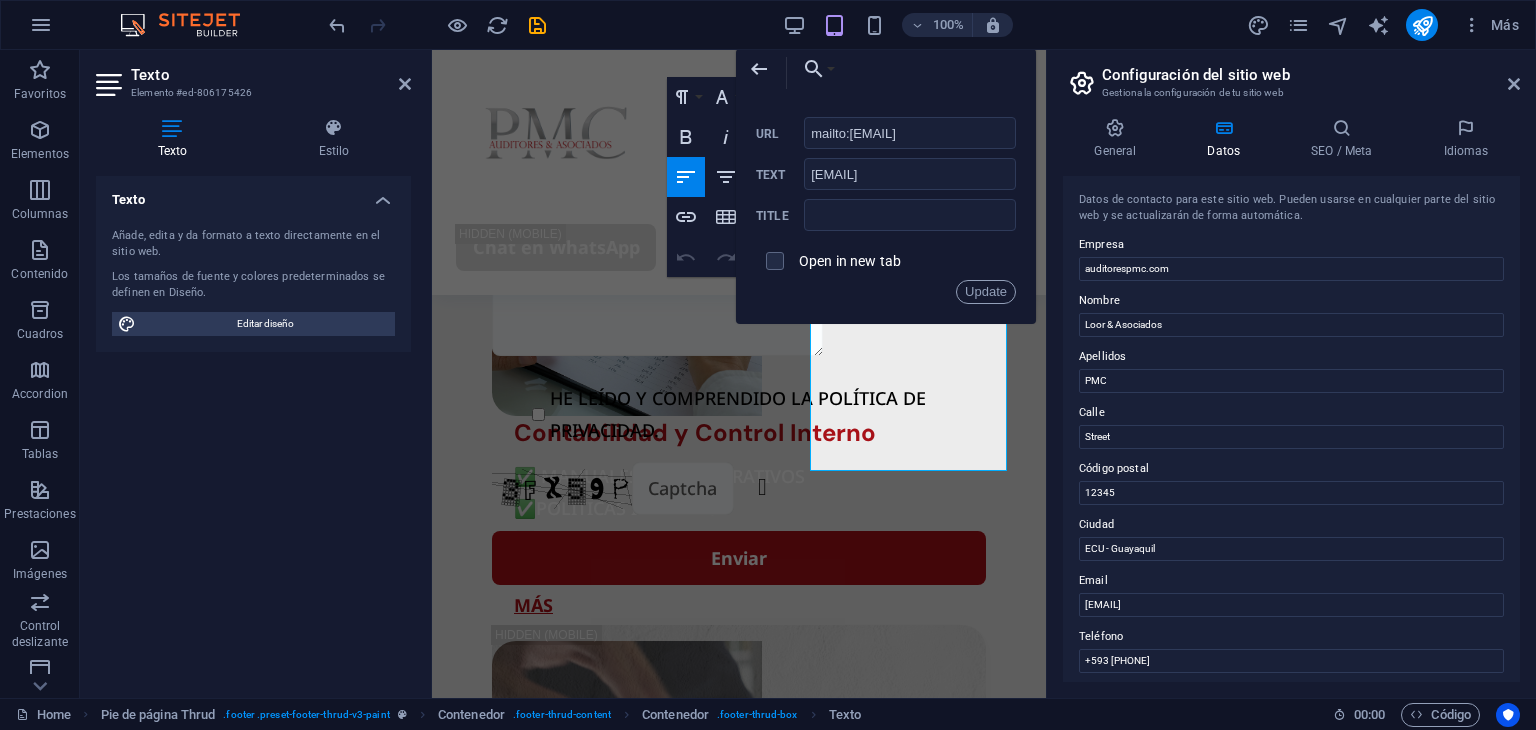scroll, scrollTop: 0, scrollLeft: 26, axis: horizontal 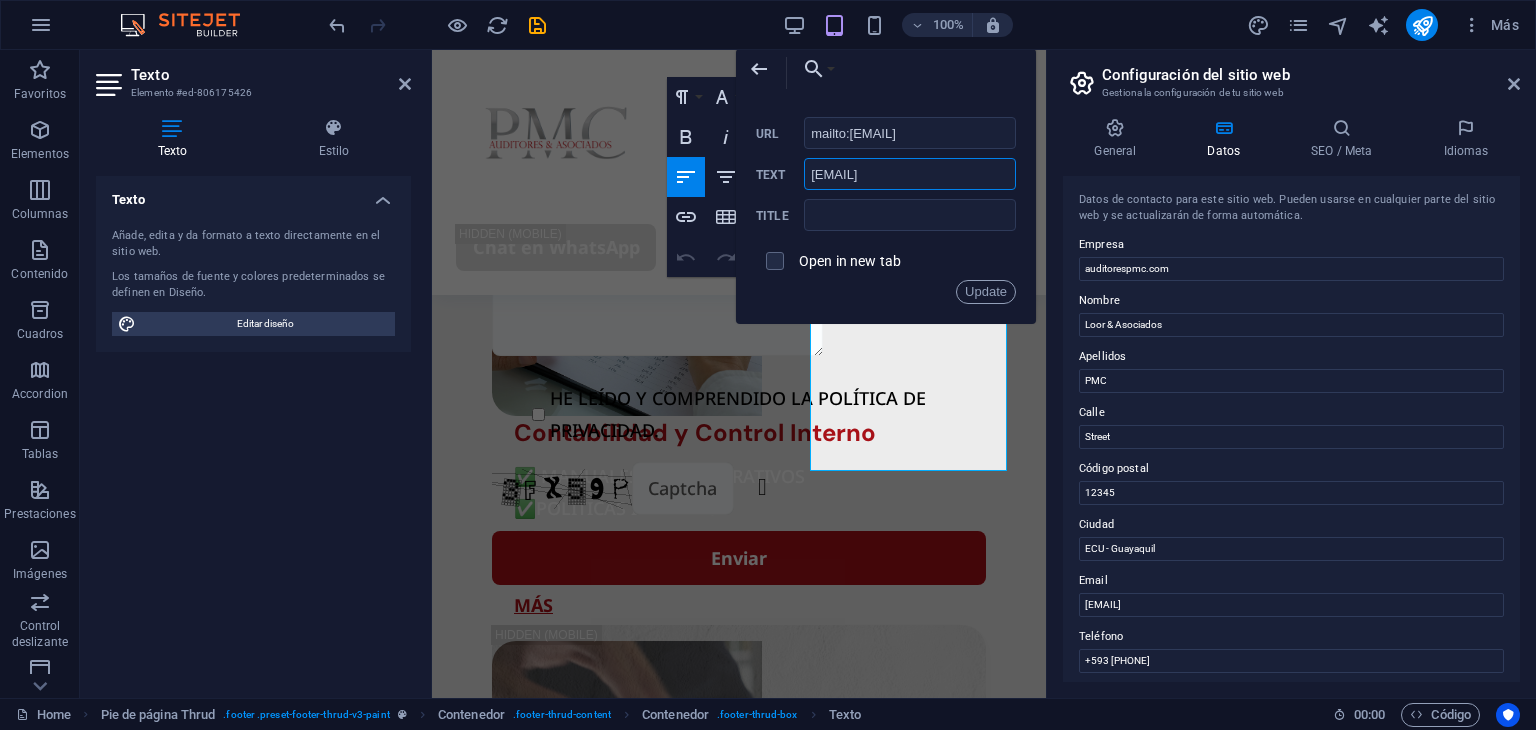 click on "[EMAIL]" at bounding box center [910, 174] 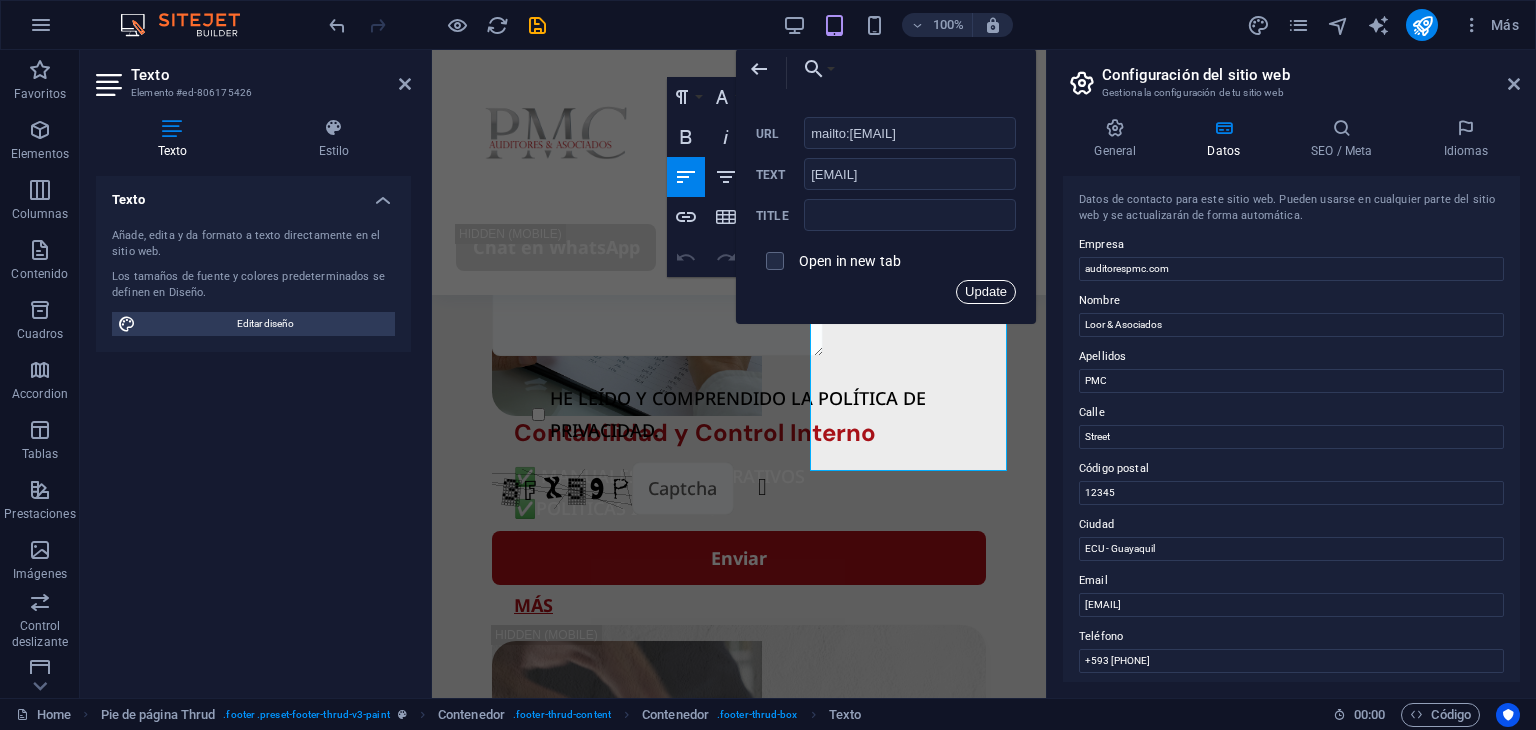 click on "Update" at bounding box center (986, 292) 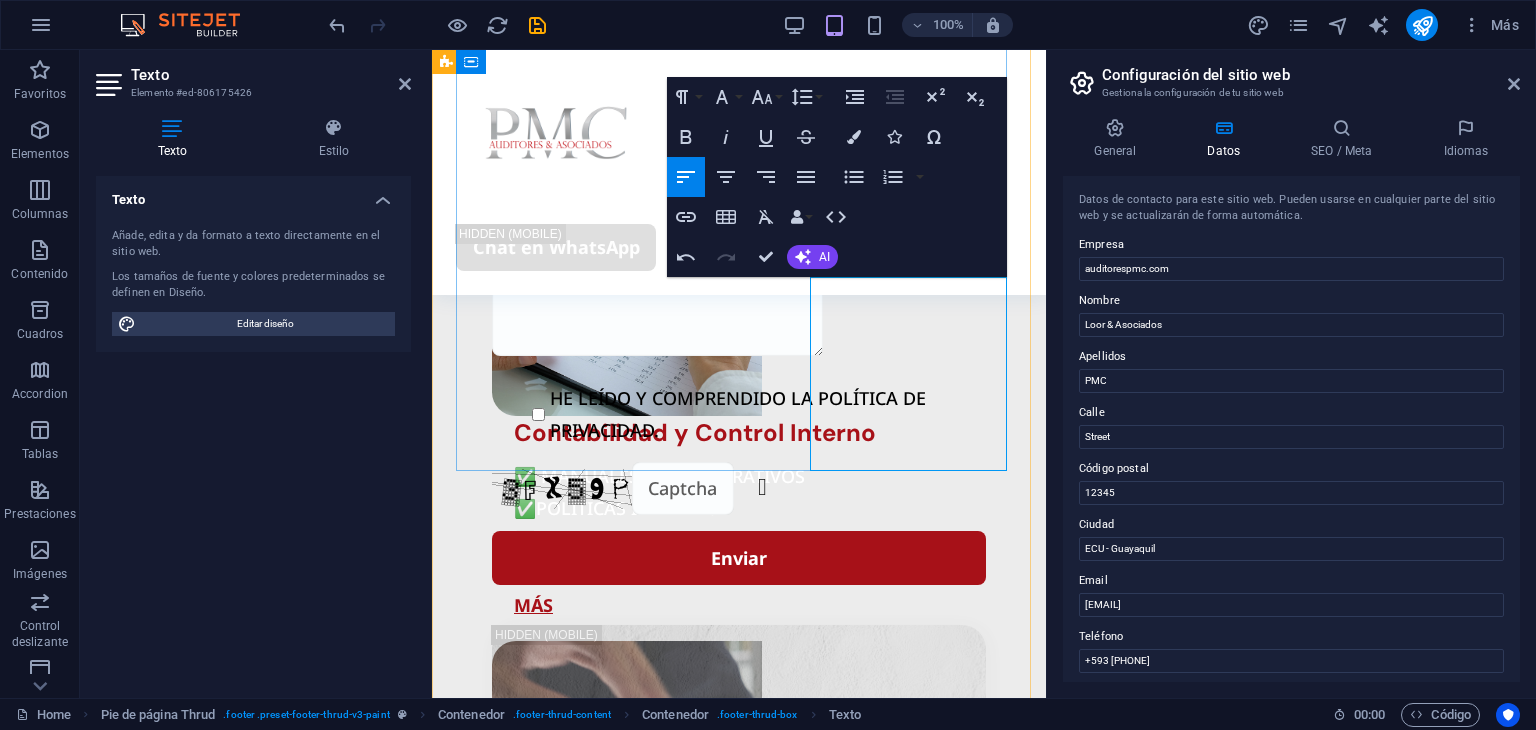 click on "[EMAIL]" at bounding box center [739, 3062] 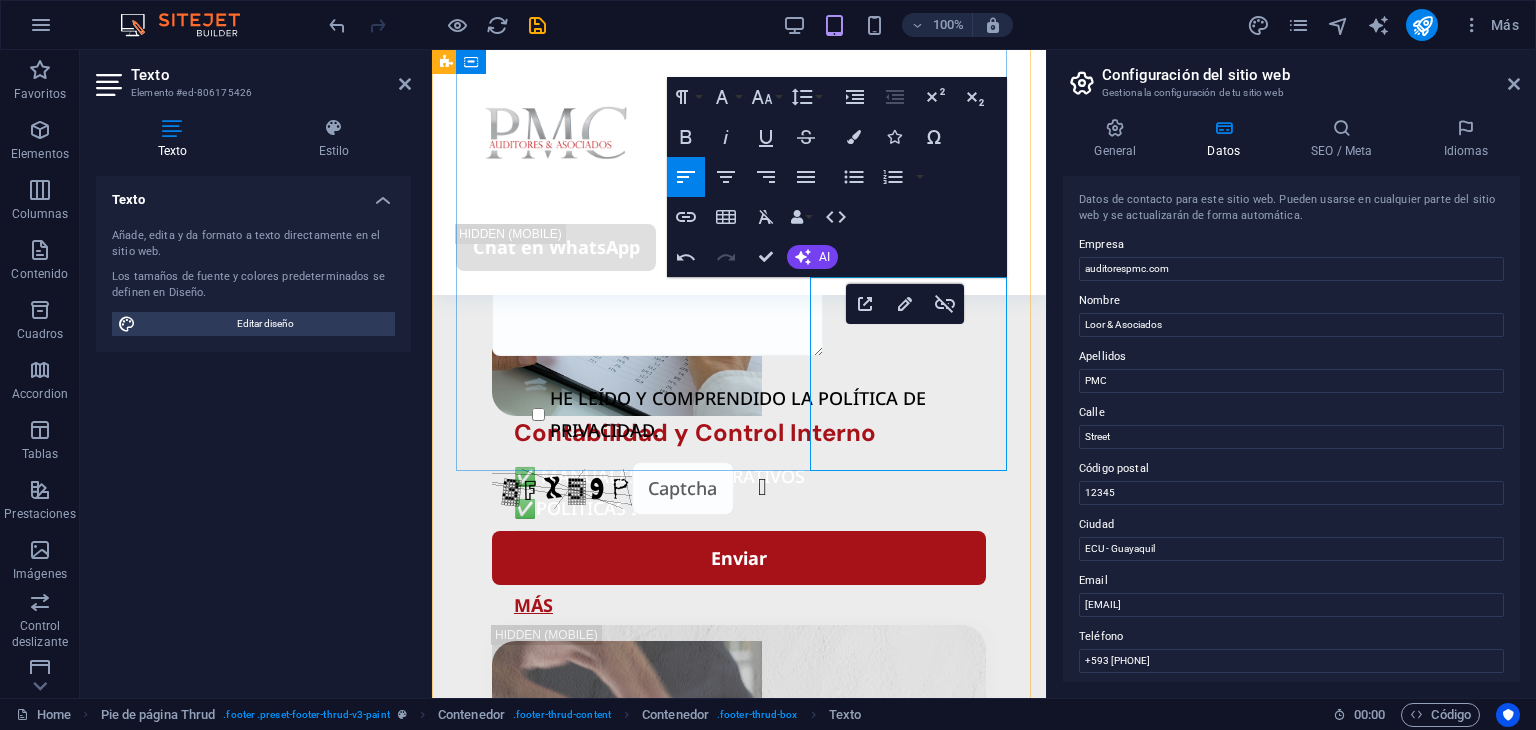 click on "[EMAIL]" at bounding box center [739, 3062] 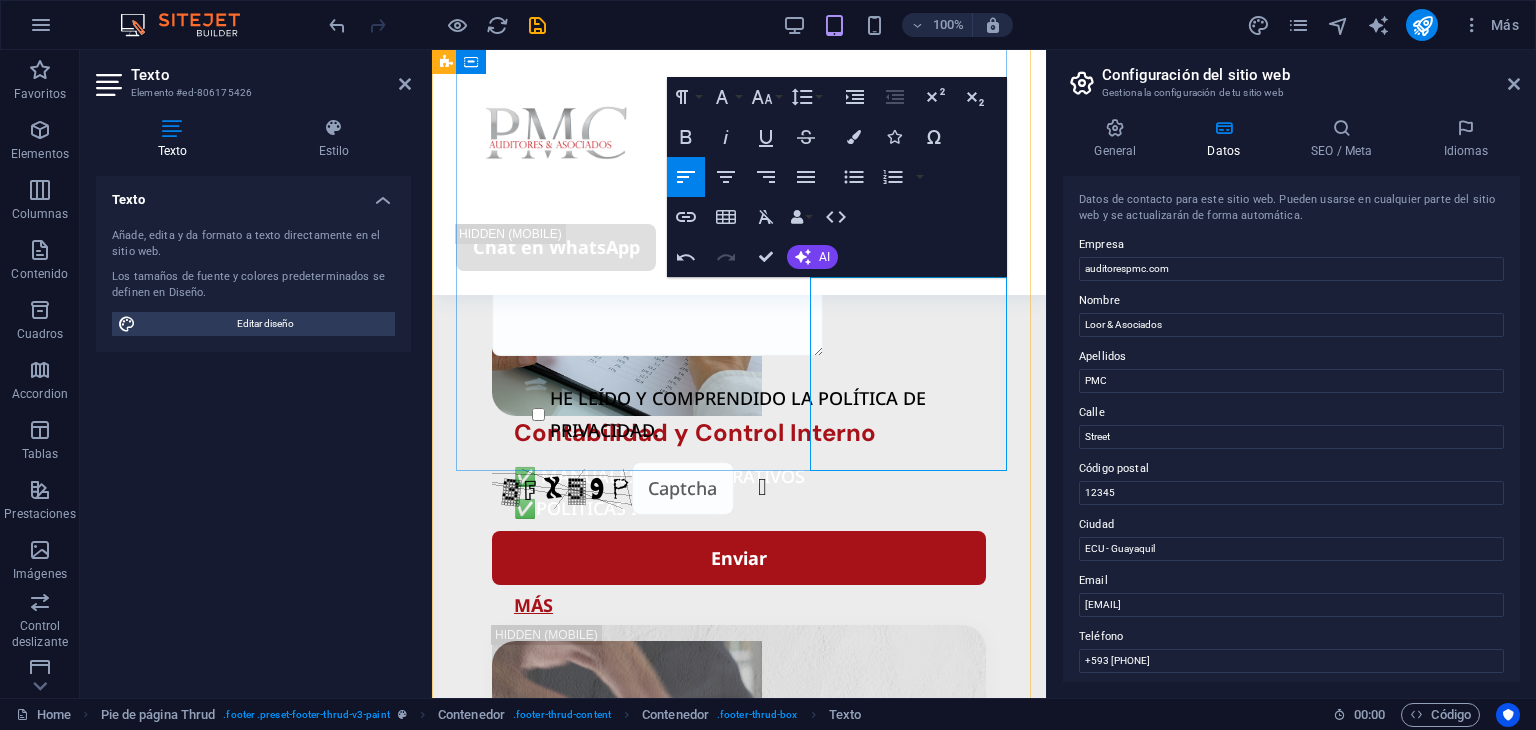 click on "[EMAIL]" at bounding box center (739, 3062) 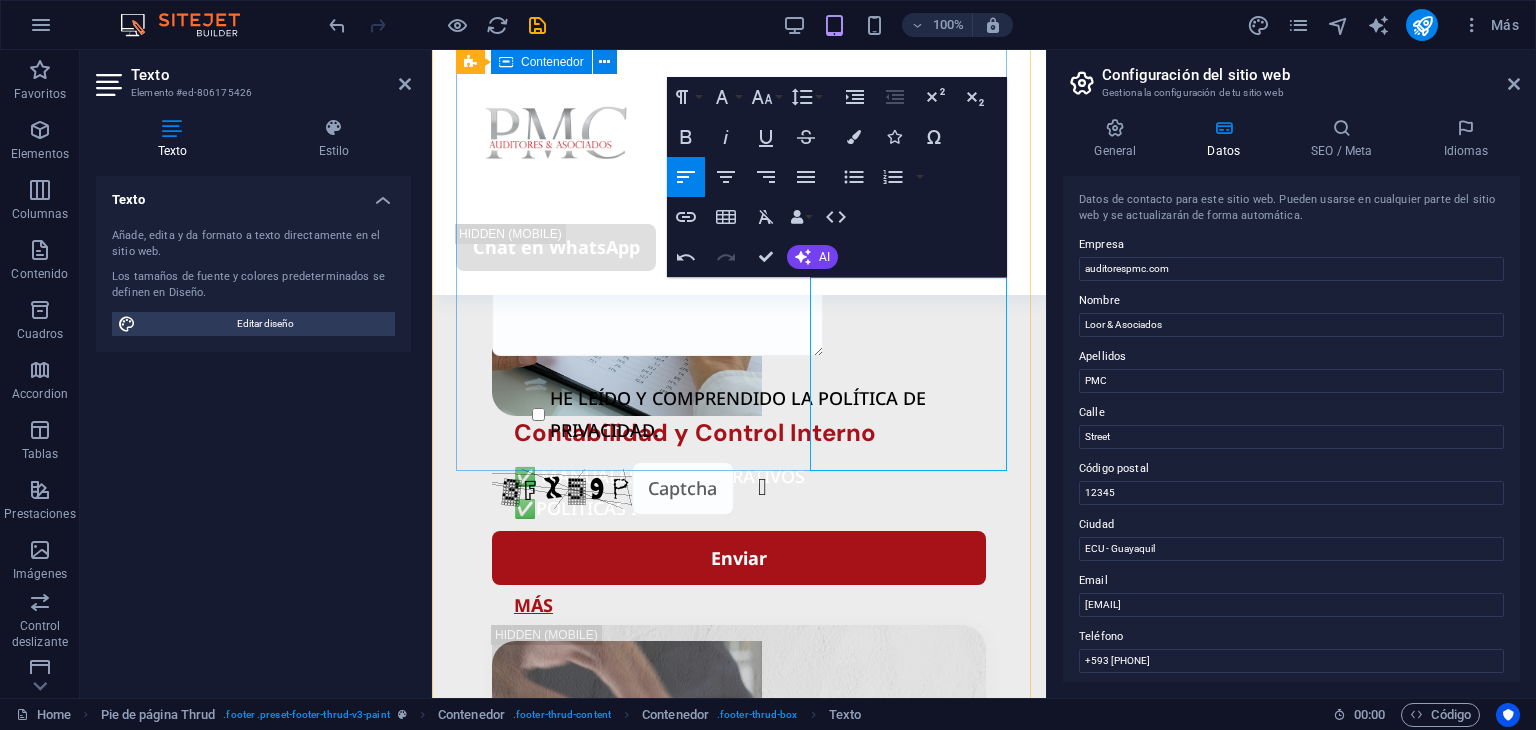 drag, startPoint x: 872, startPoint y: 389, endPoint x: 805, endPoint y: 357, distance: 74.24958 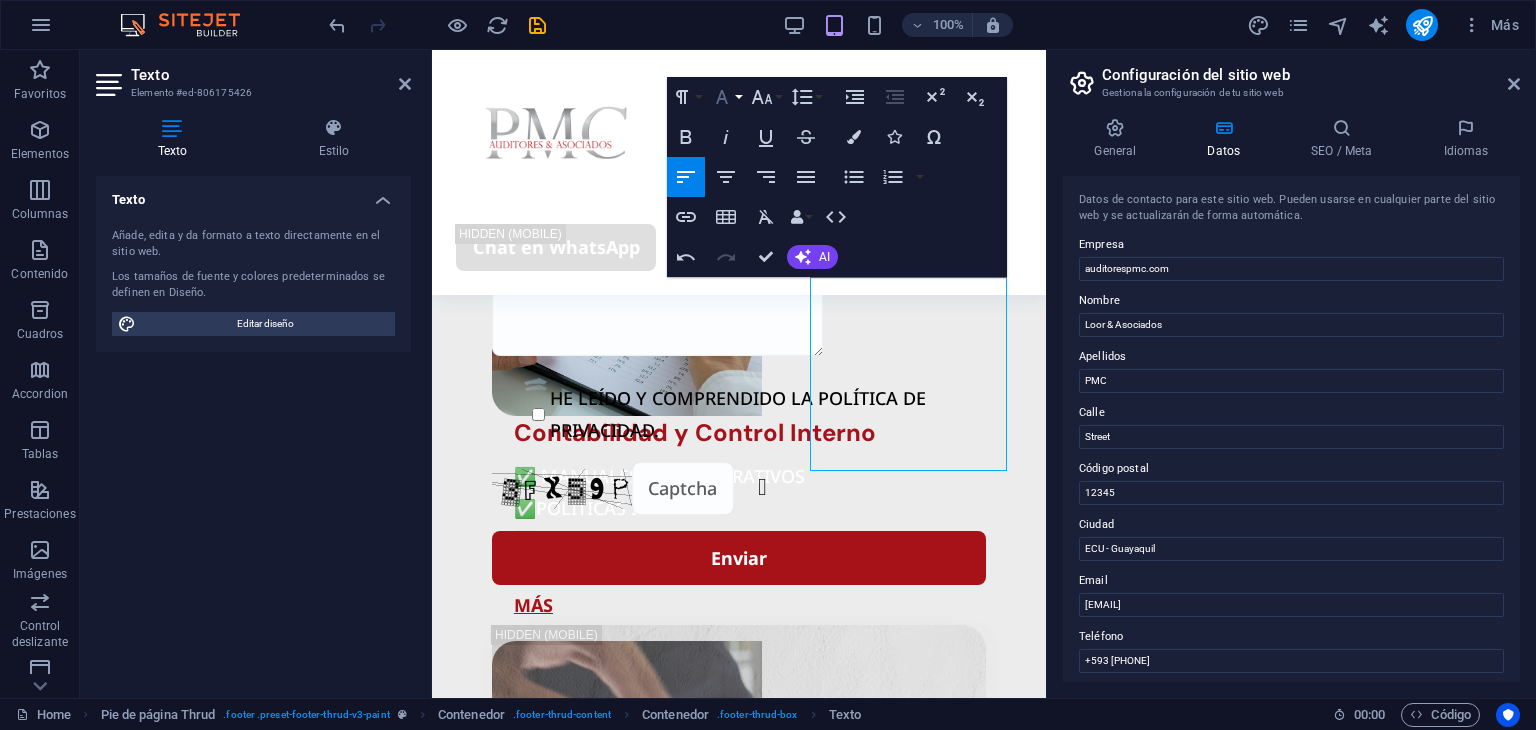 click 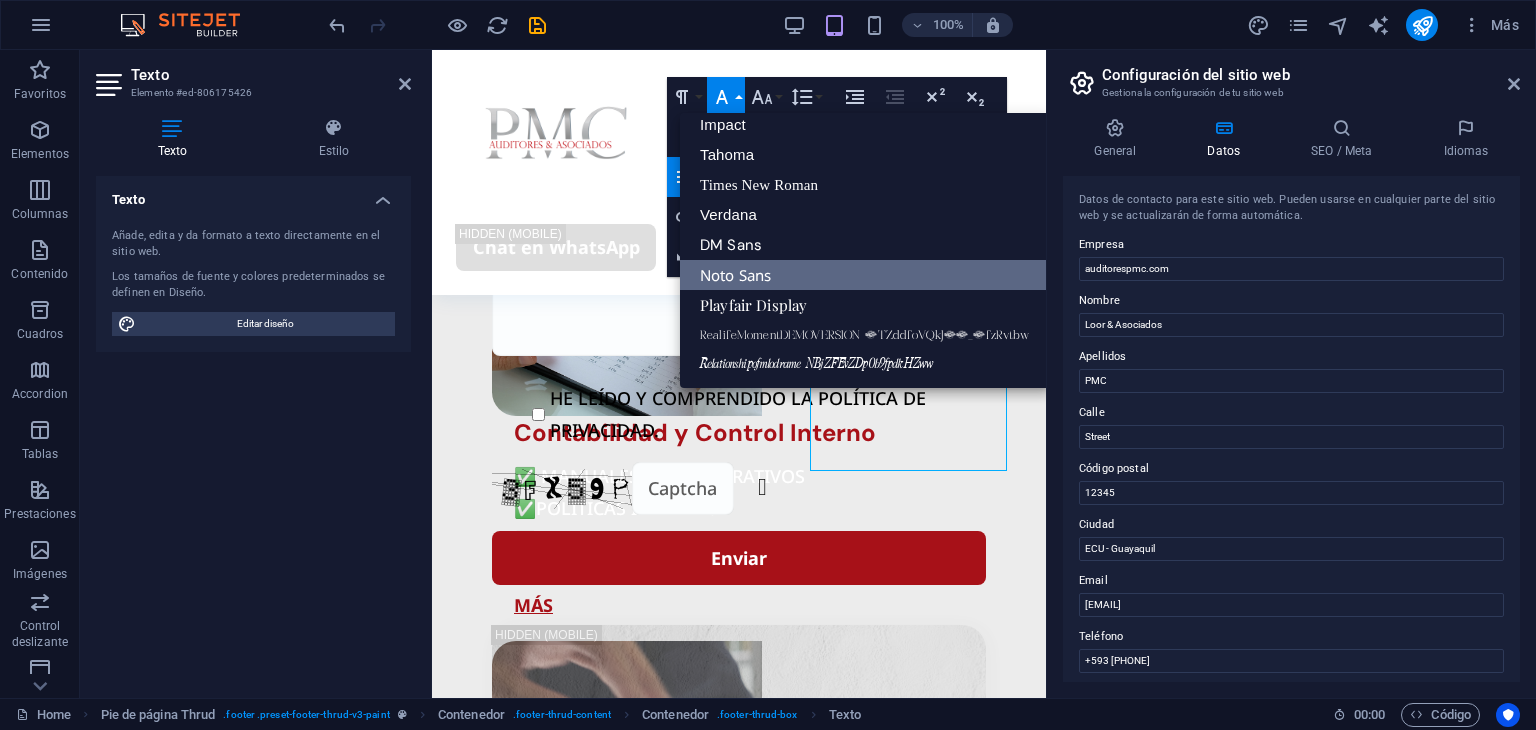 scroll, scrollTop: 71, scrollLeft: 0, axis: vertical 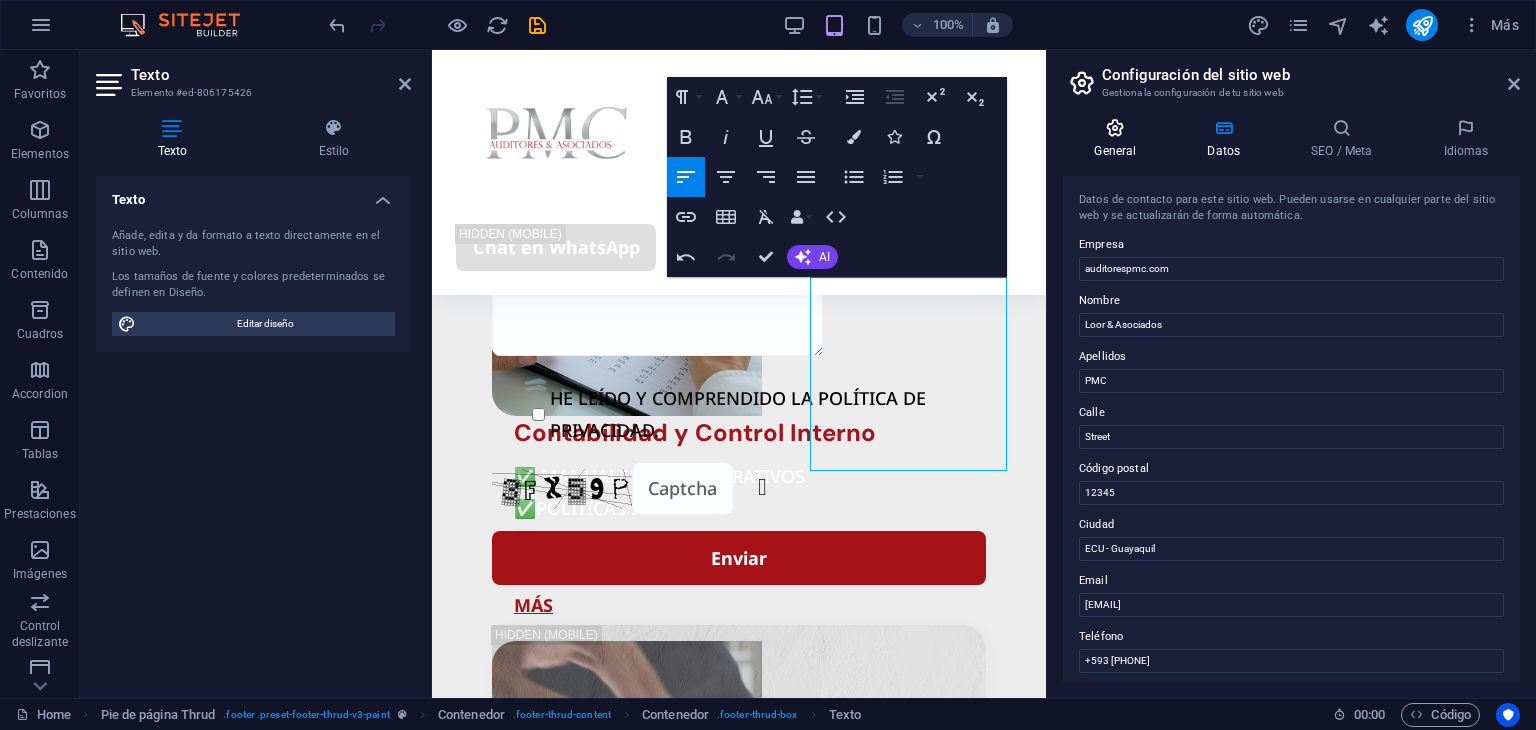 click on "General" at bounding box center (1119, 139) 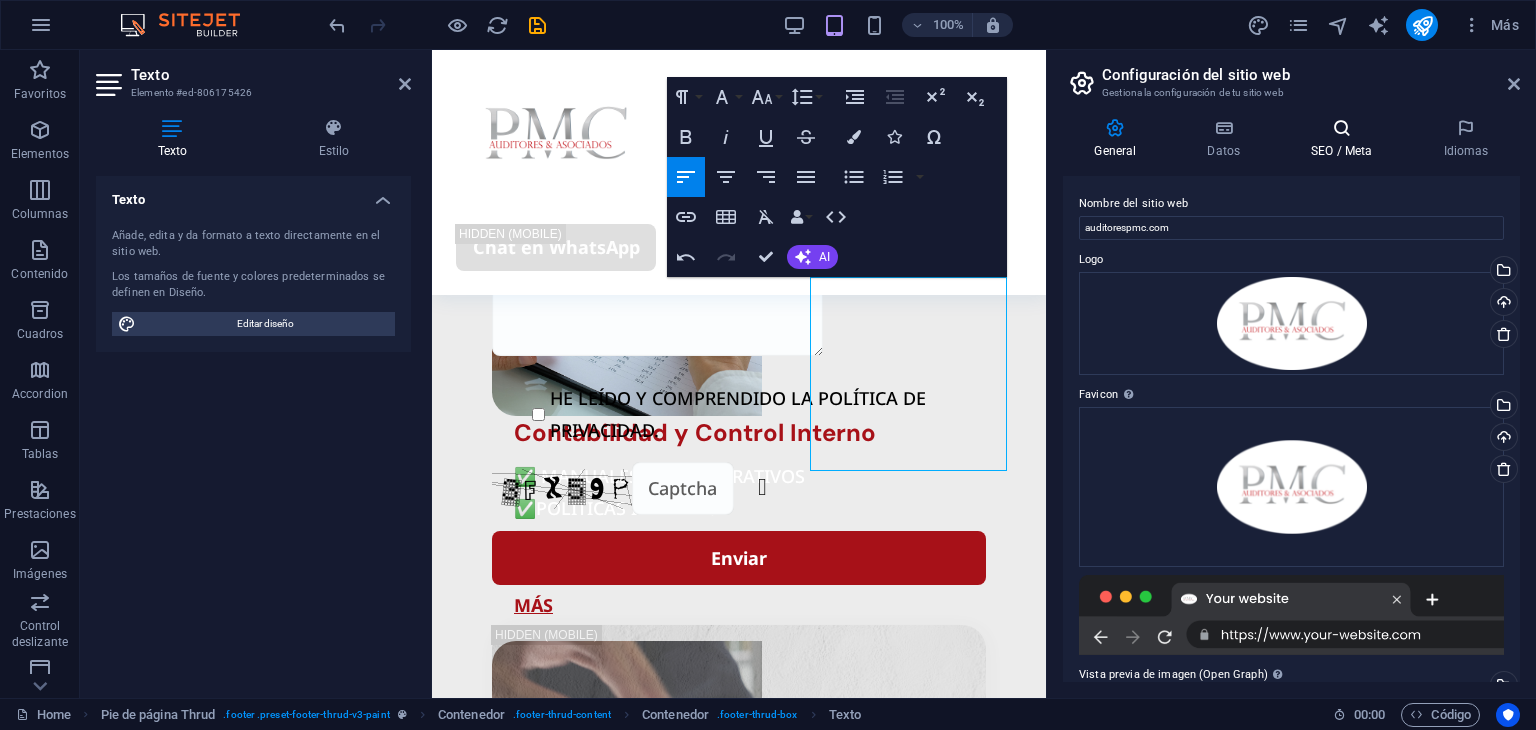 click on "SEO / Meta" at bounding box center [1346, 139] 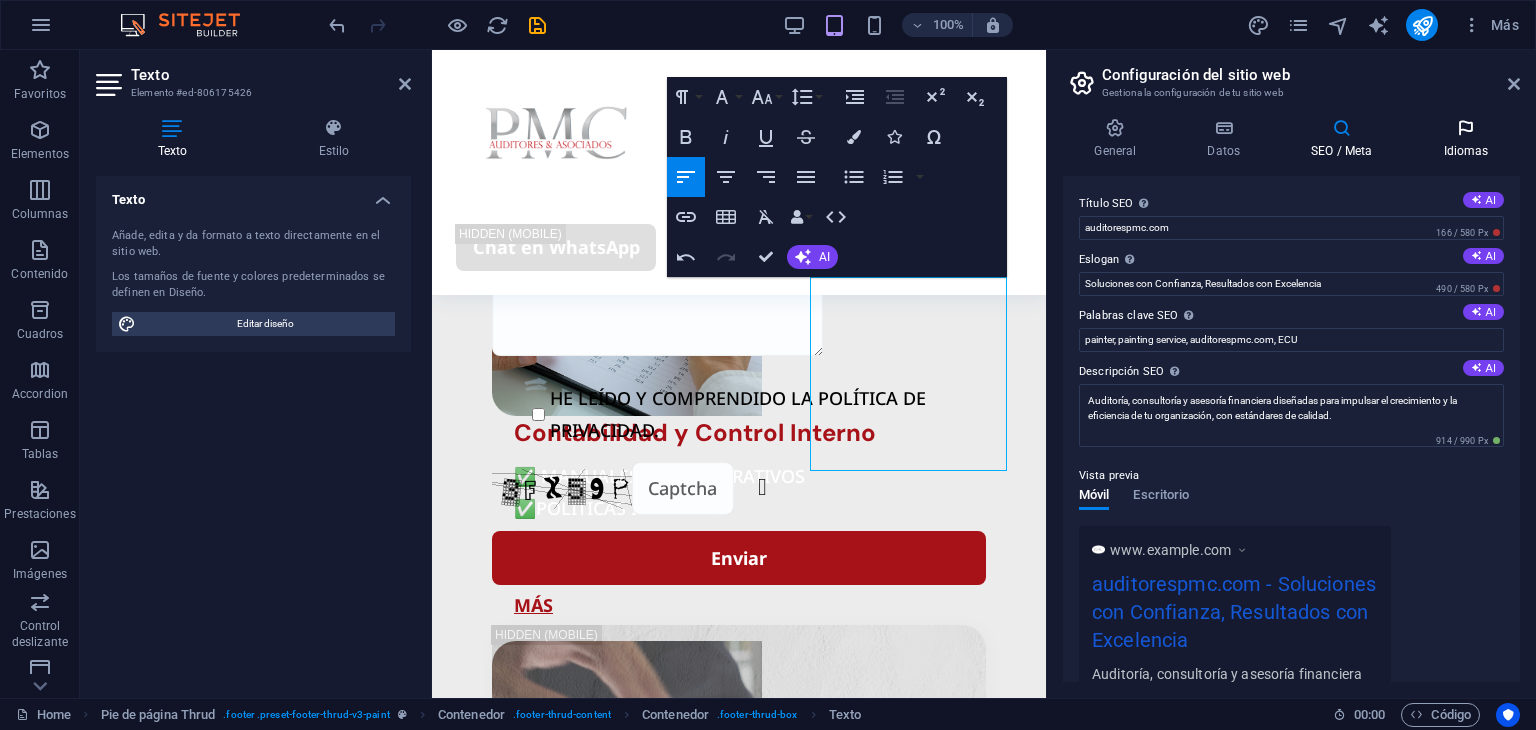 click on "Idiomas" at bounding box center [1466, 139] 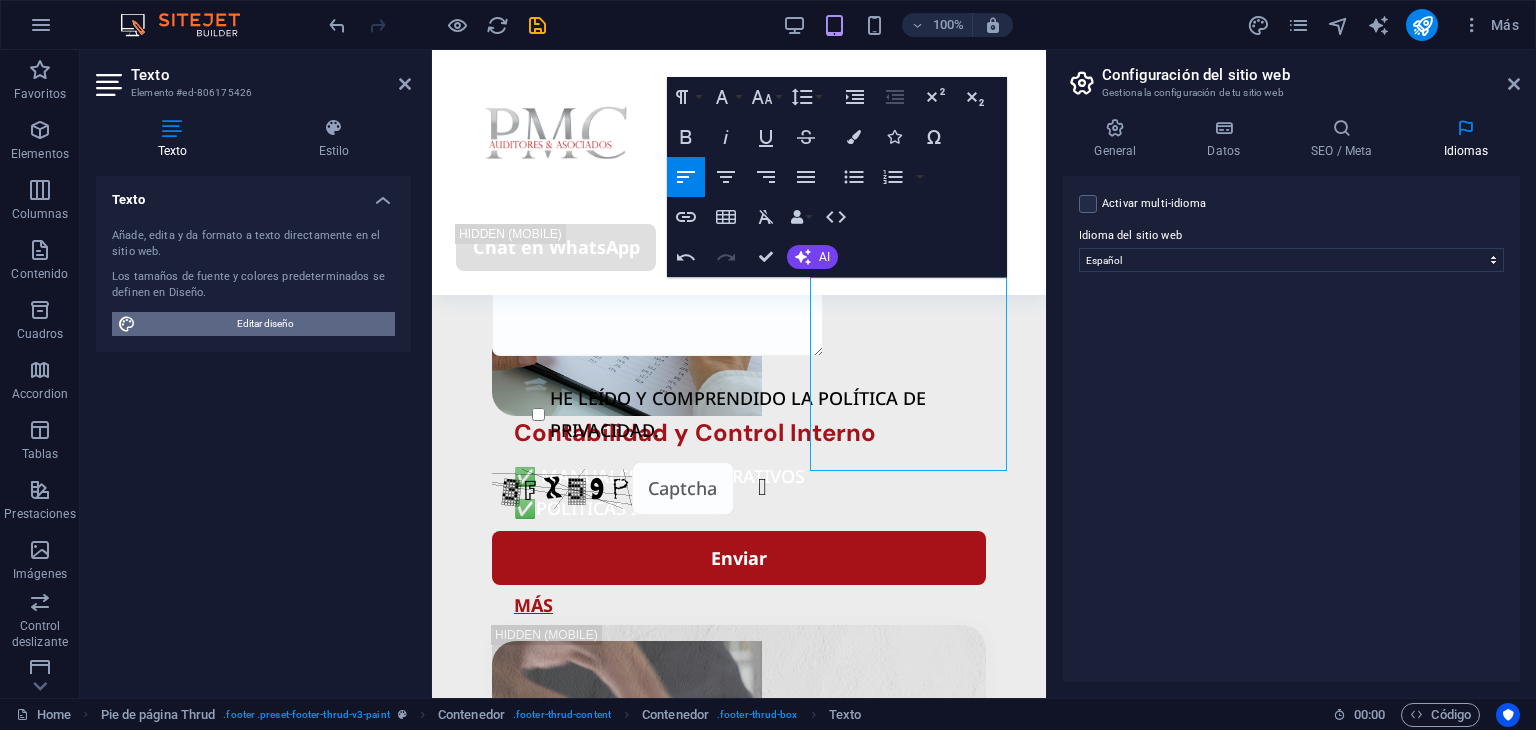 click on "Editar diseño" at bounding box center (265, 324) 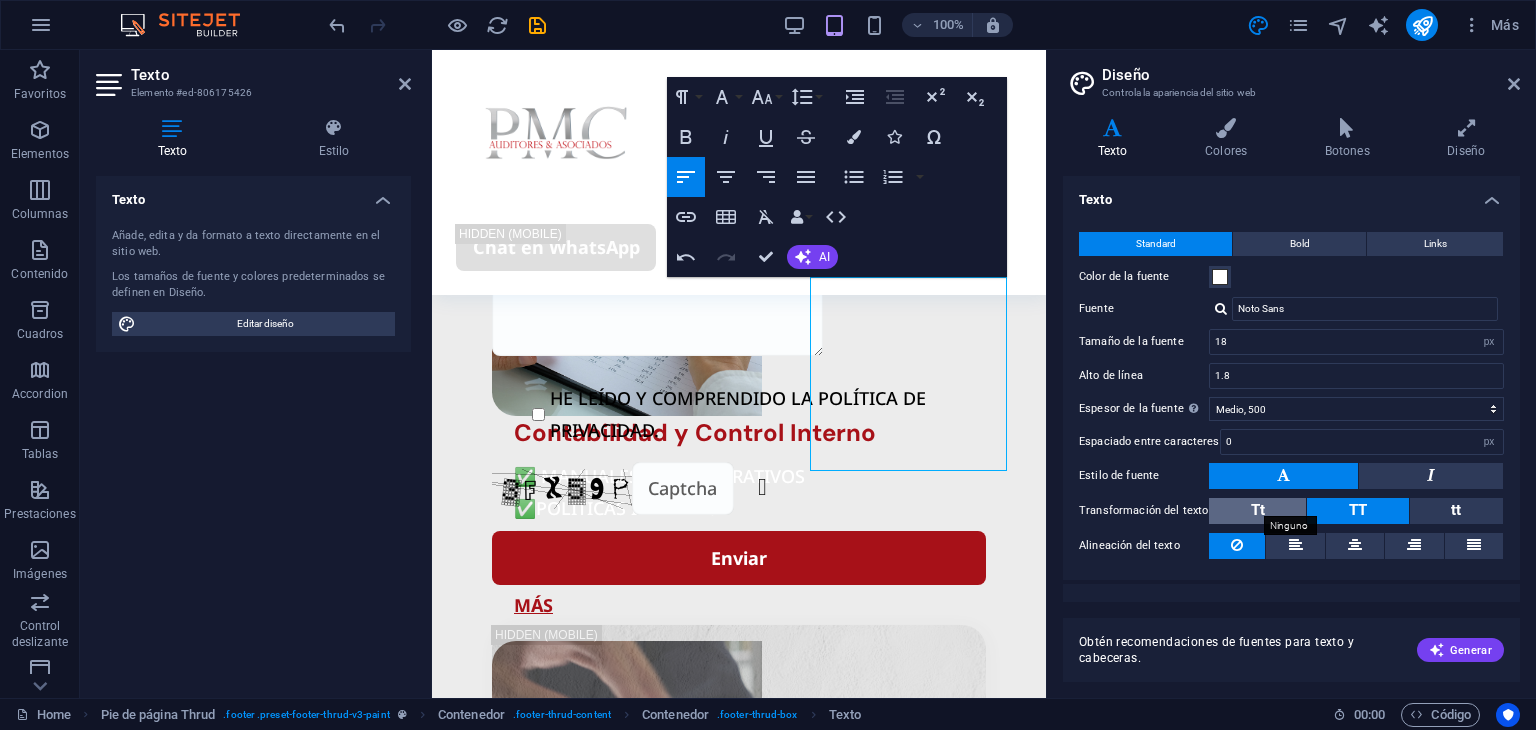 click on "Tt" at bounding box center [1258, 510] 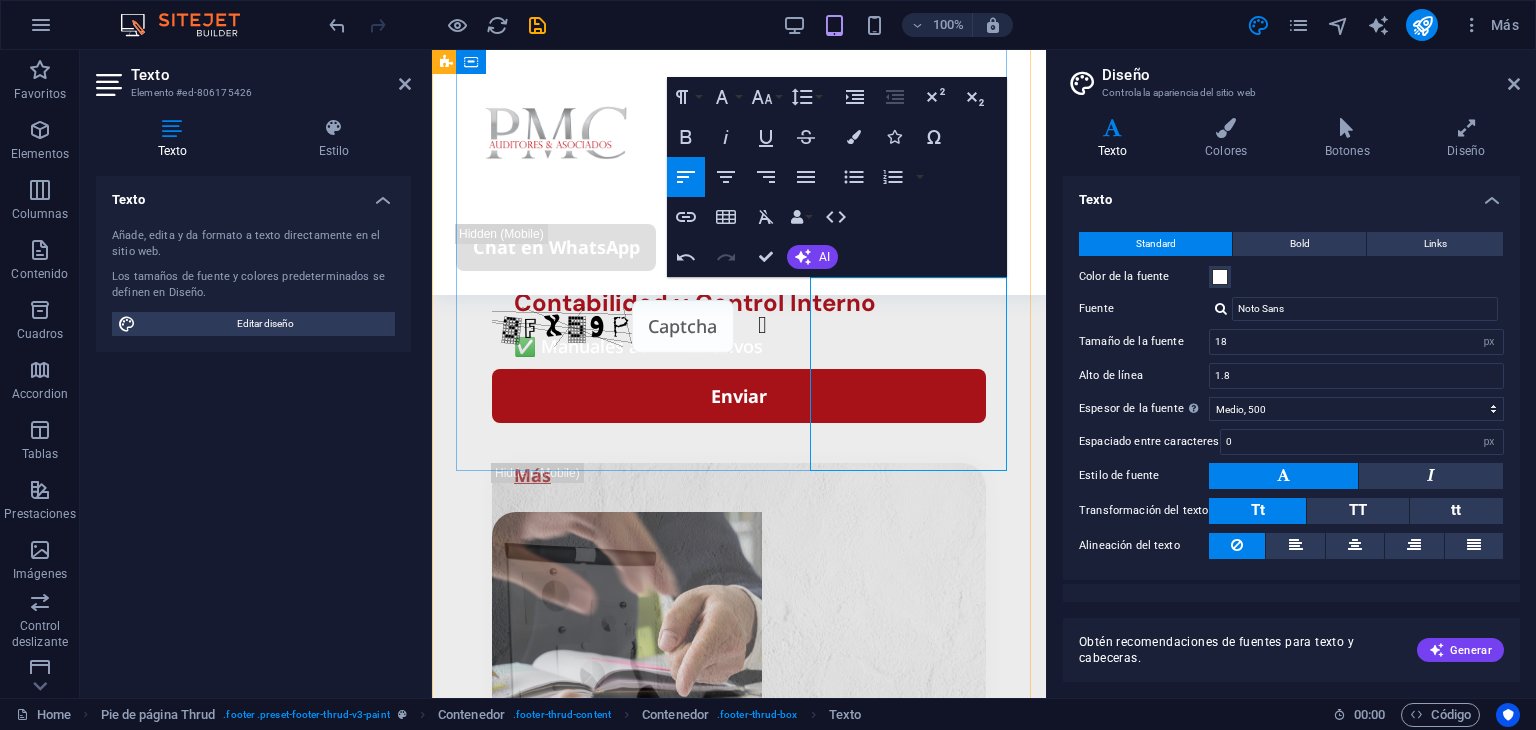 scroll, scrollTop: 5212, scrollLeft: 0, axis: vertical 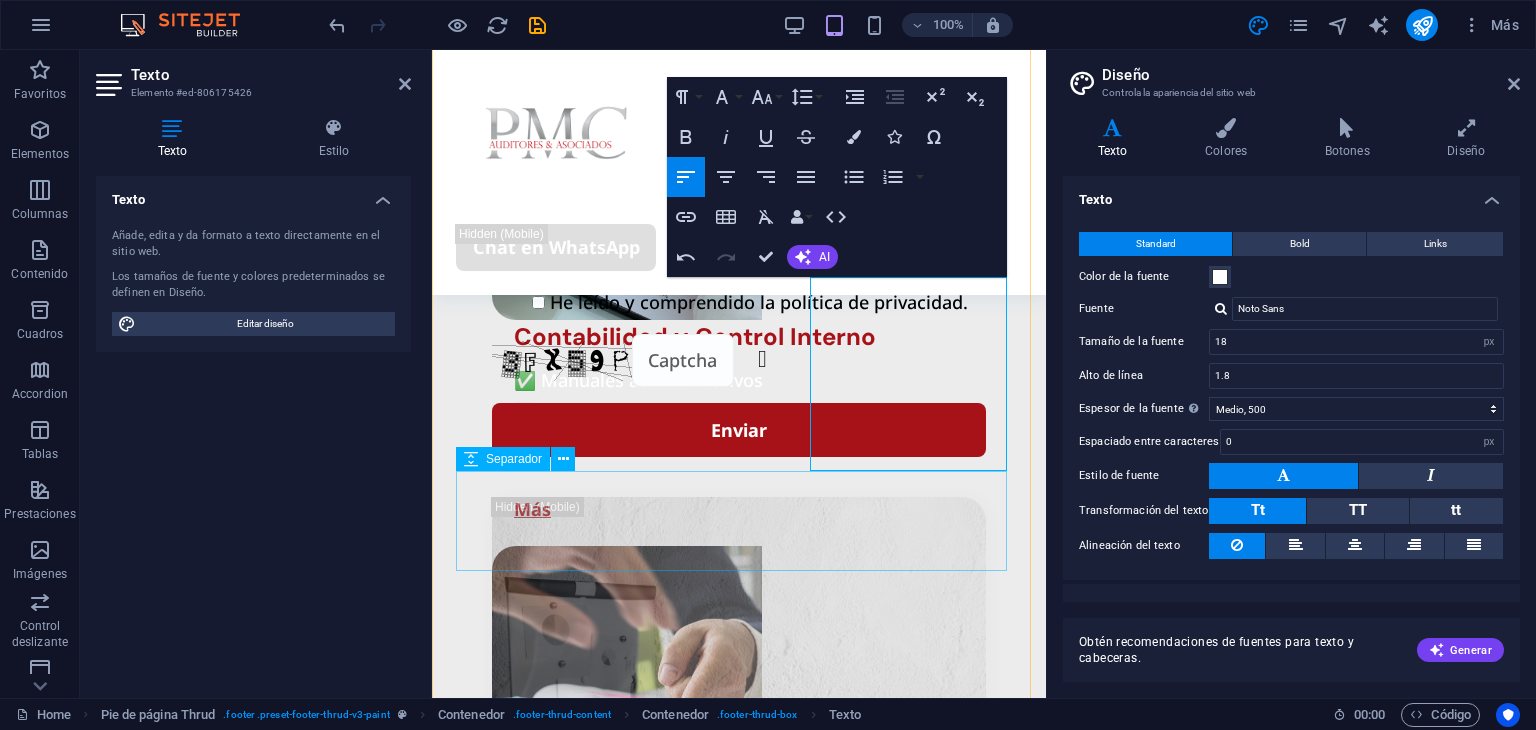click at bounding box center (739, 4329) 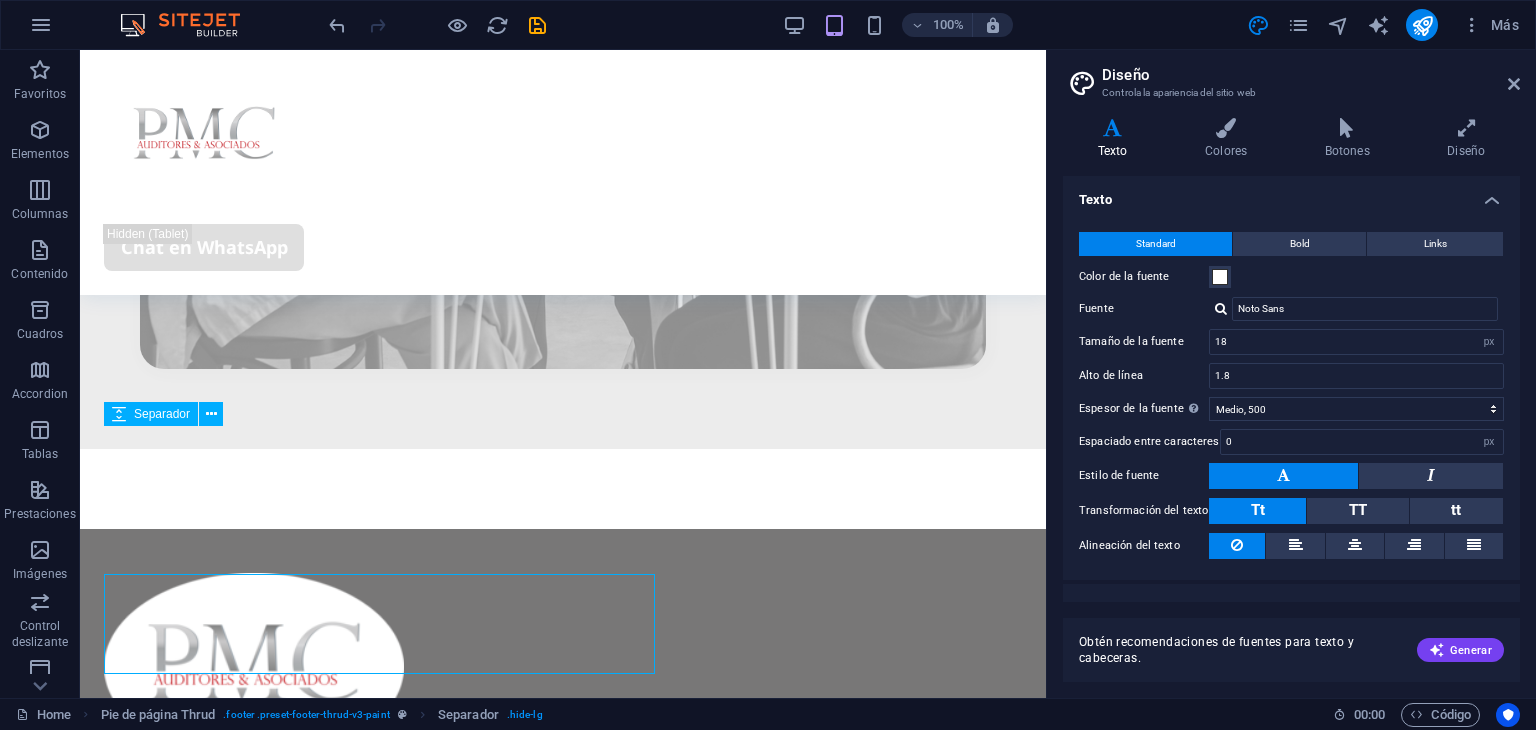 scroll, scrollTop: 5109, scrollLeft: 0, axis: vertical 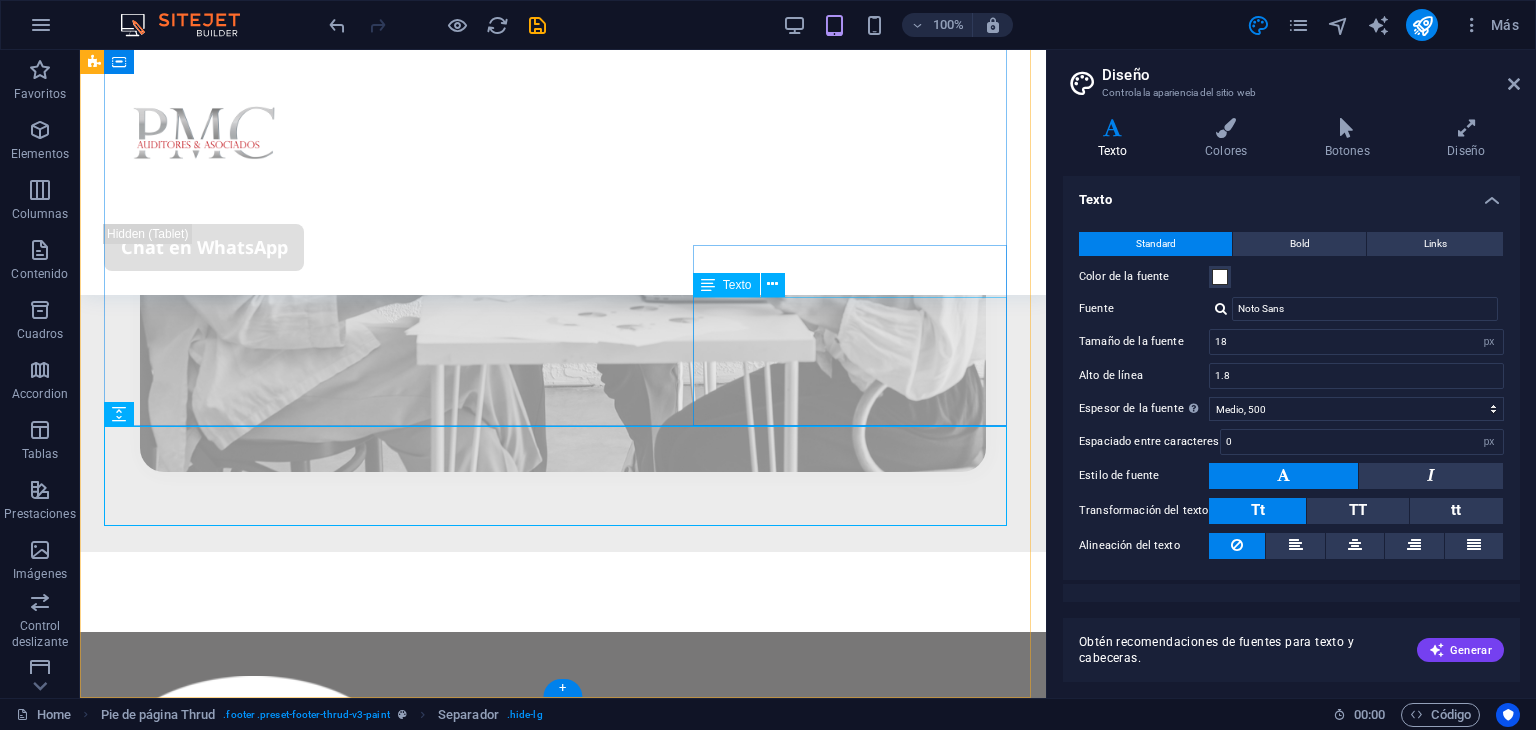 click on "+593 [PHONE]     [EMAIL]       [COUNTRY] - [CITY]   [POSTAL_CODE]      www.auditorespmc.com" at bounding box center [563, 3144] 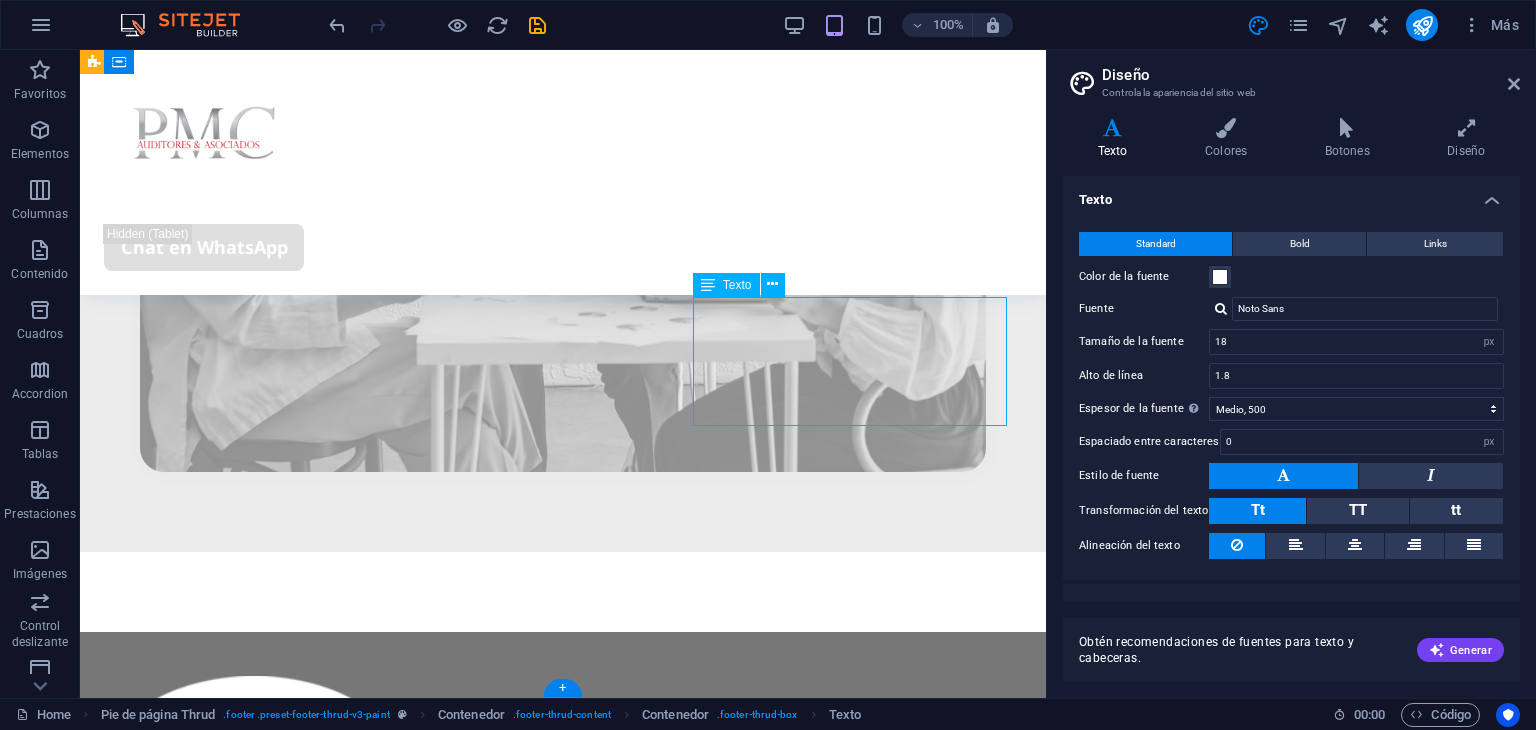 click on "+593 [PHONE]     [EMAIL]       [COUNTRY] - [CITY]   [POSTAL_CODE]      www.auditorespmc.com" at bounding box center (563, 3144) 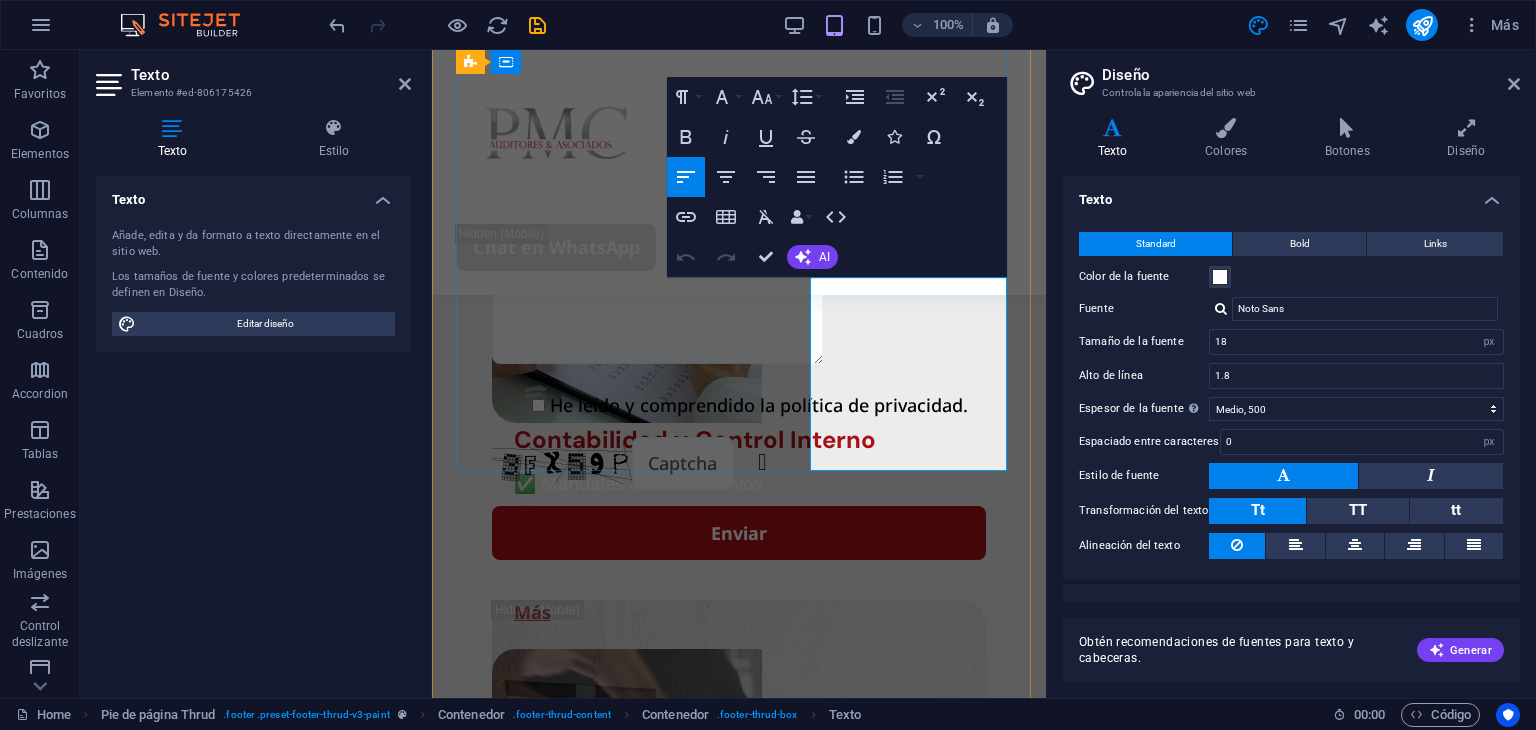 scroll, scrollTop: 5212, scrollLeft: 0, axis: vertical 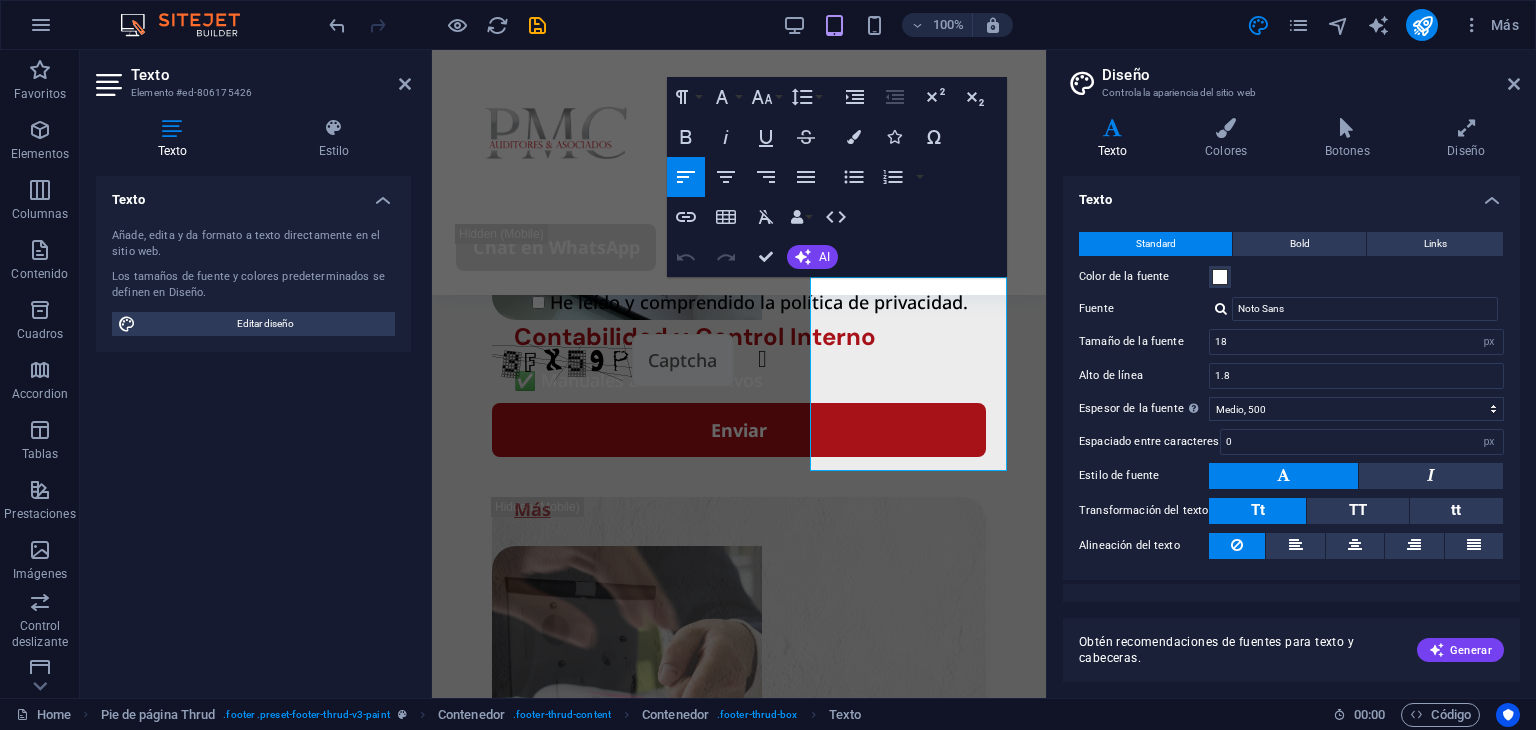 click on "Tt" at bounding box center [1257, 511] 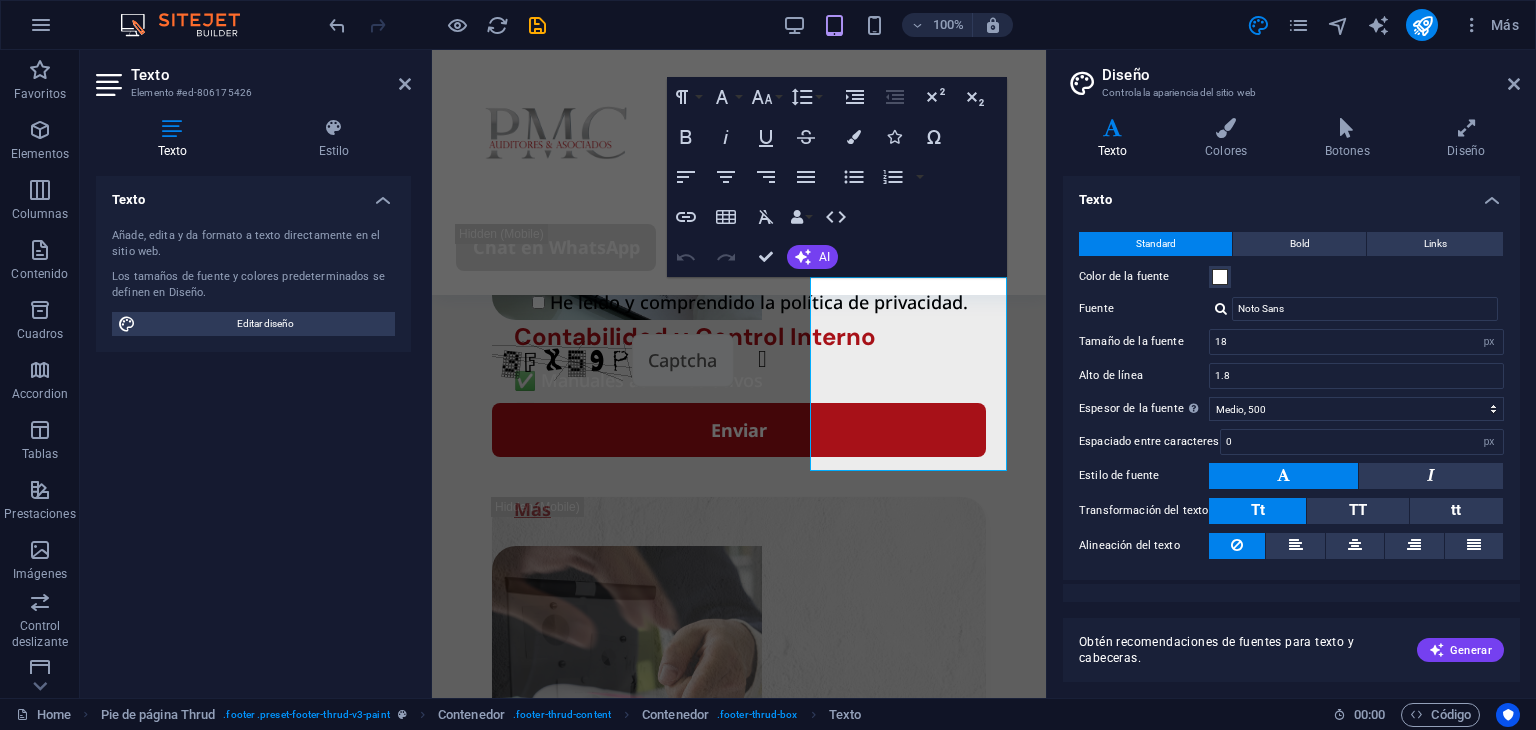 click on "Tt" at bounding box center [1257, 511] 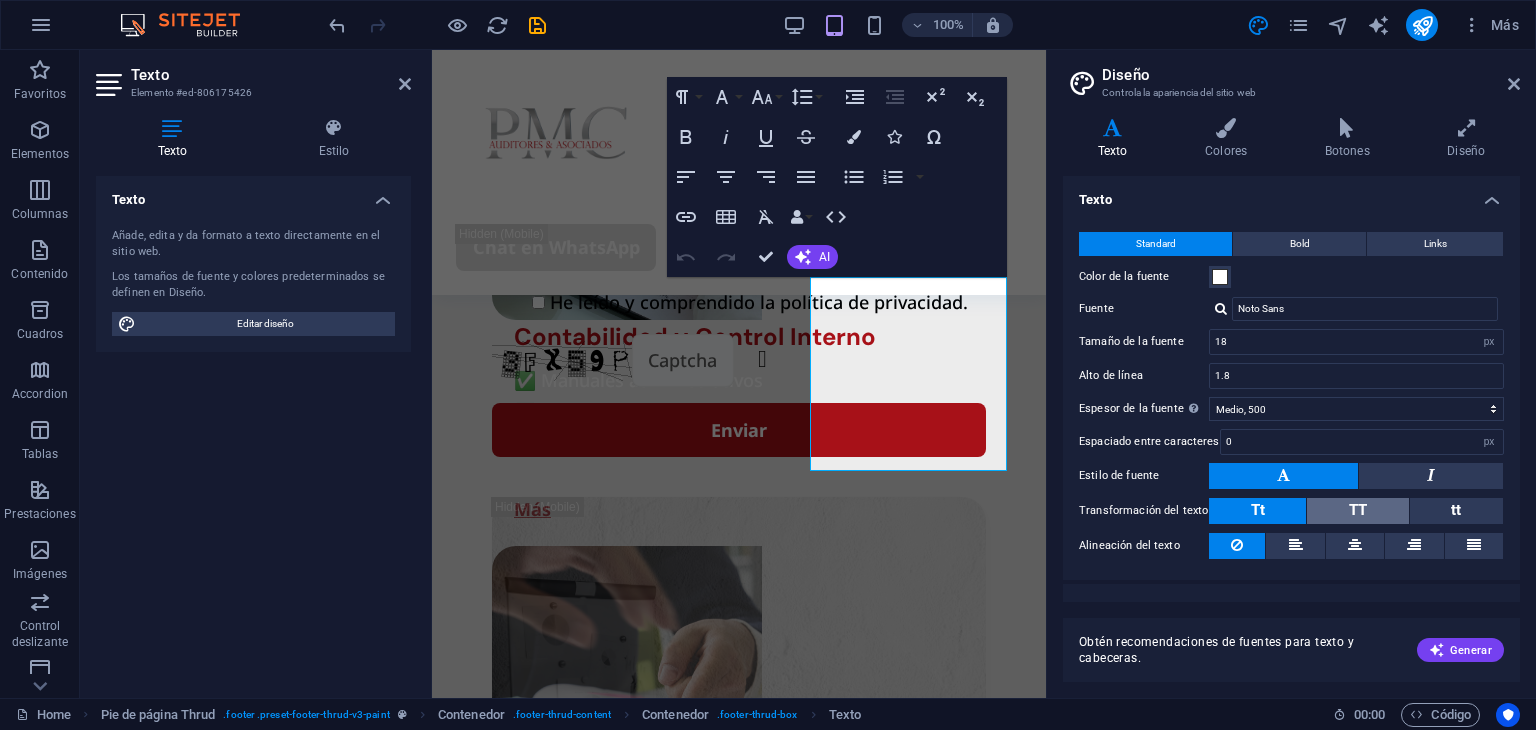 click on "TT" at bounding box center (1357, 511) 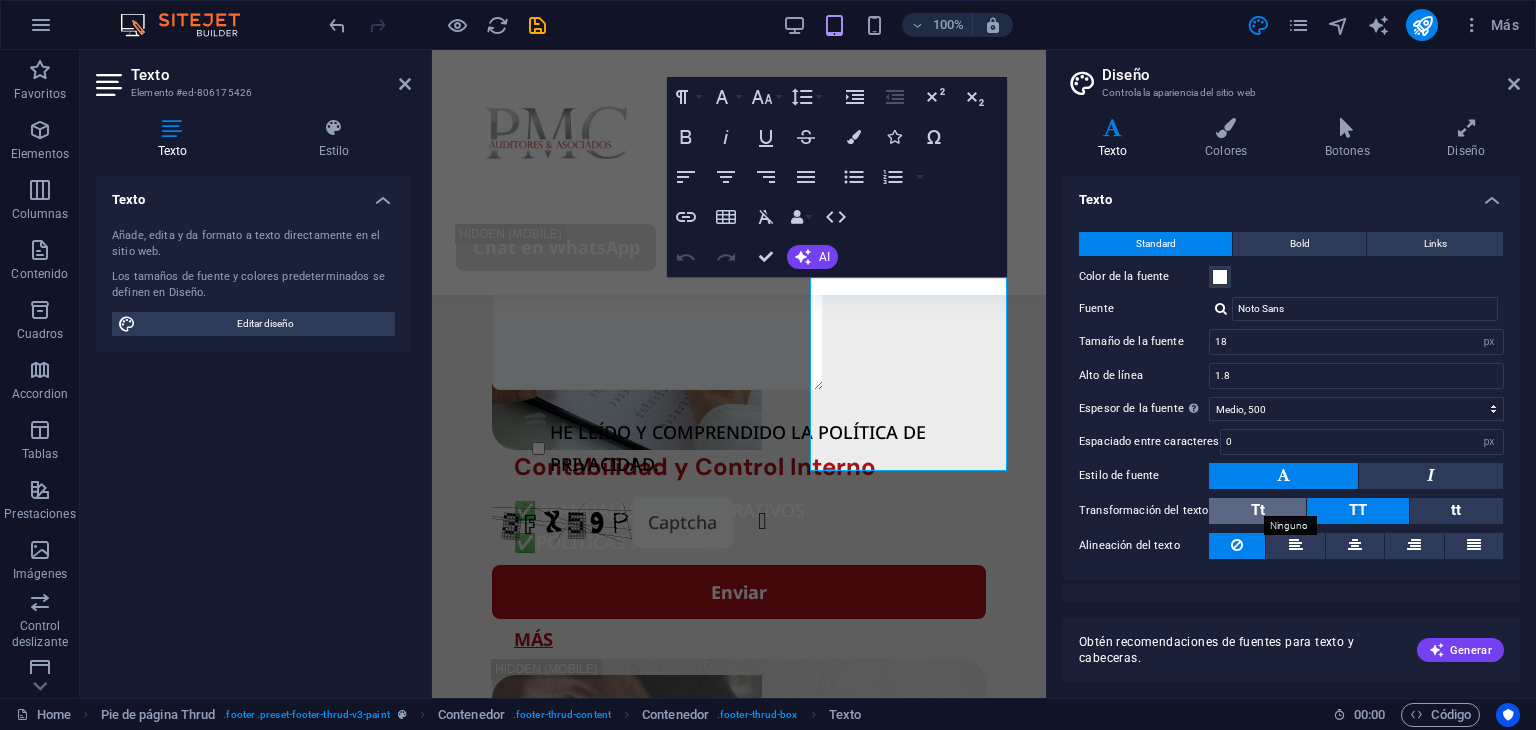 scroll, scrollTop: 5246, scrollLeft: 0, axis: vertical 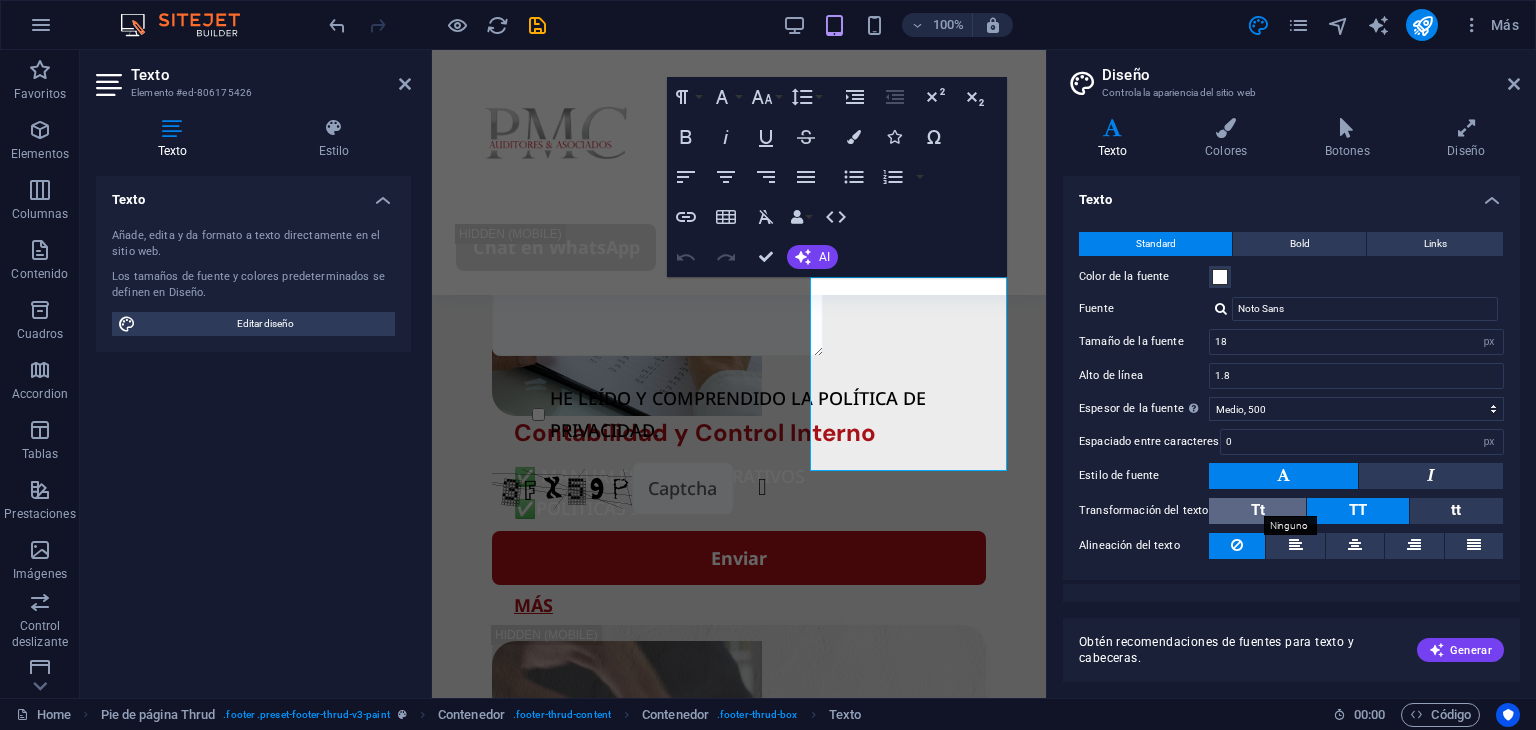 click on "Tt" at bounding box center (1258, 510) 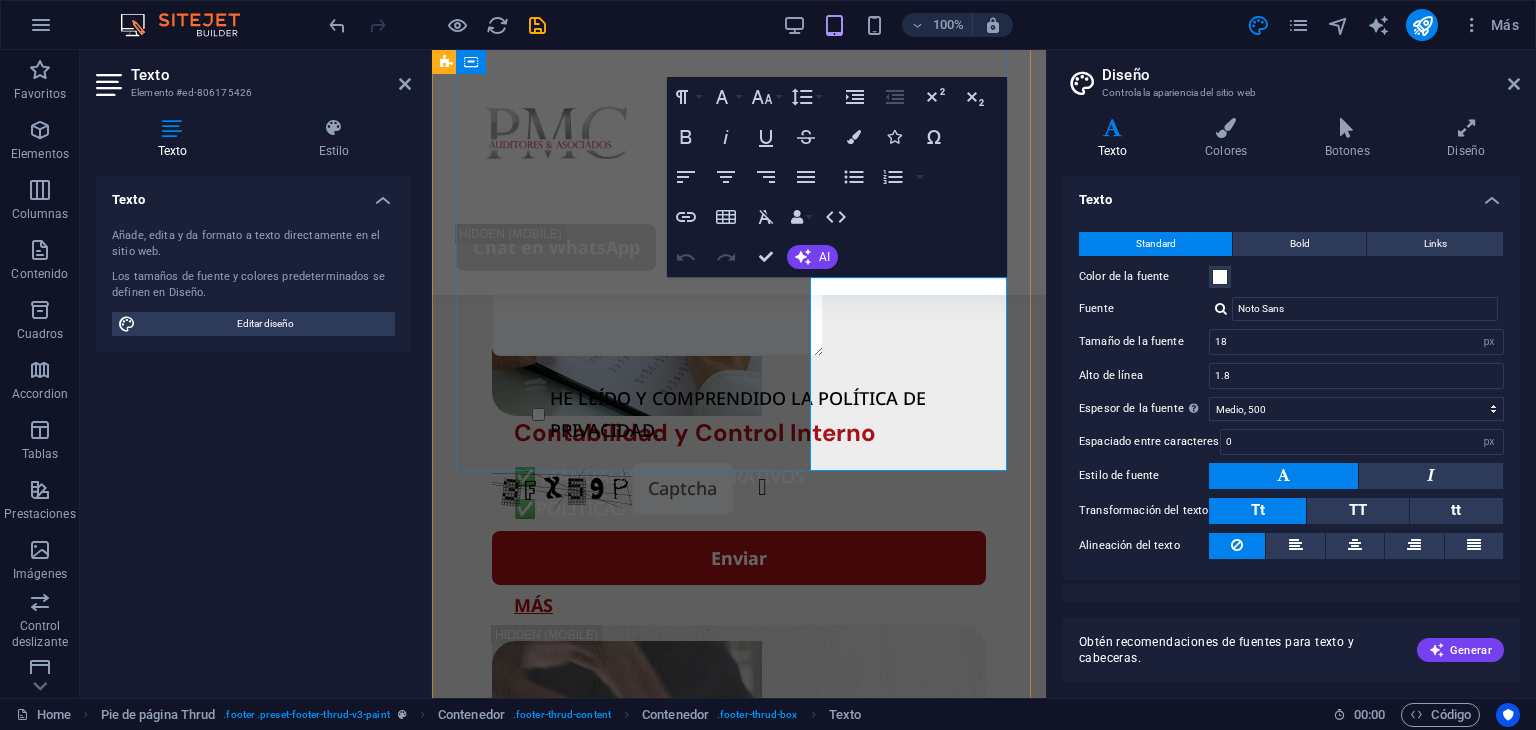 scroll, scrollTop: 5212, scrollLeft: 0, axis: vertical 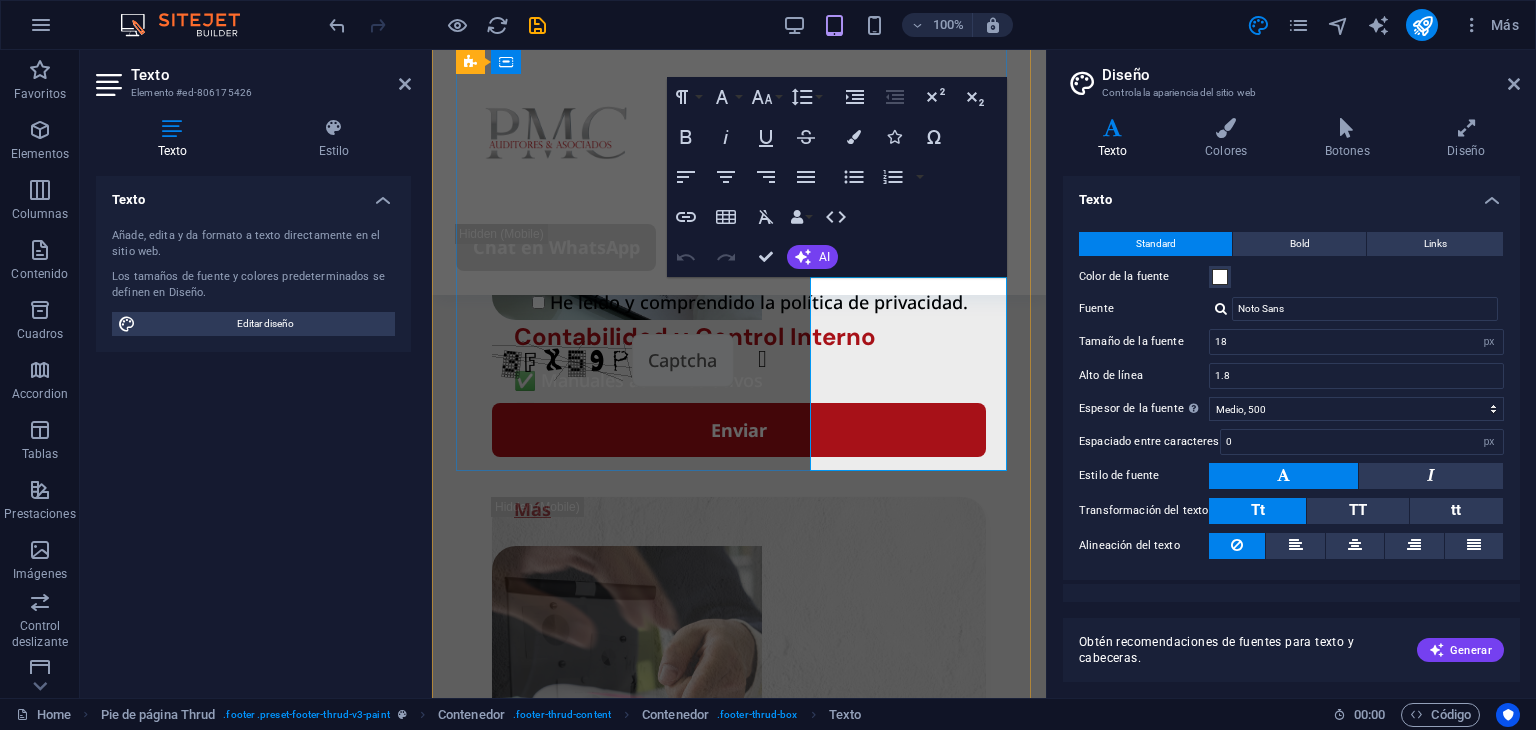 click on "[EMAIL]" at bounding box center [483, 3239] 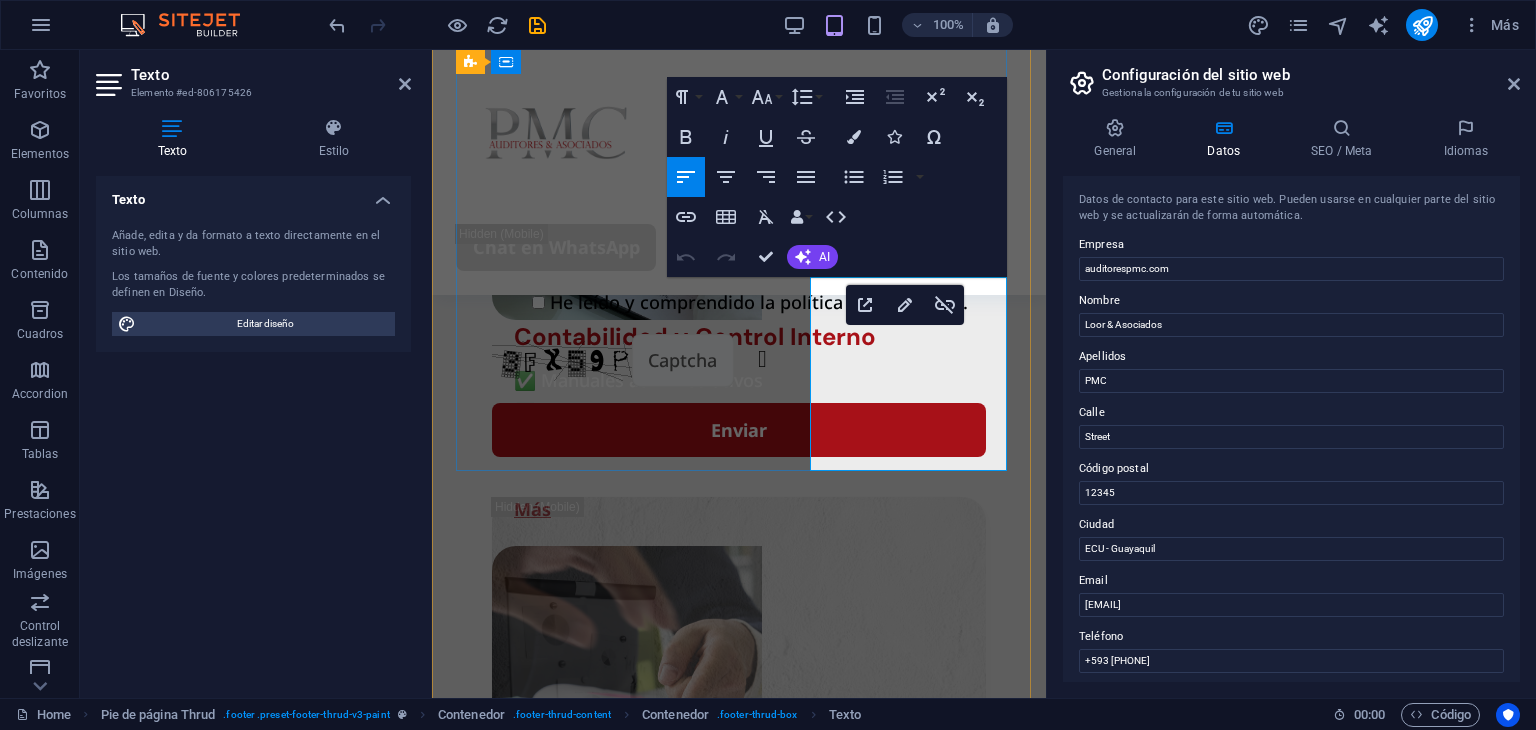 drag, startPoint x: 878, startPoint y: 391, endPoint x: 811, endPoint y: 365, distance: 71.867935 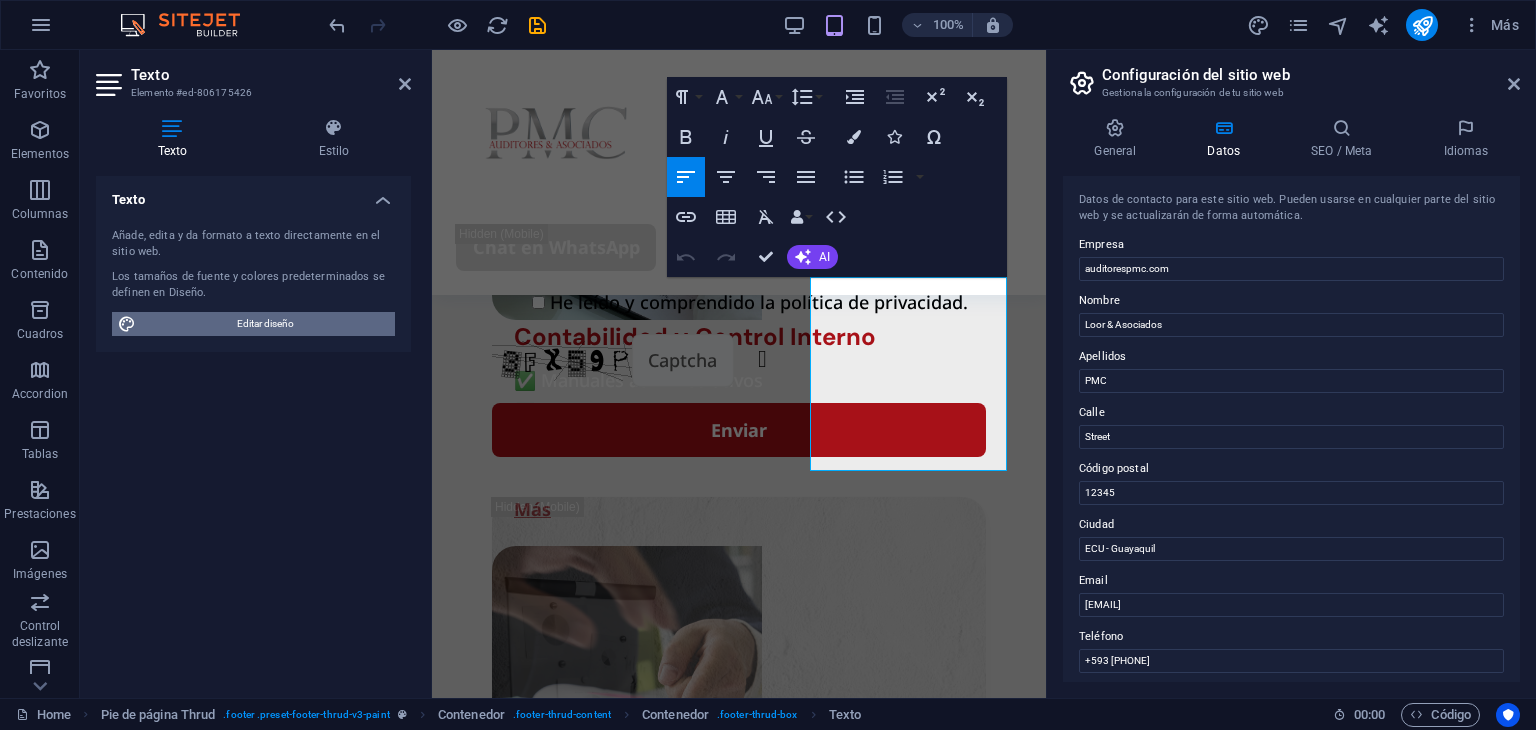 click on "Editar diseño" at bounding box center [265, 324] 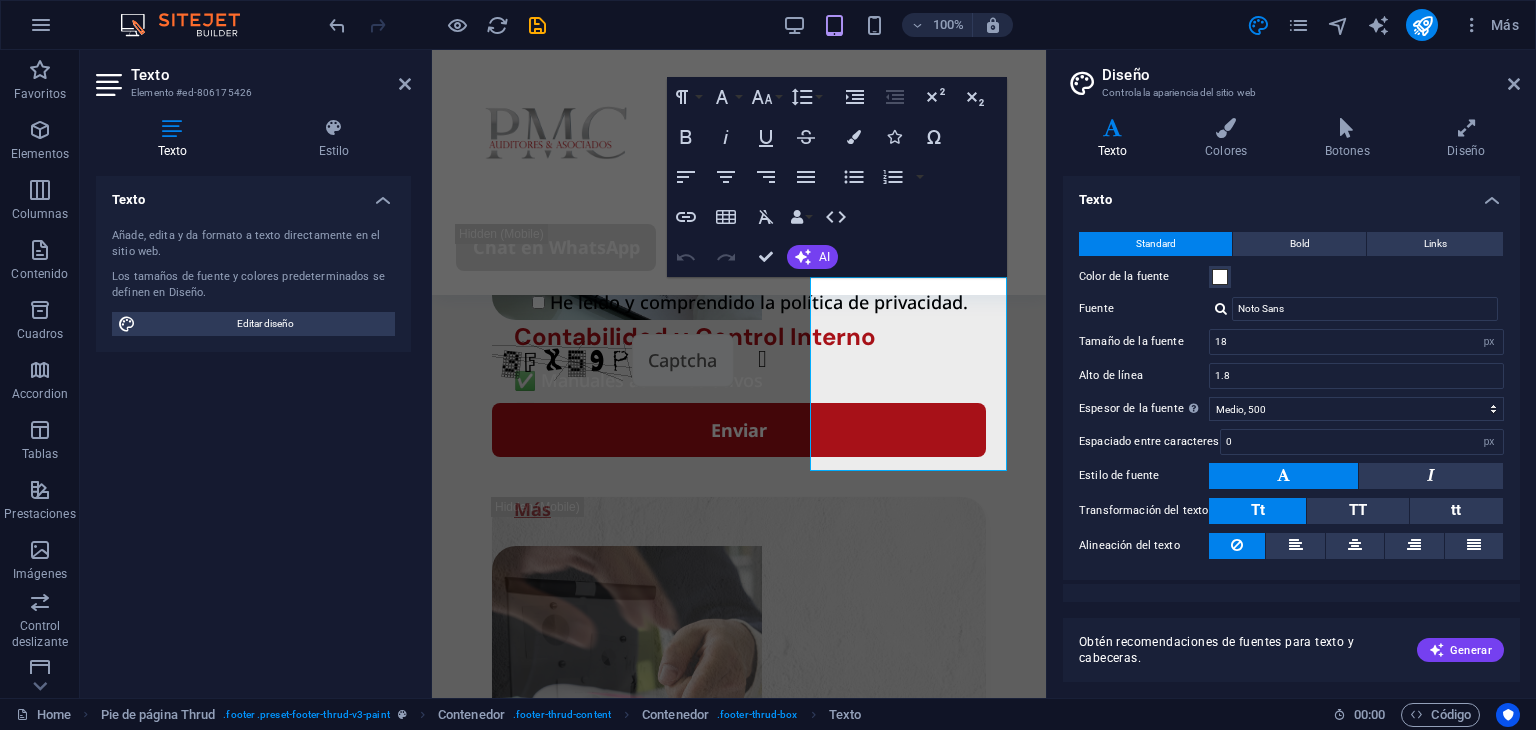 click on "Tt" at bounding box center (1257, 511) 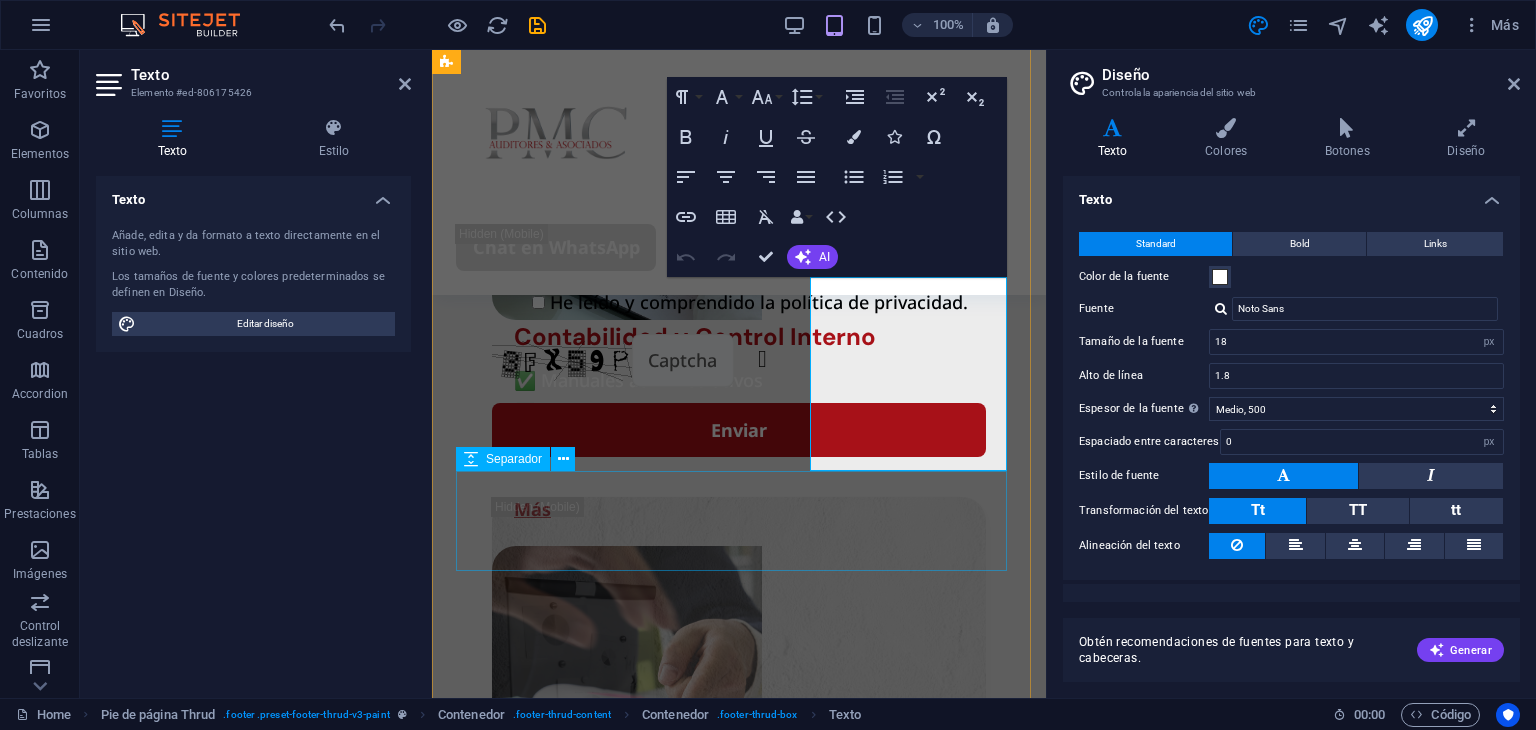 click at bounding box center (739, 4329) 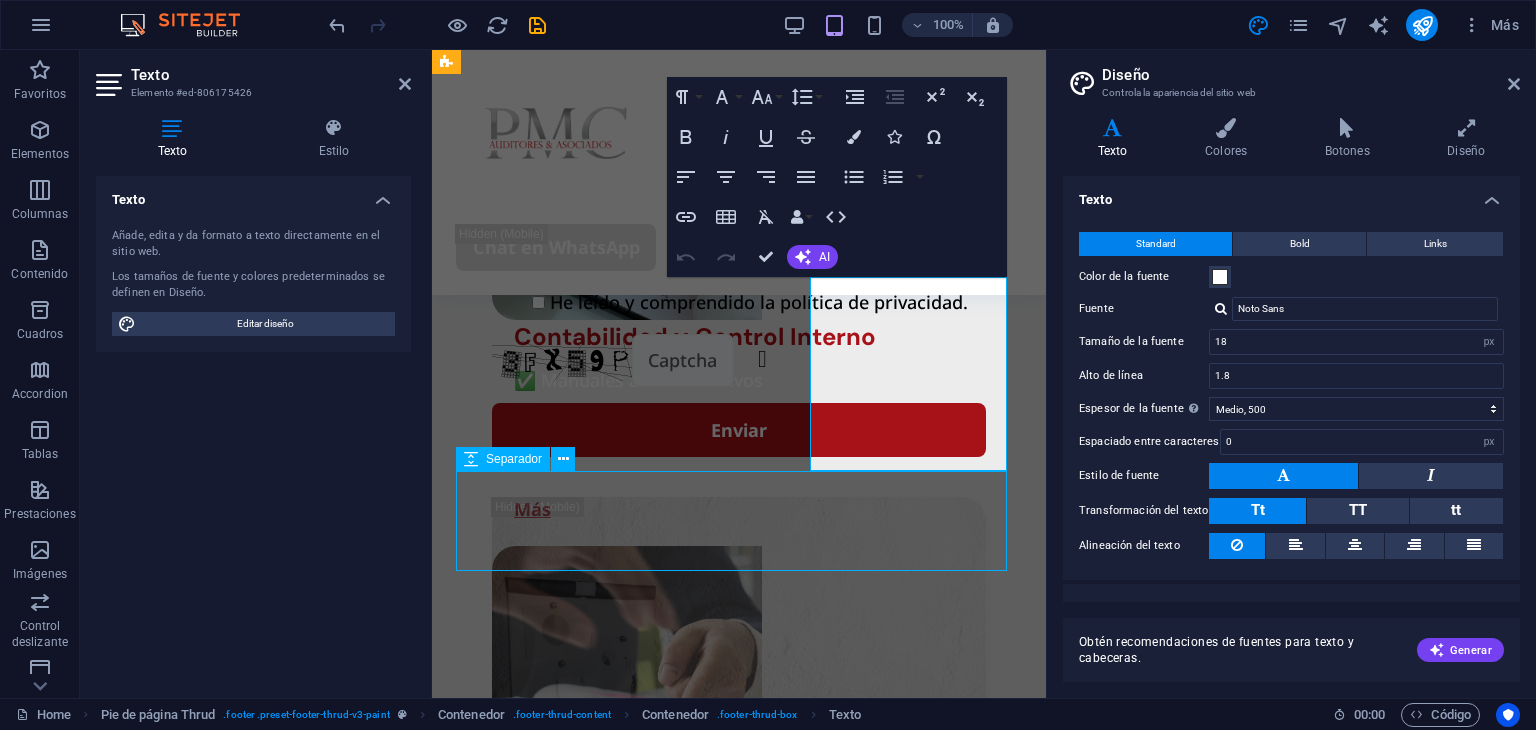 click at bounding box center (739, 4329) 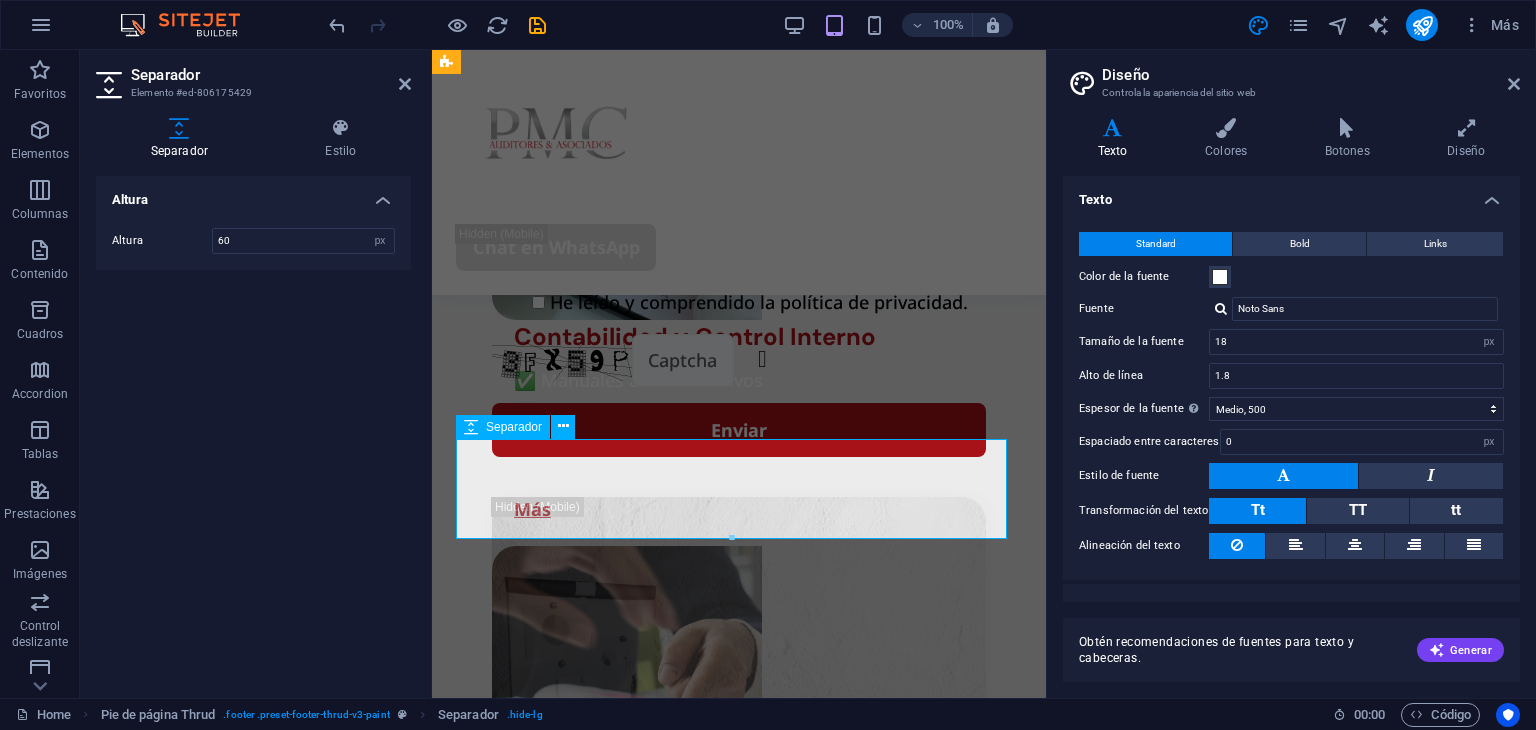 type on "100" 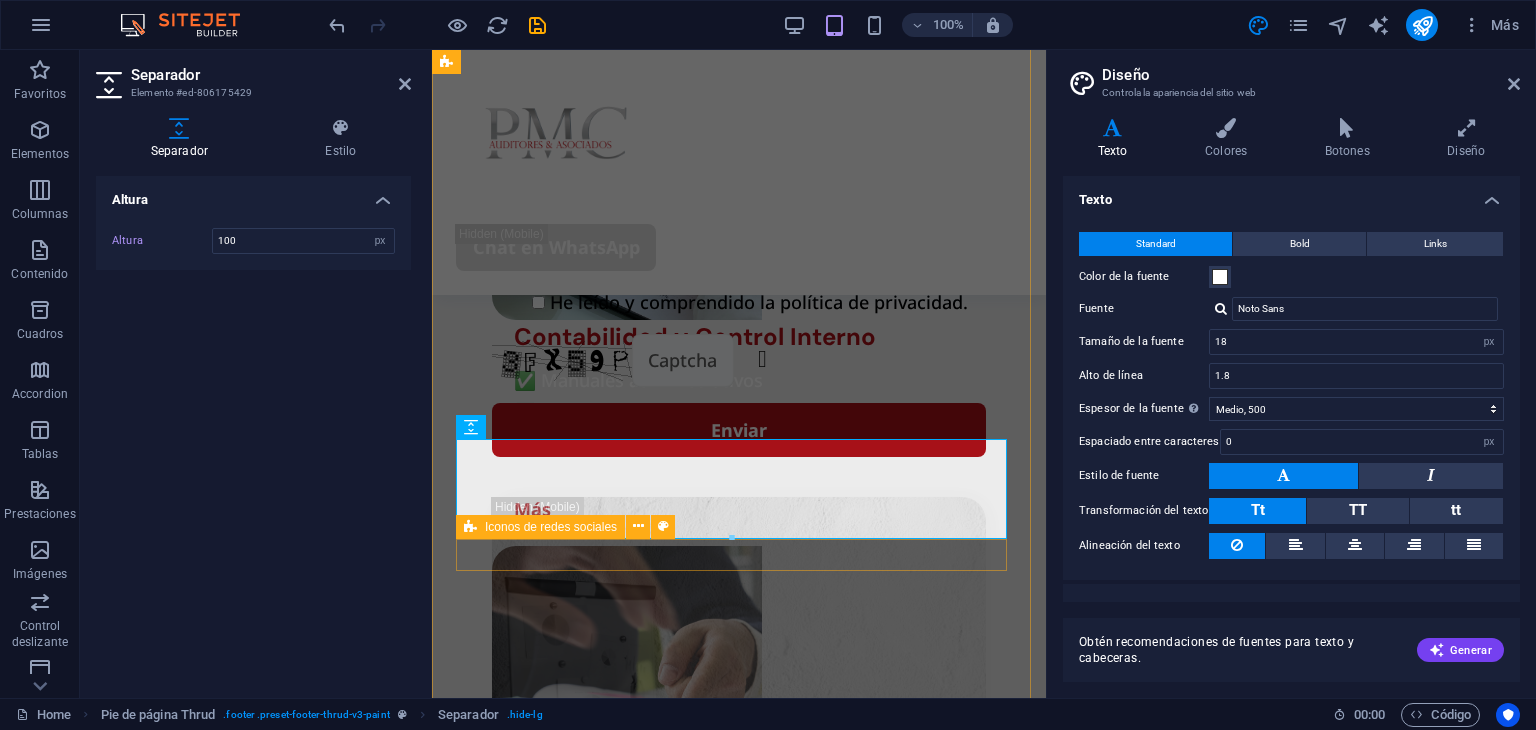 click at bounding box center (739, 4523) 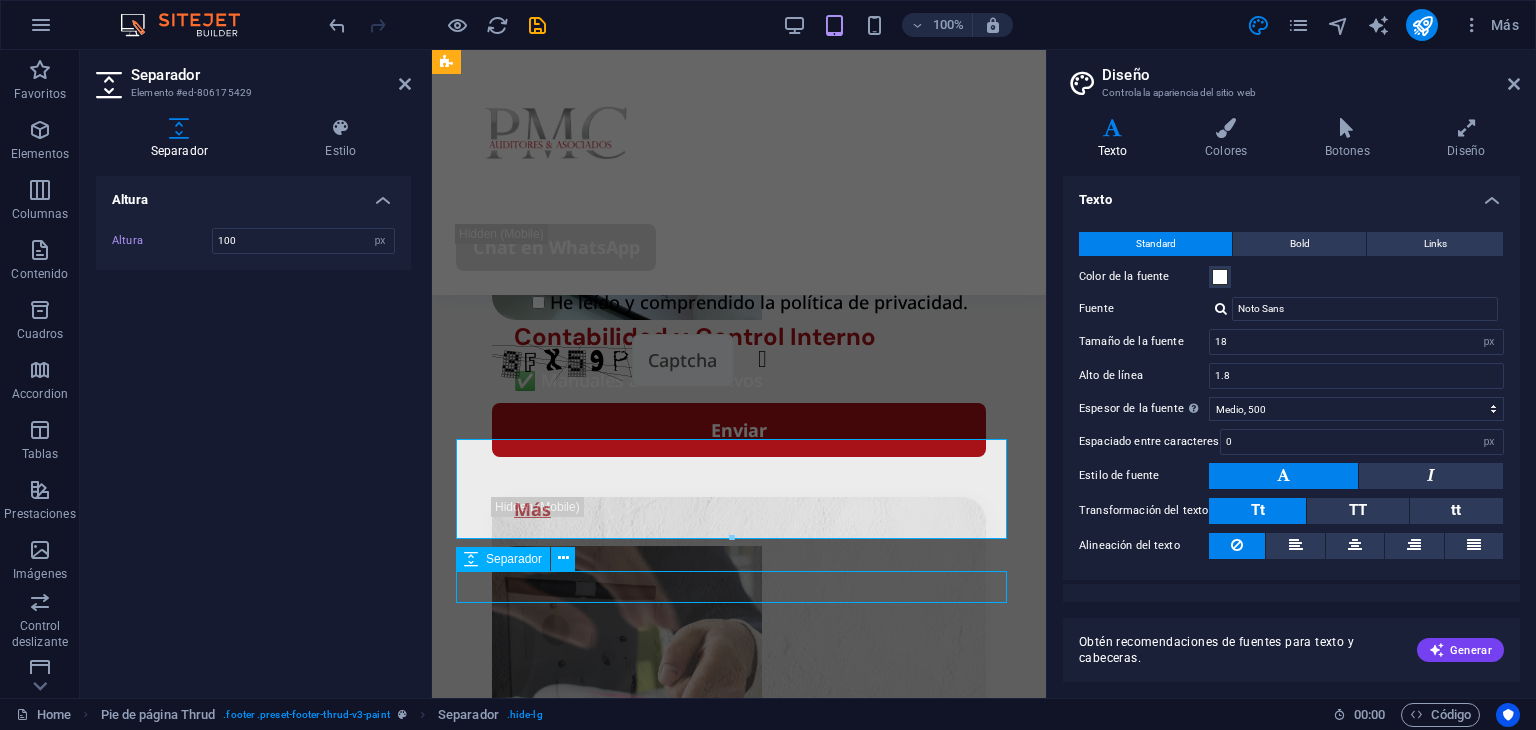 click at bounding box center (739, 4523) 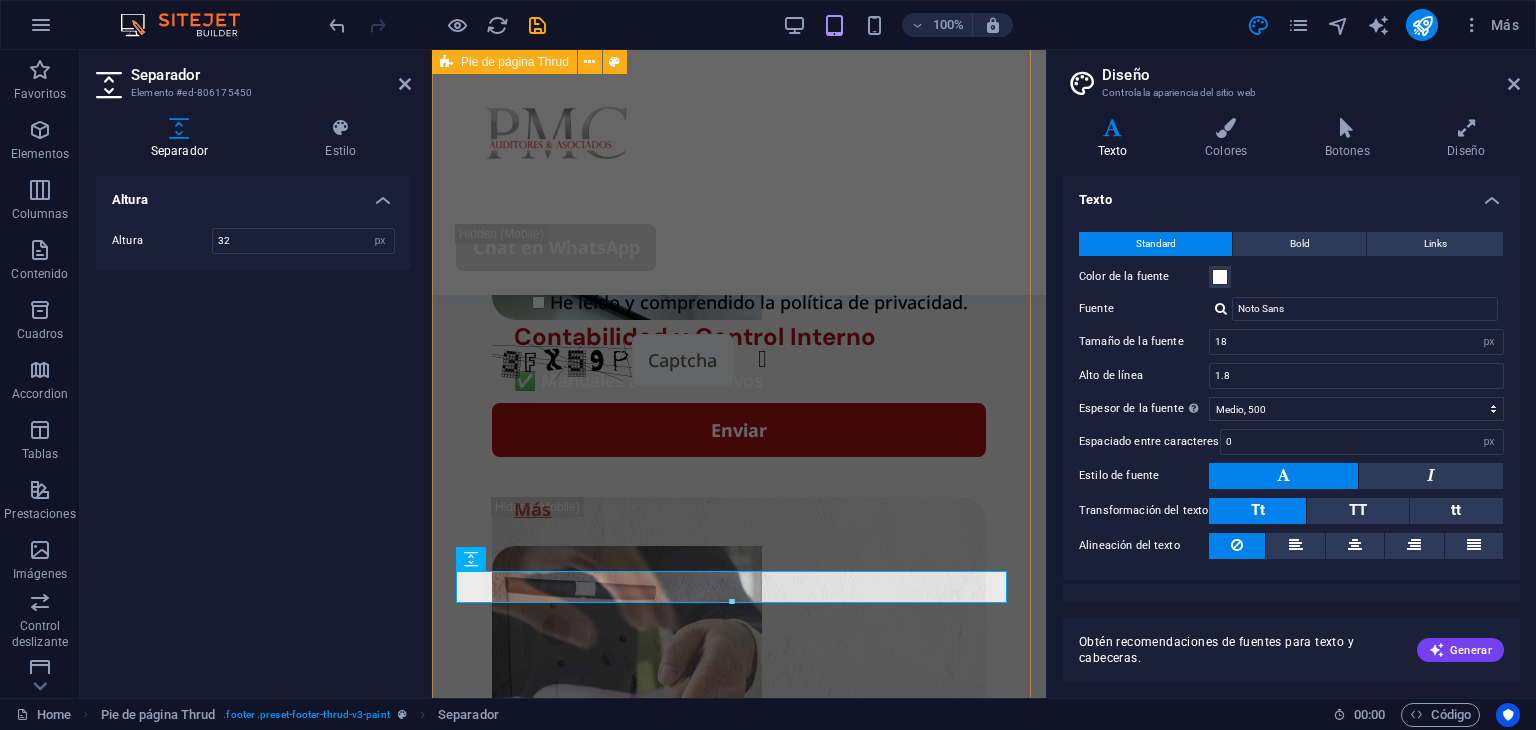 click on "Paginas  Sobre Nosotros Nuestros Servicios Detalles Legal Notice Privacy Policy Contact       +593 [PHONE]     [EMAIL]       [COUNTRY] - [CITY]   [POSTAL_CODE]      auditorespmc.com . All Rights Reserved" at bounding box center (739, 2923) 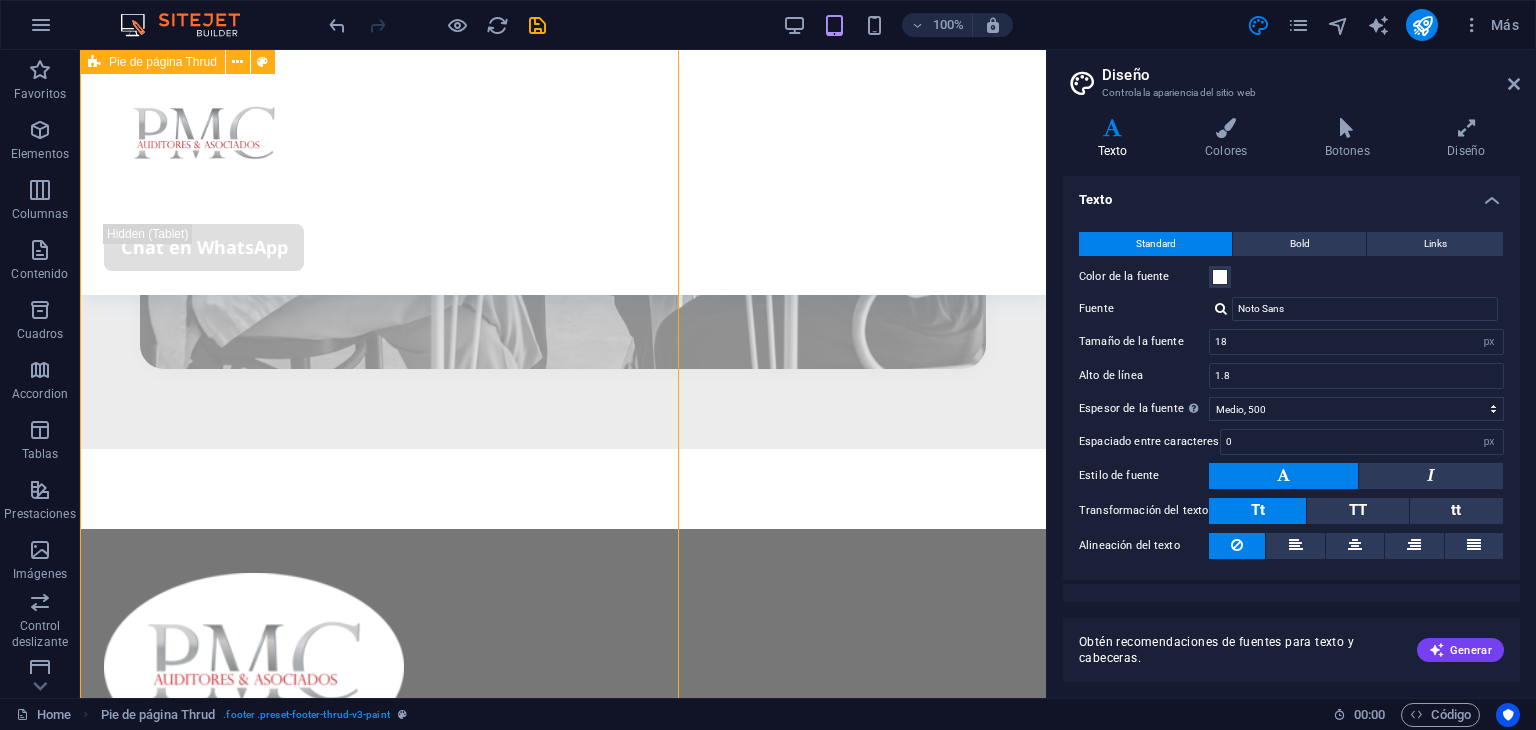 scroll, scrollTop: 5109, scrollLeft: 0, axis: vertical 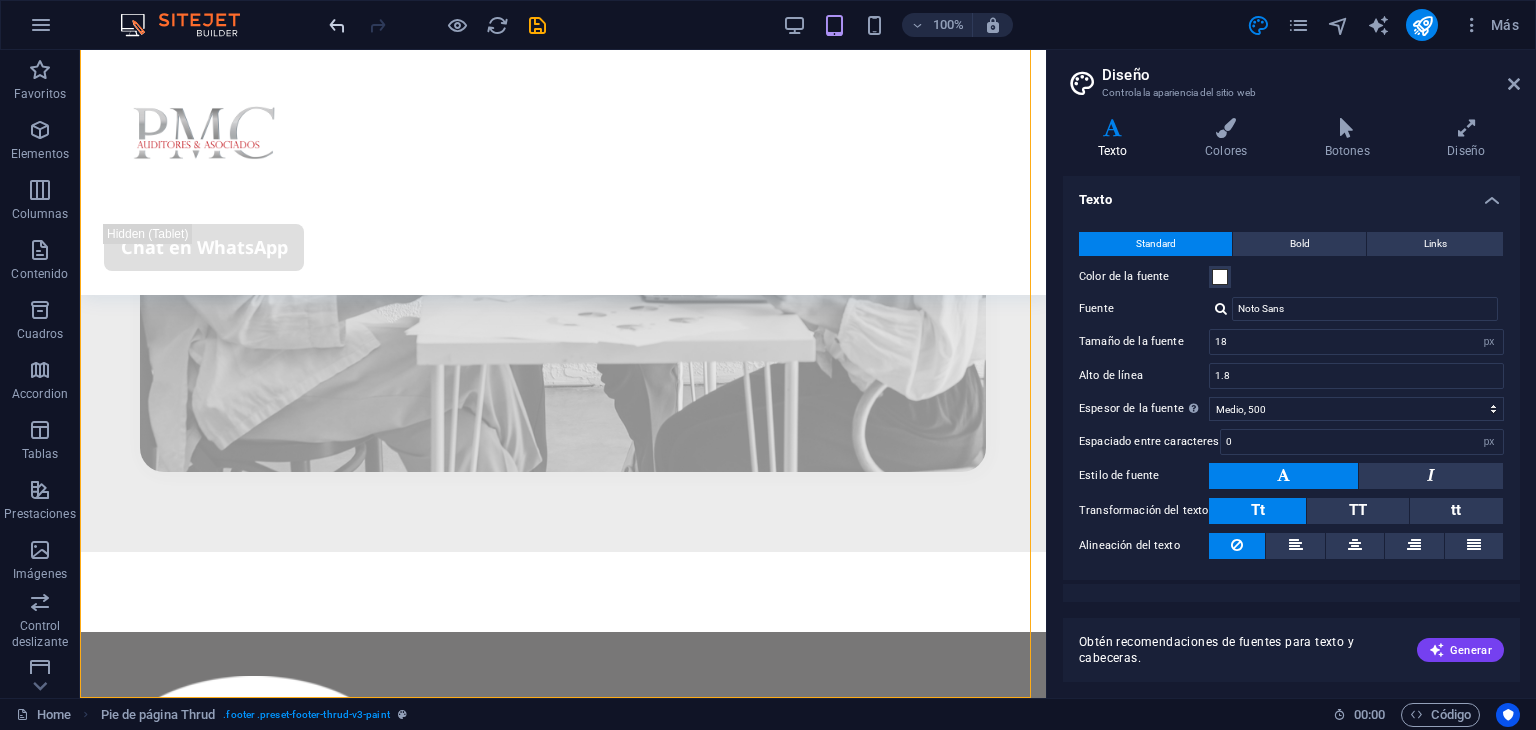click at bounding box center [337, 25] 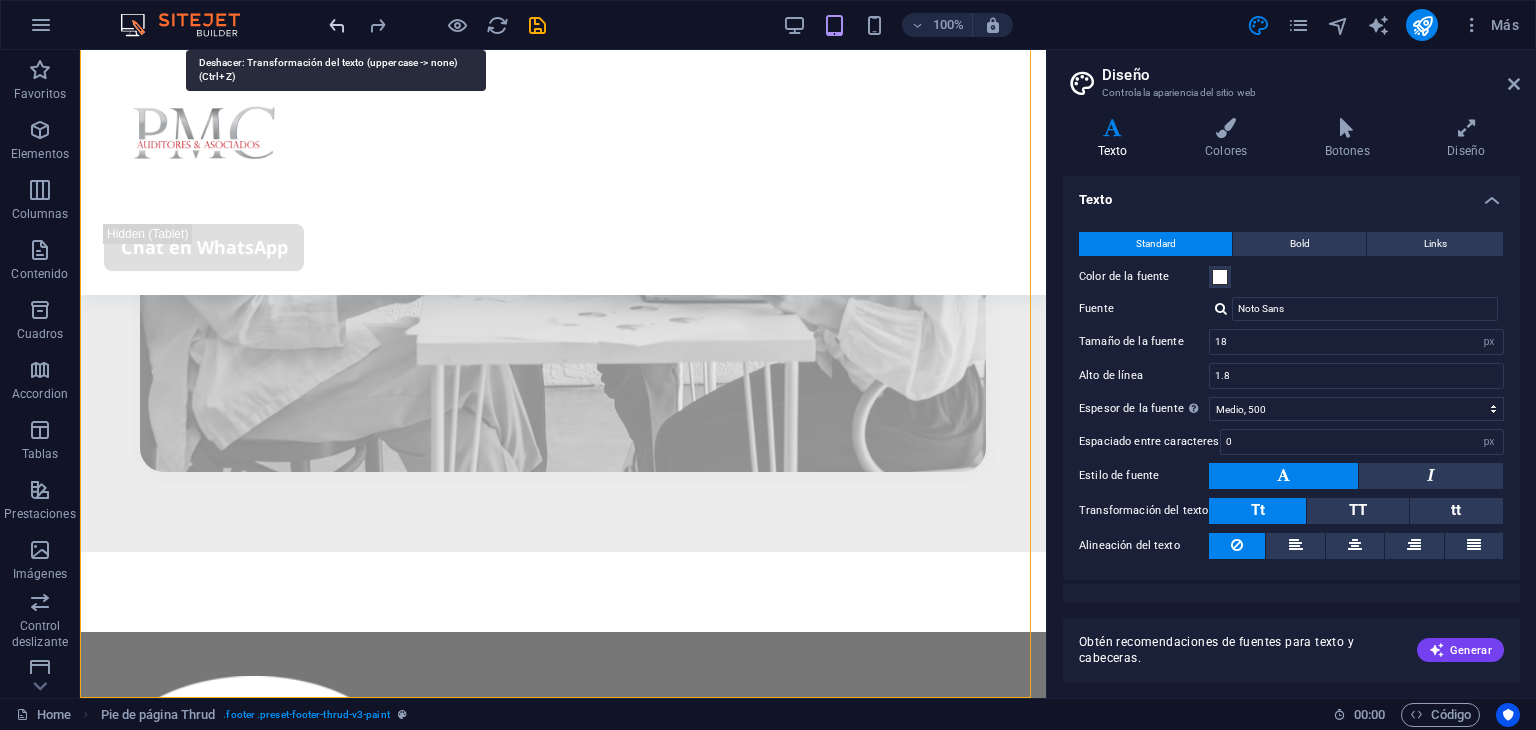 click at bounding box center (337, 25) 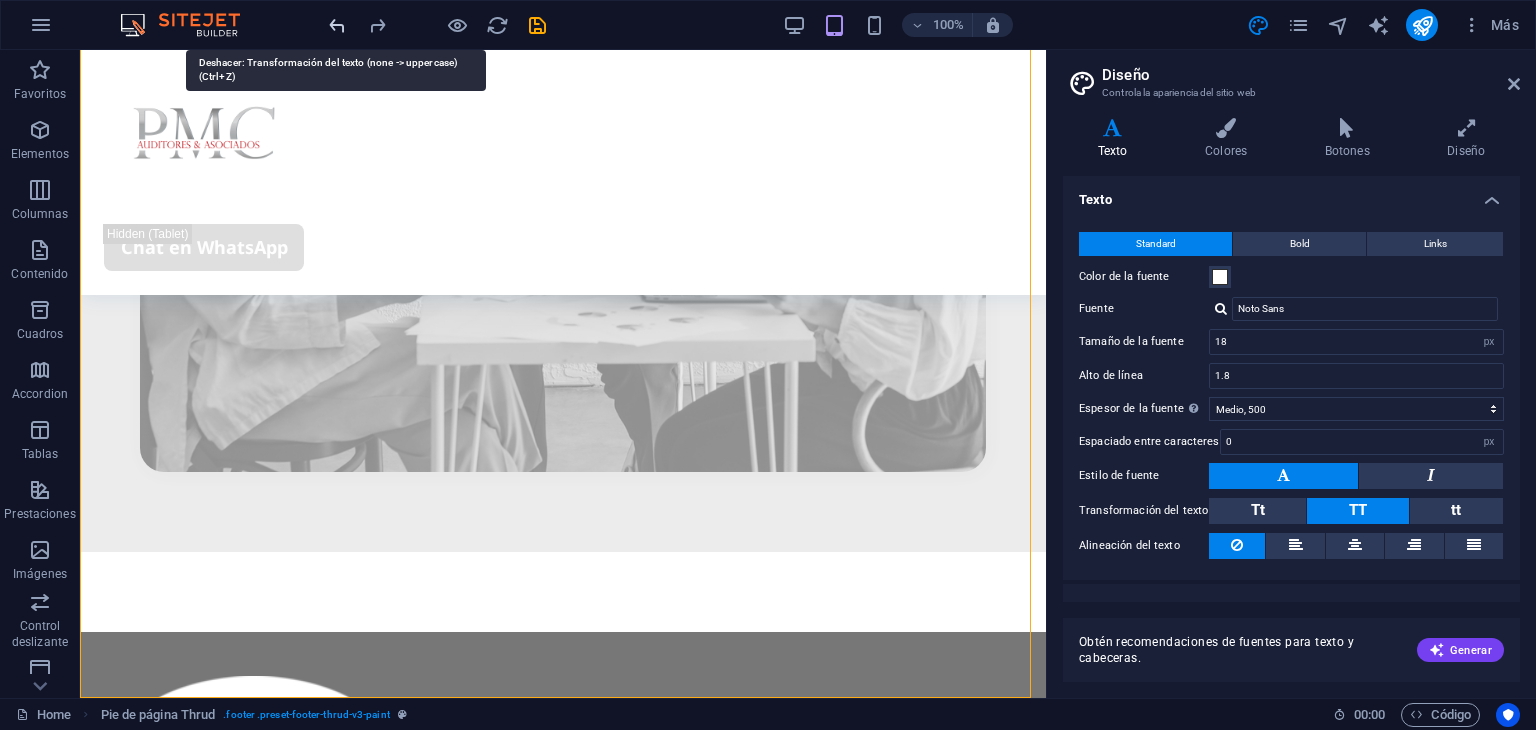 click at bounding box center (337, 25) 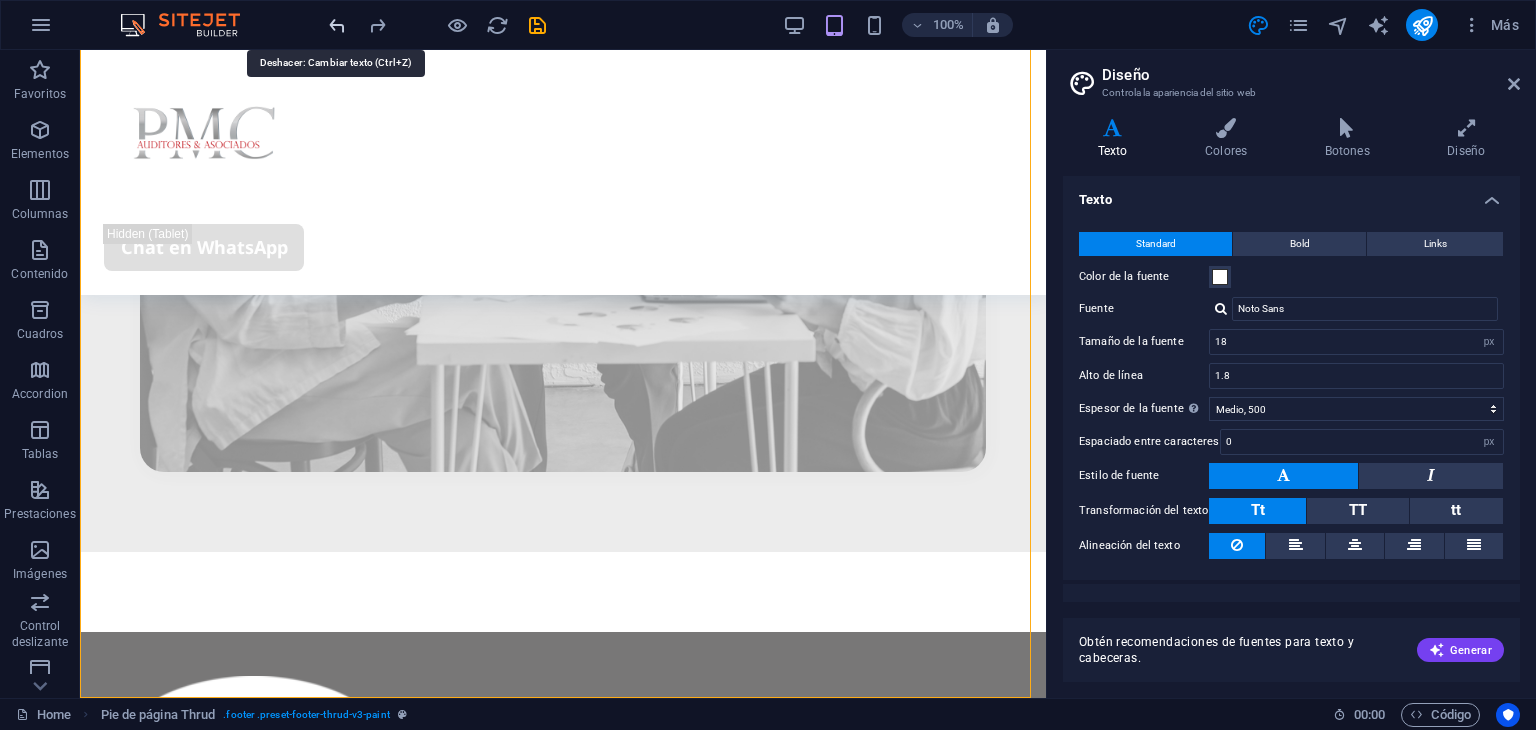 click at bounding box center (337, 25) 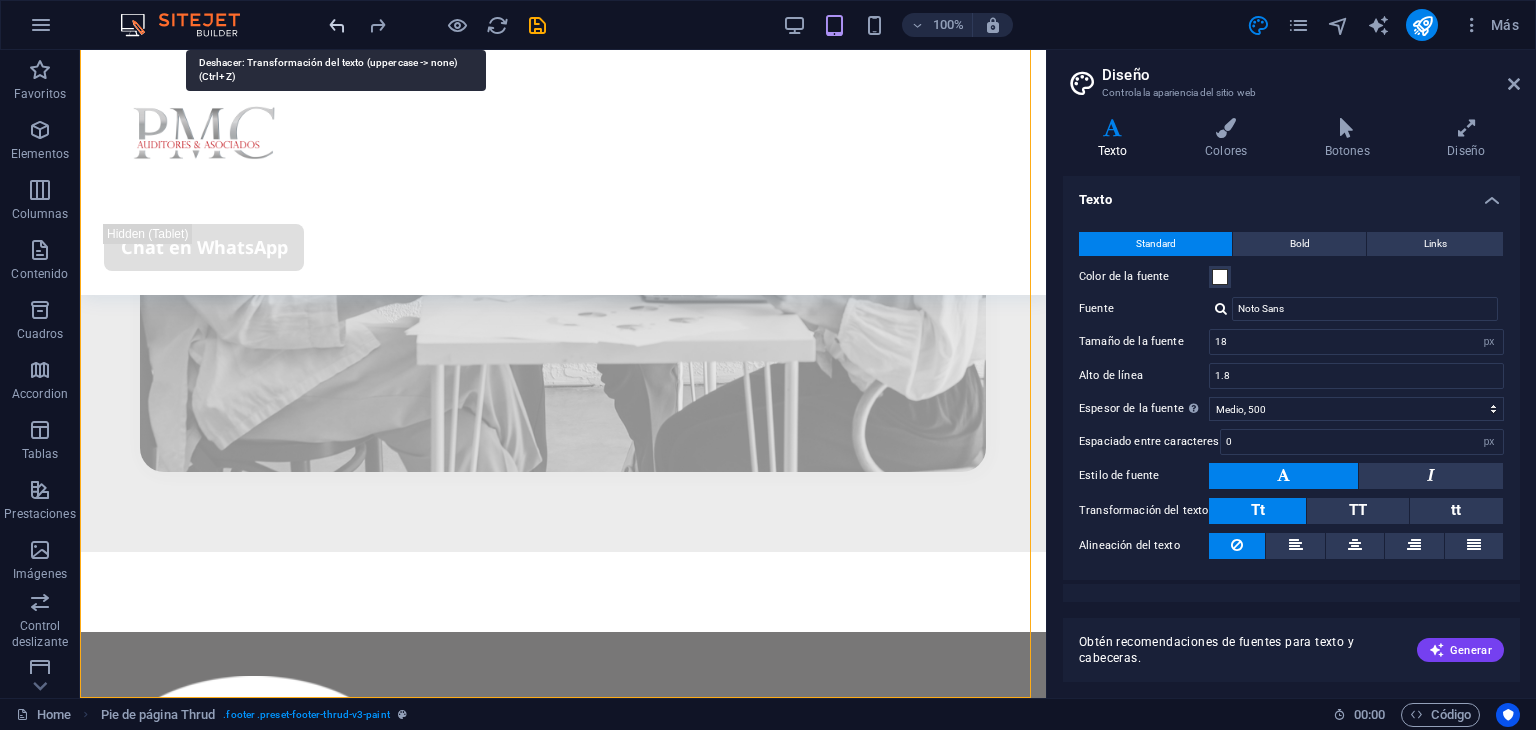 click at bounding box center (337, 25) 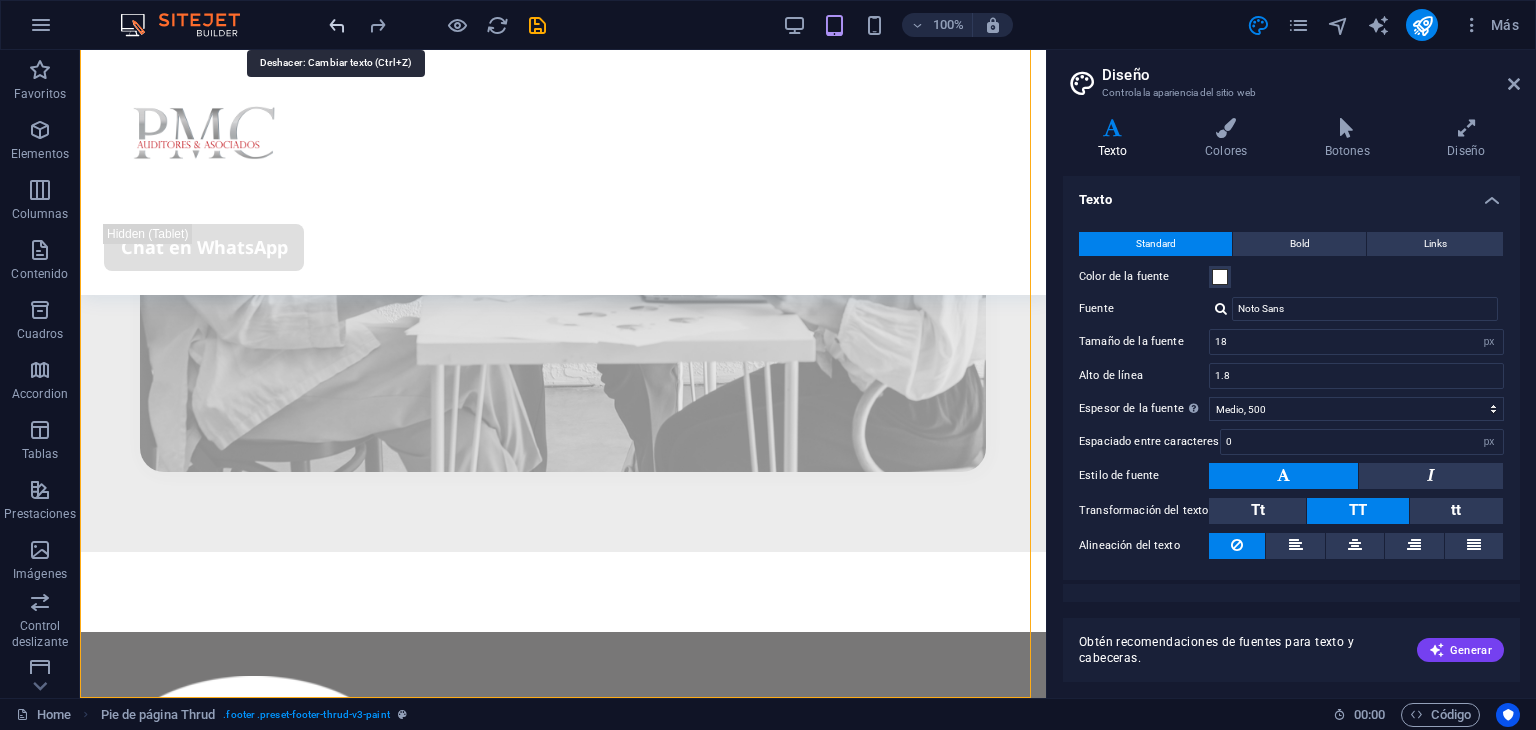 click at bounding box center [337, 25] 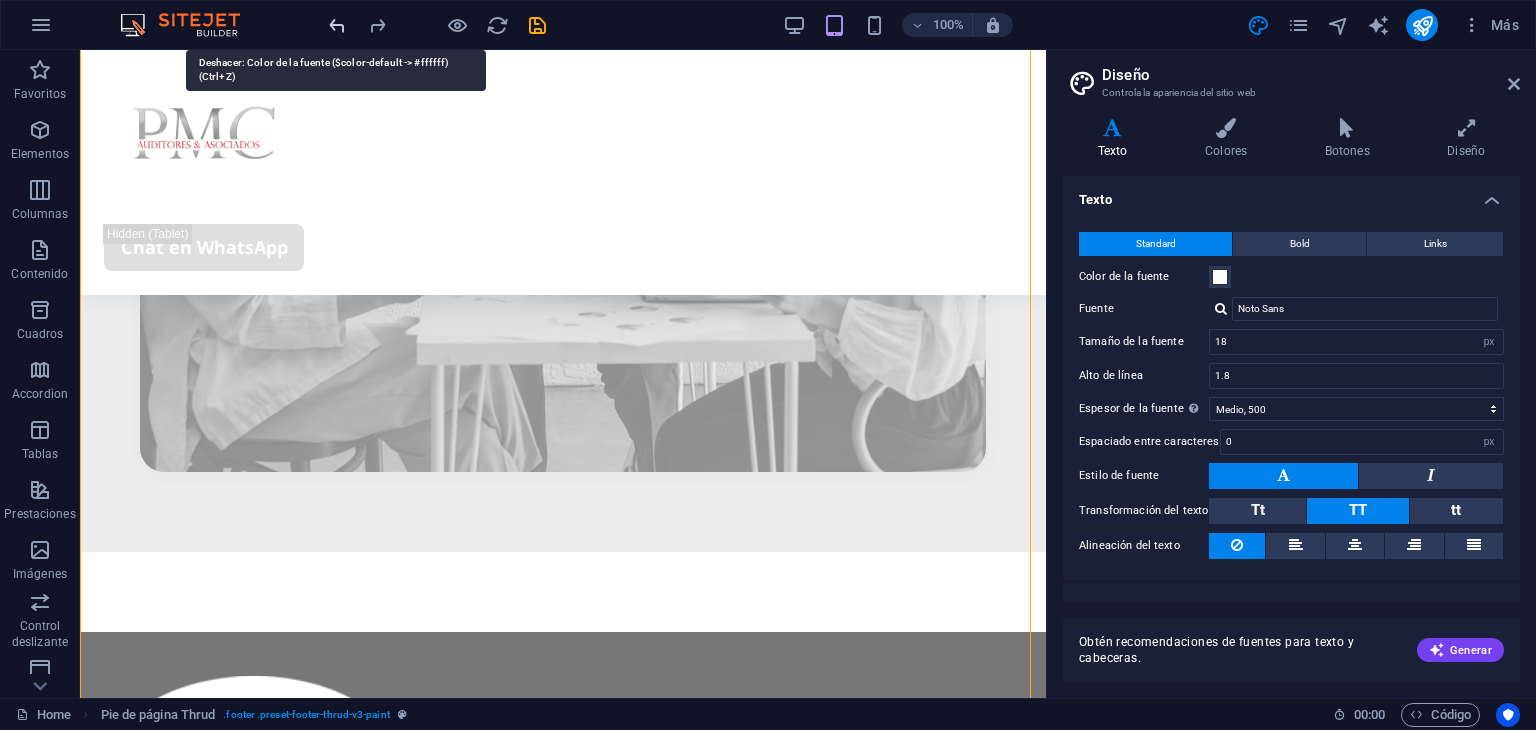 scroll, scrollTop: 5076, scrollLeft: 0, axis: vertical 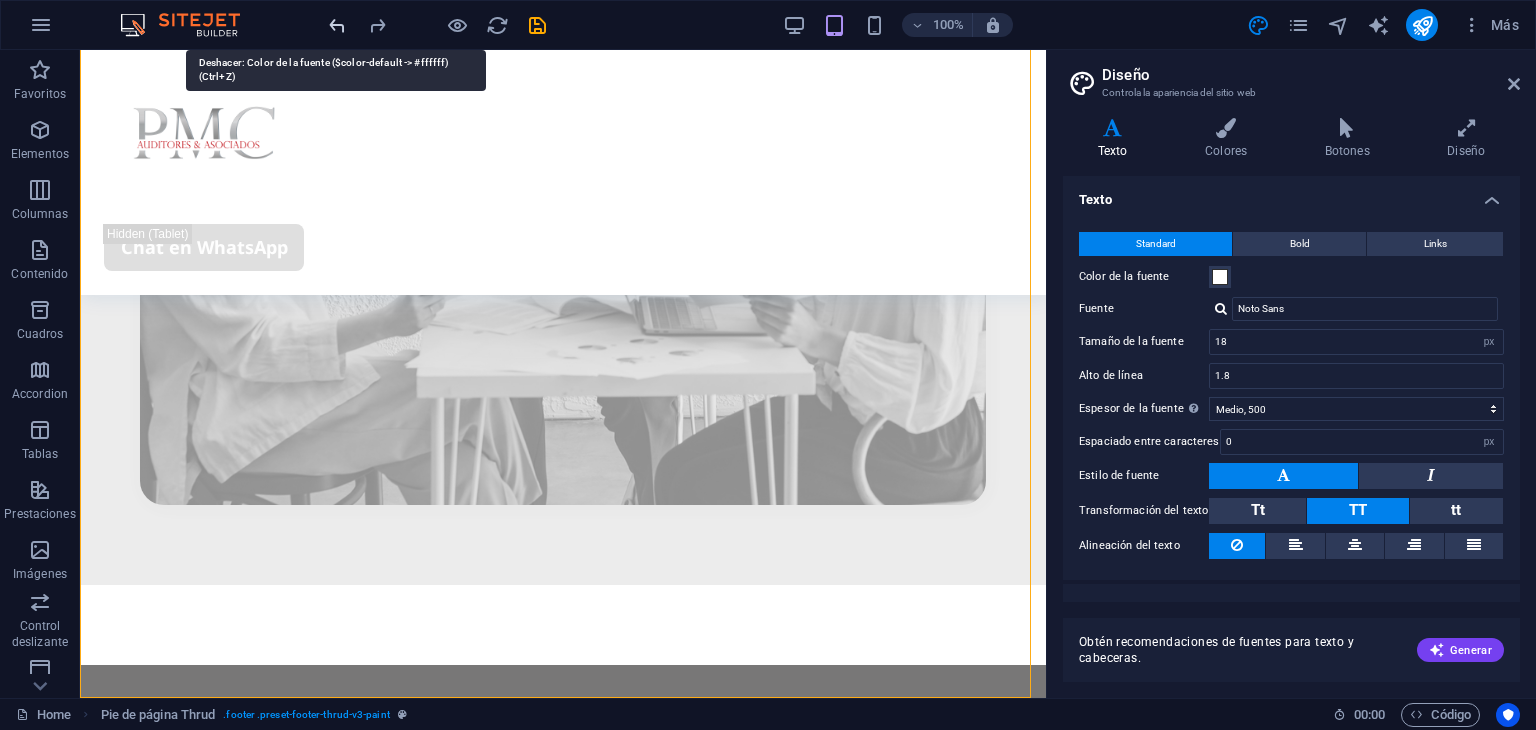 click at bounding box center (337, 25) 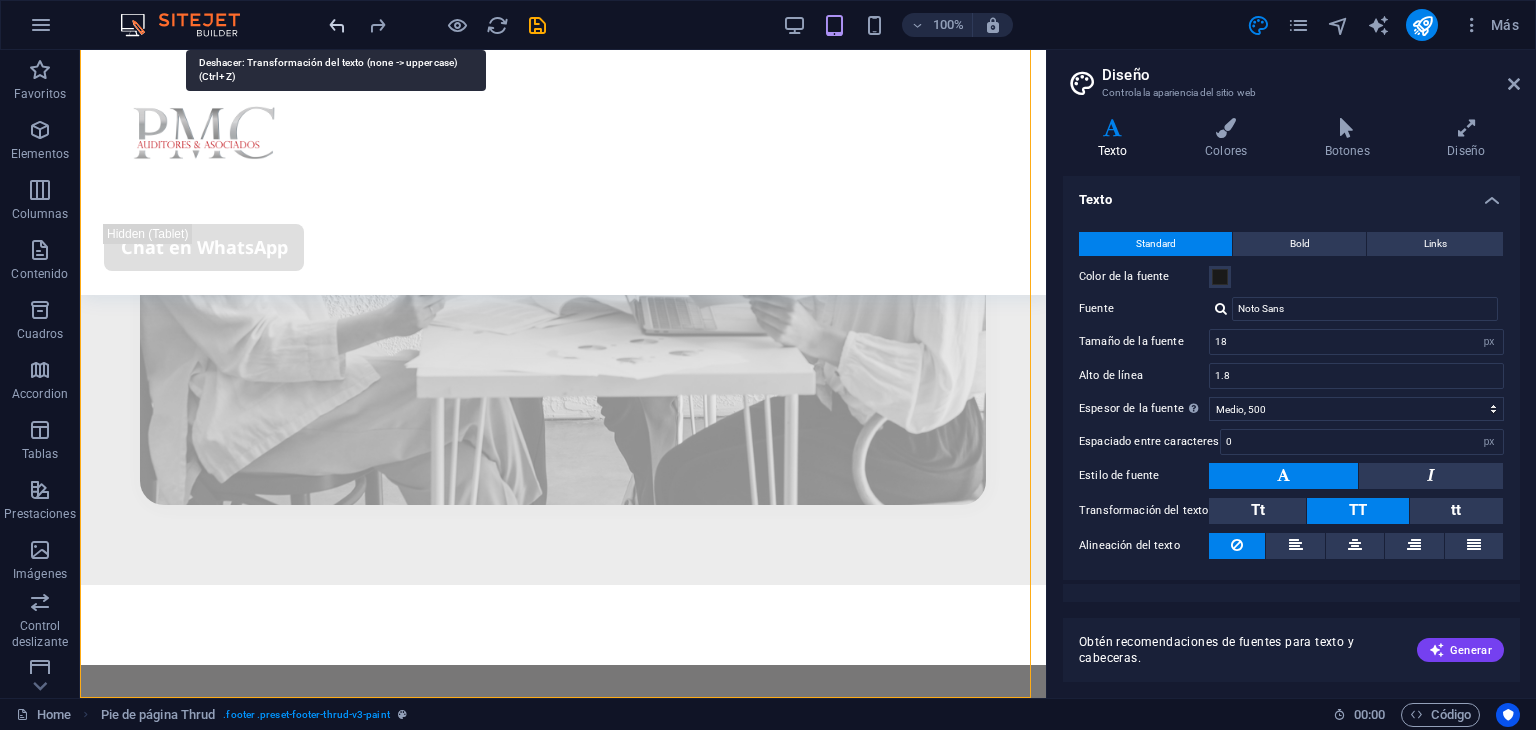 click at bounding box center (337, 25) 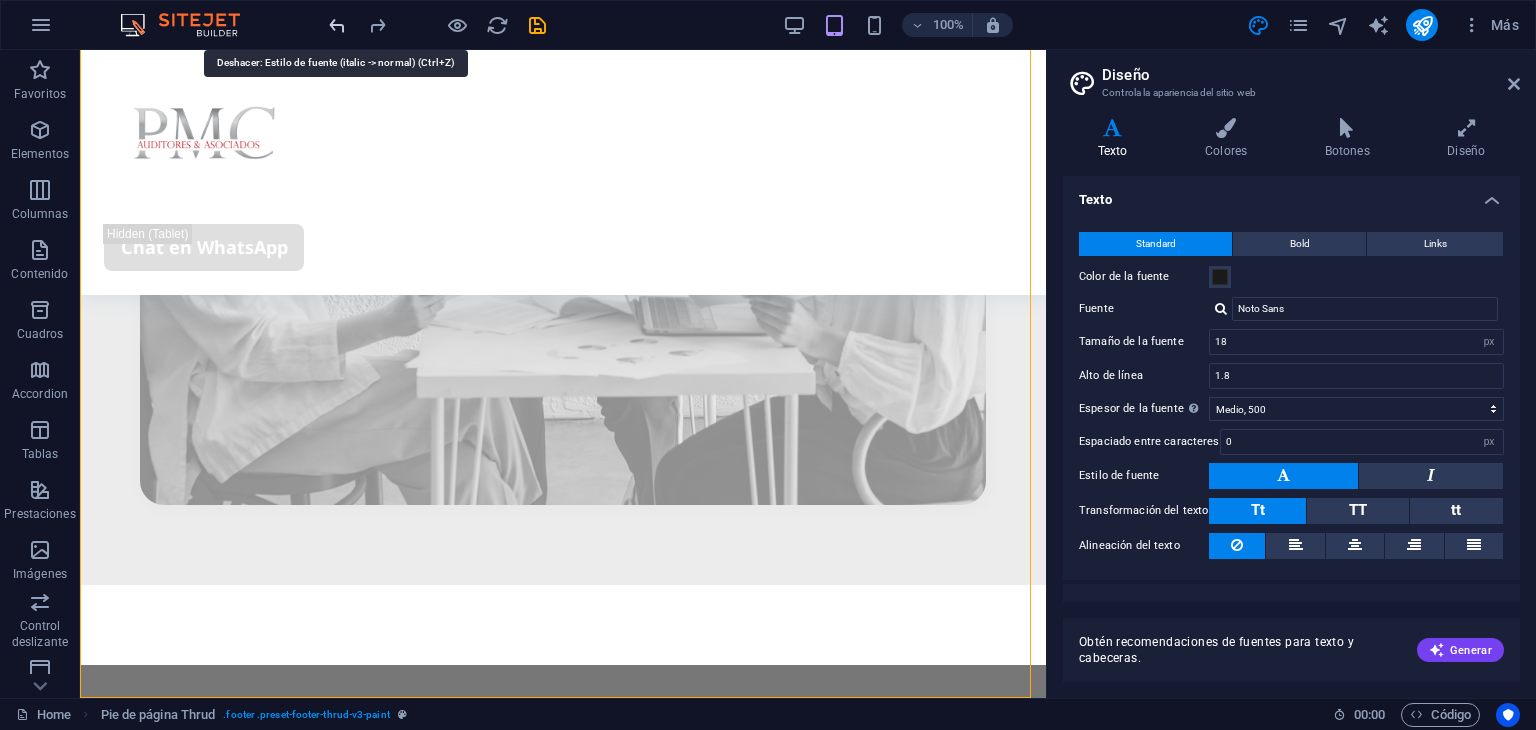 click at bounding box center (337, 25) 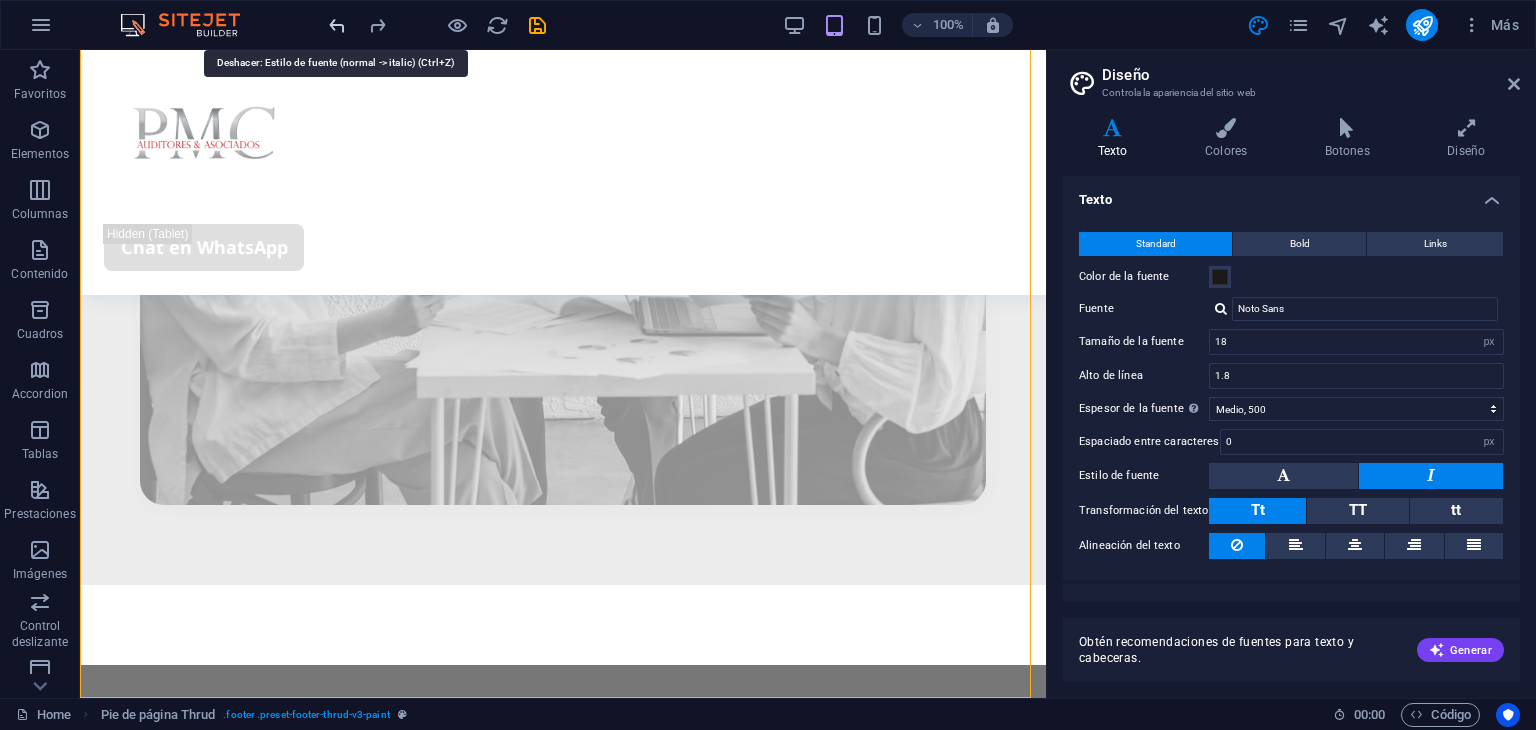 click at bounding box center (337, 25) 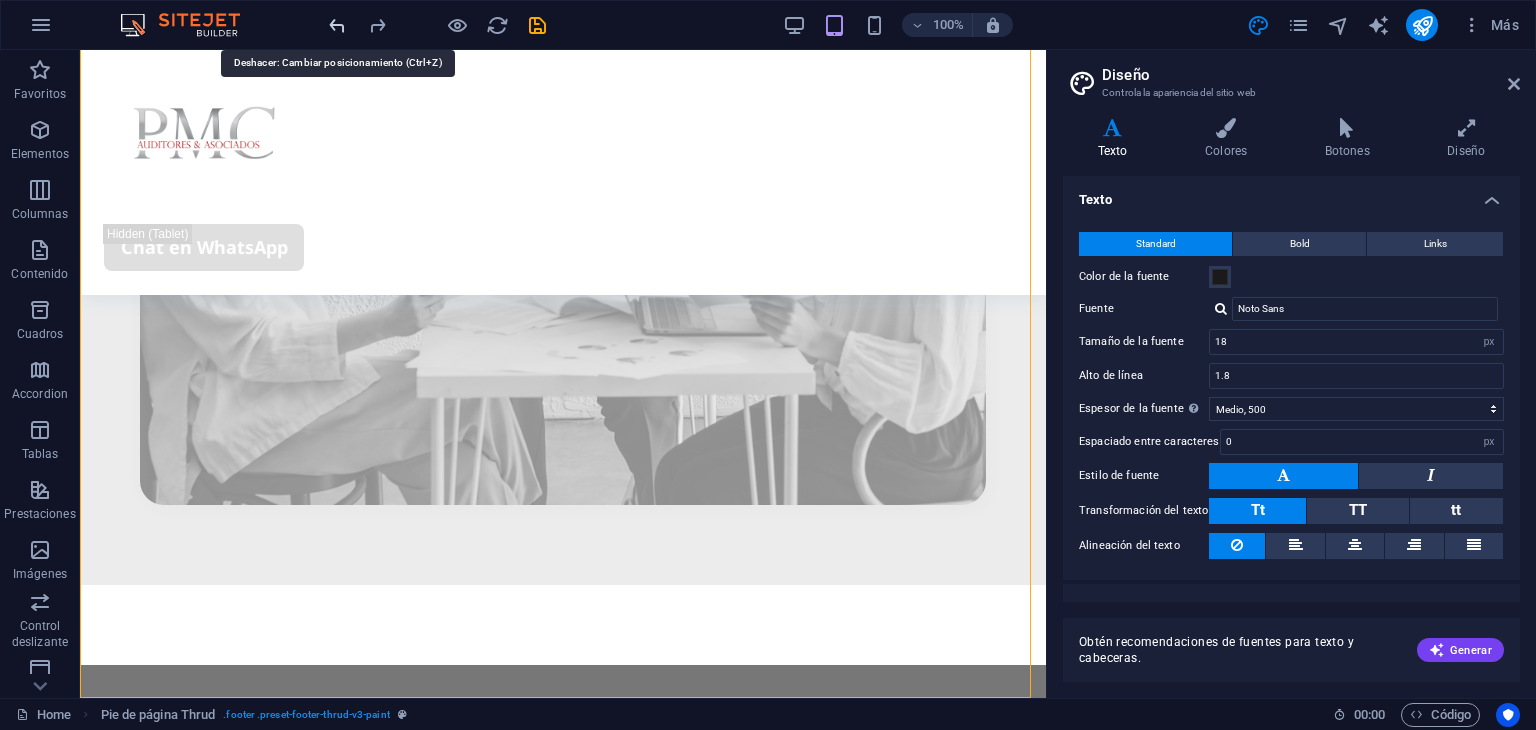 click at bounding box center (337, 25) 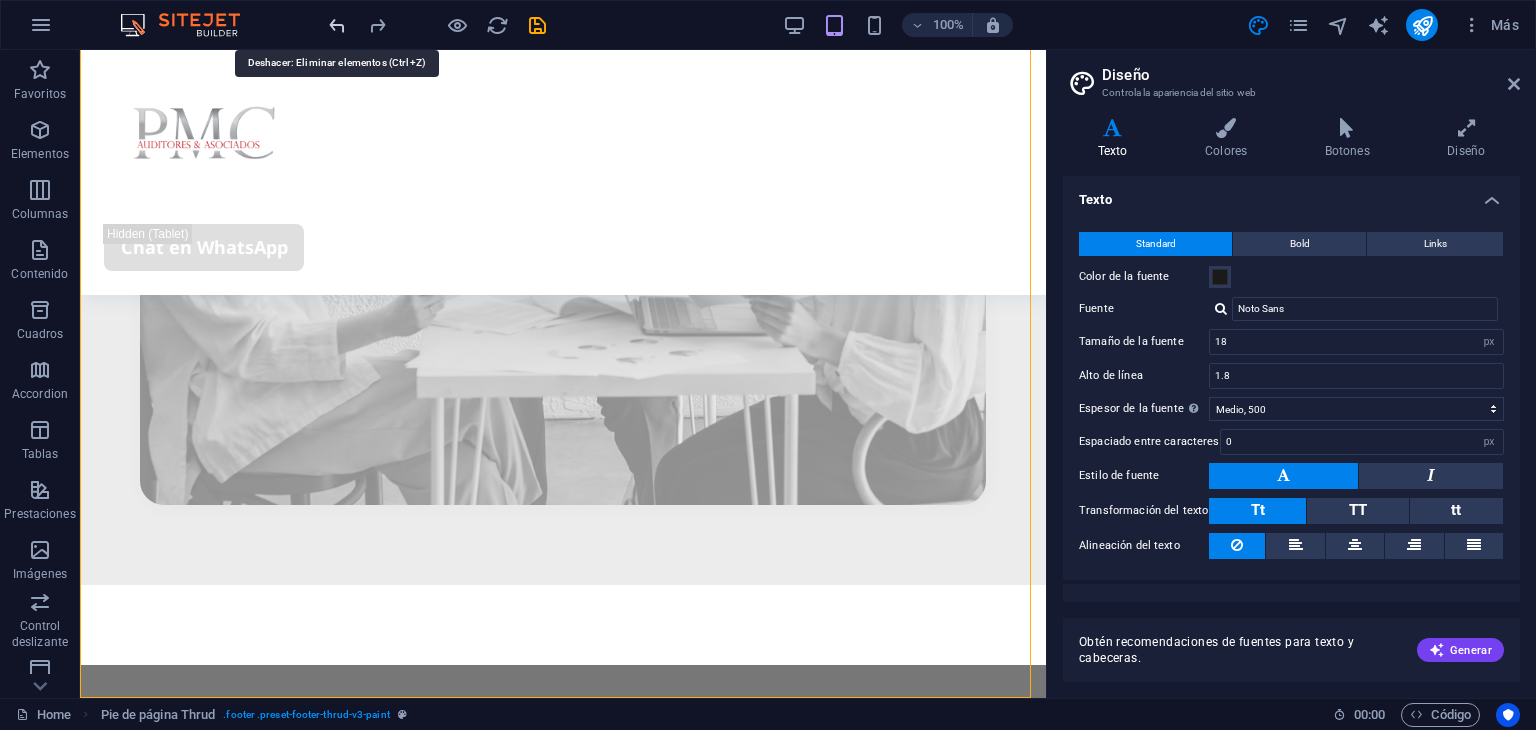 click at bounding box center (337, 25) 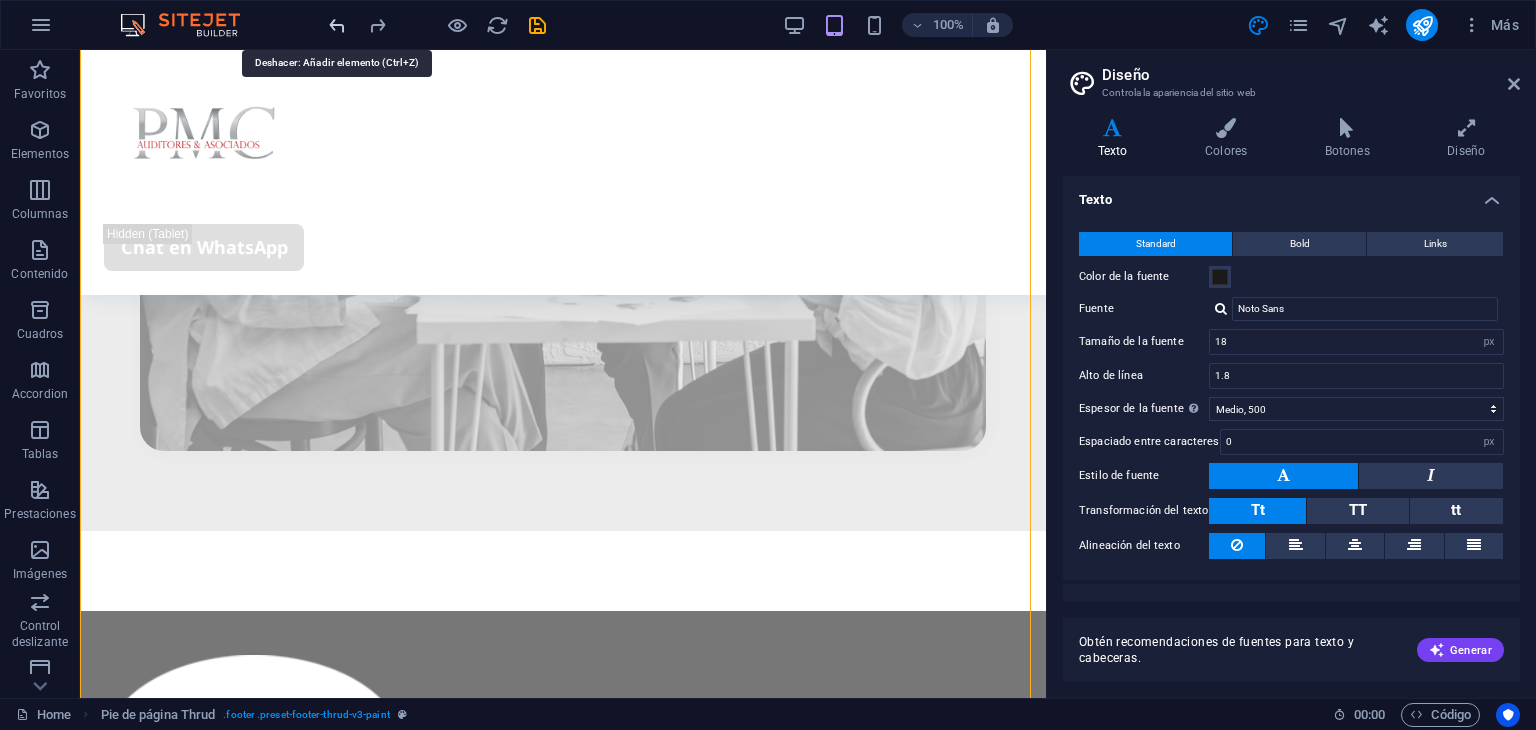 click at bounding box center (337, 25) 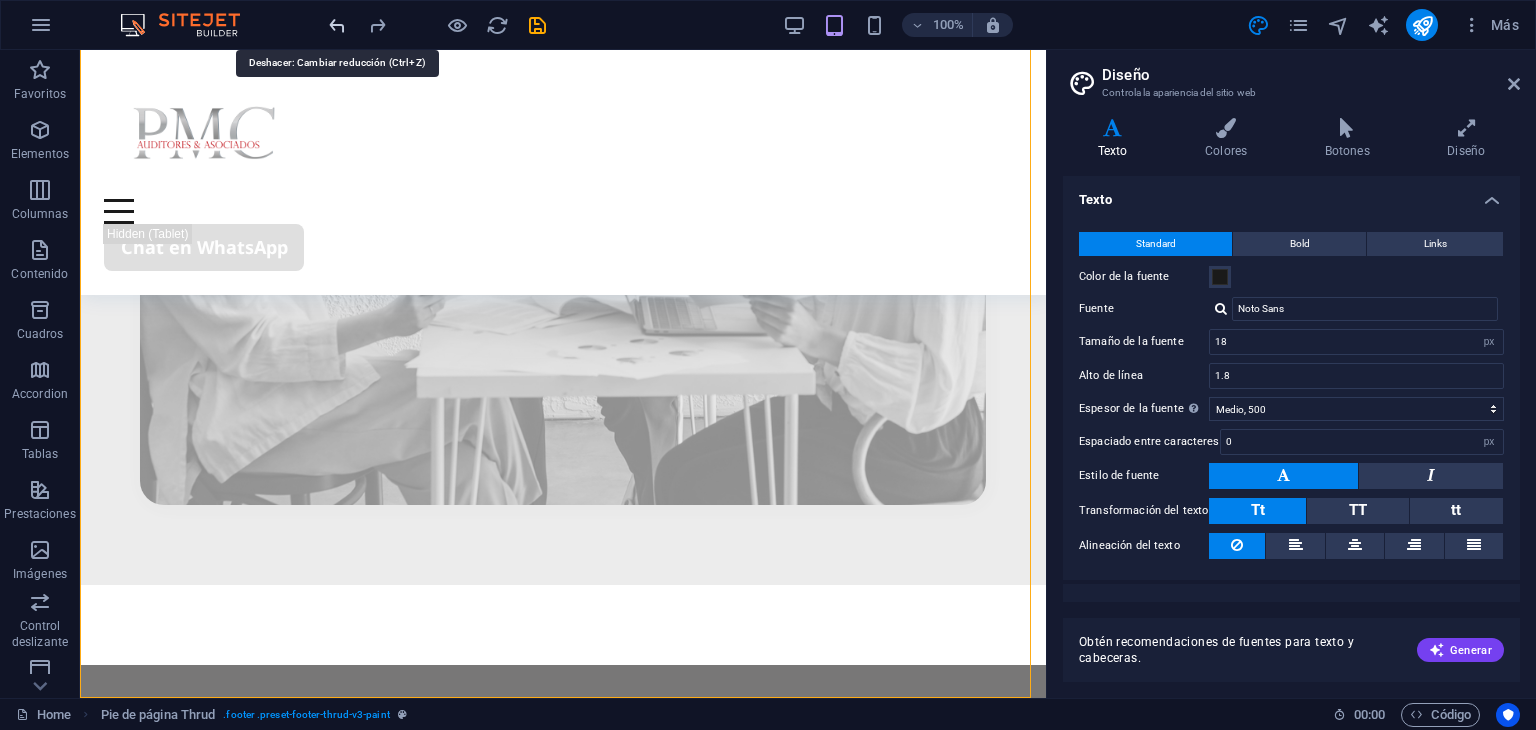 click at bounding box center [337, 25] 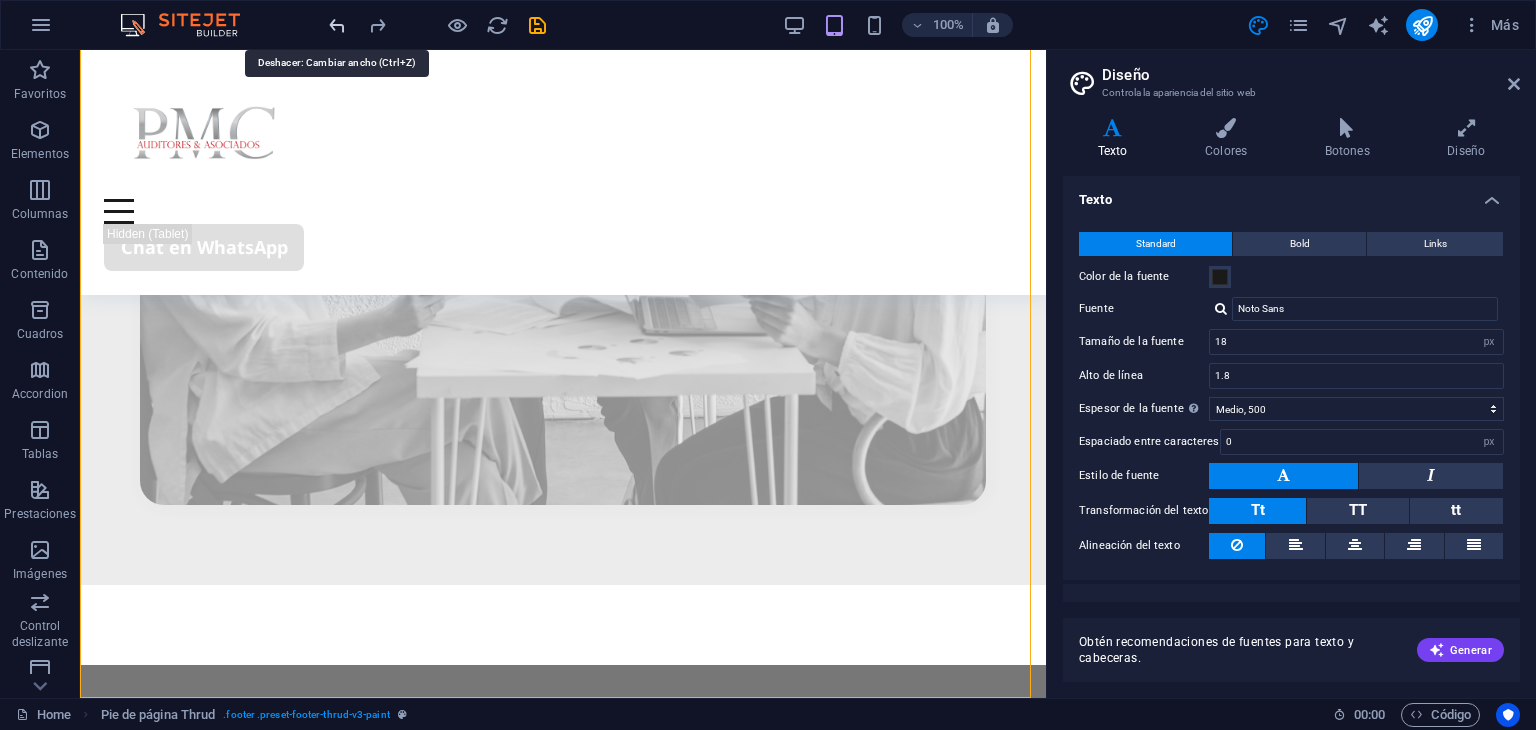 click at bounding box center [337, 25] 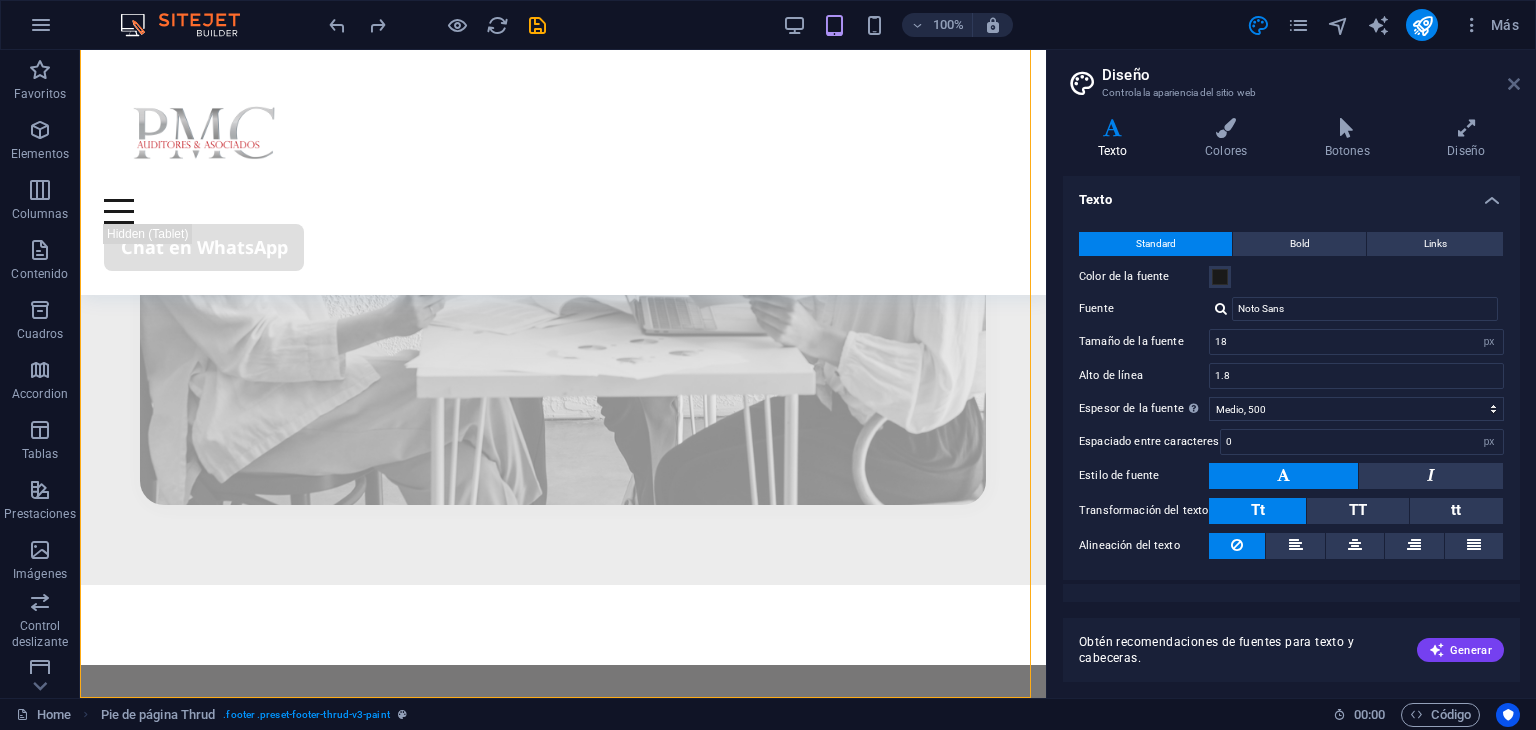 click at bounding box center [1514, 84] 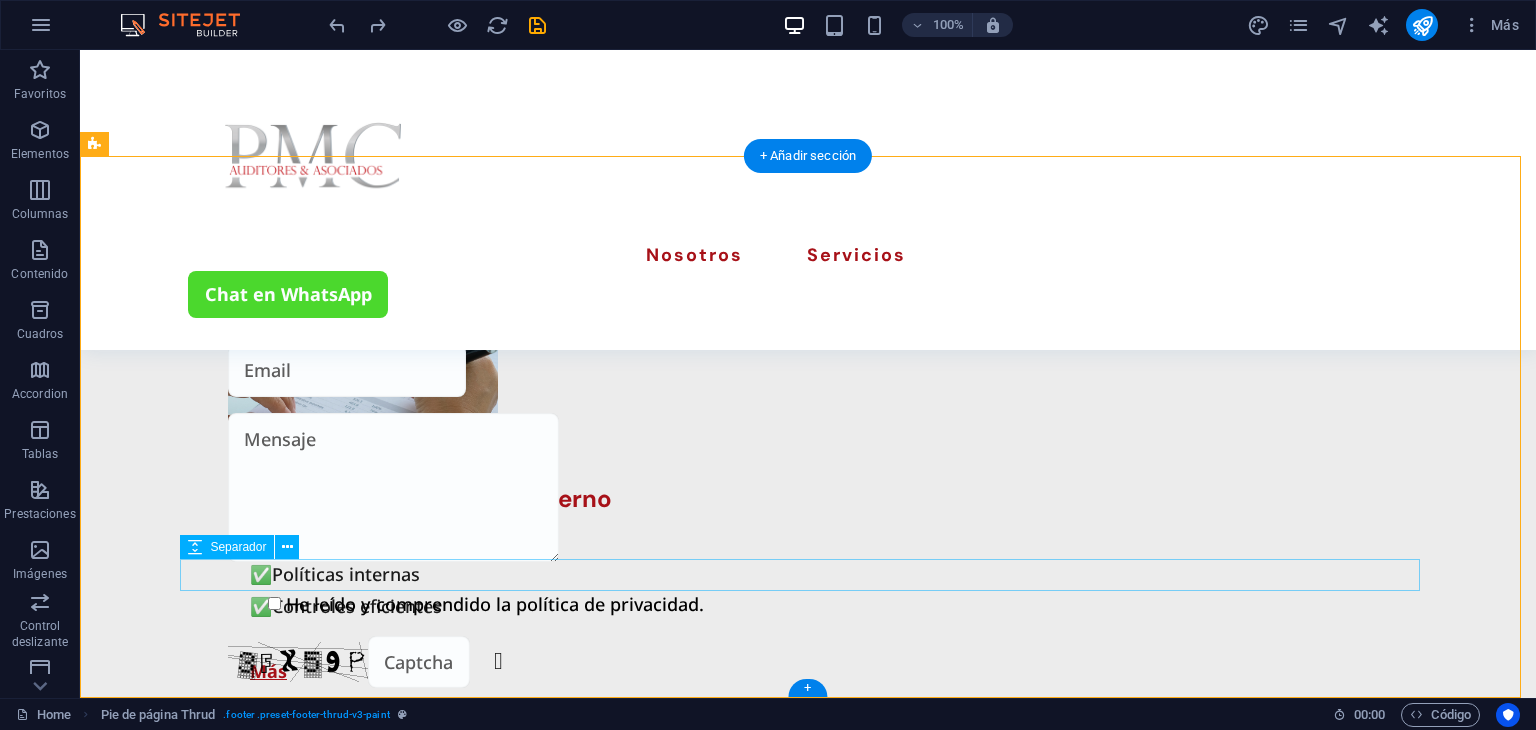 scroll, scrollTop: 3736, scrollLeft: 0, axis: vertical 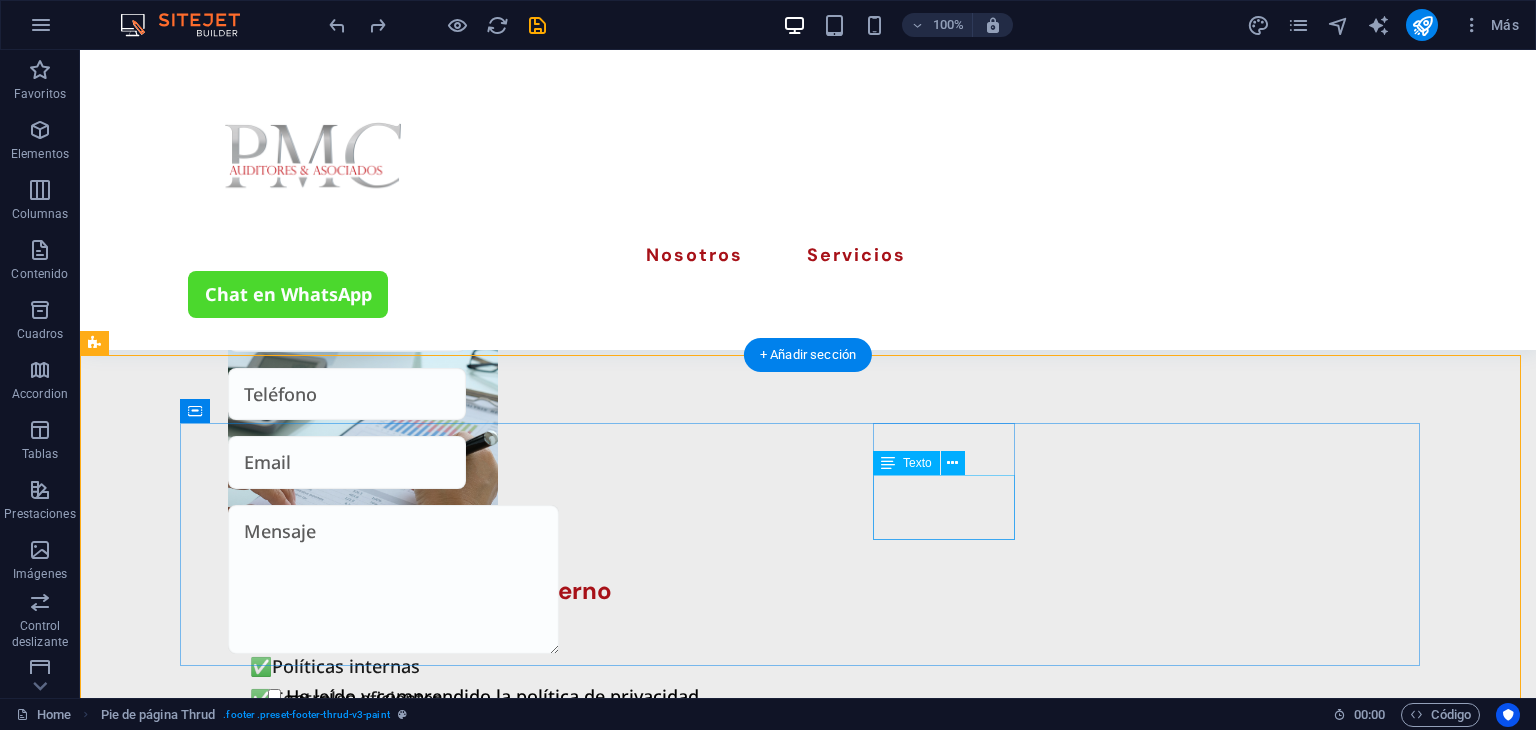 click on "Legal Notice Privacy Policy" at bounding box center (328, 2337) 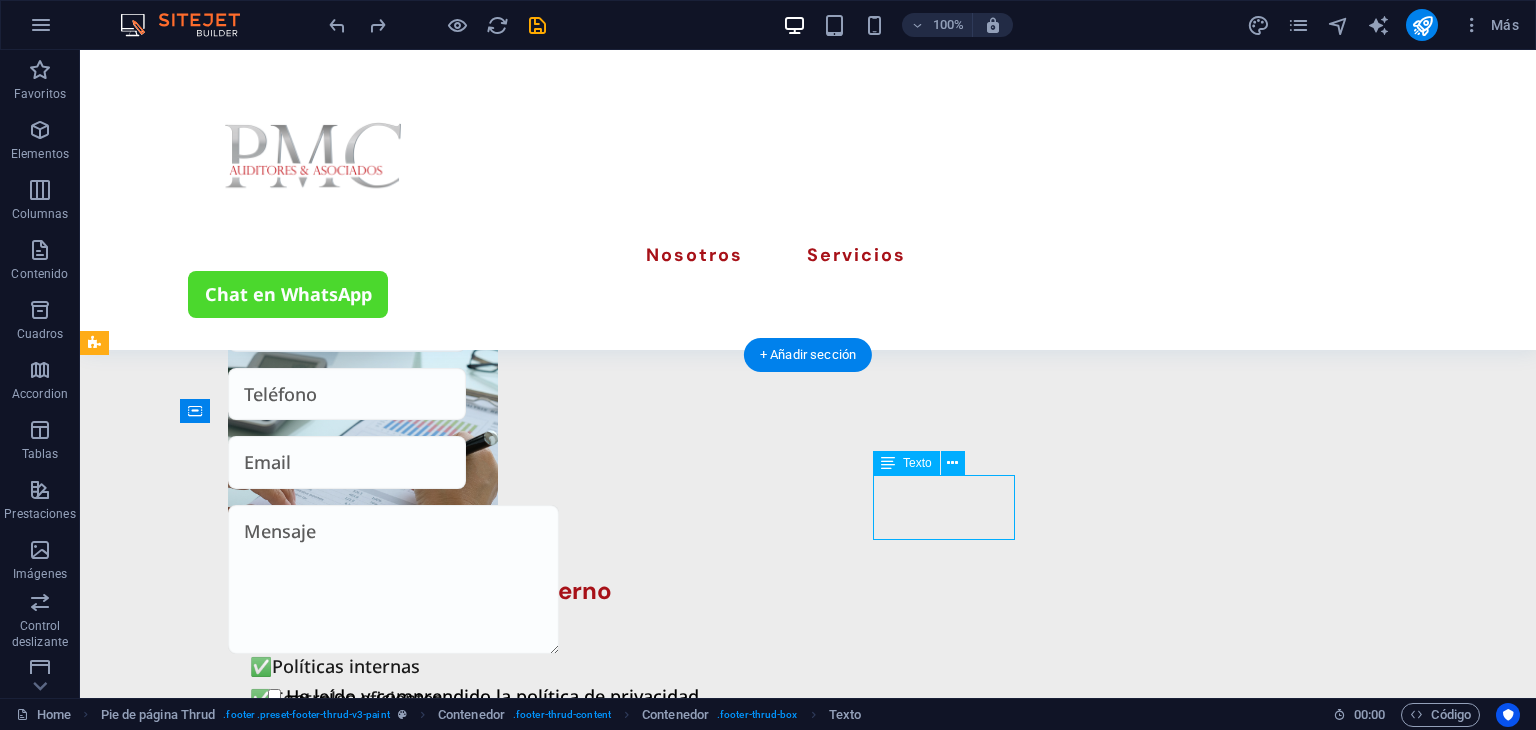 click on "Legal Notice Privacy Policy" at bounding box center [328, 2337] 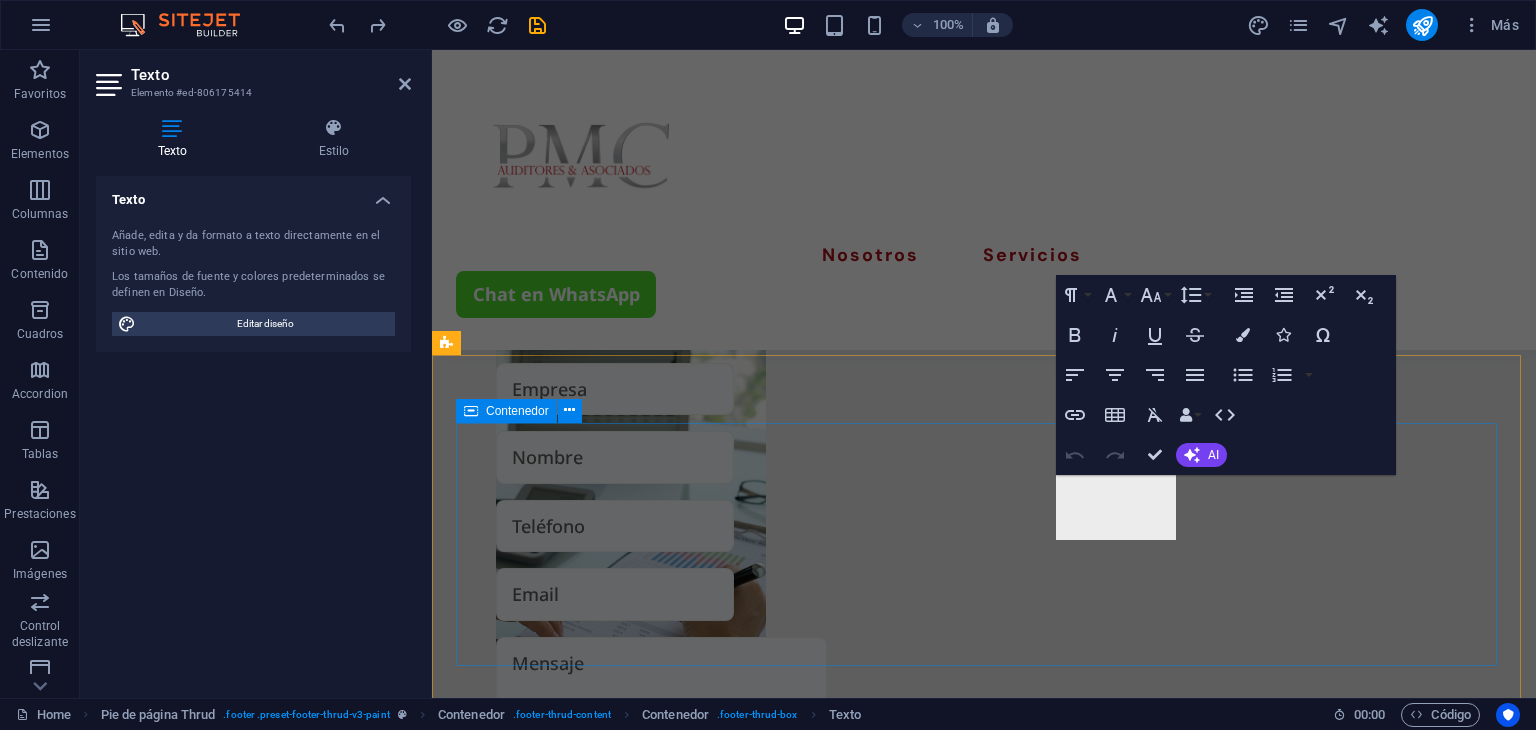 scroll, scrollTop: 3802, scrollLeft: 0, axis: vertical 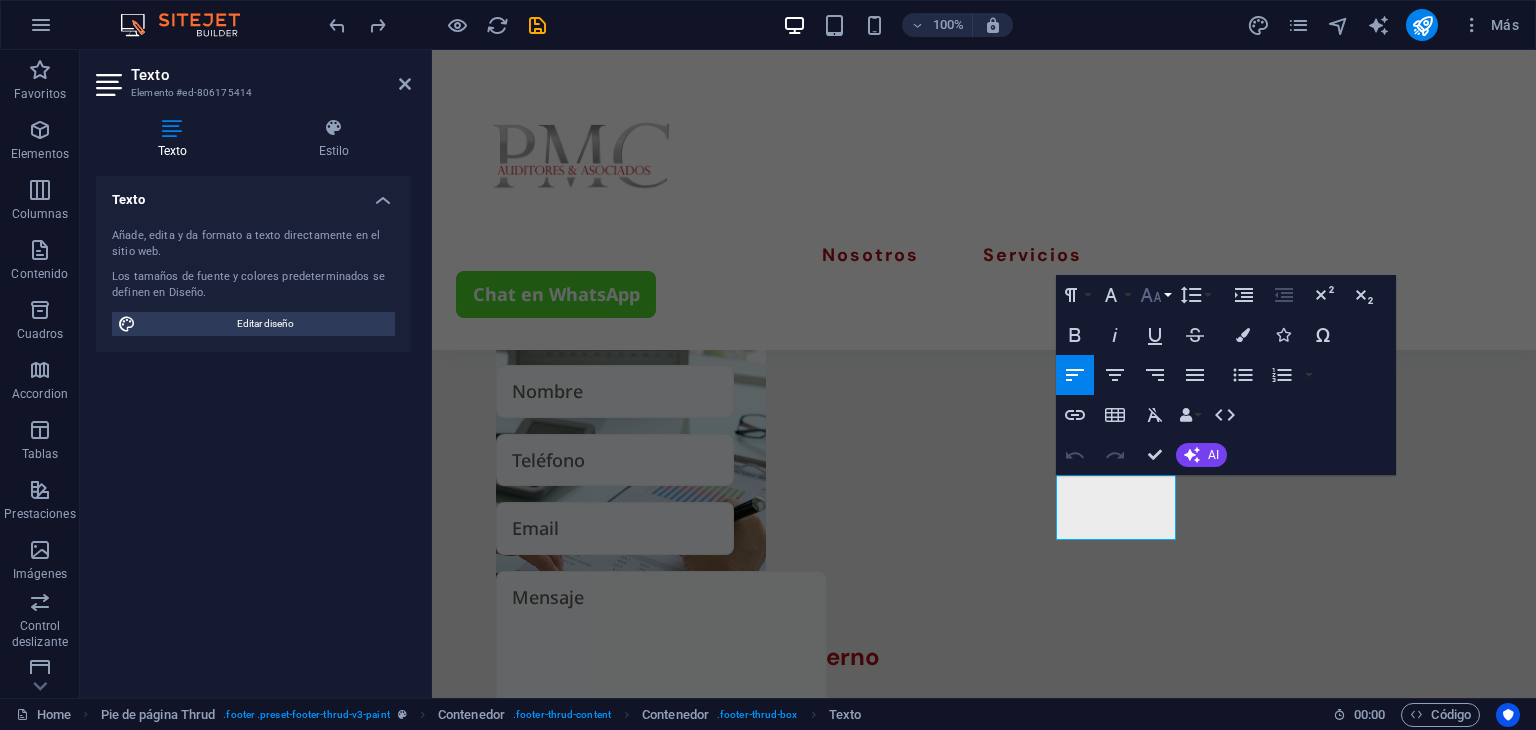 click 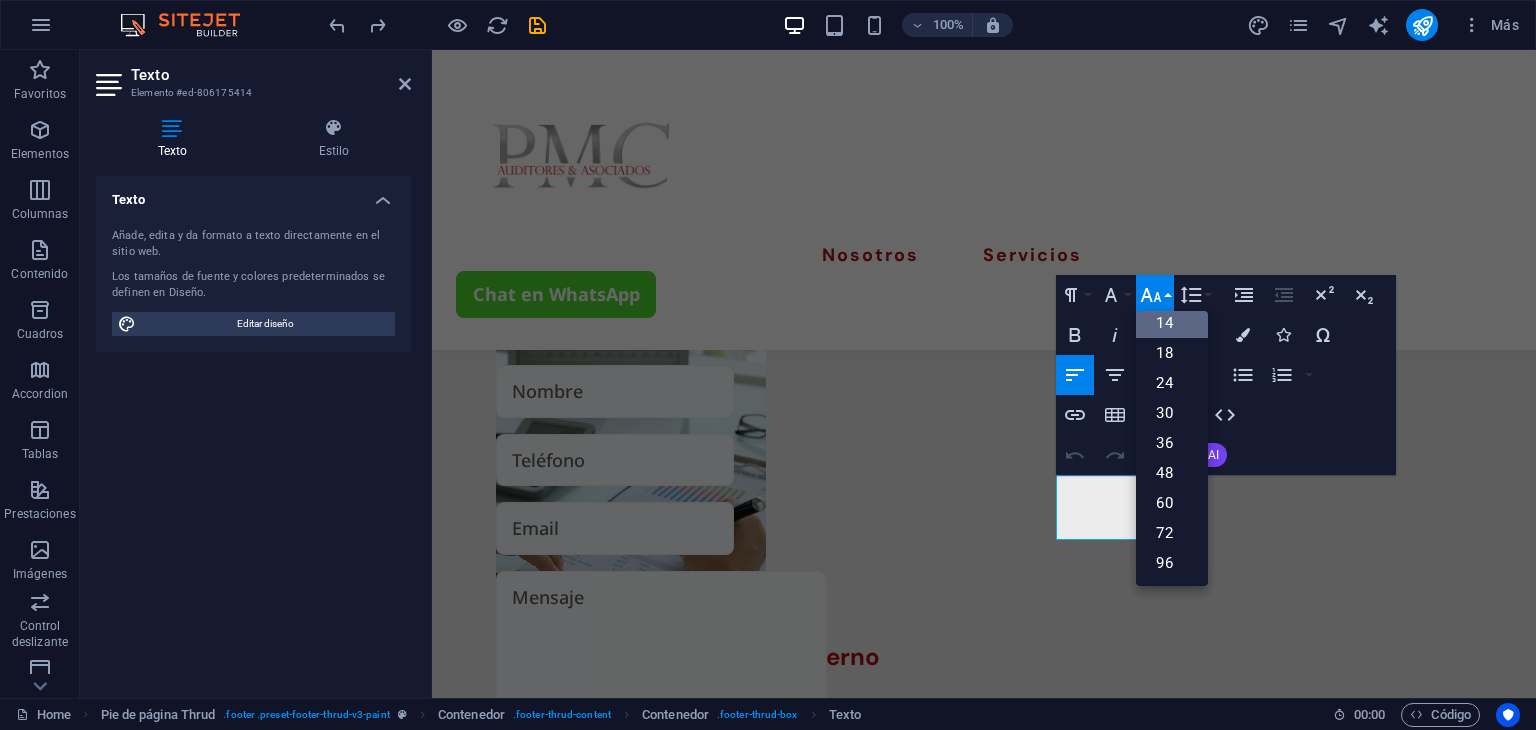 scroll, scrollTop: 160, scrollLeft: 0, axis: vertical 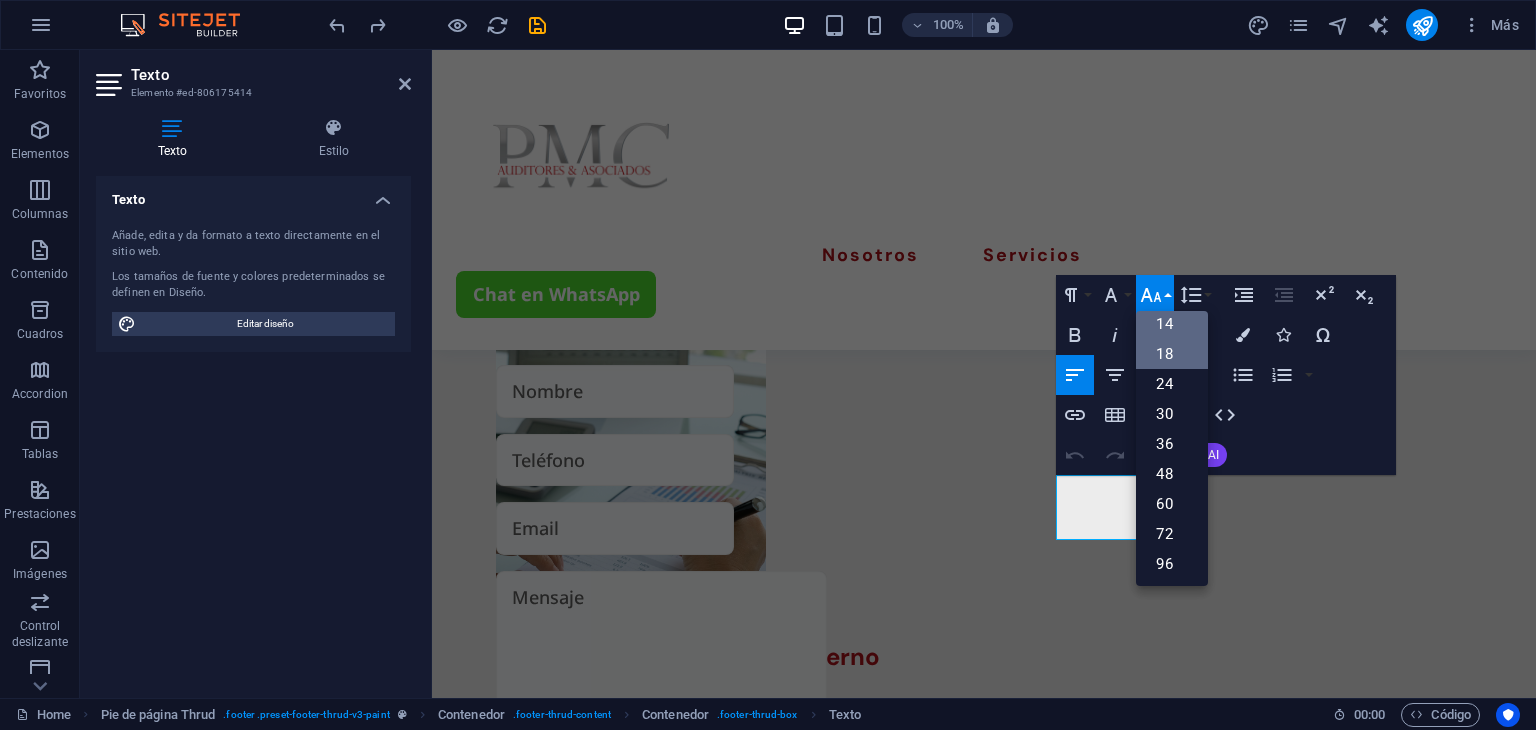 click on "18" at bounding box center (1172, 354) 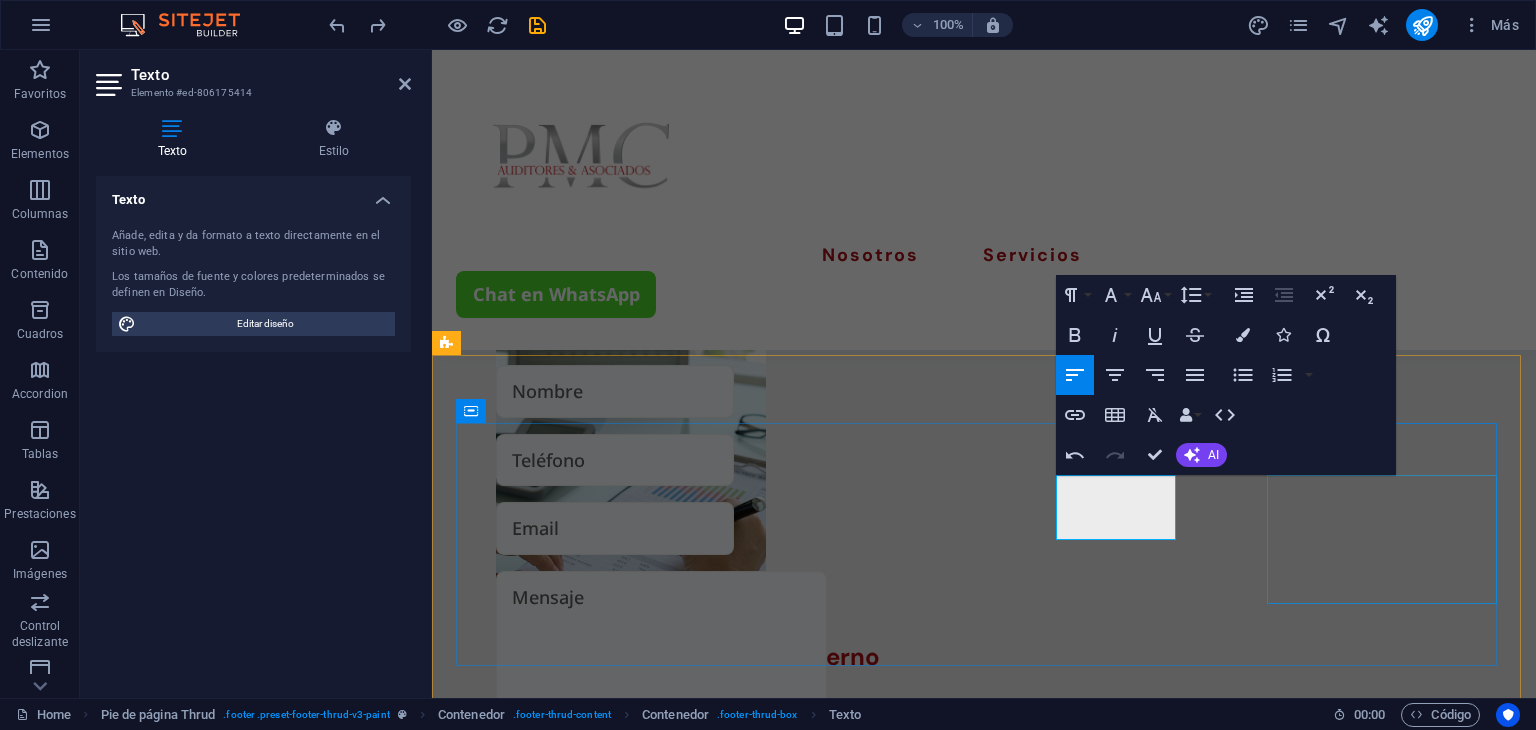 type 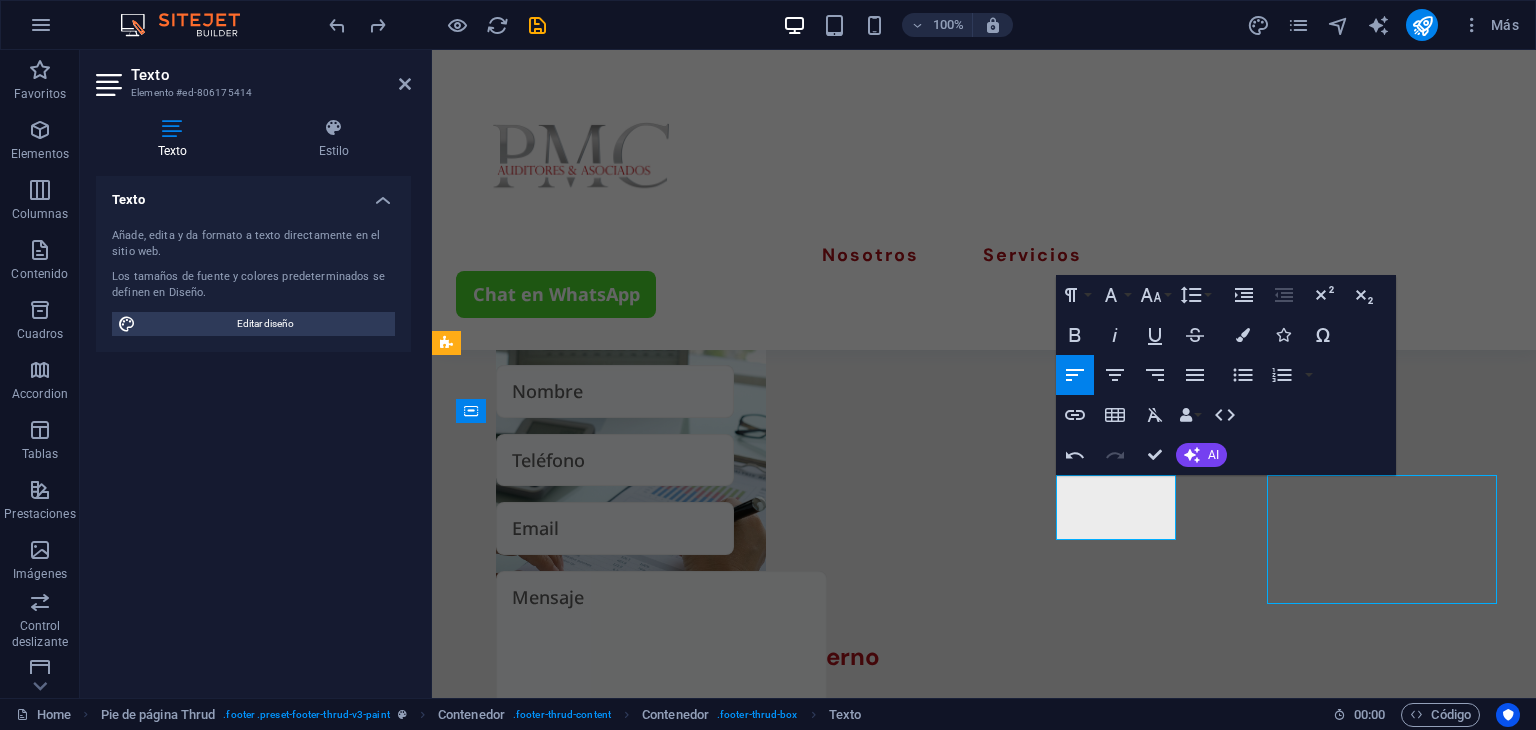 scroll, scrollTop: 3736, scrollLeft: 0, axis: vertical 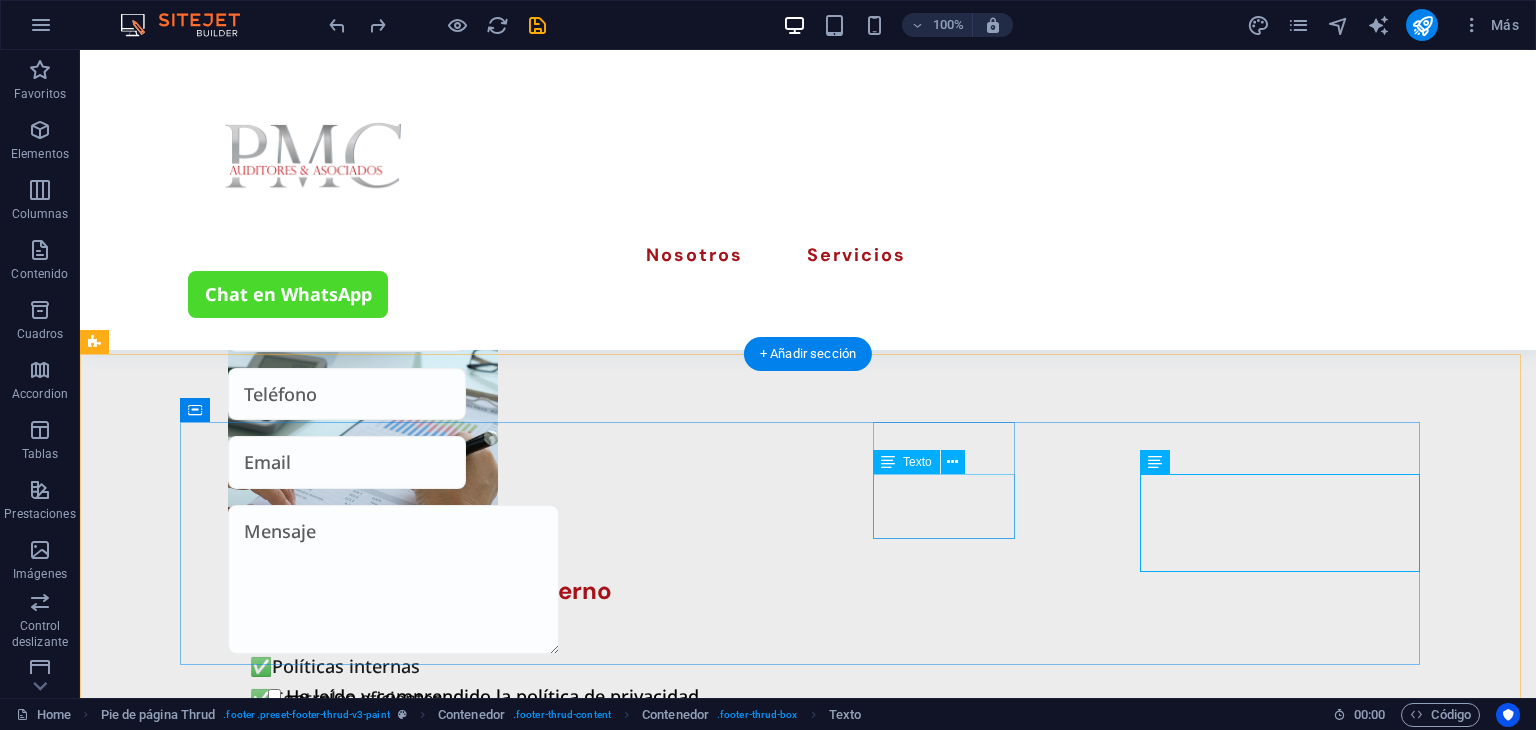 click on "Legal Notice Privacy Policy" at bounding box center [328, 2337] 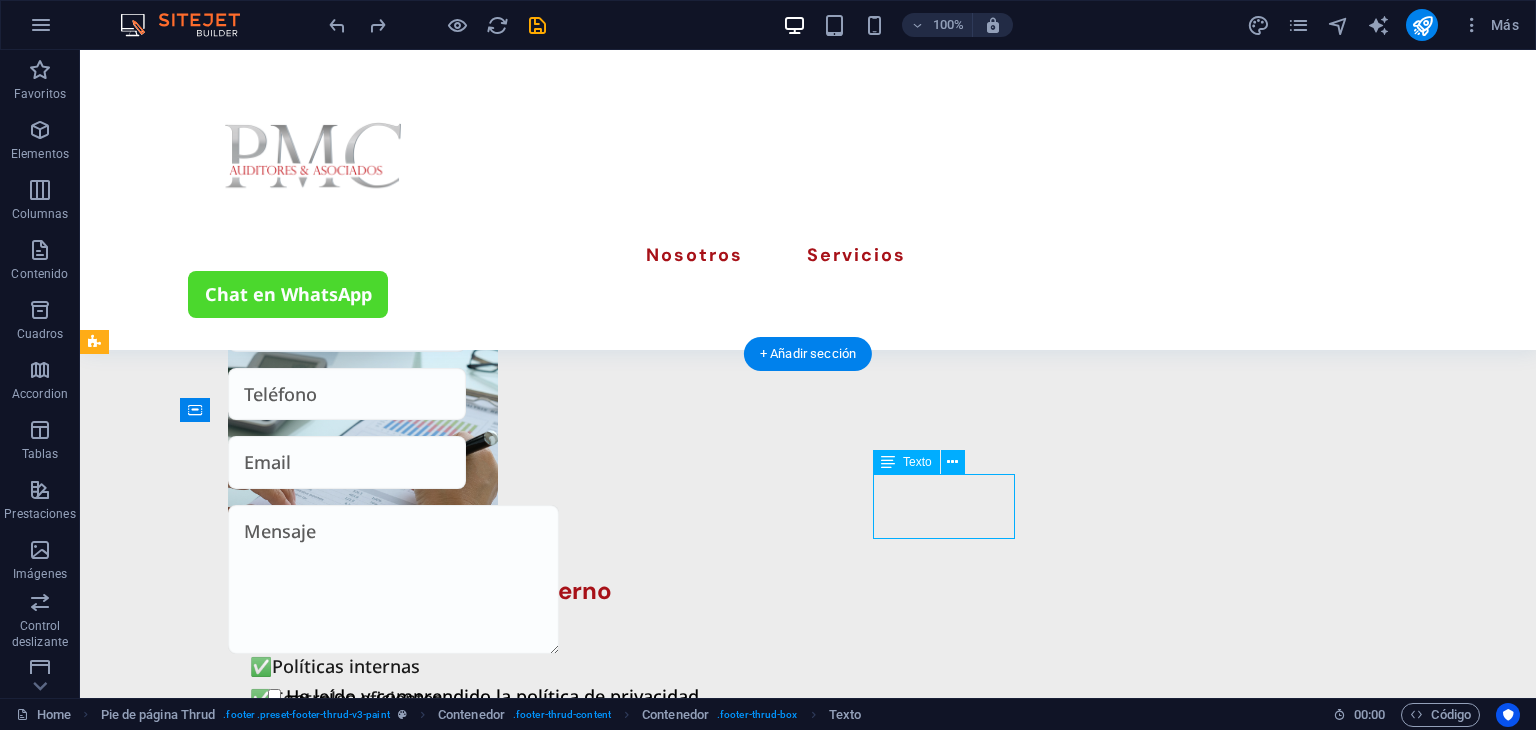 click on "Legal Notice Privacy Policy" at bounding box center (328, 2337) 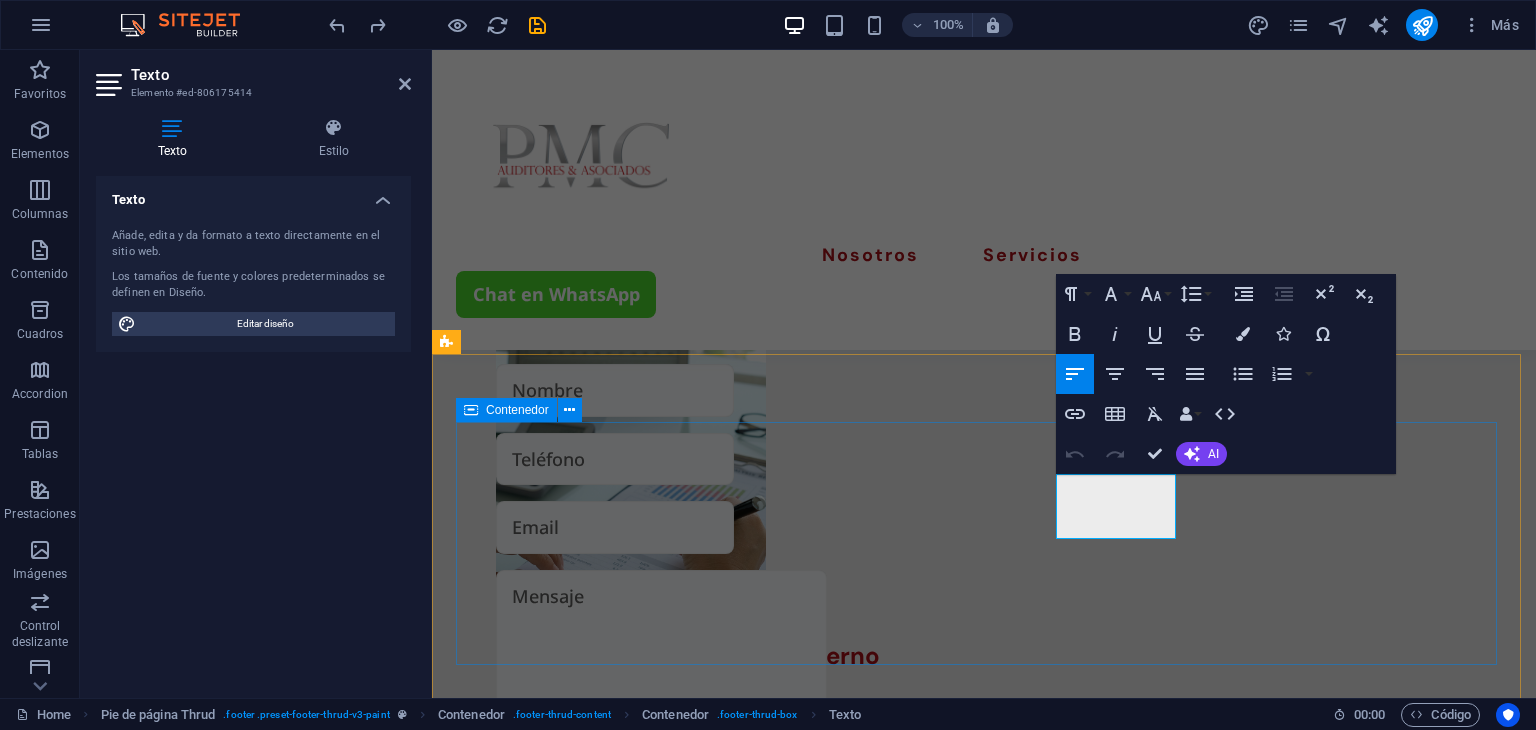 drag, startPoint x: 1159, startPoint y: 522, endPoint x: 1048, endPoint y: 486, distance: 116.6919 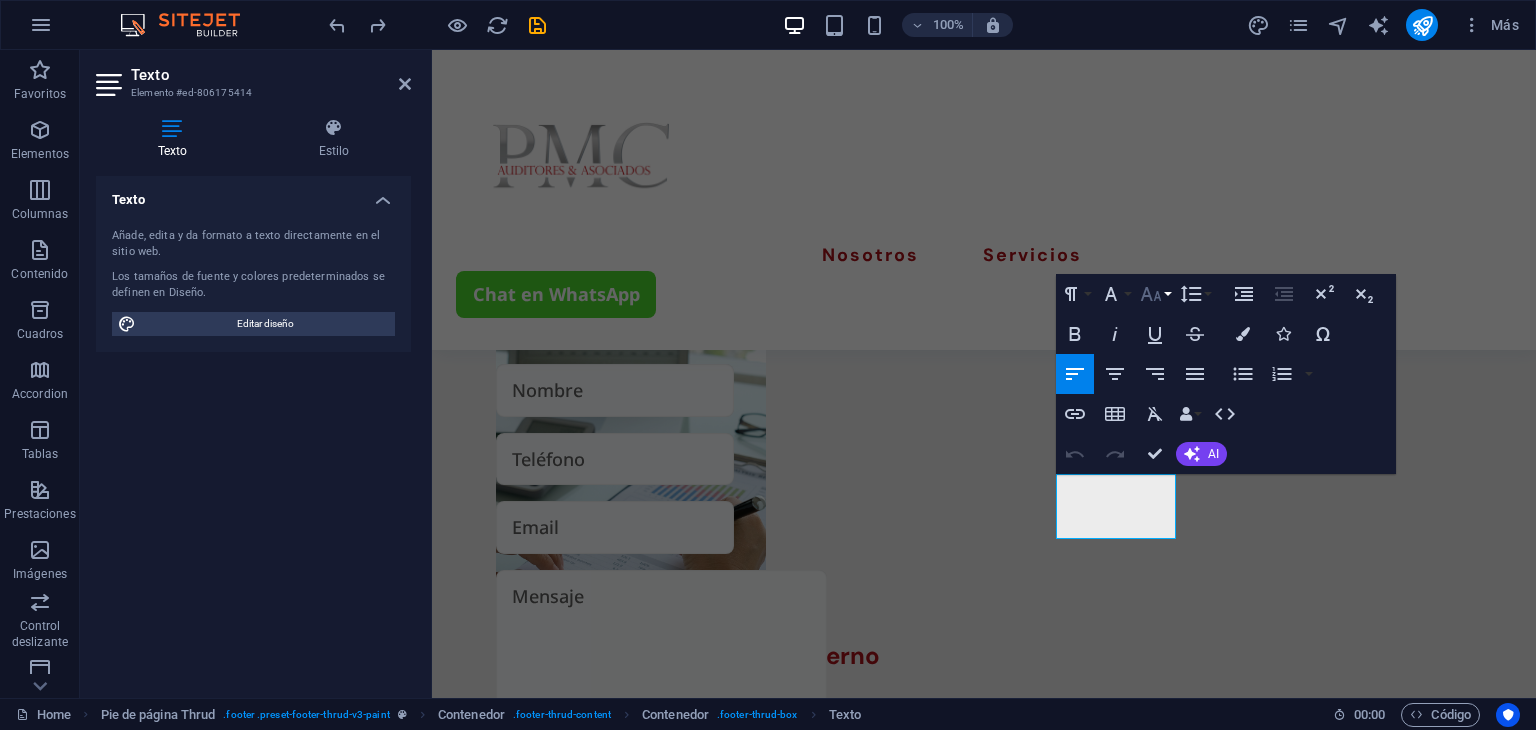 click on "Font Size" at bounding box center [1155, 294] 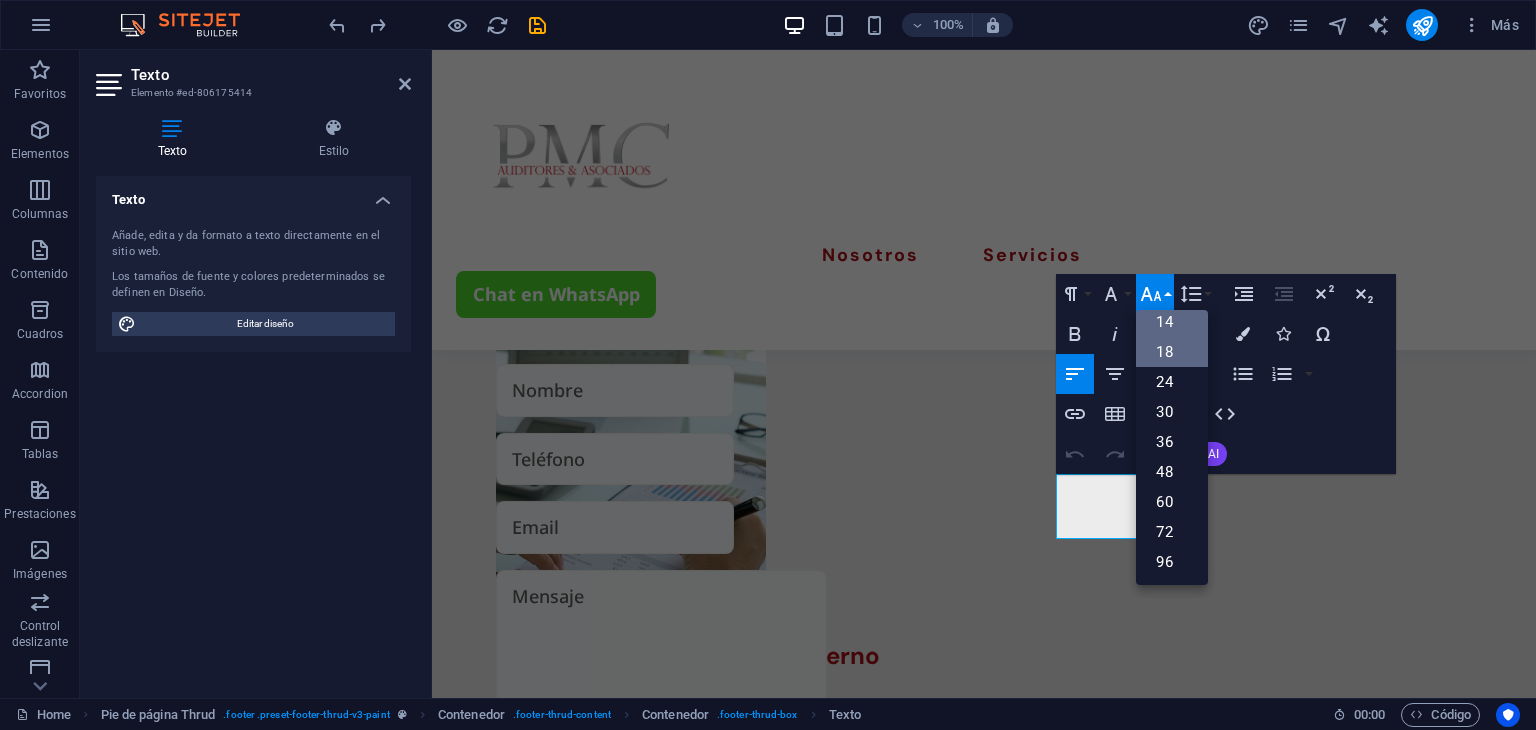 scroll, scrollTop: 160, scrollLeft: 0, axis: vertical 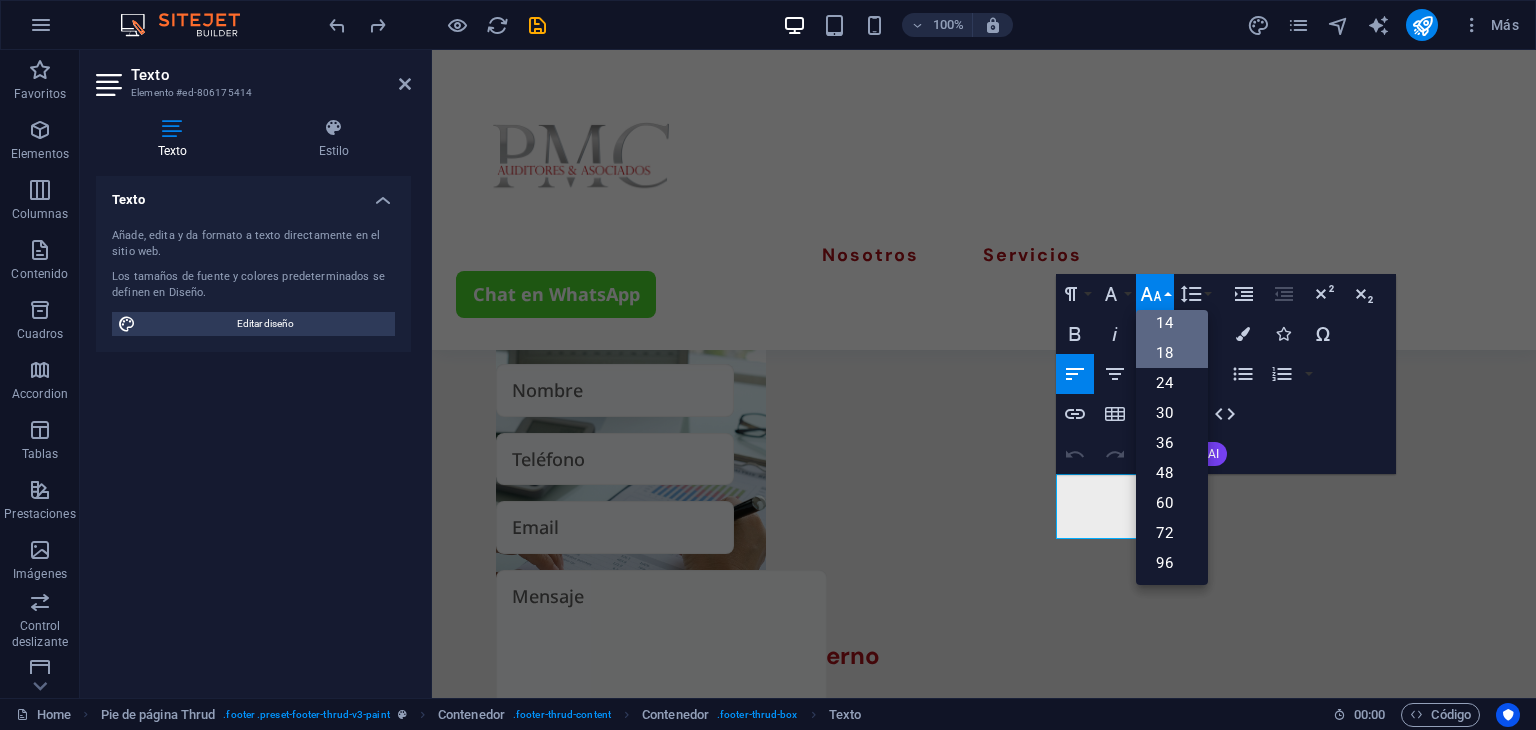 click on "18" at bounding box center (1172, 353) 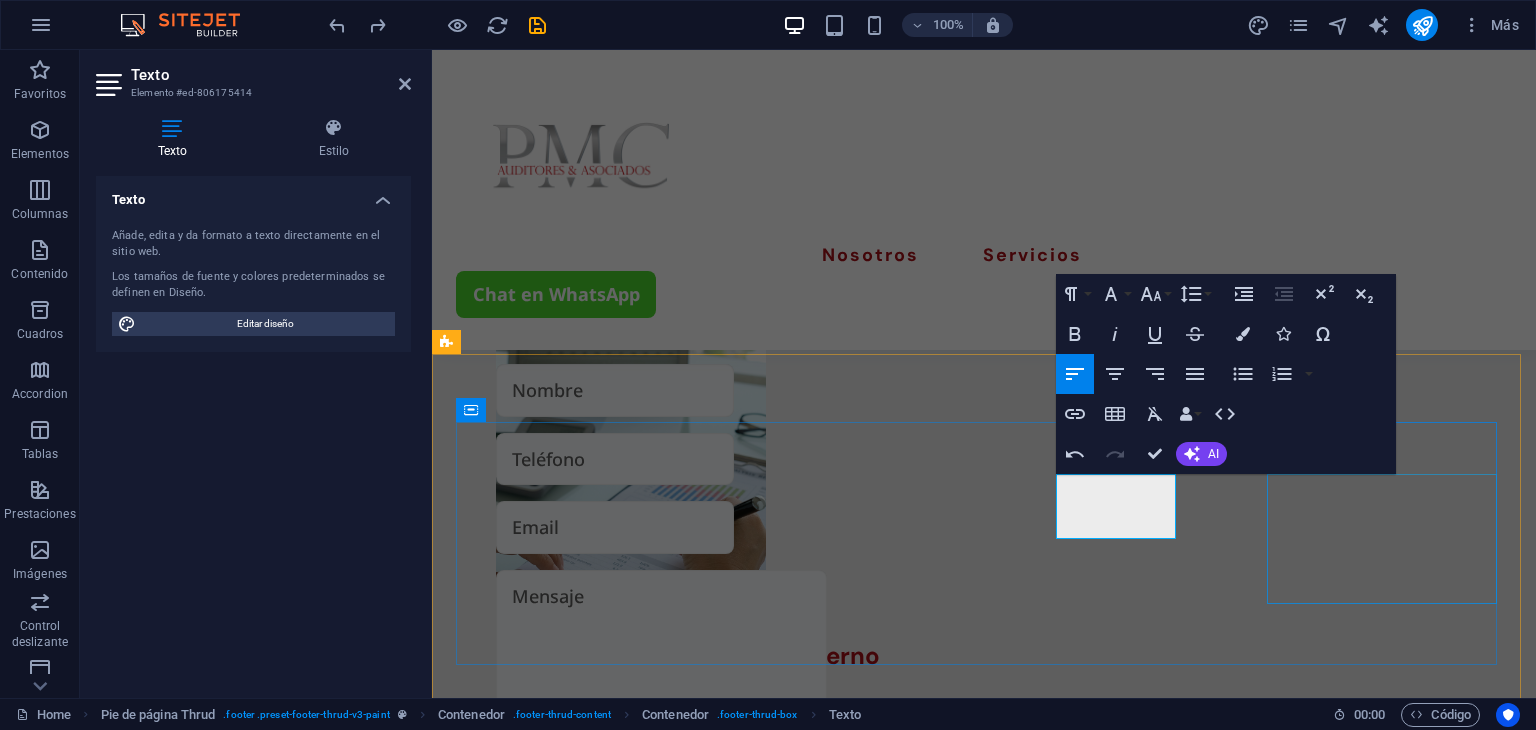click on "+593 [PHONE]
[EMAIL]
[COUNTRY] - [CITY]   [POSTAL_CODE]" at bounding box center (573, 2939) 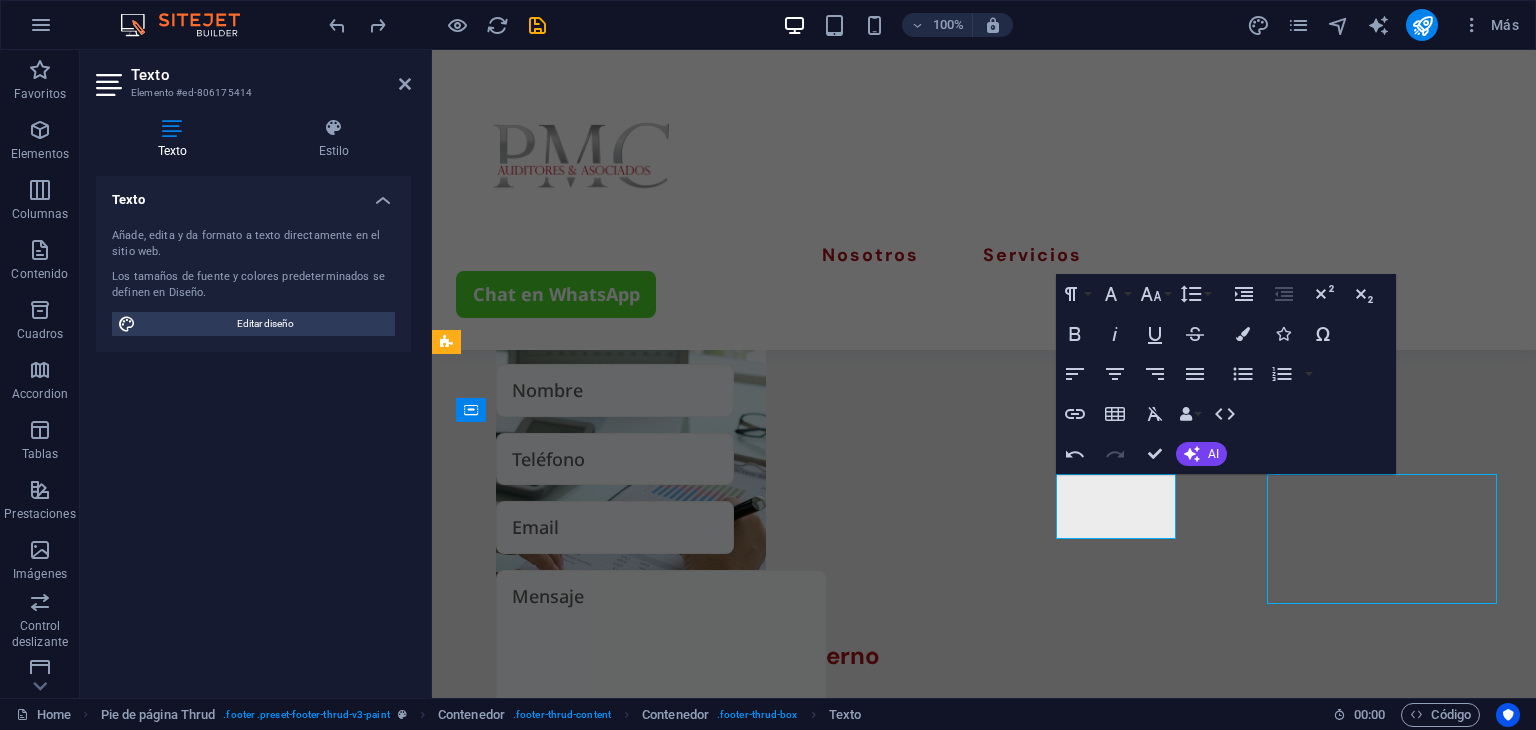 click on "+593 [PHONE]
[EMAIL]
[COUNTRY] - [CITY]   [POSTAL_CODE]" at bounding box center (573, 2939) 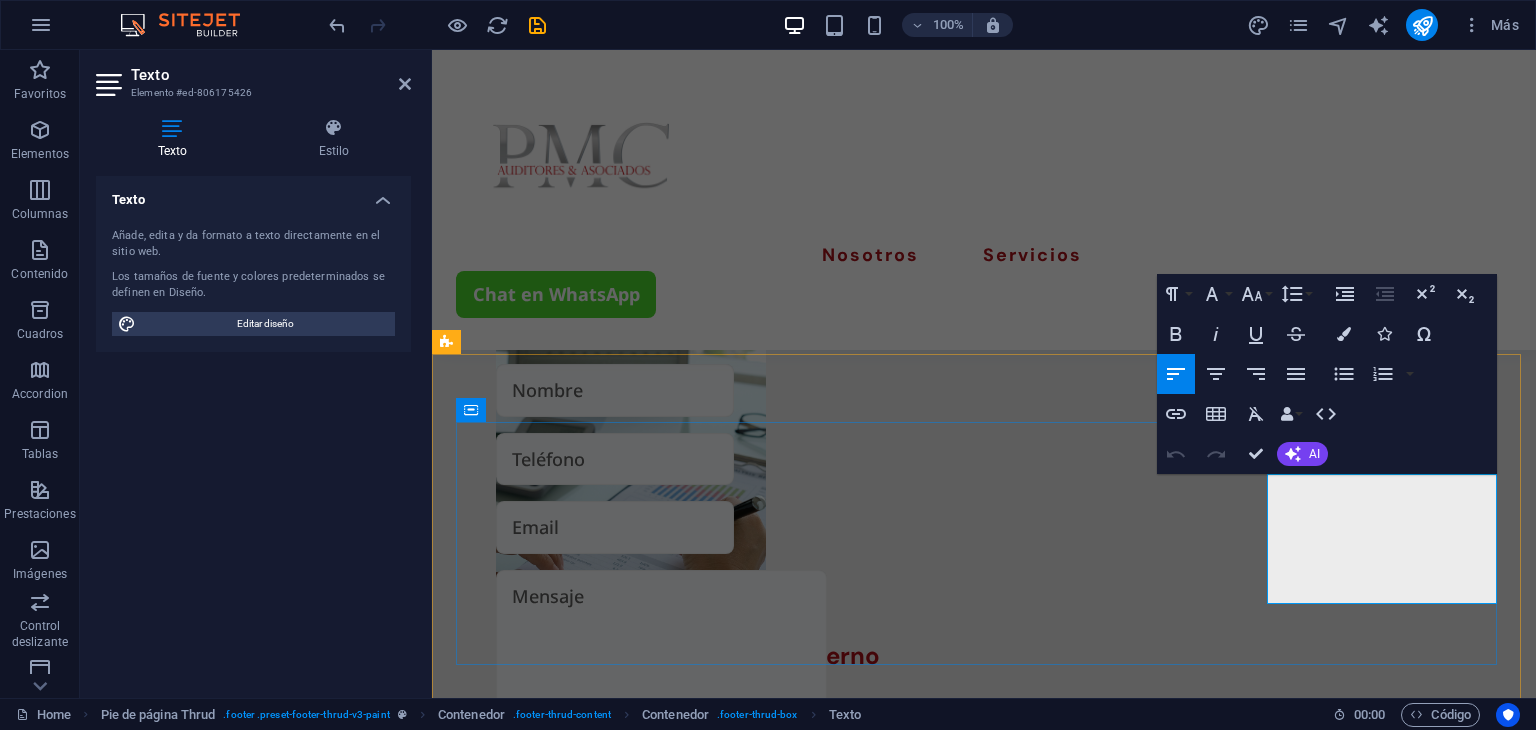 drag, startPoint x: 1460, startPoint y: 588, endPoint x: 1284, endPoint y: 480, distance: 206.49455 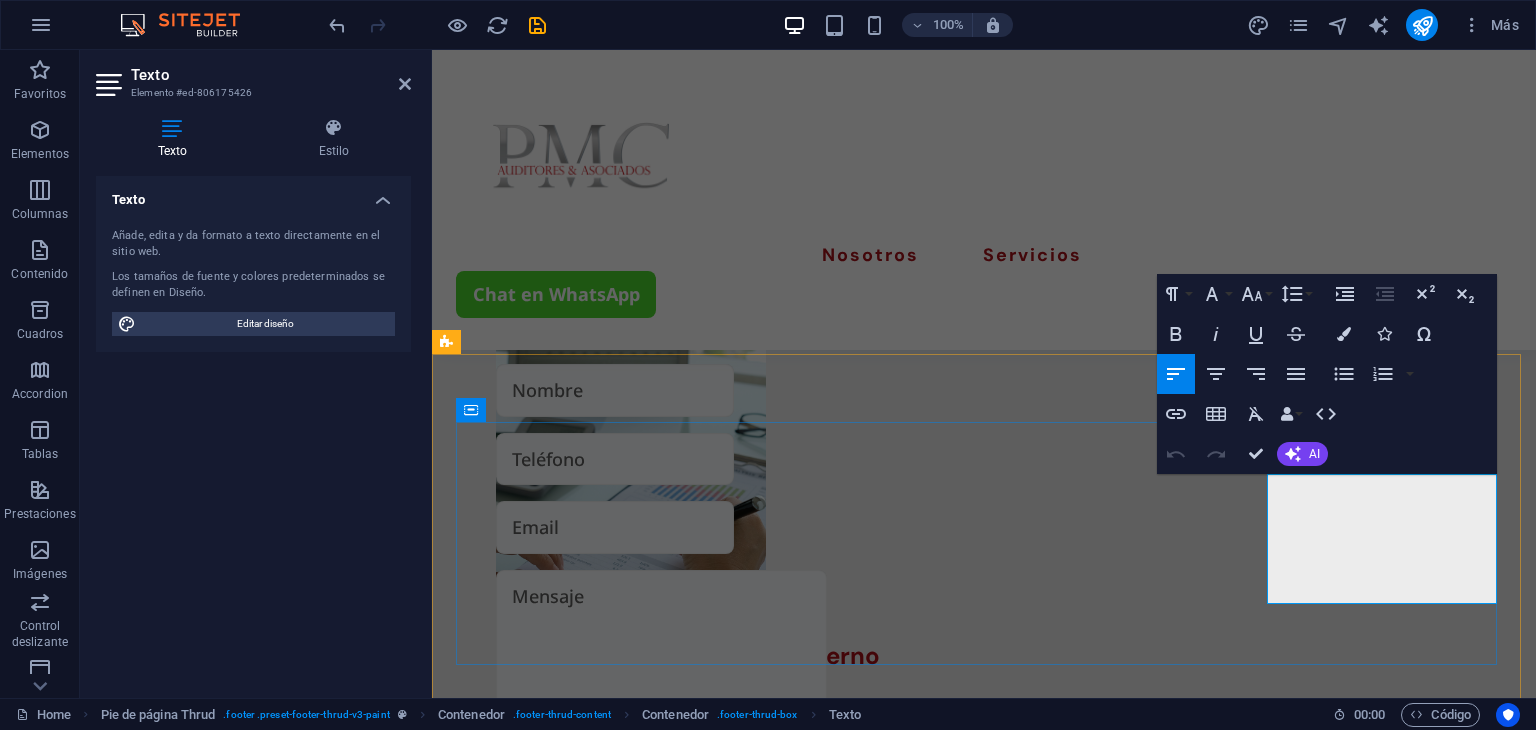 click on "+593 [PHONE]
[EMAIL]
[COUNTRY] - [CITY]   [POSTAL_CODE]" at bounding box center [573, 2939] 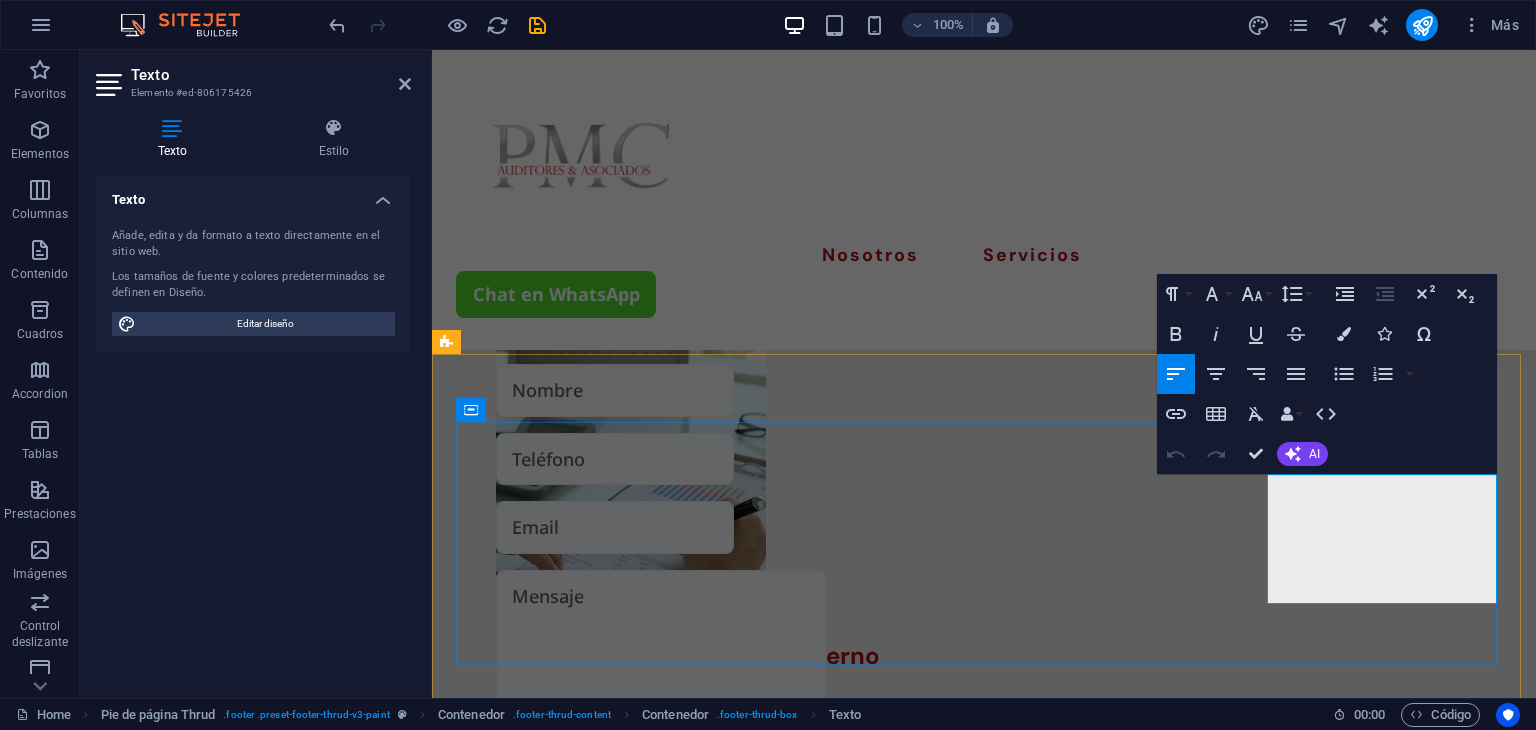 drag, startPoint x: 1284, startPoint y: 480, endPoint x: 1456, endPoint y: 596, distance: 207.46085 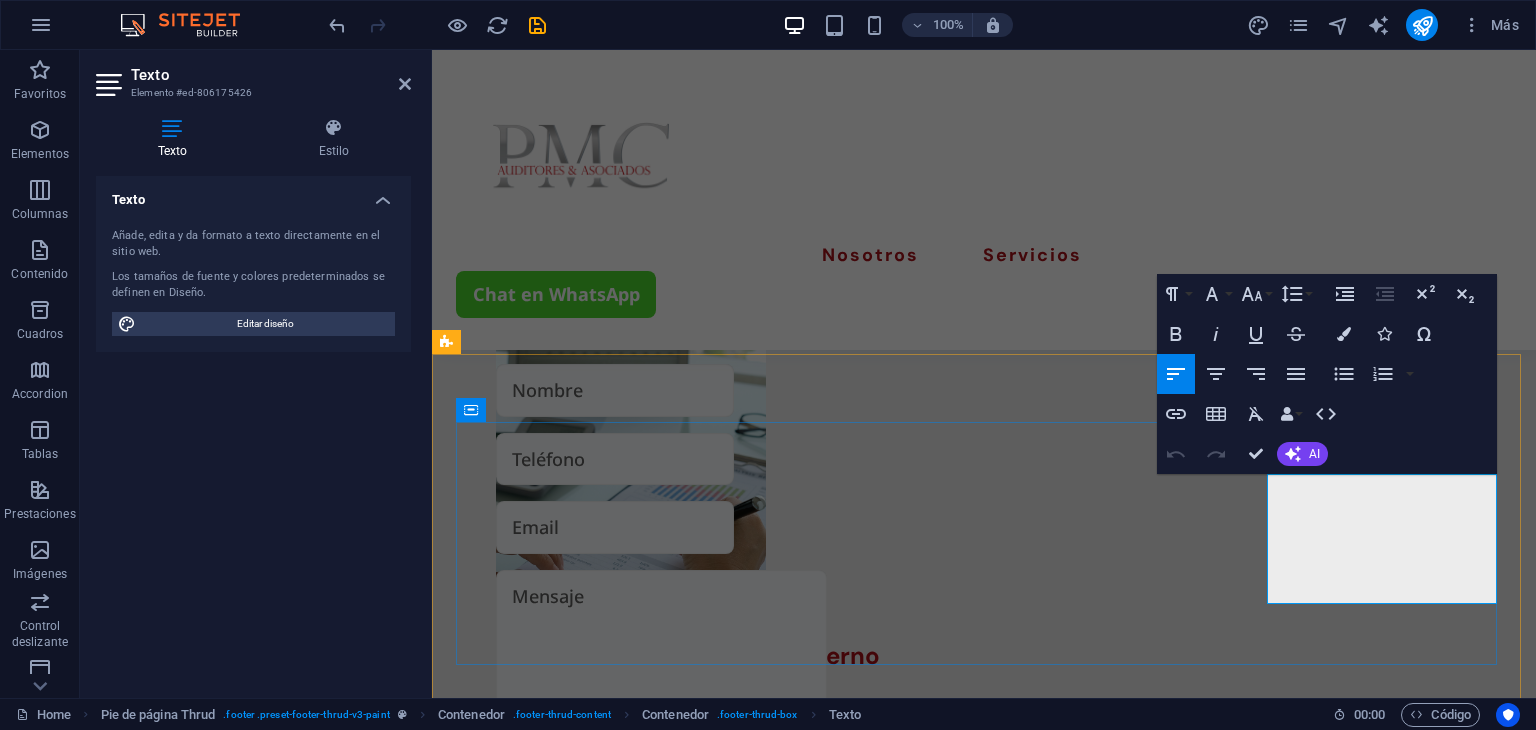 click on "+593 [PHONE]
[EMAIL]
[COUNTRY] - [CITY]   [POSTAL_CODE]" at bounding box center [573, 2939] 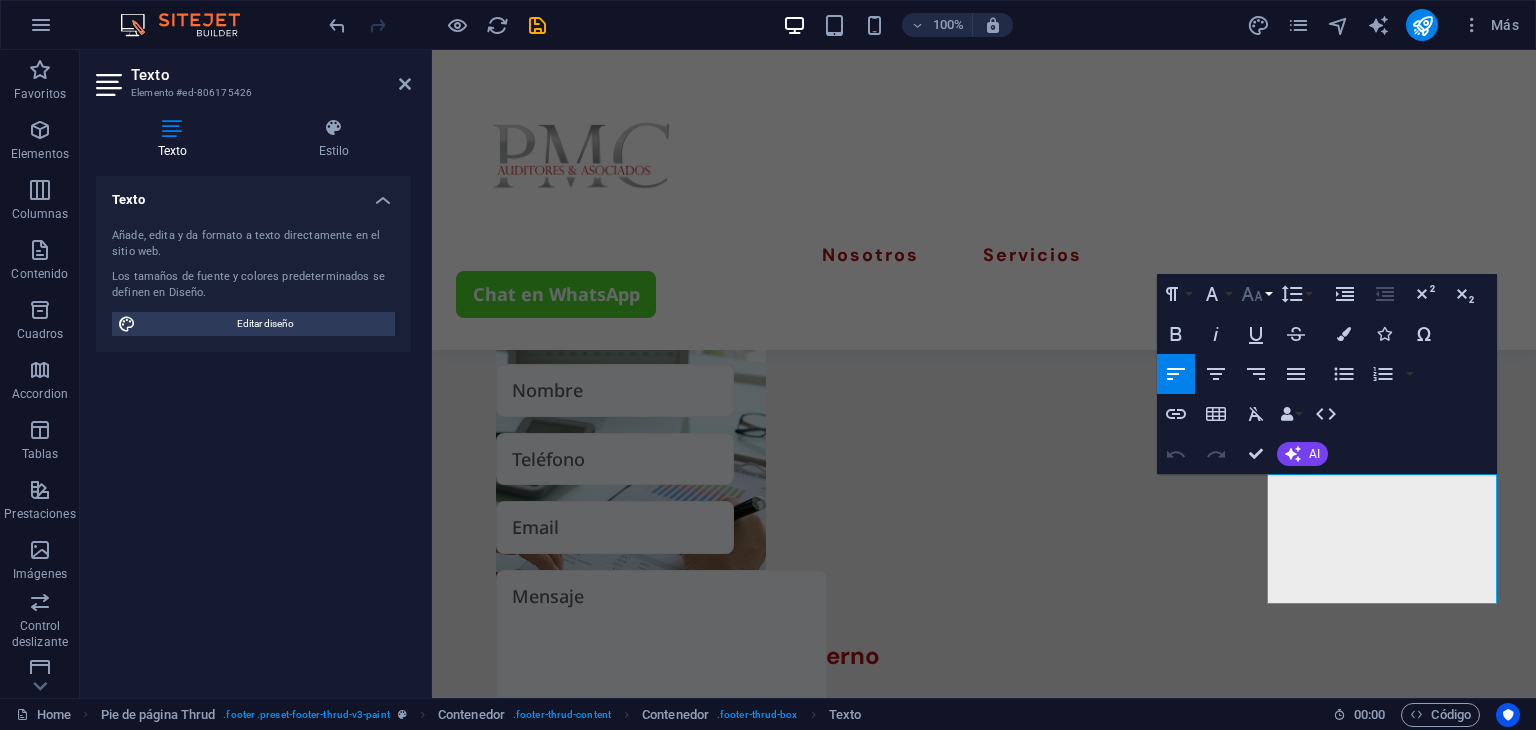 click 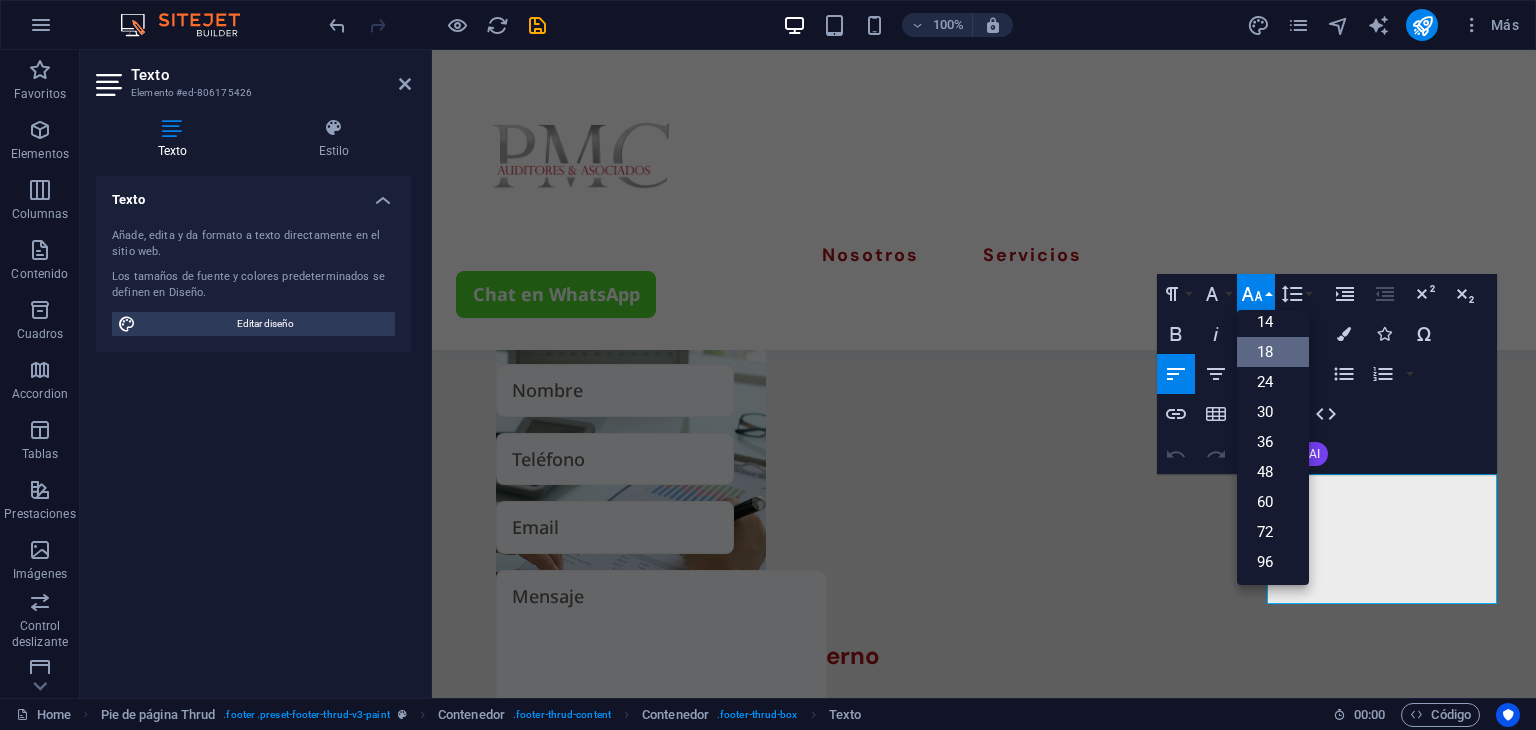 scroll, scrollTop: 160, scrollLeft: 0, axis: vertical 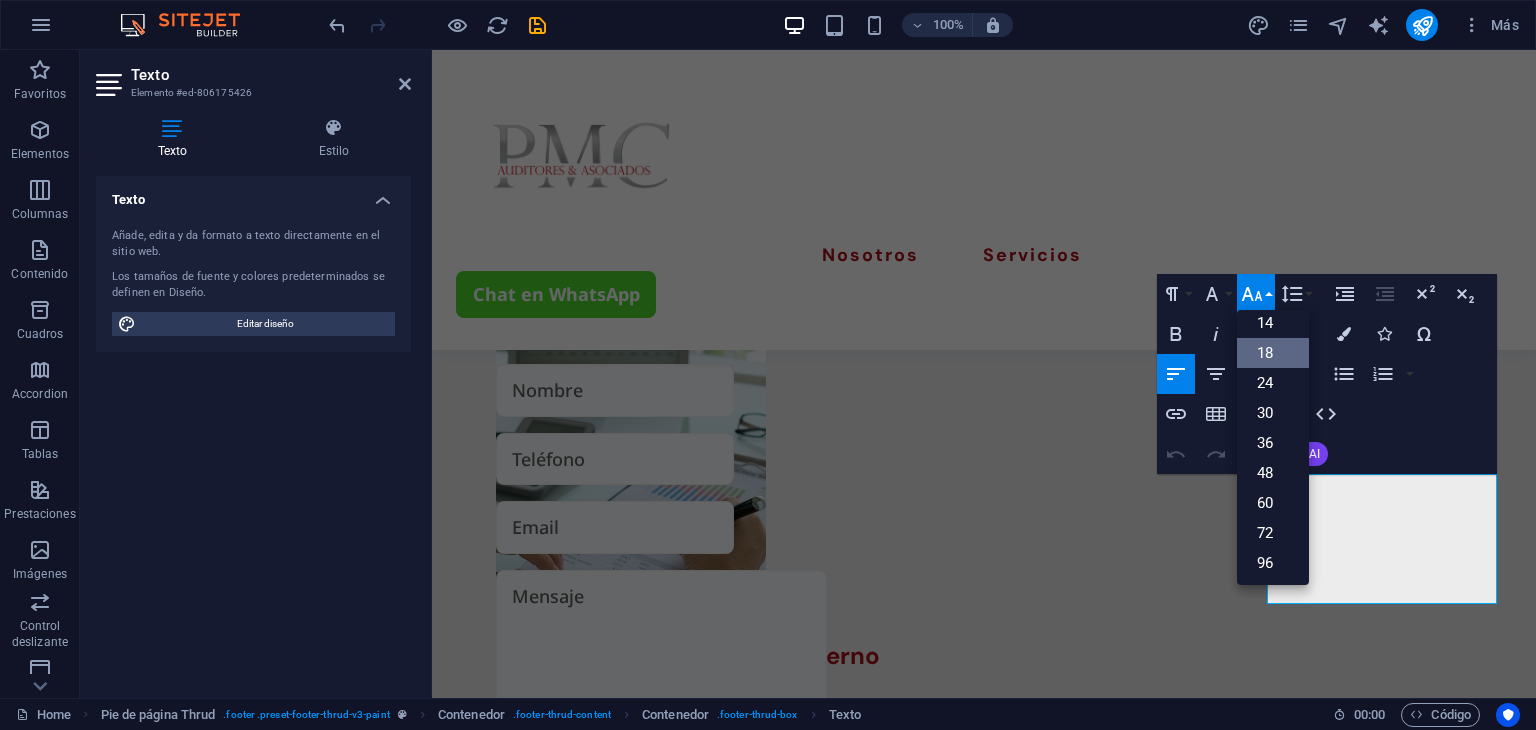 click on "18" at bounding box center [1273, 353] 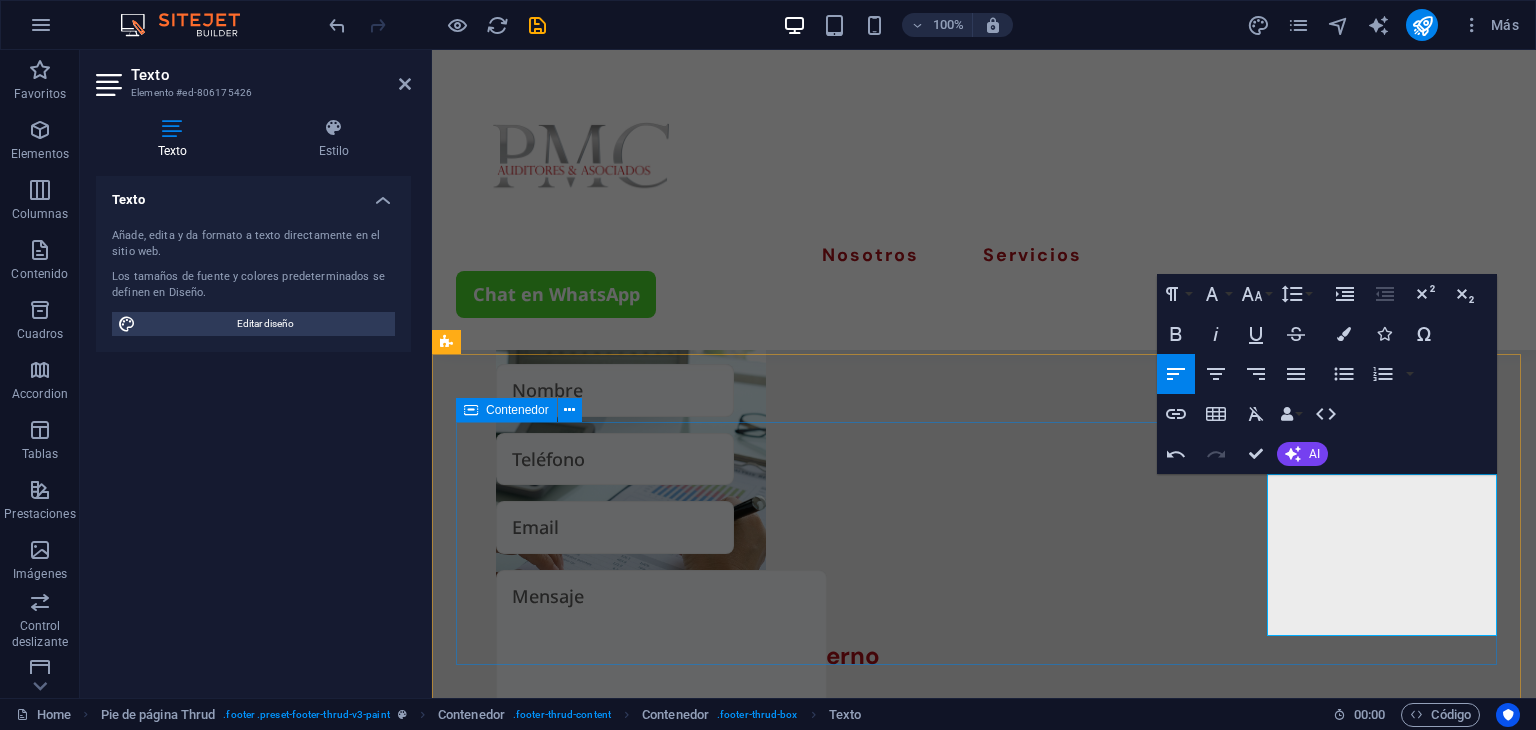 click on "Paginas  Sobre Nosotros Nuestros Servicios Detalles Legal Notice Privacy Policy Contact       +593 [PHONE]
[EMAIL]
[COUNTRY] - [CITY]   [POSTAL_CODE]" at bounding box center (984, 2605) 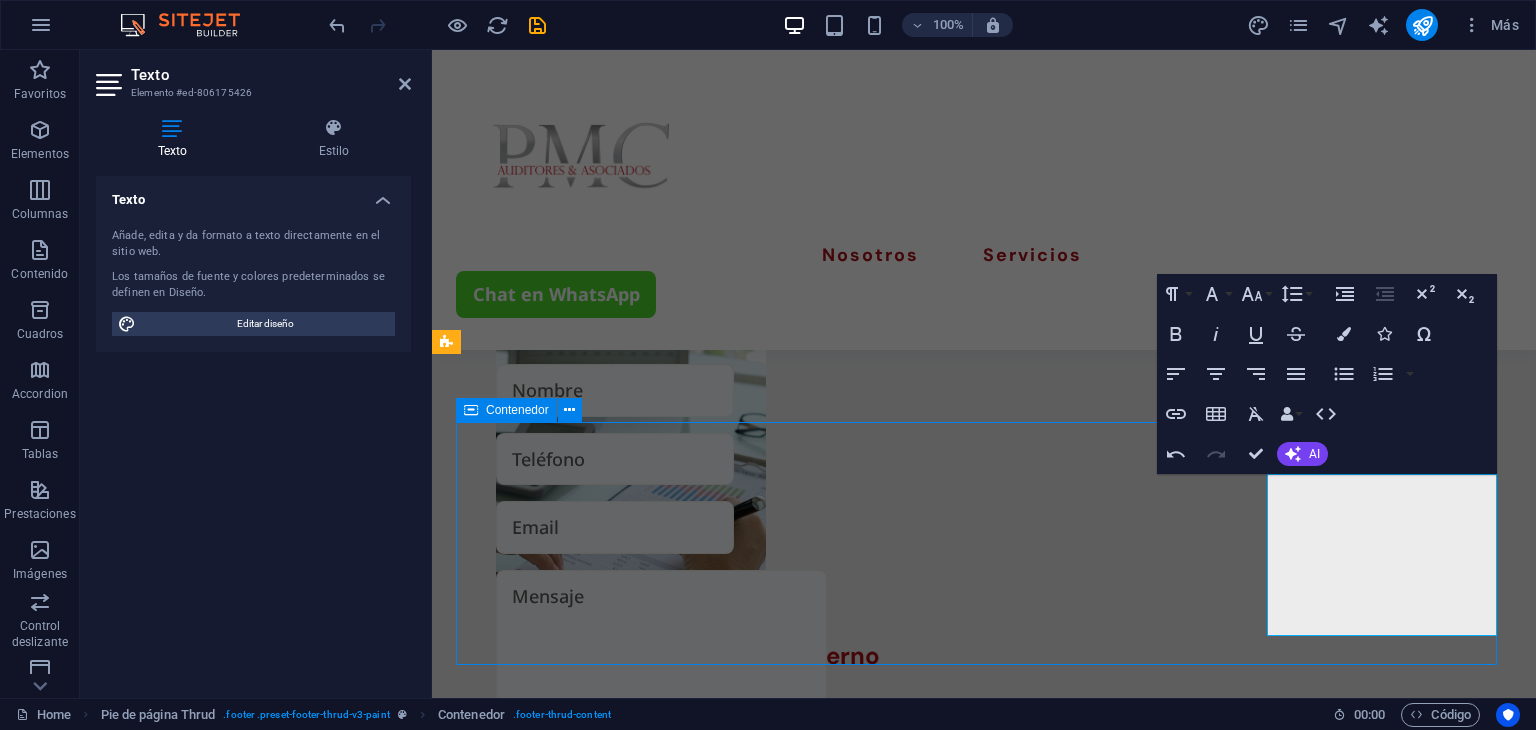 click on "+593 [PHONE]
[EMAIL]
[COUNTRY] - [CITY]   [POSTAL_CODE]" at bounding box center (573, 2939) 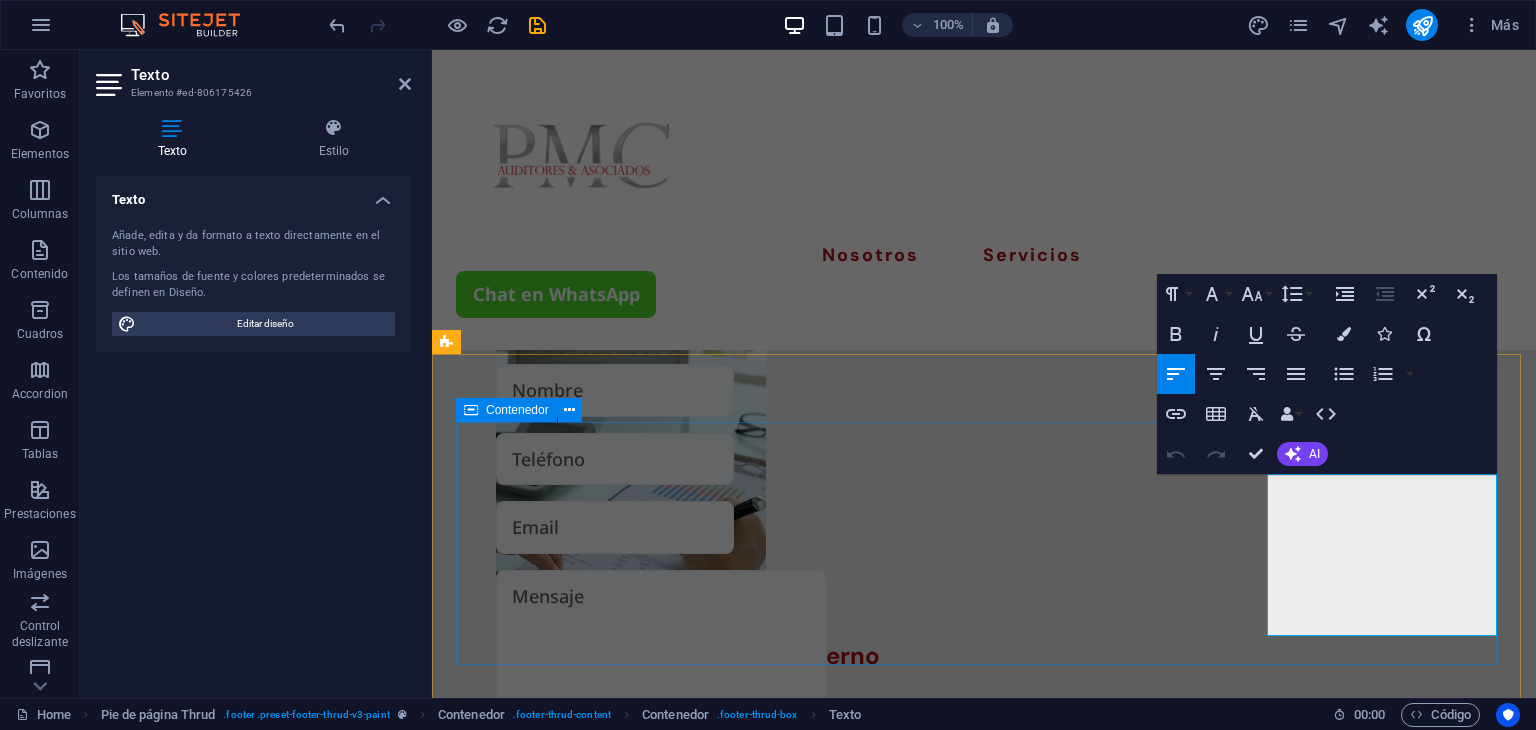 click on "Paginas  Sobre Nosotros Nuestros Servicios Detalles Legal Notice Privacy Policy Contact       +593 [PHONE]
[EMAIL]
[COUNTRY] - [CITY]   [POSTAL_CODE]" at bounding box center (984, 2605) 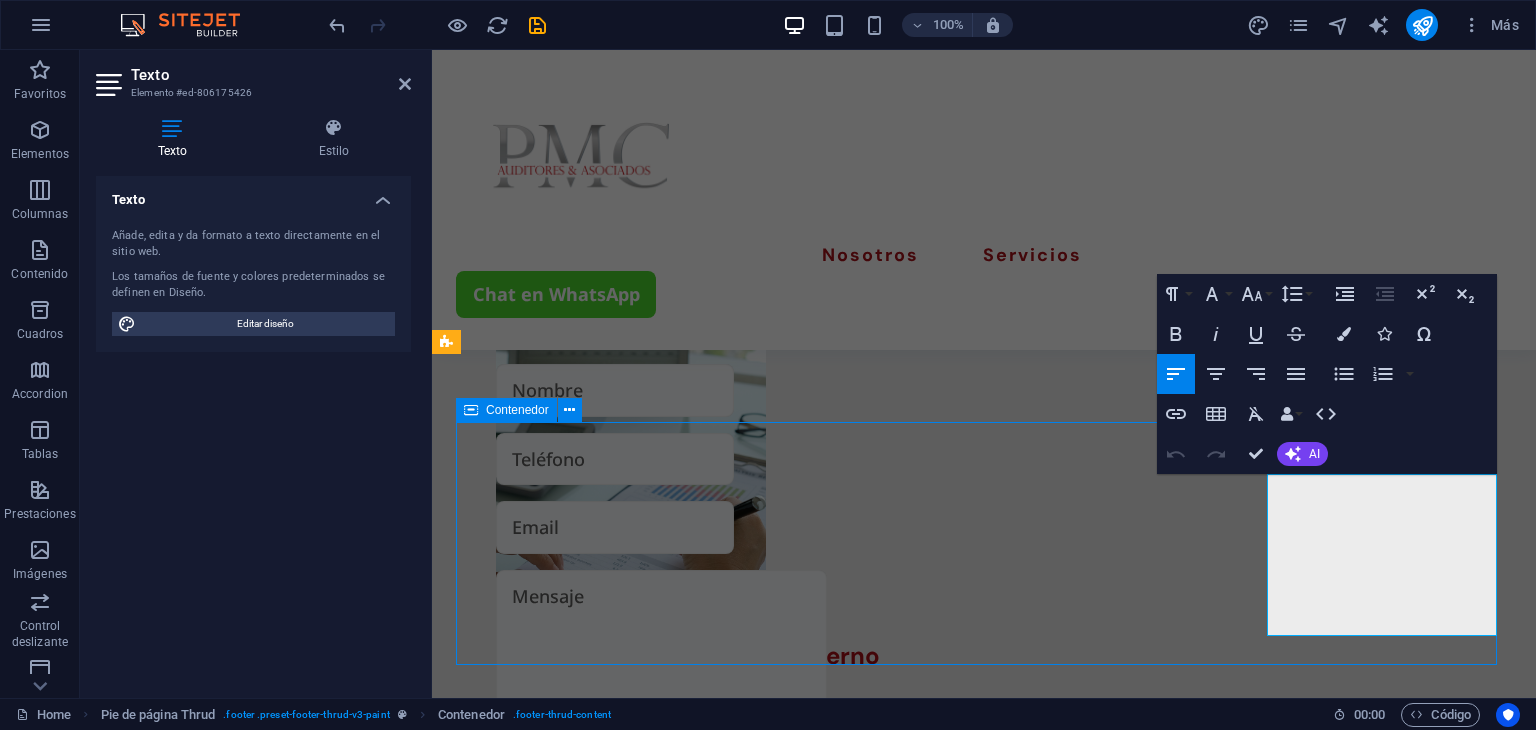 scroll, scrollTop: 3737, scrollLeft: 0, axis: vertical 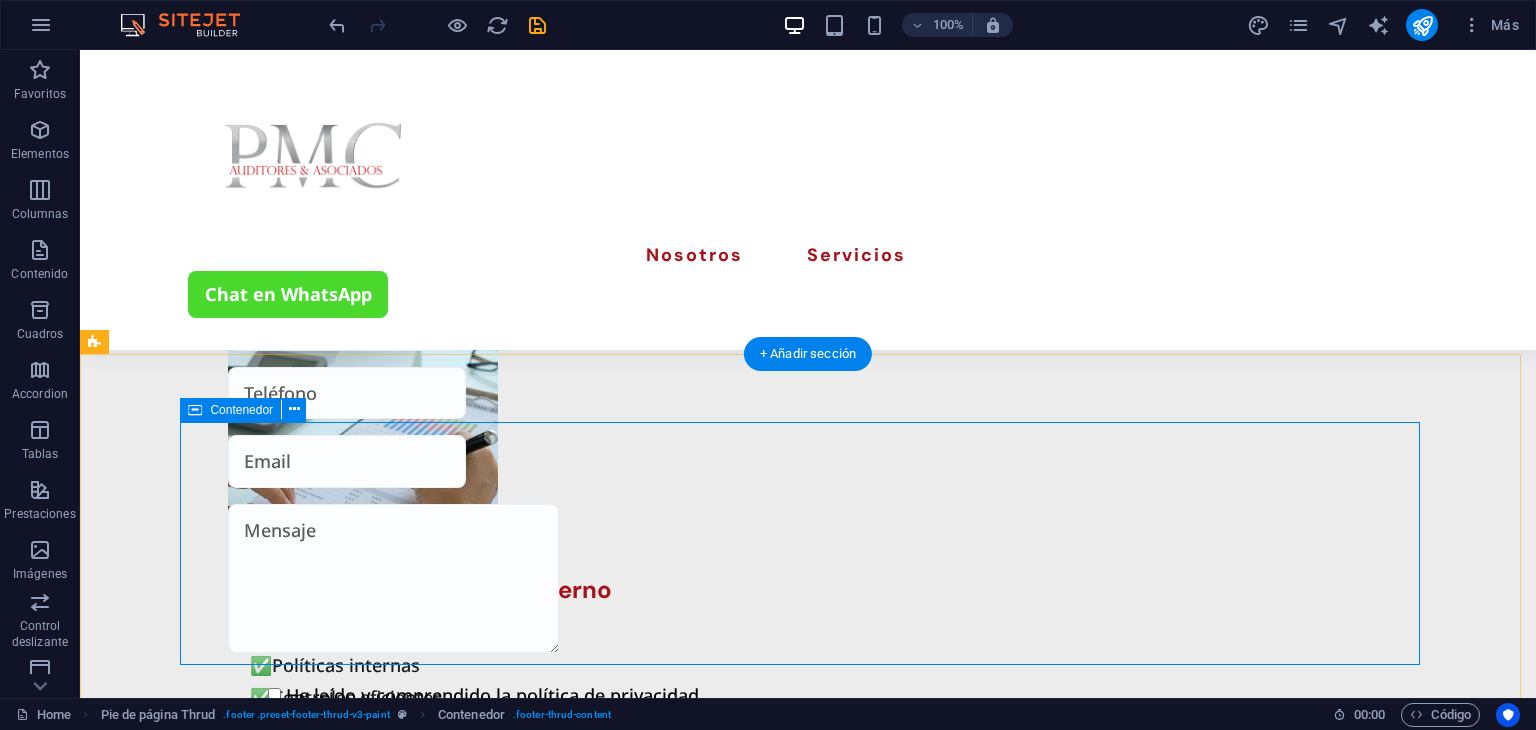 click on "Paginas  Sobre Nosotros Nuestros Servicios Detalles Legal Notice Privacy Policy Contact       +593 [PHONE]
[EMAIL]
[COUNTRY] - [CITY]   [POSTAL_CODE]" at bounding box center [808, 2685] 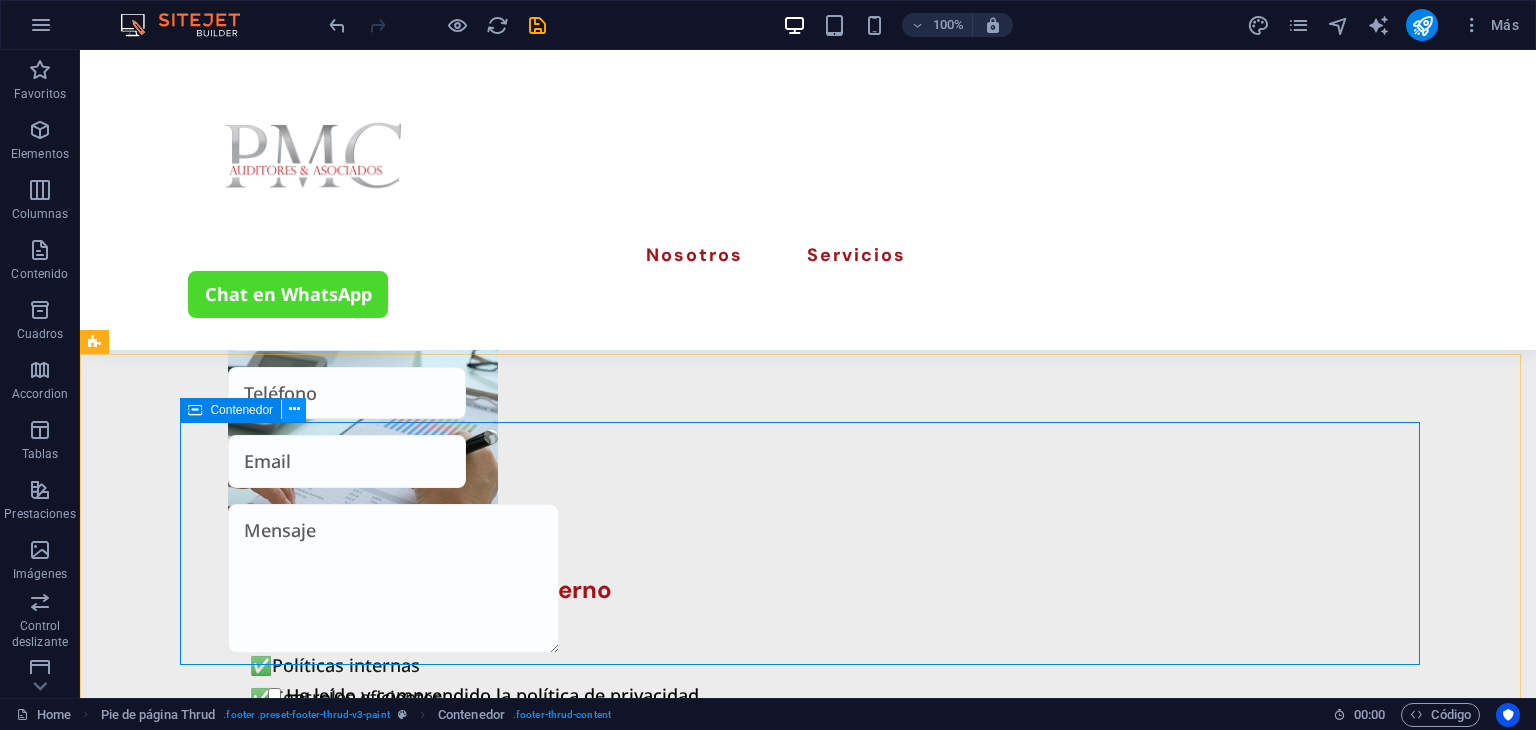 click at bounding box center [294, 409] 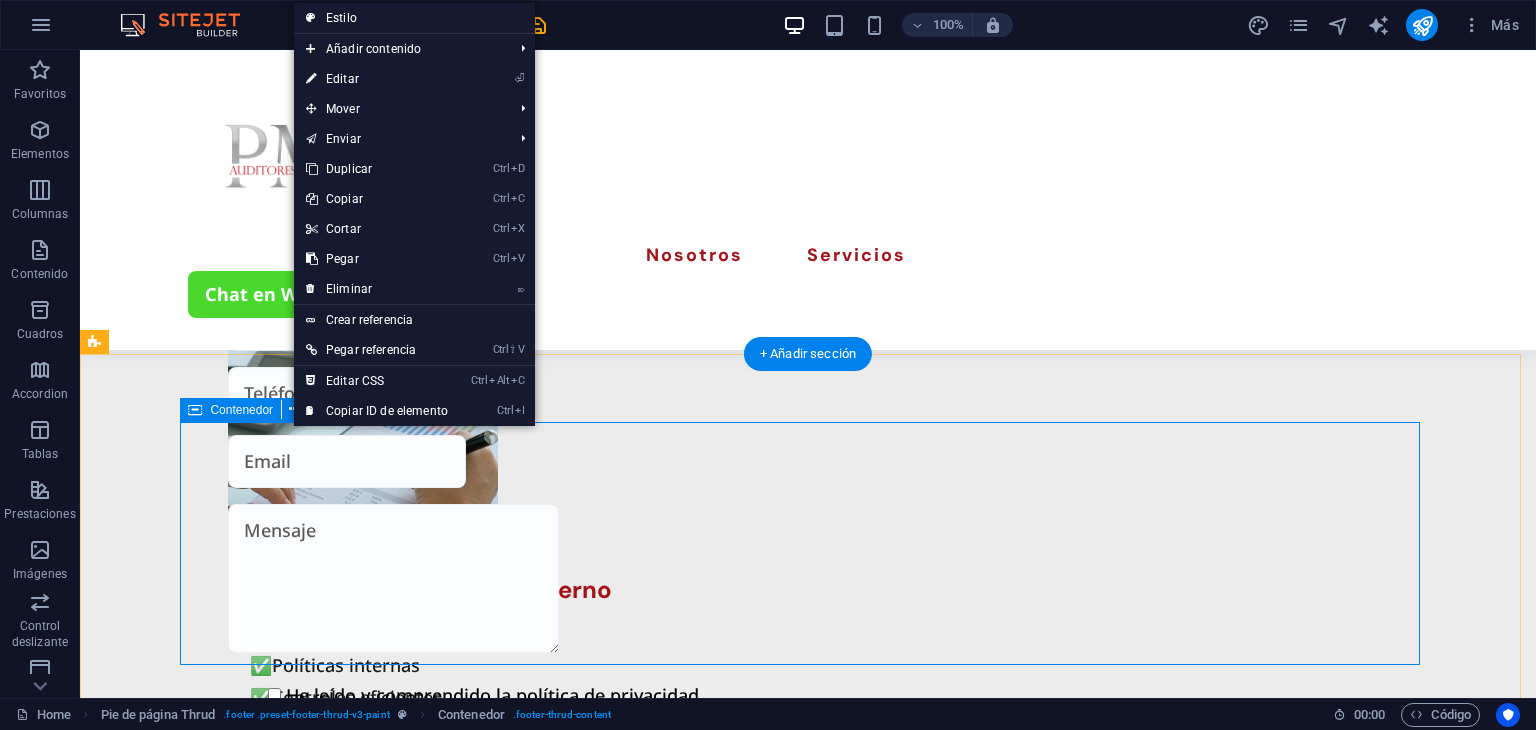 click on "Paginas  Sobre Nosotros Nuestros Servicios Detalles Legal Notice Privacy Policy Contact       +593 [PHONE]
[EMAIL]
[COUNTRY] - [CITY]   [POSTAL_CODE]" at bounding box center (808, 2685) 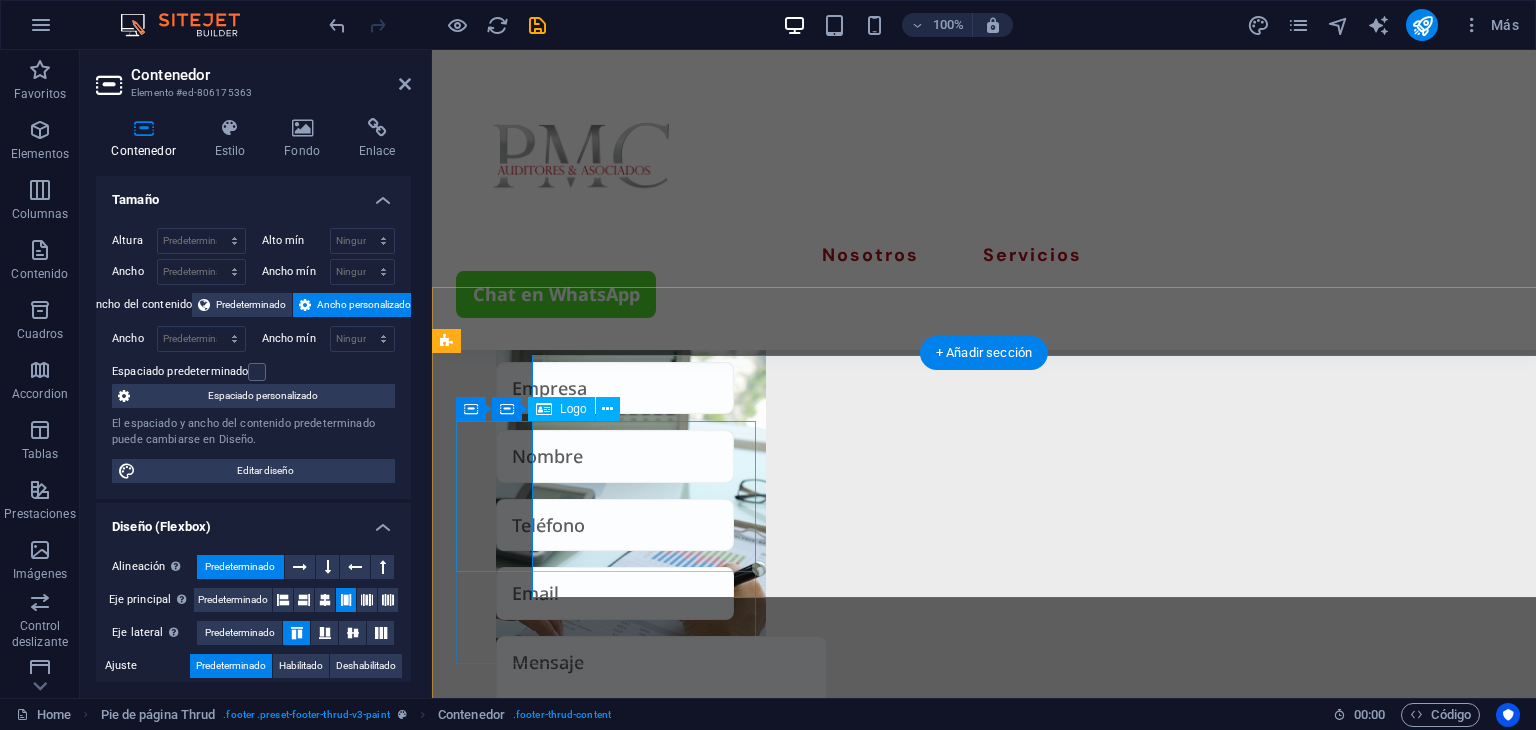 scroll, scrollTop: 3804, scrollLeft: 0, axis: vertical 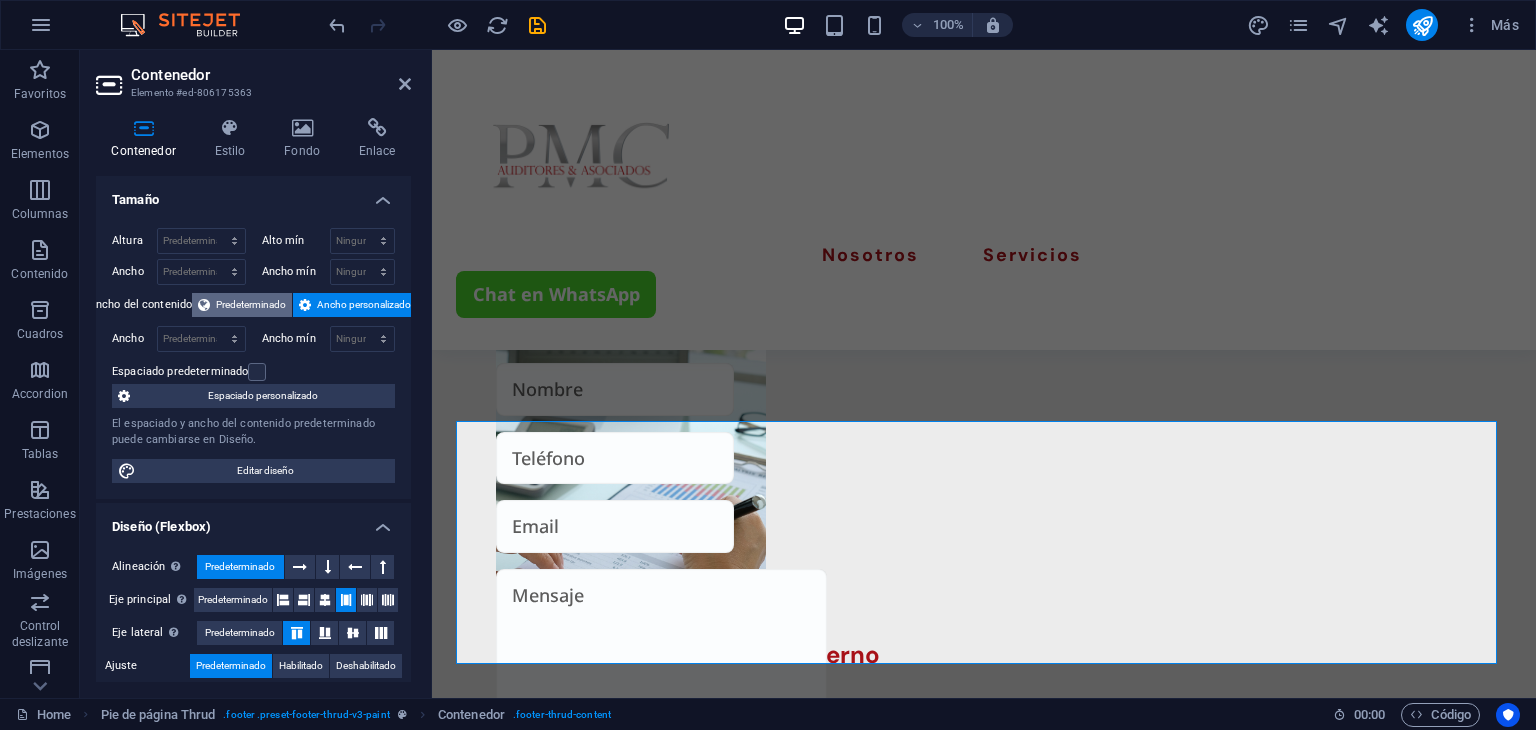 click on "Predeterminado" at bounding box center [251, 305] 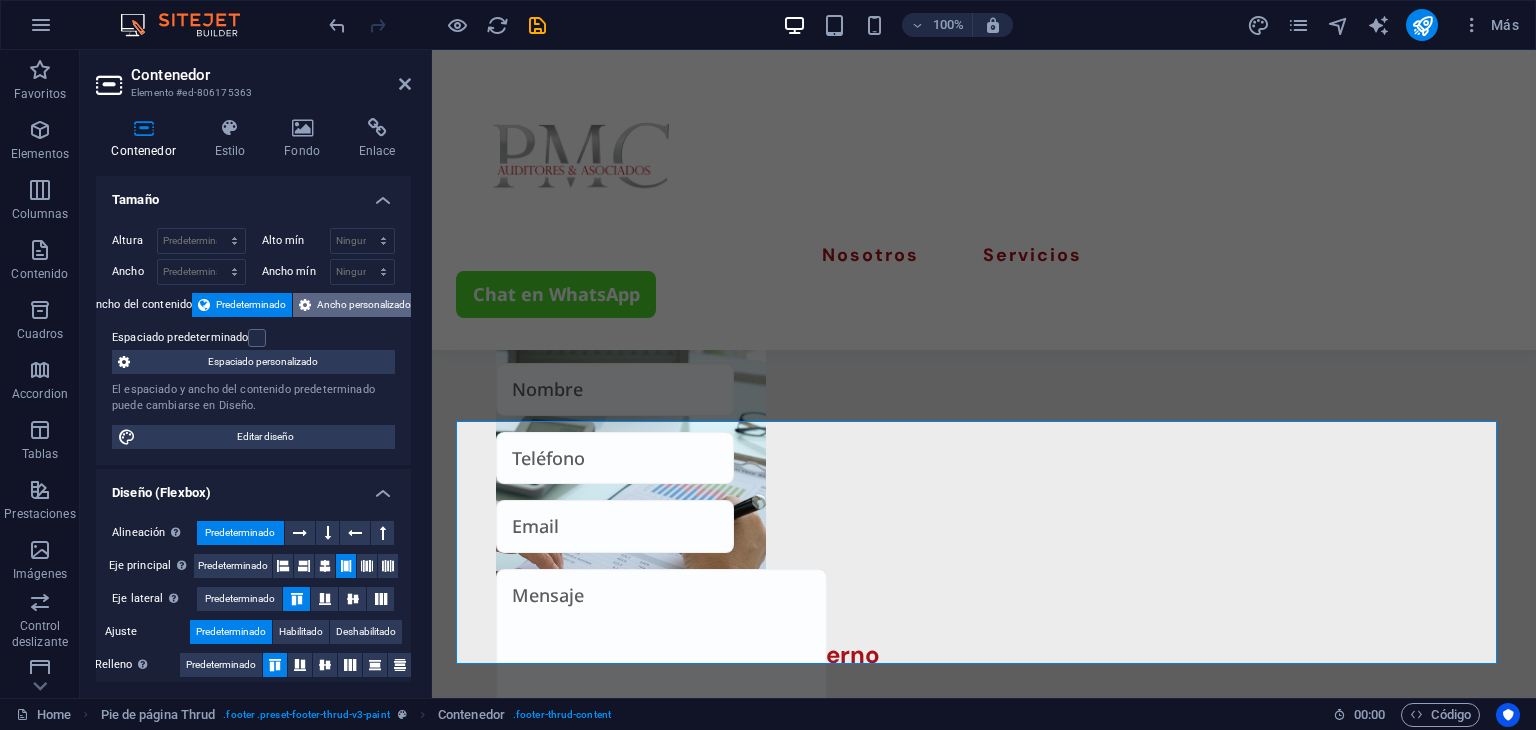 click on "Ancho personalizado" at bounding box center [364, 305] 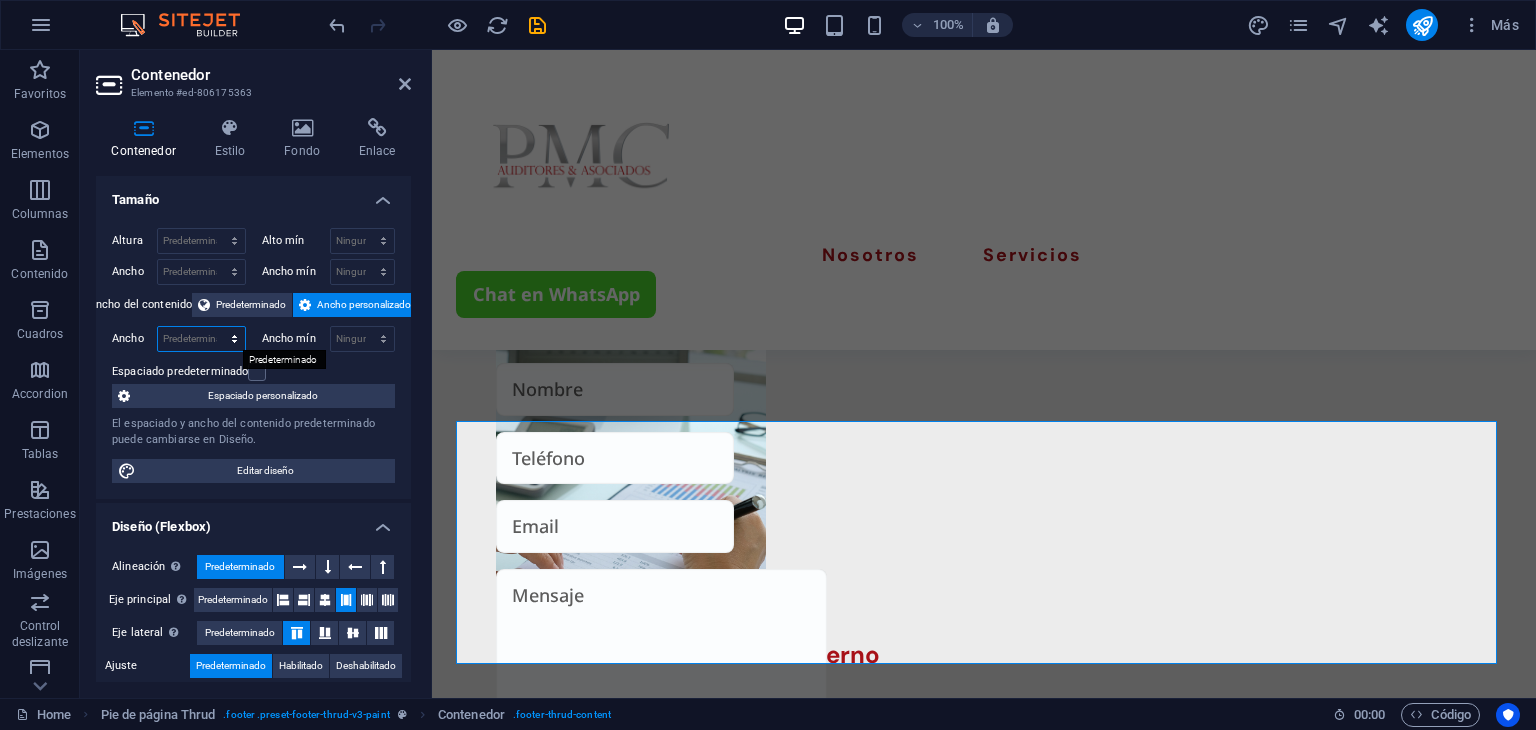 click on "Predeterminado px rem % em vh vw" at bounding box center (201, 339) 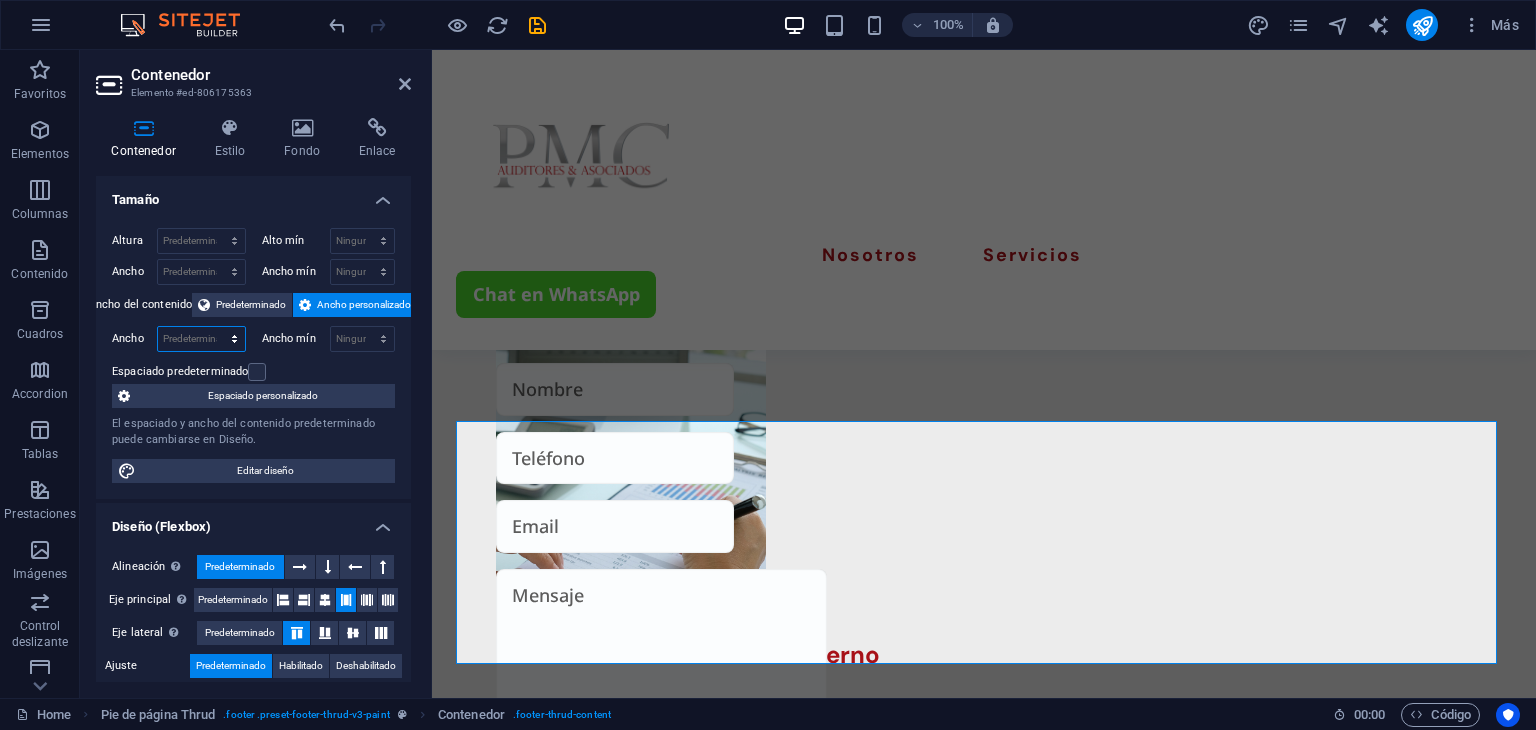 select on "px" 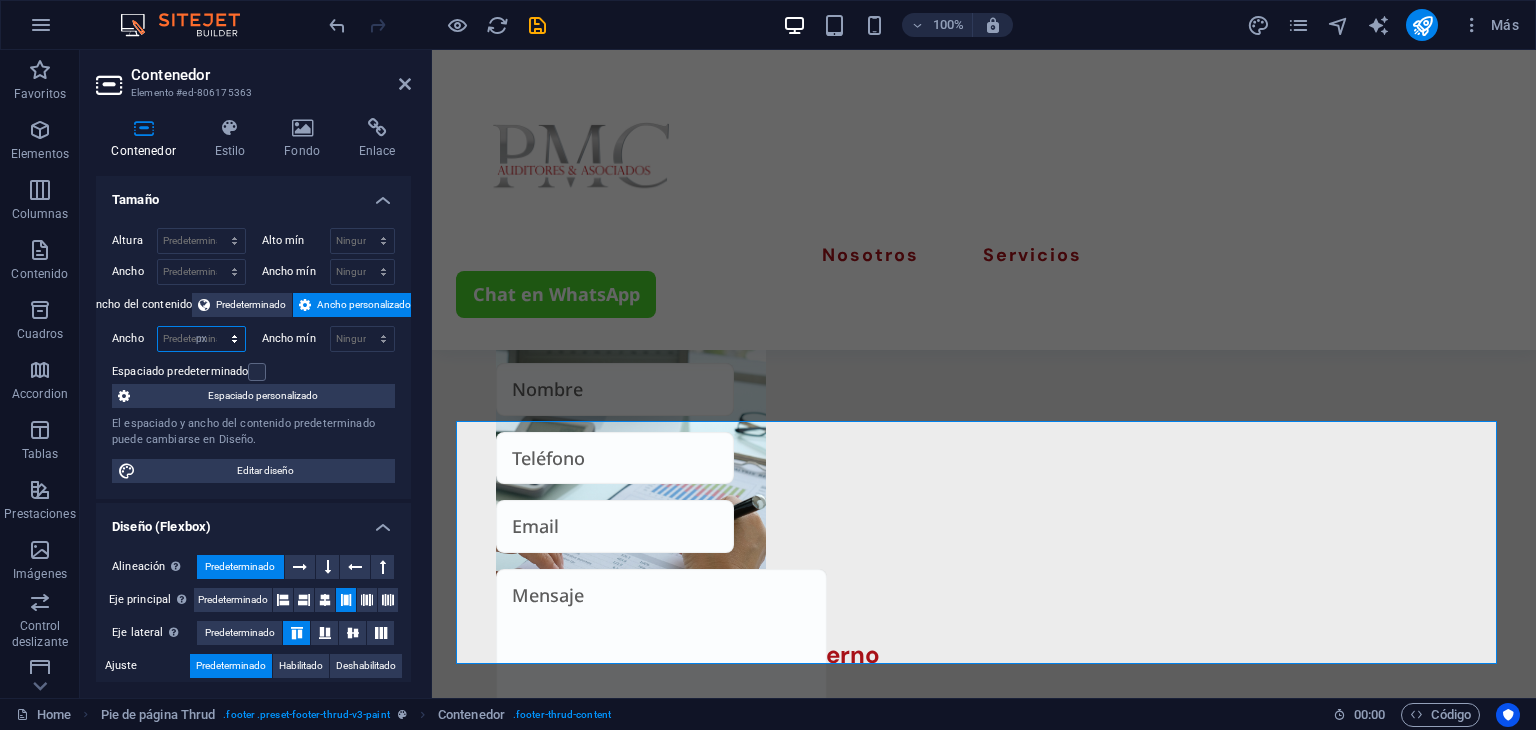click on "Predeterminado px rem % em vh vw" at bounding box center [201, 339] 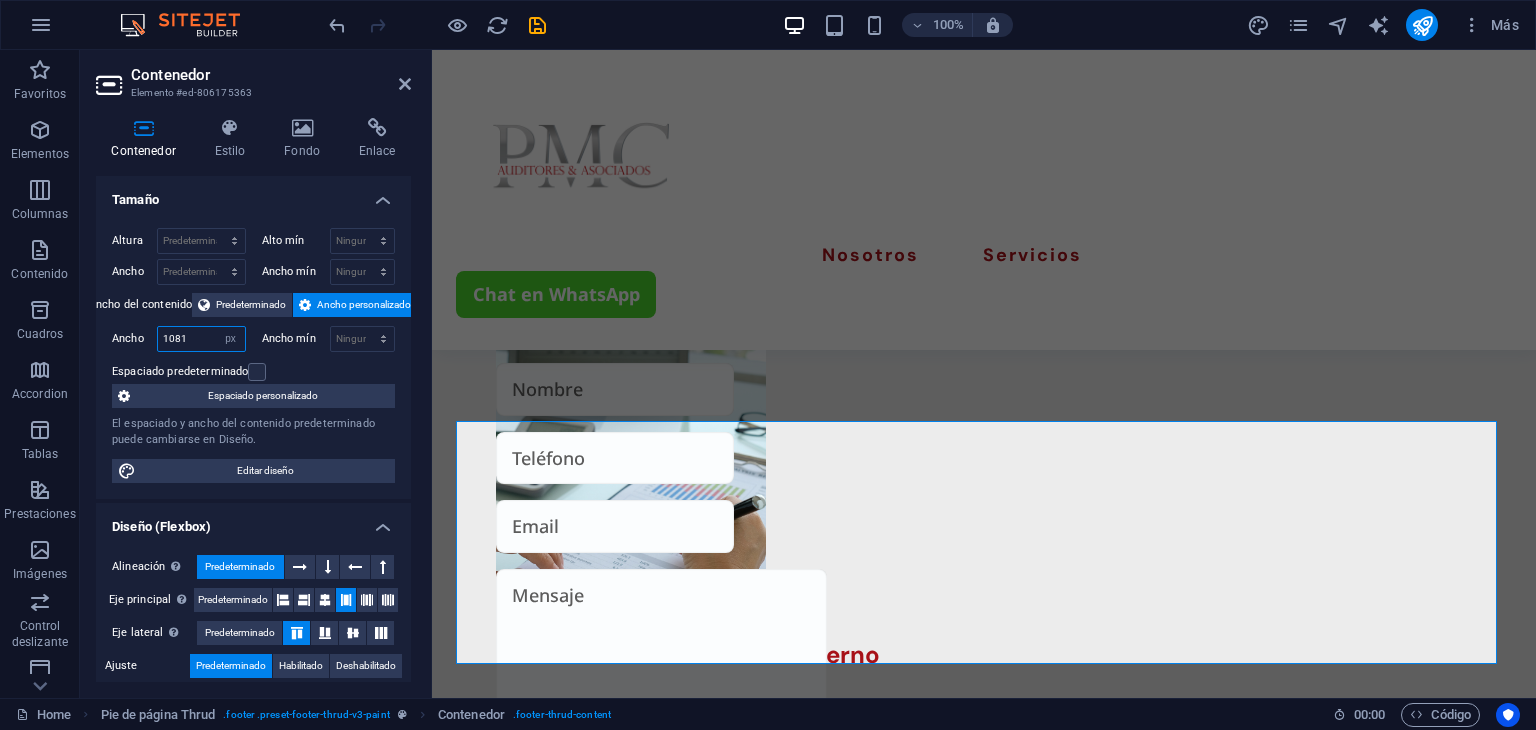 click on "1081" at bounding box center [201, 339] 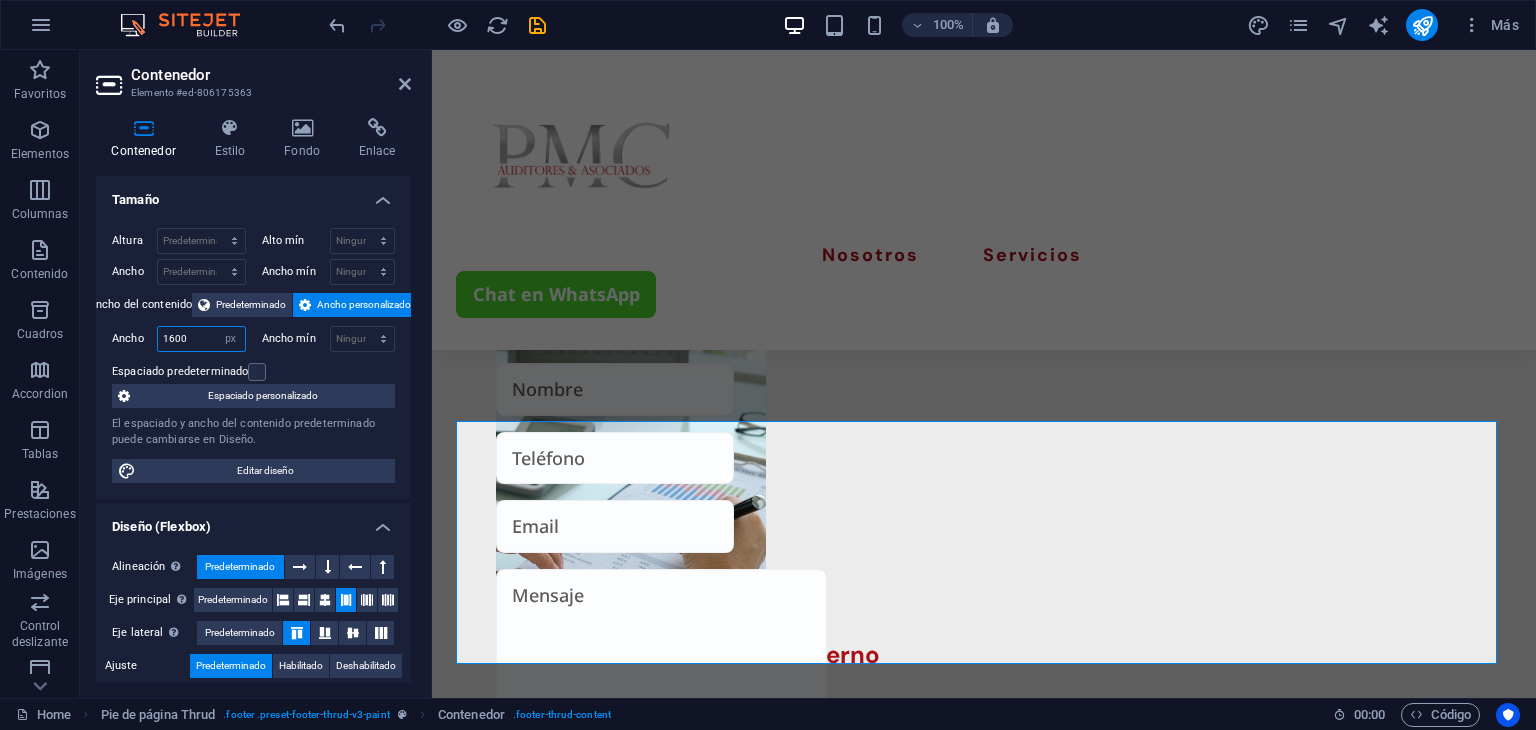 type on "1600" 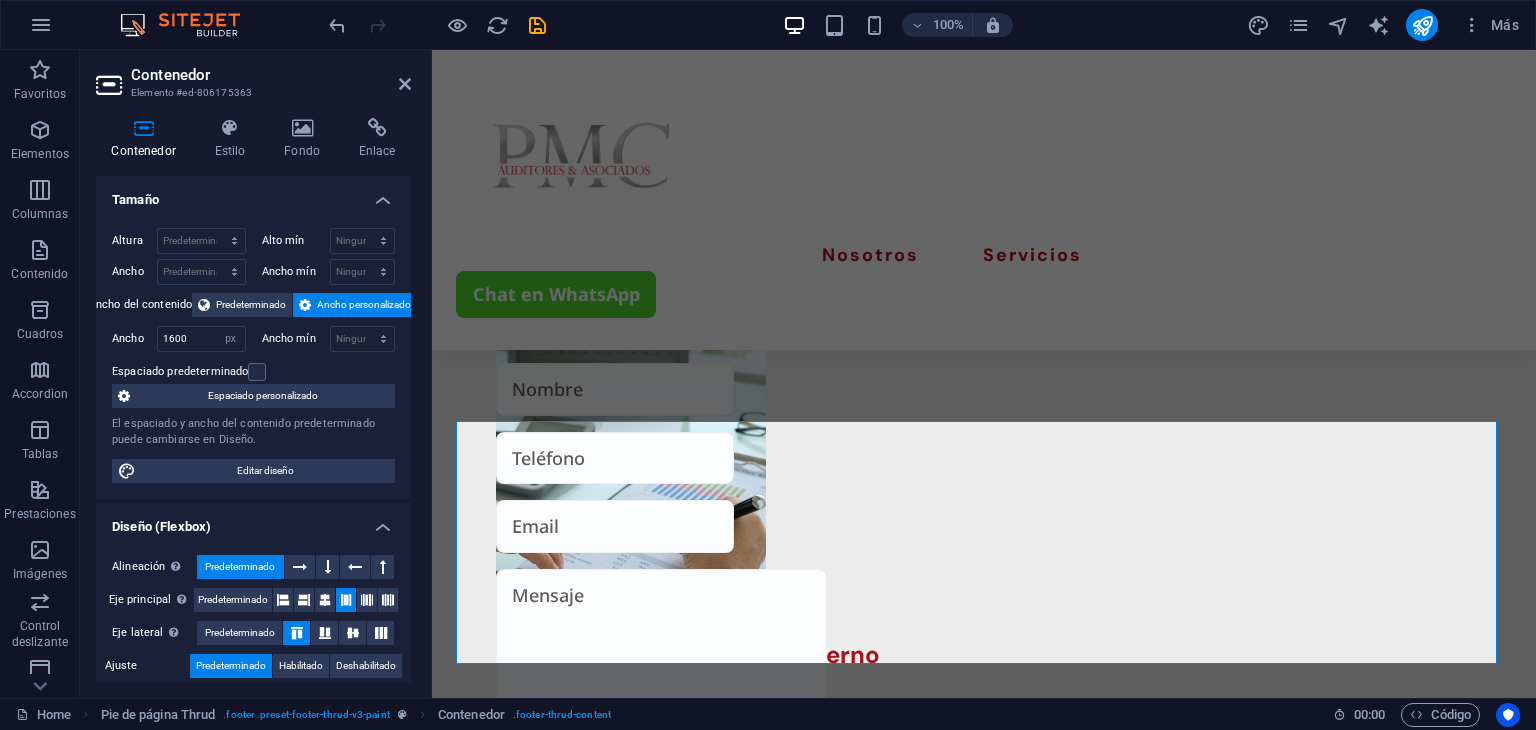 click on "Espaciado predeterminado" at bounding box center [251, 372] 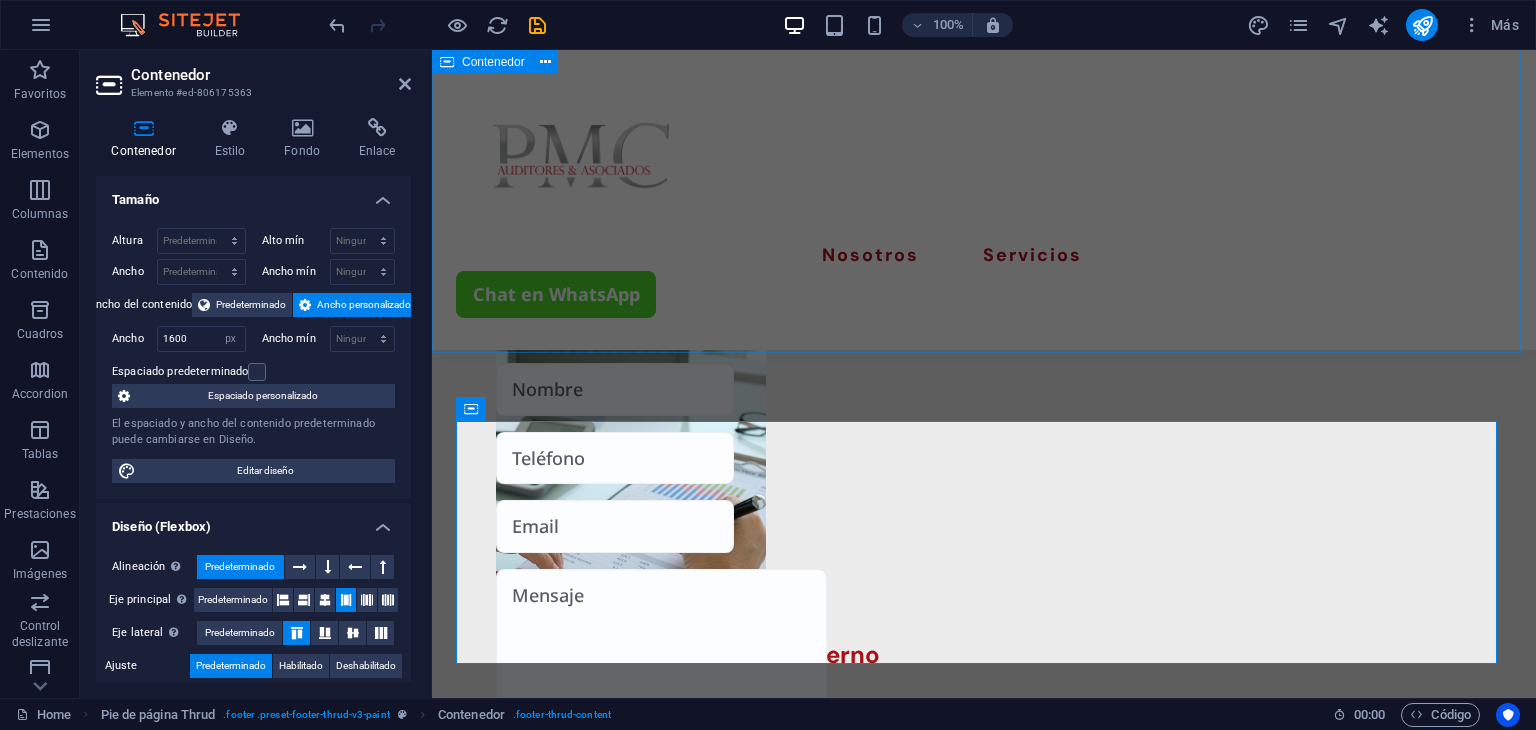 click on "Escríbenos   He leído y comprendido la política de privacidad. ¿Ilegible? Cargar nuevo Enviar" at bounding box center [984, 833] 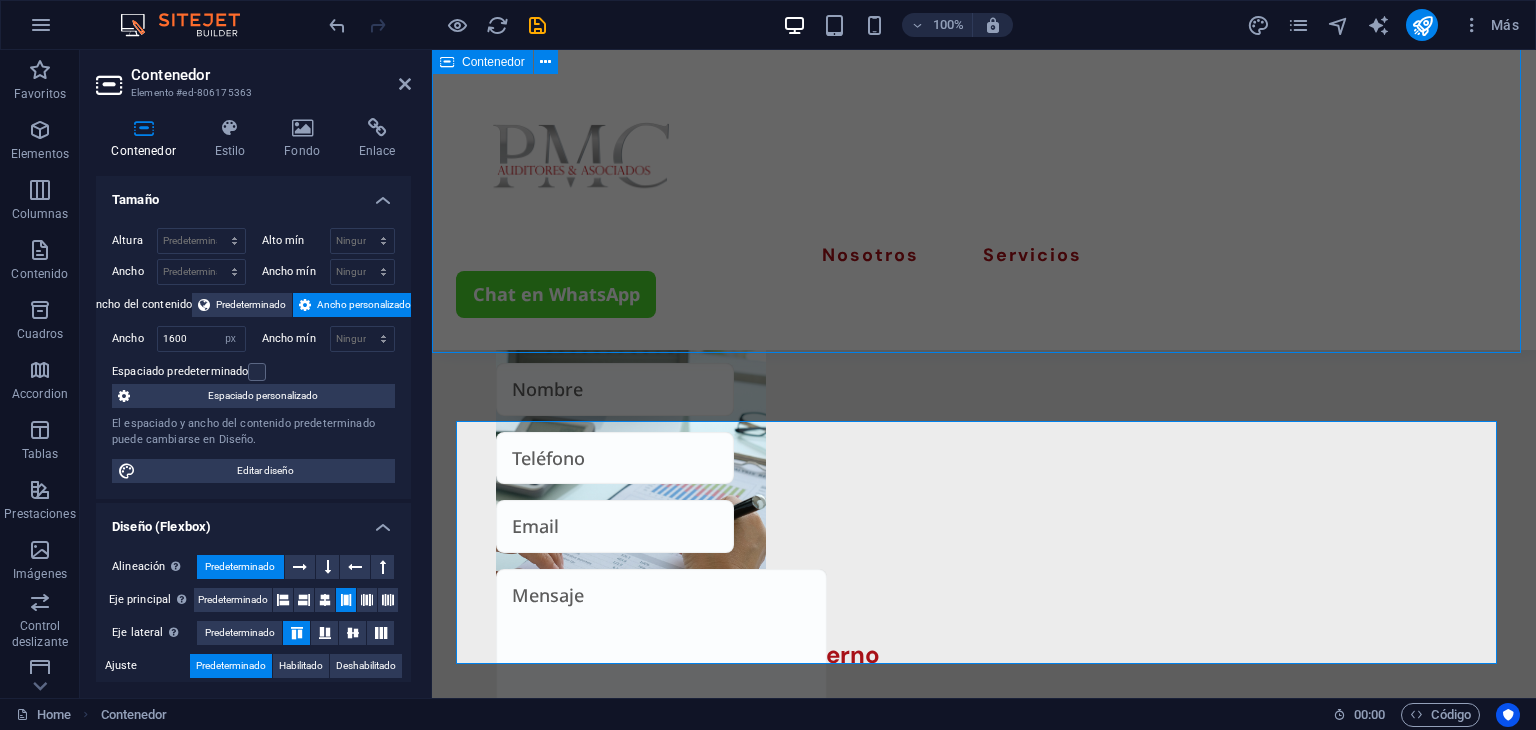 click on "Escríbenos   He leído y comprendido la política de privacidad. ¿Ilegible? Cargar nuevo Enviar" at bounding box center [984, 833] 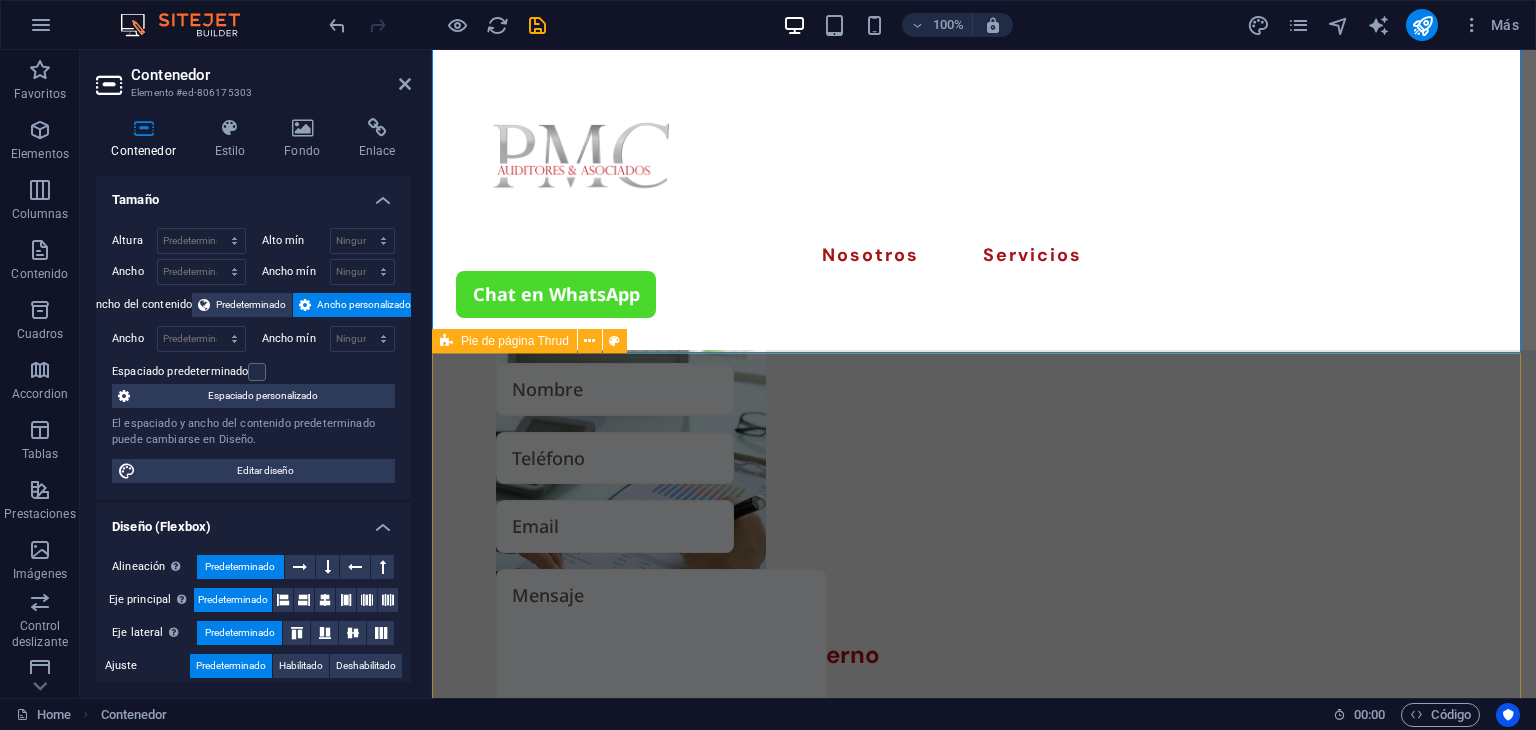 click on "Paginas  Sobre Nosotros Nuestros Servicios Detalles Legal Notice Privacy Policy Contact       +593 [PHONE]
[EMAIL]
[COUNTRY] - [CITY]   [POSTAL_CODE]
2025    auditorespmc.com . All Rights Reserved" at bounding box center [984, 2726] 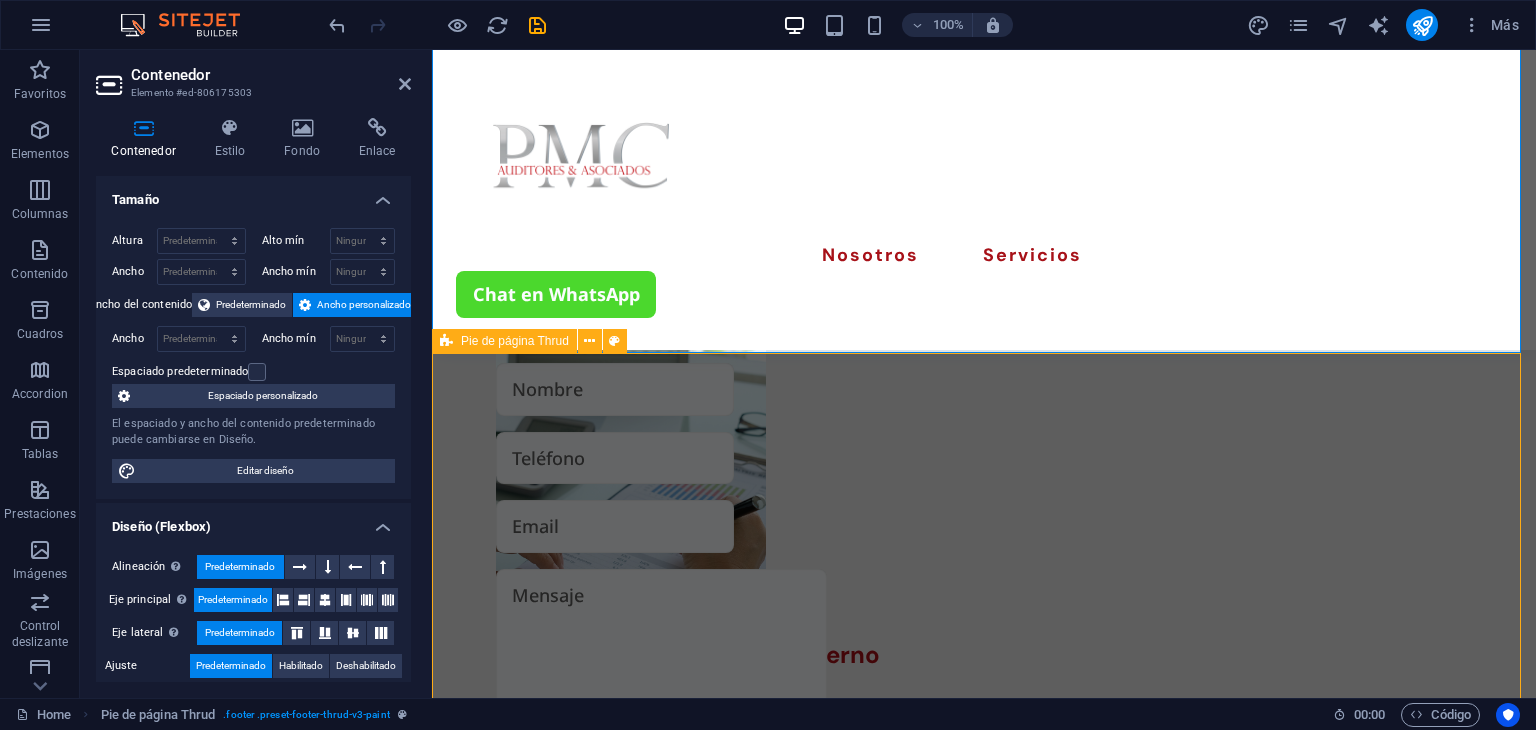 scroll, scrollTop: 3737, scrollLeft: 0, axis: vertical 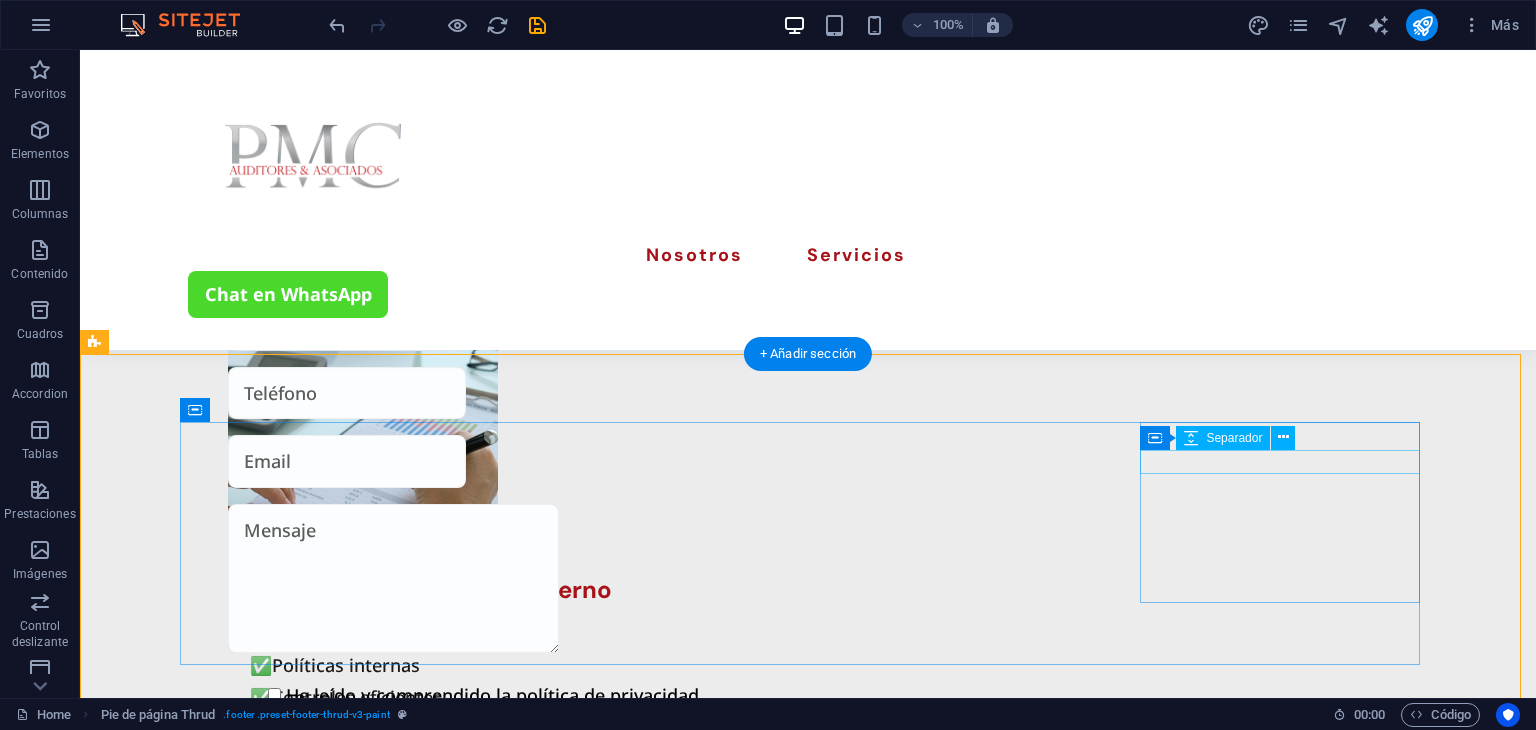 click at bounding box center (328, 2429) 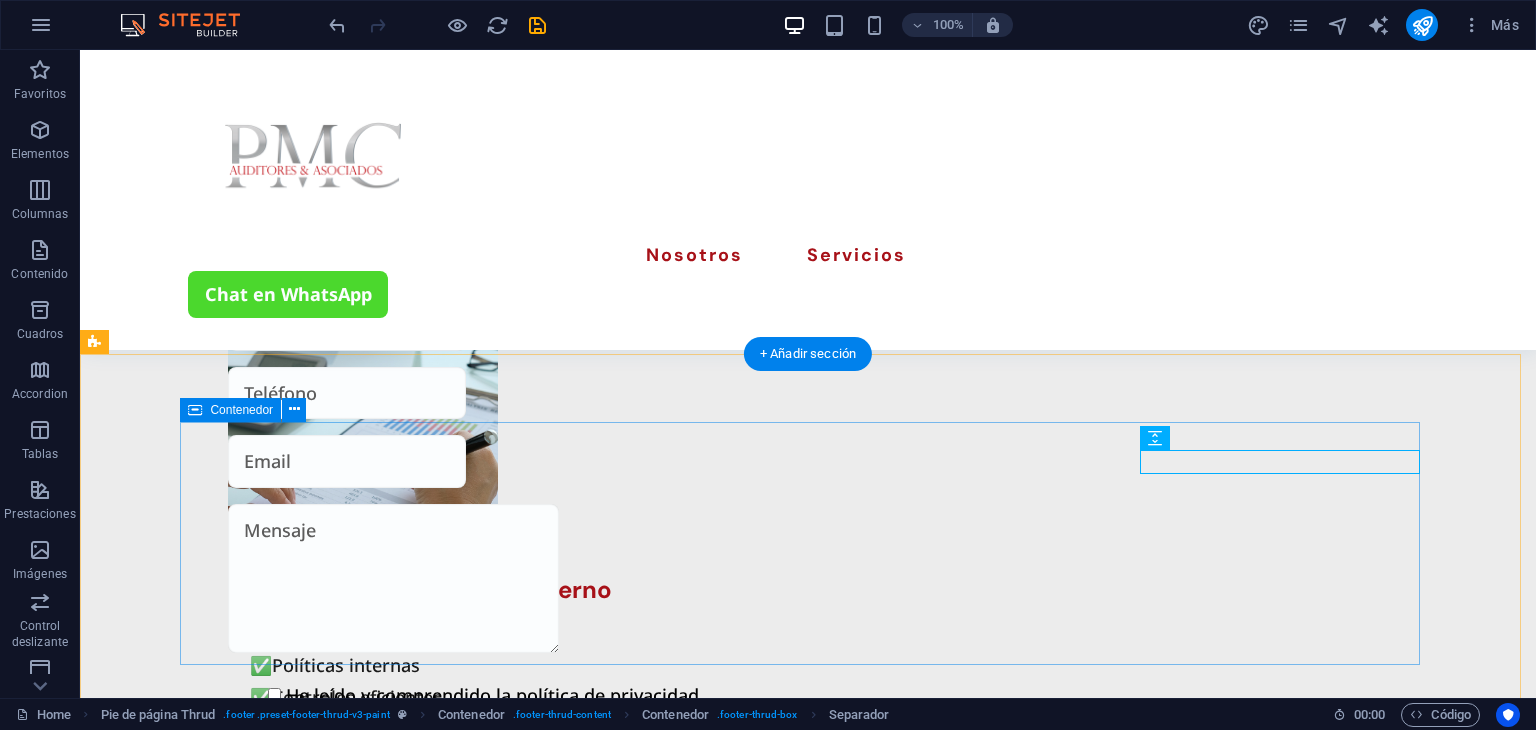 click on "Paginas  Sobre Nosotros Nuestros Servicios Detalles Legal Notice Privacy Policy Contact       +593 [PHONE]
[EMAIL]
[COUNTRY] - [CITY]   [POSTAL_CODE]" at bounding box center (808, 2685) 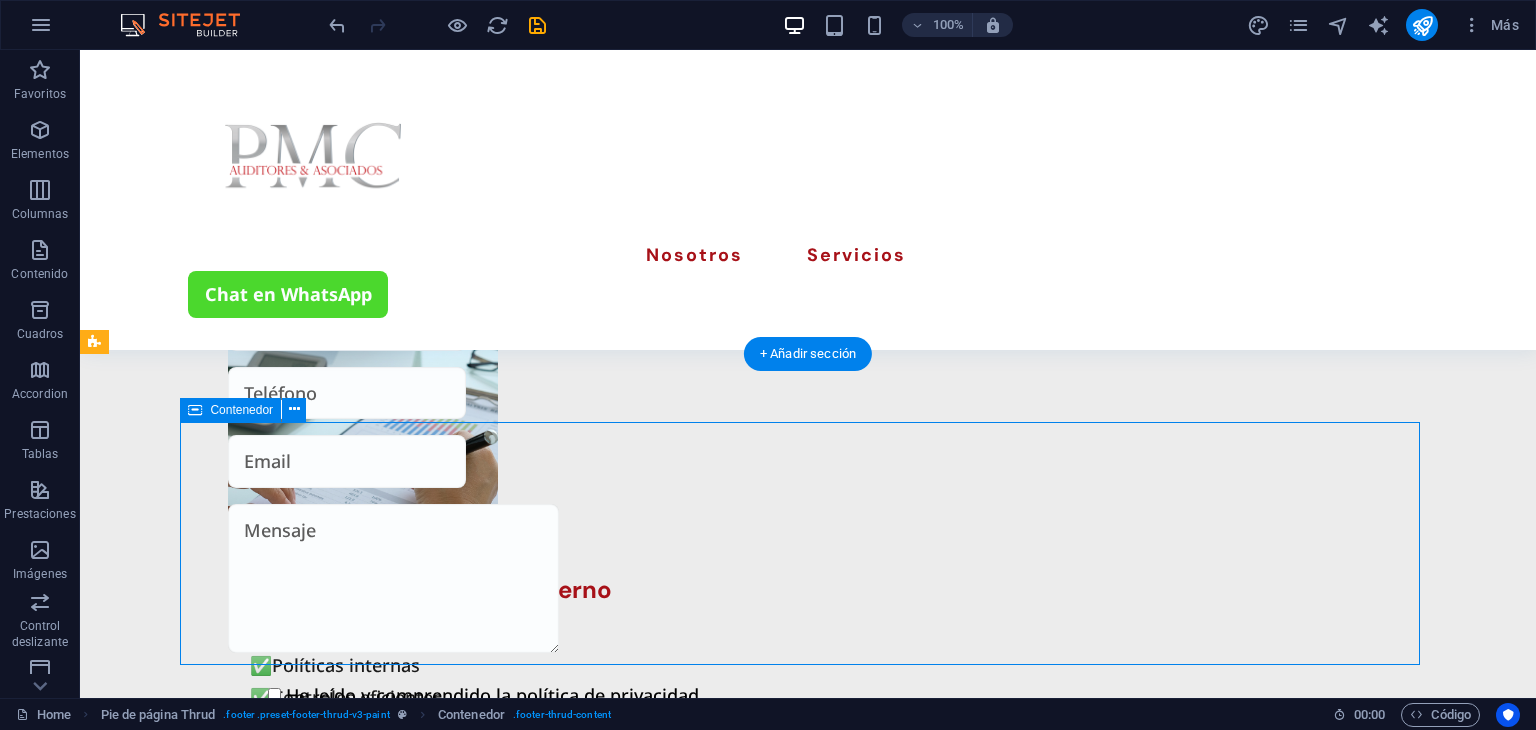 click on "Paginas  Sobre Nosotros Nuestros Servicios Detalles Legal Notice Privacy Policy Contact       +593 [PHONE]
[EMAIL]
[COUNTRY] - [CITY]   [POSTAL_CODE]" at bounding box center [808, 2685] 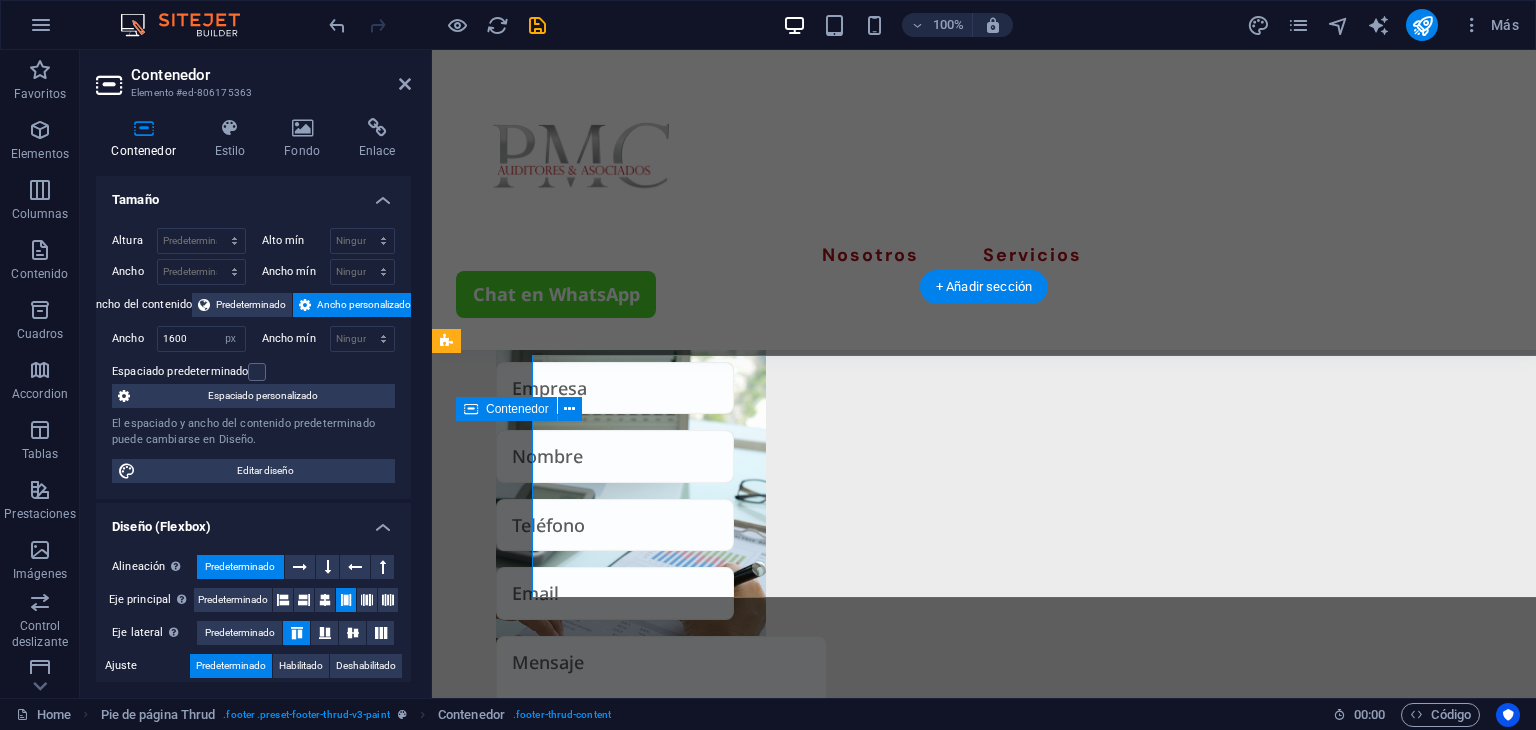scroll, scrollTop: 3804, scrollLeft: 0, axis: vertical 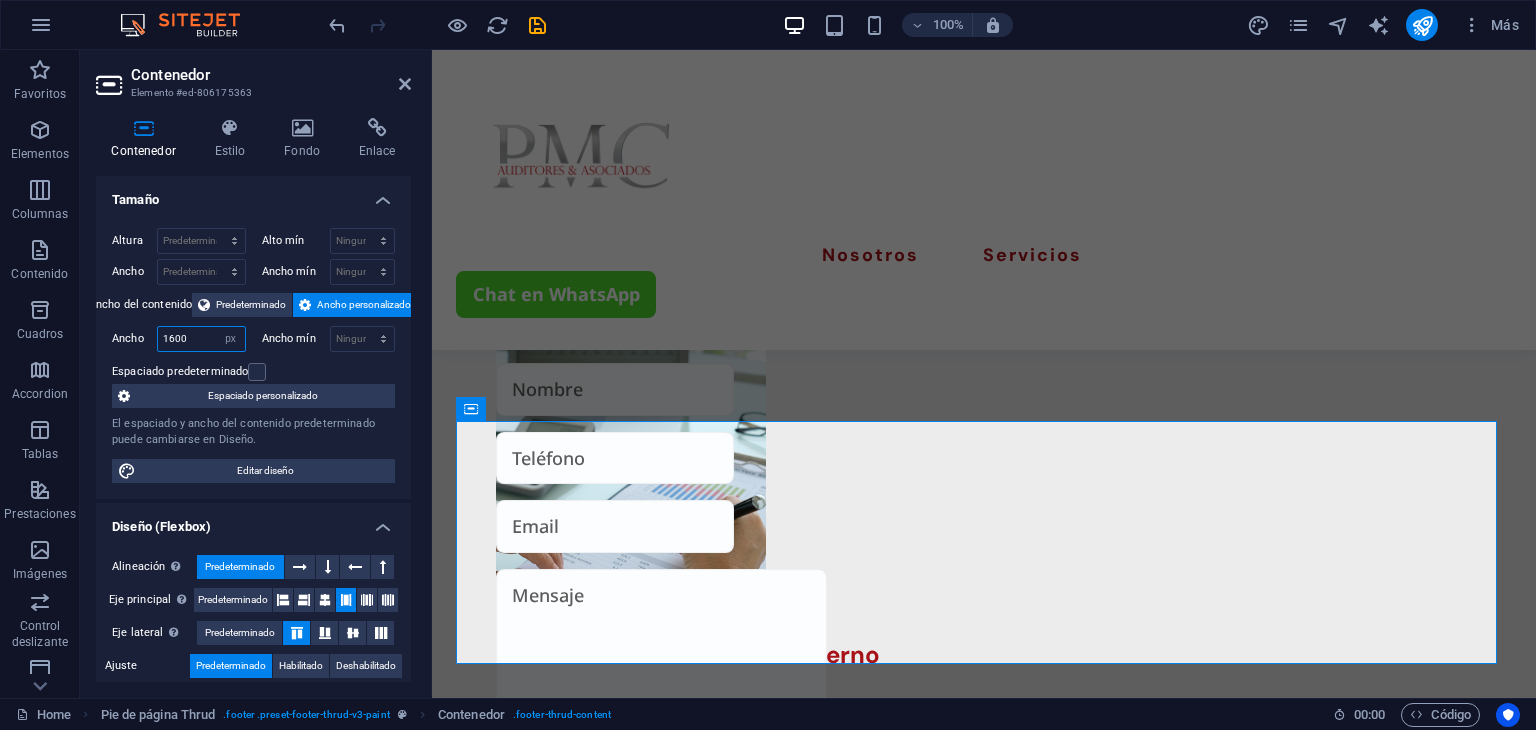 drag, startPoint x: 210, startPoint y: 337, endPoint x: 164, endPoint y: 338, distance: 46.010868 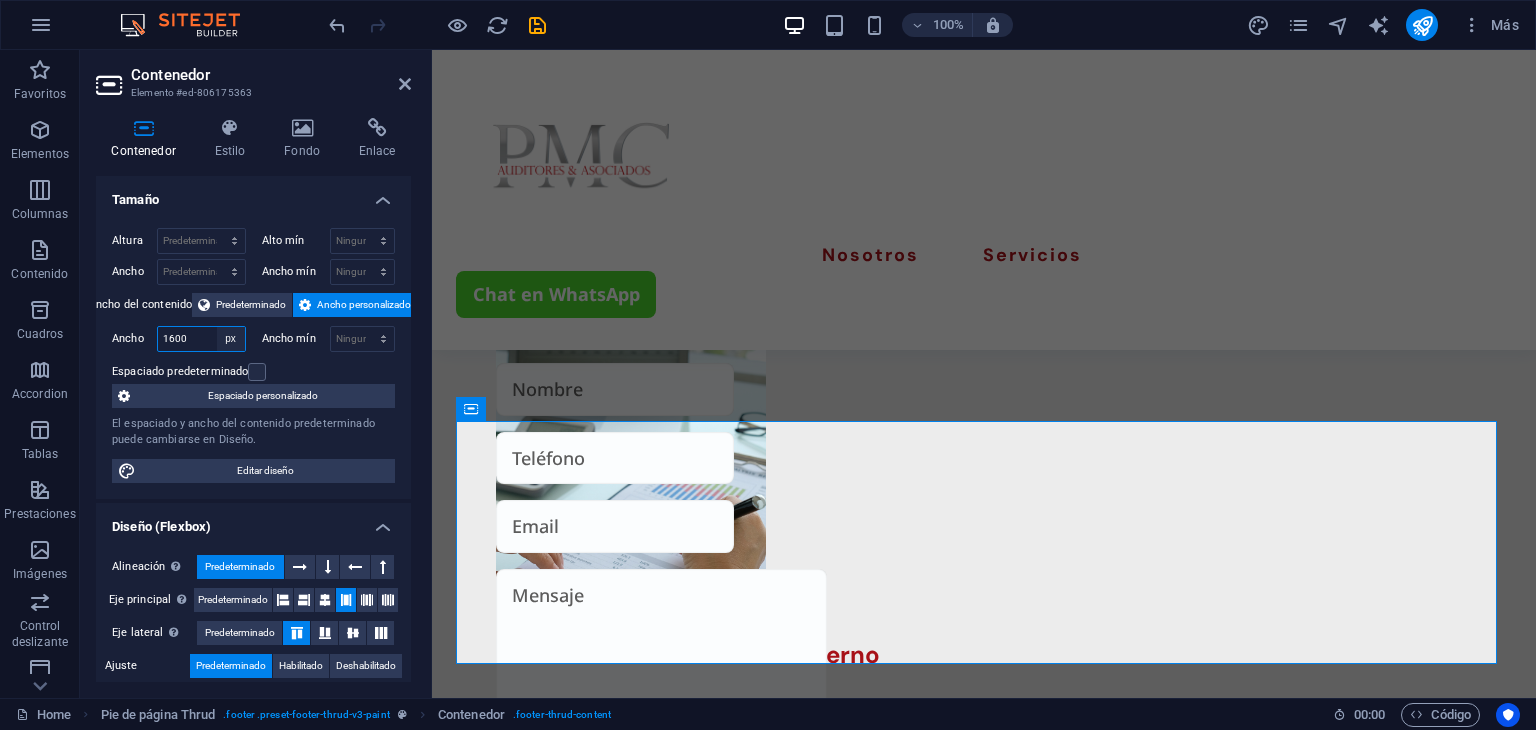 click on "Predeterminado px rem % em vh vw" at bounding box center [231, 339] 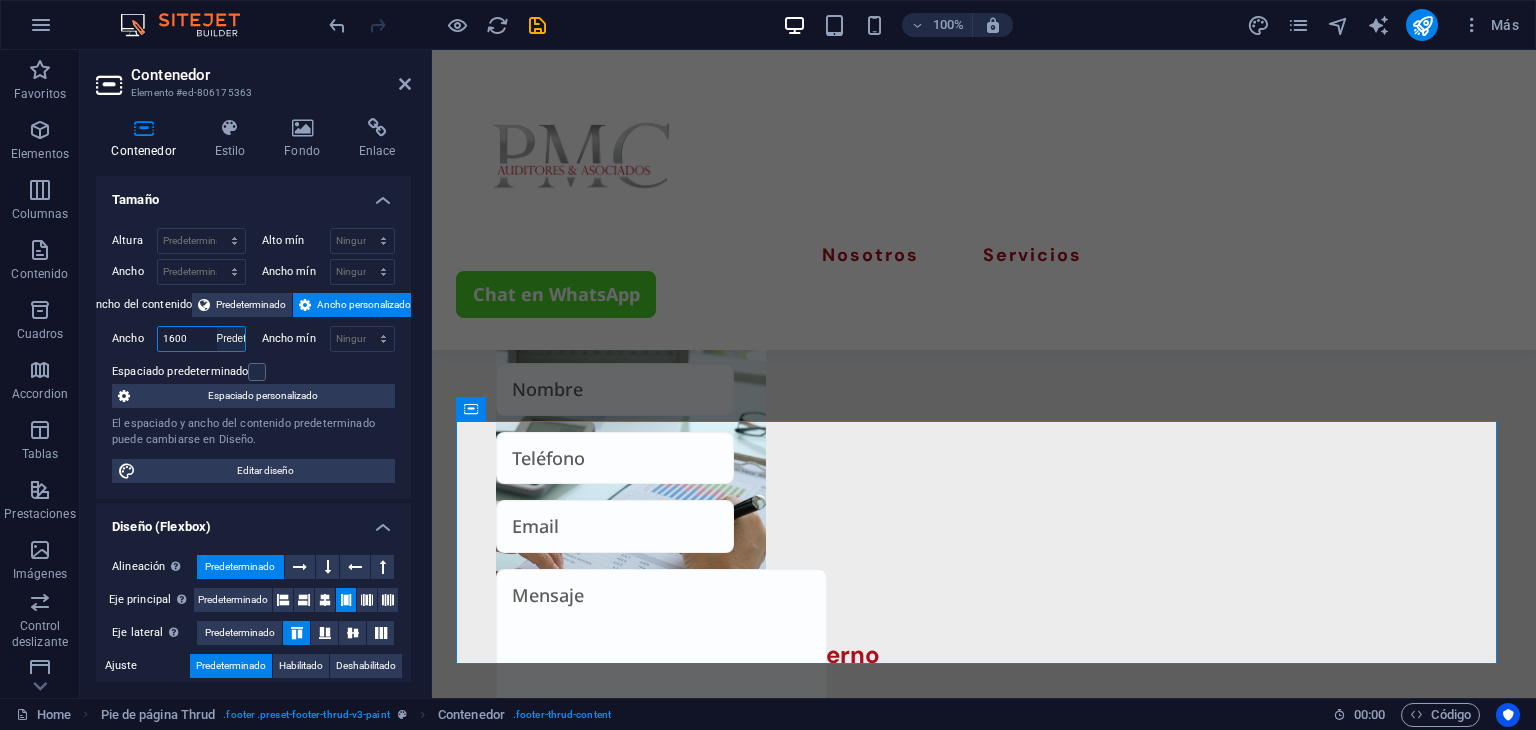 click on "Predeterminado px rem % em vh vw" at bounding box center [231, 339] 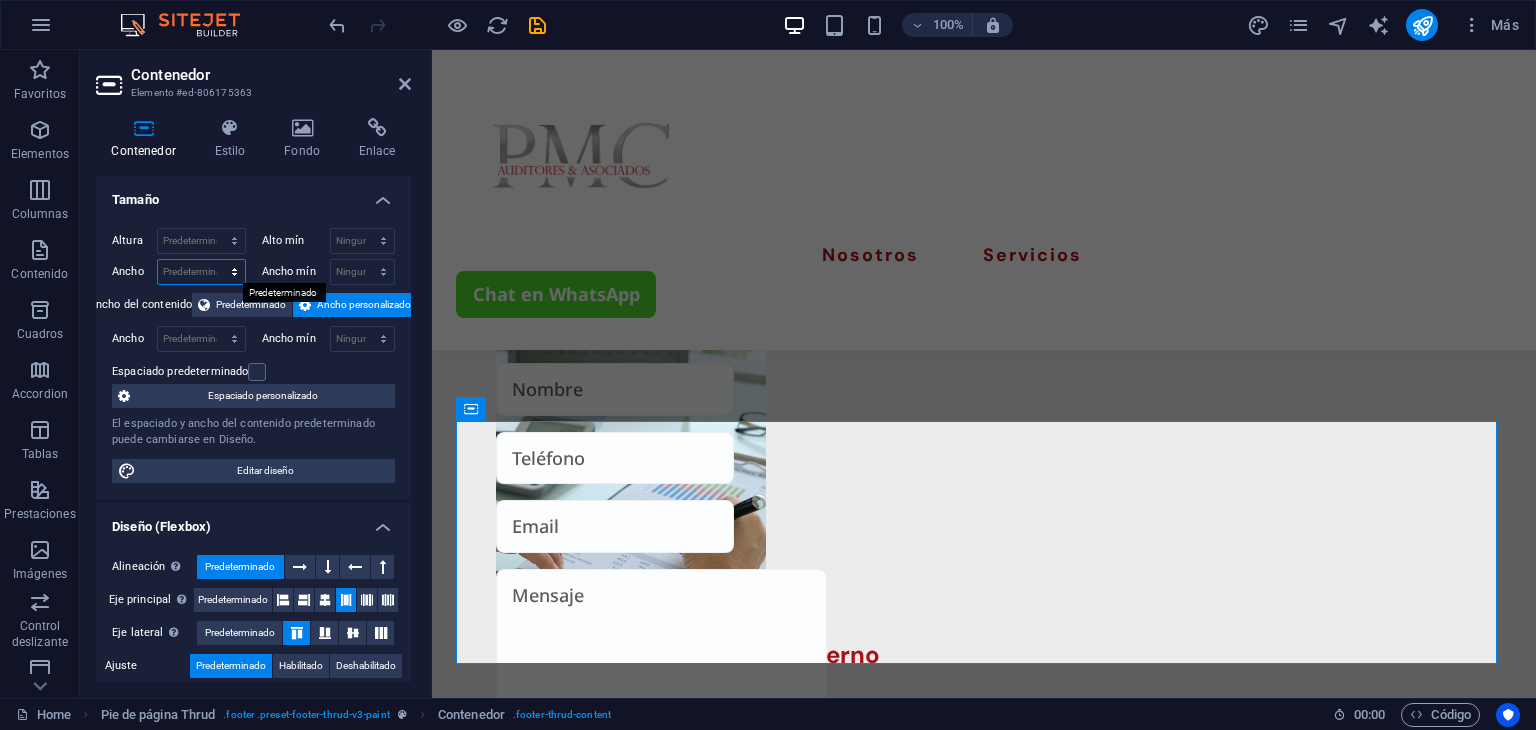 click on "Predeterminado px rem % em vh vw" at bounding box center (201, 272) 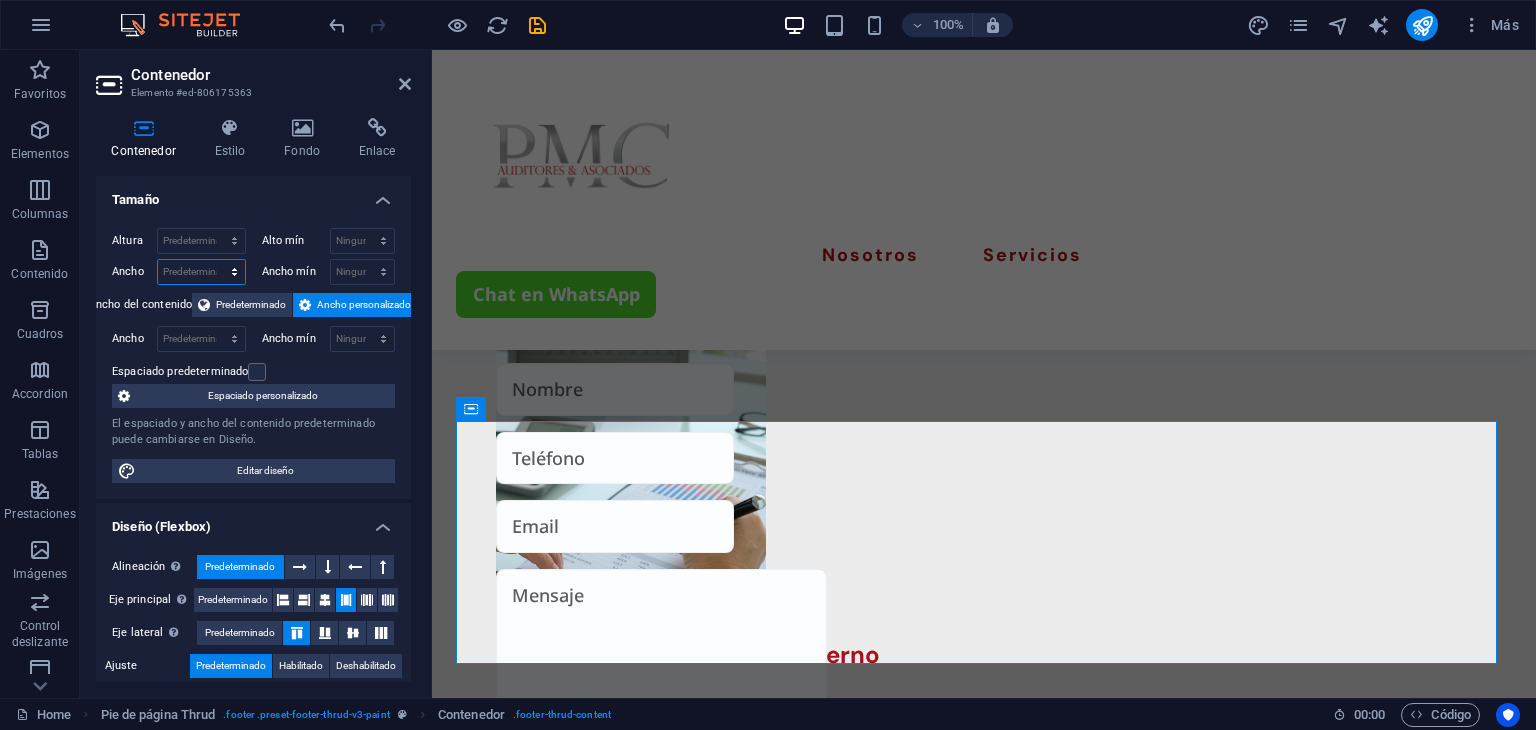 select on "px" 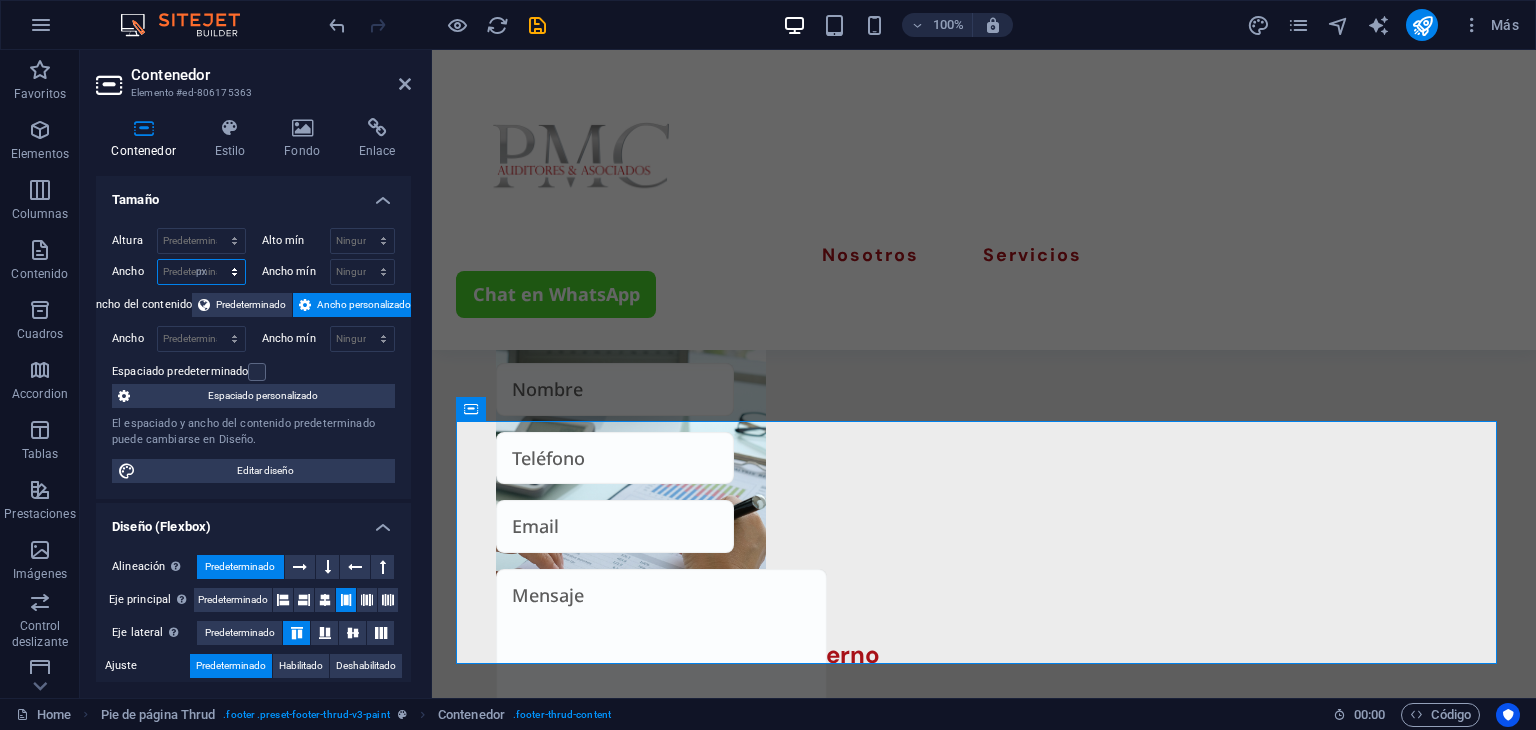 click on "Predeterminado px rem % em vh vw" at bounding box center (201, 272) 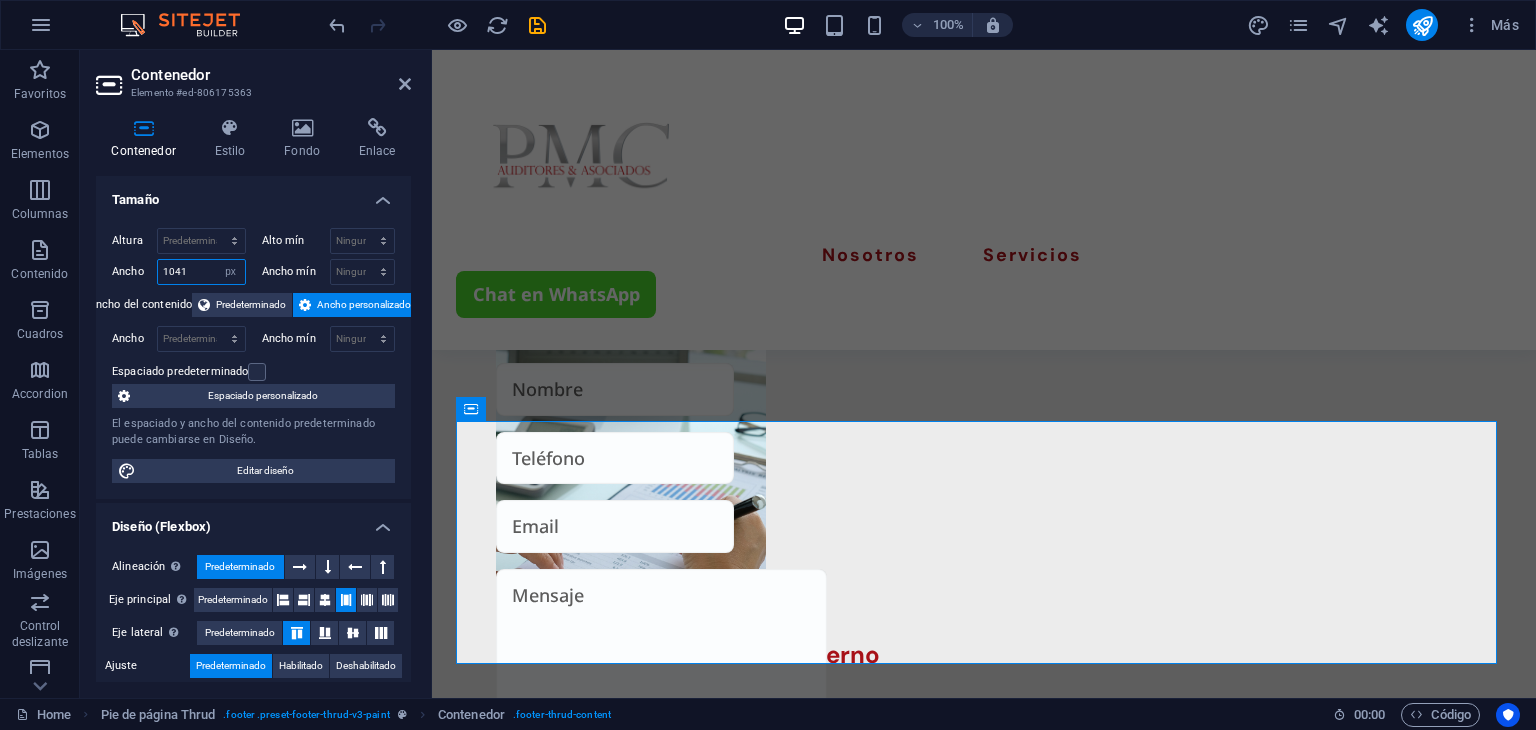 click on "1041" at bounding box center [201, 272] 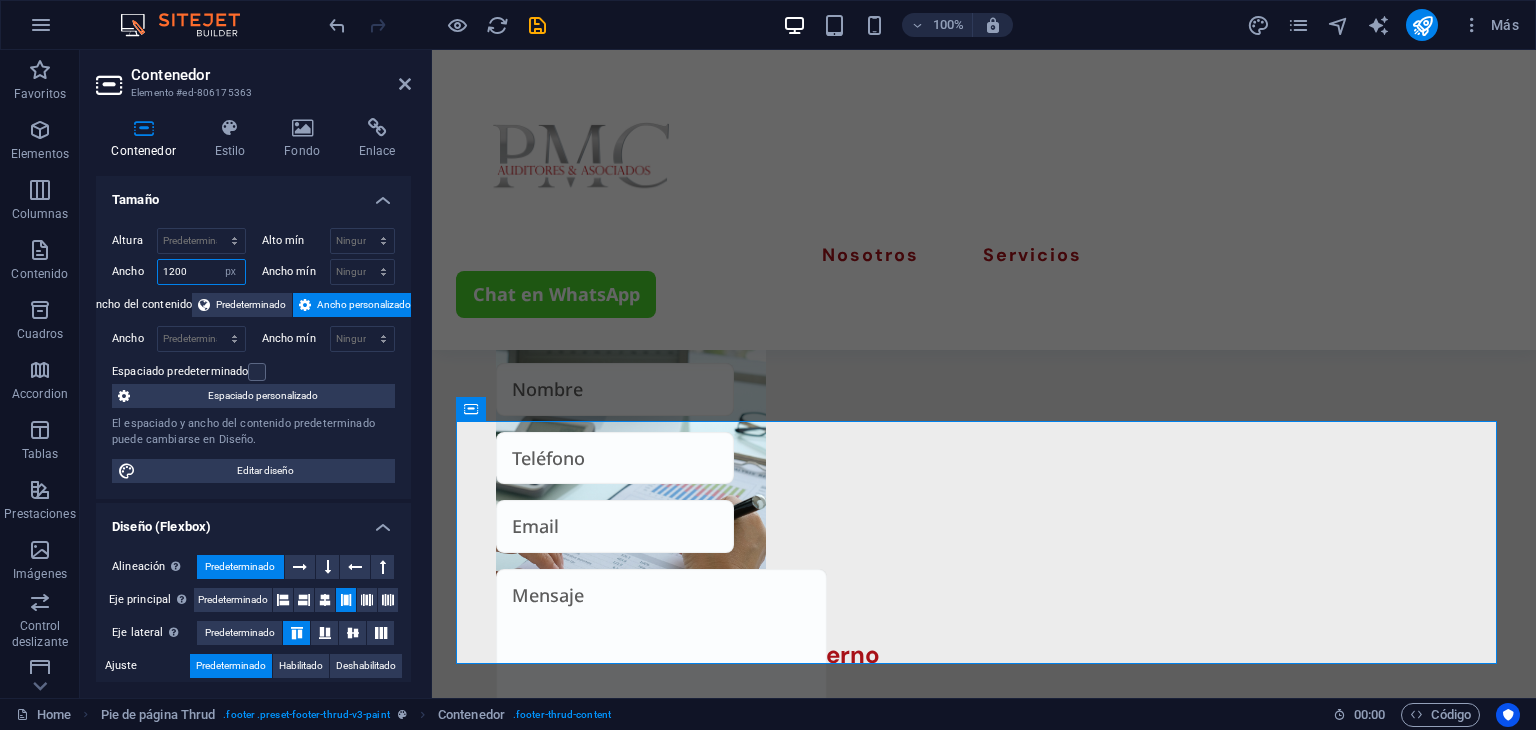 type on "1200" 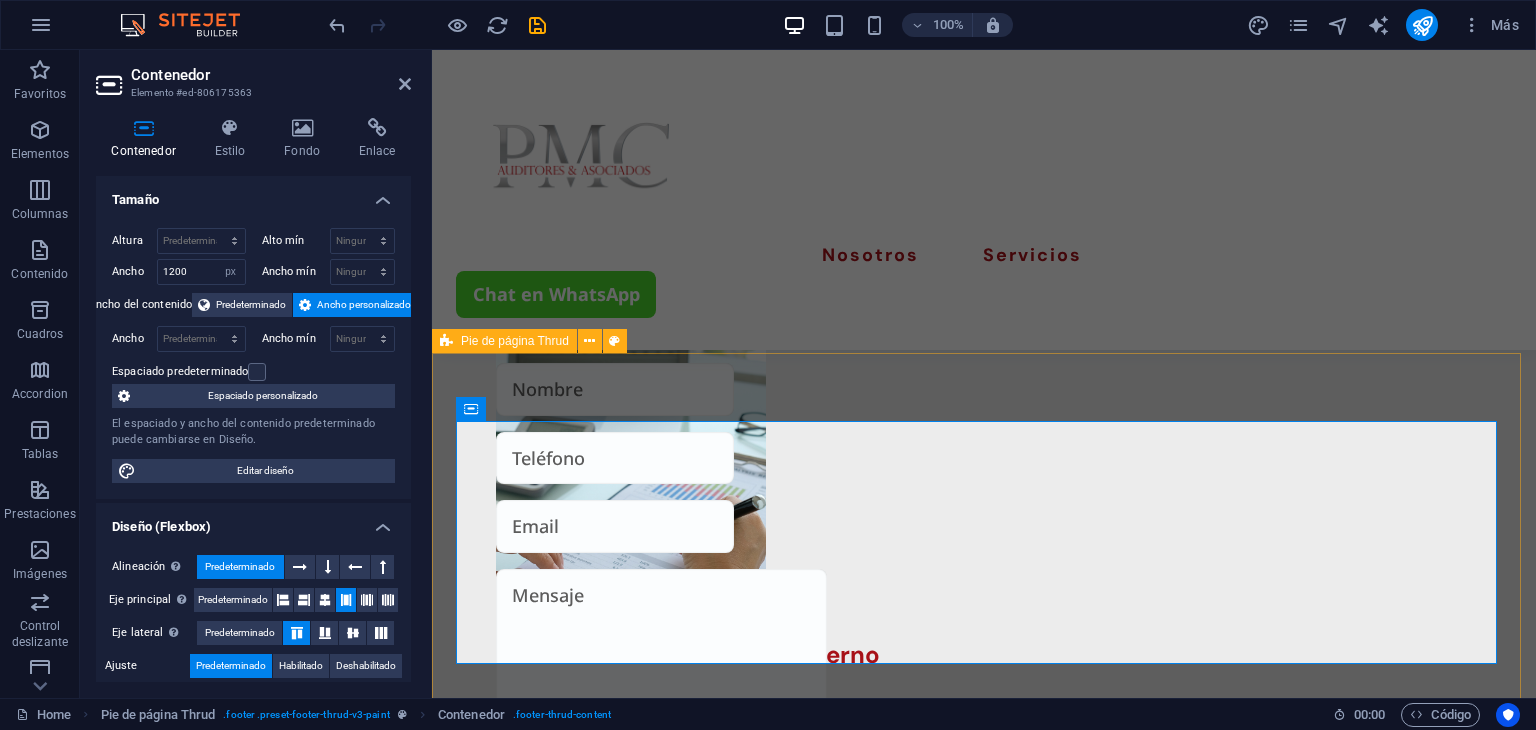 click on "Paginas  Sobre Nosotros Nuestros Servicios Detalles Legal Notice Privacy Policy Contact       +593 [PHONE]
[EMAIL]
[COUNTRY] - [CITY]   [POSTAL_CODE]
2025    auditorespmc.com . All Rights Reserved" at bounding box center (984, 2726) 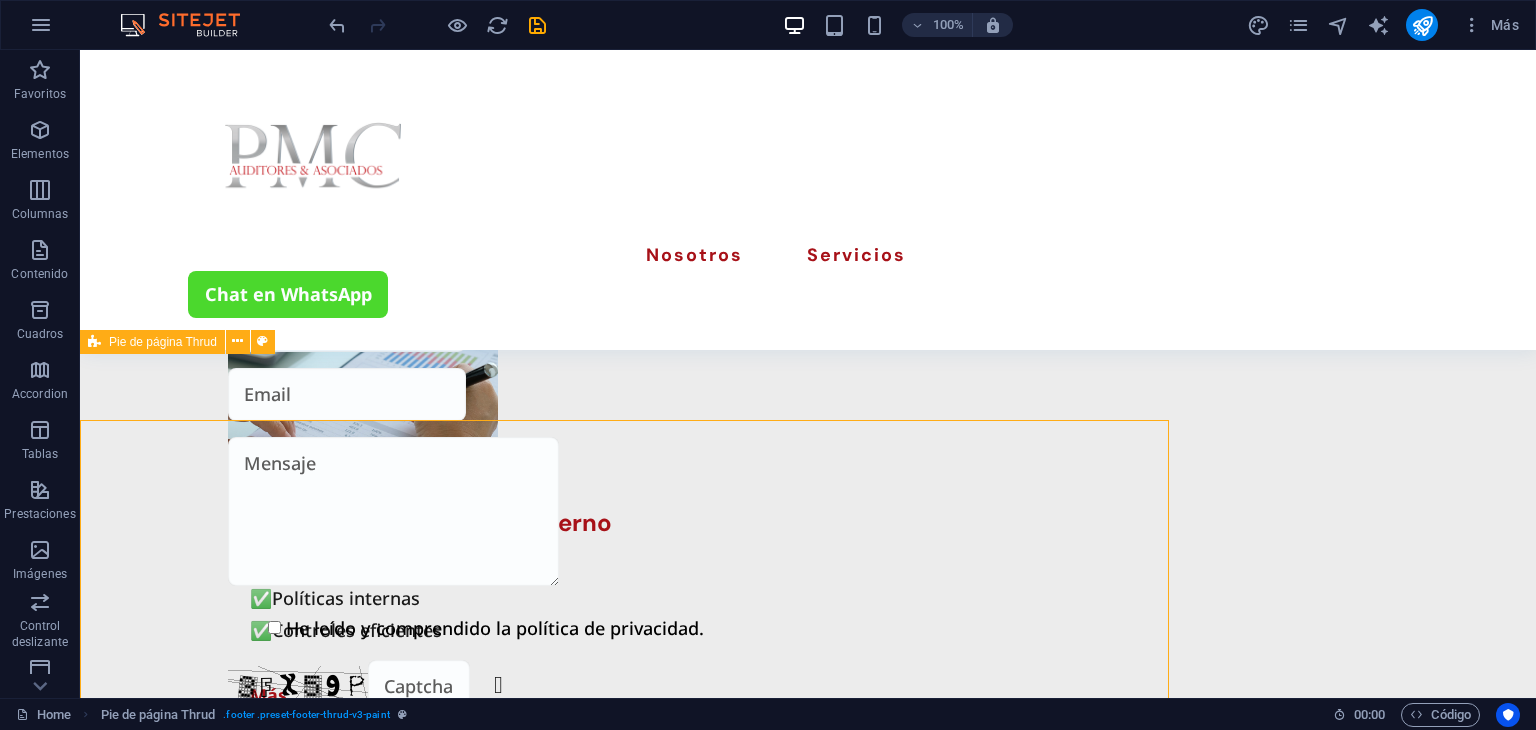scroll, scrollTop: 3737, scrollLeft: 0, axis: vertical 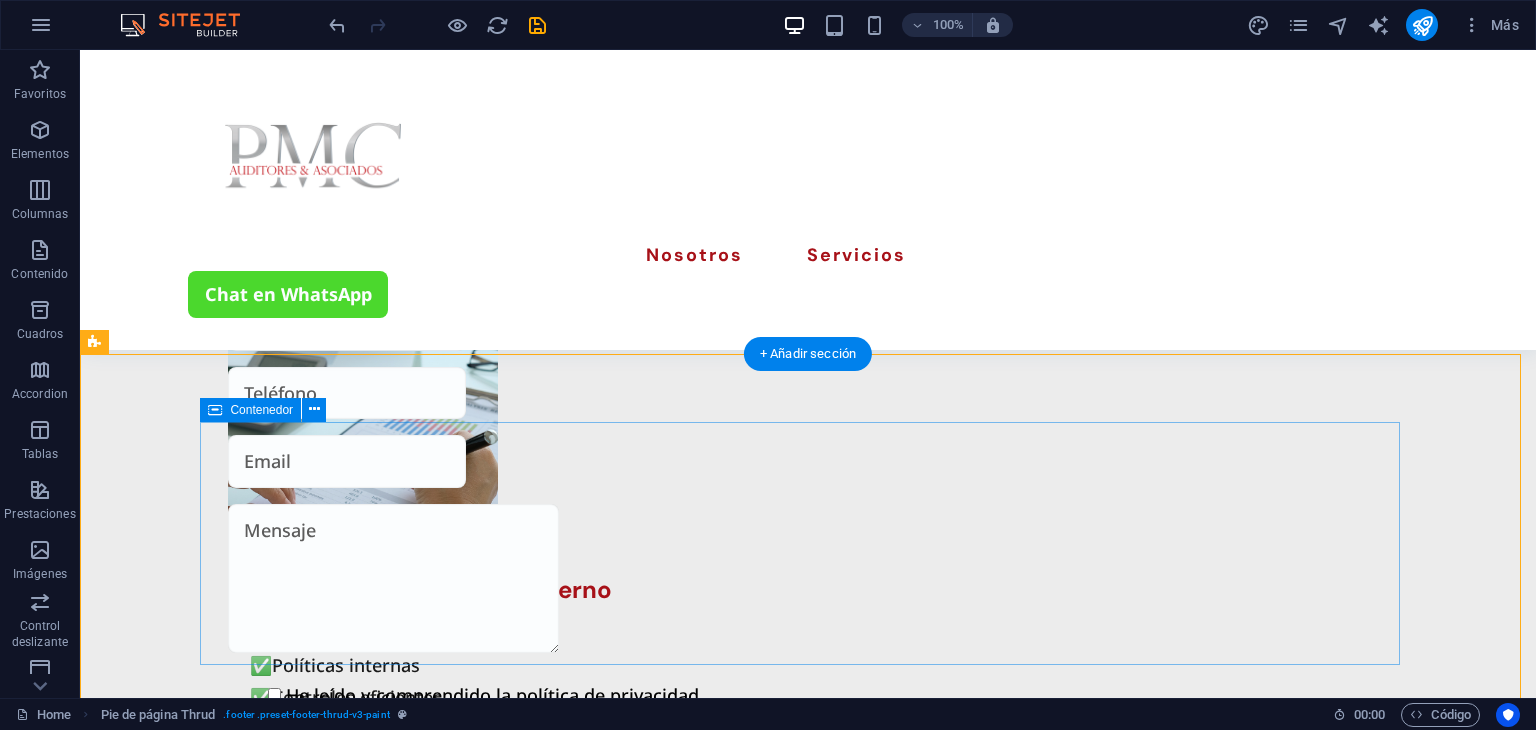 click on "Paginas  Sobre Nosotros Nuestros Servicios Detalles Legal Notice Privacy Policy Contact       +593 [PHONE]
[EMAIL]
[COUNTRY] - [CITY]   [POSTAL_CODE]" at bounding box center (788, 2668) 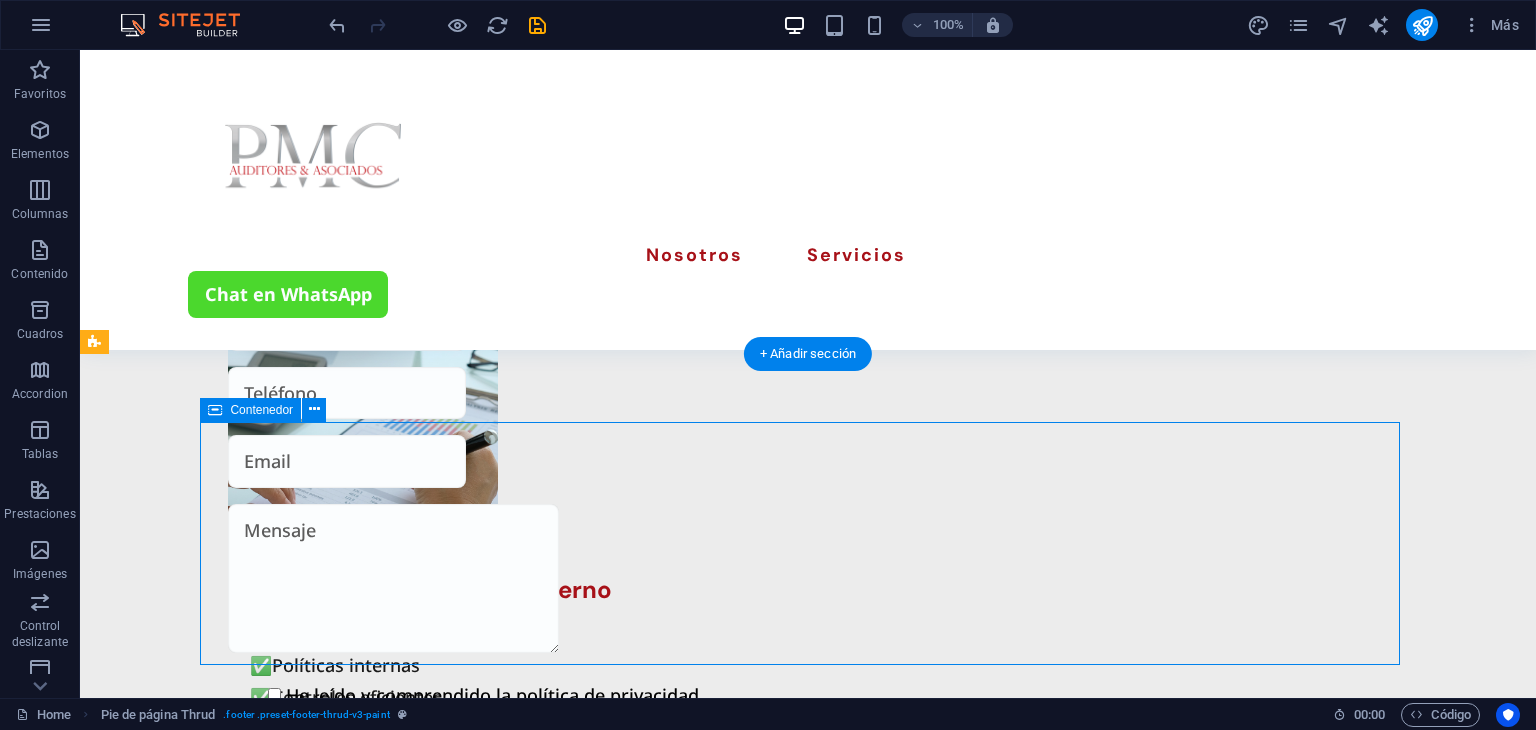 click on "Paginas  Sobre Nosotros Nuestros Servicios Detalles Legal Notice Privacy Policy Contact       +593 [PHONE]
[EMAIL]
[COUNTRY] - [CITY]   [POSTAL_CODE]" at bounding box center (788, 2668) 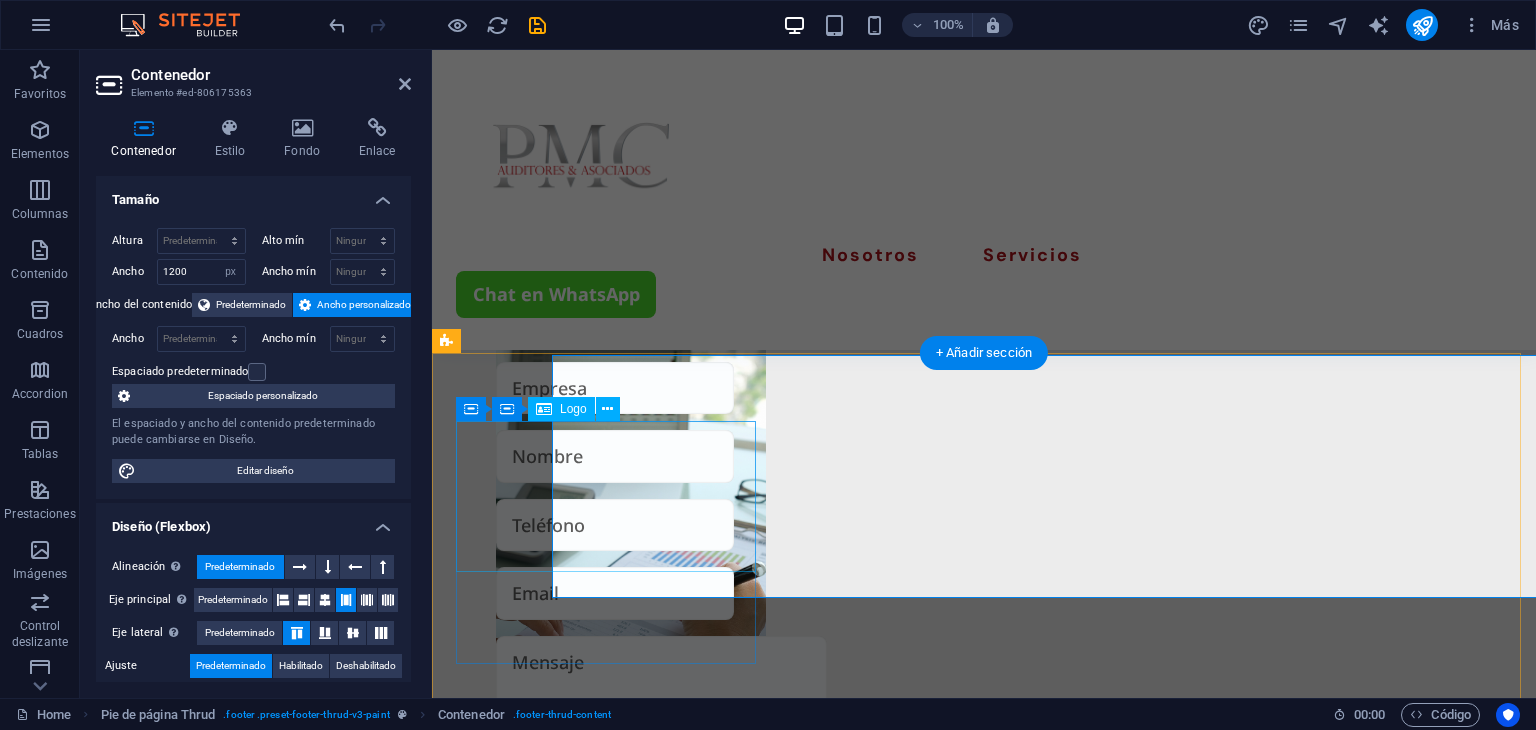 scroll, scrollTop: 3804, scrollLeft: 0, axis: vertical 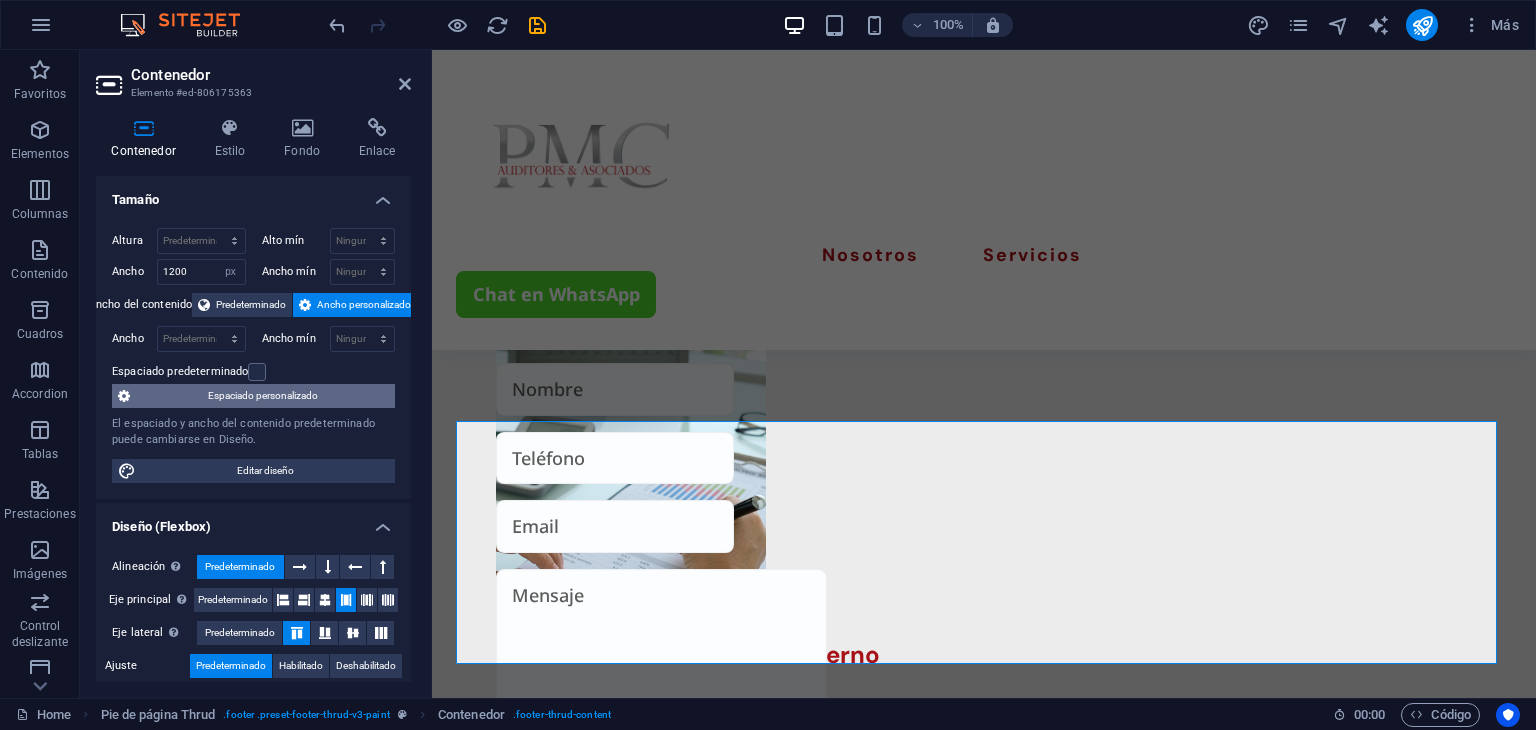 click on "Espaciado personalizado" at bounding box center [262, 396] 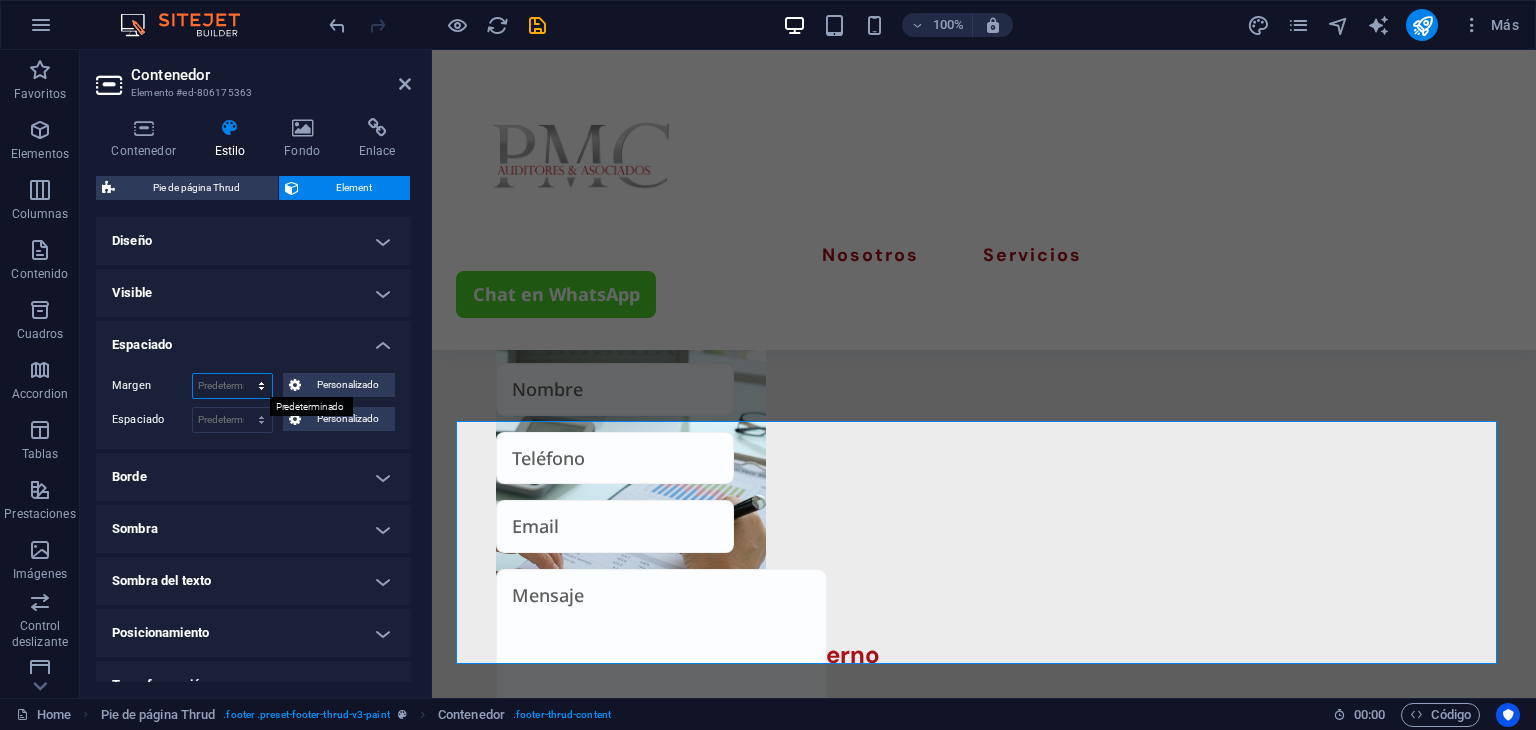 click on "Predeterminado automático px % rem vw vh Personalizado" at bounding box center (232, 386) 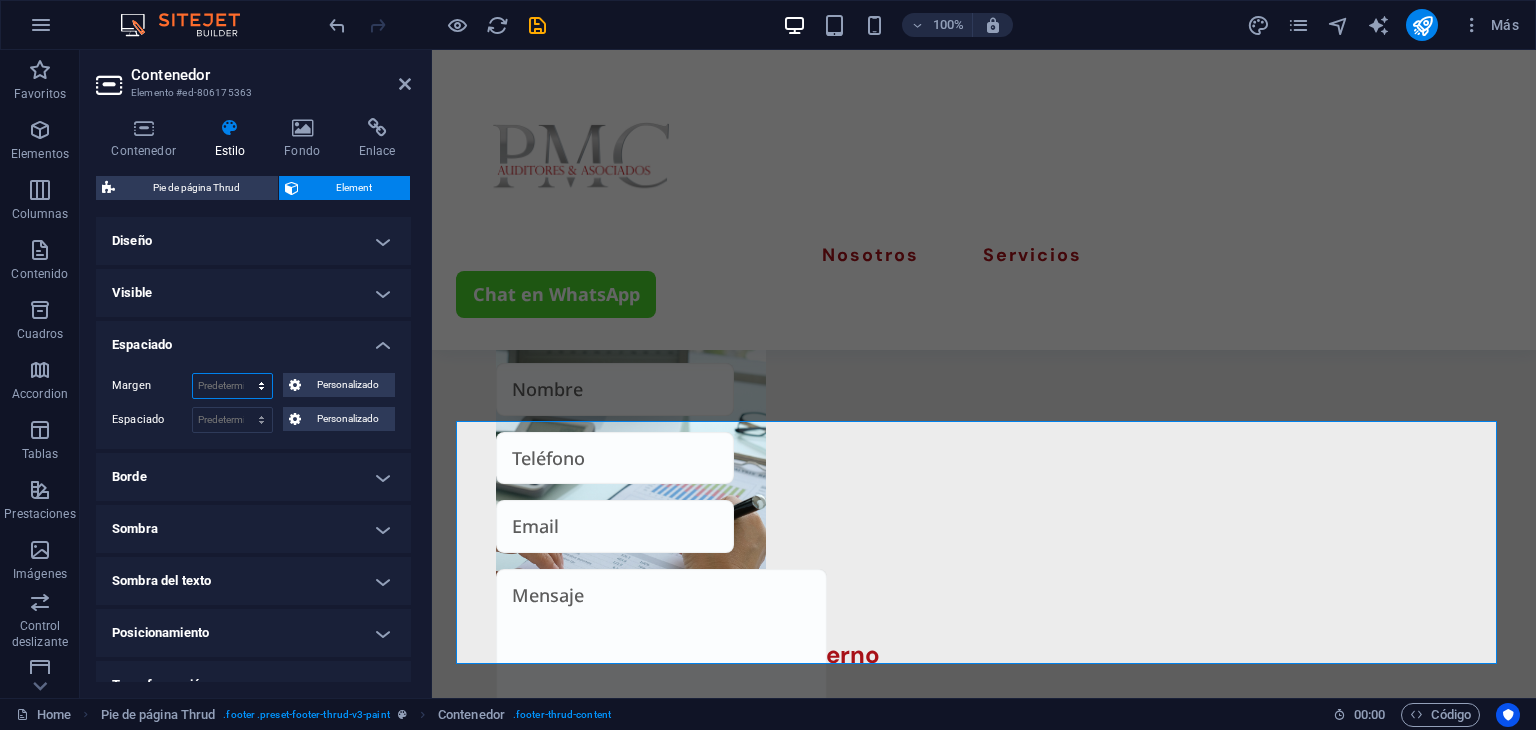 select on "px" 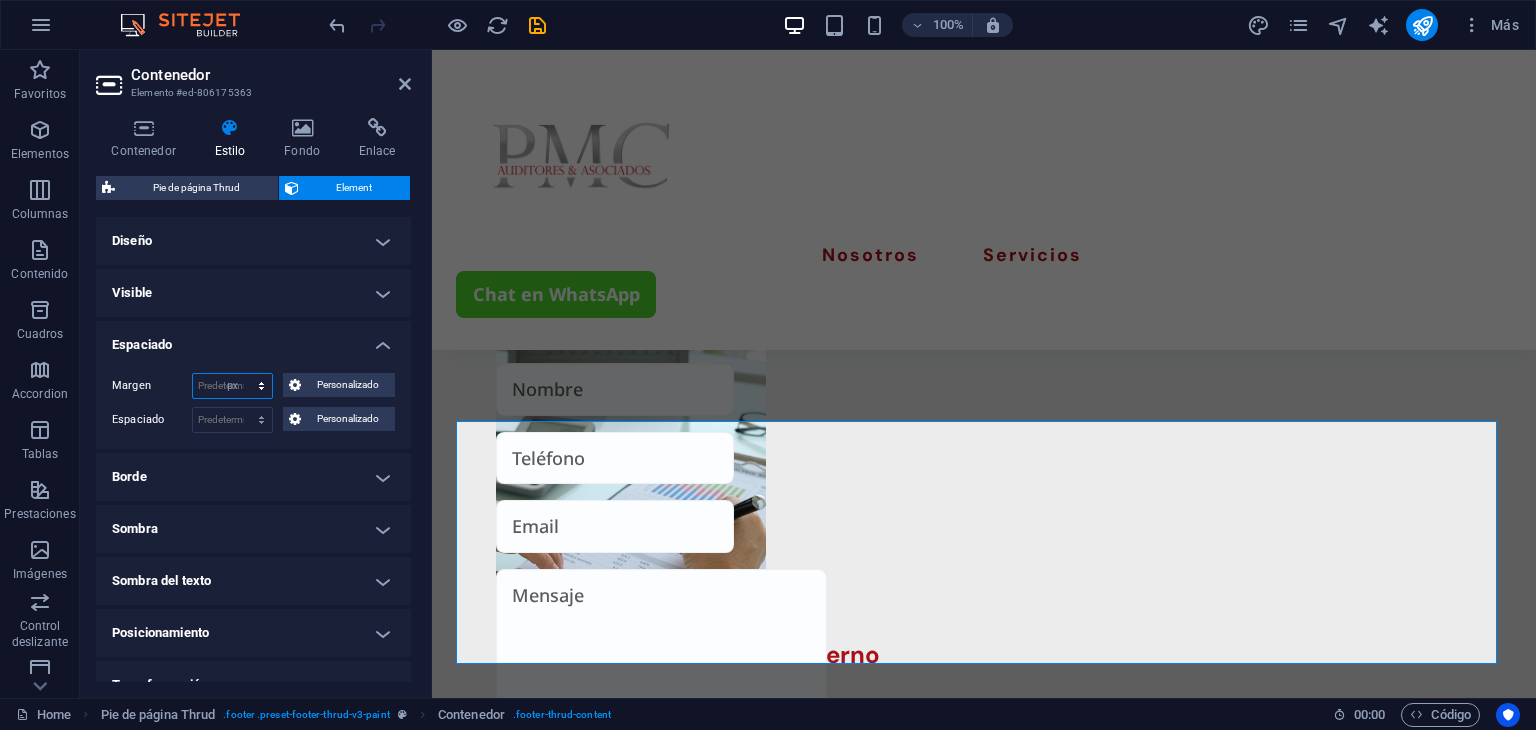 click on "Predeterminado automático px % rem vw vh Personalizado" at bounding box center (232, 386) 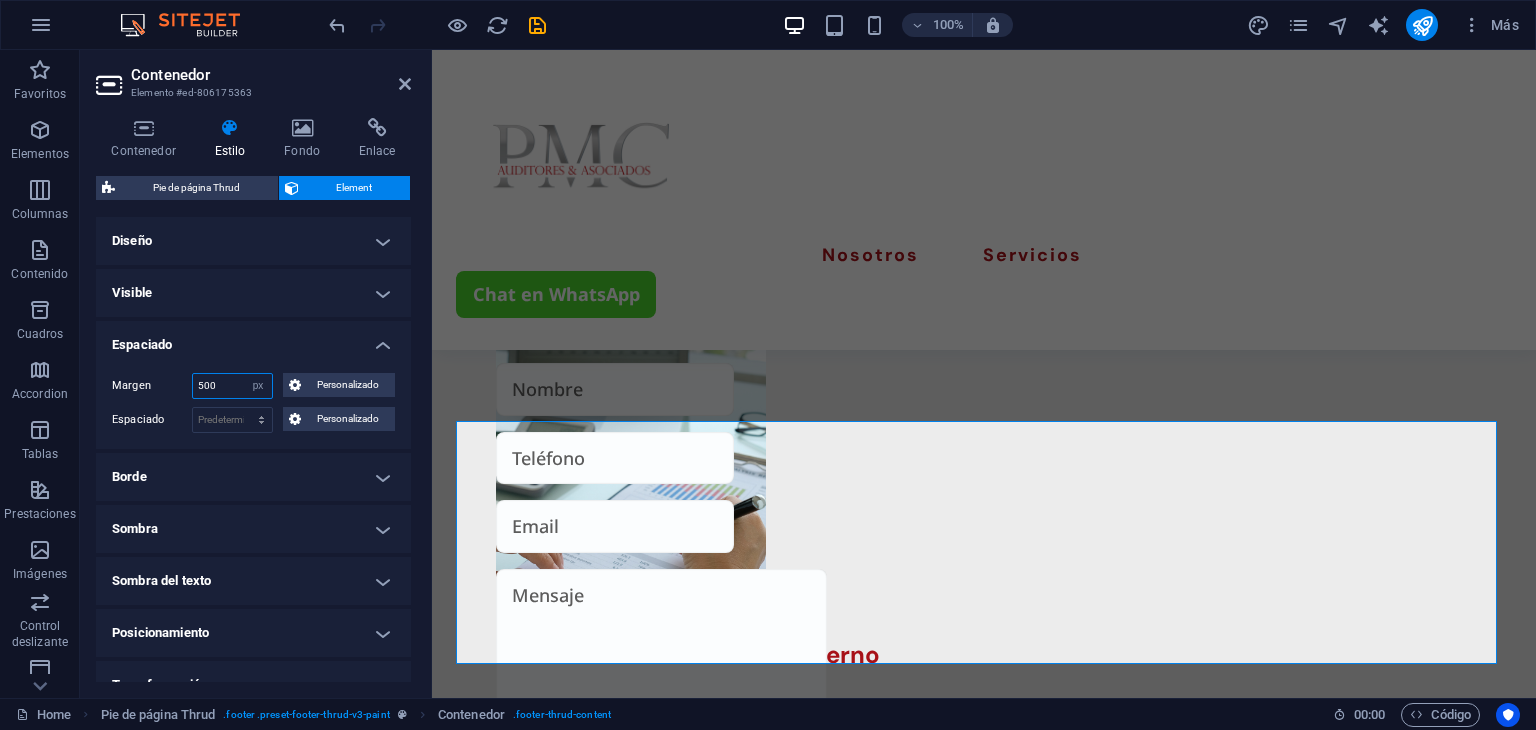 type on "500" 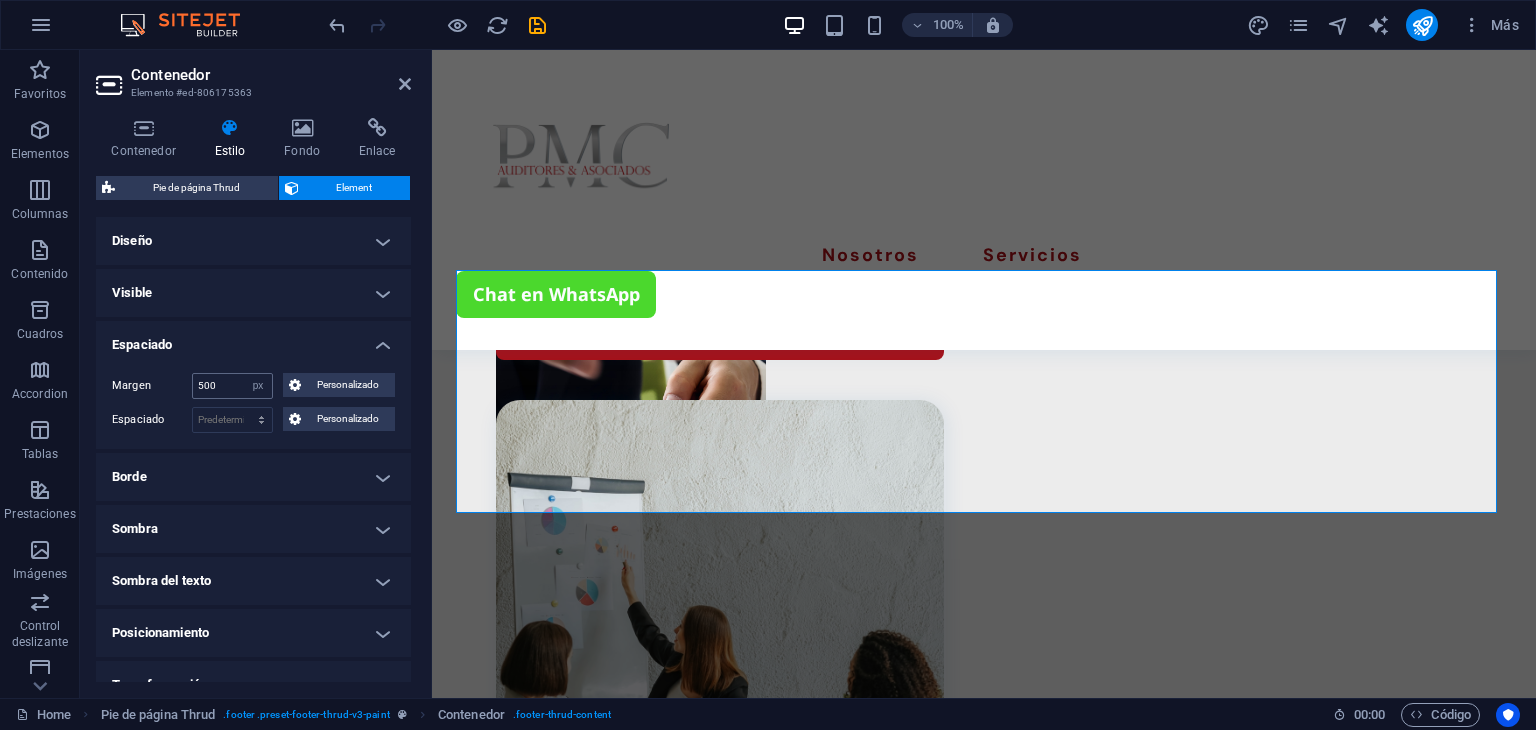 scroll, scrollTop: 4472, scrollLeft: 0, axis: vertical 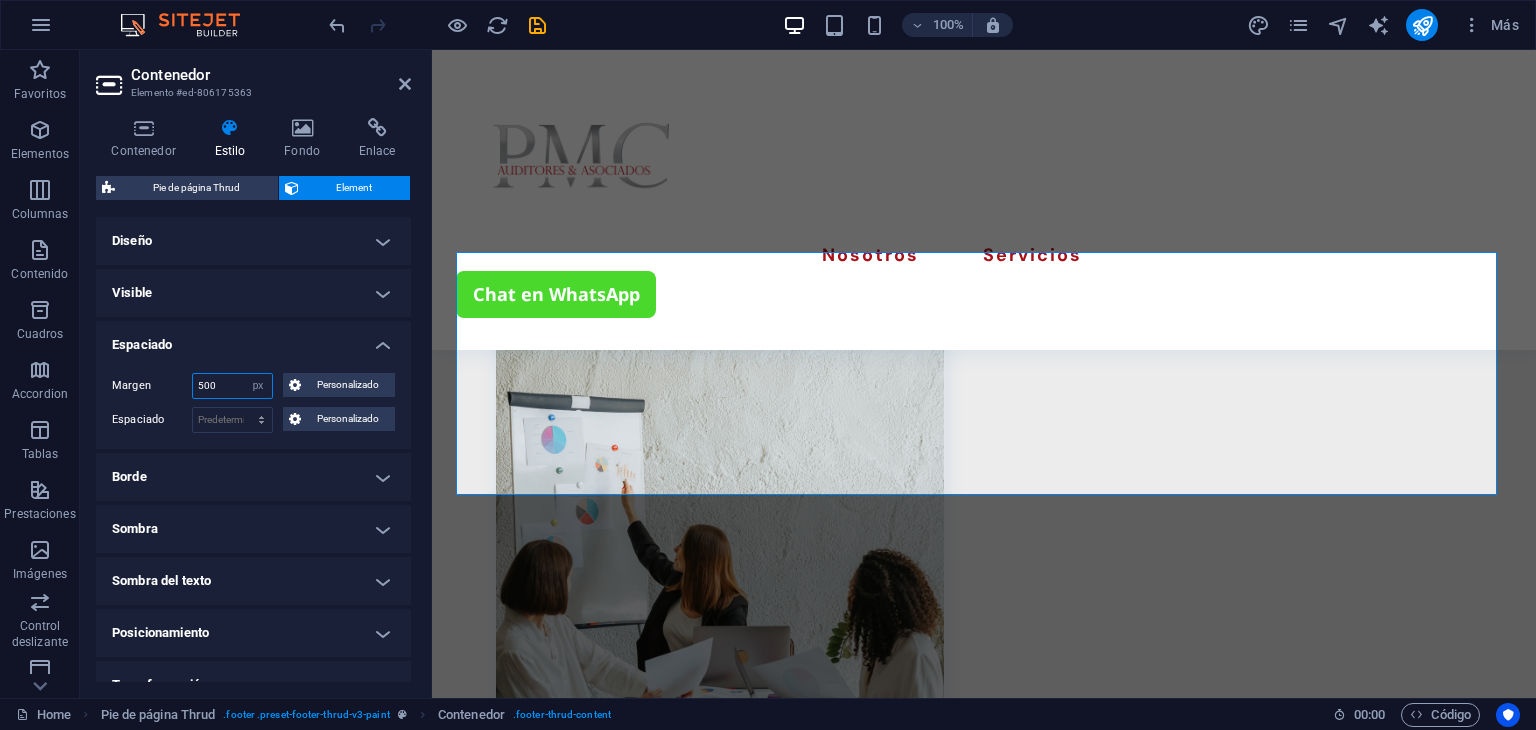 click on "500" at bounding box center [232, 386] 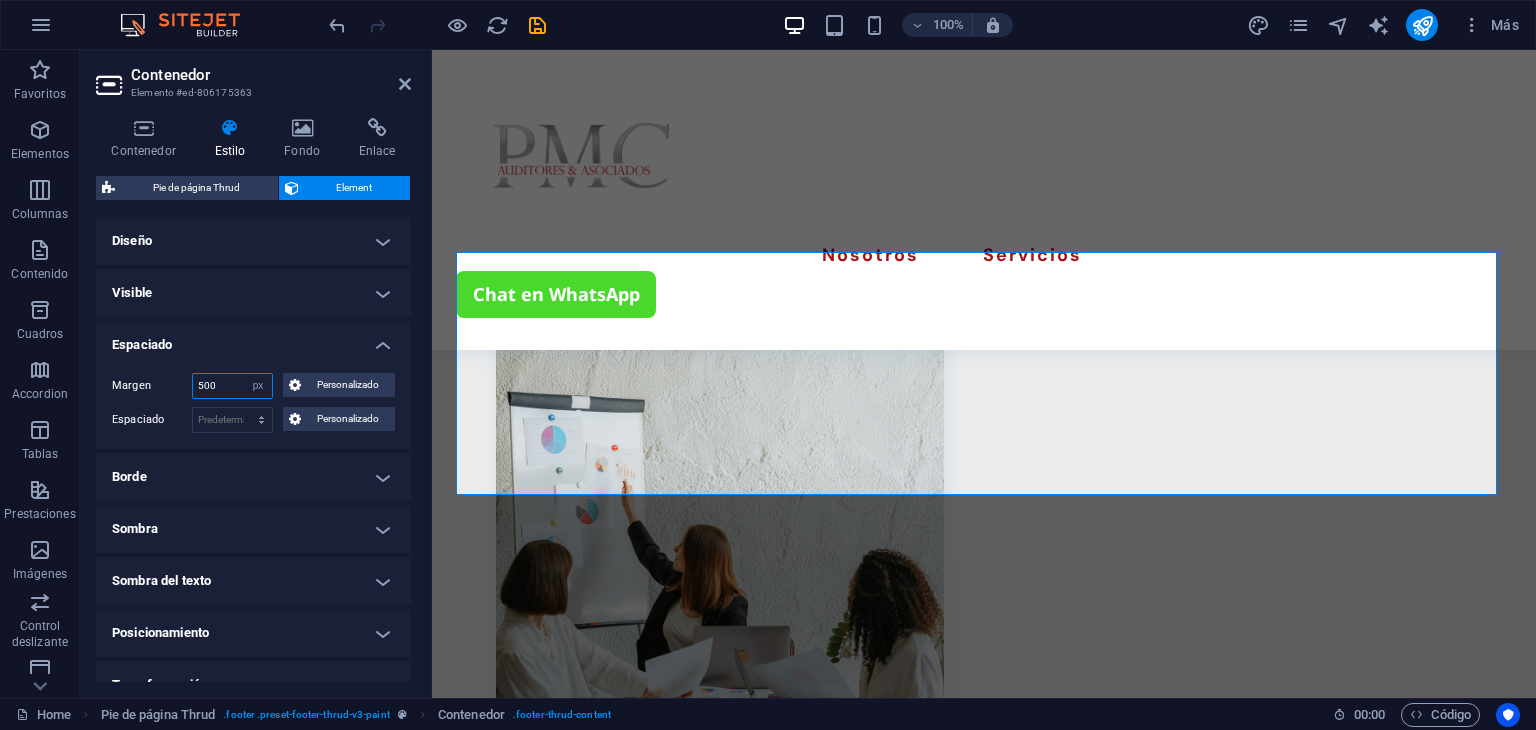 click on "500" at bounding box center (232, 386) 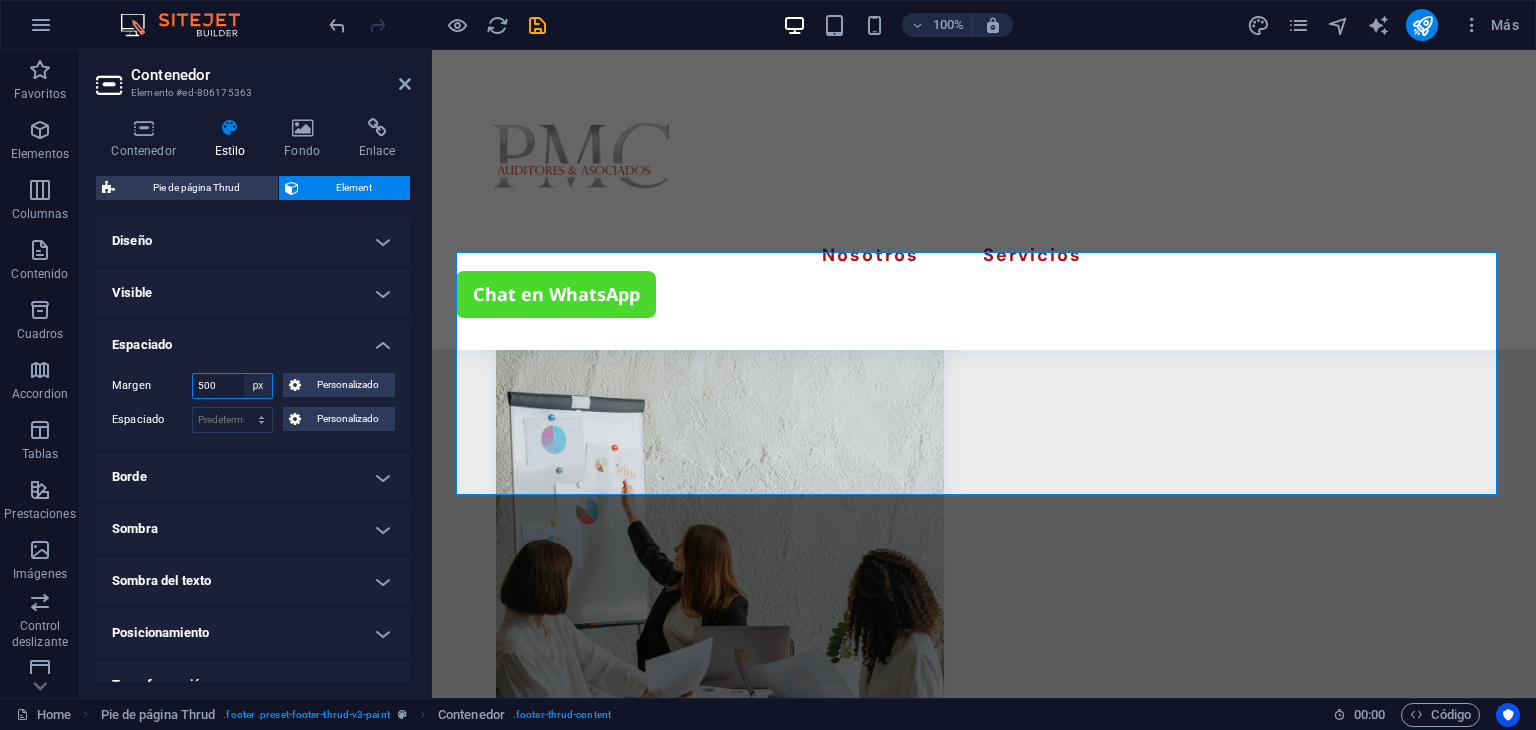 click on "Predeterminado automático px % rem vw vh Personalizado" at bounding box center [258, 386] 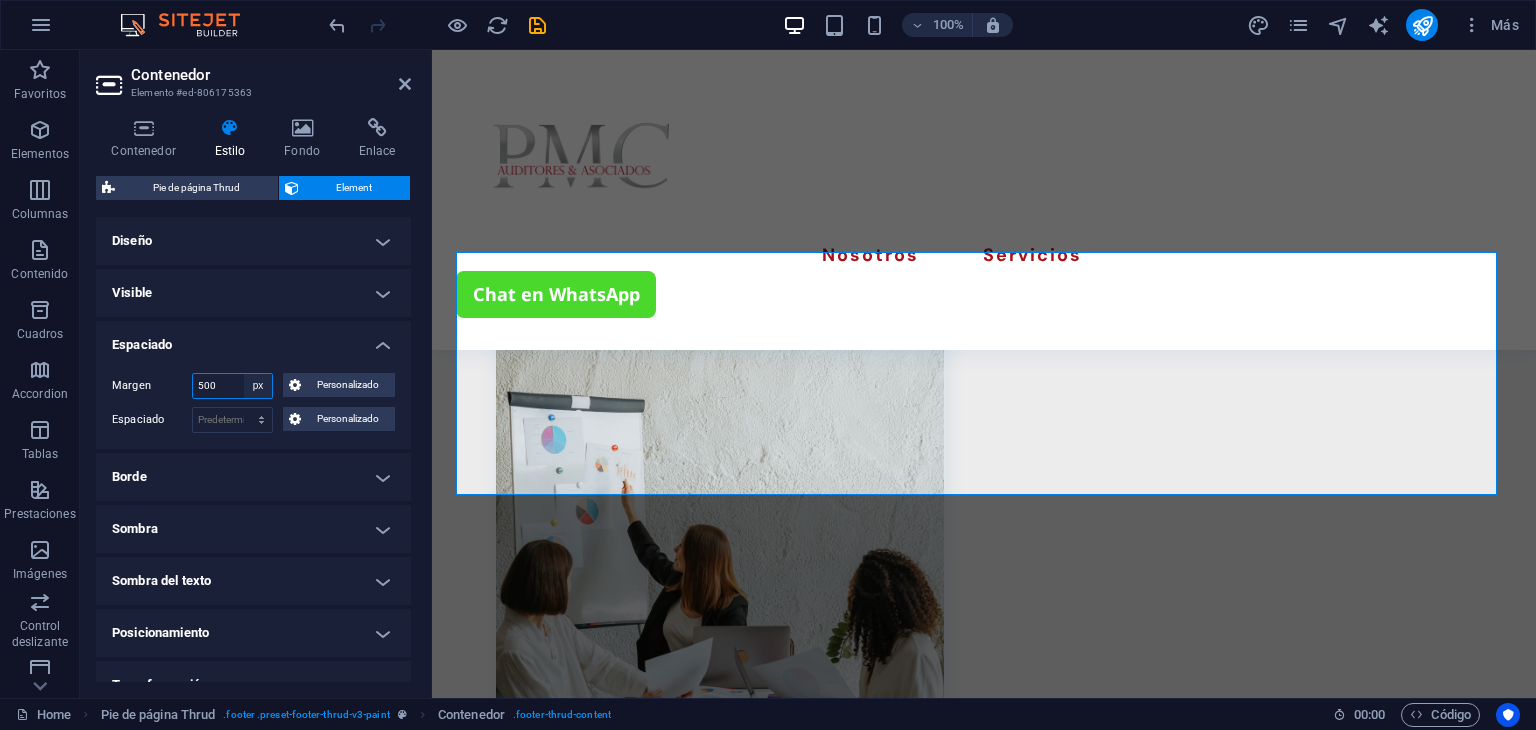 select on "default" 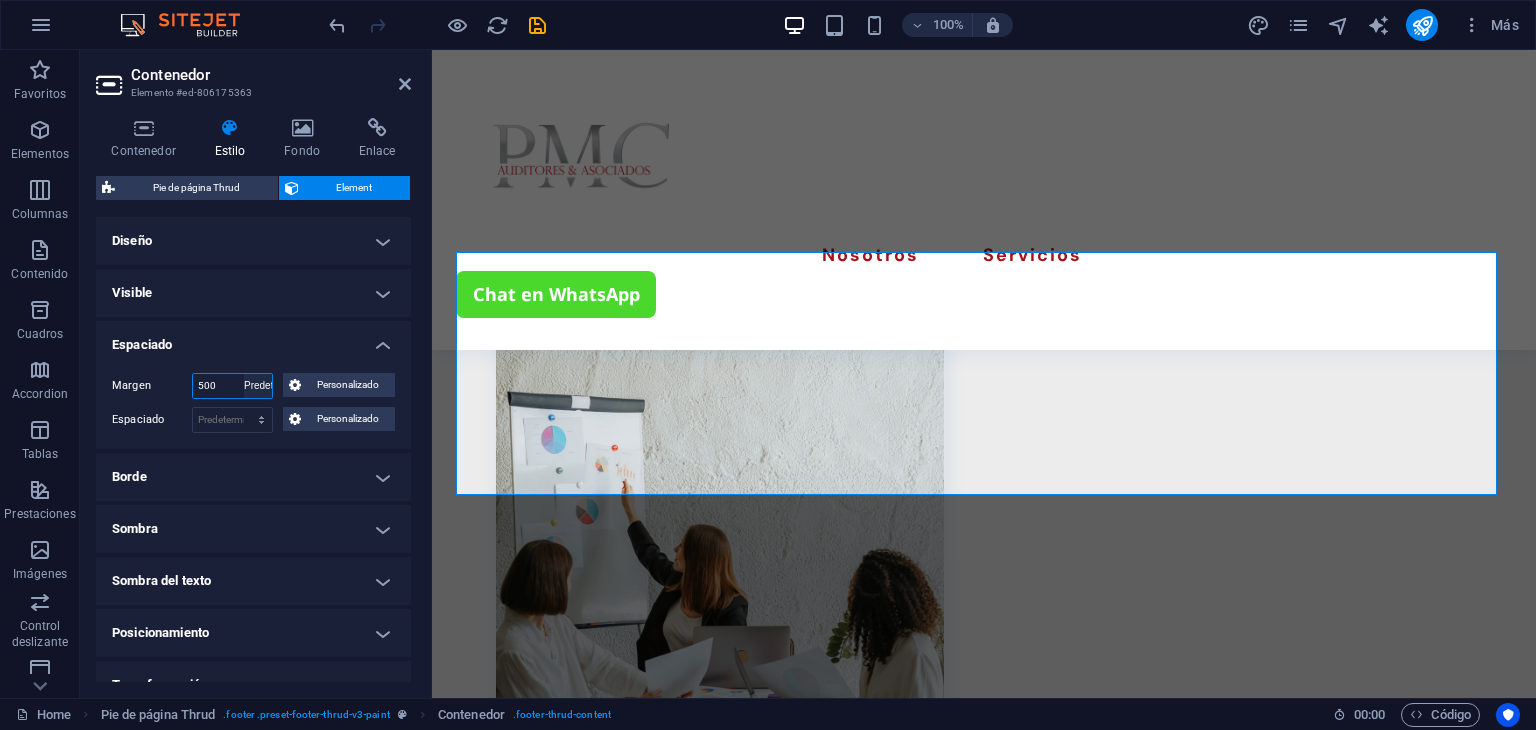 click on "Predeterminado automático px % rem vw vh Personalizado" at bounding box center [258, 386] 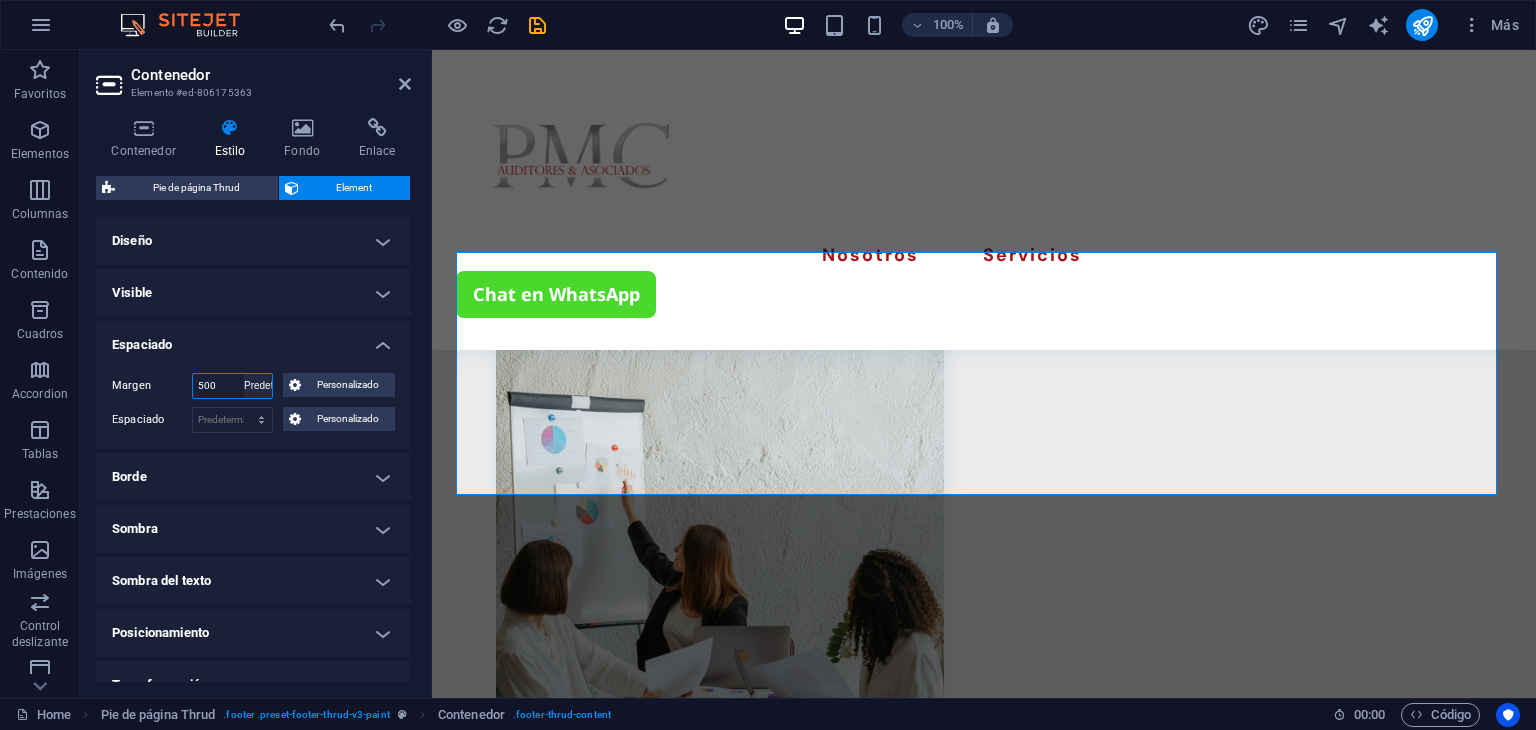 type 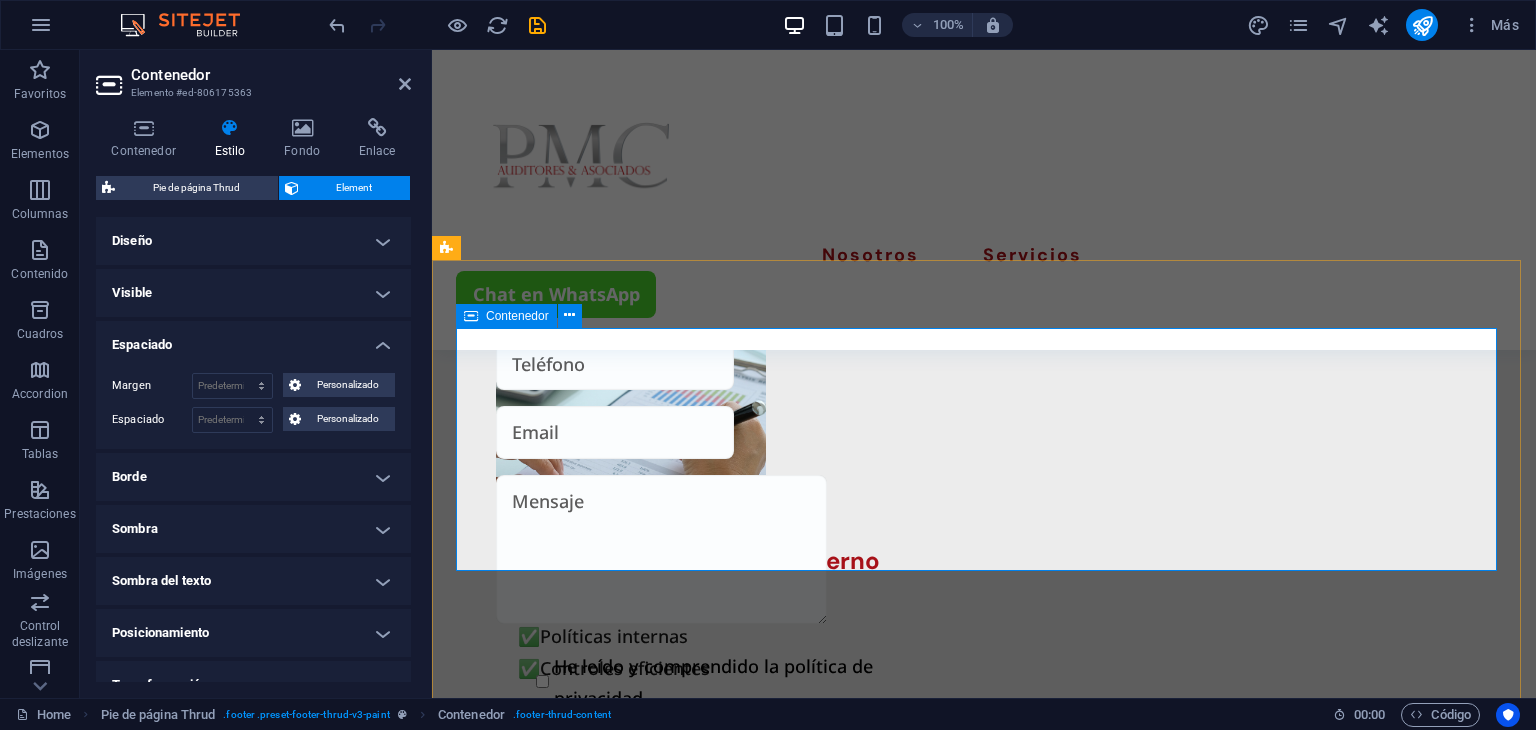 scroll, scrollTop: 3897, scrollLeft: 0, axis: vertical 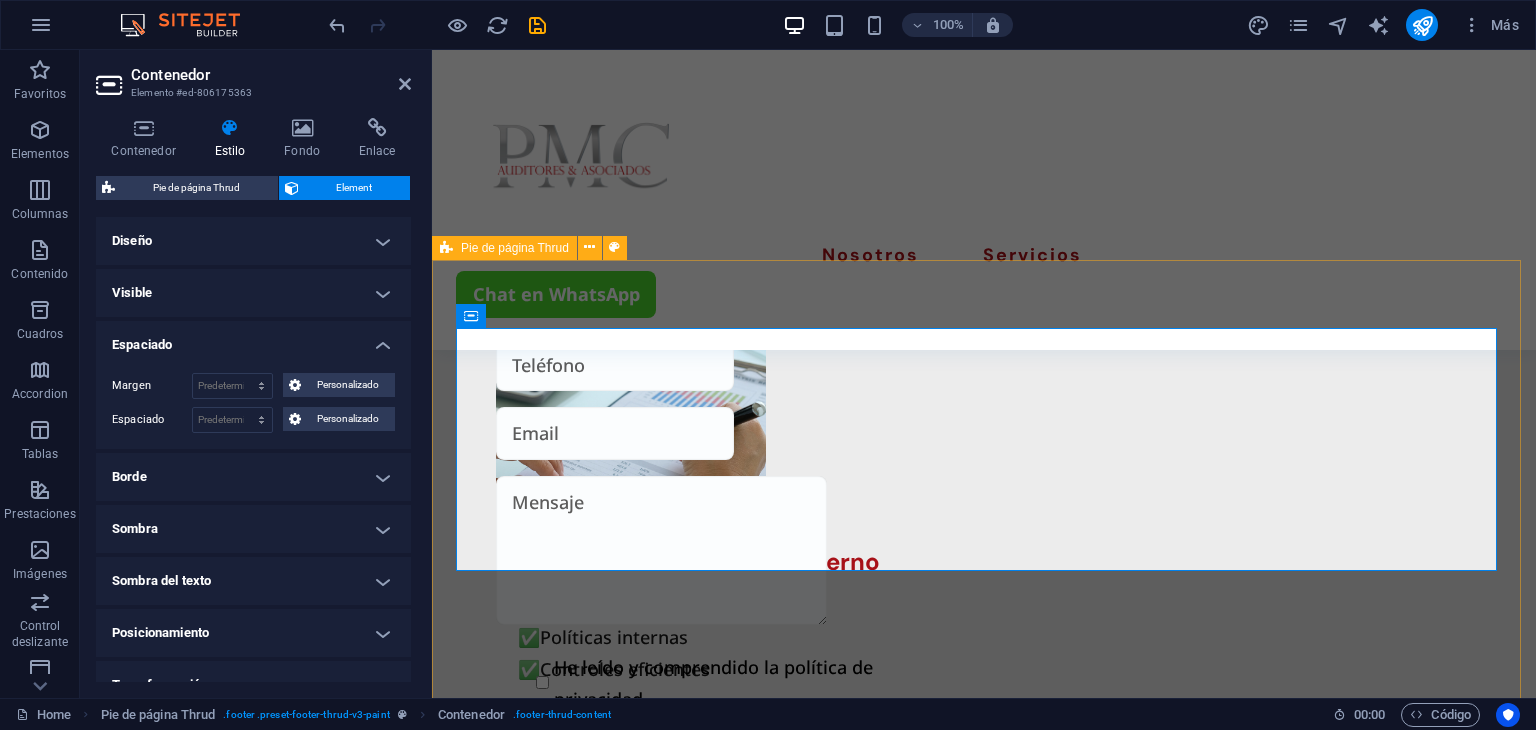 click on "Paginas  Sobre Nosotros Nuestros Servicios Detalles Legal Notice Privacy Policy Contact       +593 [PHONE]
[EMAIL]
[COUNTRY] - [CITY]   [POSTAL_CODE]
2025    auditorespmc.com . All Rights Reserved" at bounding box center [984, 2633] 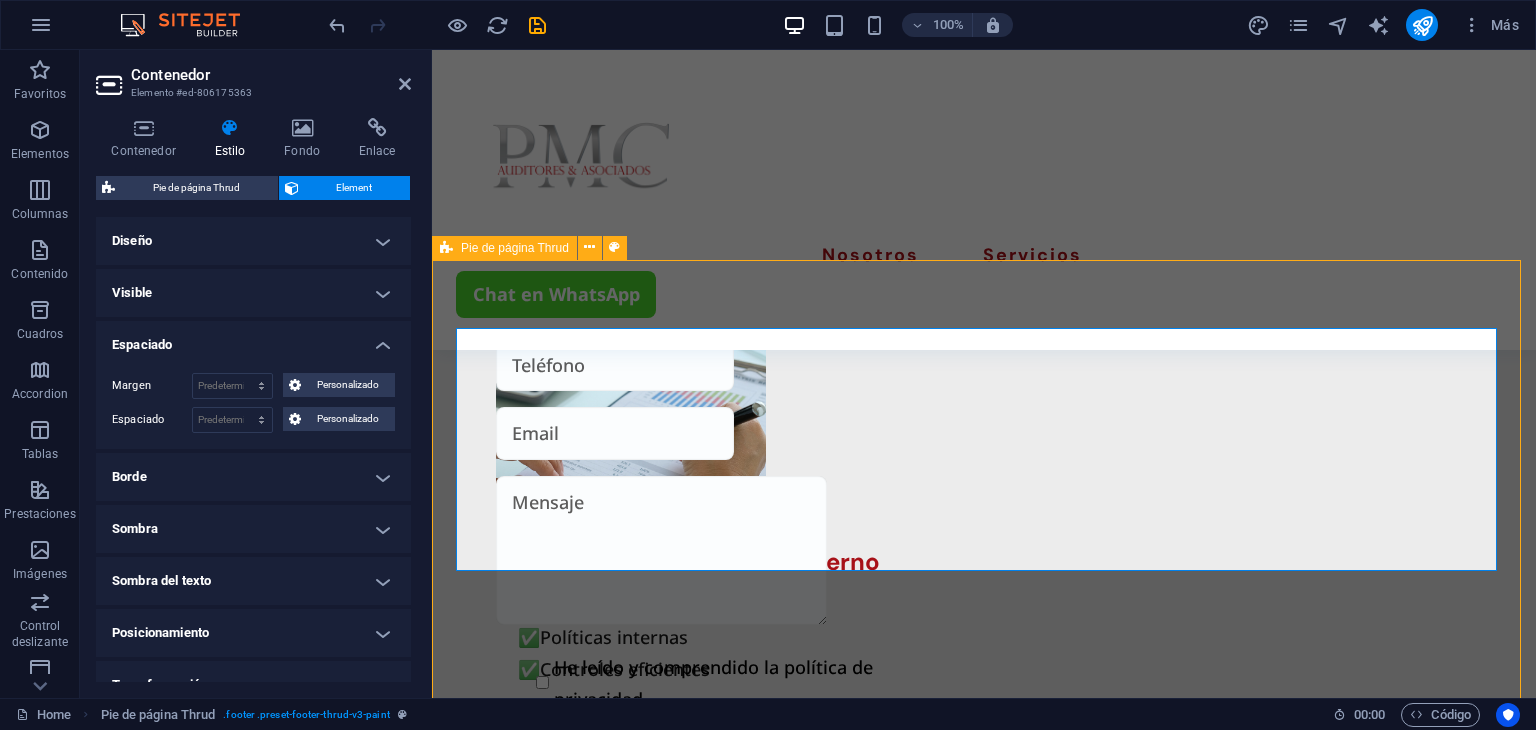 scroll, scrollTop: 3831, scrollLeft: 0, axis: vertical 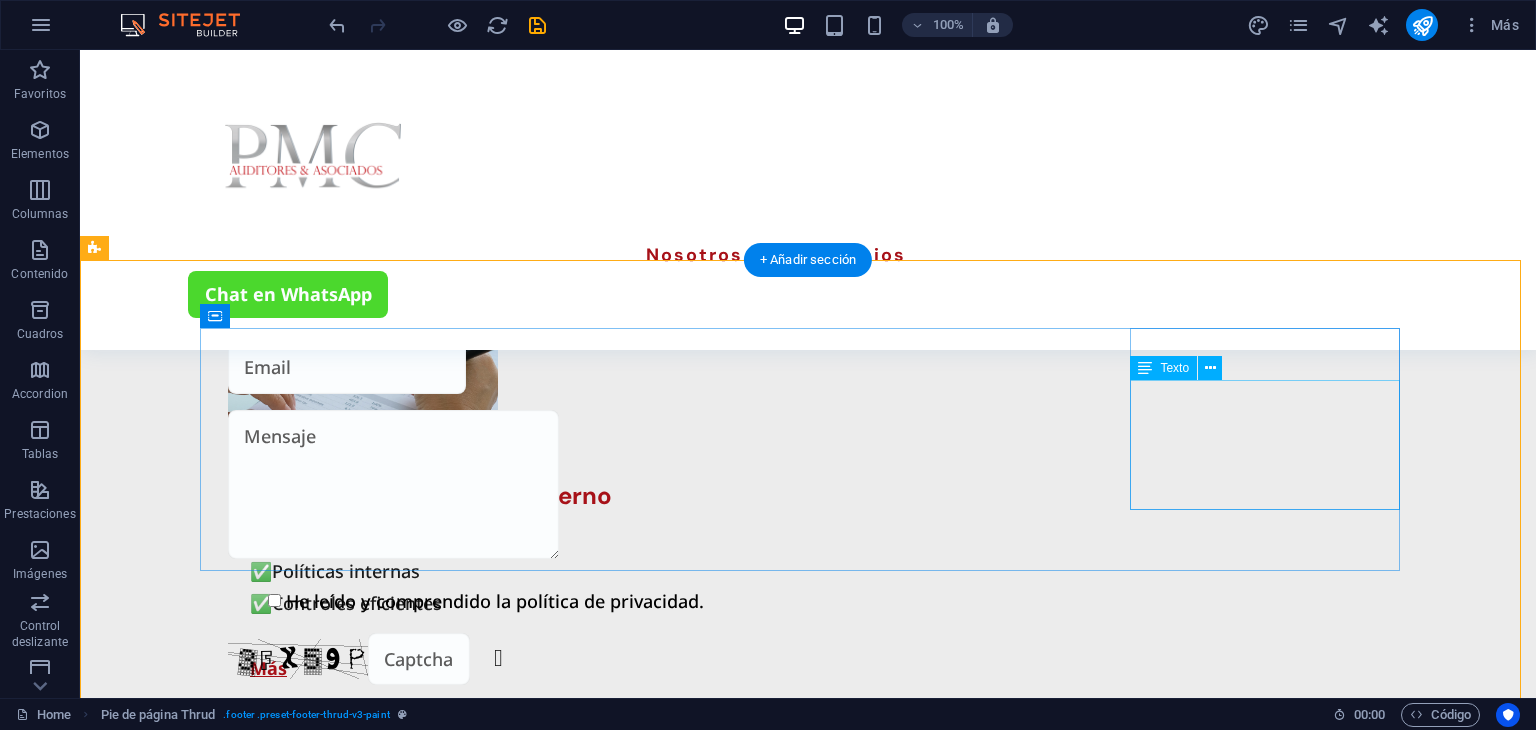 click on "+593 [PHONE]
[EMAIL]
[COUNTRY] - [CITY]   [POSTAL_CODE]" at bounding box center [323, 2908] 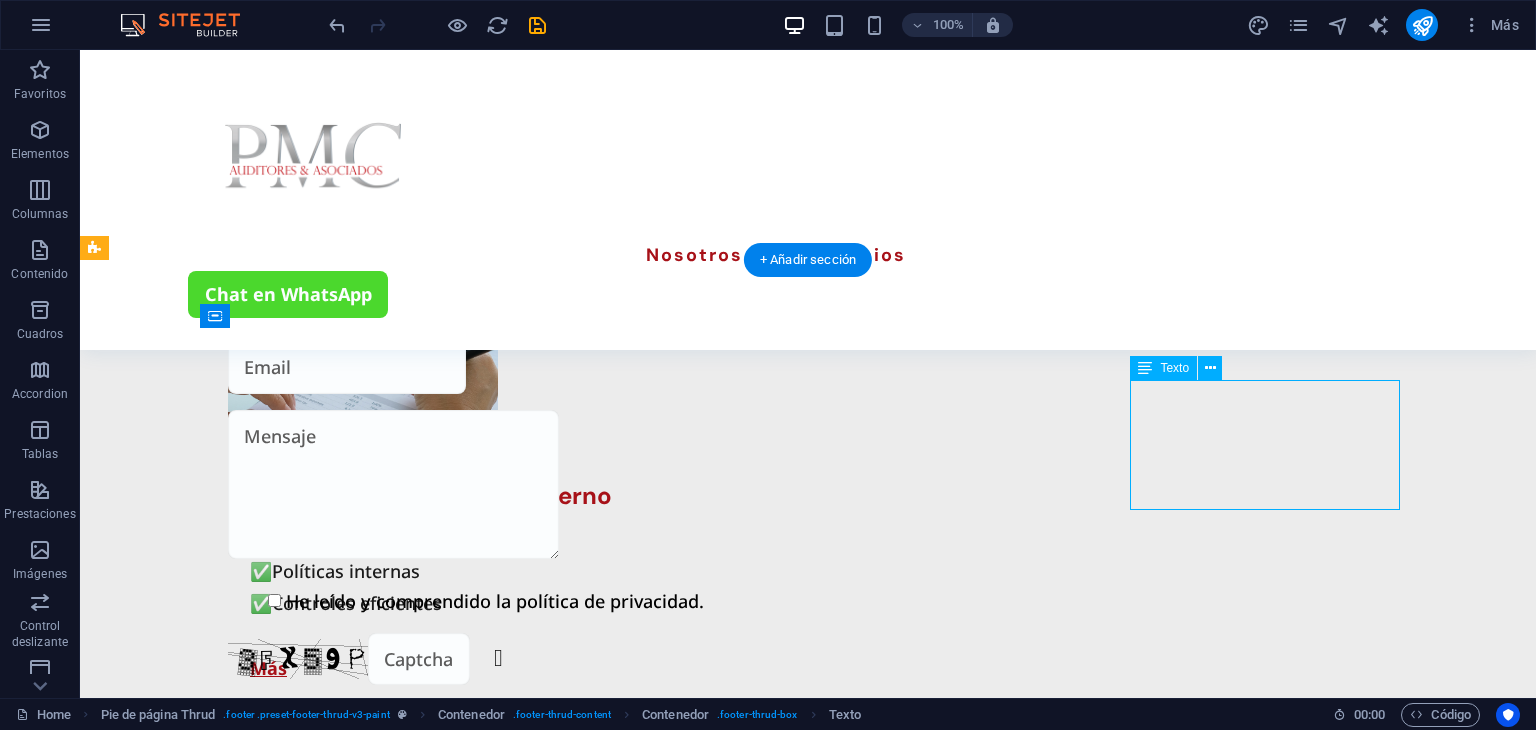 click on "+593 [PHONE]
[EMAIL]
[COUNTRY] - [CITY]   [POSTAL_CODE]" at bounding box center (323, 2908) 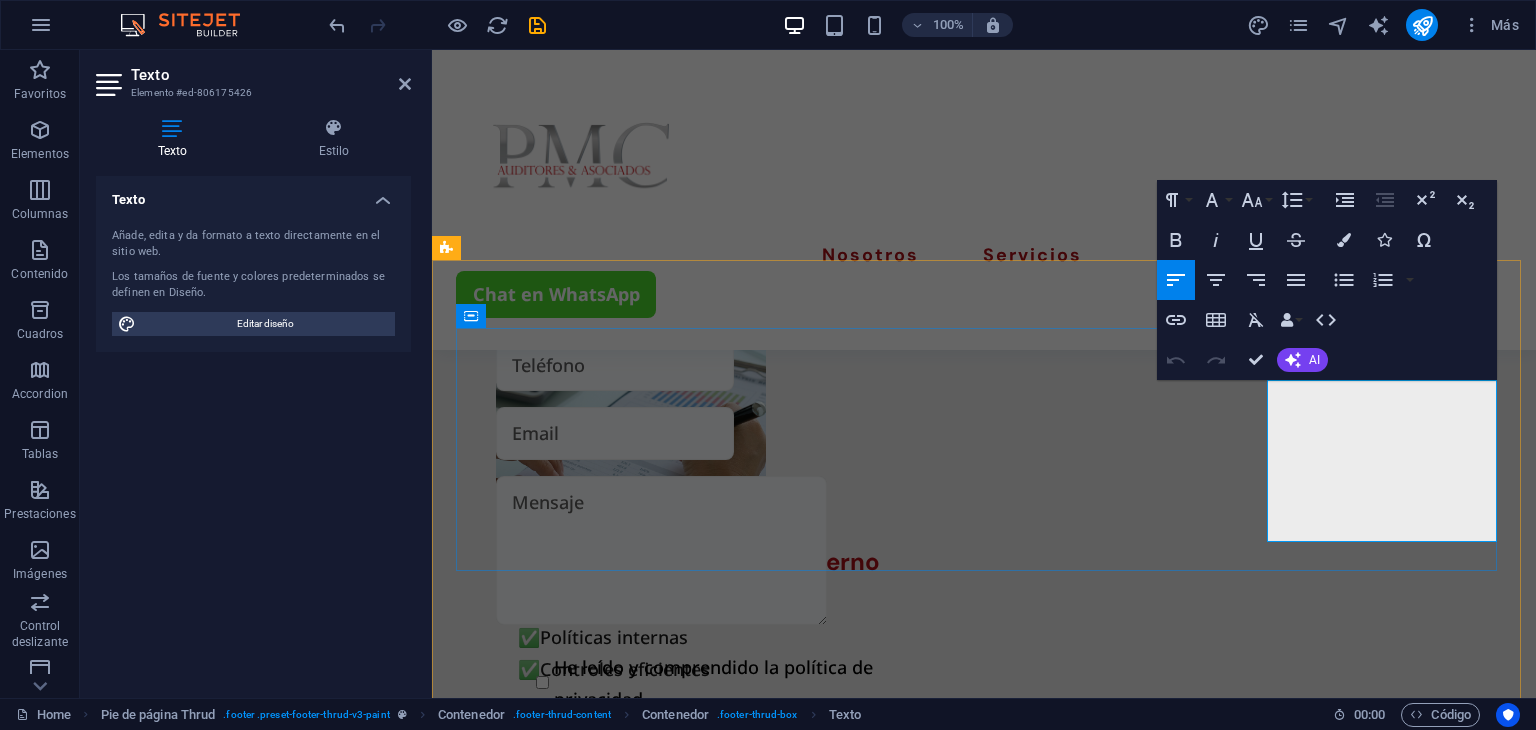 click on "[EMAIL]" at bounding box center (573, 2806) 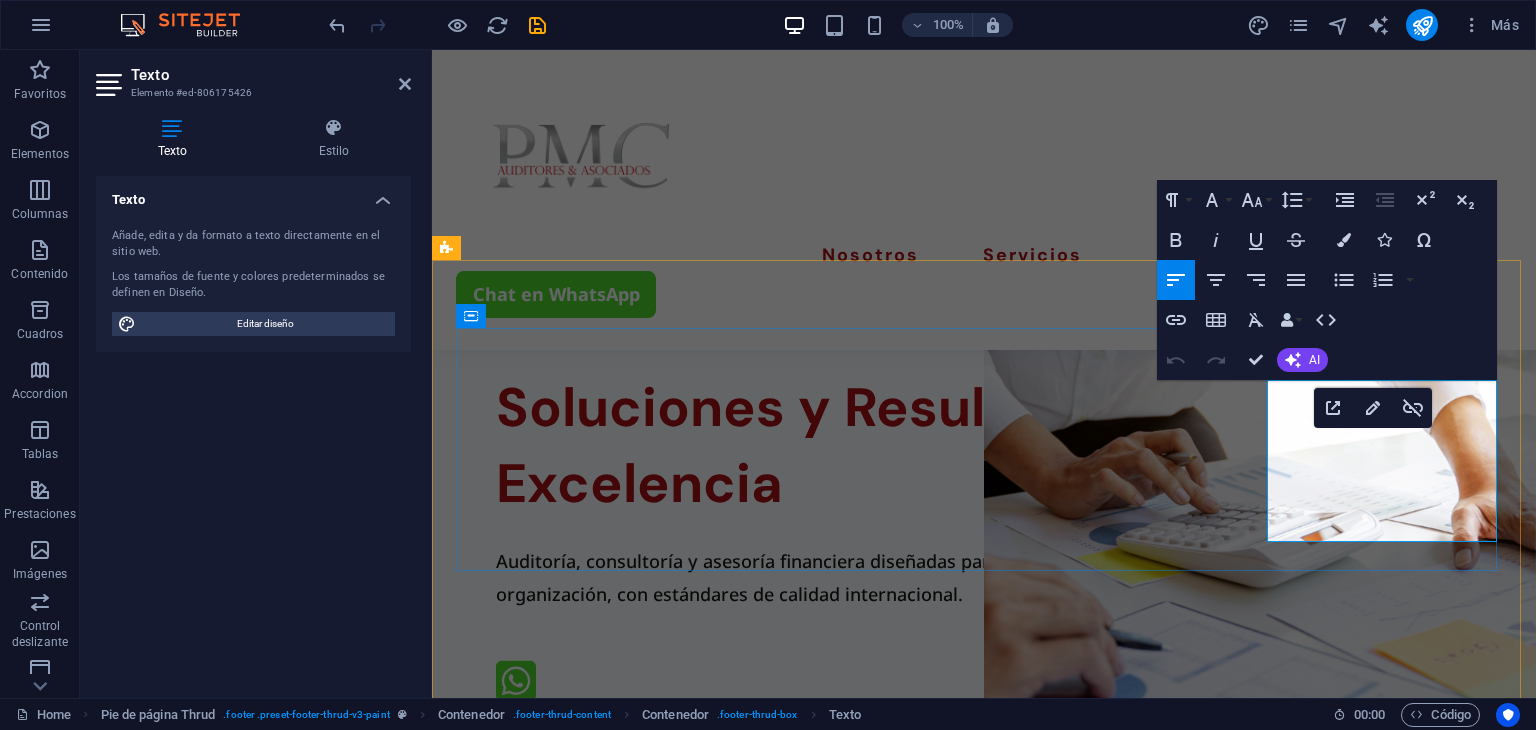 scroll, scrollTop: 3897, scrollLeft: 0, axis: vertical 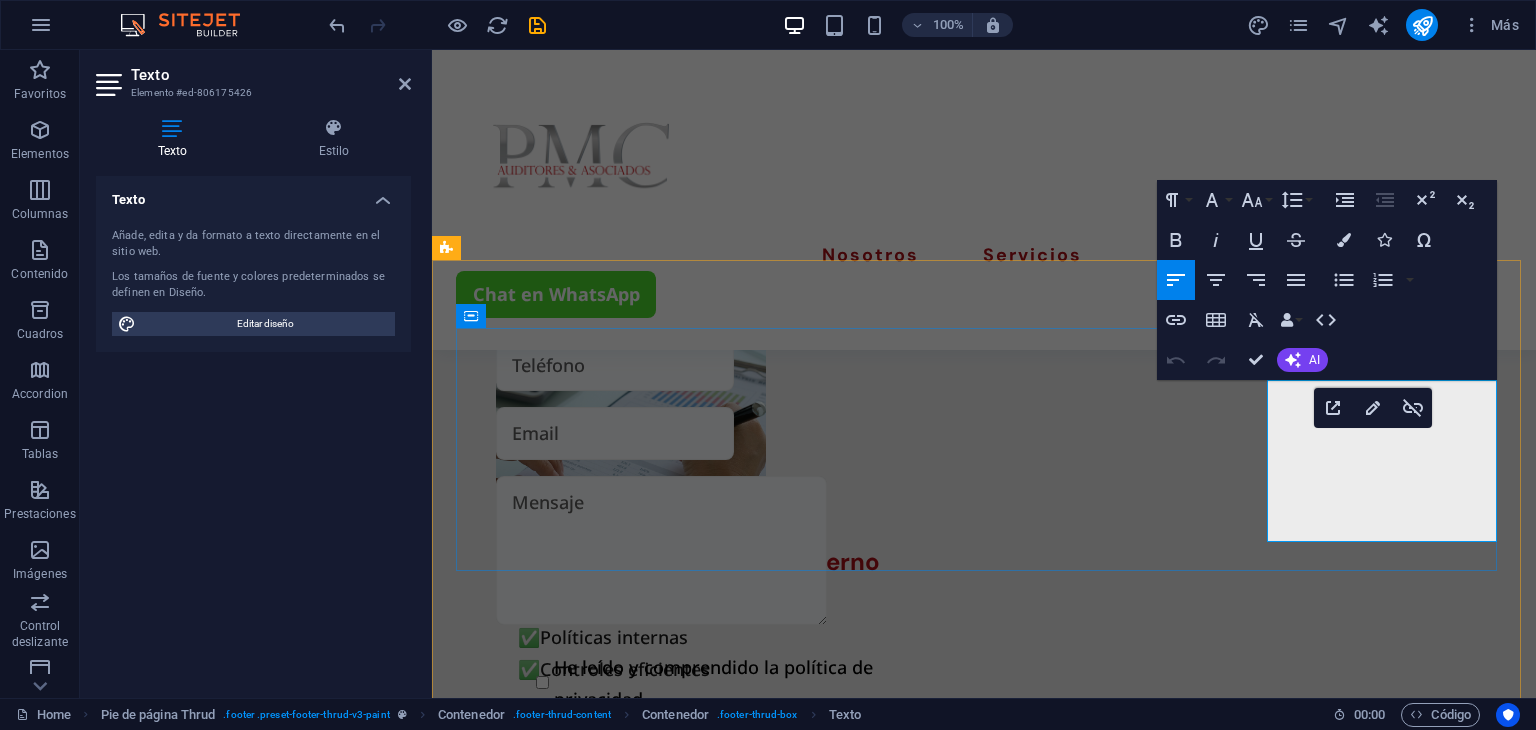 click on "[EMAIL]" at bounding box center [490, 2944] 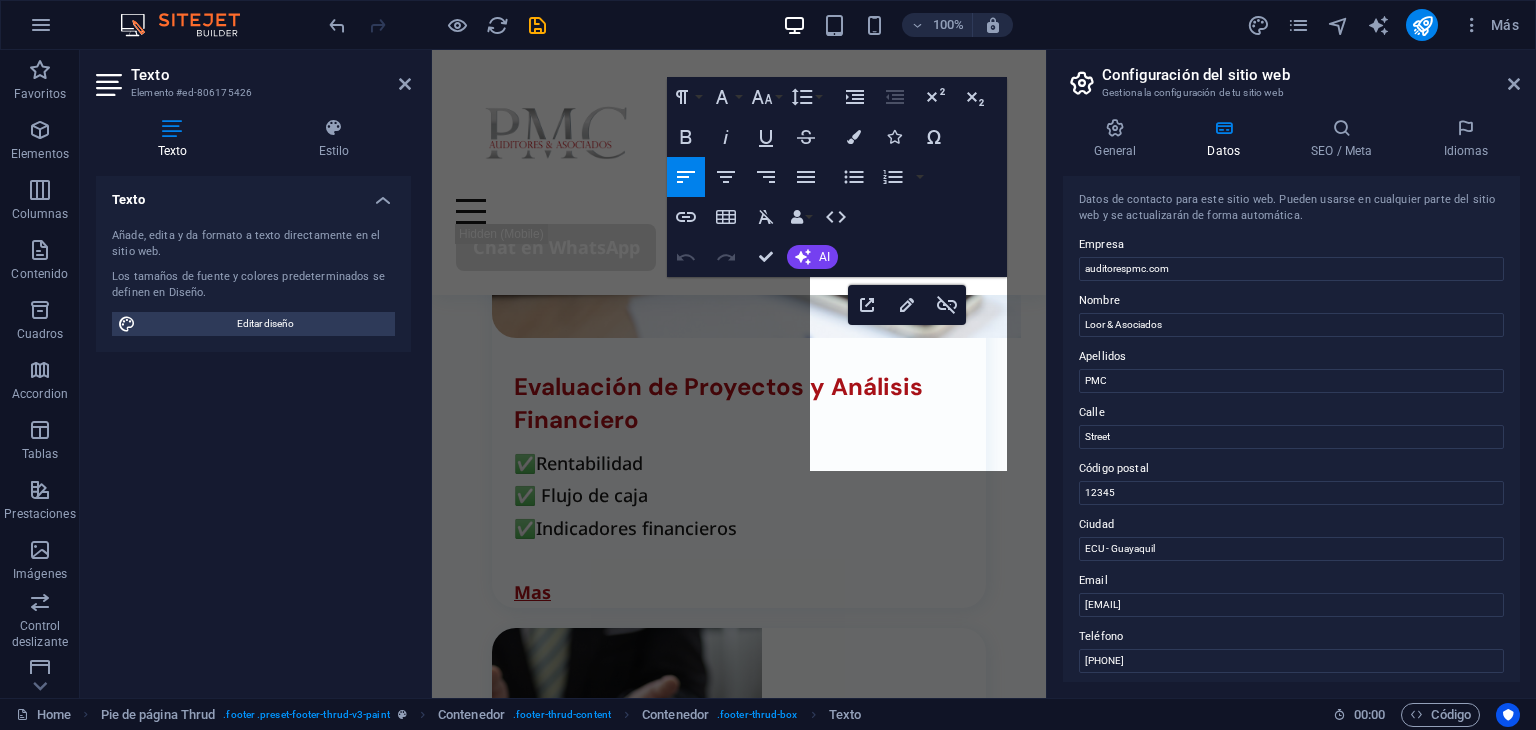 scroll, scrollTop: 5212, scrollLeft: 0, axis: vertical 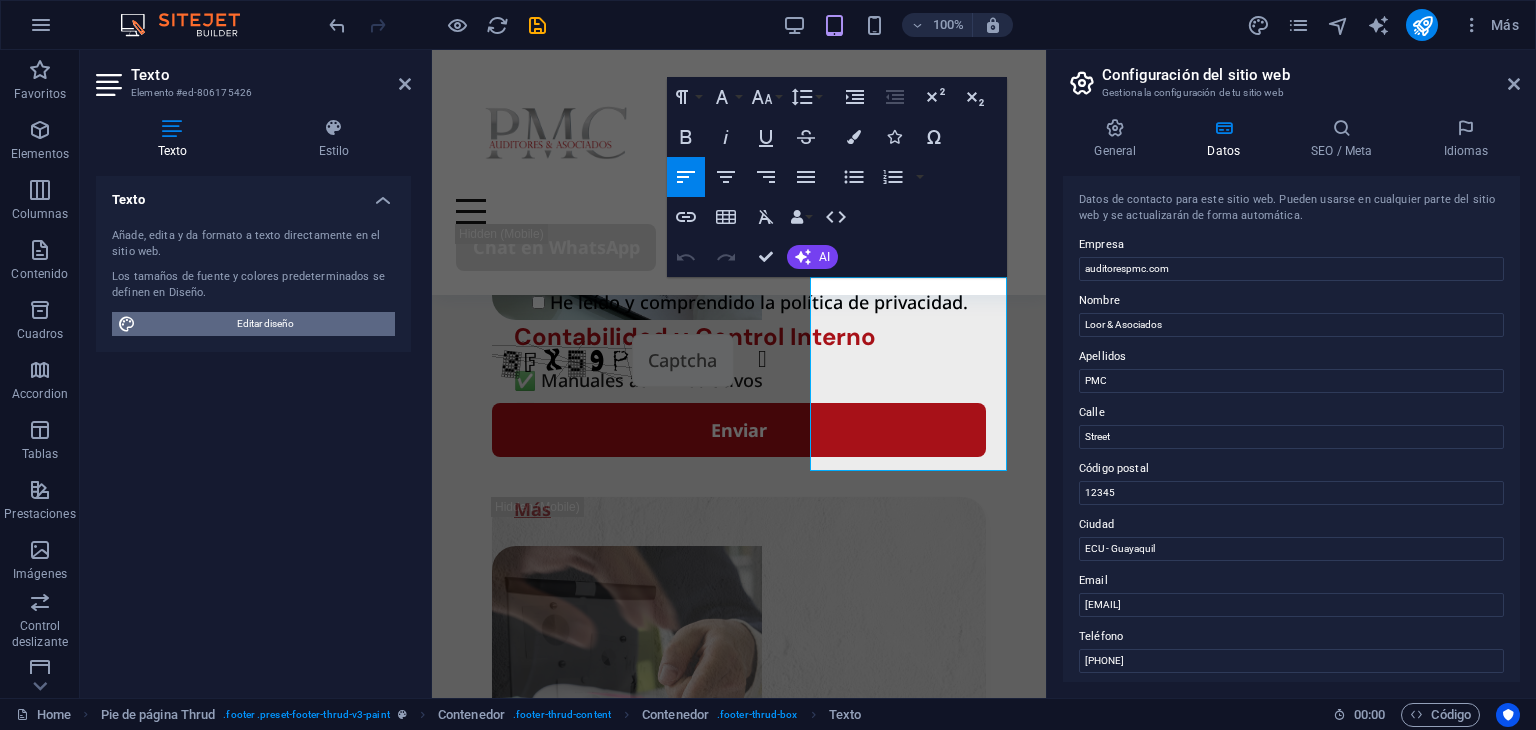click on "Editar diseño" at bounding box center (265, 324) 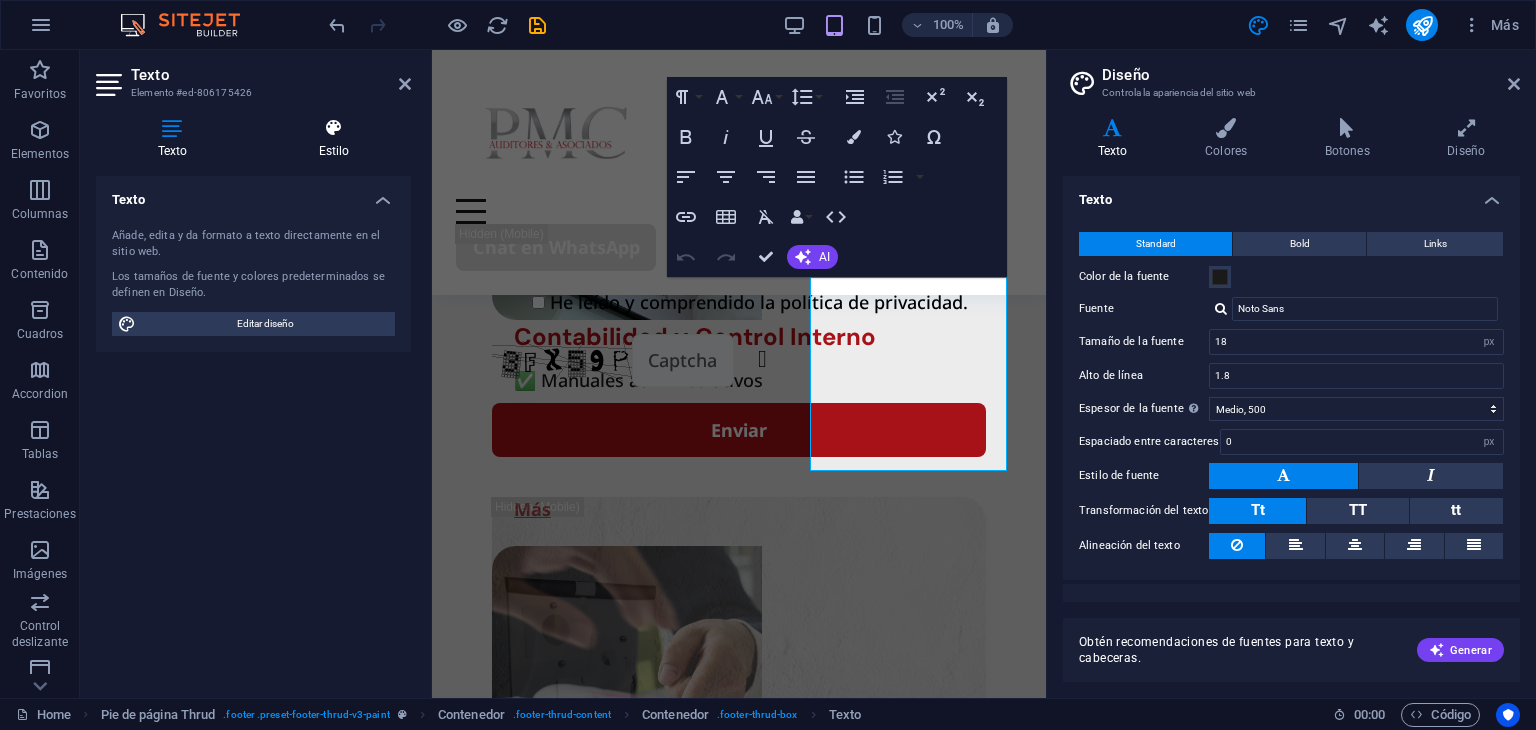 click at bounding box center [334, 128] 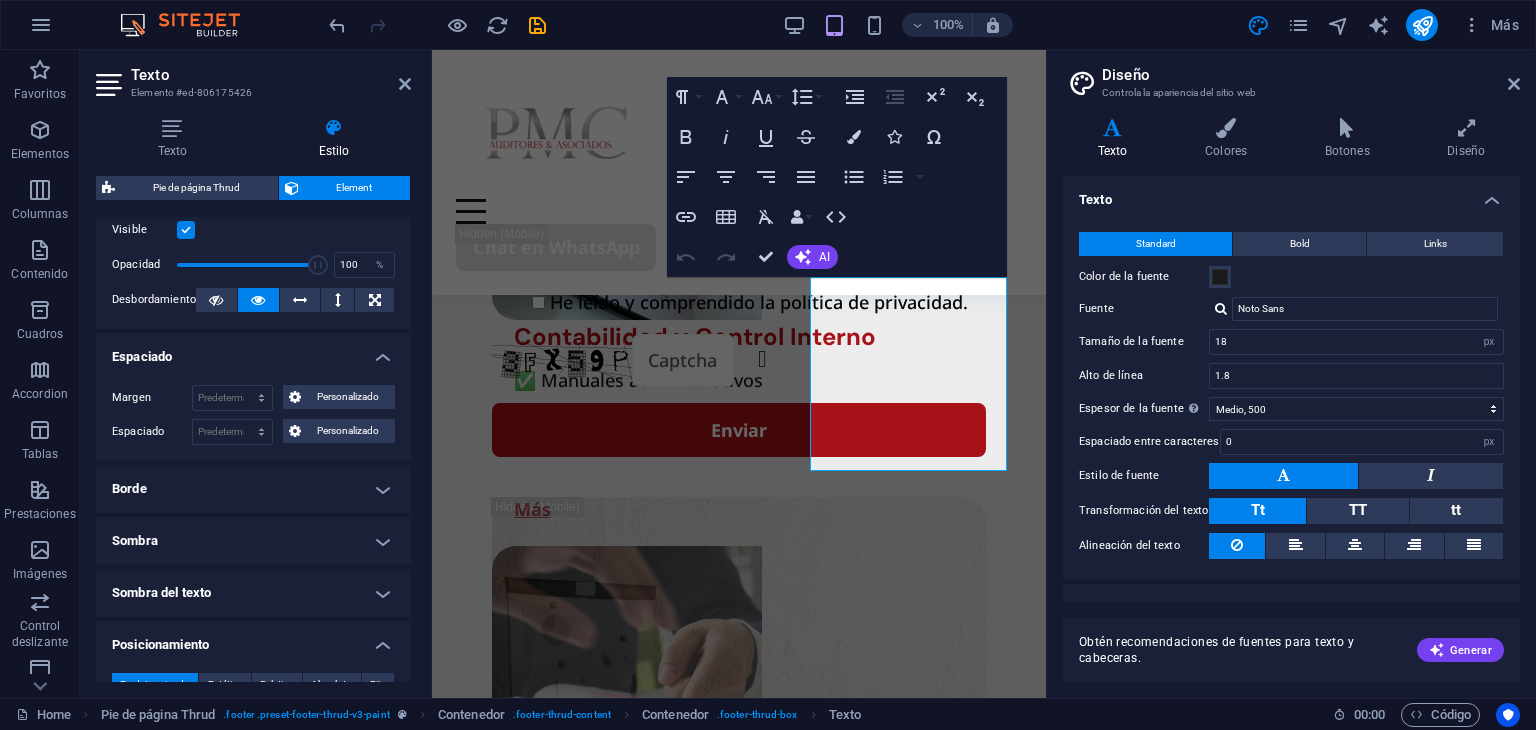 scroll, scrollTop: 400, scrollLeft: 0, axis: vertical 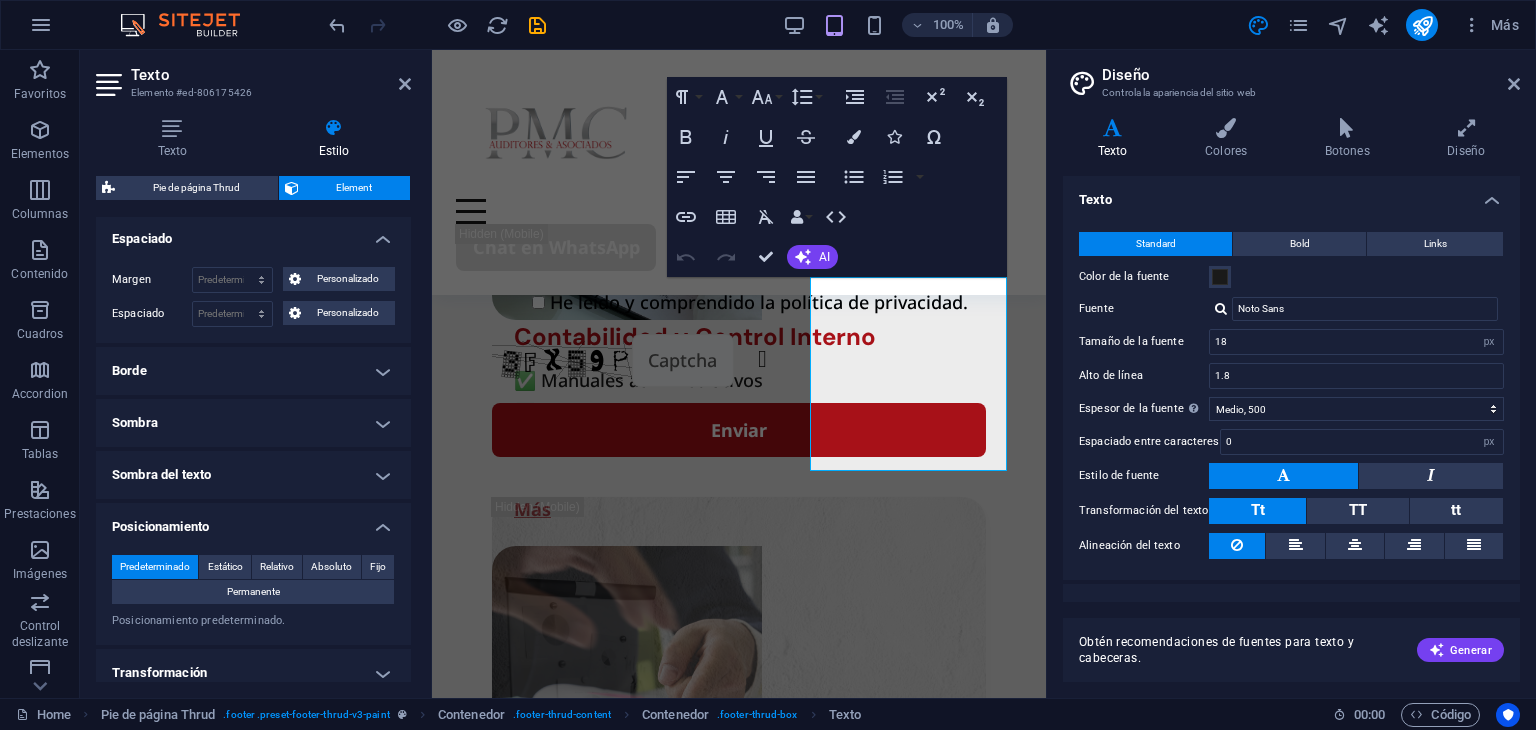 click on "Predeterminado" at bounding box center (155, 567) 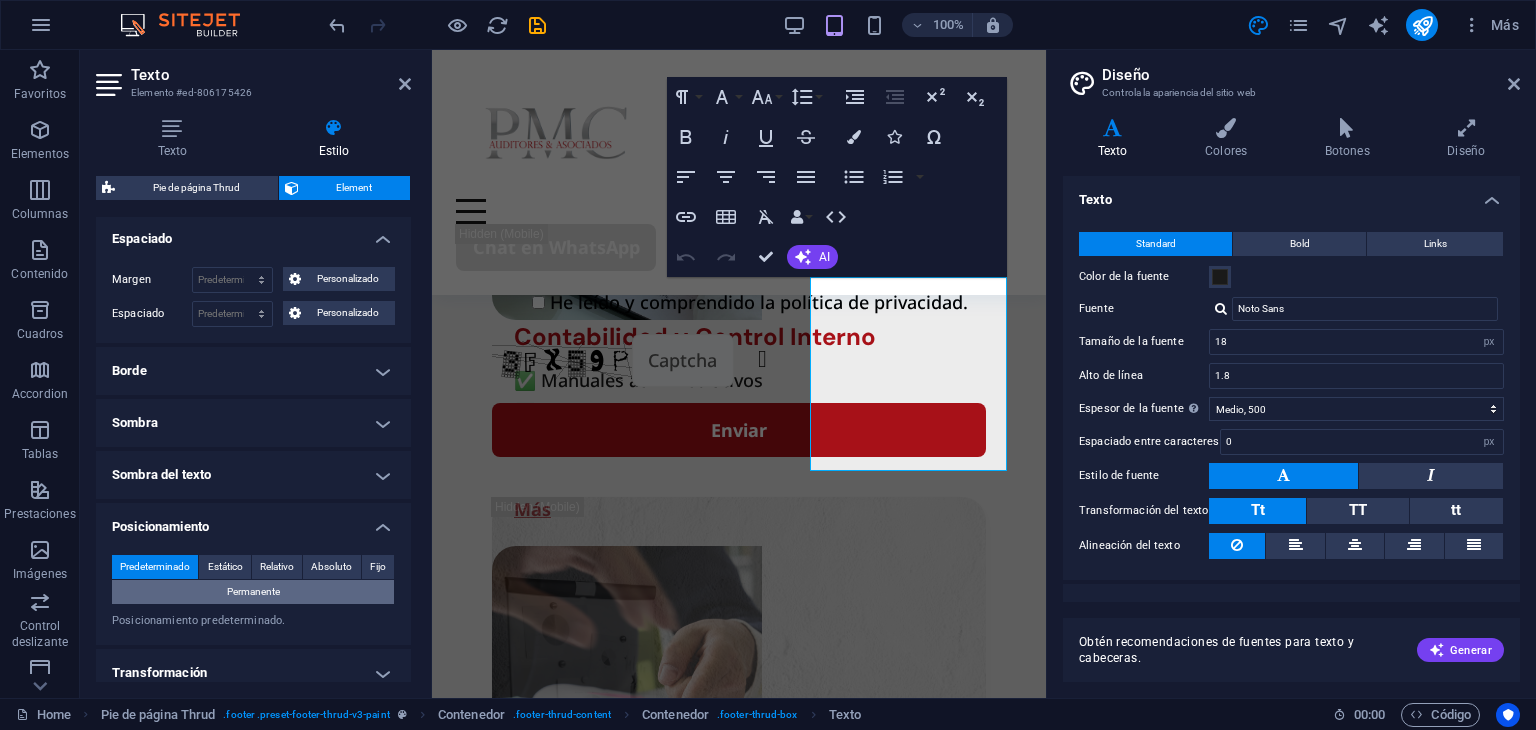 click on "Permanente" at bounding box center [253, 592] 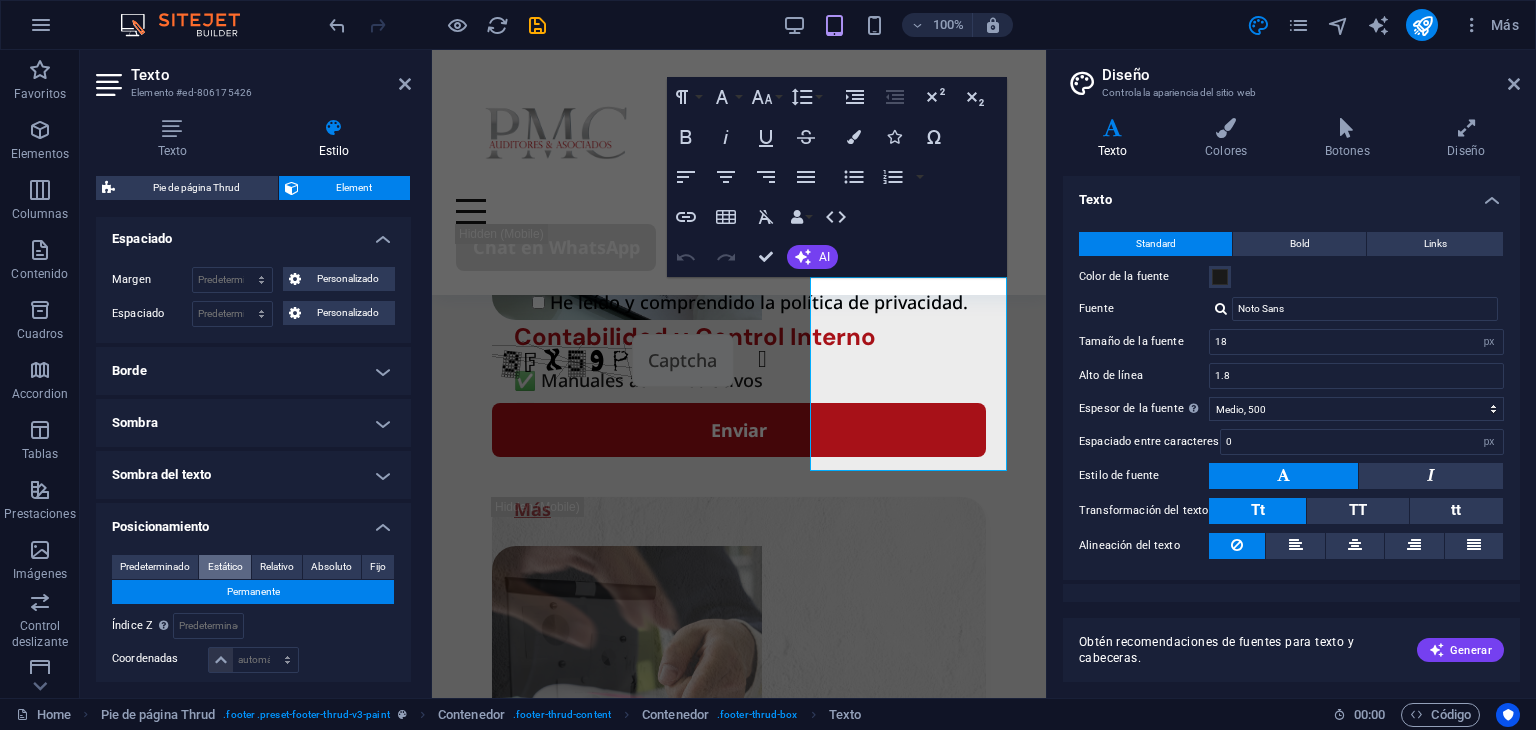 click on "Estático" at bounding box center (225, 567) 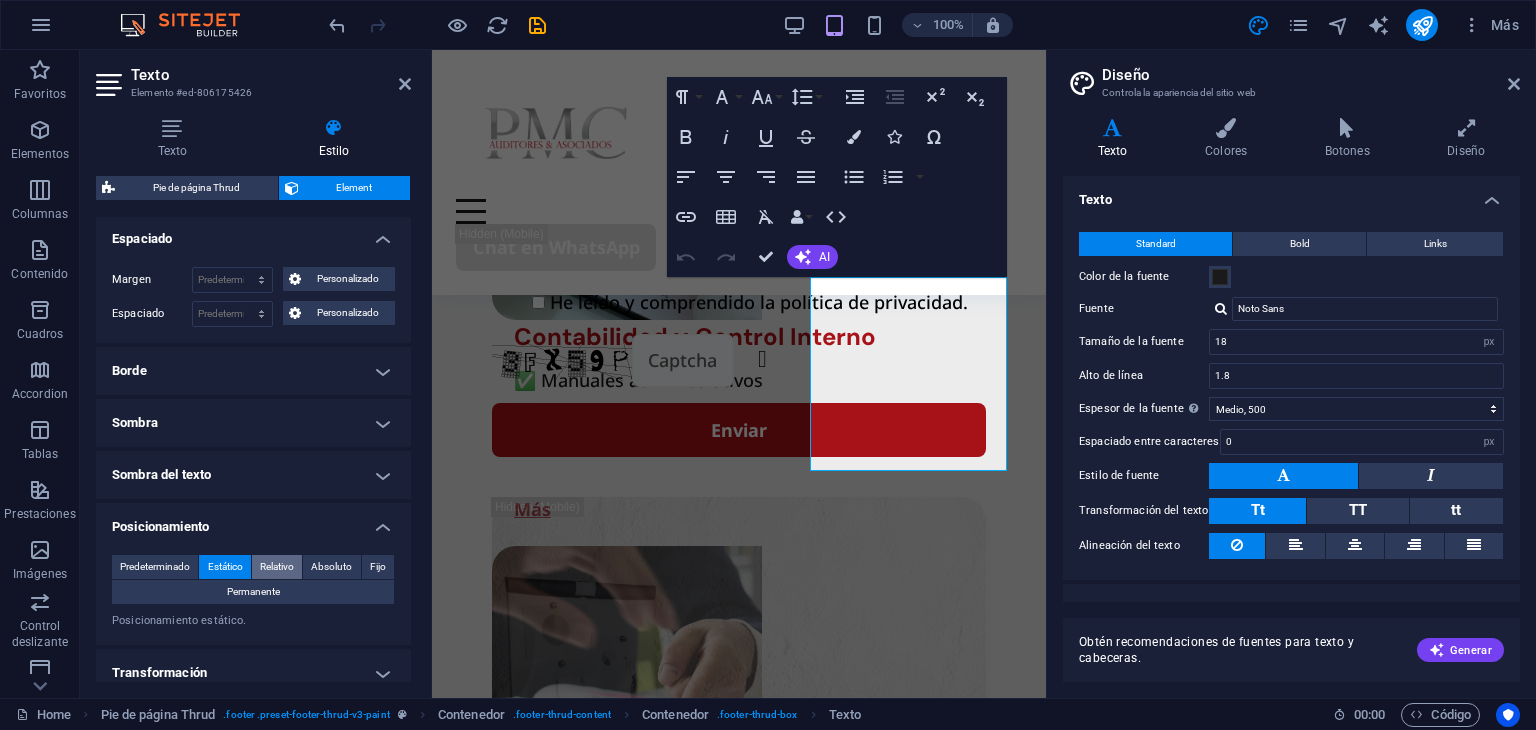click on "Relativo" at bounding box center (277, 567) 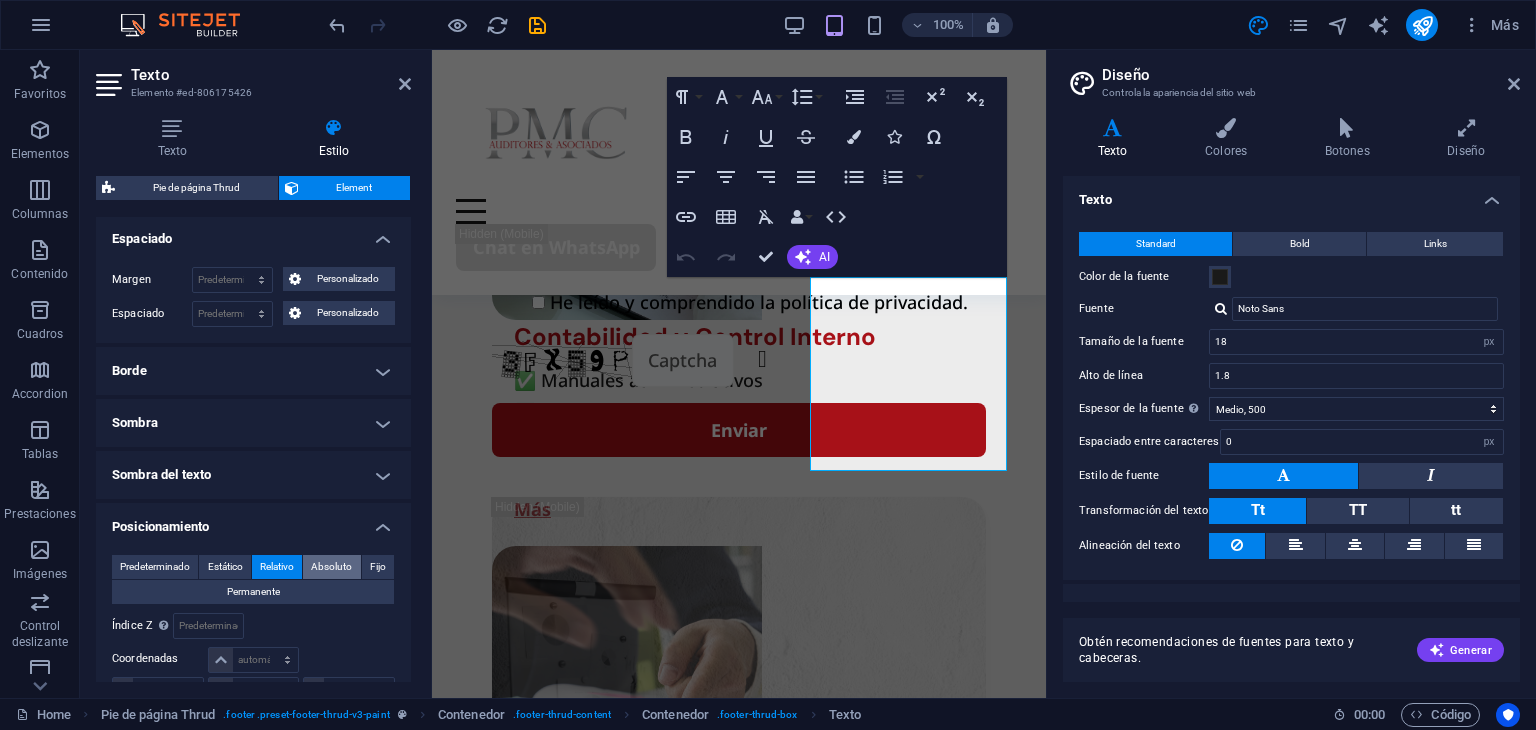 click on "Absoluto" at bounding box center (331, 567) 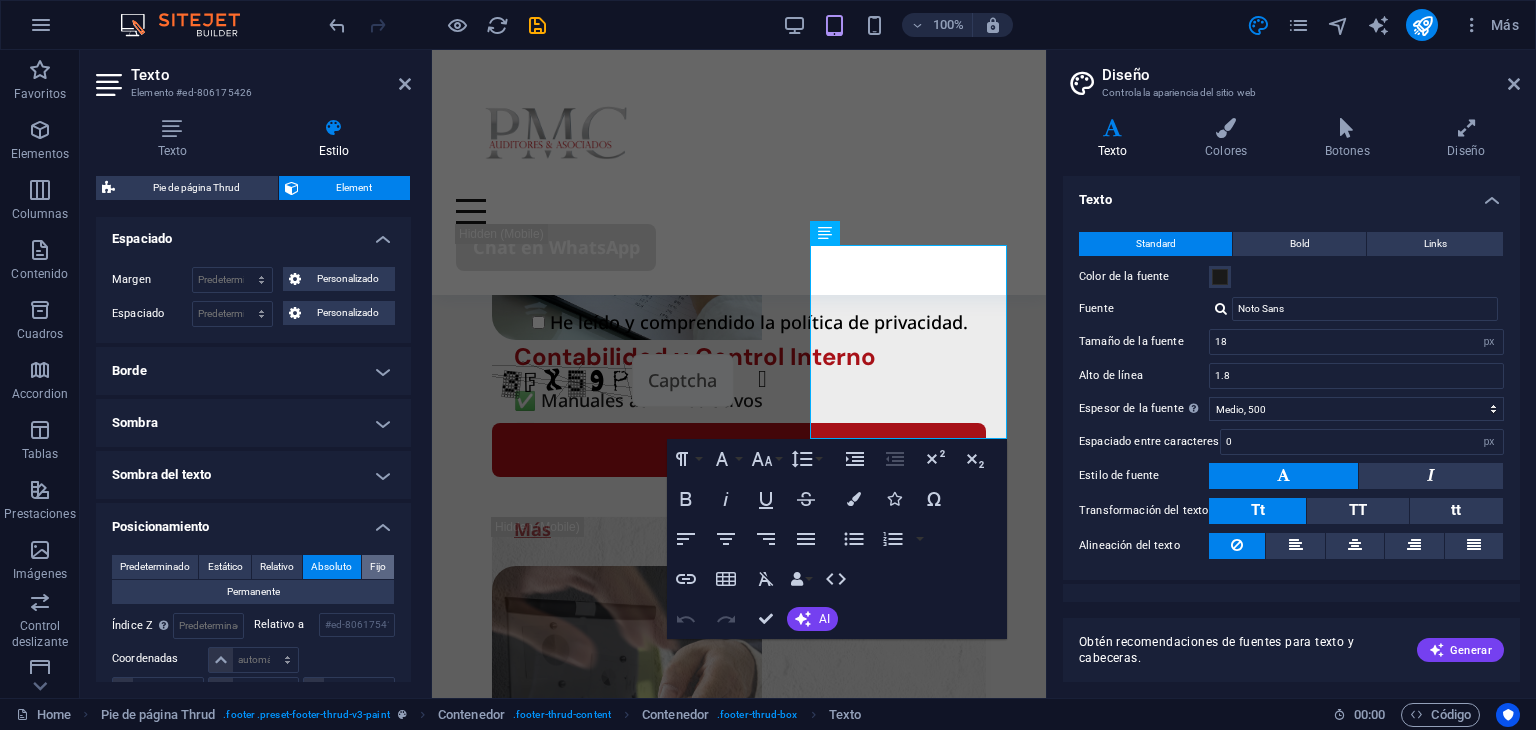 click on "Fijo" at bounding box center (378, 567) 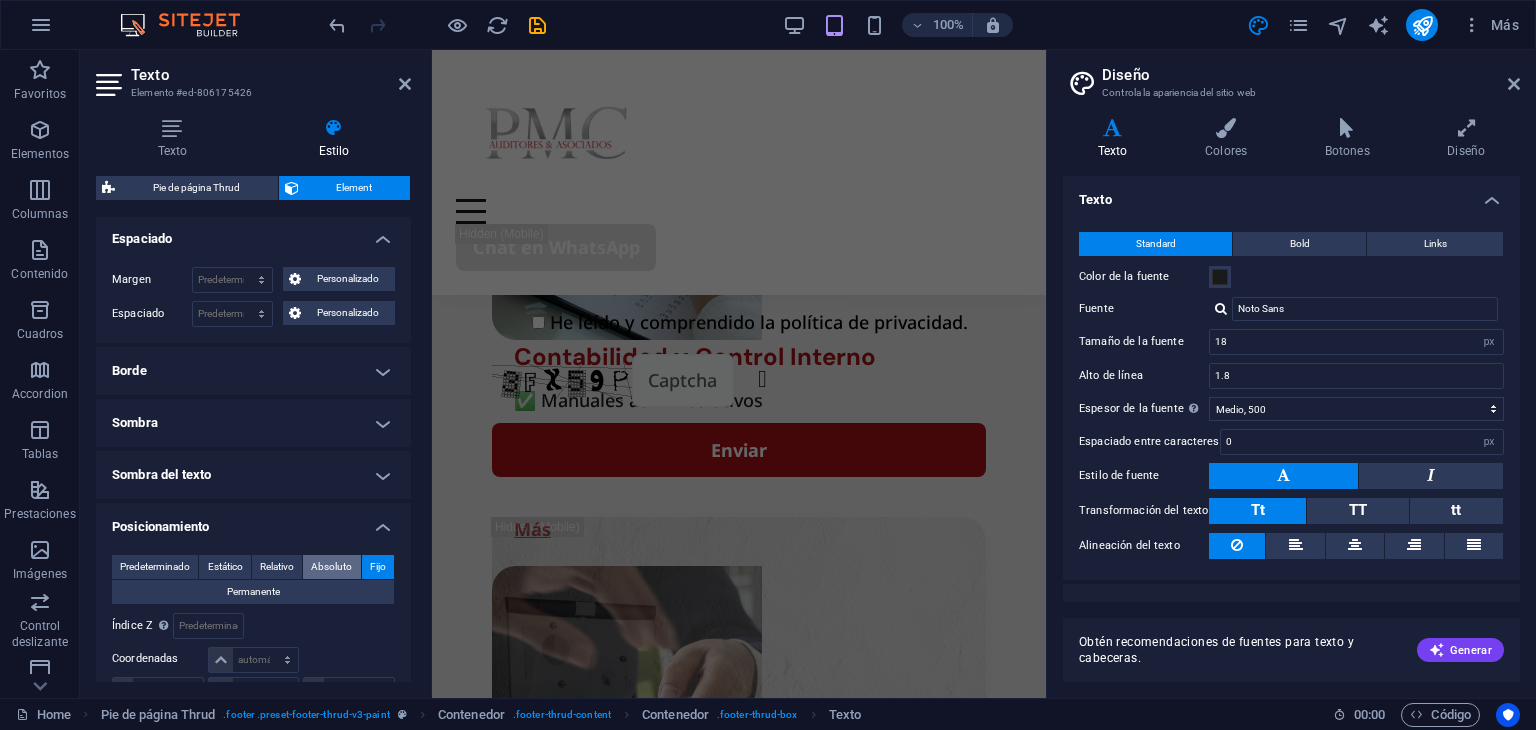click on "Absoluto" at bounding box center (331, 567) 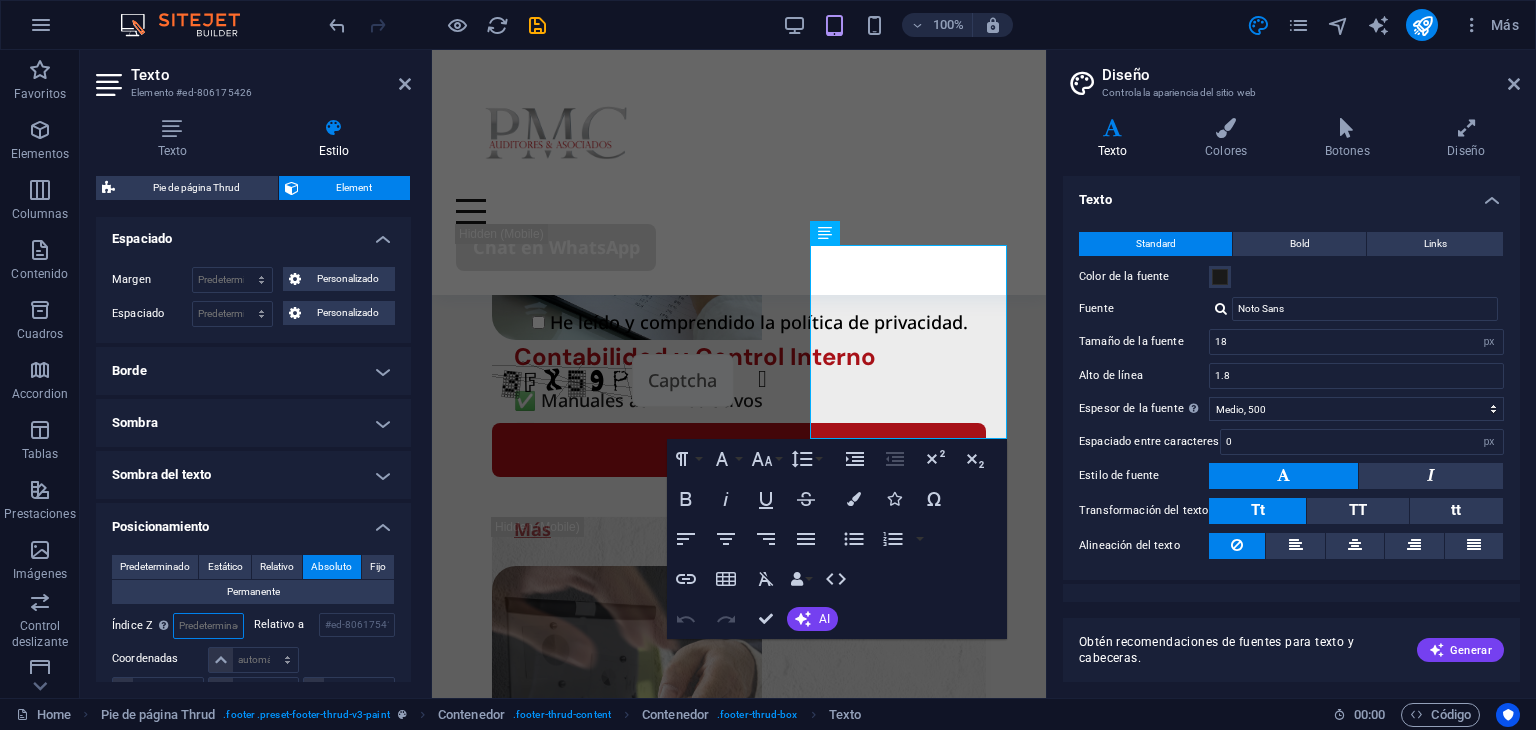 click at bounding box center [208, 626] 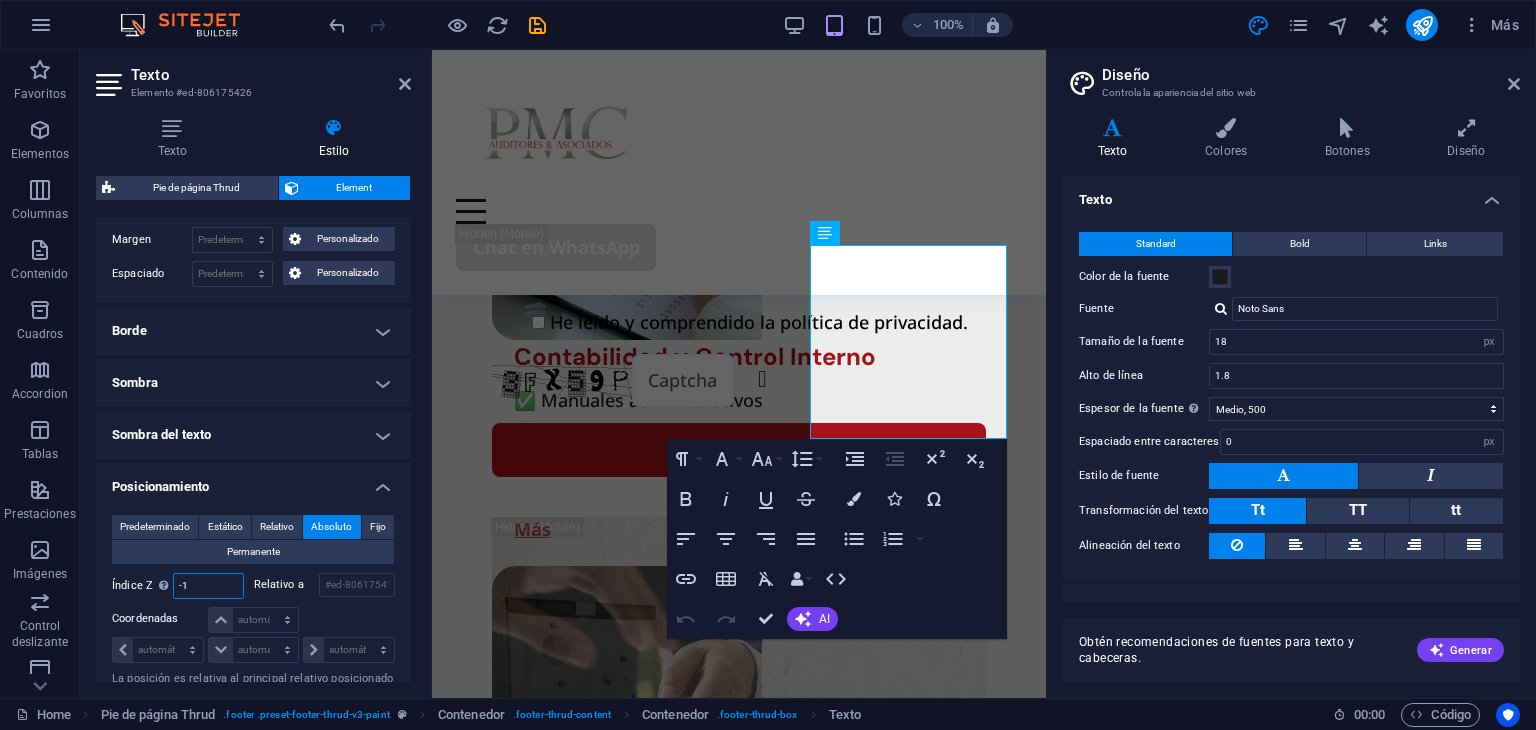 scroll, scrollTop: 500, scrollLeft: 0, axis: vertical 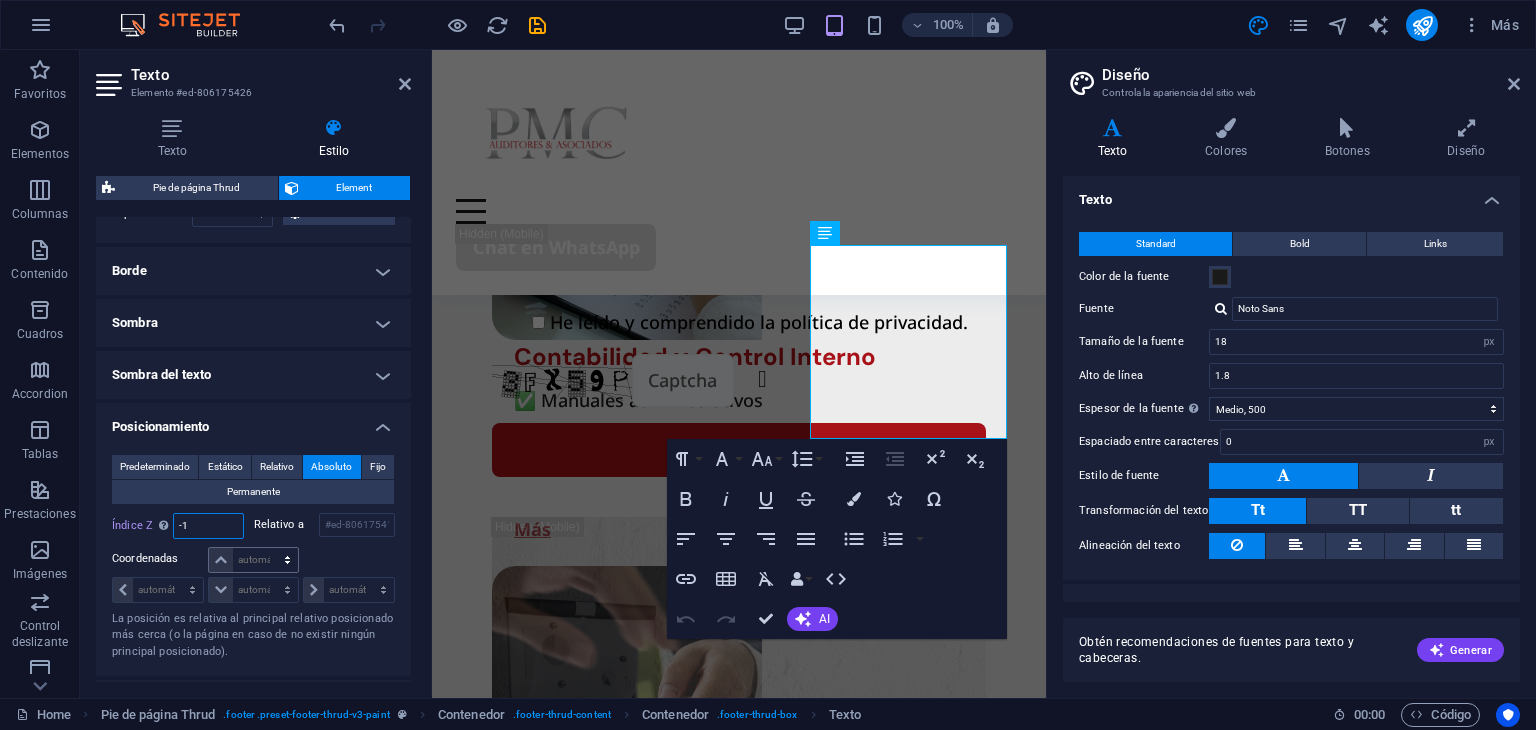 type on "-1" 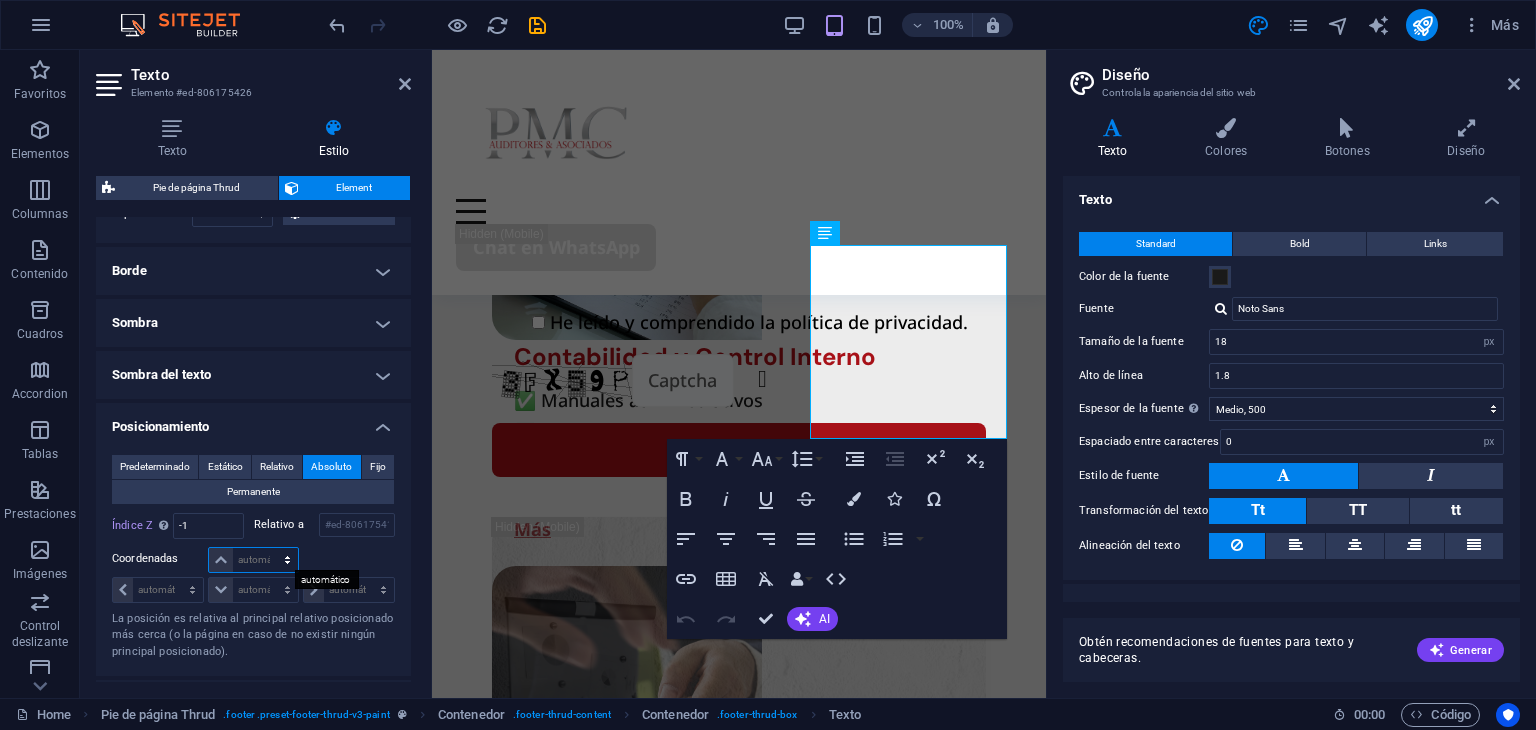 click on "automático px rem % em" at bounding box center [253, 560] 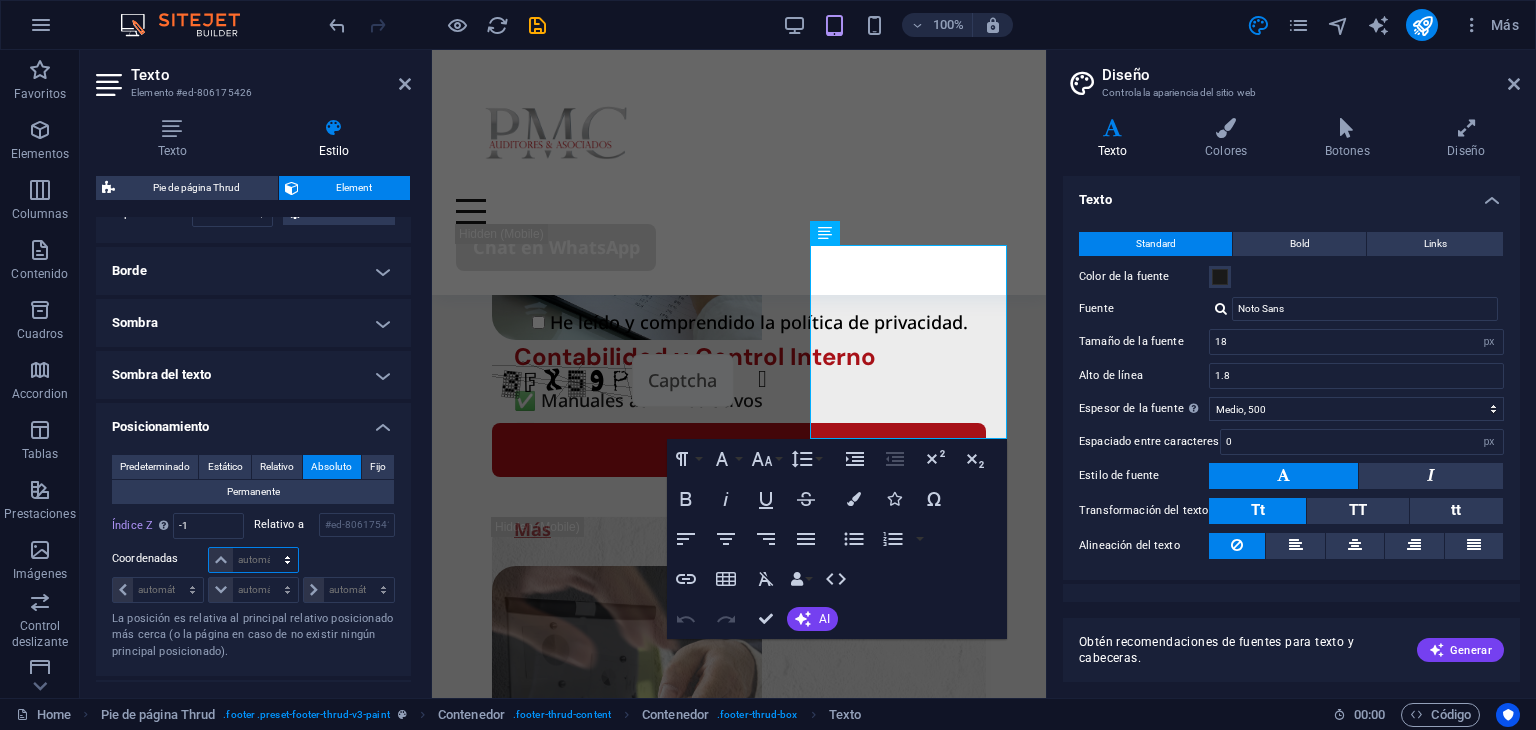 click on "automático px rem % em" at bounding box center (253, 560) 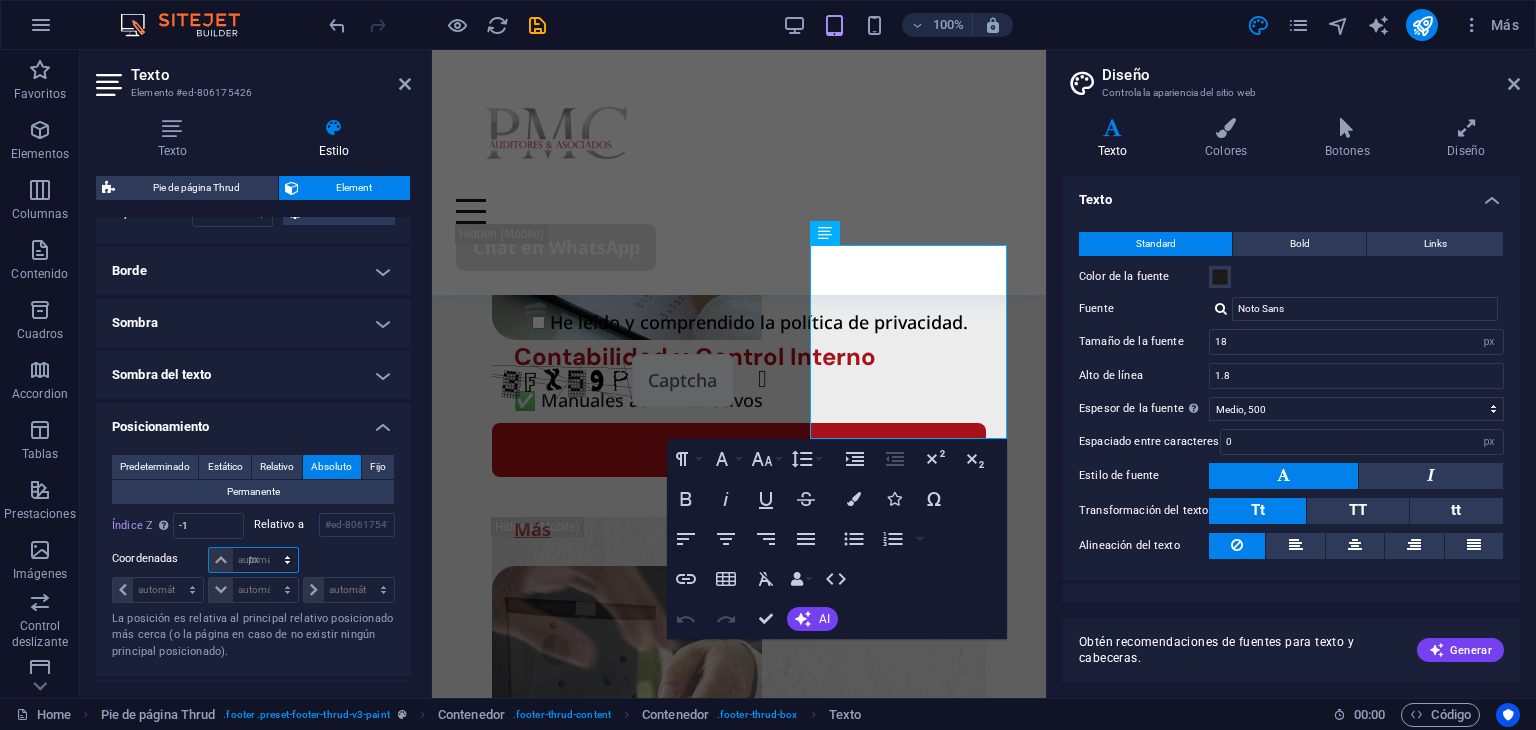 click on "automático px rem % em" at bounding box center [253, 560] 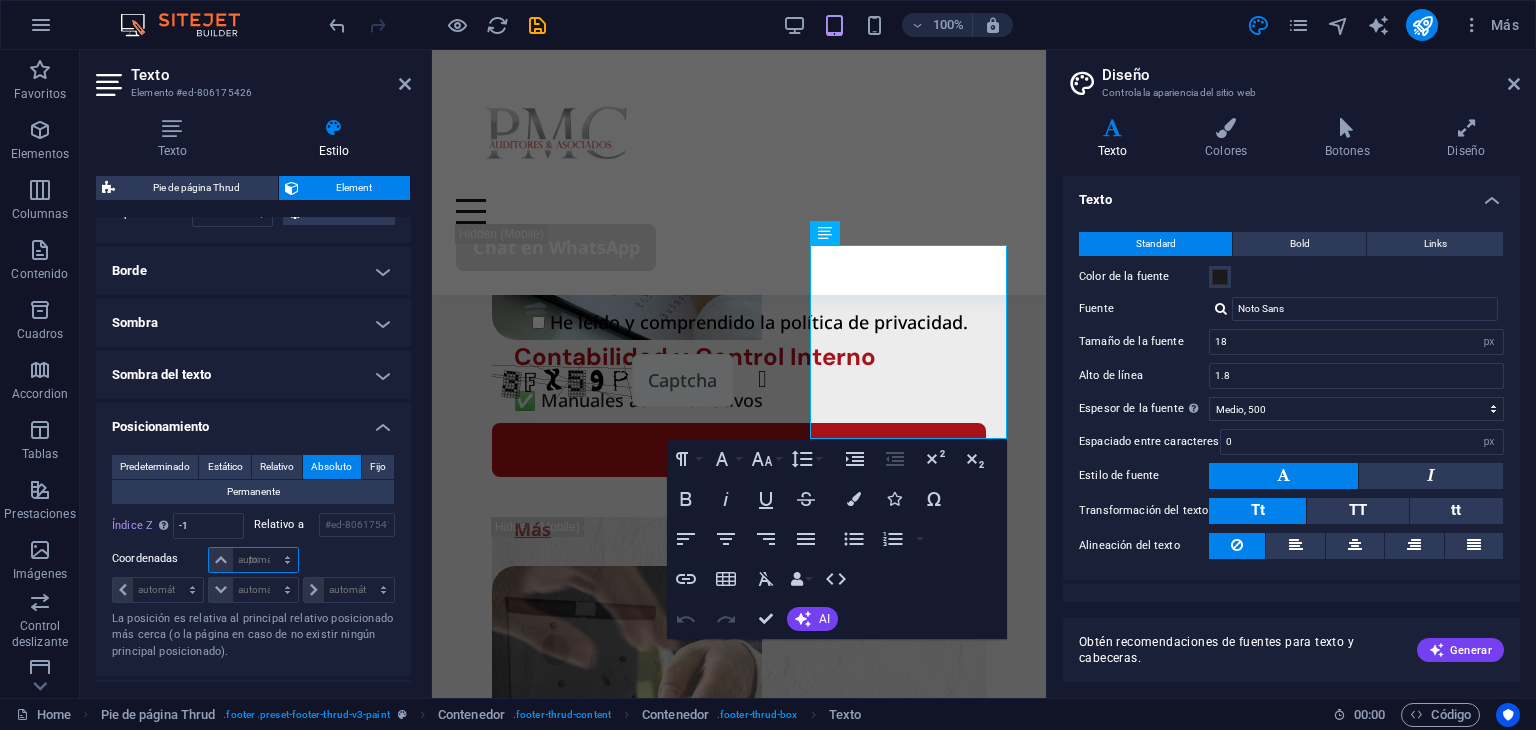 type on "0" 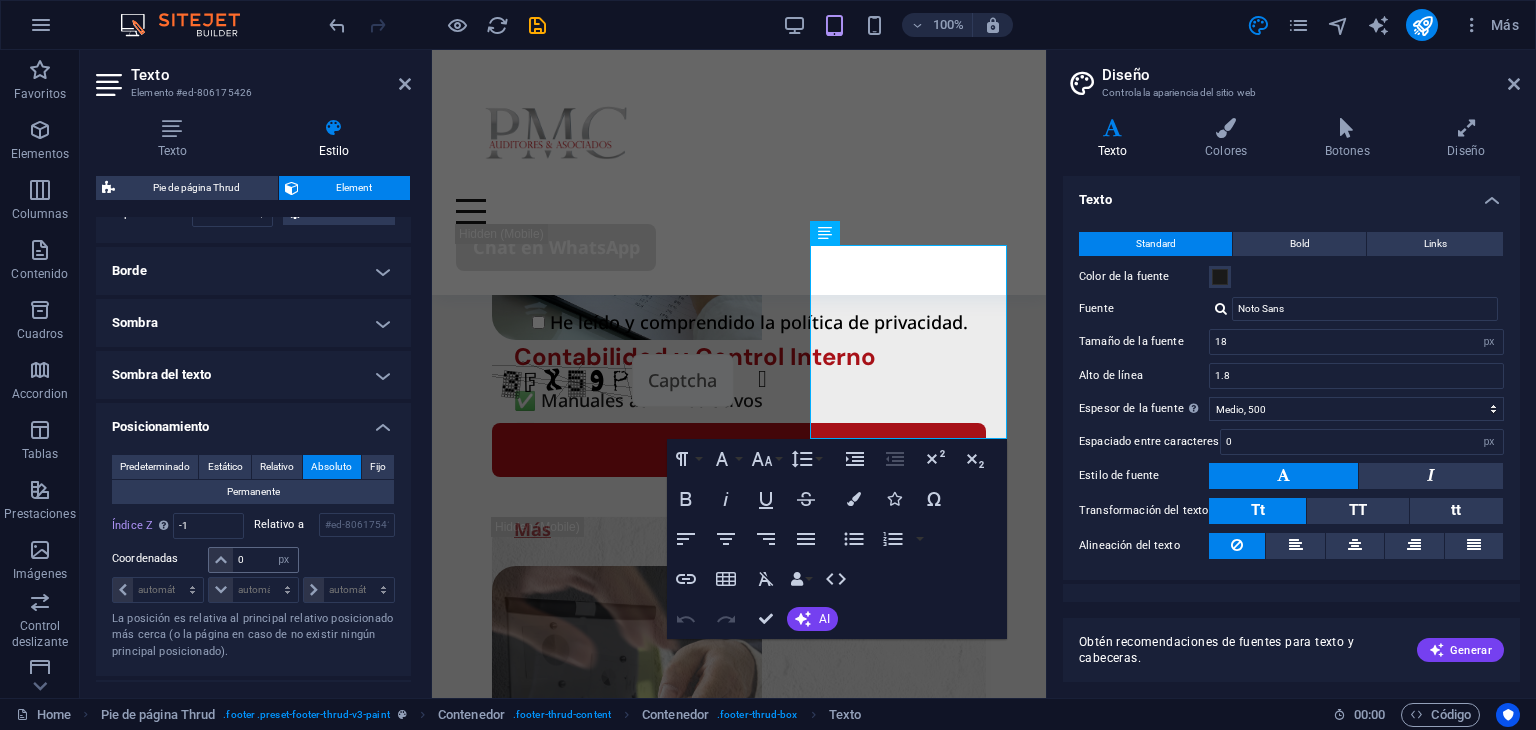 click at bounding box center [221, 560] 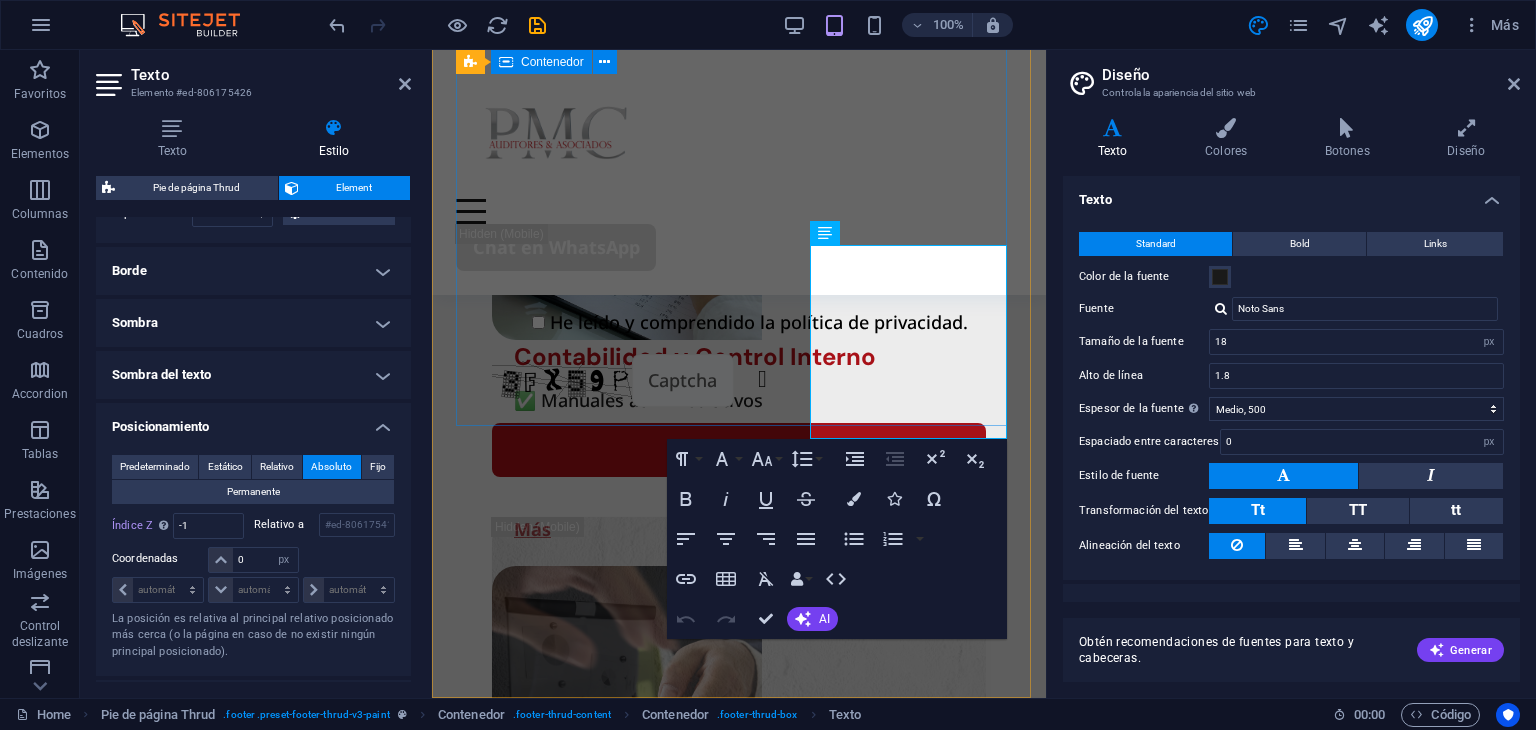 click on "Paginas  Sobre Nosotros Nuestros Servicios Detalles Legal Notice Privacy Policy Contact       +593 [PHONE]
[EMAIL]
[COUNTRY] - [CITY]   [POSTAL_CODE]" at bounding box center (739, 1629) 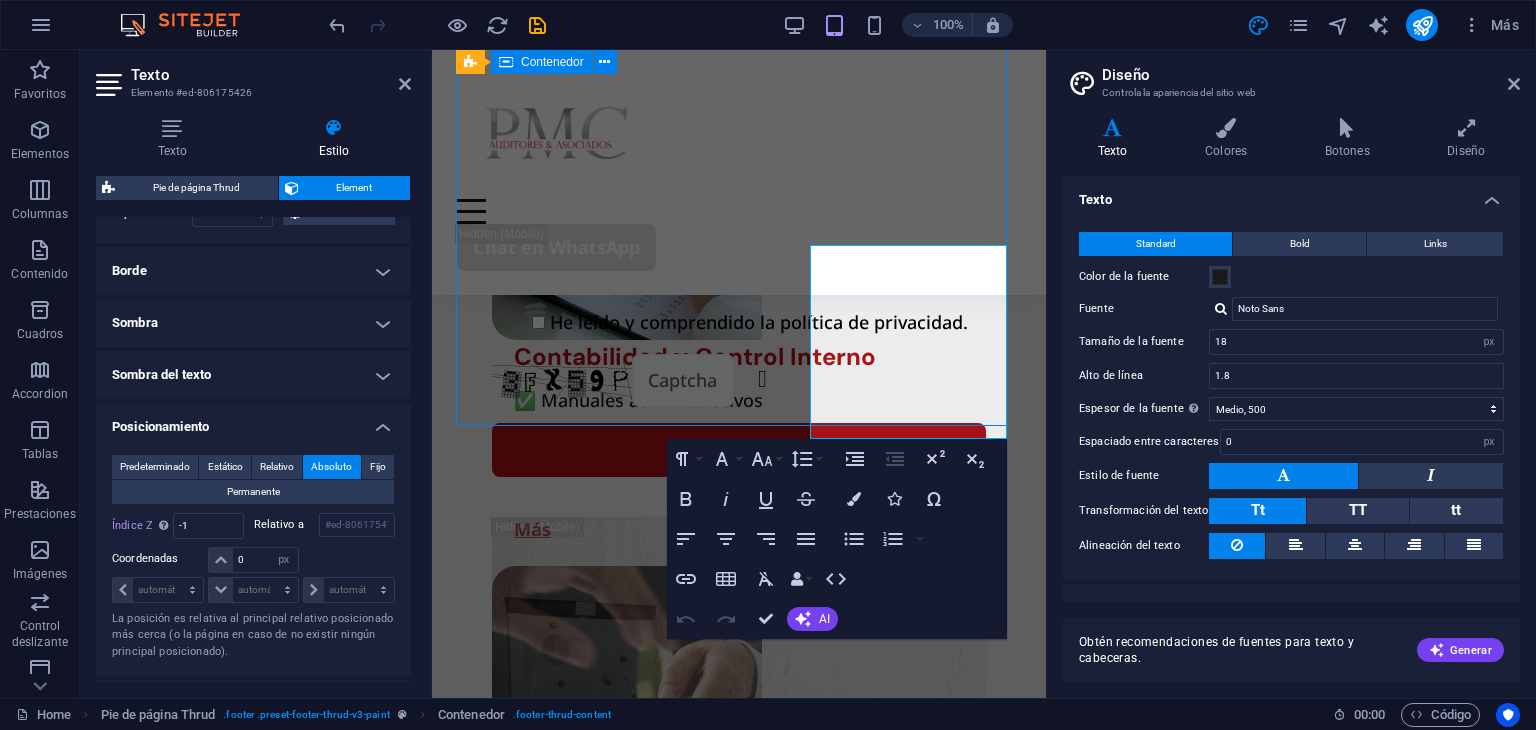 click on "Paginas  Sobre Nosotros Nuestros Servicios Detalles Legal Notice Privacy Policy Contact       +593 [PHONE]
[EMAIL]
[COUNTRY] - [CITY]   [POSTAL_CODE]" at bounding box center (739, 1629) 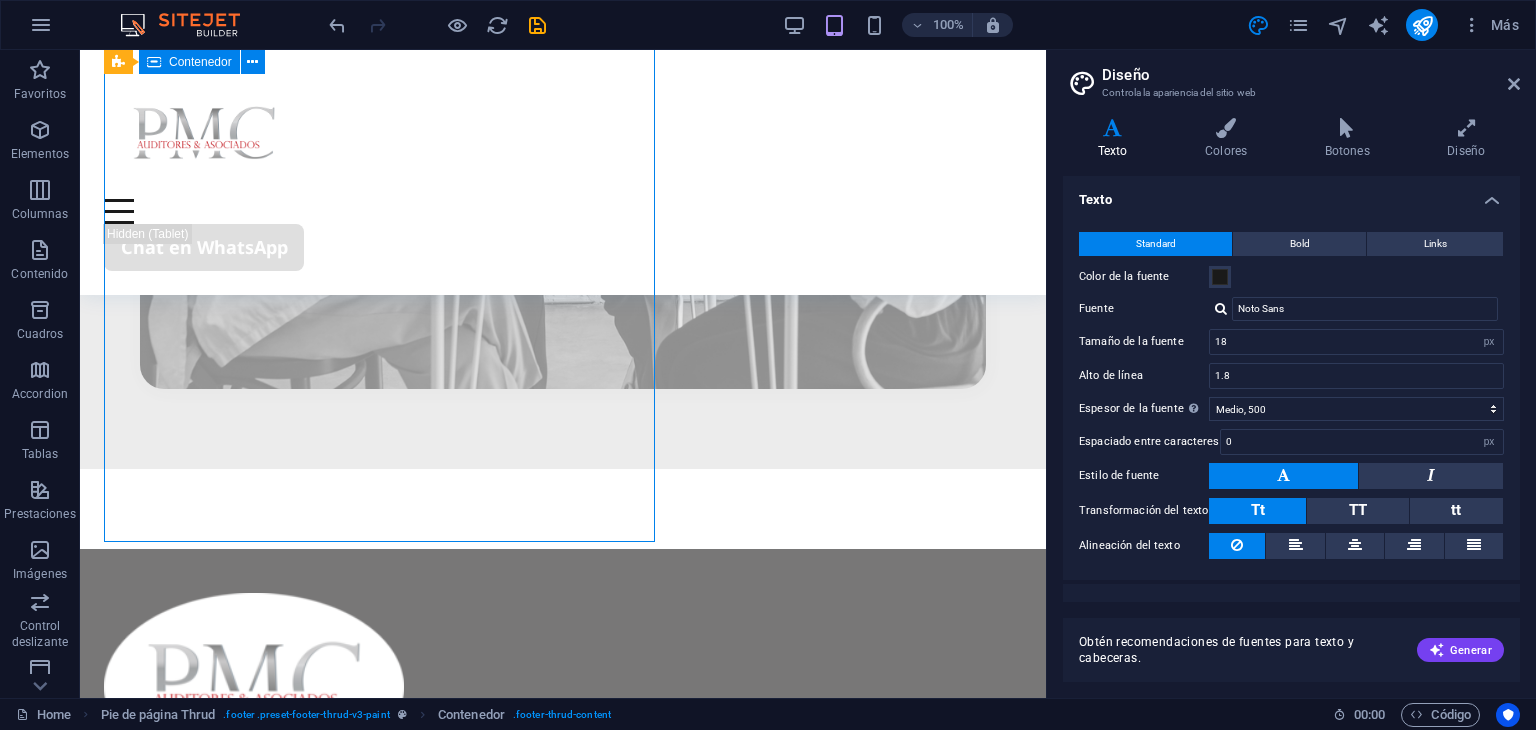 scroll, scrollTop: 5076, scrollLeft: 0, axis: vertical 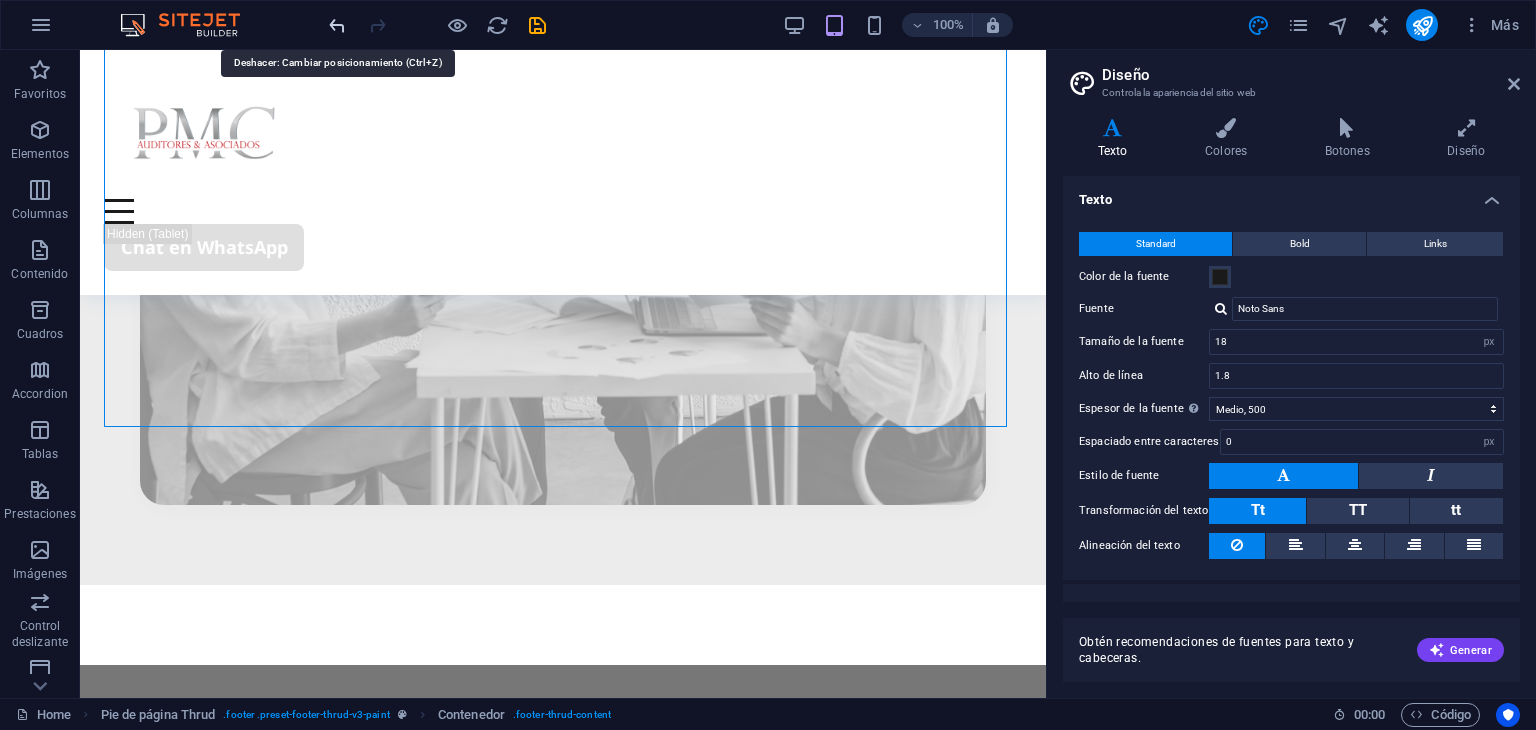click at bounding box center [337, 25] 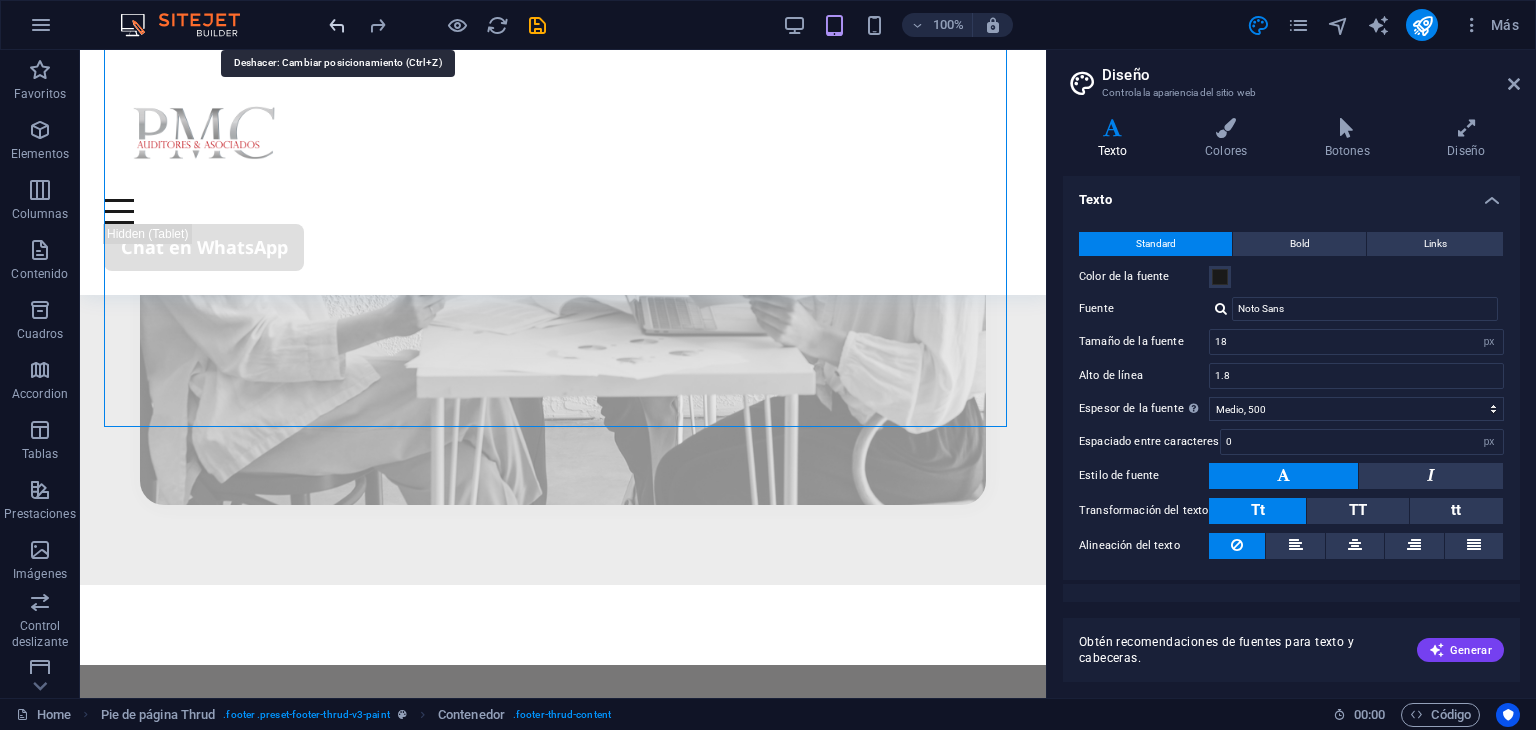 click at bounding box center [337, 25] 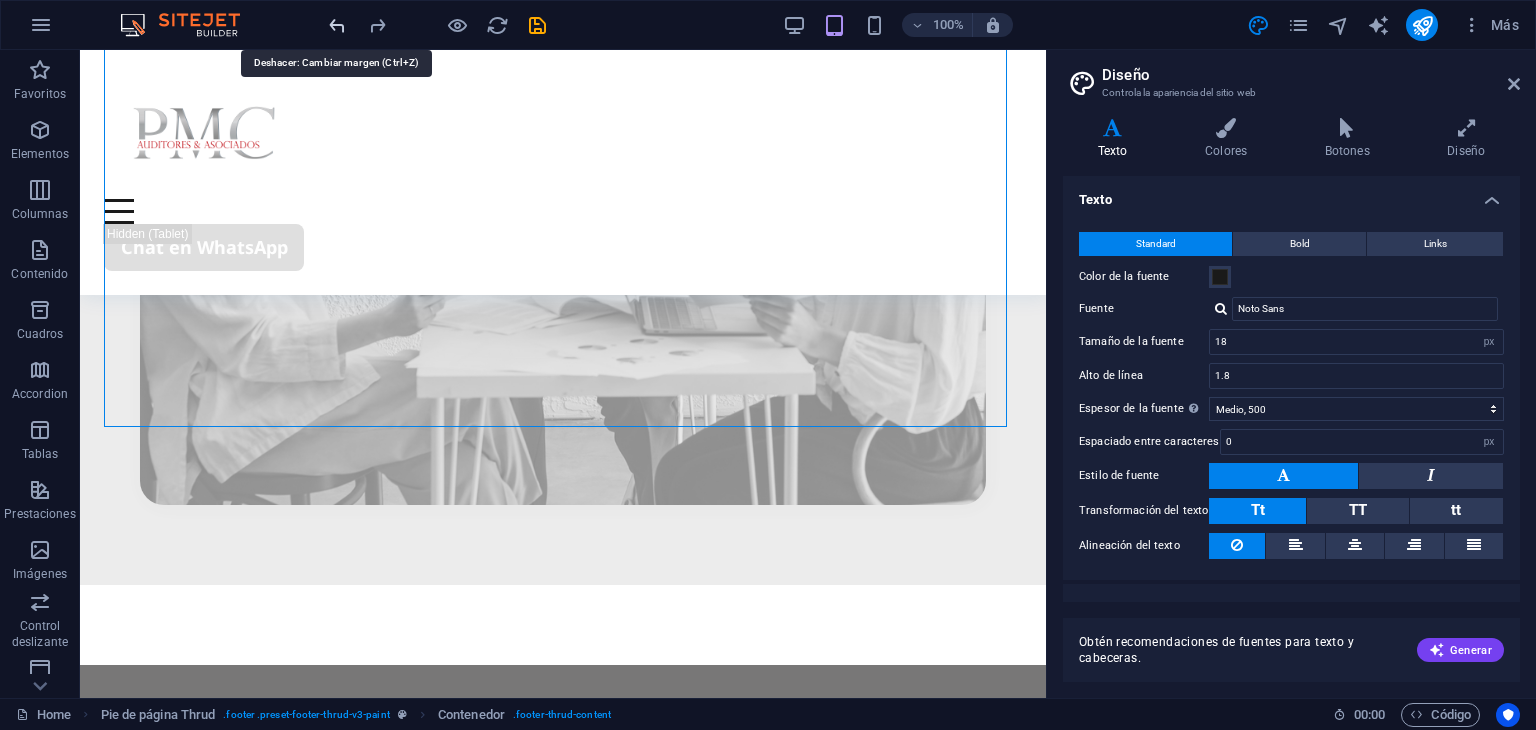 click at bounding box center [337, 25] 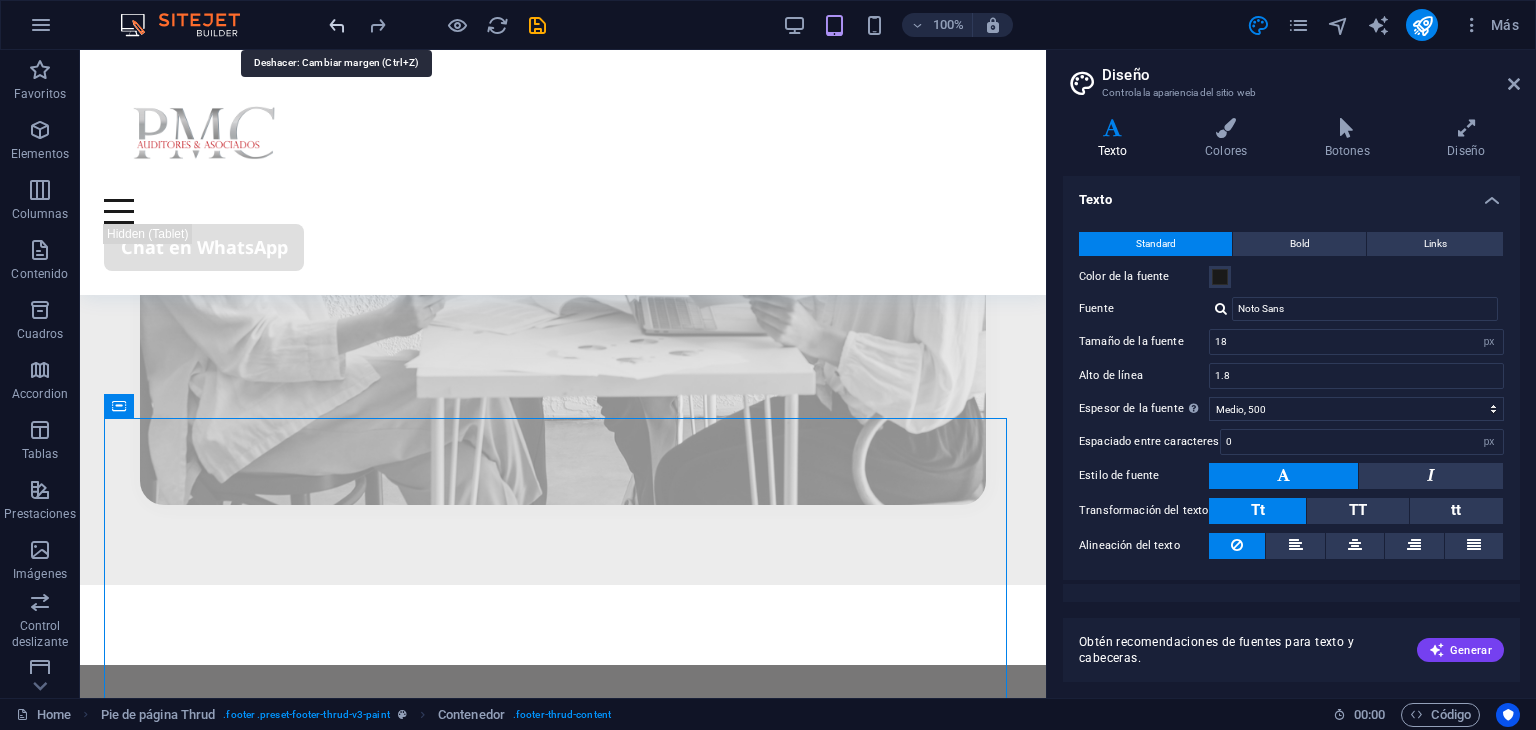 click at bounding box center [337, 25] 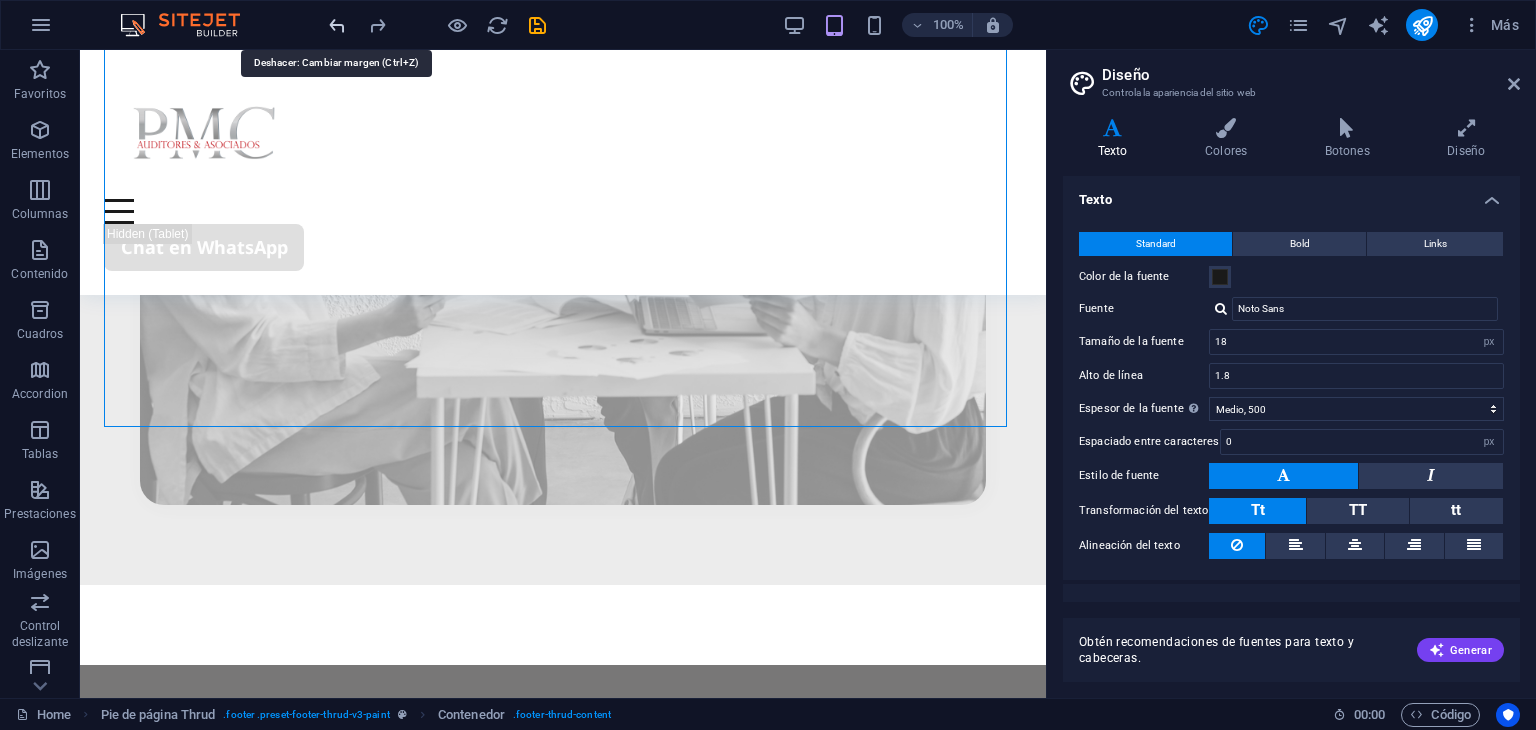 click at bounding box center [337, 25] 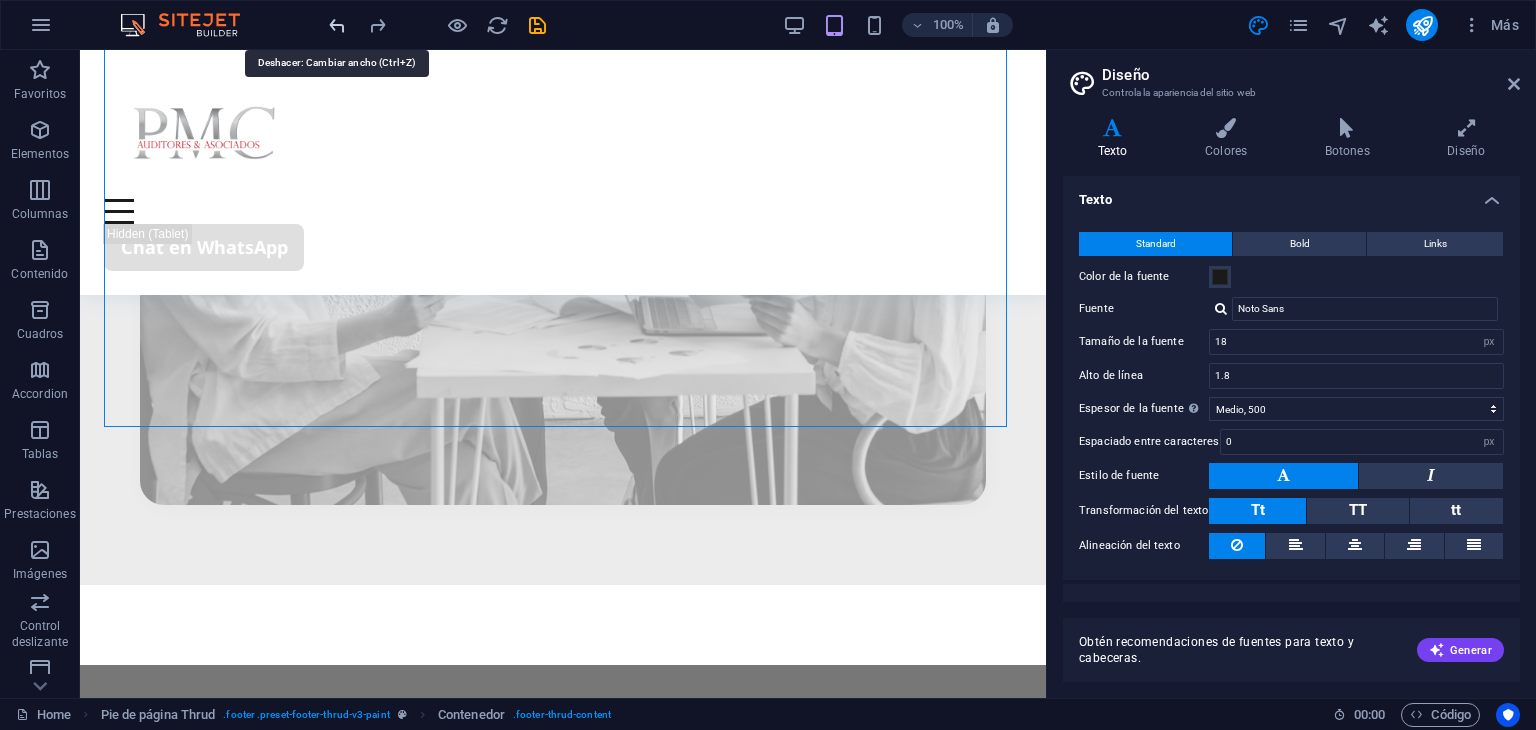 click at bounding box center (337, 25) 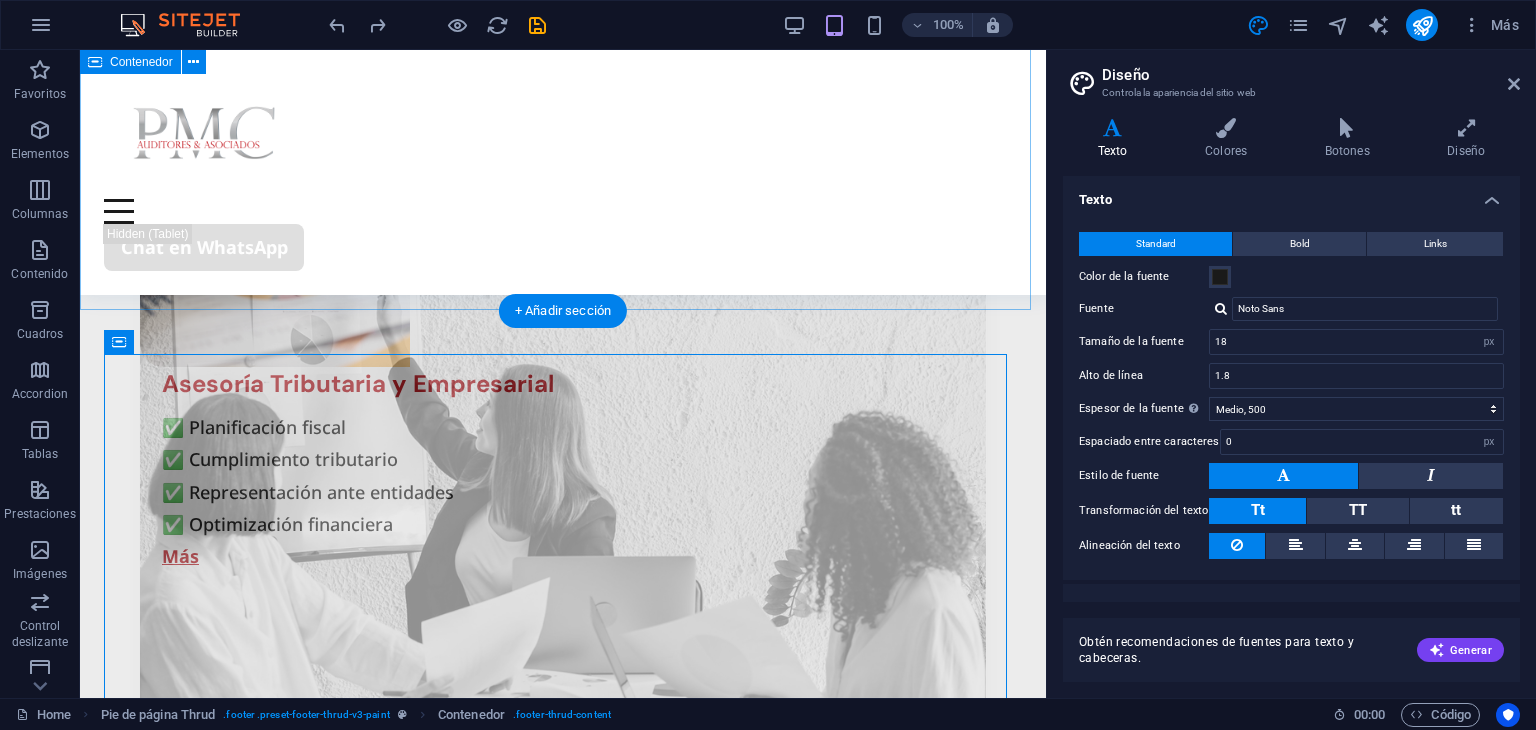 scroll, scrollTop: 4576, scrollLeft: 0, axis: vertical 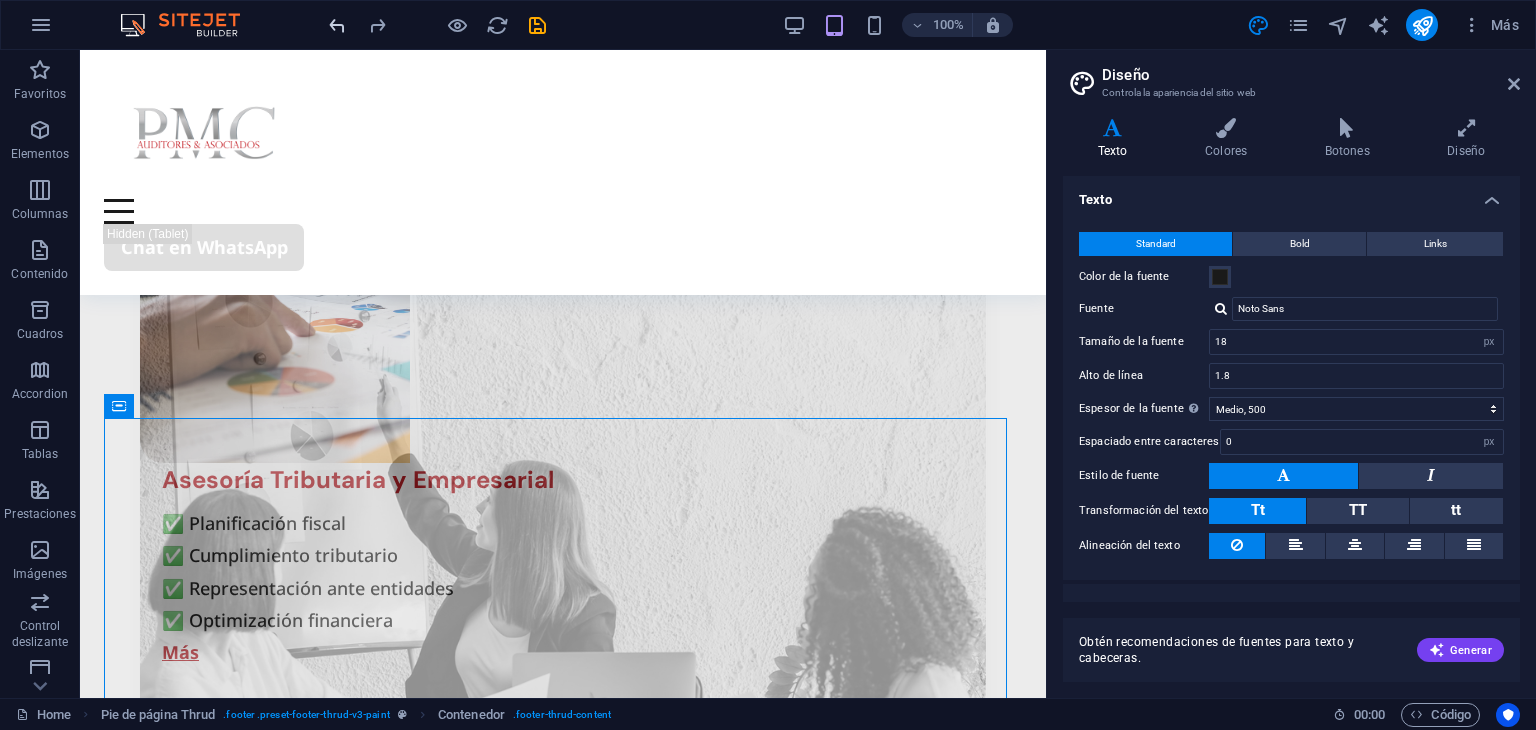 click at bounding box center (337, 25) 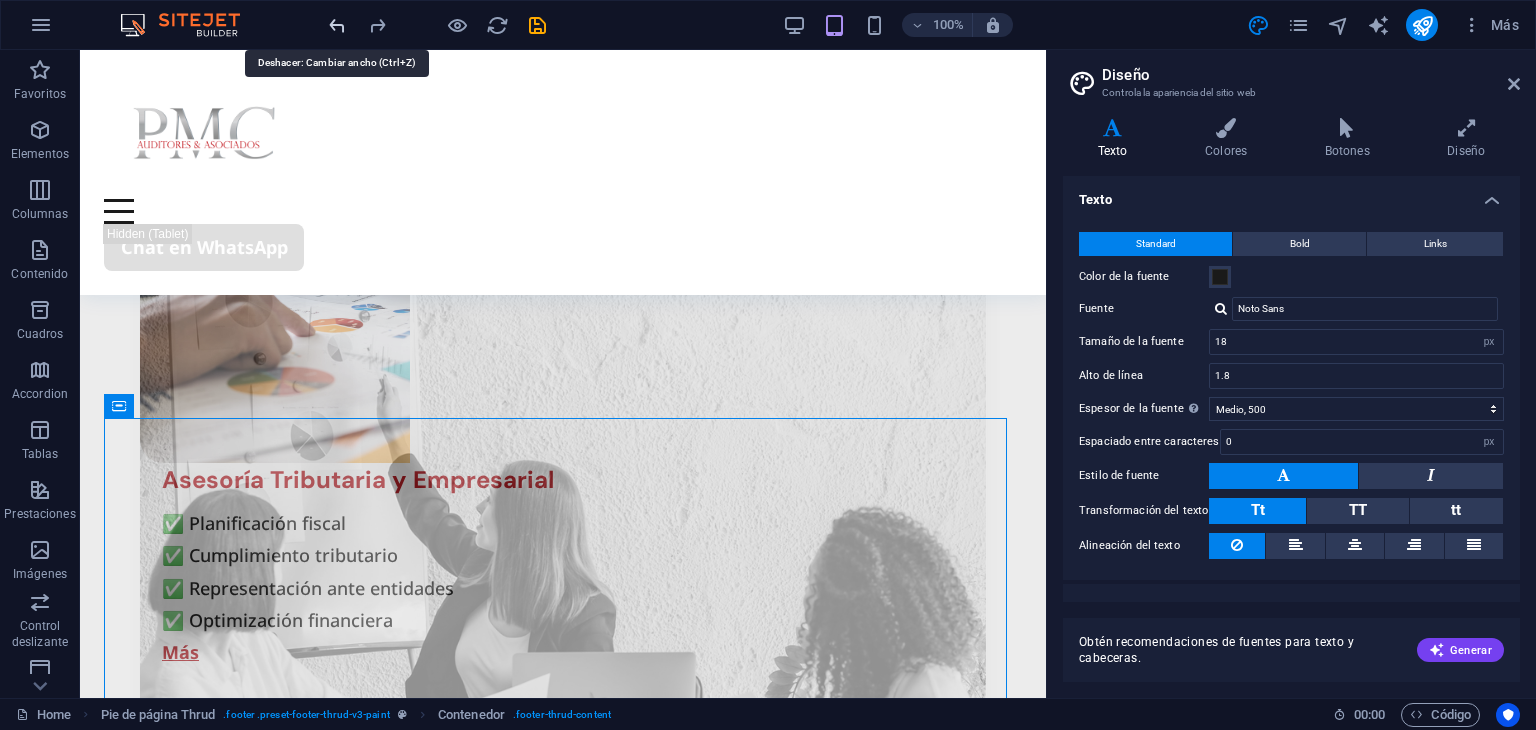 click at bounding box center [337, 25] 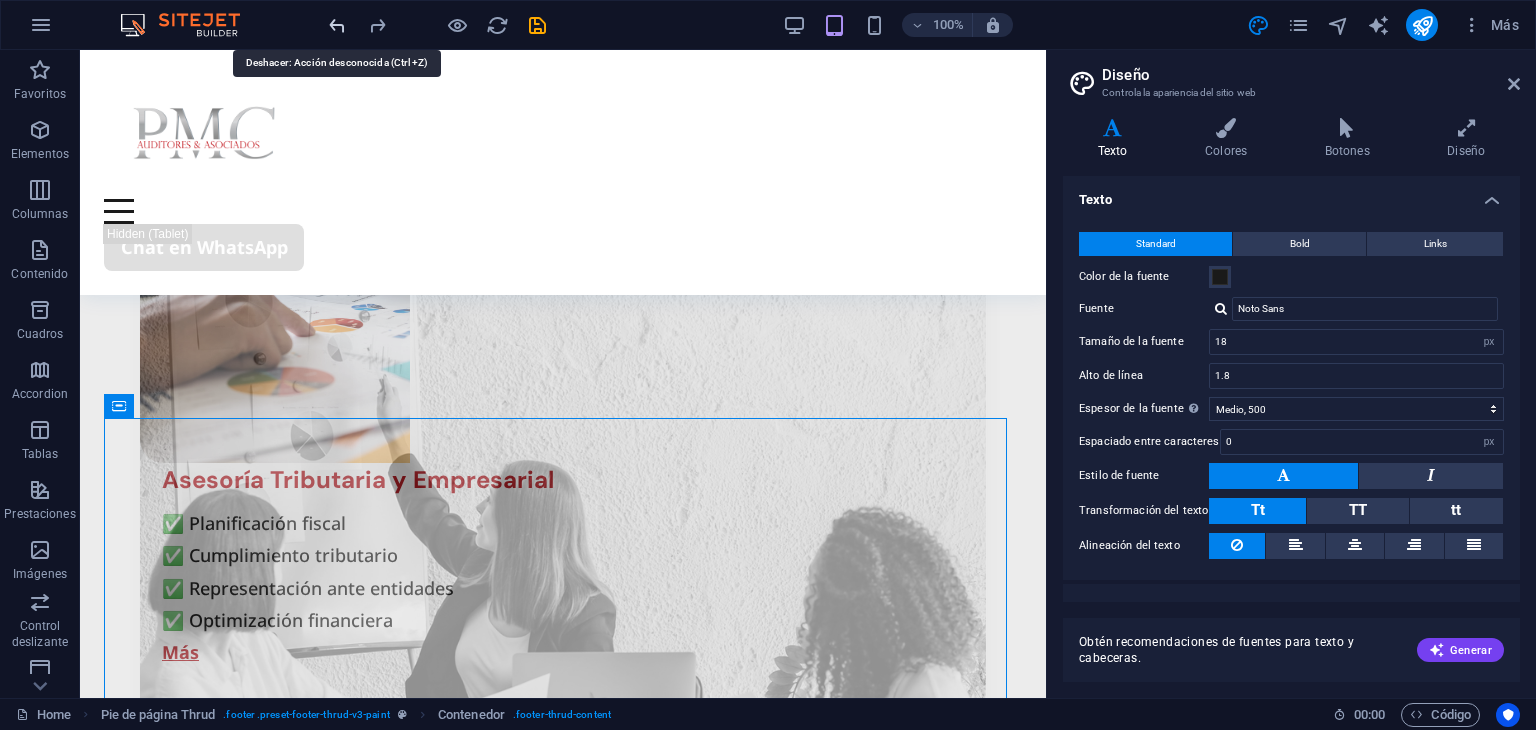 click at bounding box center [337, 25] 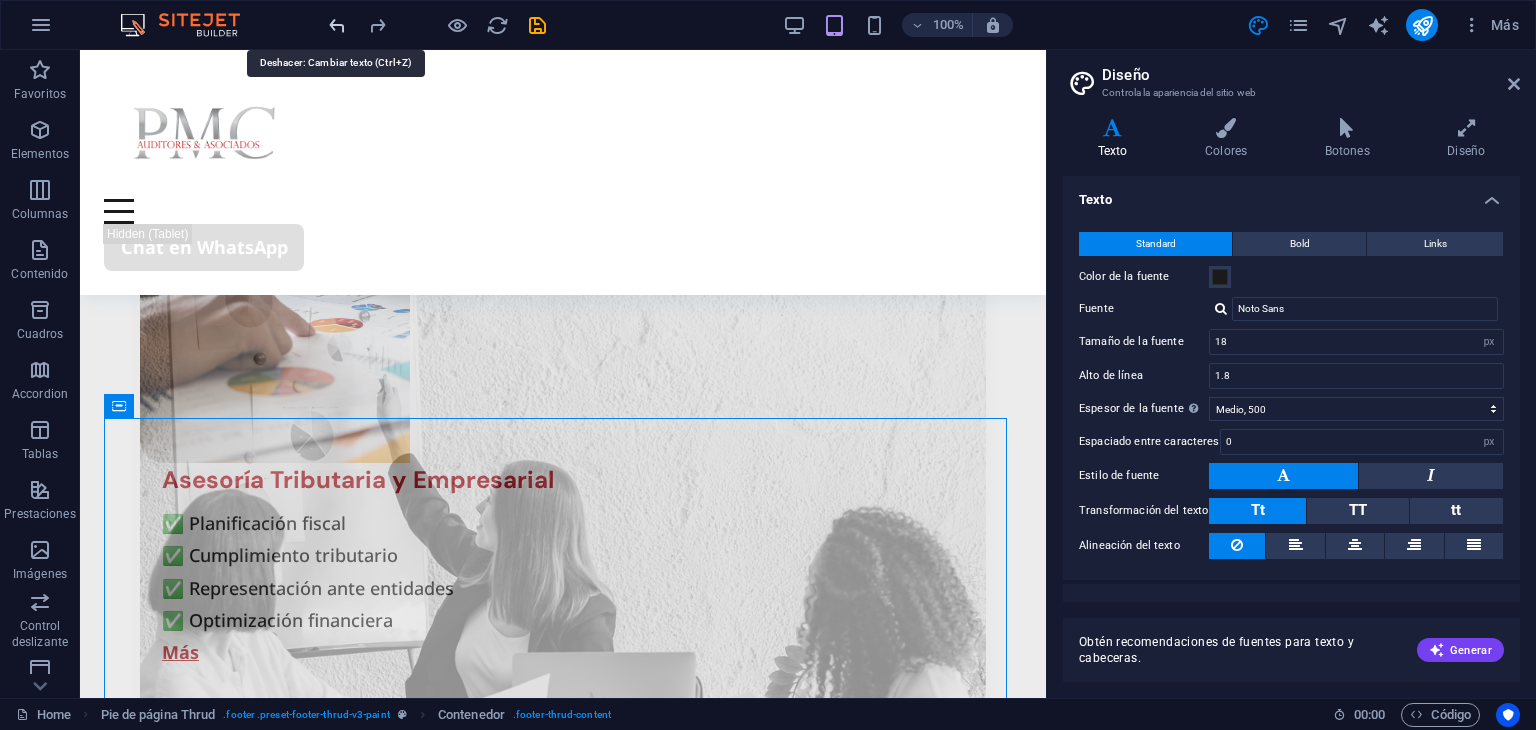 click at bounding box center (337, 25) 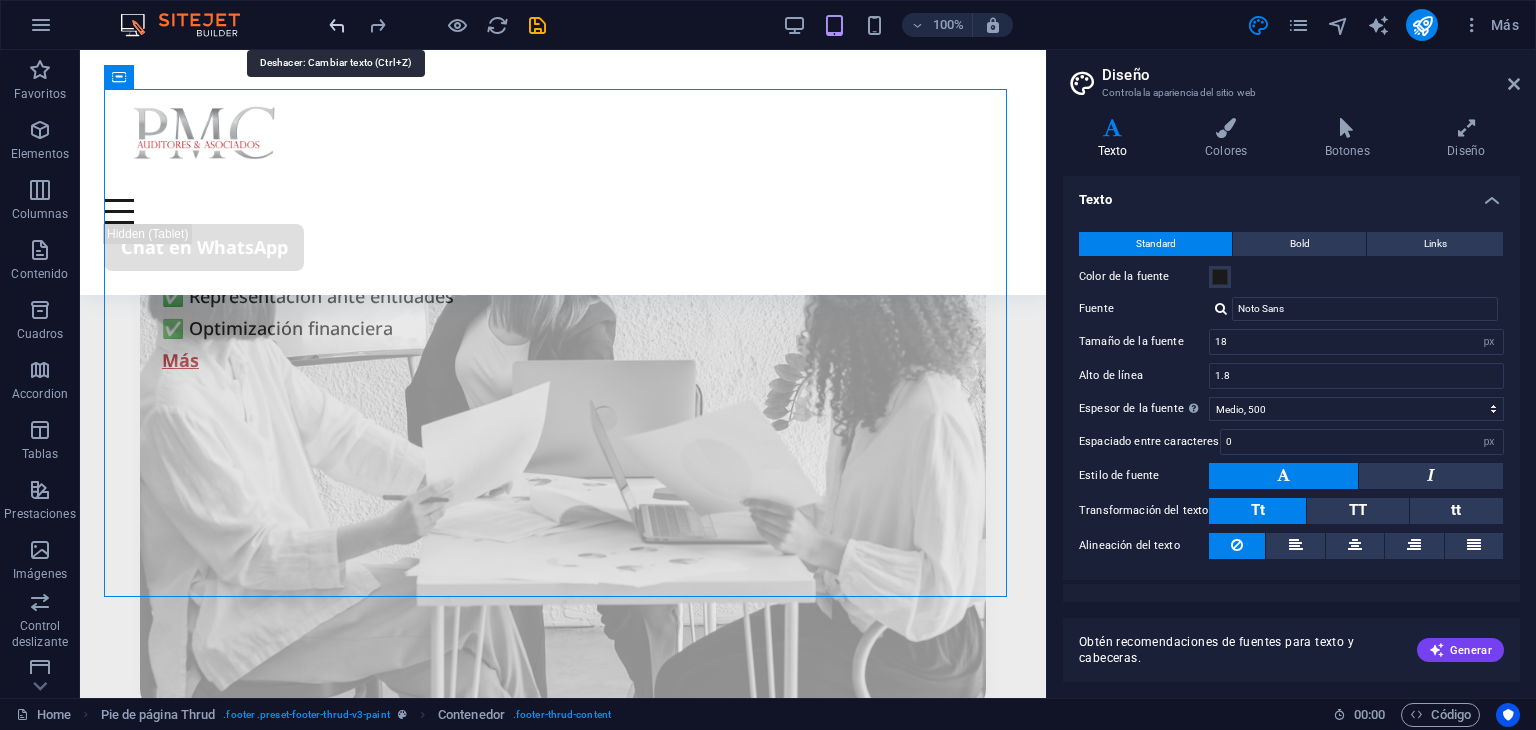 scroll, scrollTop: 5076, scrollLeft: 0, axis: vertical 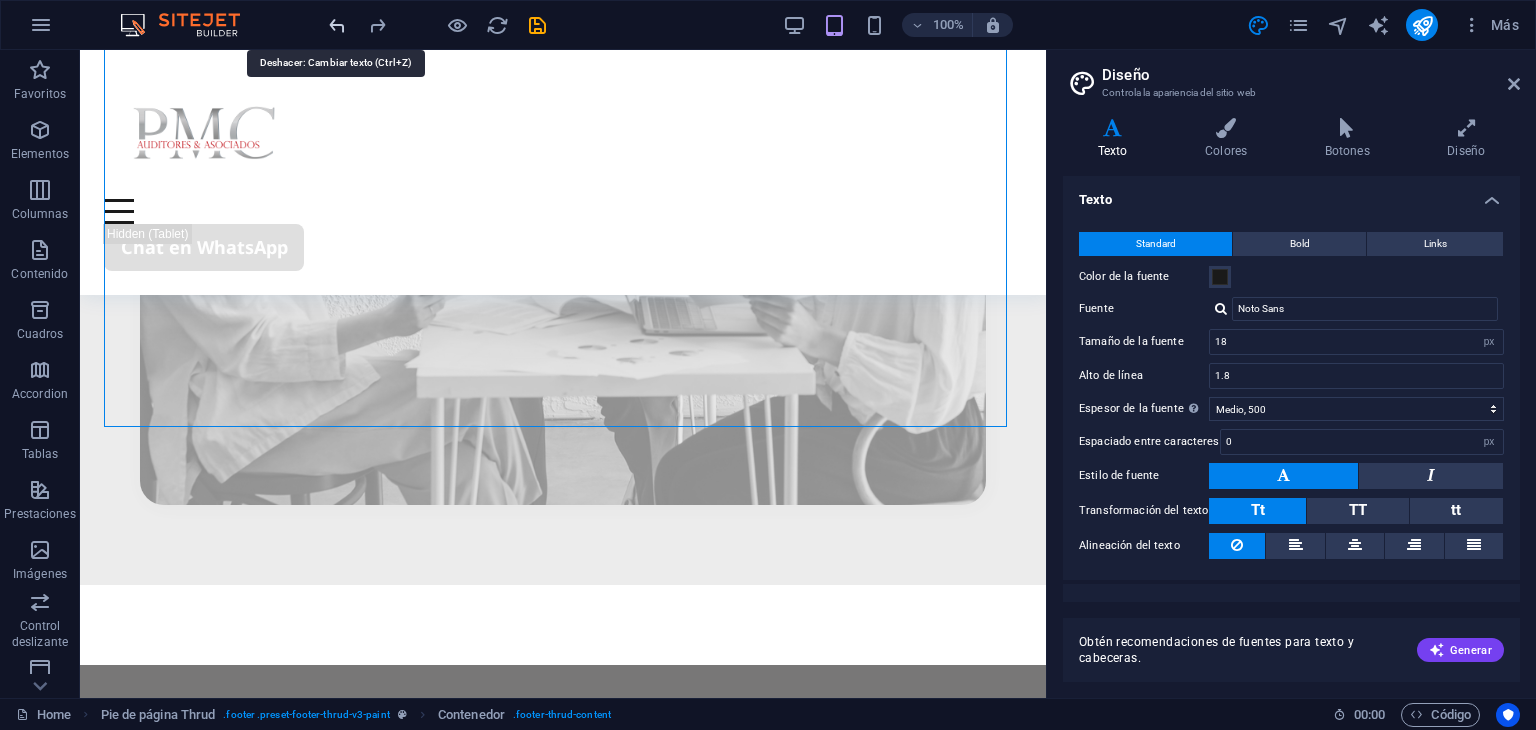 click at bounding box center [337, 25] 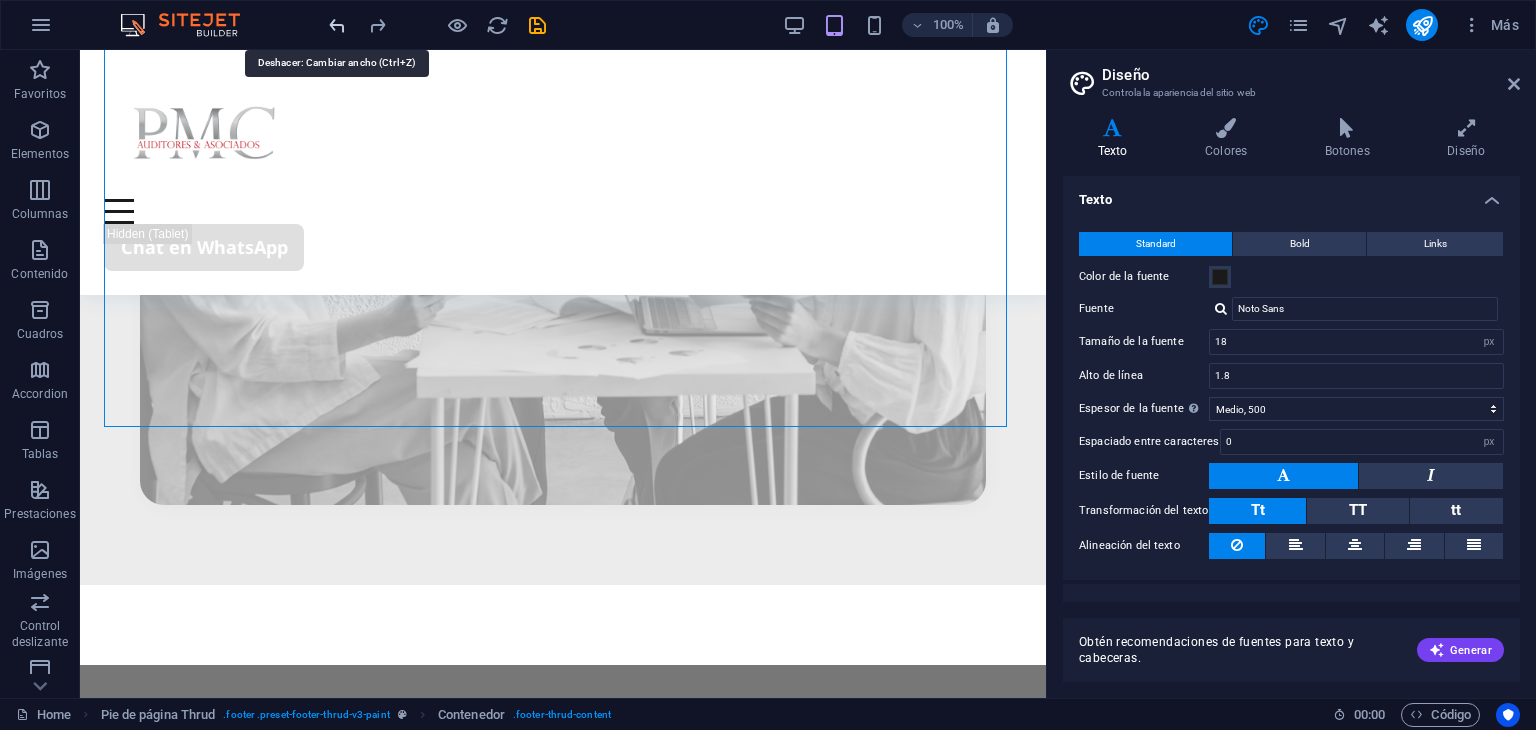 click at bounding box center (337, 25) 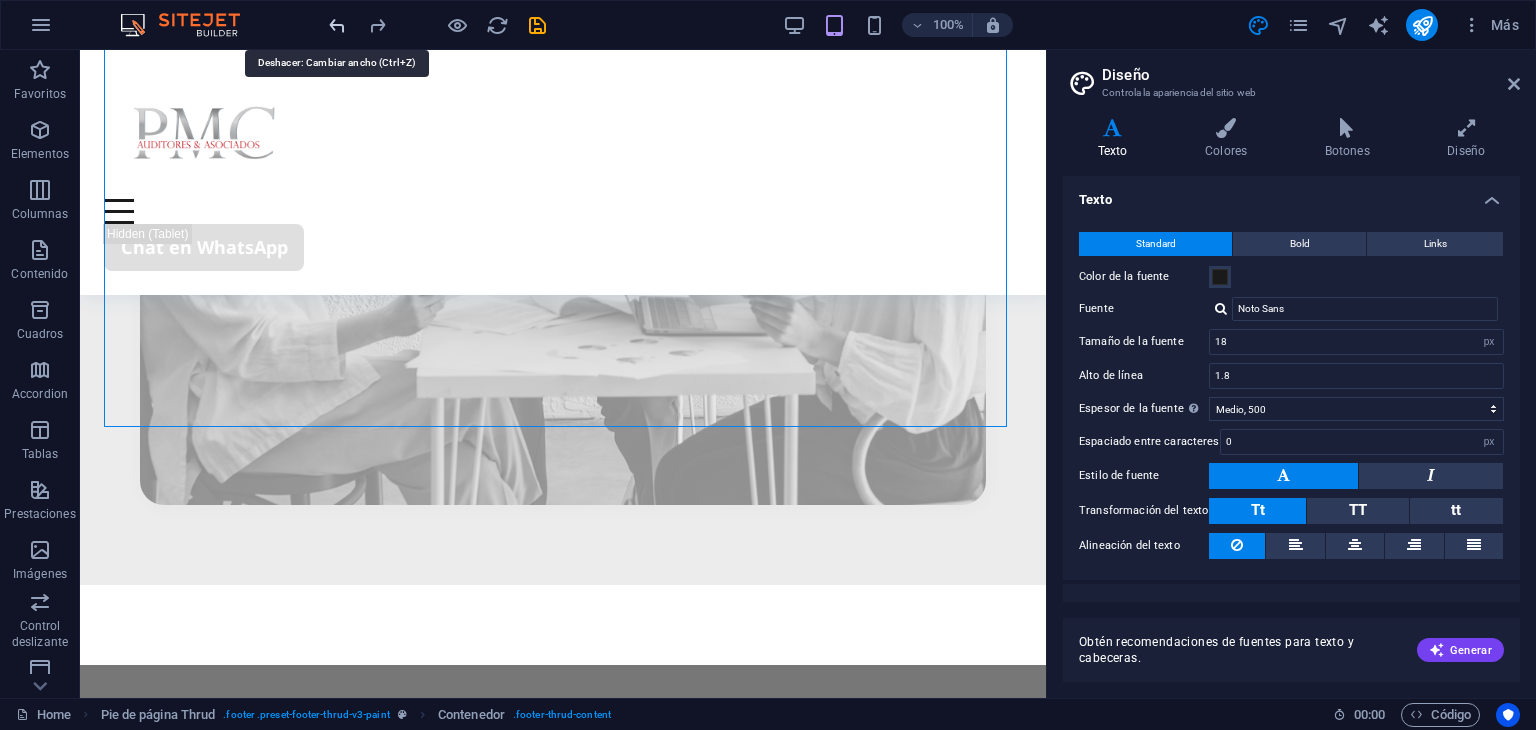 click at bounding box center [337, 25] 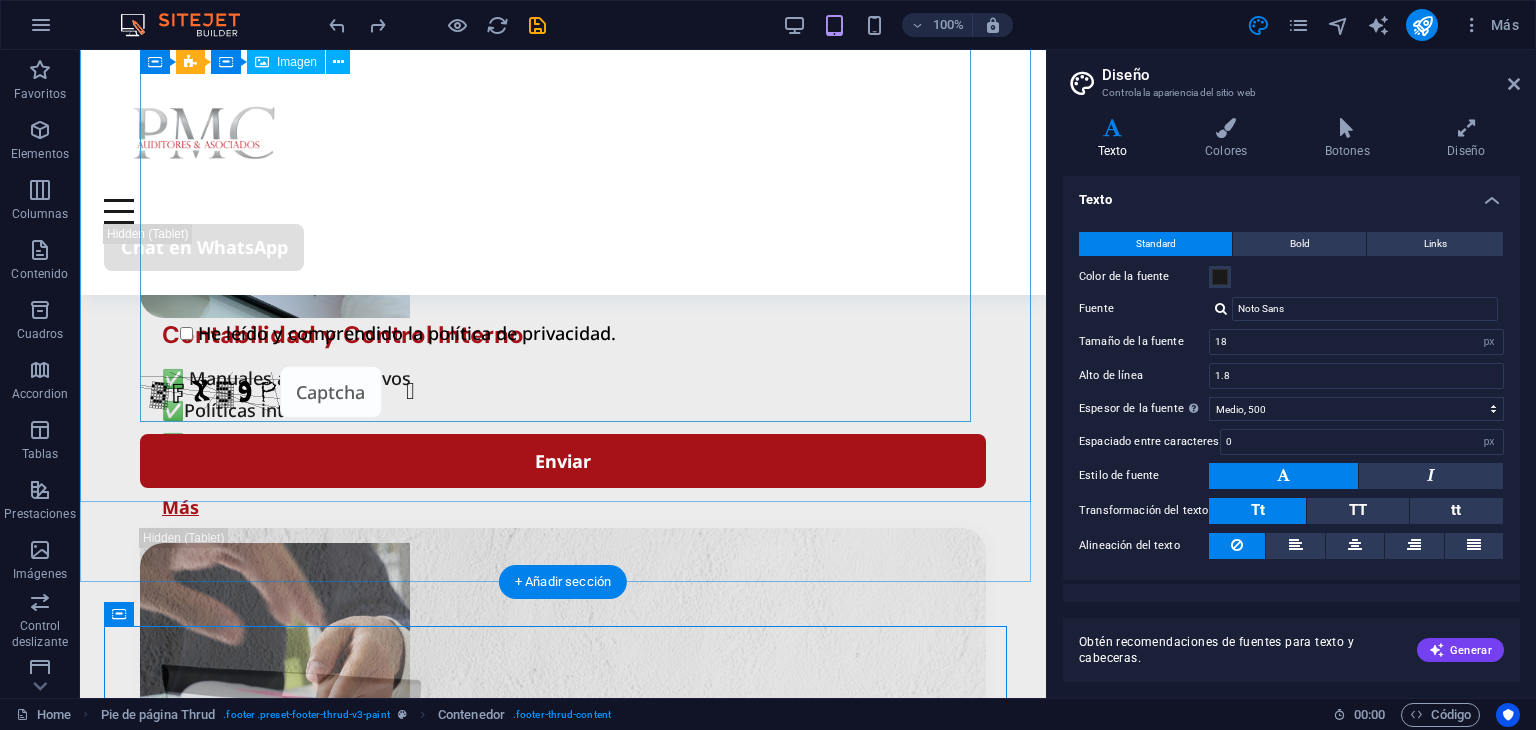 scroll, scrollTop: 3876, scrollLeft: 0, axis: vertical 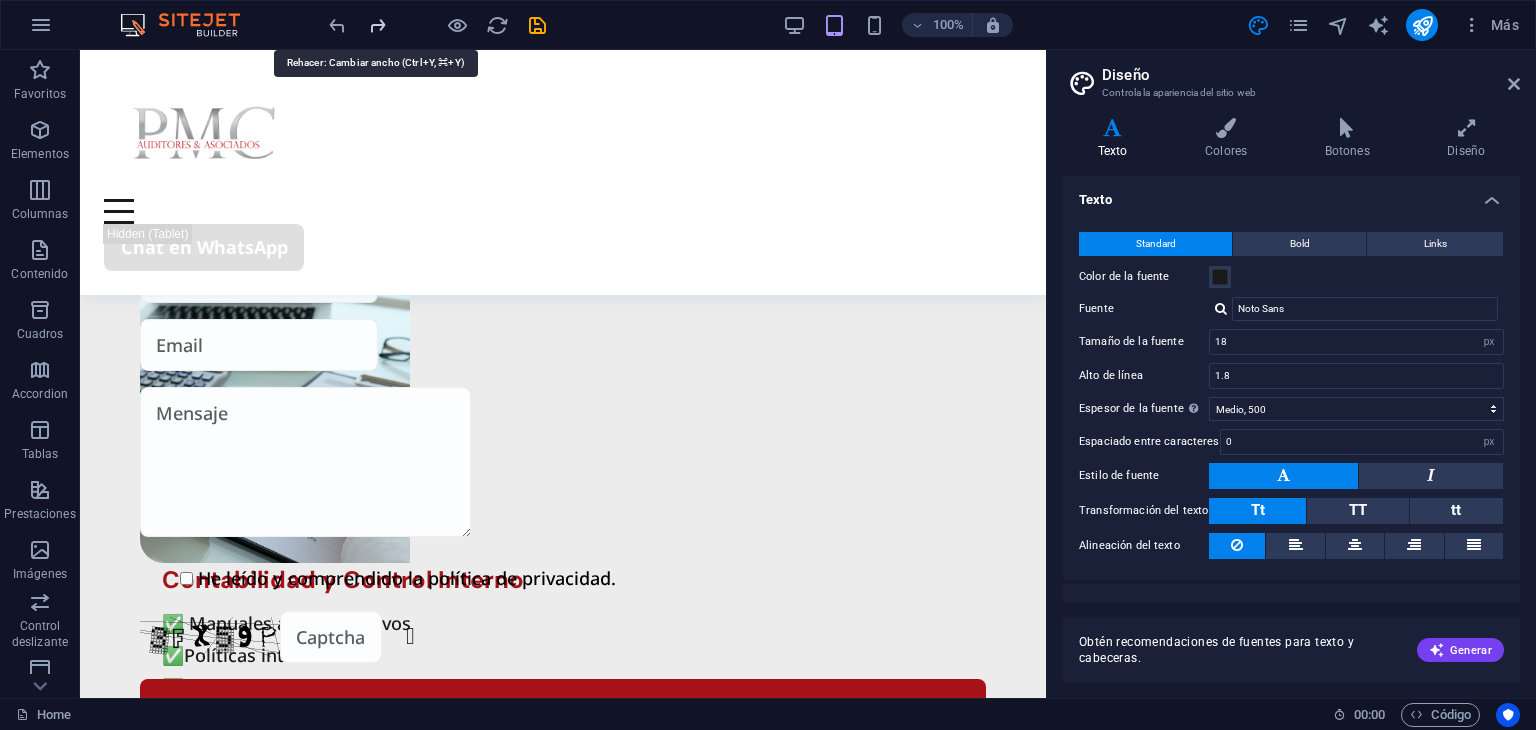 click at bounding box center [377, 25] 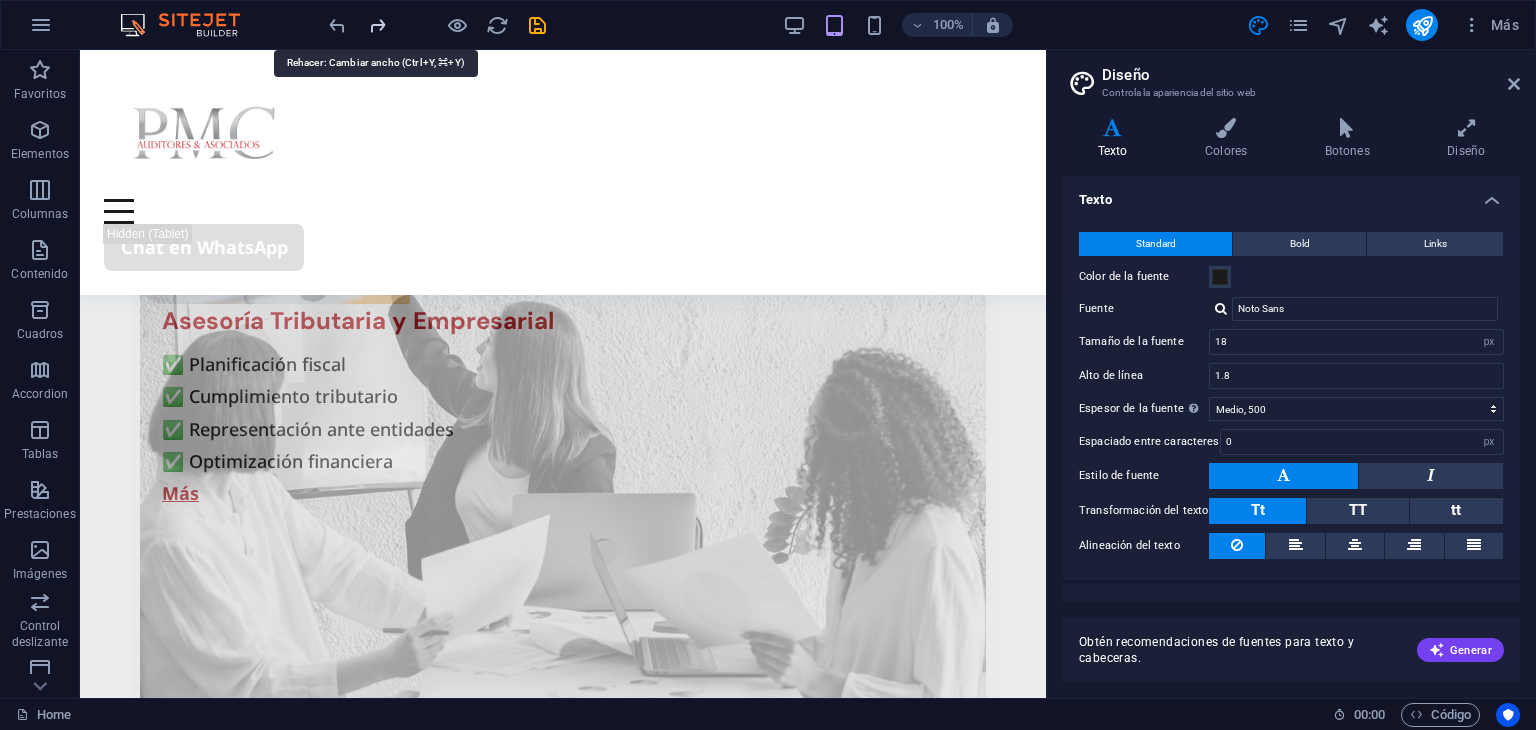 scroll, scrollTop: 5076, scrollLeft: 0, axis: vertical 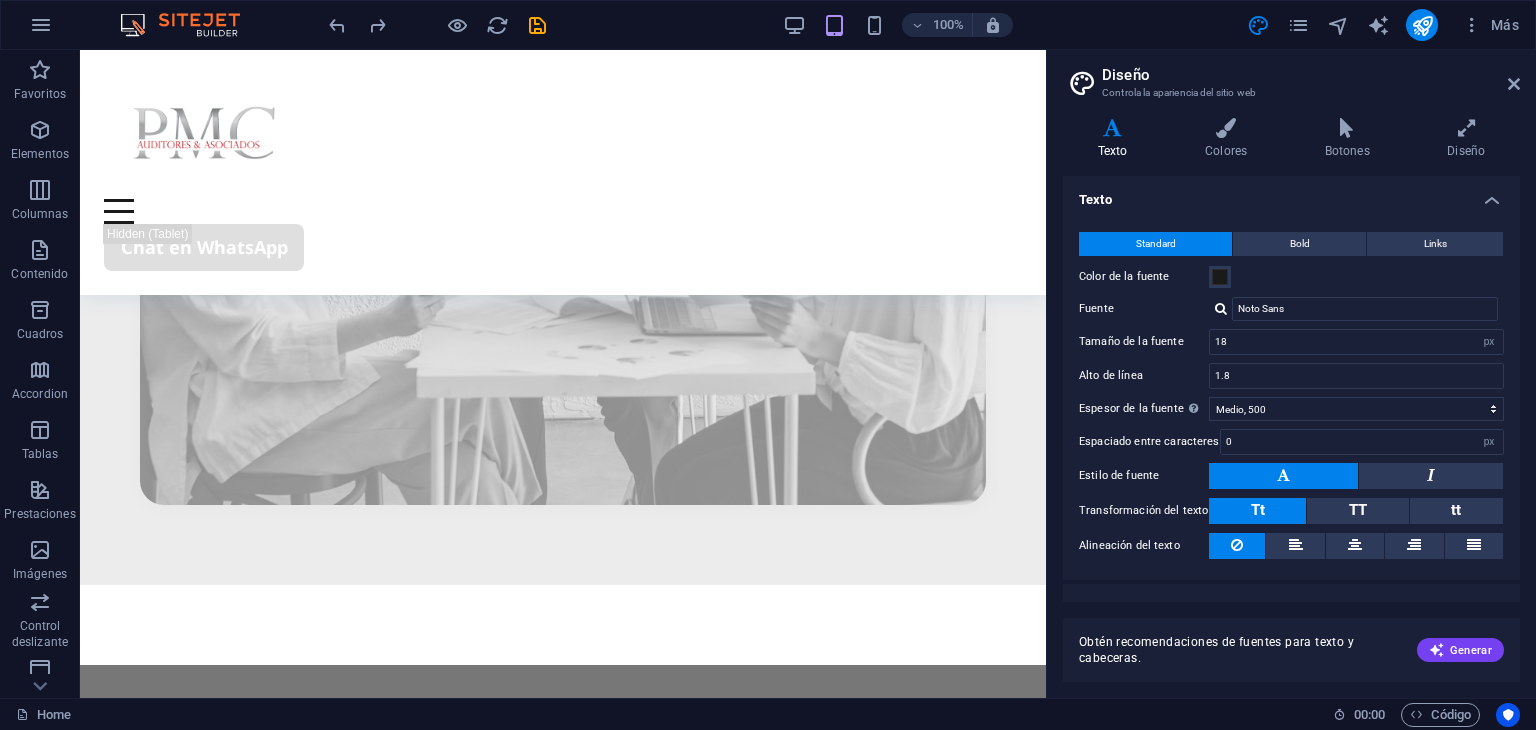 click on "Diseño Controla la apariencia del sitio web Variantes  Texto  Colores  Botones  Diseño Texto Standard Bold Links Color de la fuente Fuente Noto Sans Tamaño de la fuente 18 rem px Alto de línea 1.8 Espesor de la fuente Para mostrar el espesor de la fuente correctamente, puede que deba activarse.  Gestionar fuentes Fino, 100 Extra delgado, 200 Delgado, 300 Normal, 400 Medio, 500 Seminegrita, 600 Negrita, 700 Extra negrita, 800 Negro, 900 Espaciado entre caracteres 0 rem px Estilo de fuente Transformación del texto Tt TT tt Alineación del texto Espesor de la fuente Para mostrar el espesor de la fuente correctamente, puede que deba activarse.  Gestionar fuentes Fino, 100 Extra delgado, 200 Delgado, 300 Normal, 400 Medio, 500 Seminegrita, 600 Negrita, 700 Extra negrita, 800 Negro, 900 Default Hover / Active Color de la fuente Color de la fuente Decoración Decoración Duración de la transición 0.3 s Función de la transición Lentitud Entrada lenta Salida lenta Entrada/salida lenta Lineal Cabeceras Todo H2" at bounding box center [1291, 374] 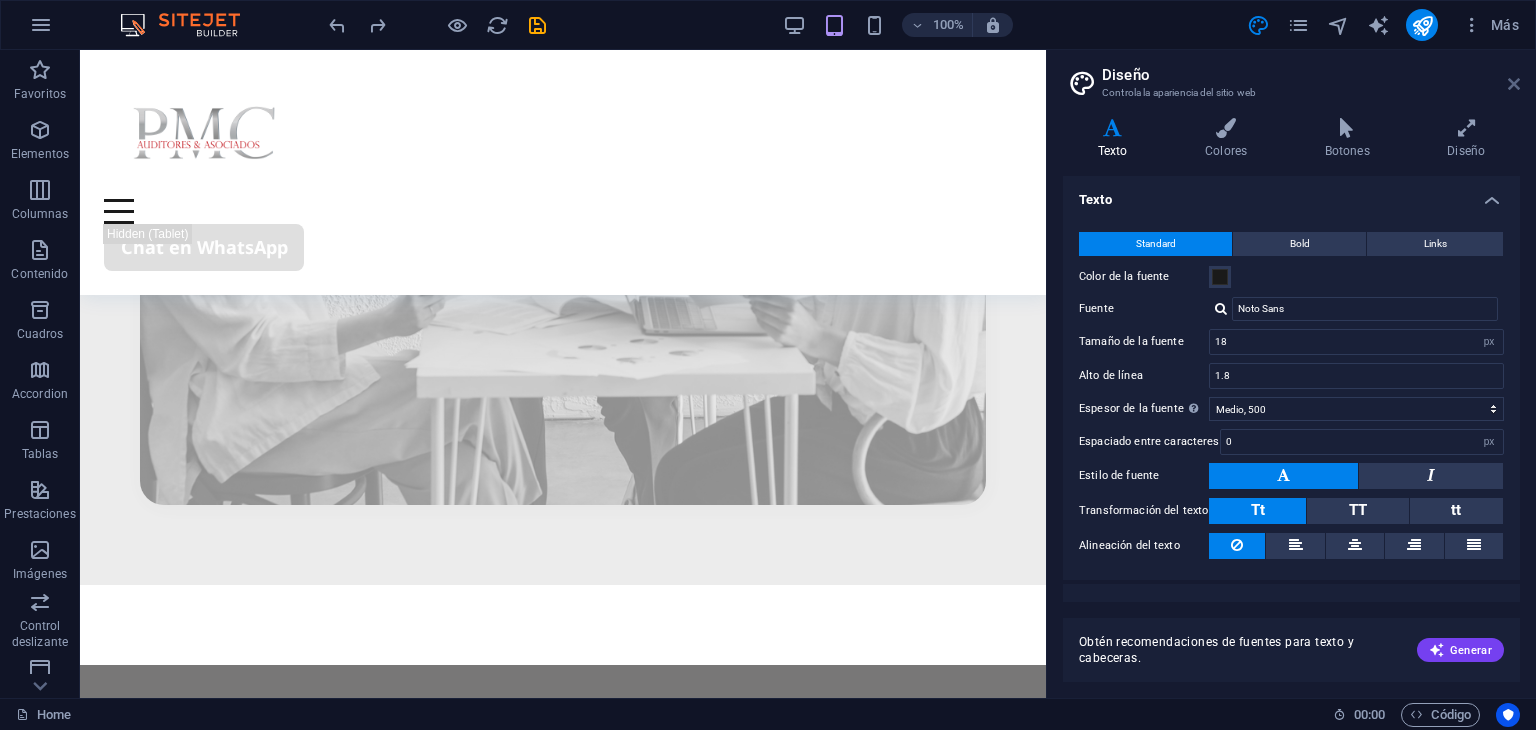 click at bounding box center [1514, 84] 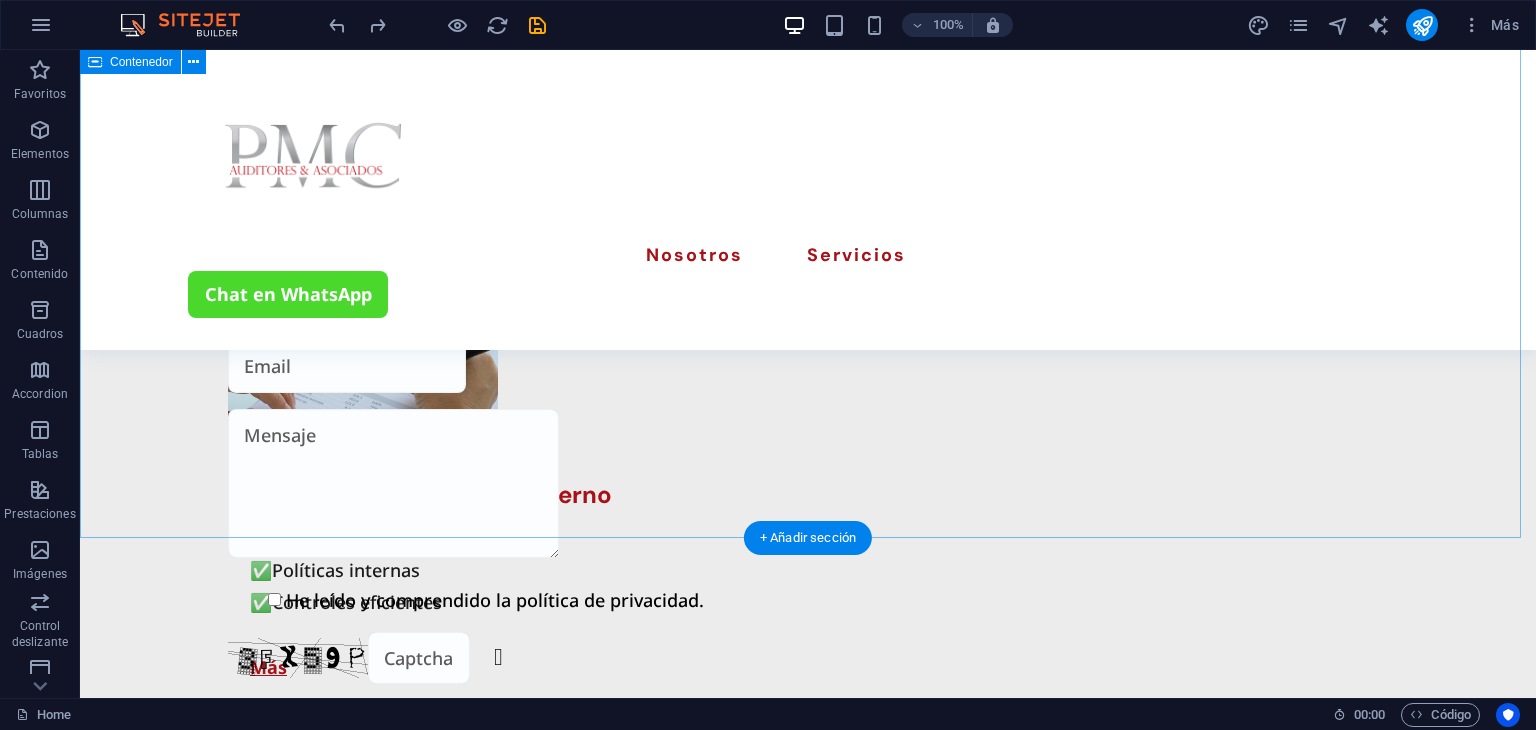 scroll, scrollTop: 3836, scrollLeft: 0, axis: vertical 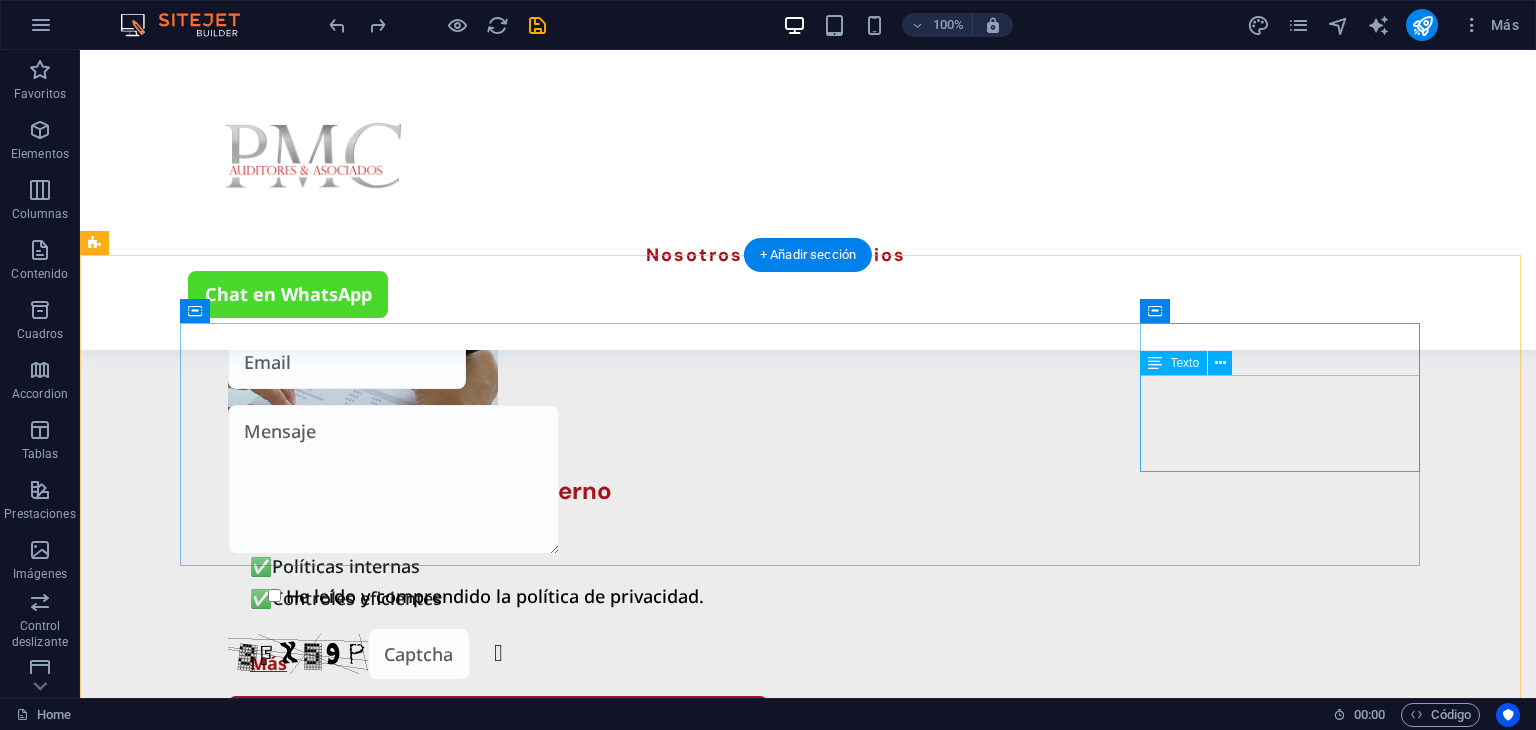 click on "ECU - Guayaquil" at bounding box center (248, 3483) 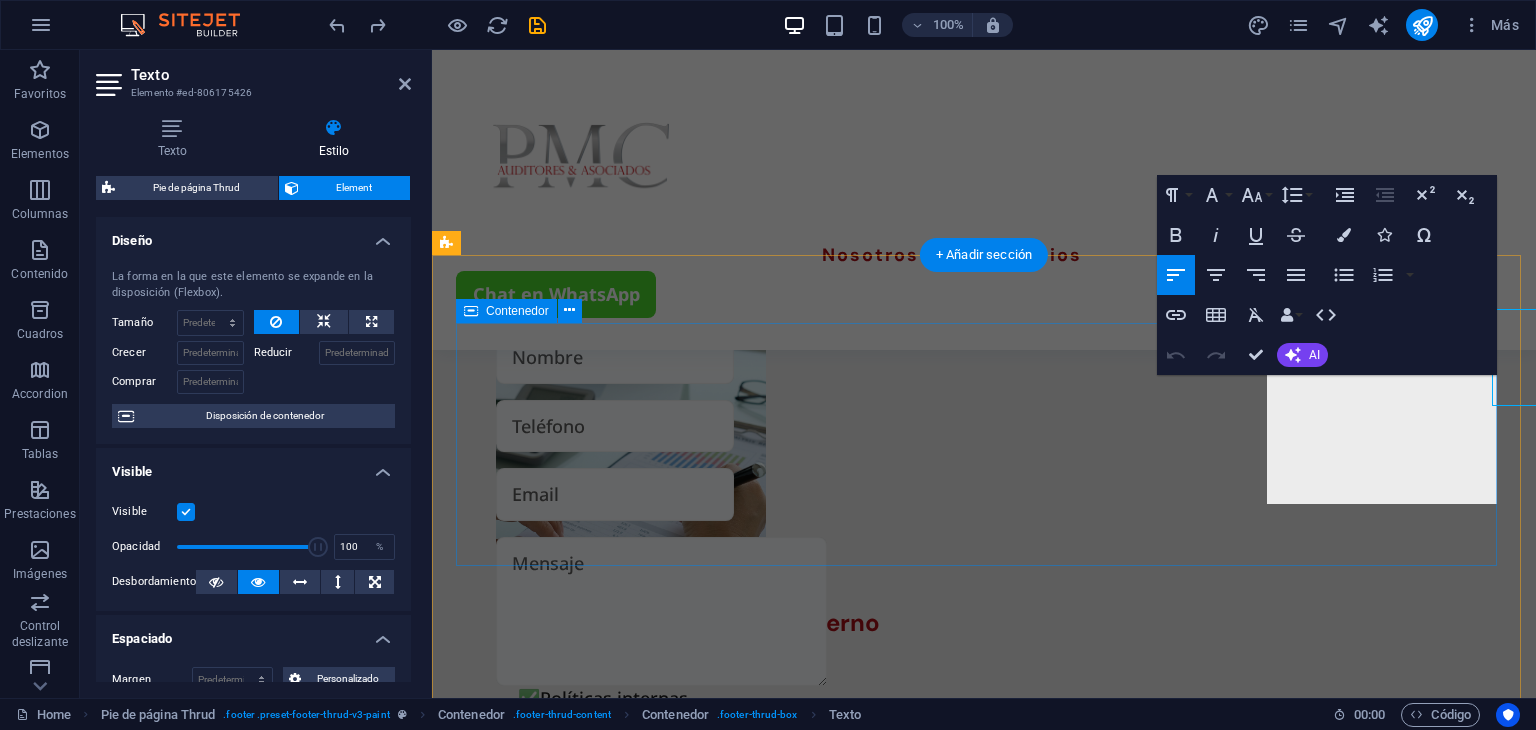 scroll, scrollTop: 3902, scrollLeft: 0, axis: vertical 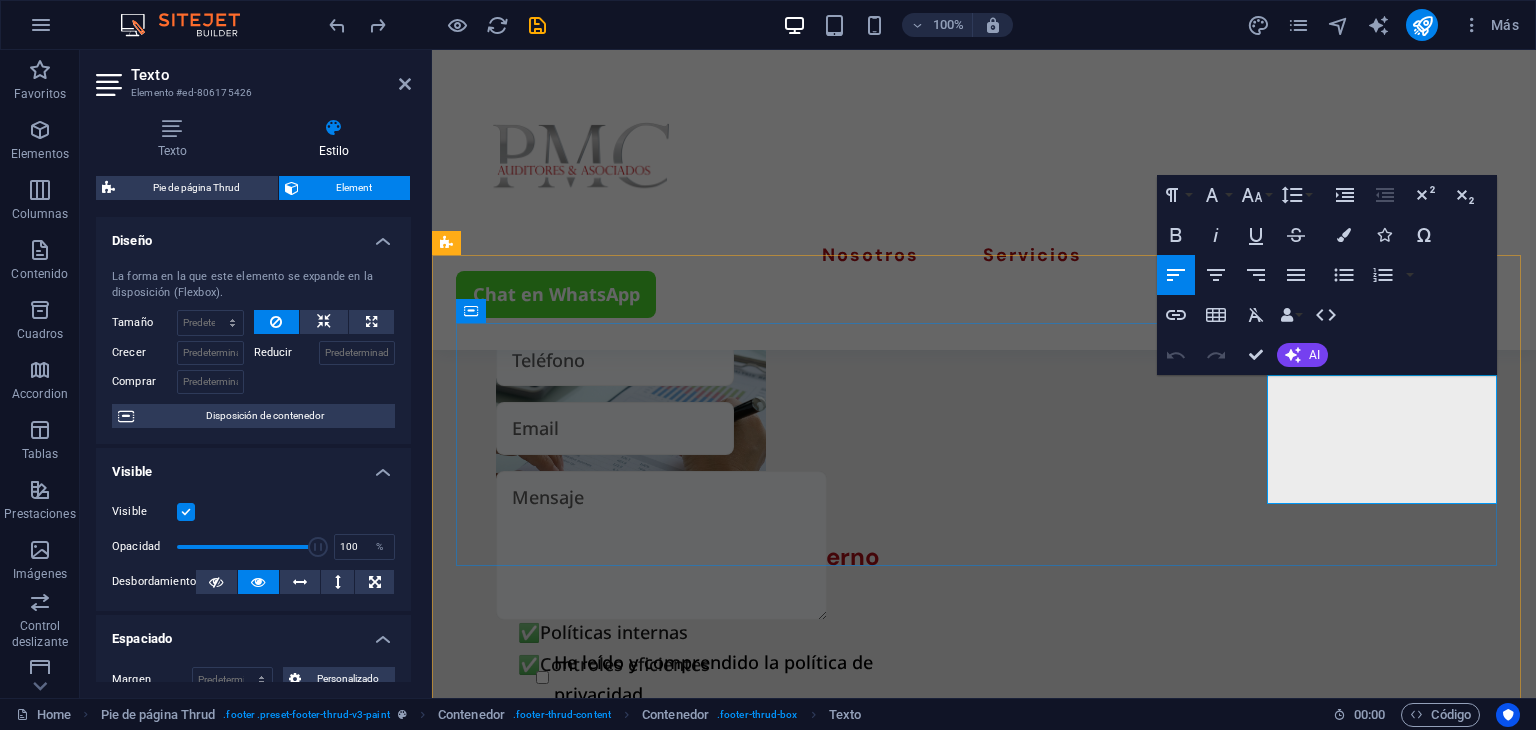 click on "[EMAIL]" at bounding box center (573, 2801) 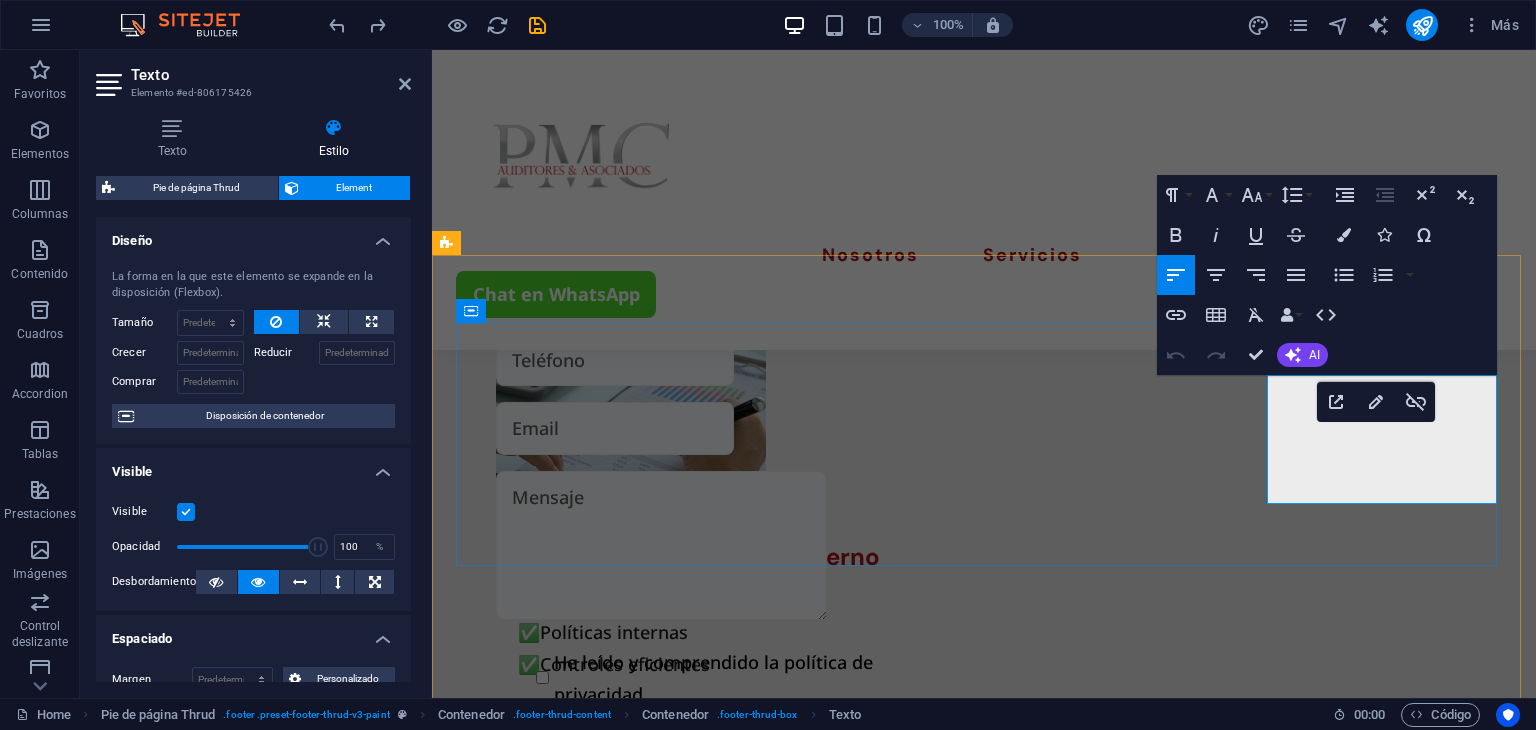 click 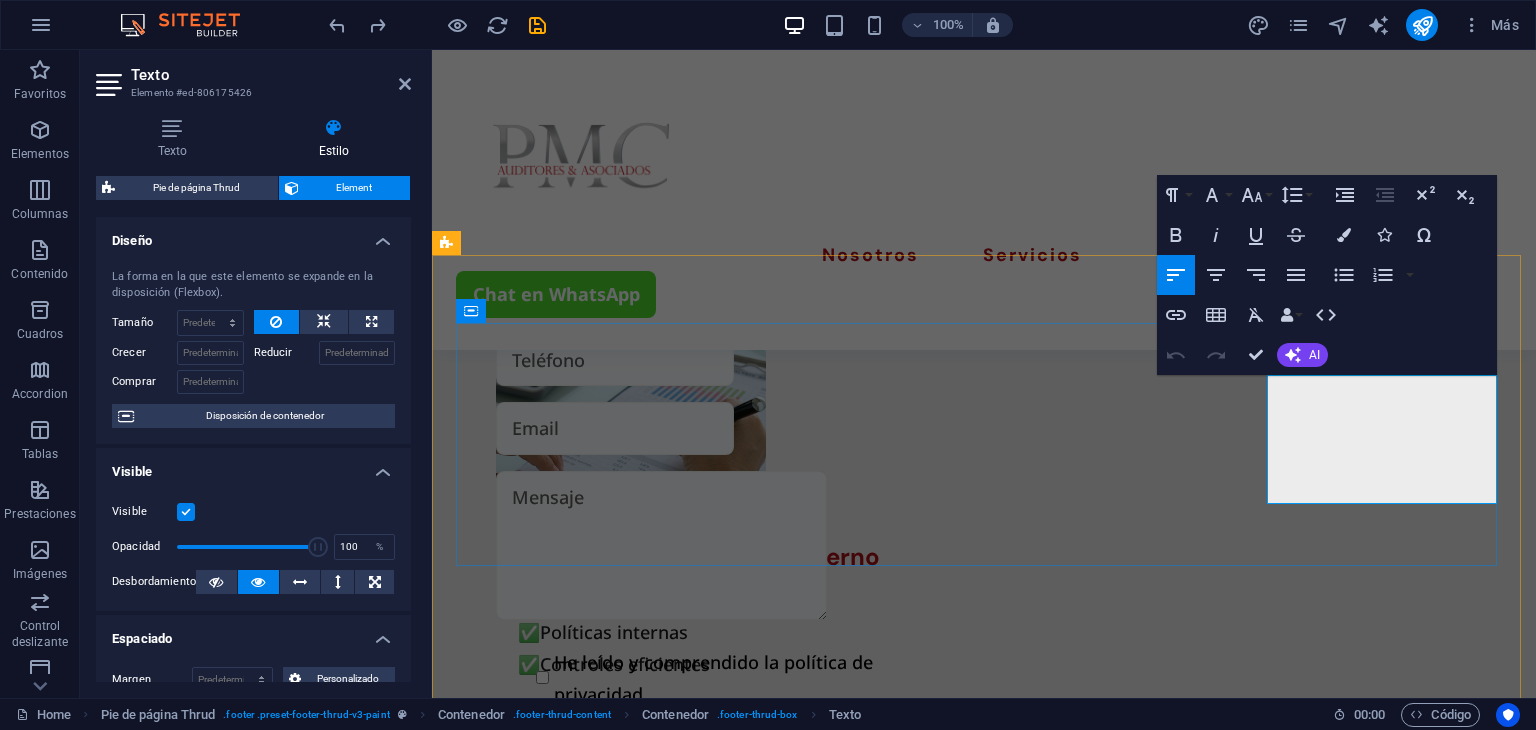 type 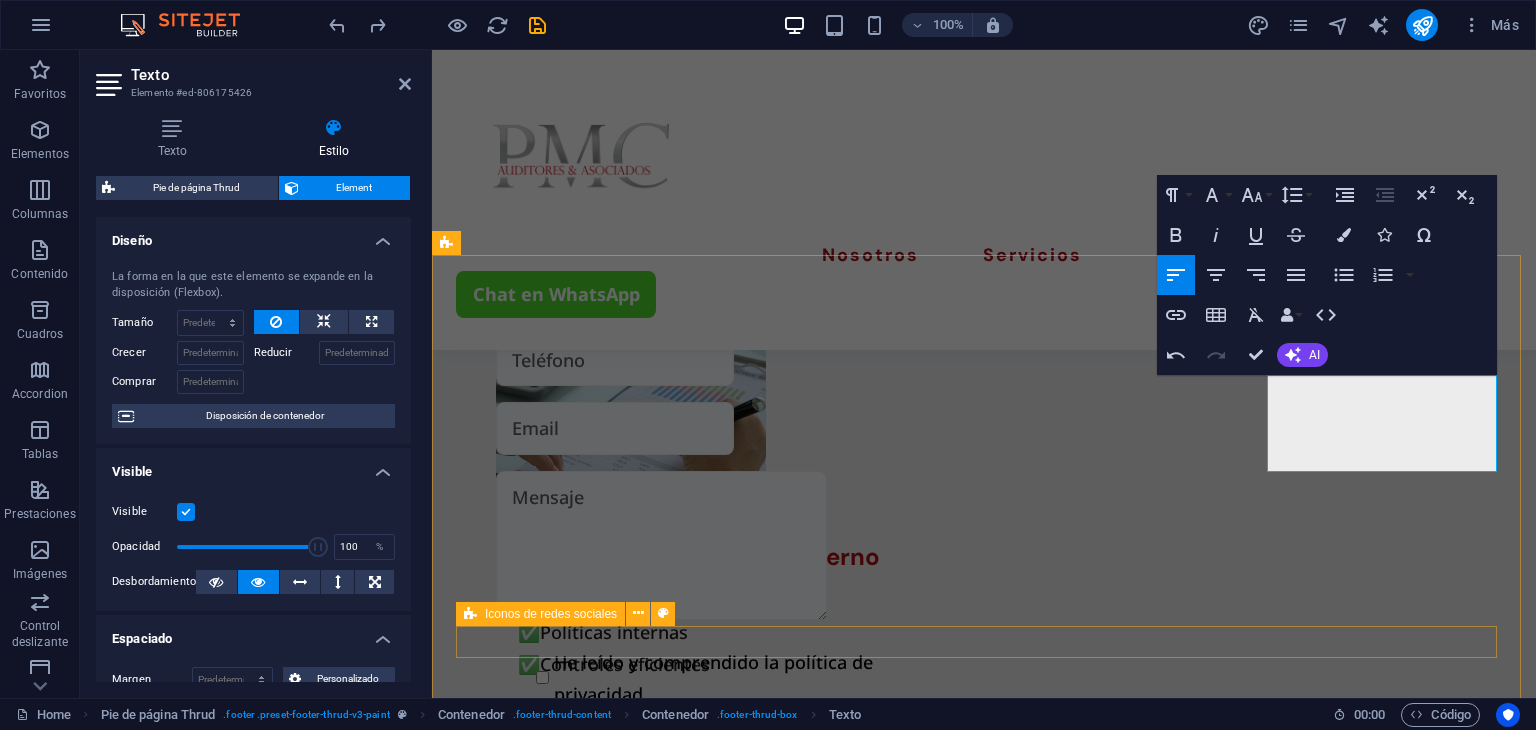 click at bounding box center [984, 3182] 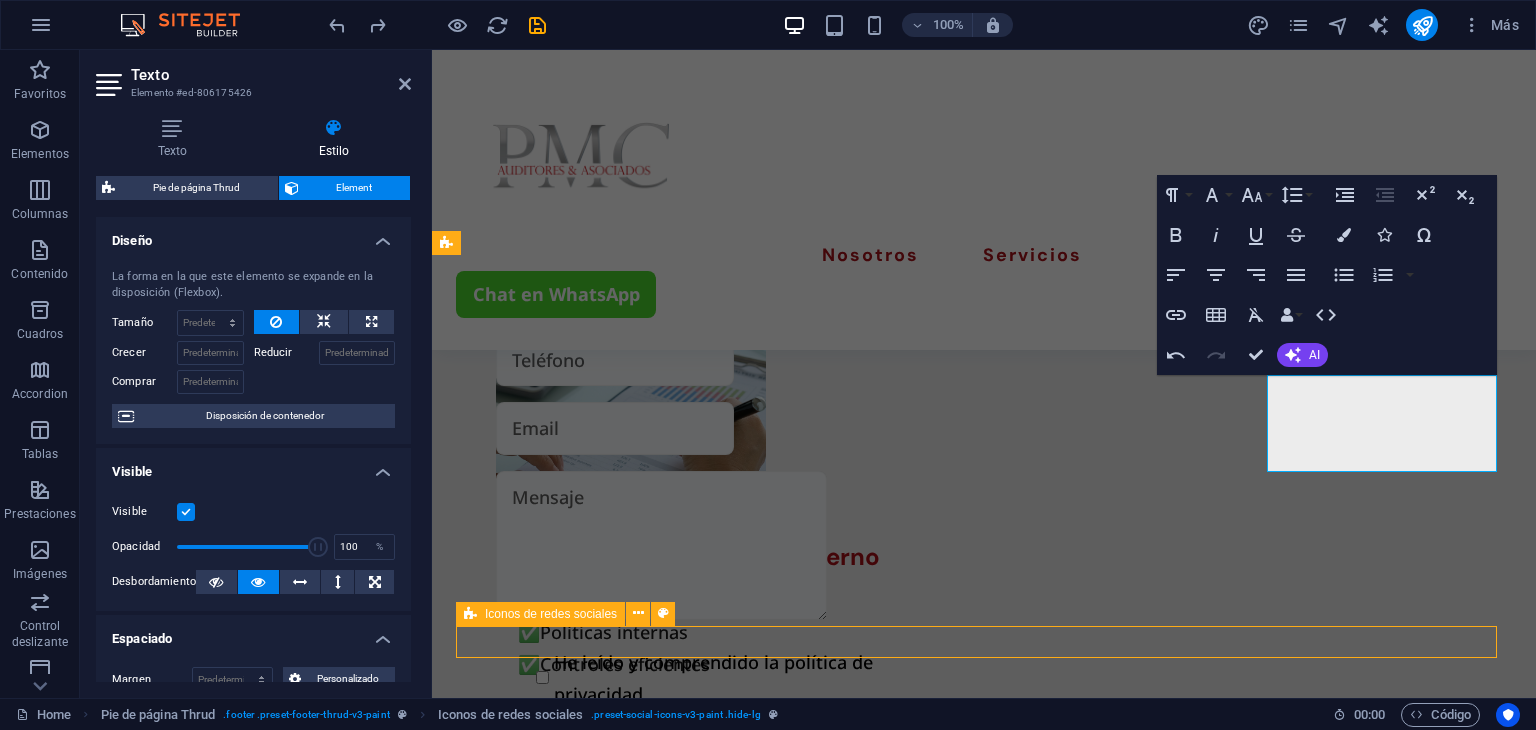 click at bounding box center [984, 3182] 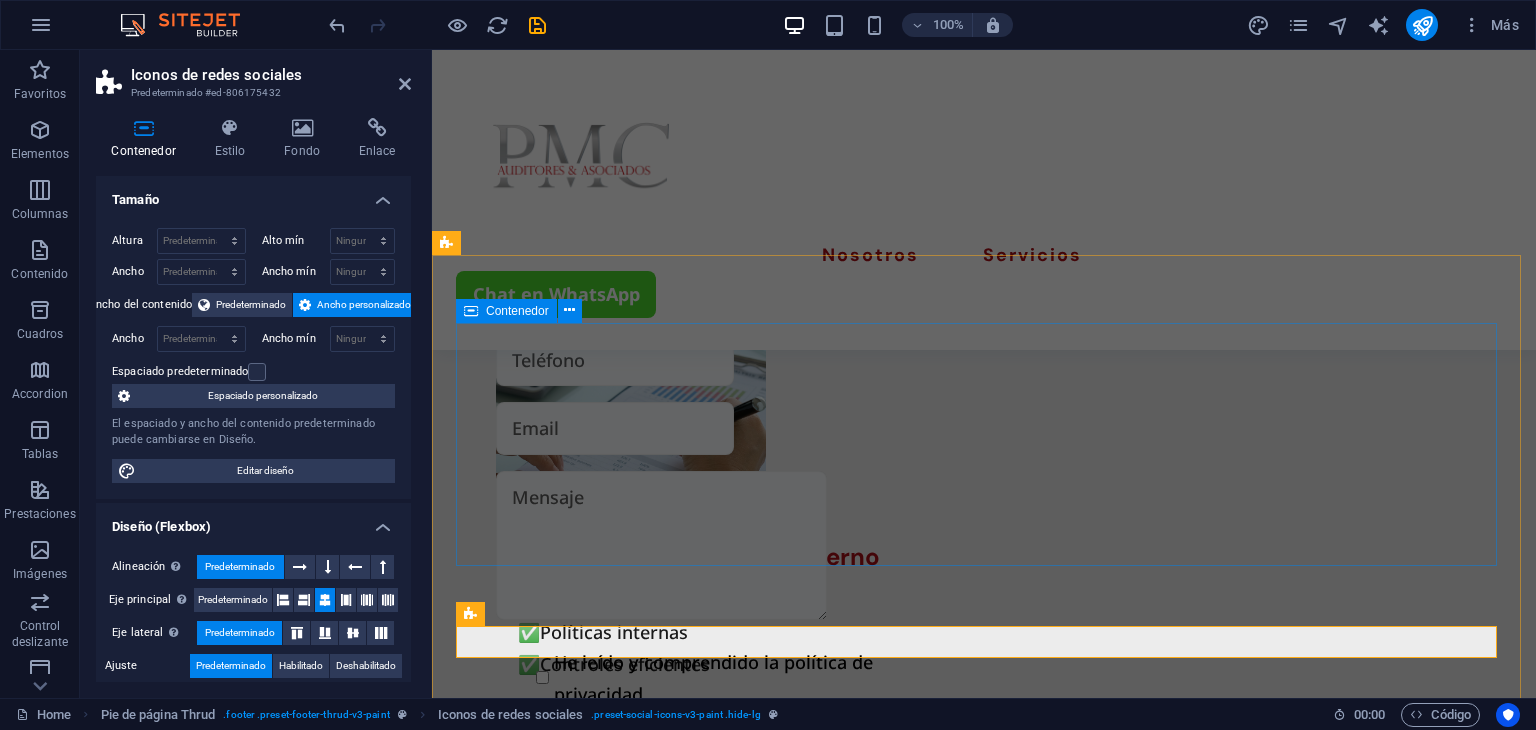 click on "Paginas  Sobre Nosotros Nuestros Servicios Detalles Legal Notice Privacy Policy Contact       +593 98 283 0170
informacion@auditorespmc.com
ECU - Guayaquil   12345" at bounding box center (984, 2368) 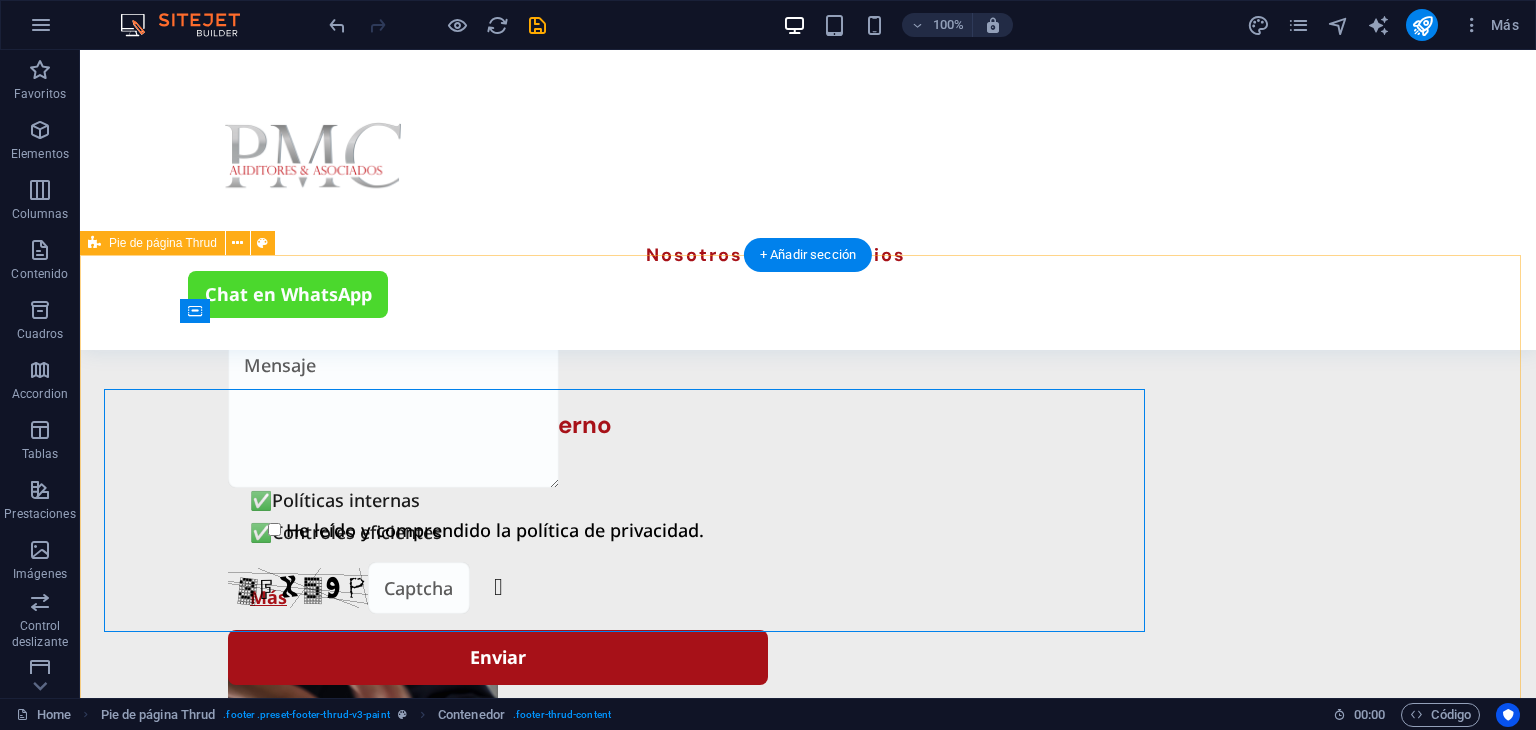 scroll, scrollTop: 3836, scrollLeft: 0, axis: vertical 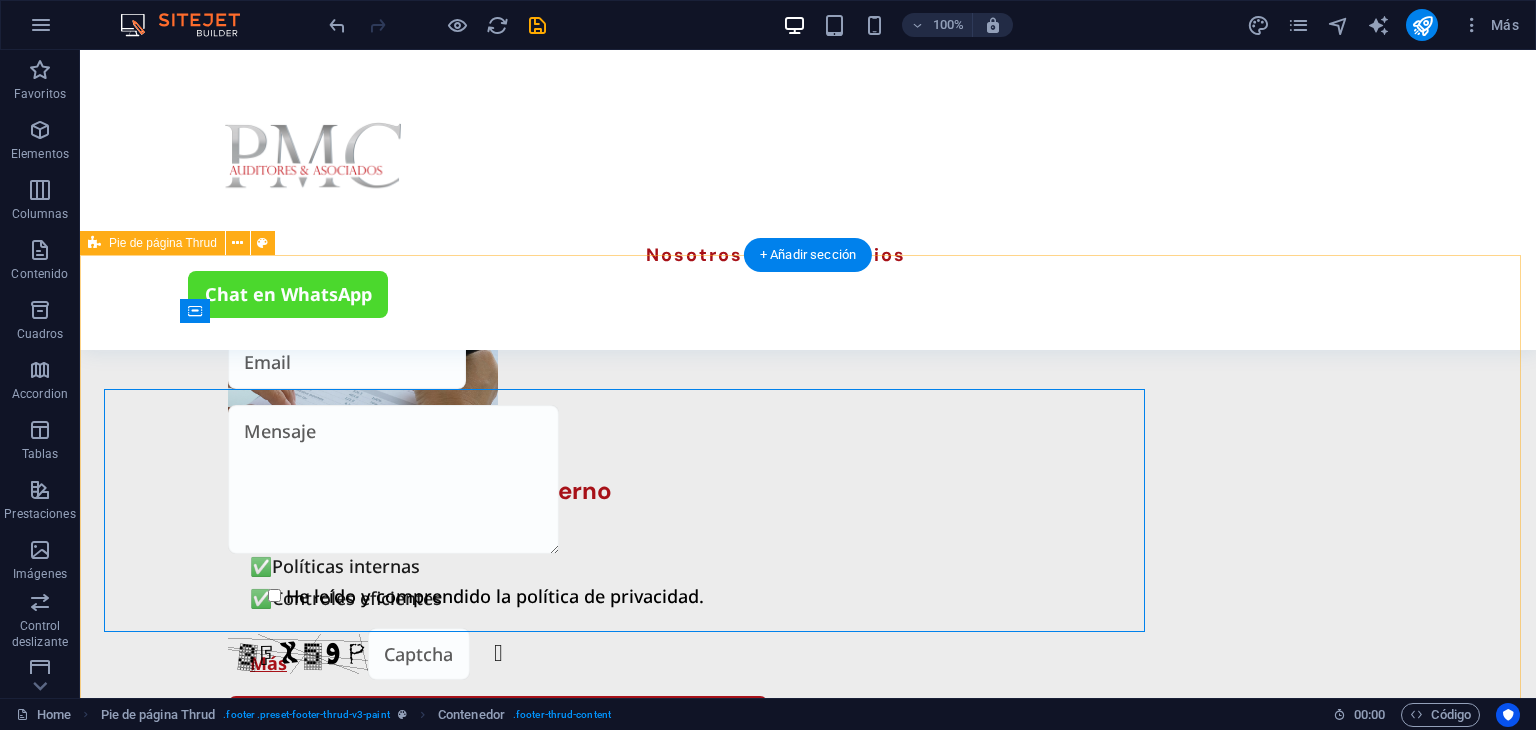 click on "Paginas  Sobre Nosotros Nuestros Servicios Detalles Legal Notice Privacy Policy Contact       +593 98 283 0170
informacion@auditorespmc.com
ECU - Guayaquil   12345
2025    auditorespmc.com . All Rights Reserved" at bounding box center (808, 2547) 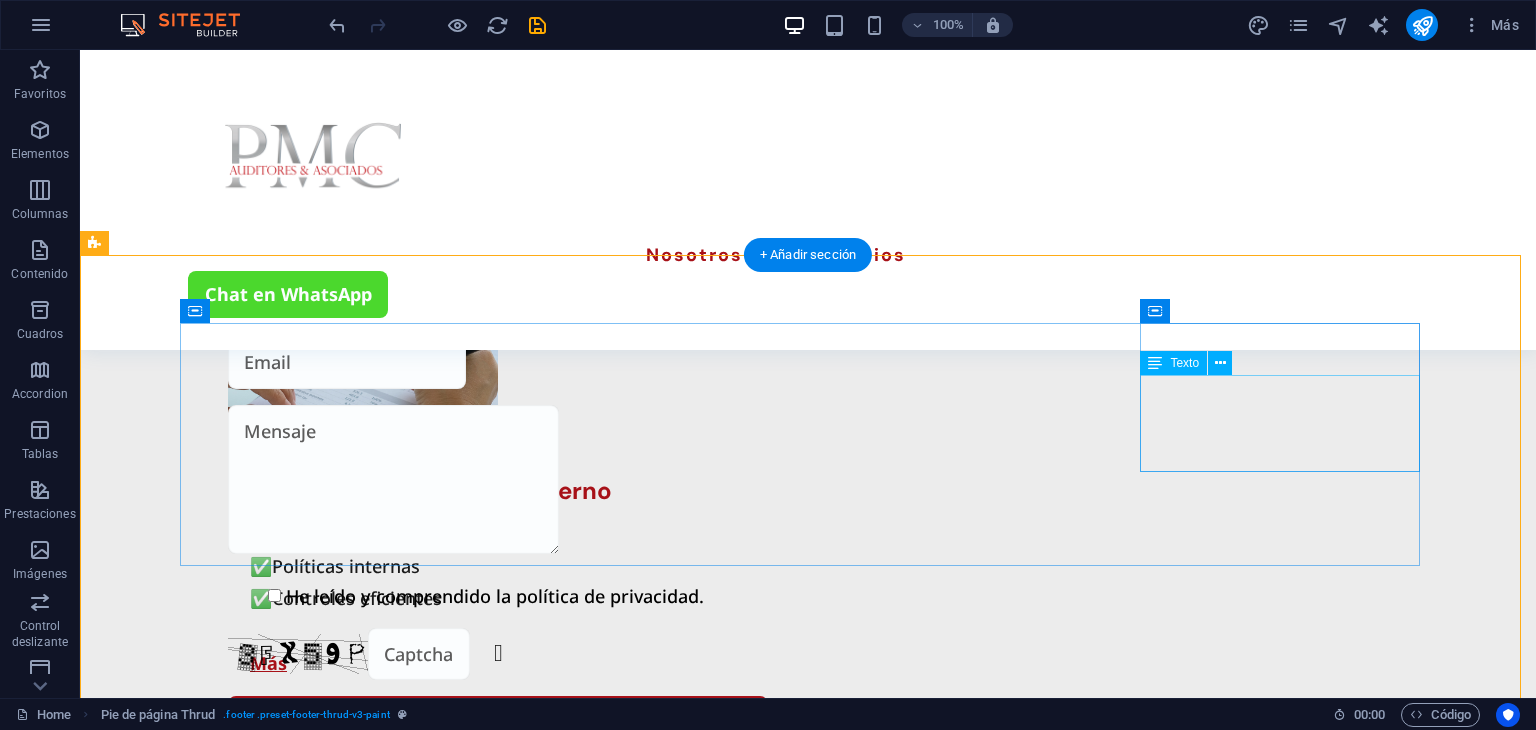 click on "+593 98 283 0170
informacion@auditorespmc.com
ECU - Guayaquil   12345" at bounding box center [328, 2759] 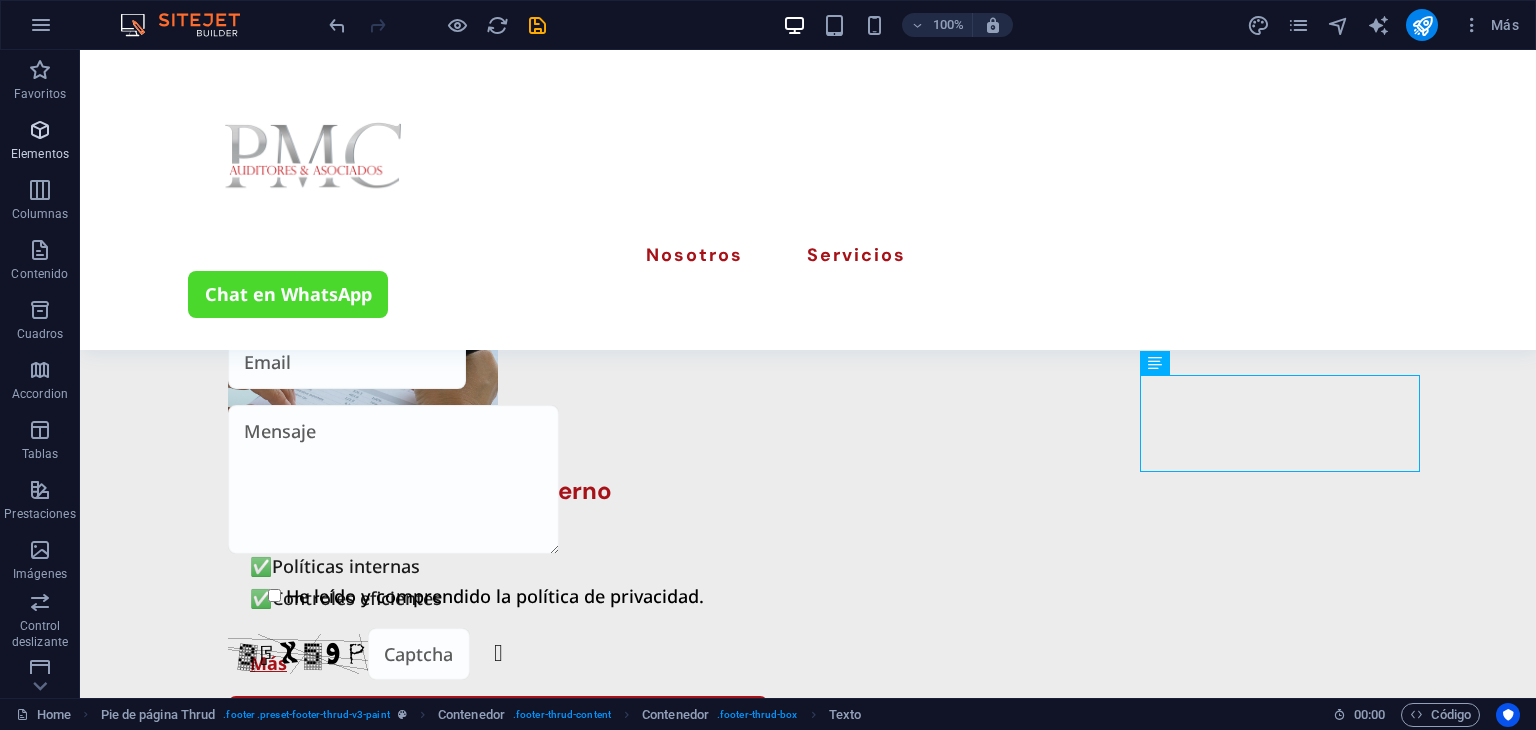 click on "Elementos" at bounding box center [40, 142] 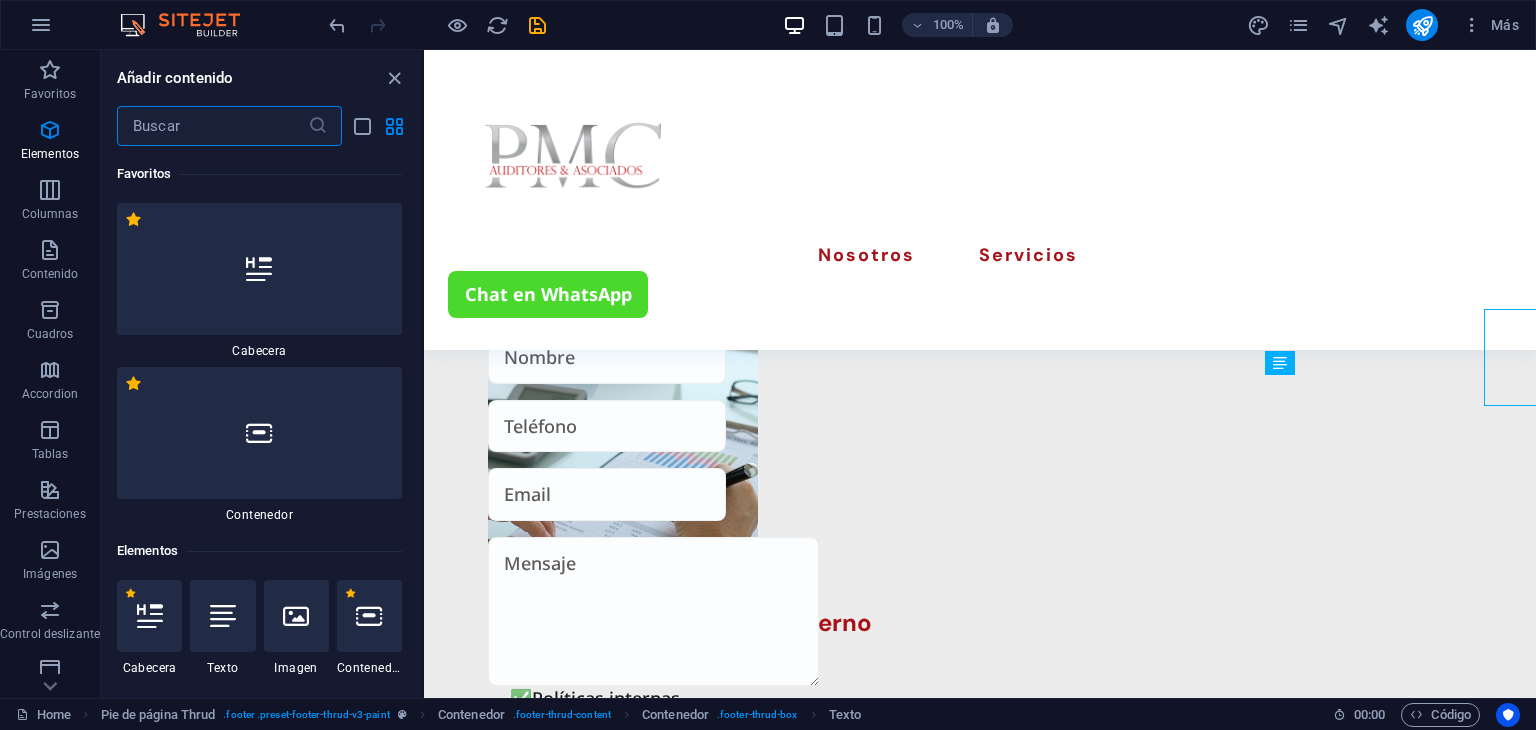 scroll, scrollTop: 3902, scrollLeft: 0, axis: vertical 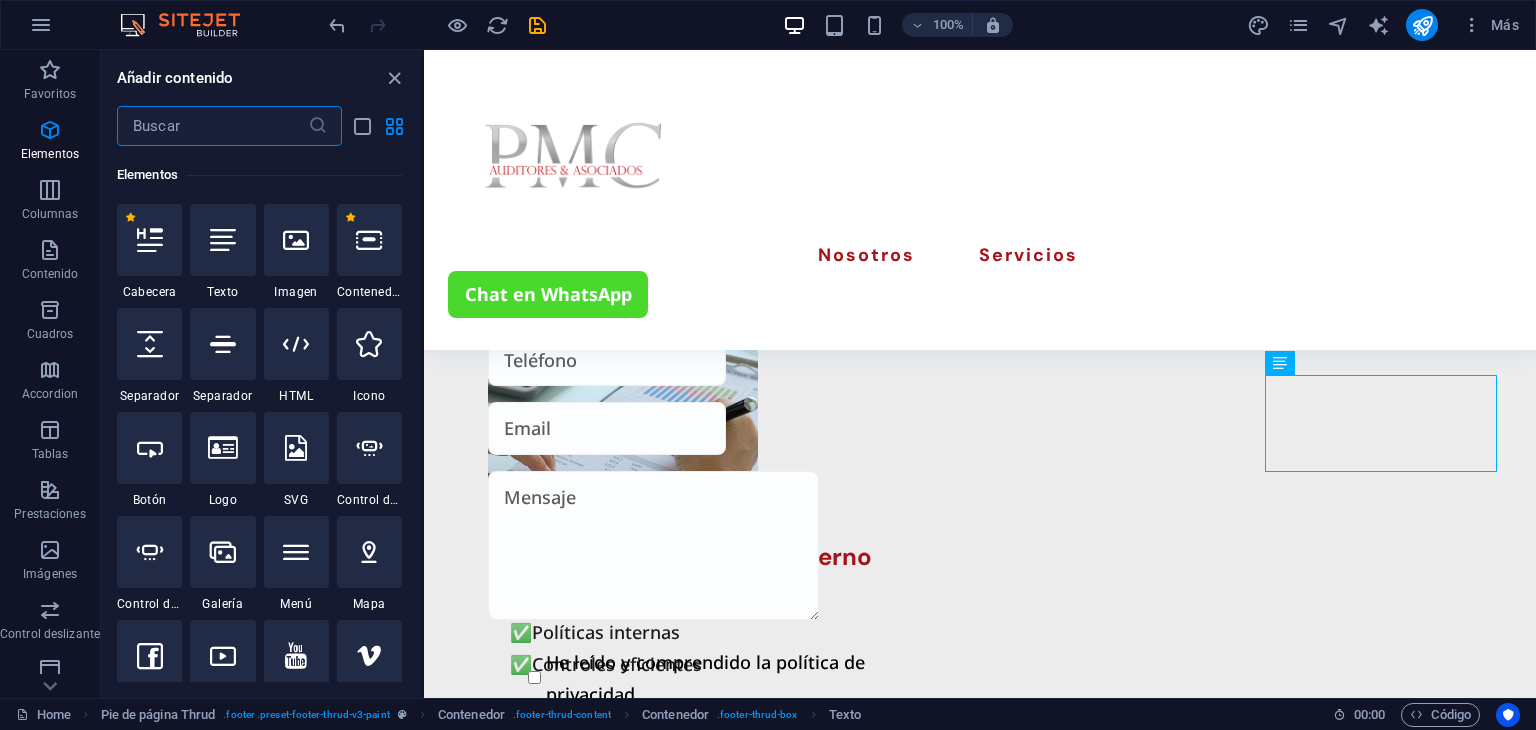 click at bounding box center (212, 126) 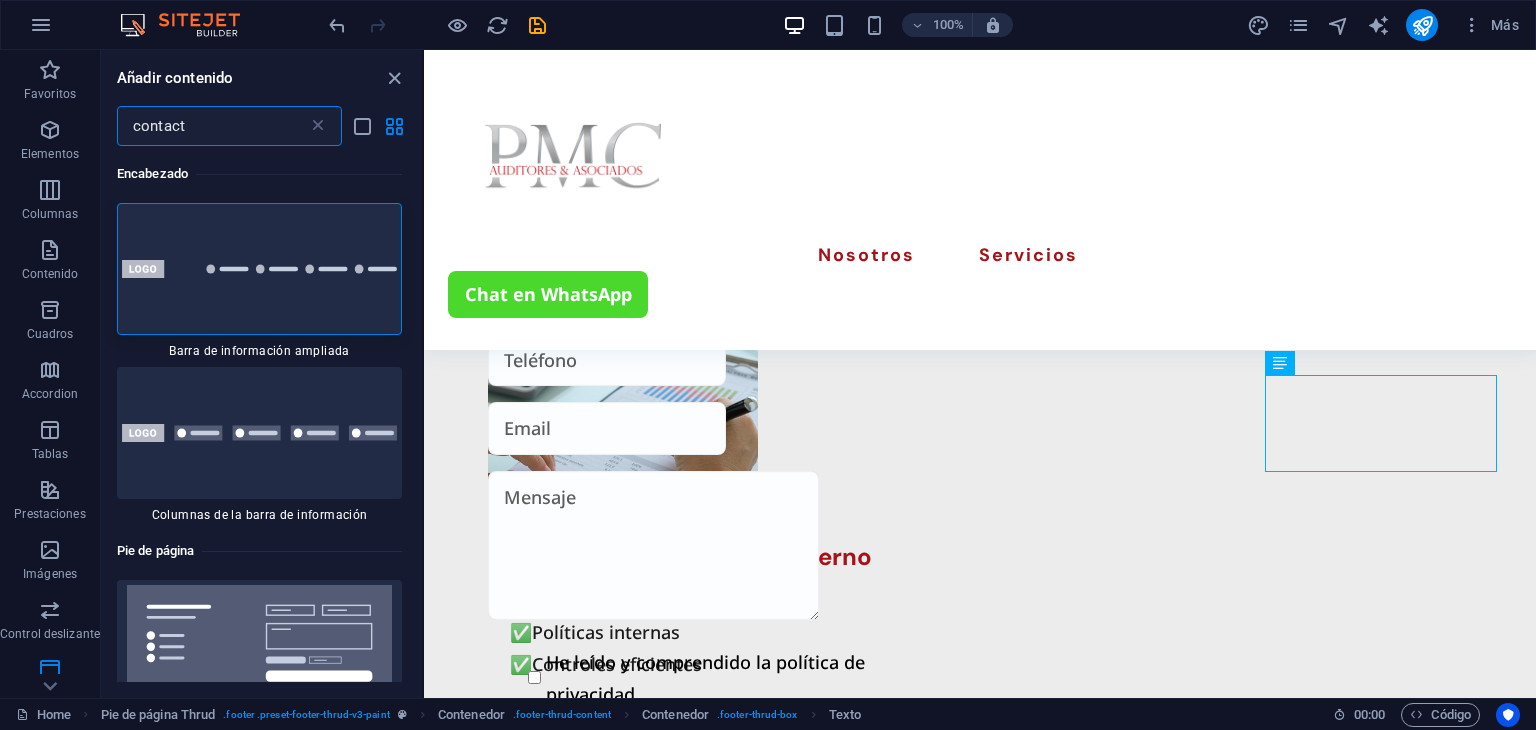 scroll, scrollTop: 0, scrollLeft: 0, axis: both 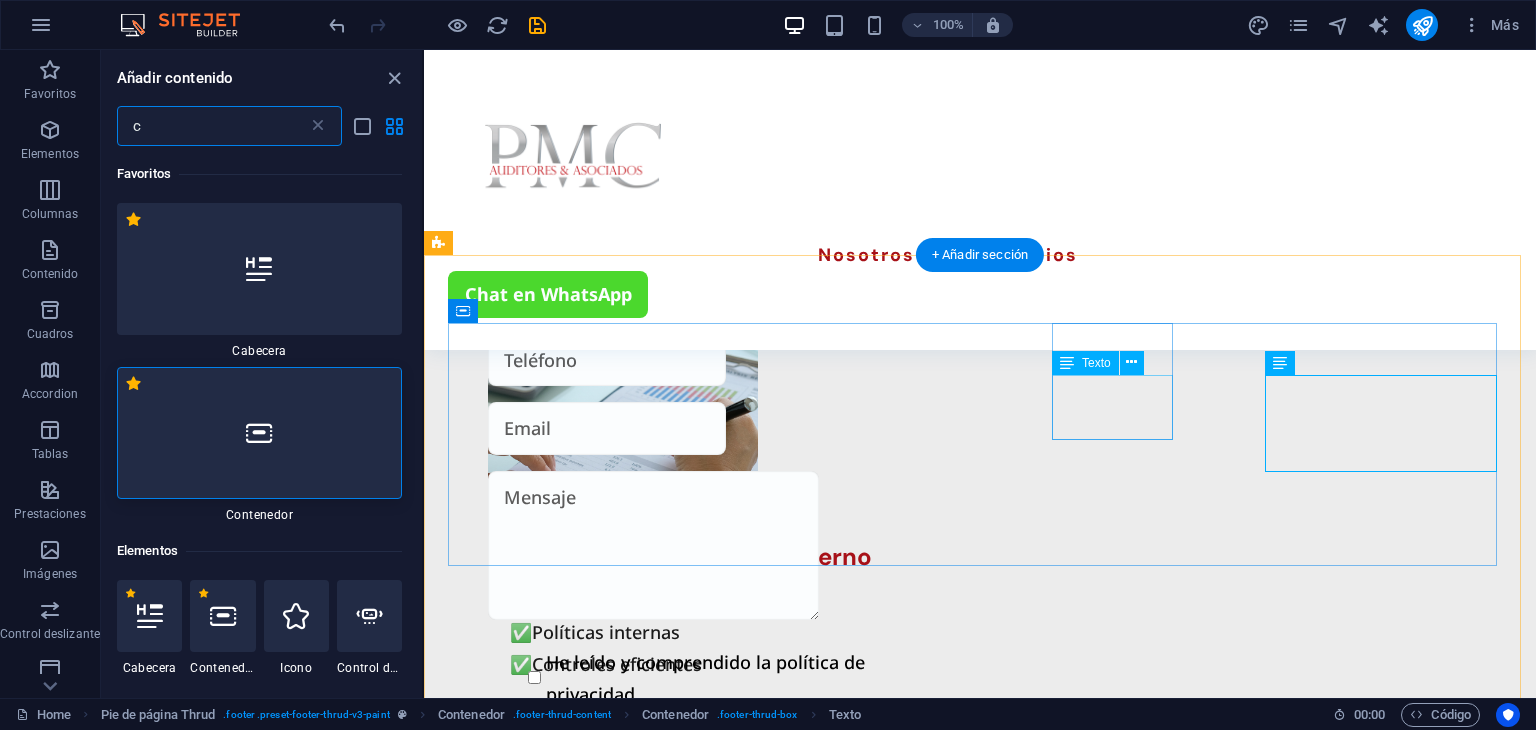 type on "c" 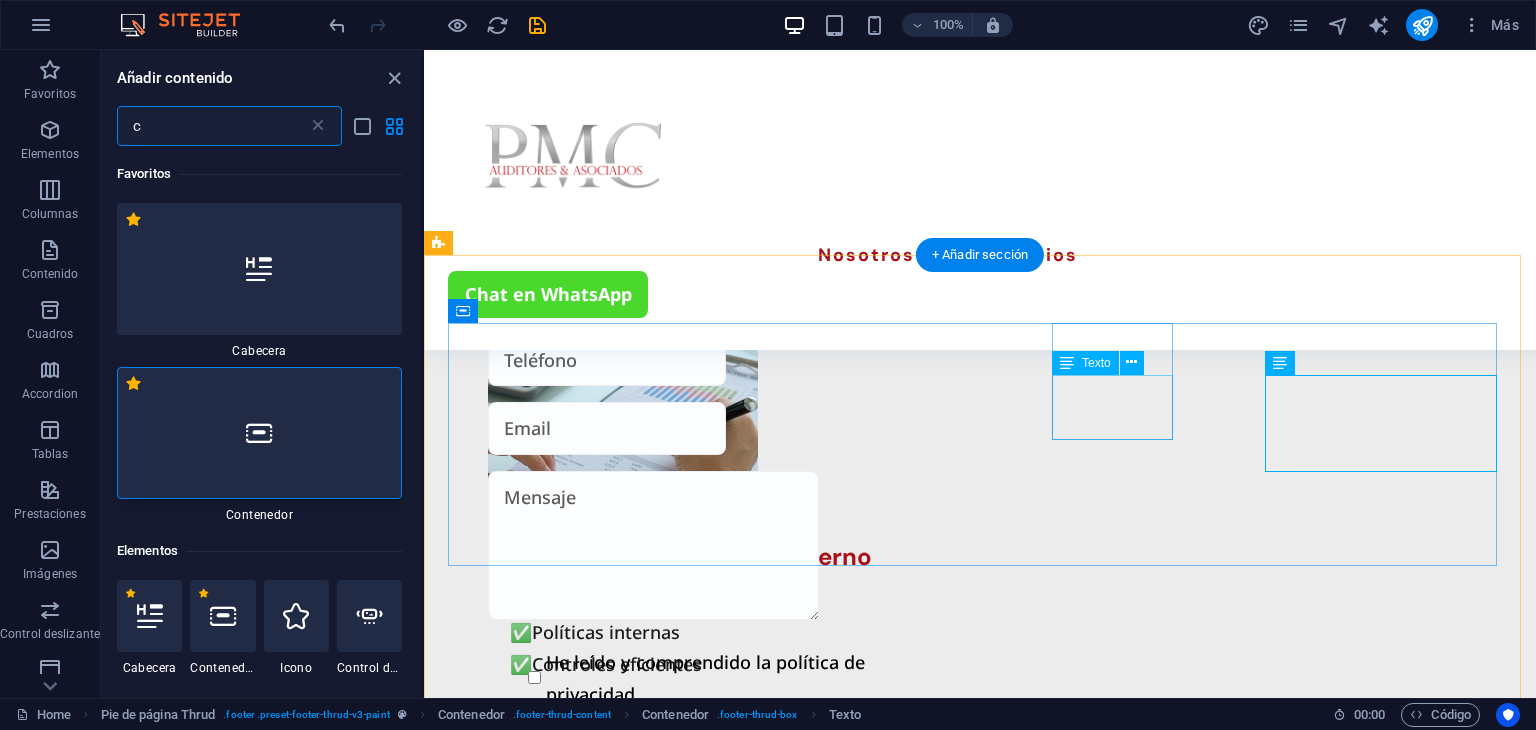 click on "Legal Notice Privacy Policy" at bounding box center (566, 2239) 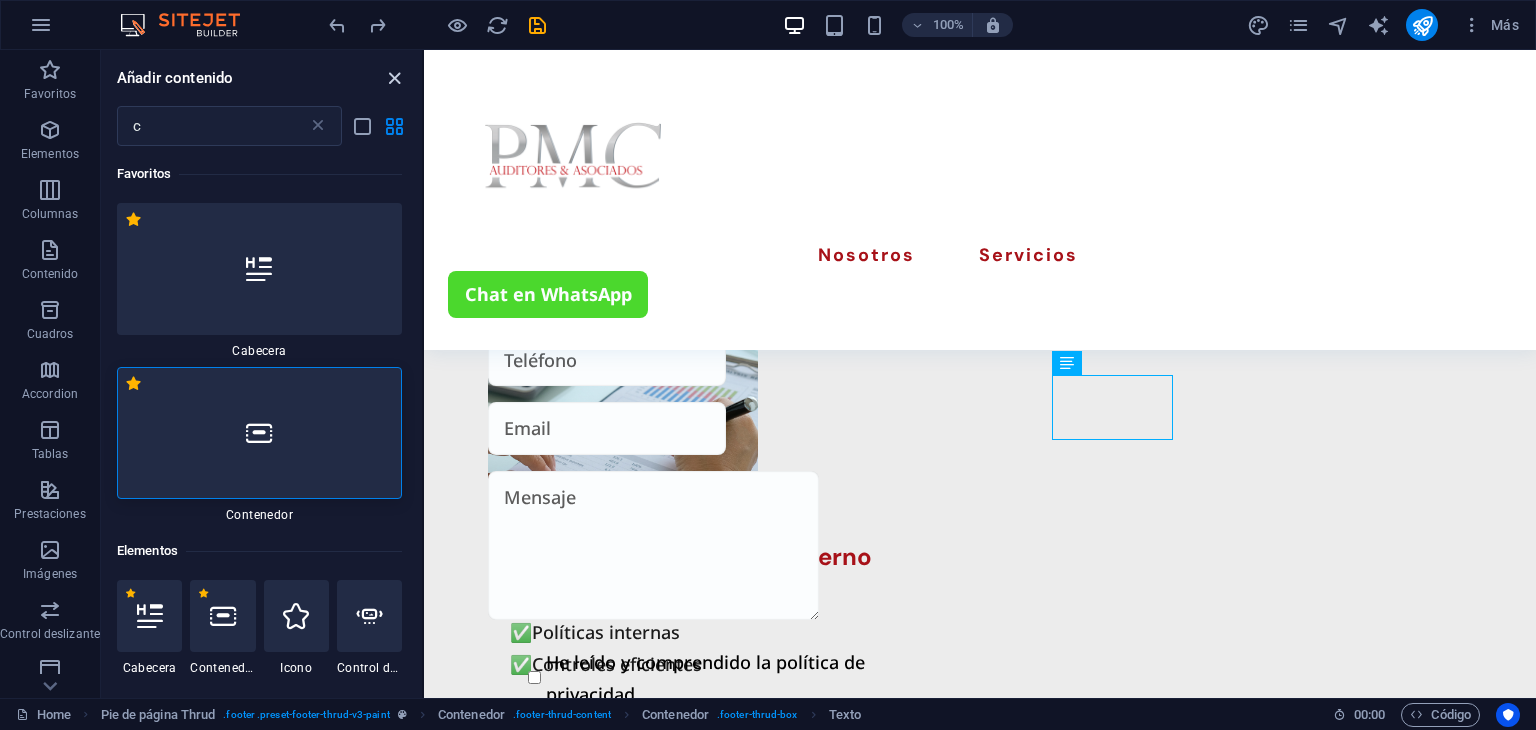 click at bounding box center [394, 78] 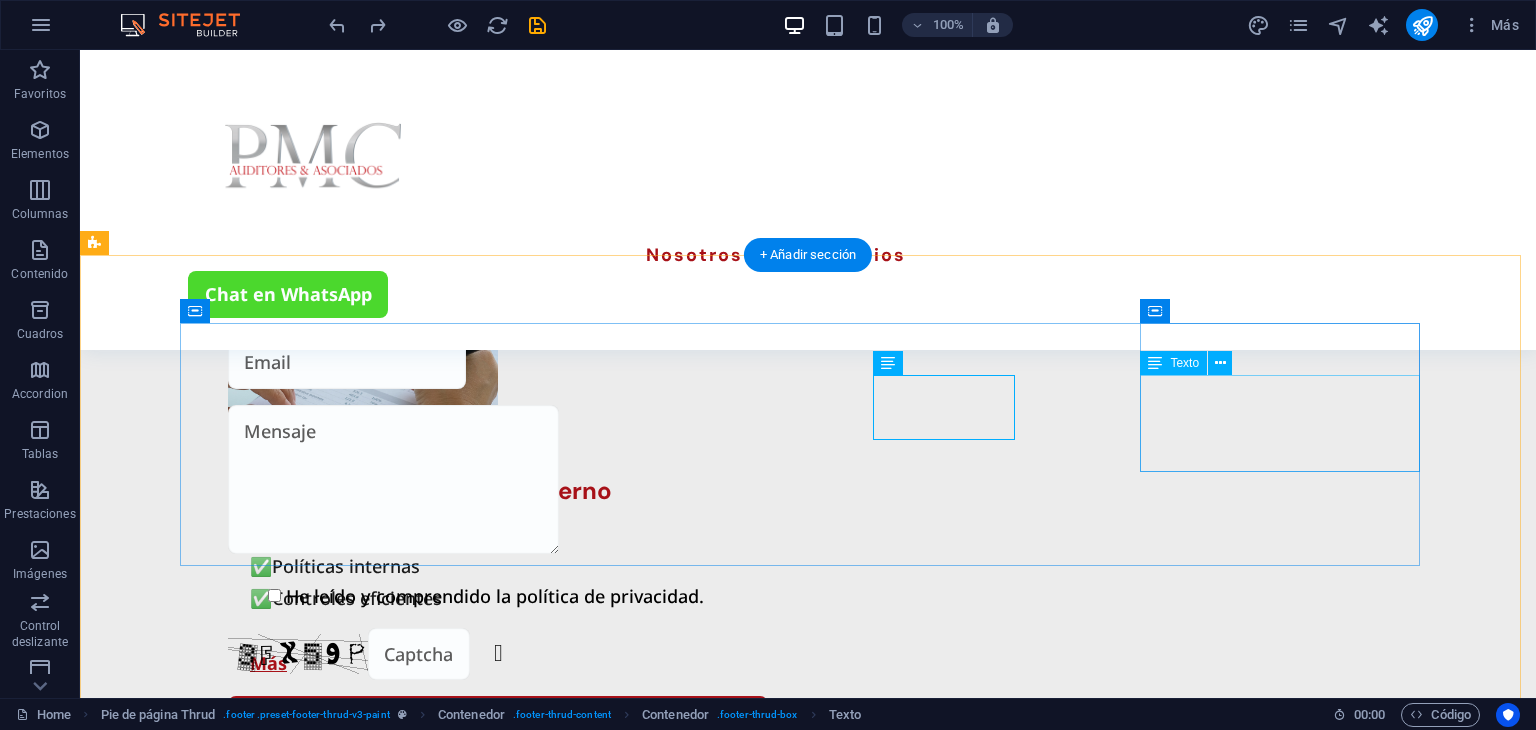 click on "+593 [PHONE]
[EMAIL]
[COUNTRY] - [CITY]   [POSTAL_CODE]" at bounding box center [328, 2920] 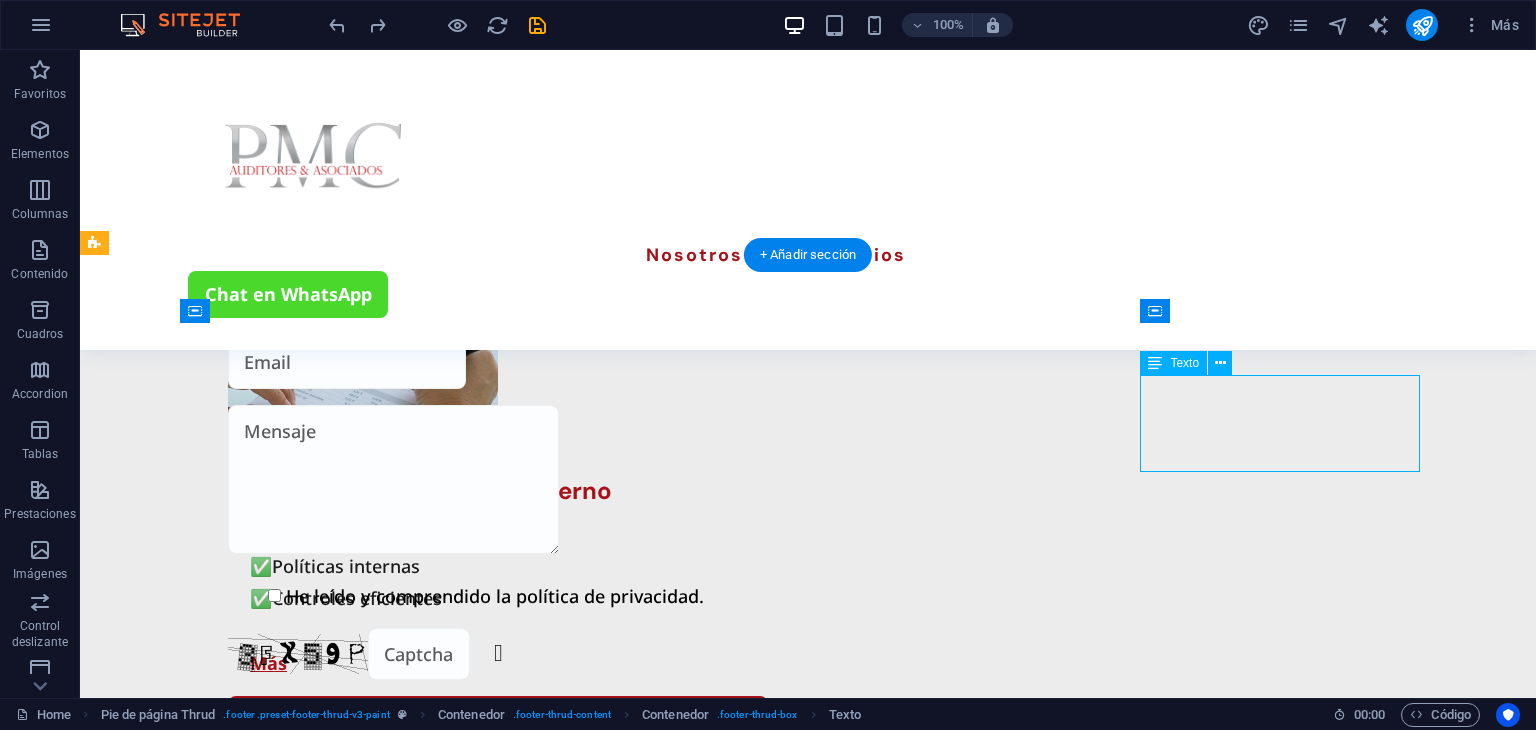 click on "+593 [PHONE]
[EMAIL]
[COUNTRY] - [CITY]   [POSTAL_CODE]" at bounding box center (328, 2920) 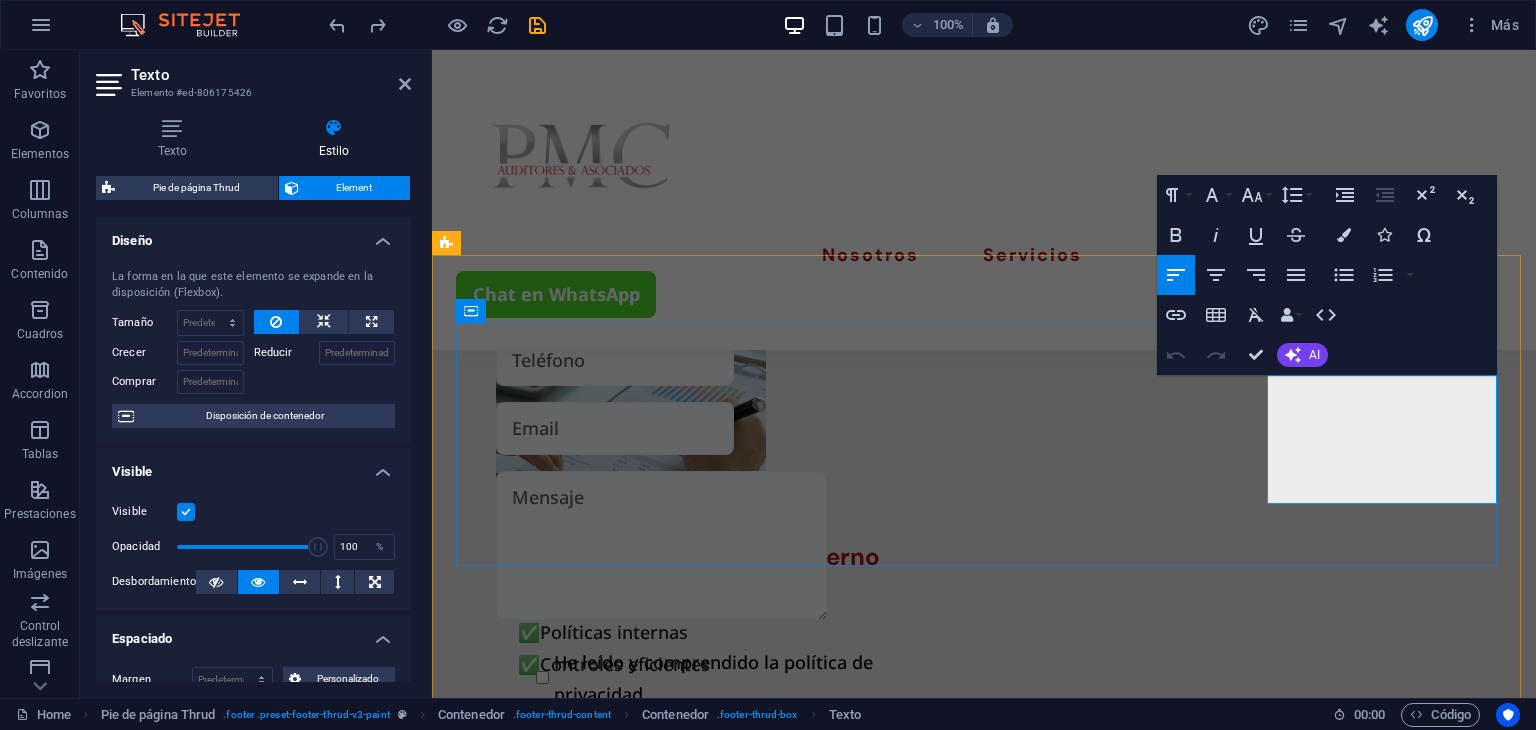 drag, startPoint x: 1459, startPoint y: 502, endPoint x: 1275, endPoint y: 392, distance: 214.3735 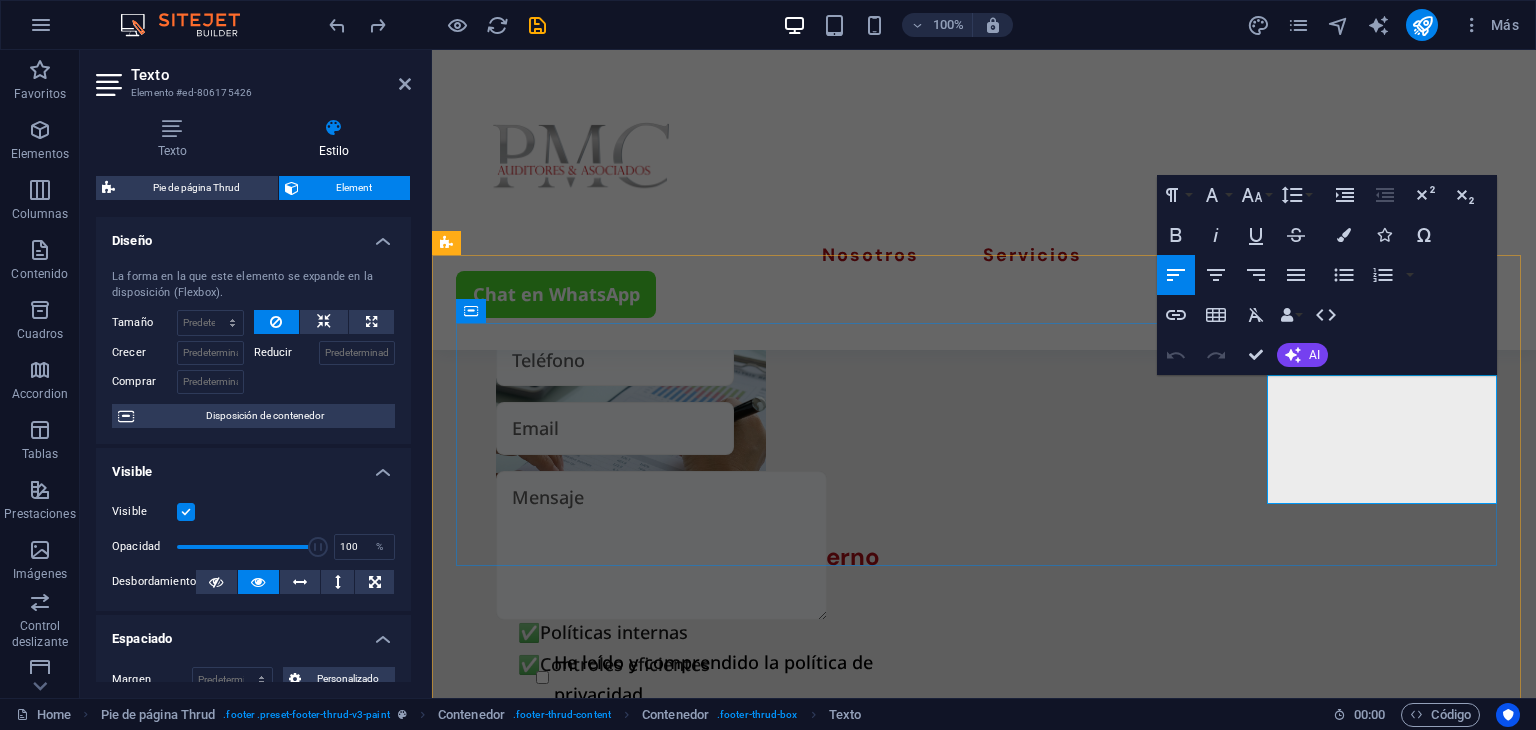 click on "+593 [PHONE]
[EMAIL]
[COUNTRY] - [CITY]   [POSTAL_CODE]" at bounding box center (573, 2840) 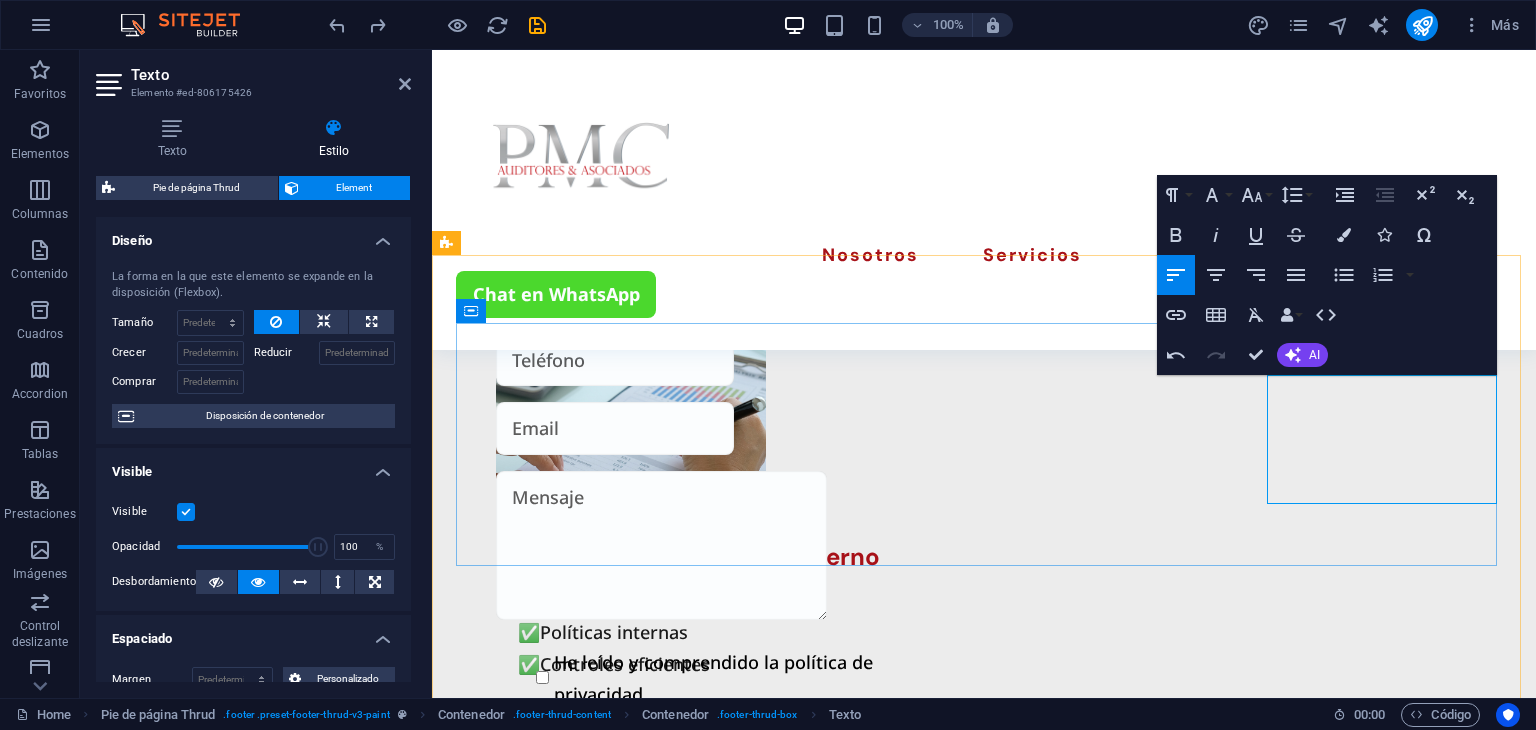 click on "12345" at bounding box center [594, 3079] 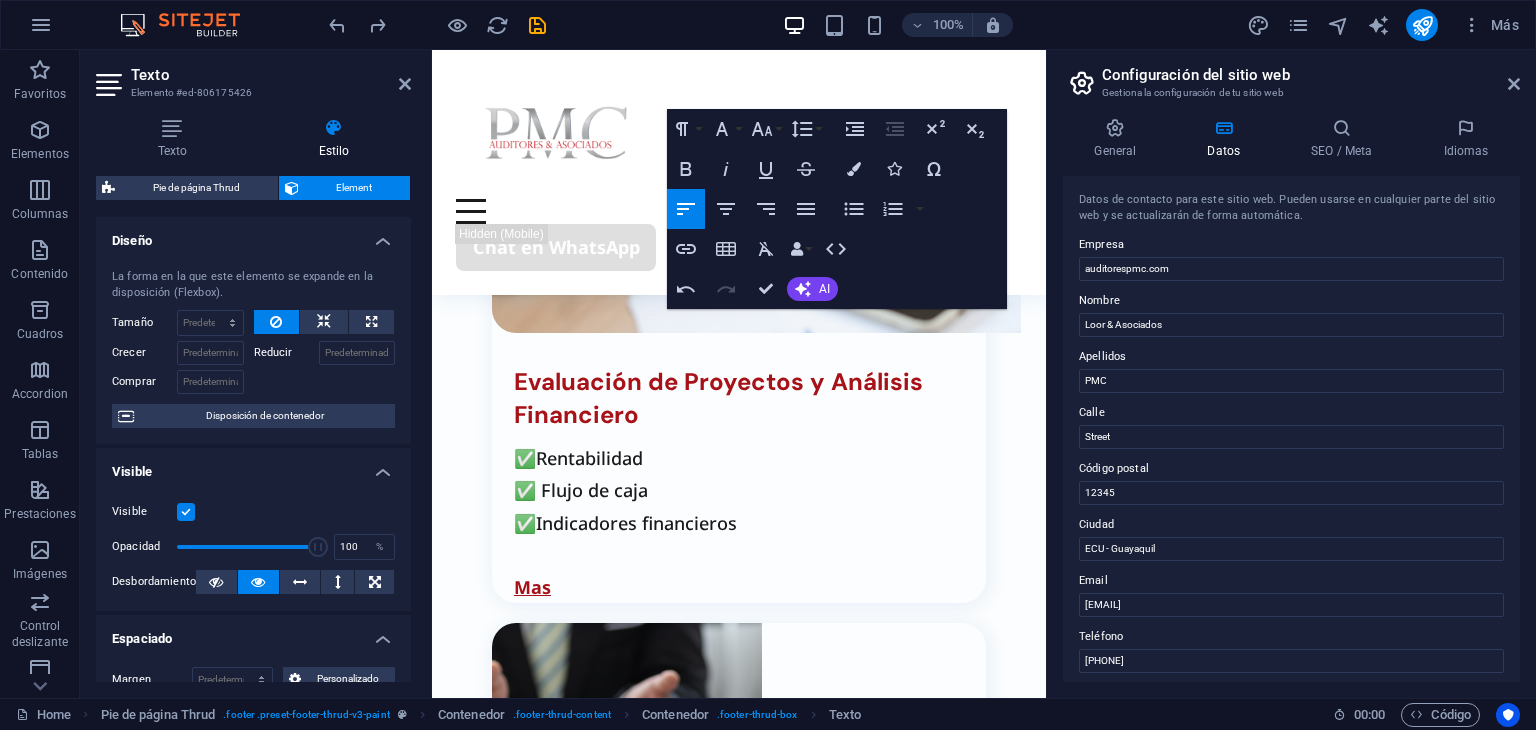 scroll, scrollTop: 5180, scrollLeft: 0, axis: vertical 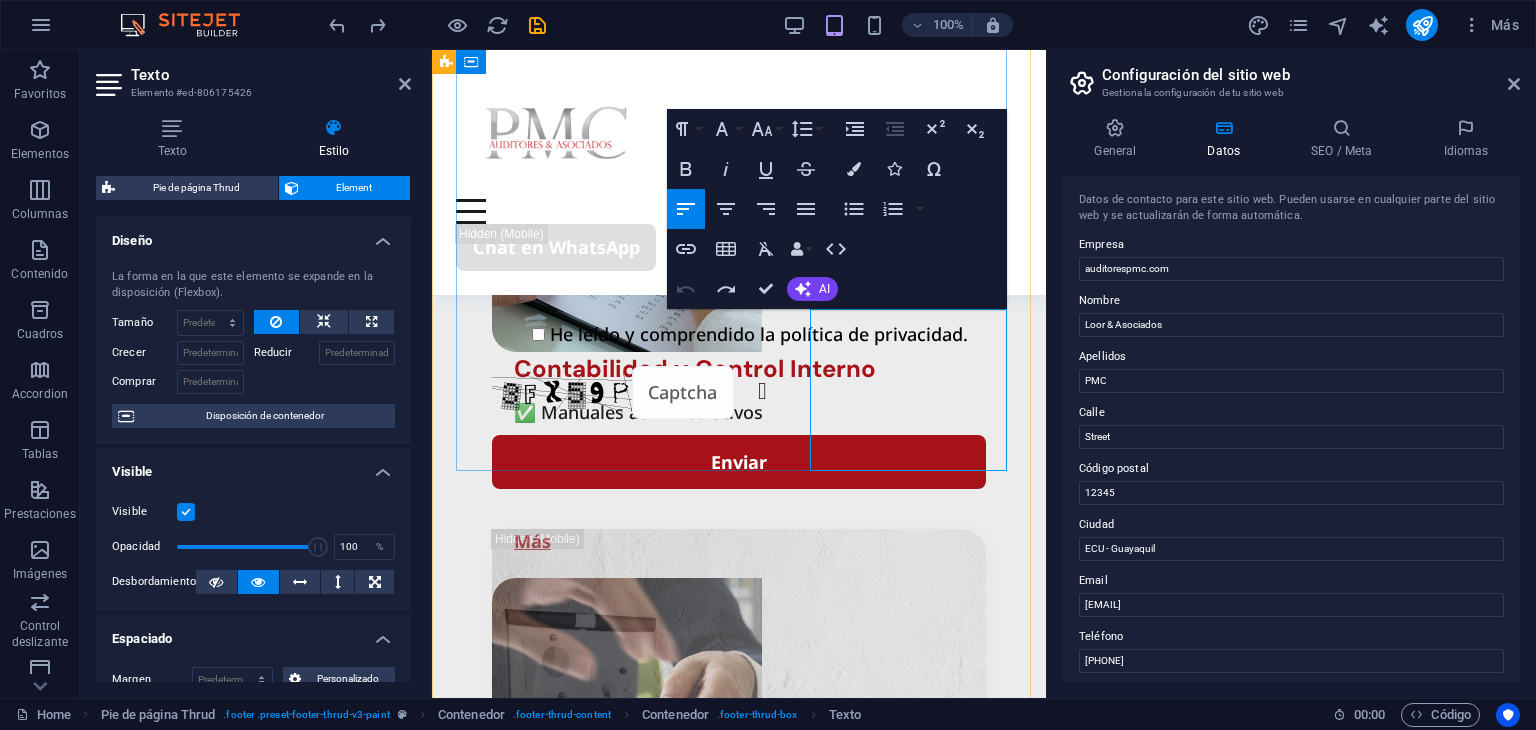 click on "[COUNTRY] - [CITY]   [POSTAL_CODE]" at bounding box center [739, 3700] 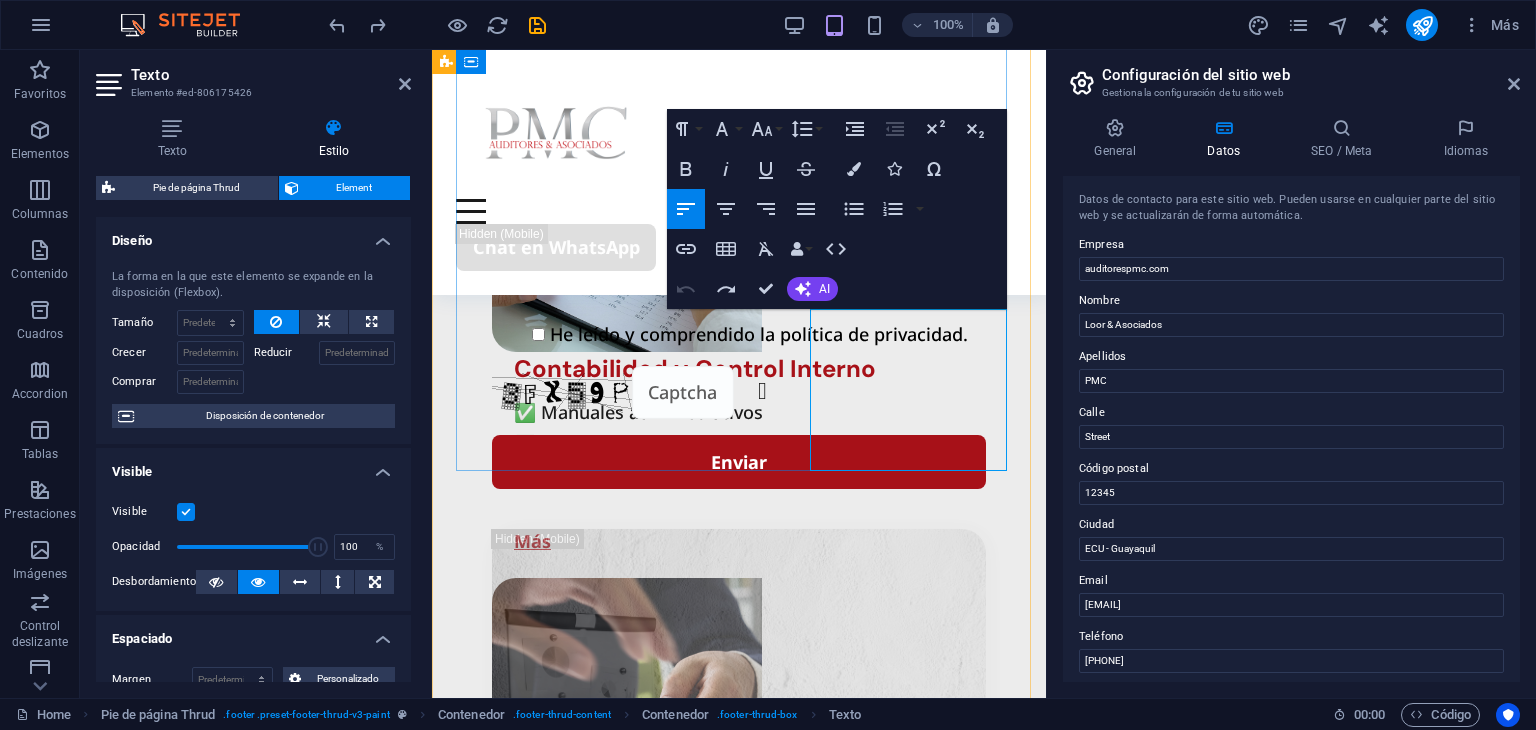 click on "+593 [PHONE]
[EMAIL]
[COUNTRY] - [CITY]   [POSTAL_CODE]" at bounding box center (739, 3060) 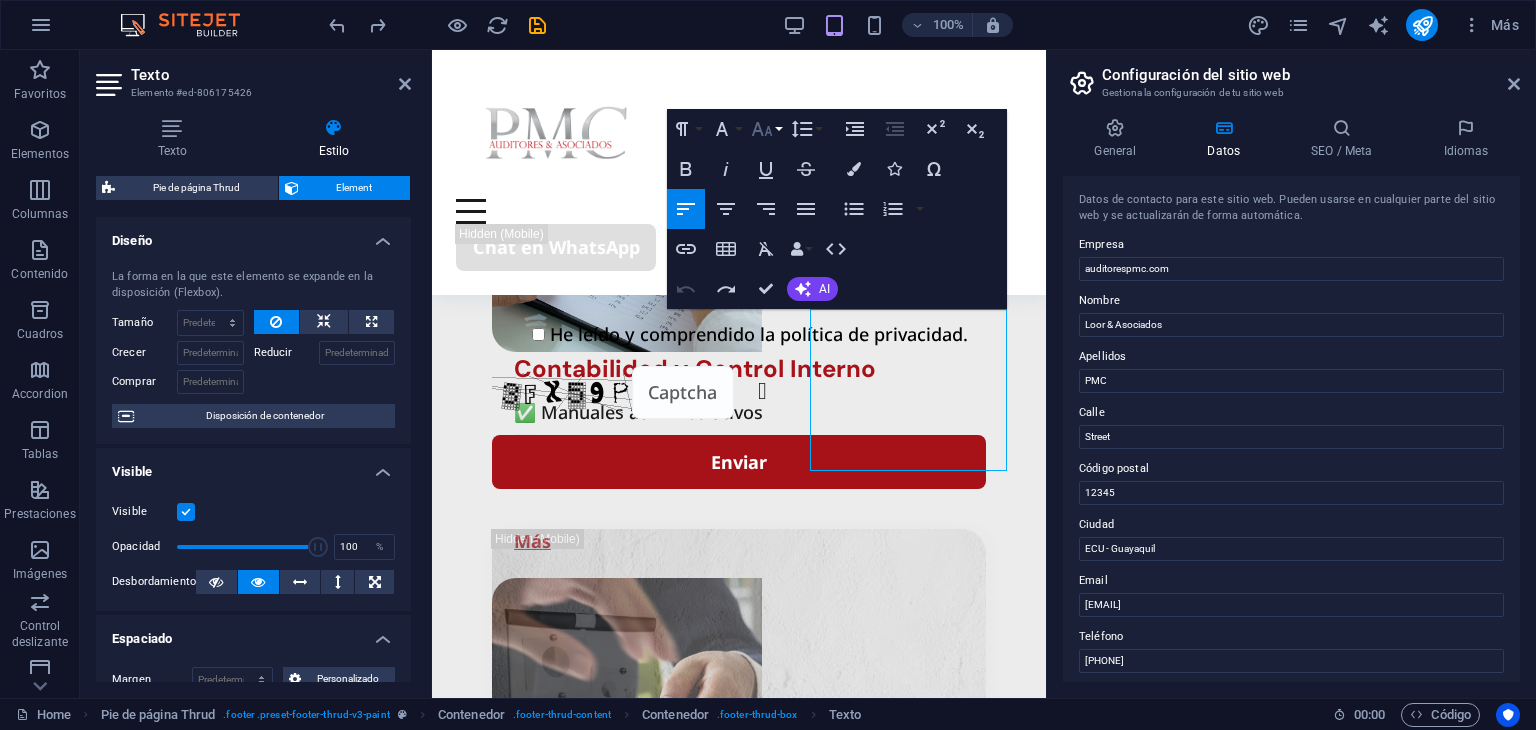 click 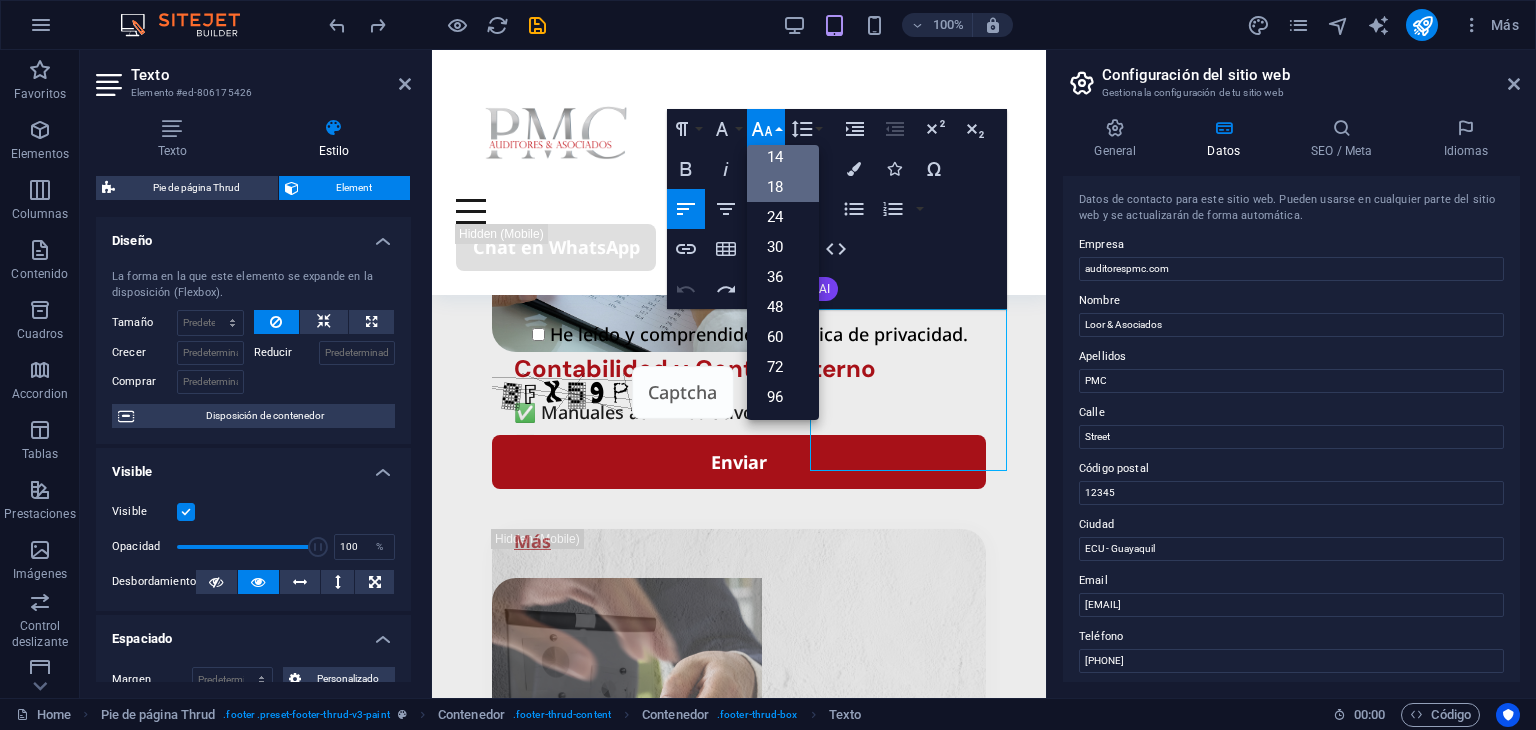 scroll, scrollTop: 160, scrollLeft: 0, axis: vertical 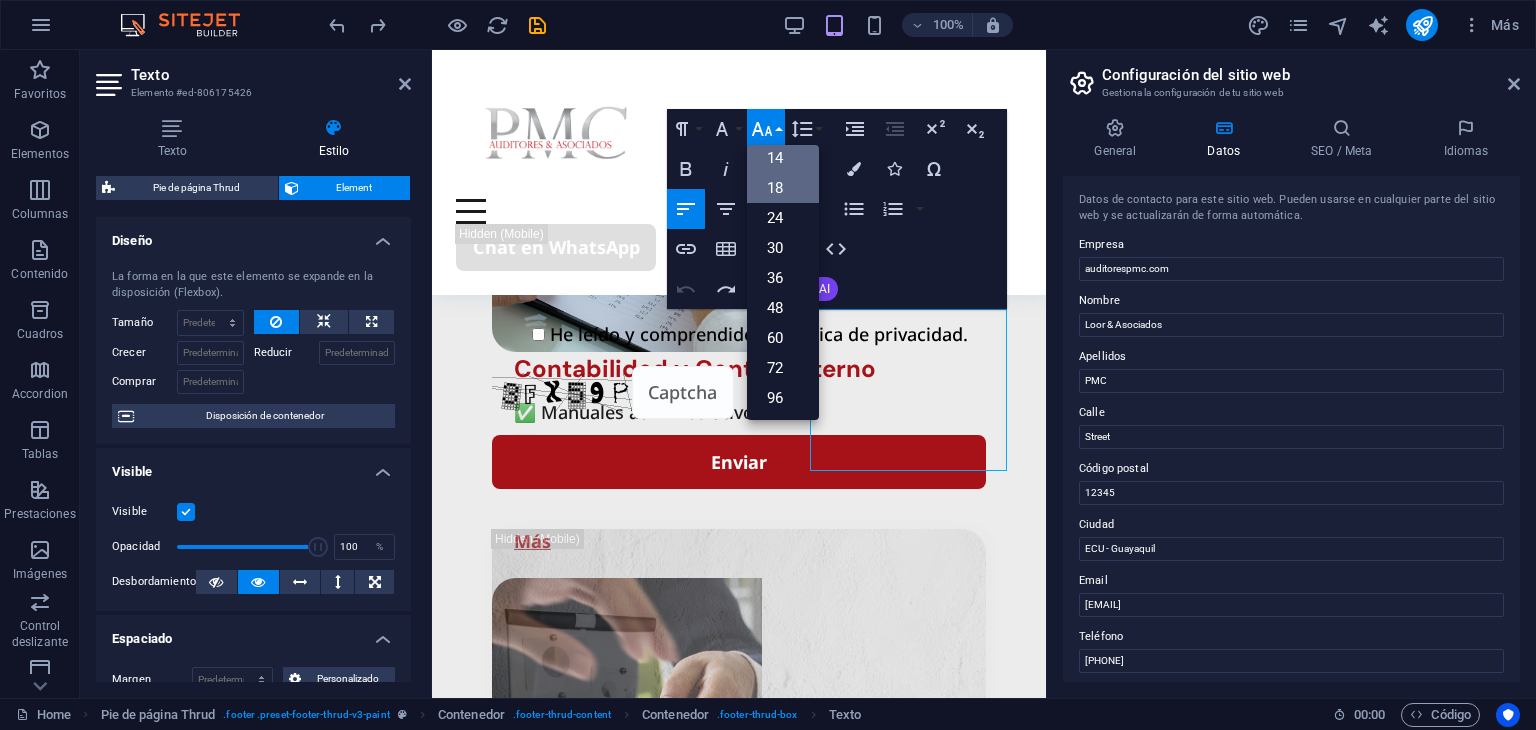 click on "18" at bounding box center [783, 188] 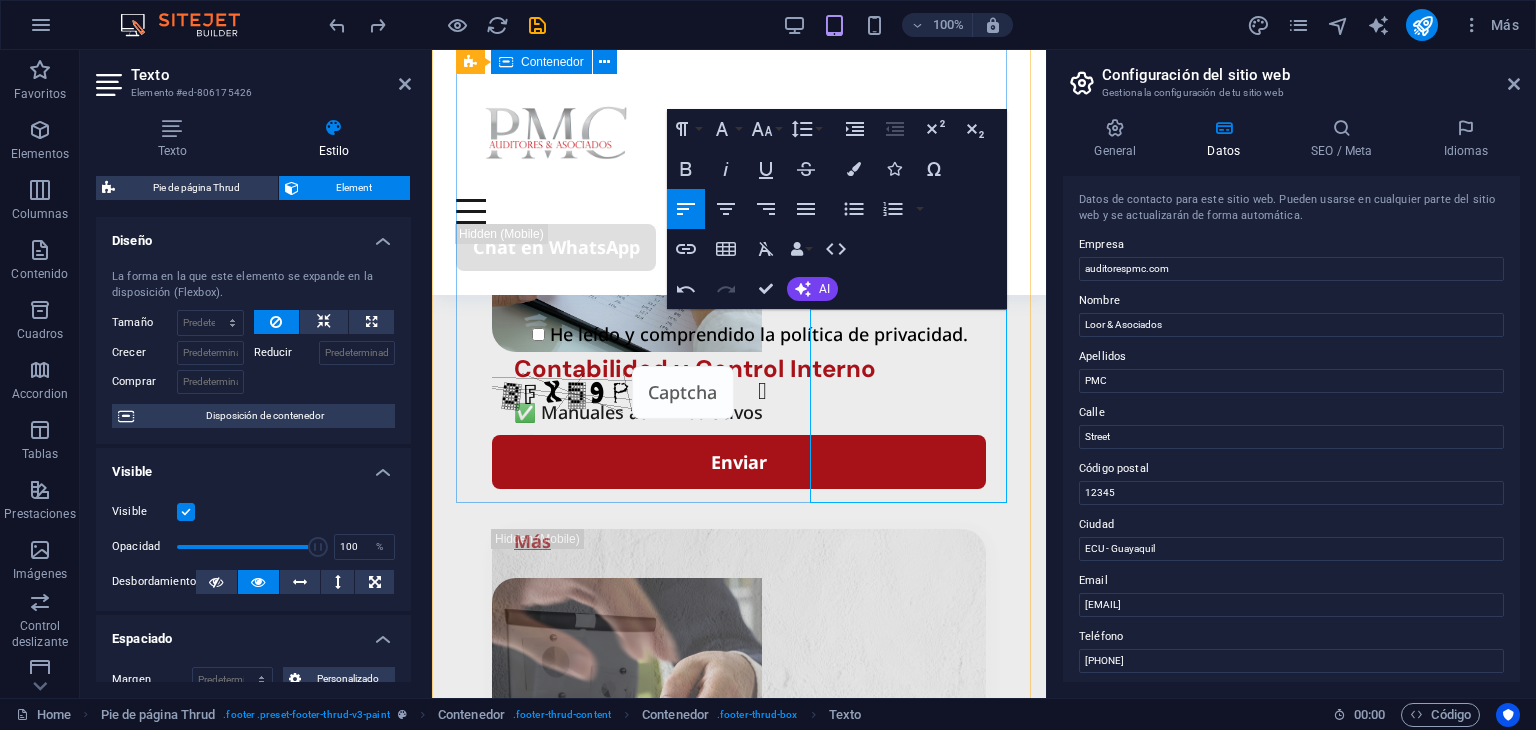click on "Paginas  Sobre Nosotros Nuestros Servicios Detalles Legal Notice Privacy Policy Contact       +593 [PHONE]
[EMAIL]
[COUNTRY] - [CITY]   [POSTAL_CODE]" at bounding box center [739, 2696] 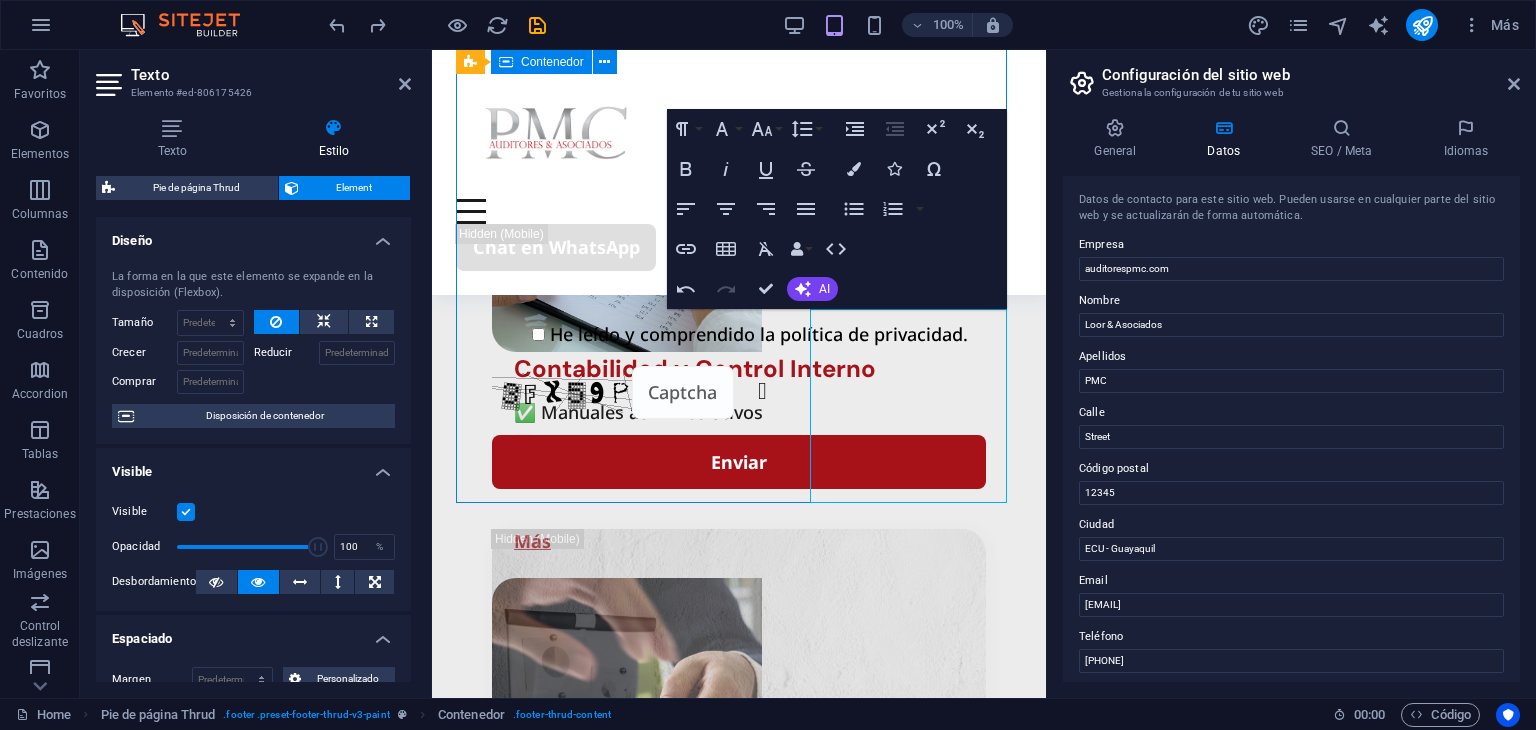 scroll, scrollTop: 5076, scrollLeft: 0, axis: vertical 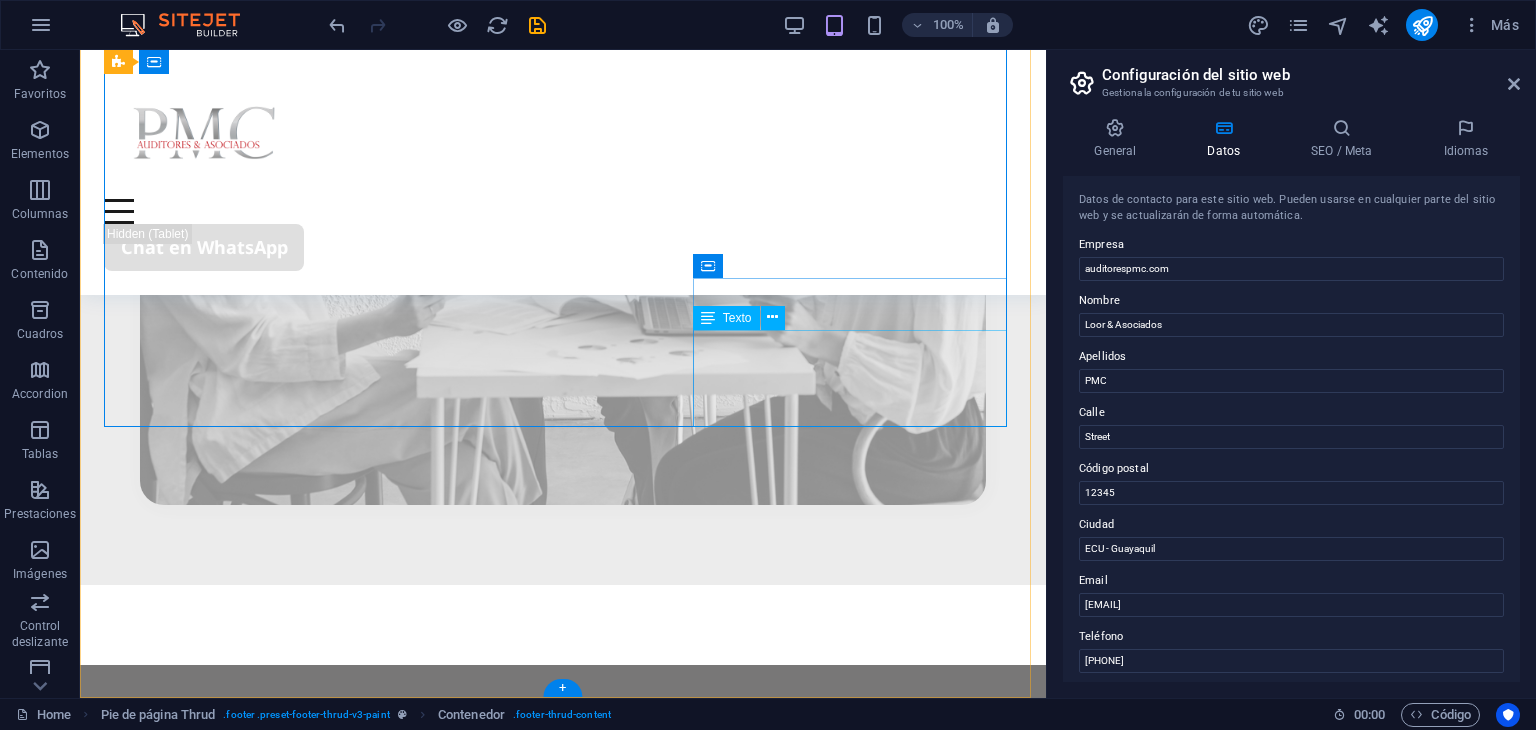 click on "+593 [PHONE]
[EMAIL]
[COUNTRY] - [CITY]   [POSTAL_CODE]" at bounding box center (563, 3079) 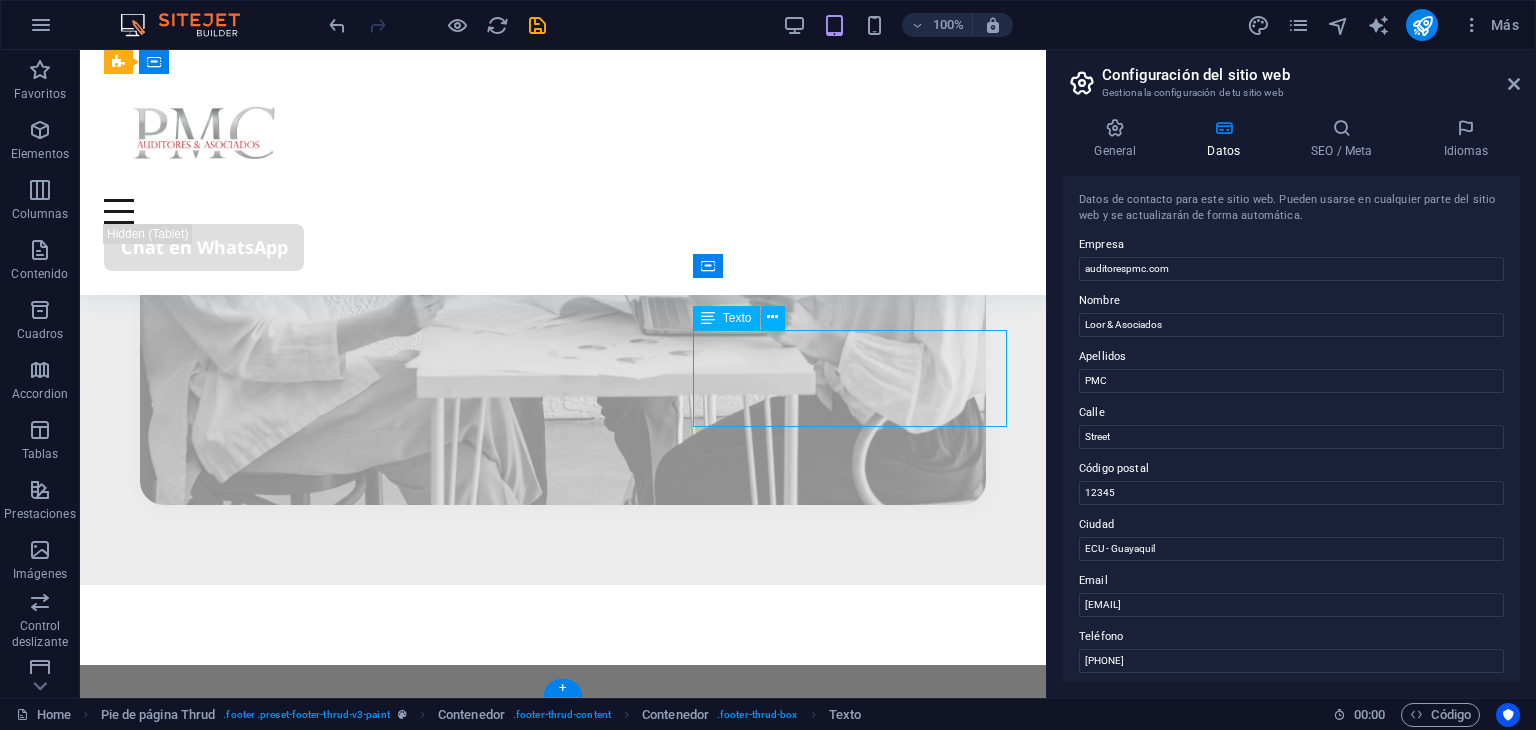 click on "+593 [PHONE]
[EMAIL]
[COUNTRY] - [CITY]   [POSTAL_CODE]" at bounding box center [563, 3079] 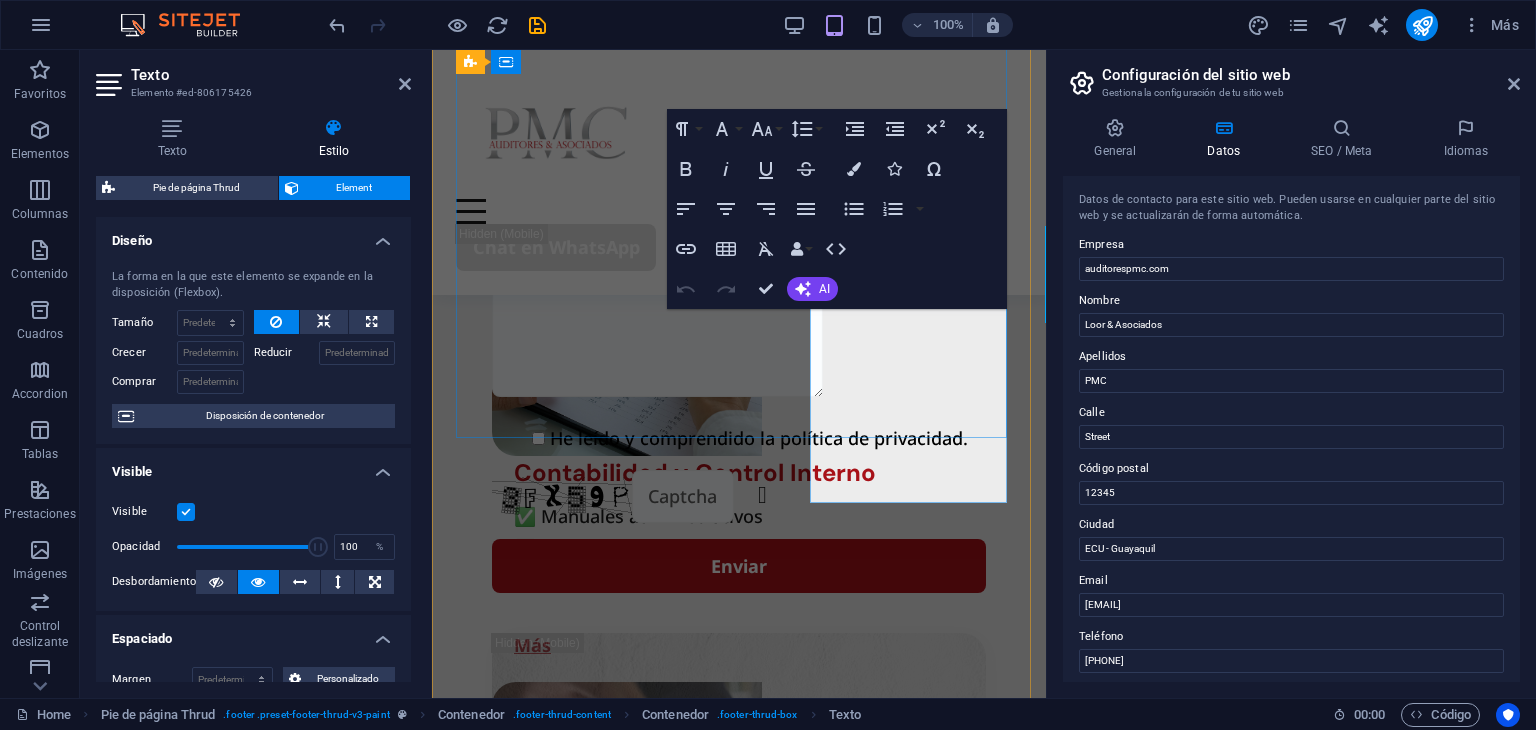 scroll, scrollTop: 5180, scrollLeft: 0, axis: vertical 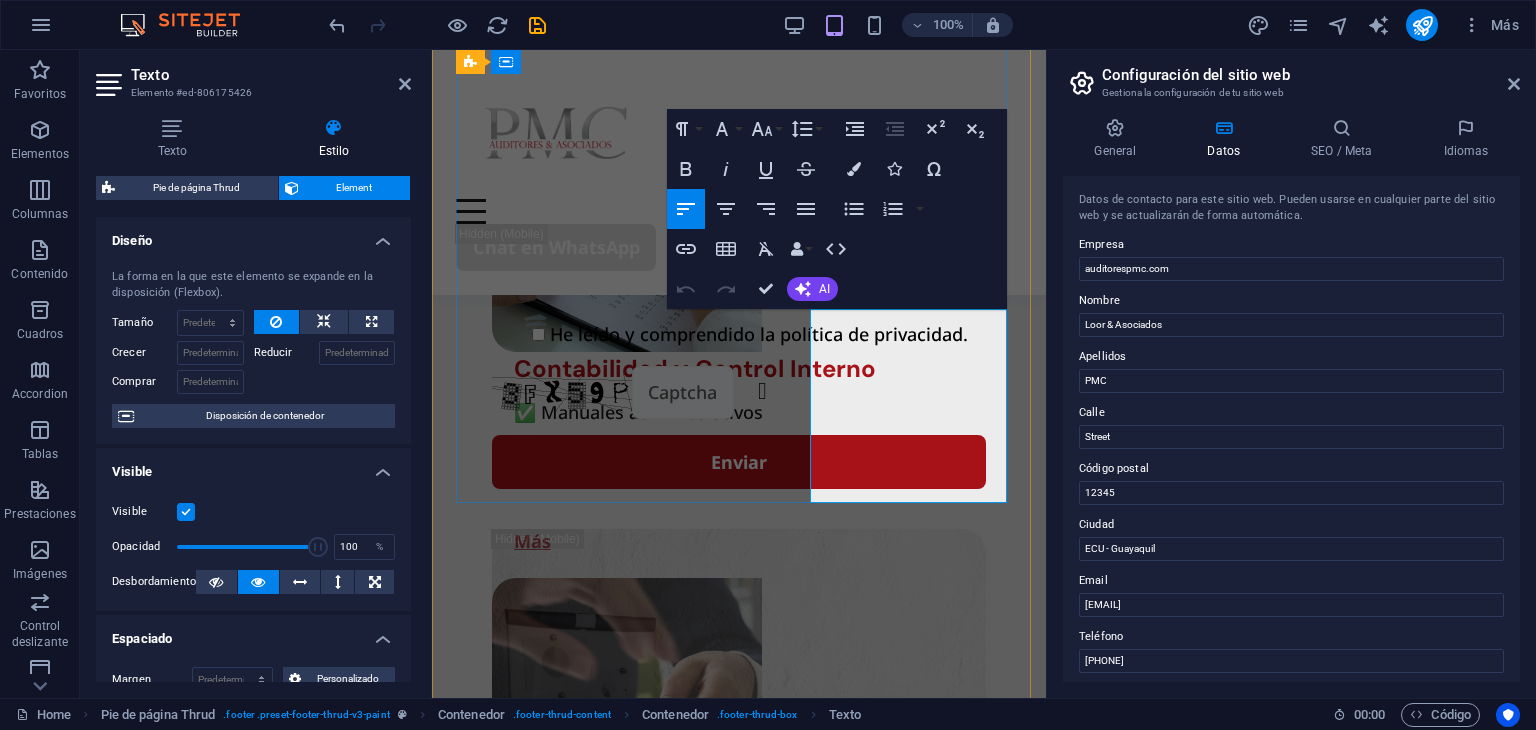 drag, startPoint x: 950, startPoint y: 329, endPoint x: 829, endPoint y: 328, distance: 121.004135 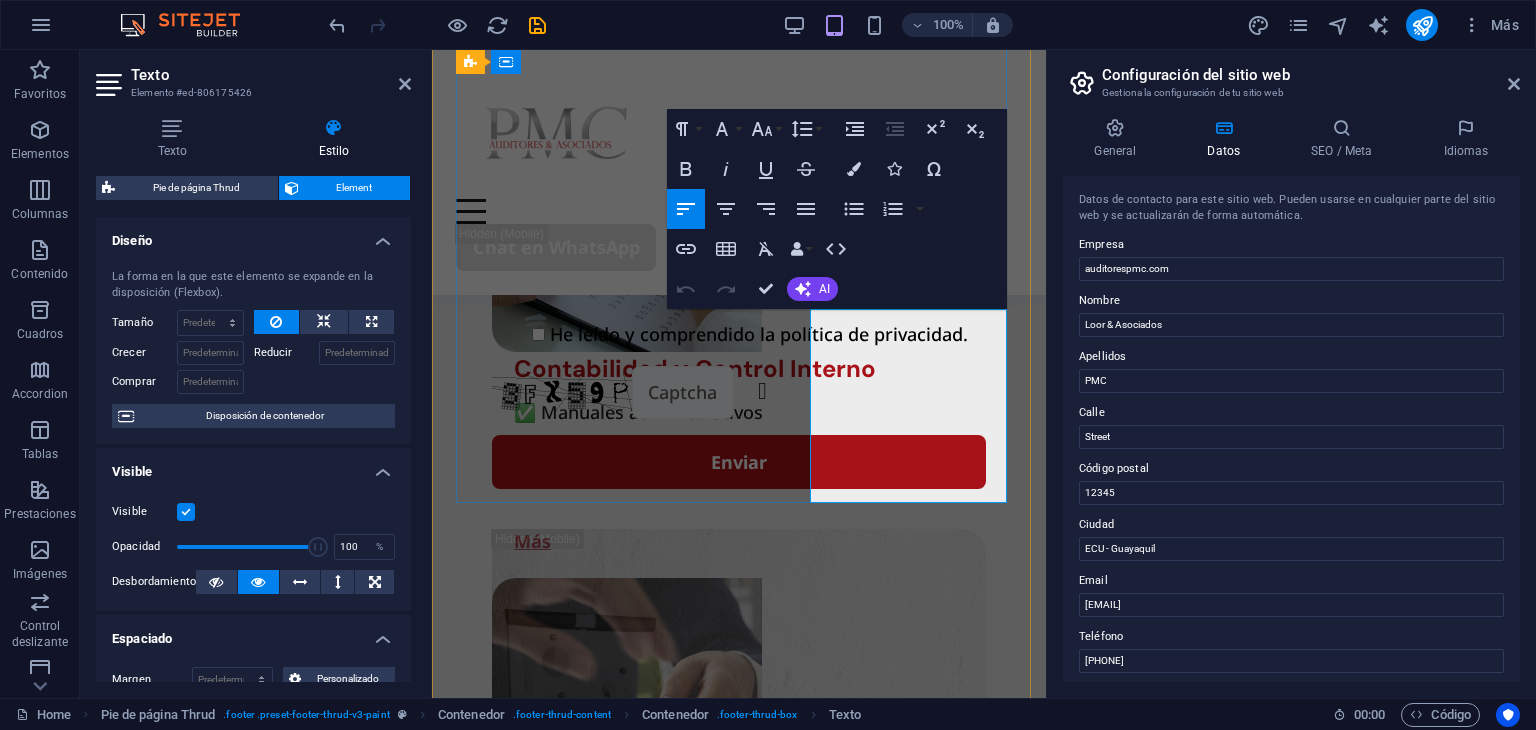 click on "+593 [PHONE]" at bounding box center [739, 2326] 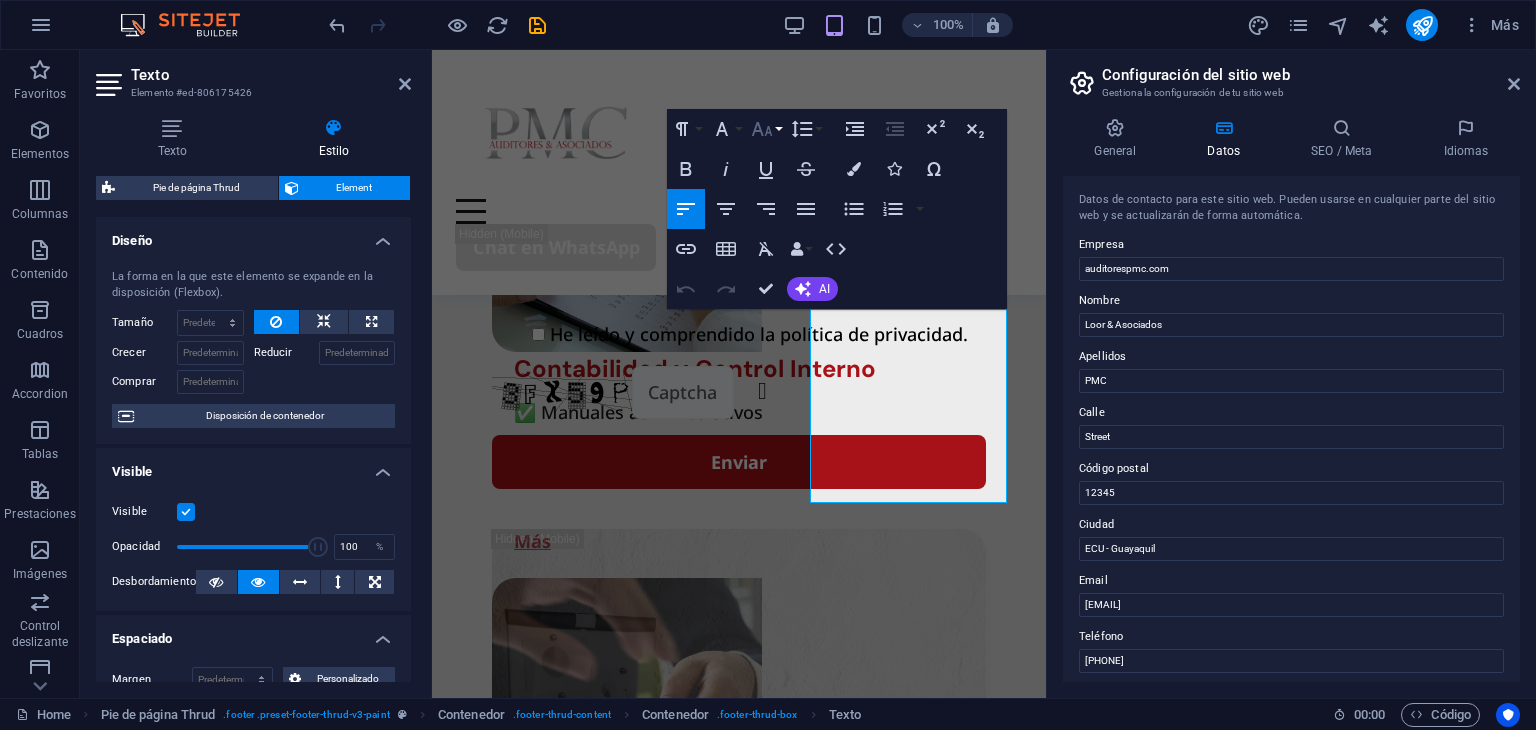 click 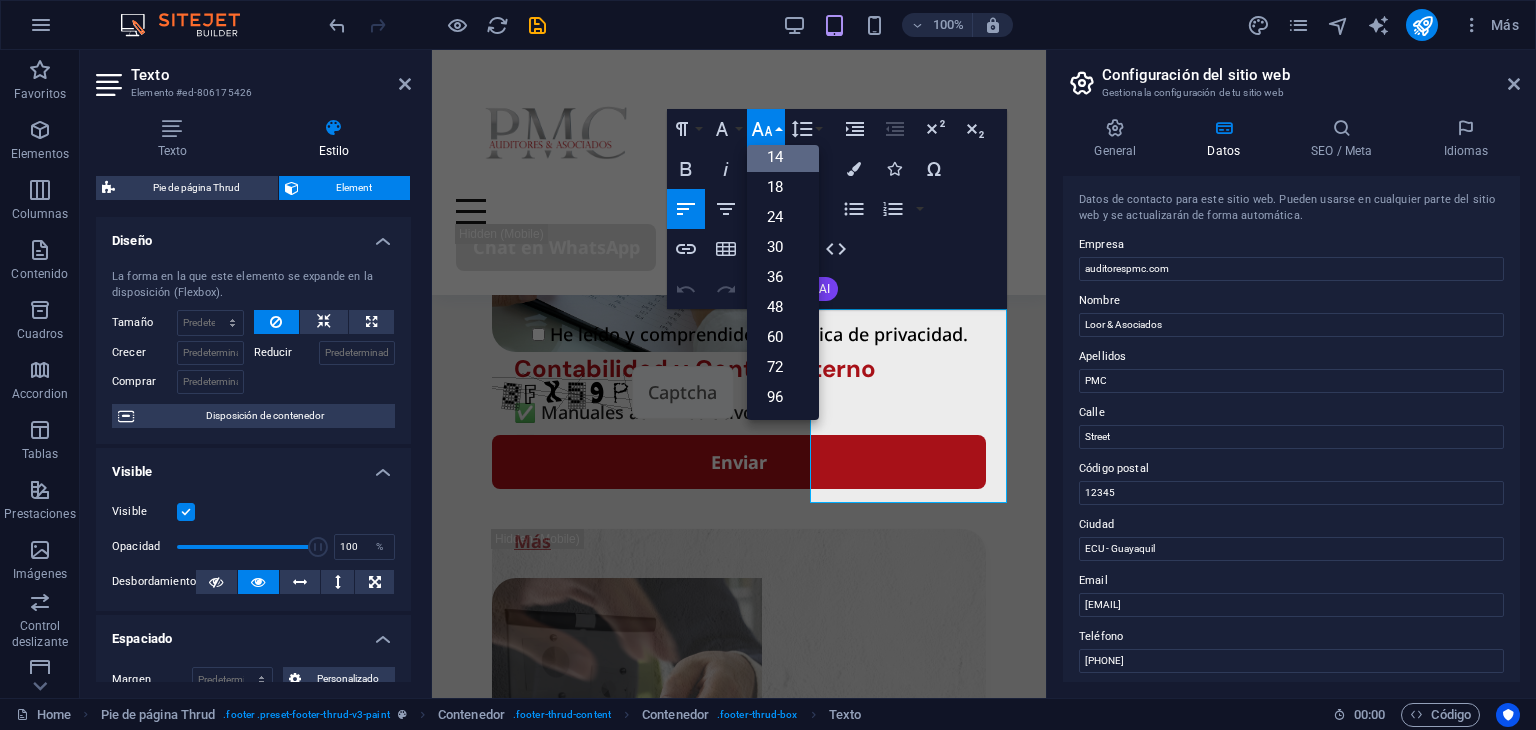scroll, scrollTop: 160, scrollLeft: 0, axis: vertical 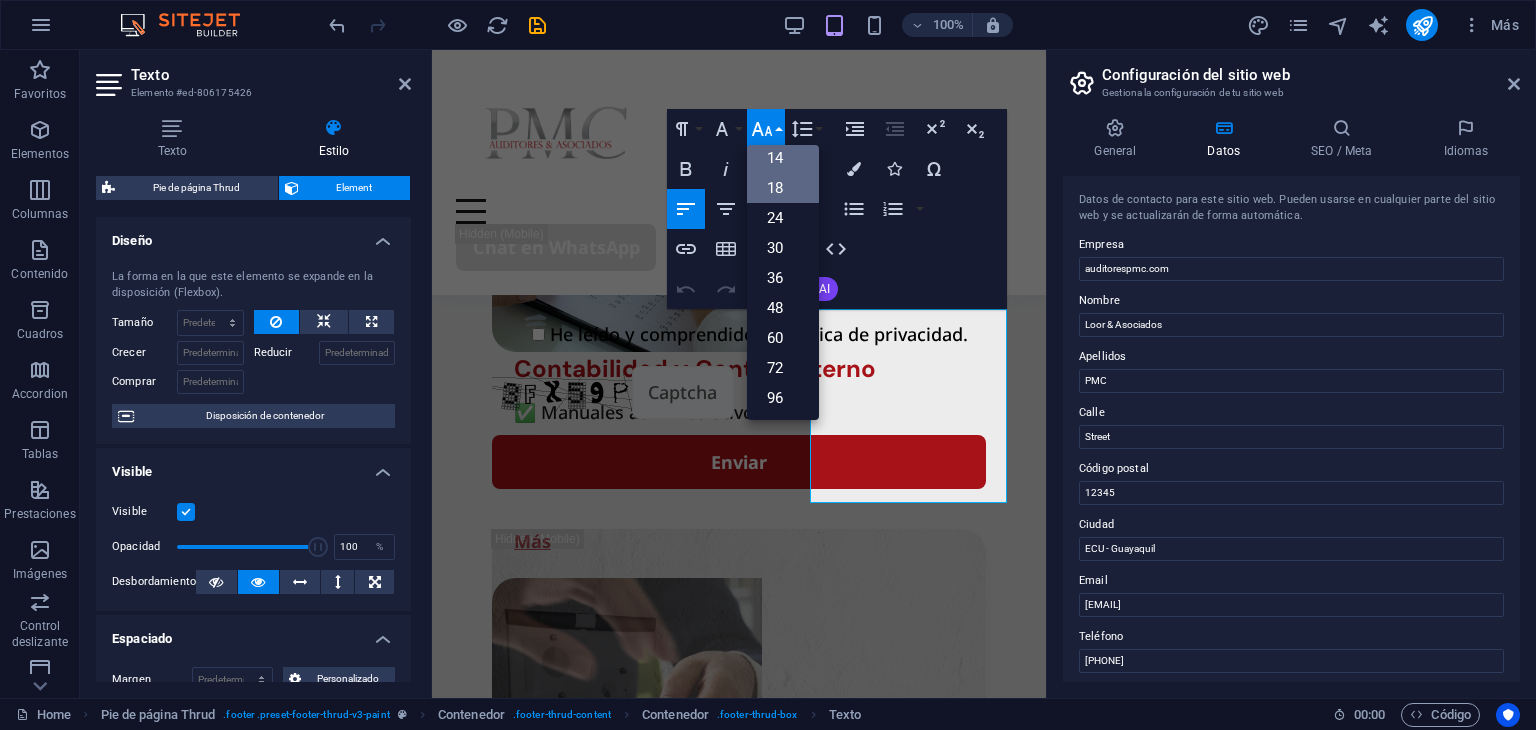 click on "18" at bounding box center (783, 188) 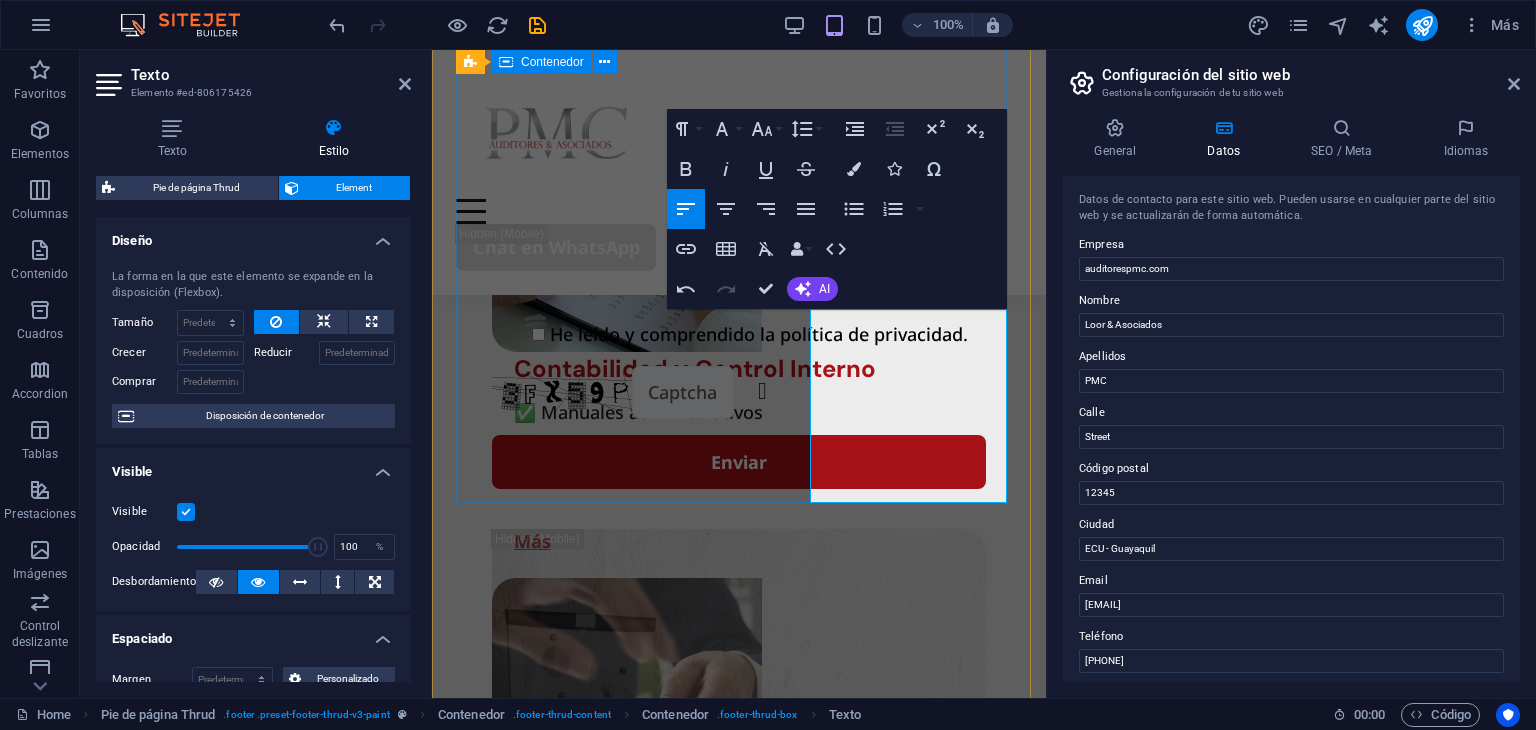 click on "Paginas  Sobre Nosotros Nuestros Servicios Detalles Legal Notice Privacy Policy Contact       +593 [PHONE]
[EMAIL]
[COUNTRY] - [CITY]   [POSTAL_CODE]" at bounding box center (739, 2696) 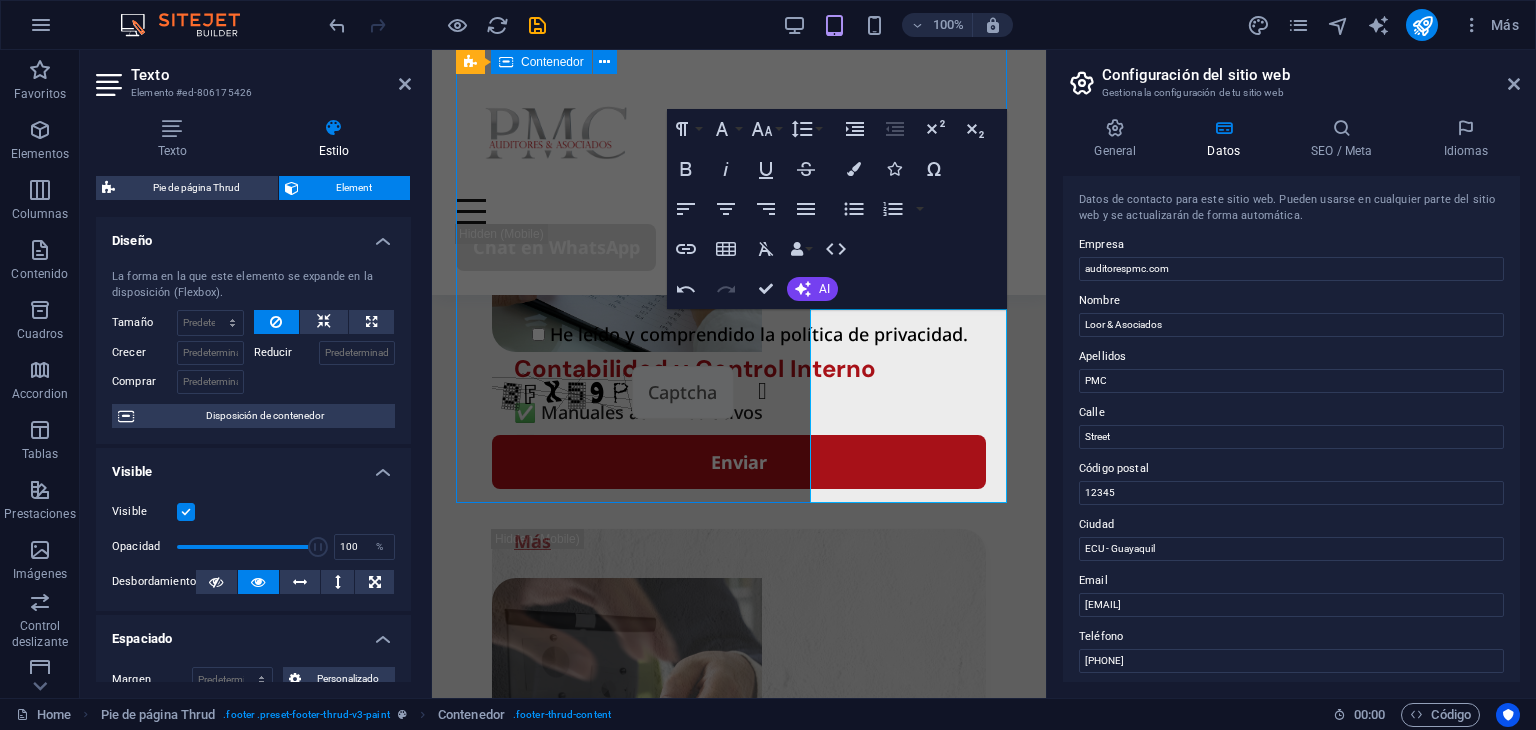 click on "Paginas  Sobre Nosotros Nuestros Servicios Detalles Legal Notice Privacy Policy Contact       +593 [PHONE]
[EMAIL]
[COUNTRY] - [CITY]   [POSTAL_CODE]" at bounding box center (739, 2696) 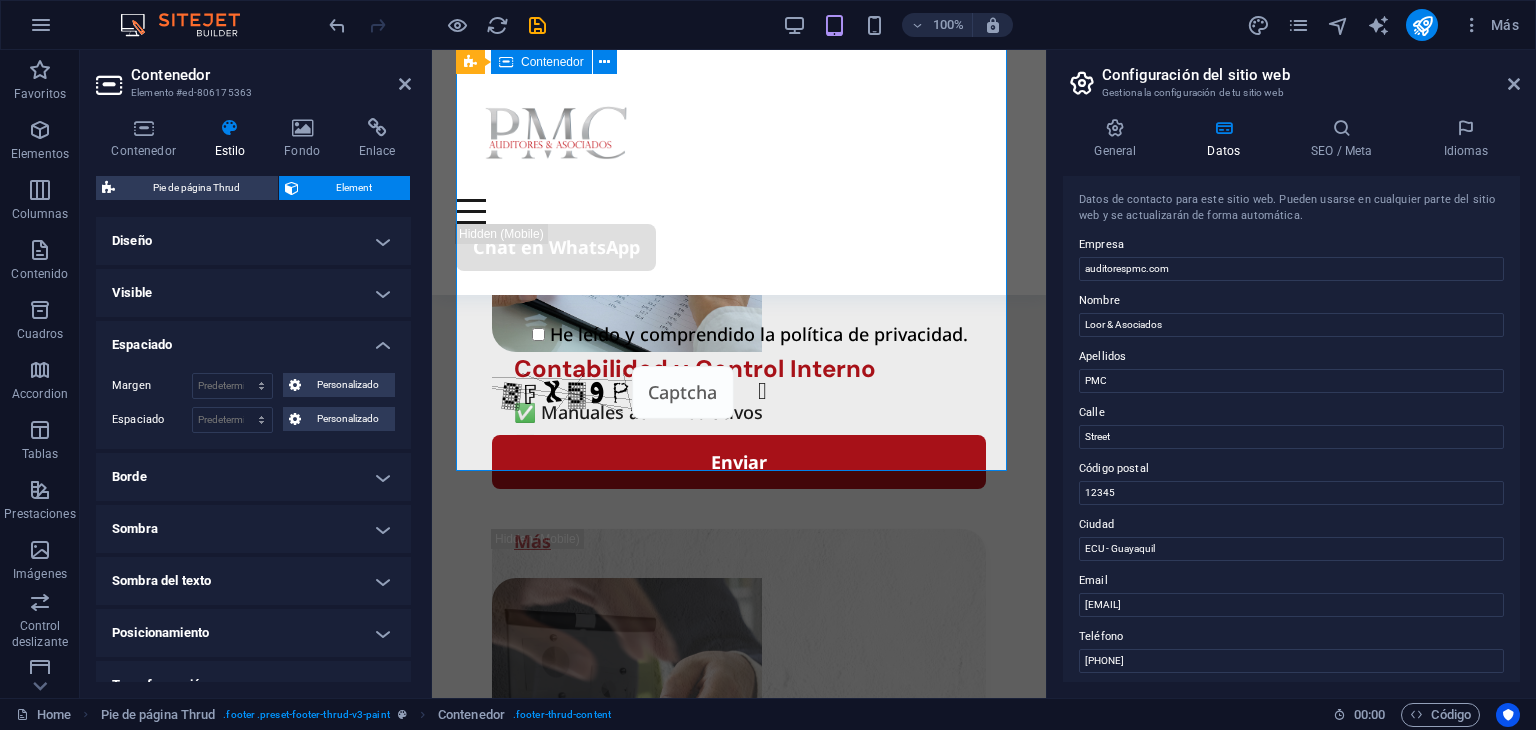 click on "Paginas  Sobre Nosotros Nuestros Servicios Detalles Legal Notice Privacy Policy Contact       +593 [PHONE]
[EMAIL]
[COUNTRY] - [CITY]   [POSTAL_CODE]" at bounding box center [739, 2696] 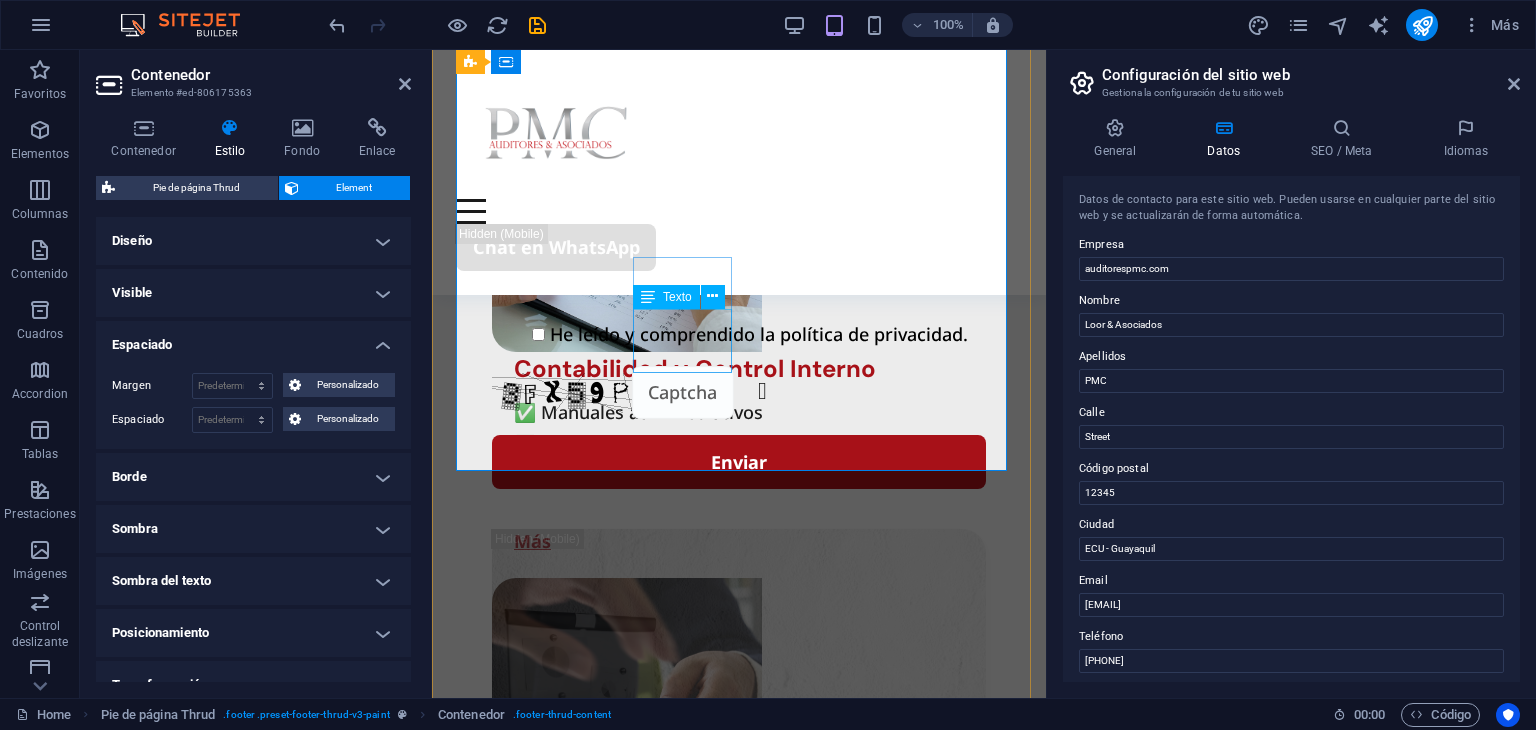 click on "Legal Notice Privacy Policy" at bounding box center (739, 1901) 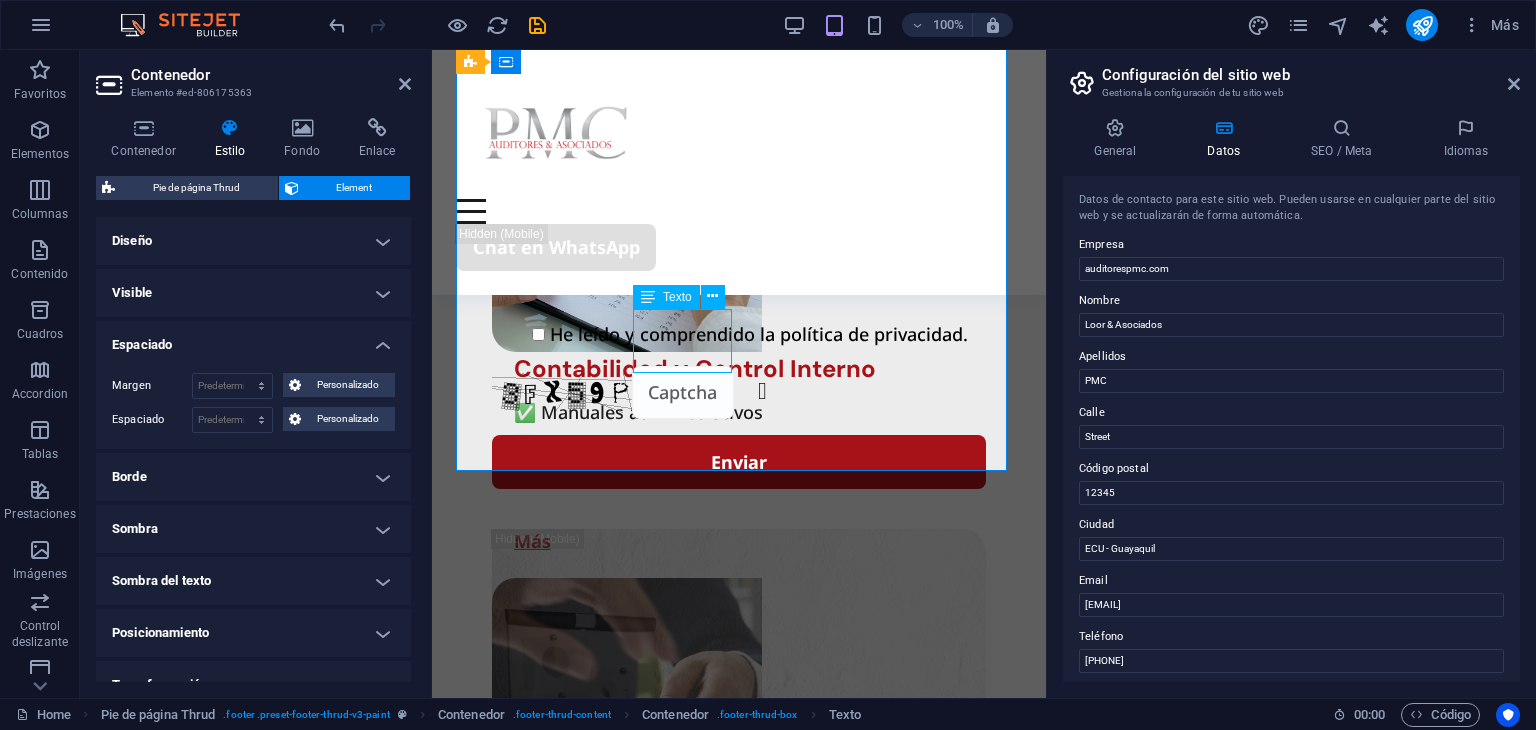 click on "Legal Notice Privacy Policy" at bounding box center (739, 1901) 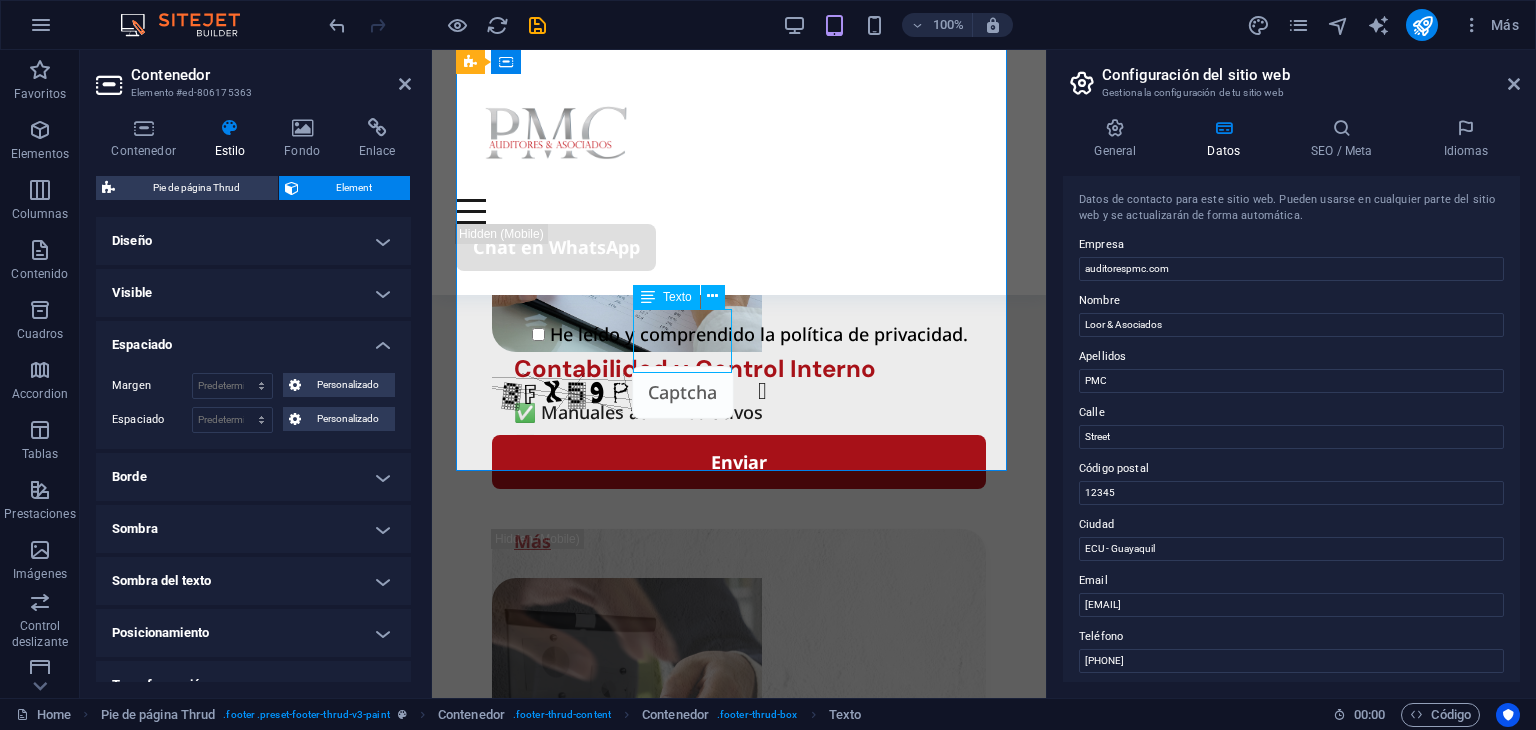 click on "Legal Notice Privacy Policy" at bounding box center [739, 1901] 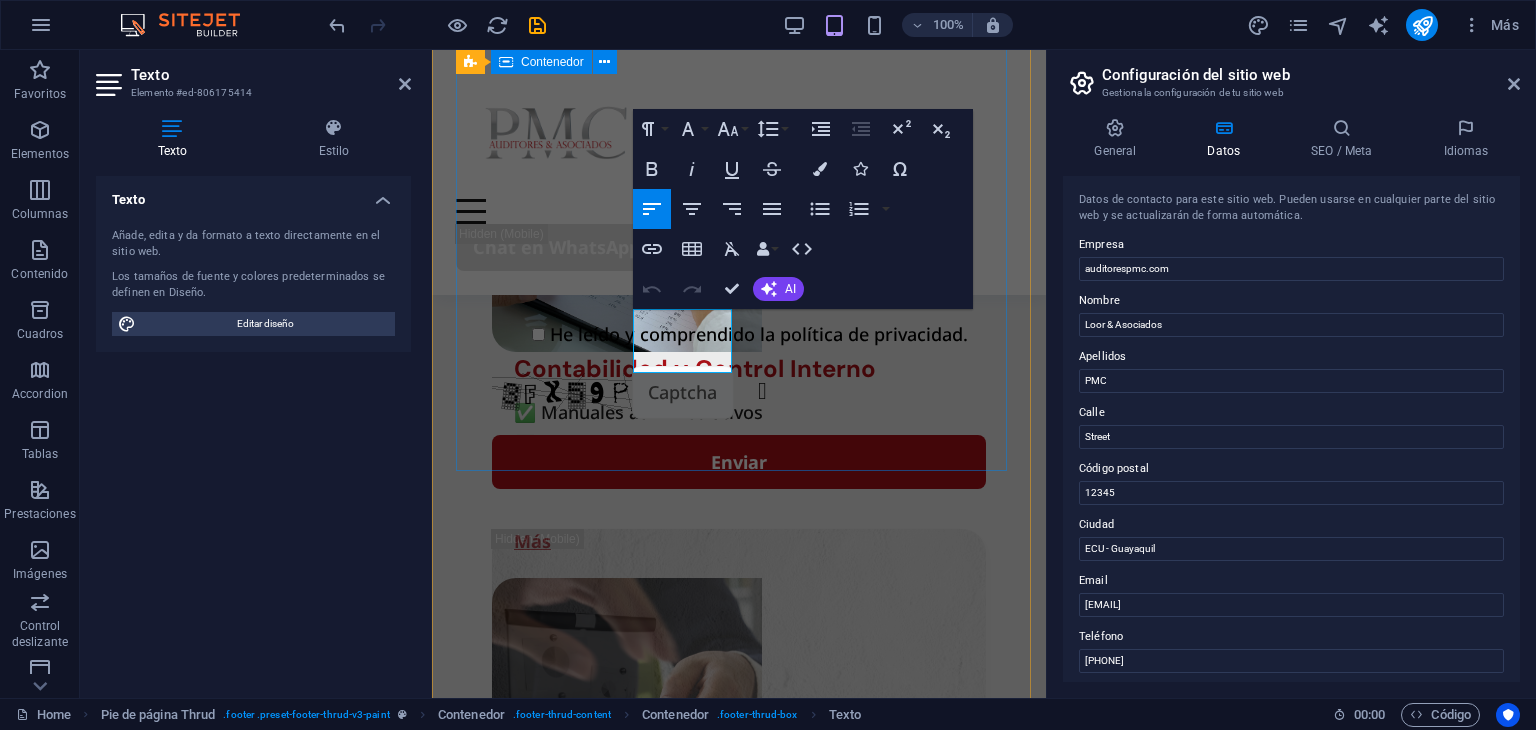 drag, startPoint x: 728, startPoint y: 365, endPoint x: 630, endPoint y: 316, distance: 109.56733 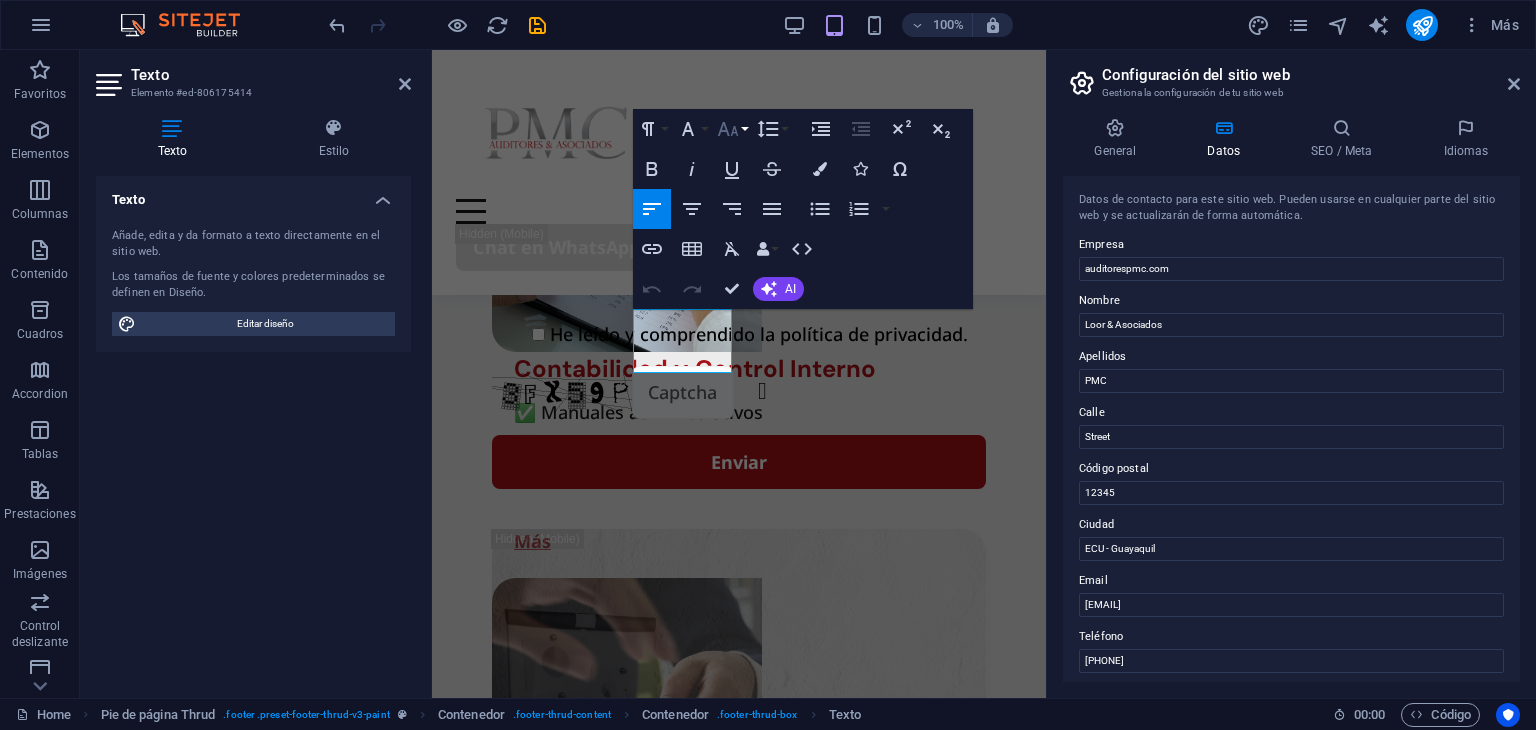 click on "Font Size" at bounding box center (732, 129) 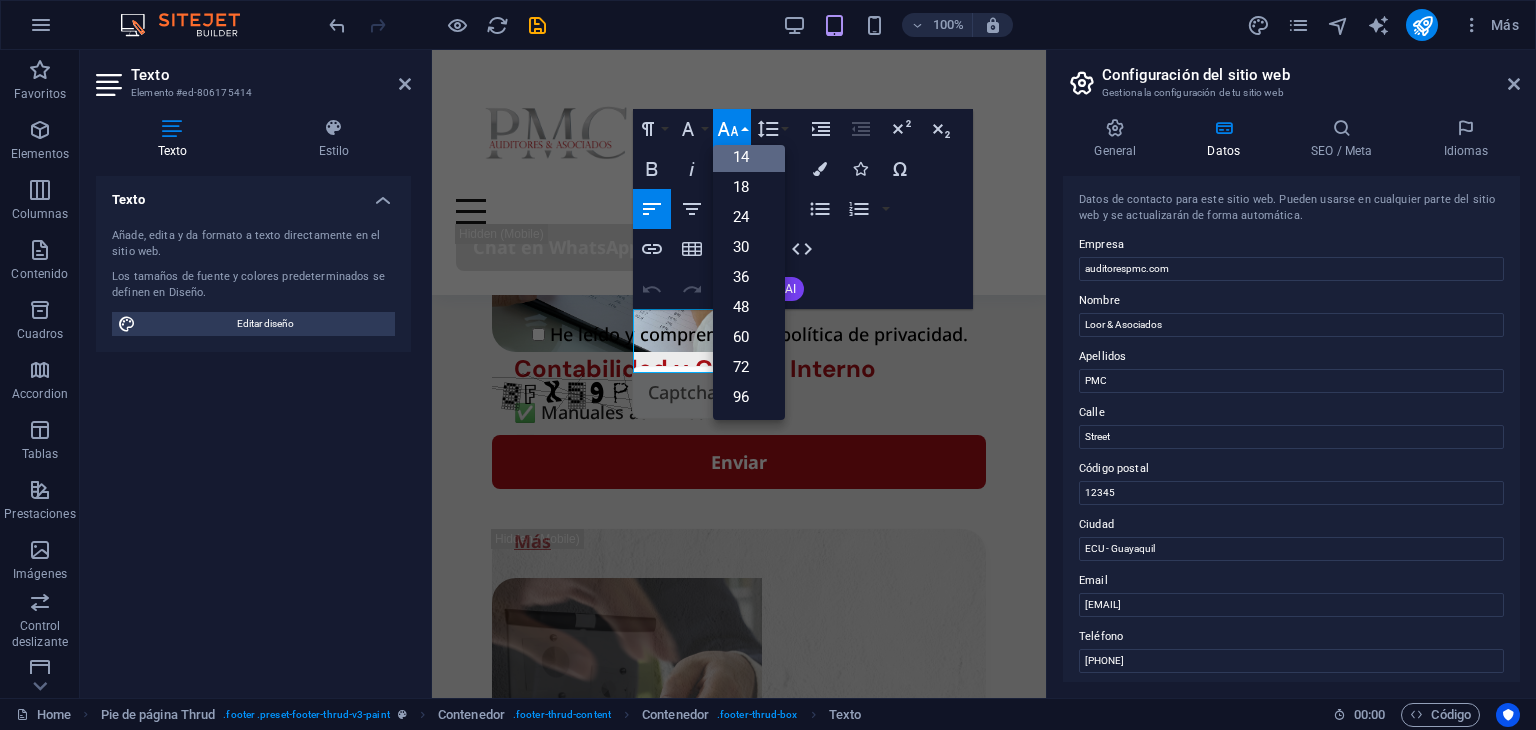 scroll, scrollTop: 160, scrollLeft: 0, axis: vertical 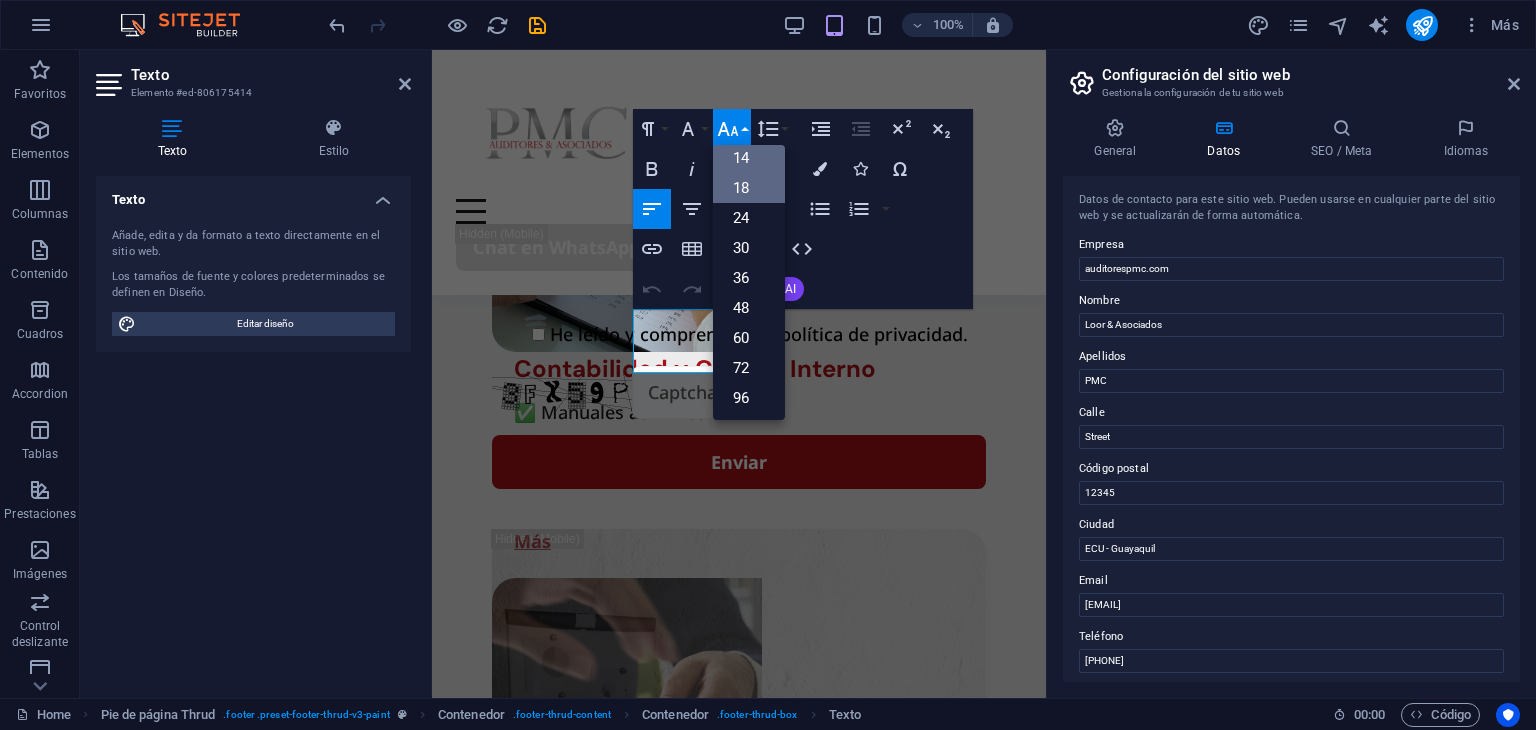 click on "18" at bounding box center (749, 188) 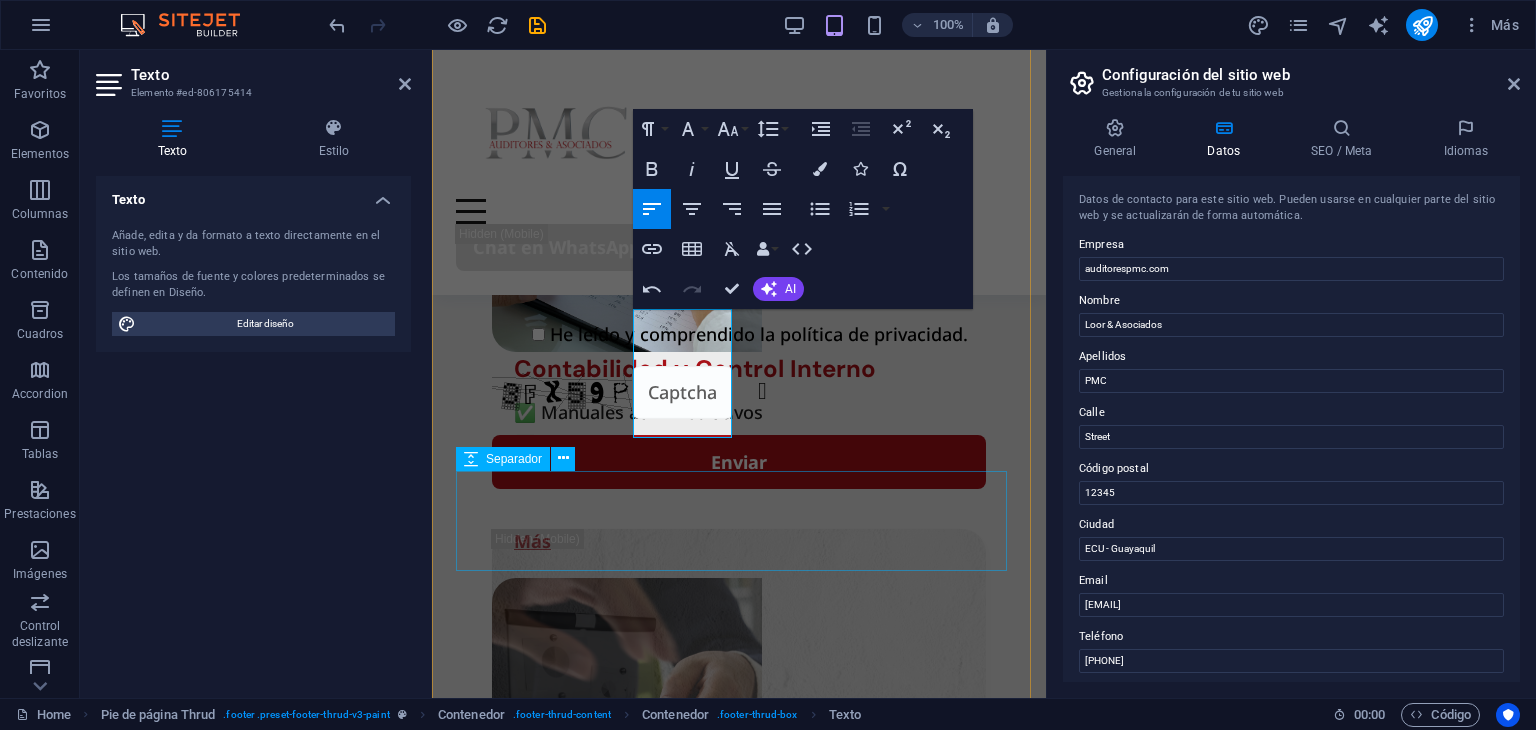 click at bounding box center (739, 4165) 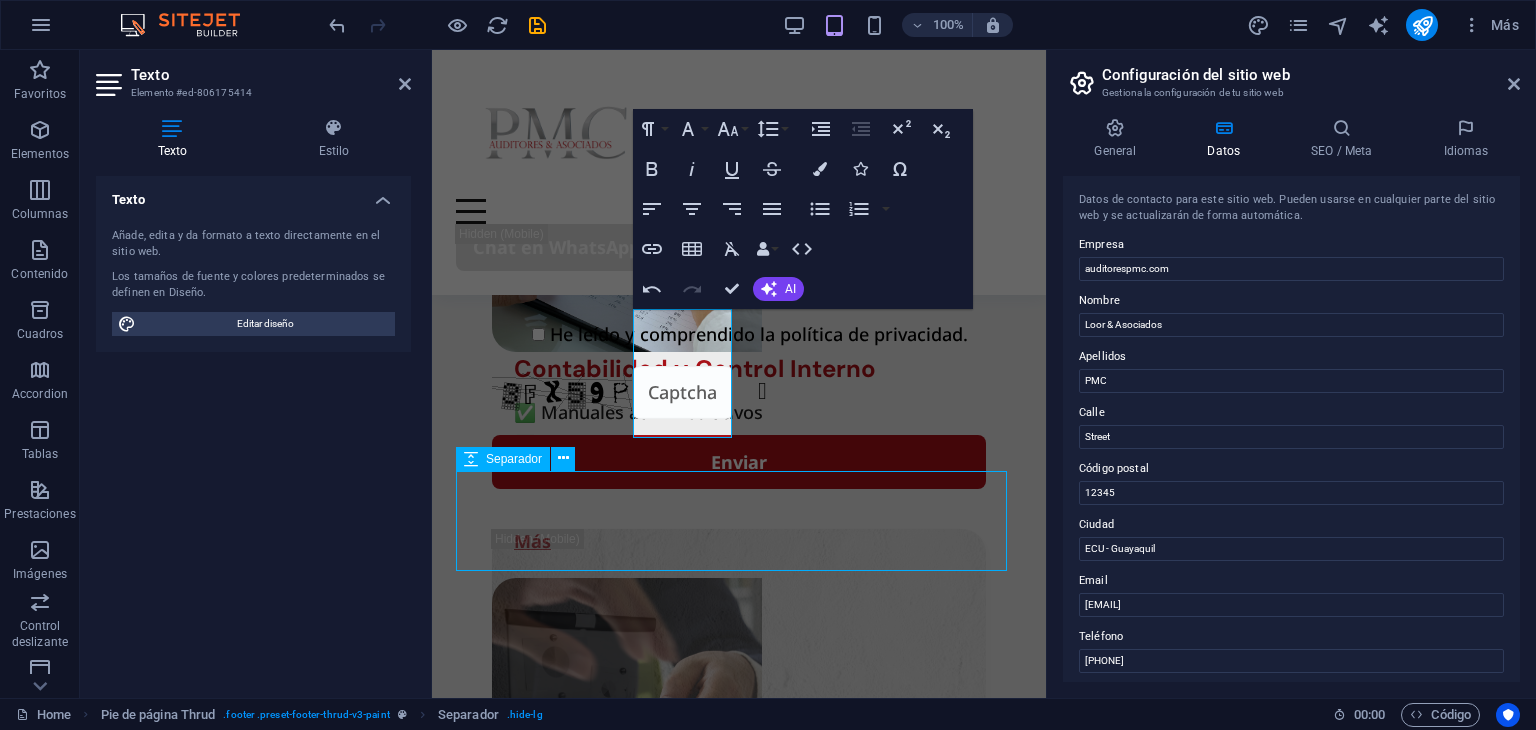 click at bounding box center [739, 4165] 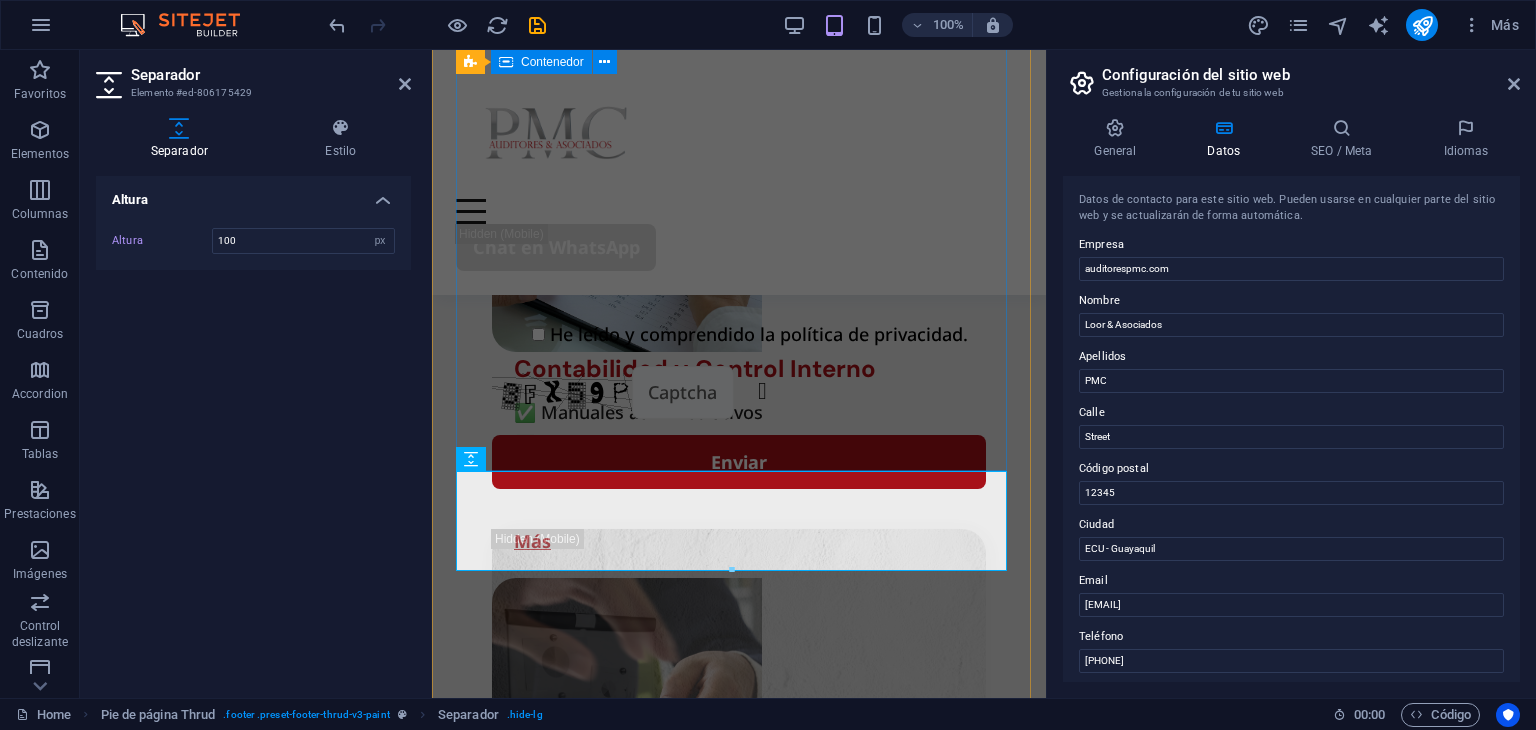 click on "Paginas  Sobre Nosotros Nuestros Servicios Detalles Legal Notice Privacy Policy Contact       +593 [PHONE]
[EMAIL]
[COUNTRY] - [CITY]   [POSTAL_CODE]" at bounding box center (739, 2696) 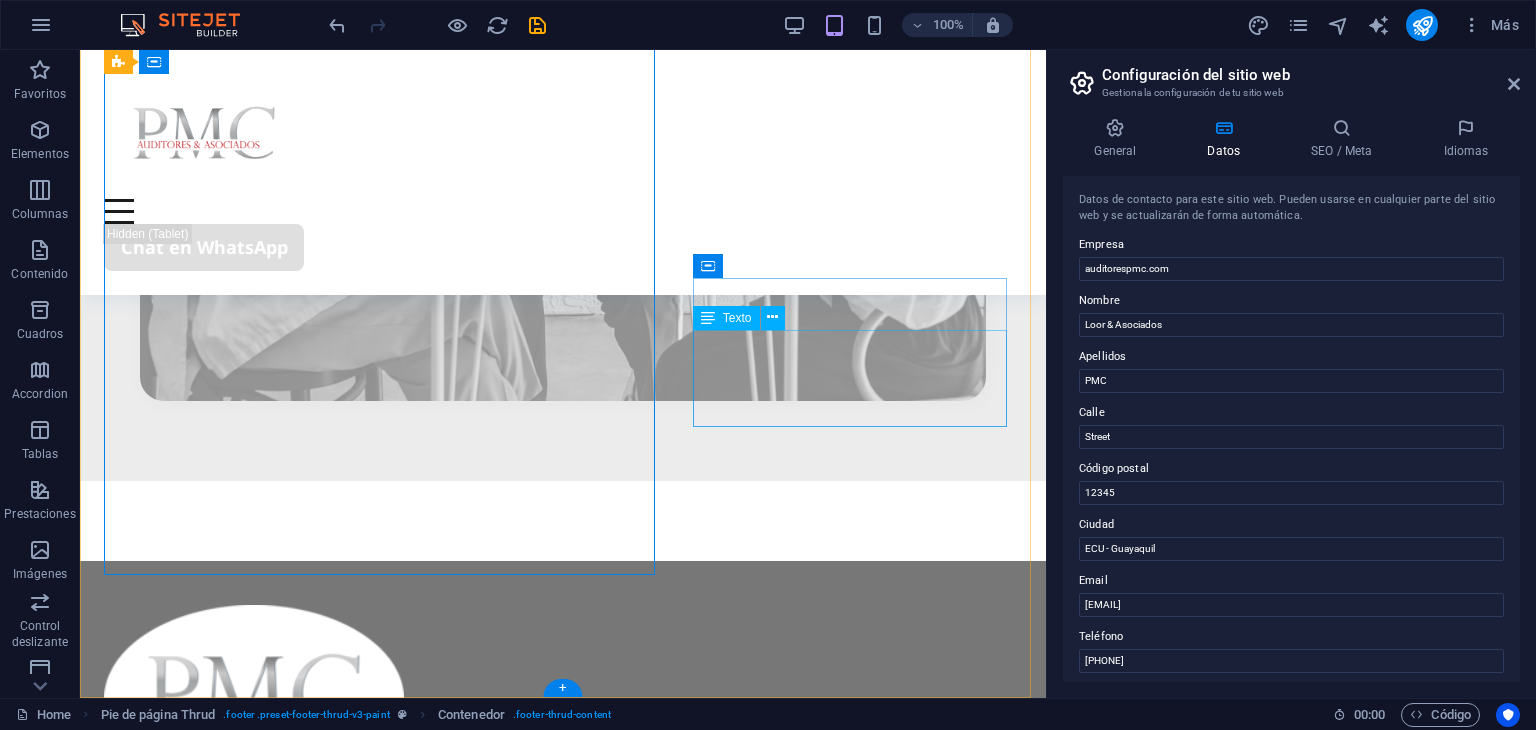 scroll, scrollTop: 5076, scrollLeft: 0, axis: vertical 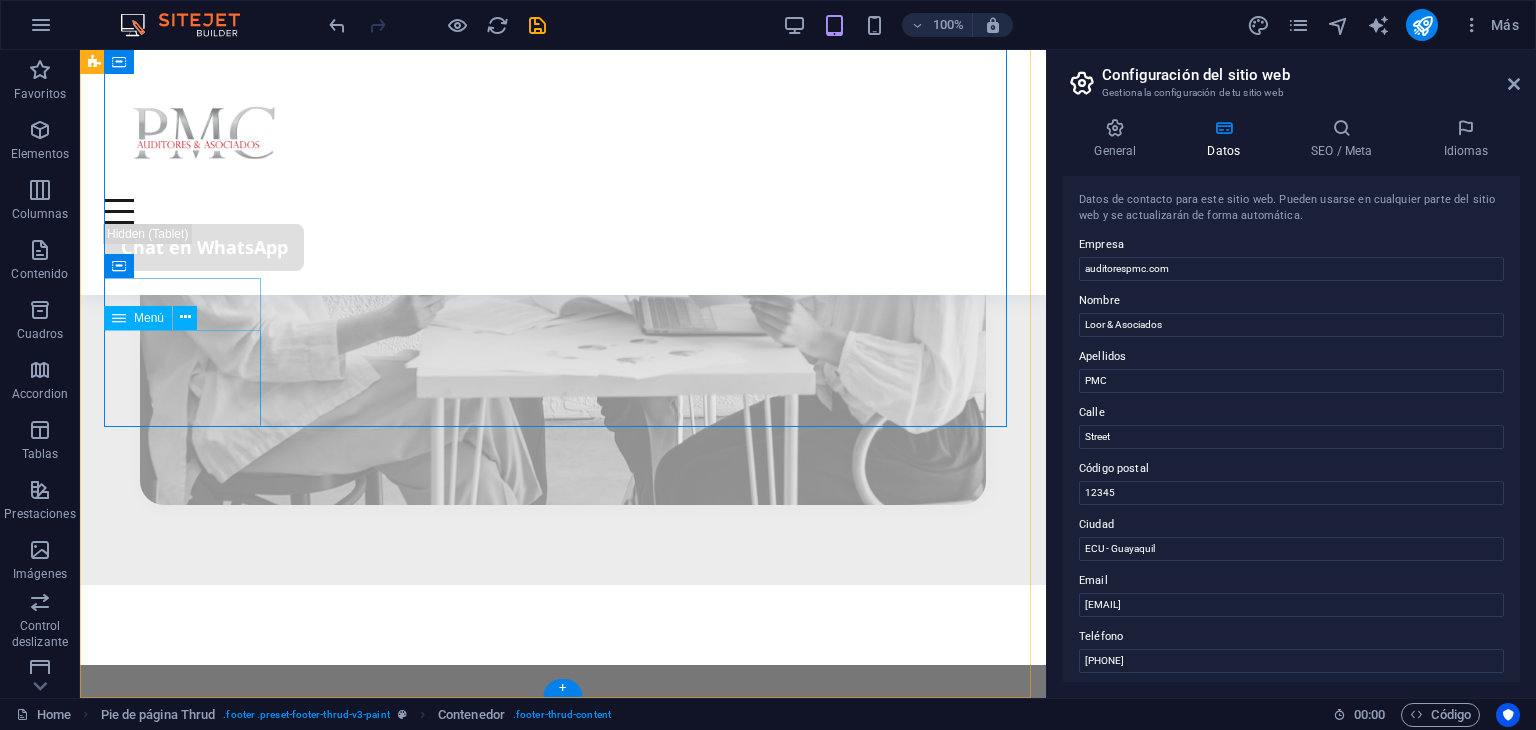 click on "Sobre Nosotros Nuestros Servicios" at bounding box center [563, 1213] 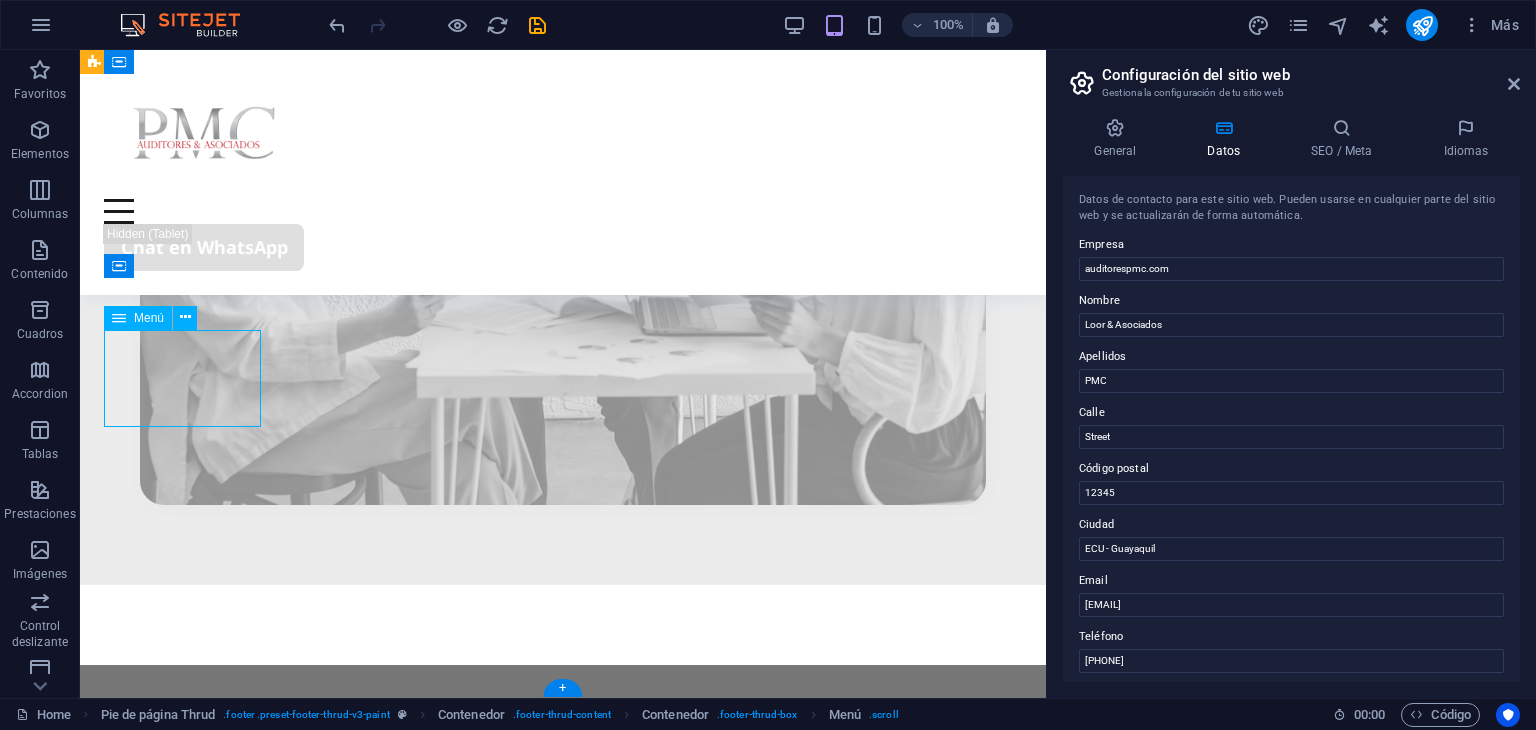 click on "Sobre Nosotros Nuestros Servicios" at bounding box center [563, 1213] 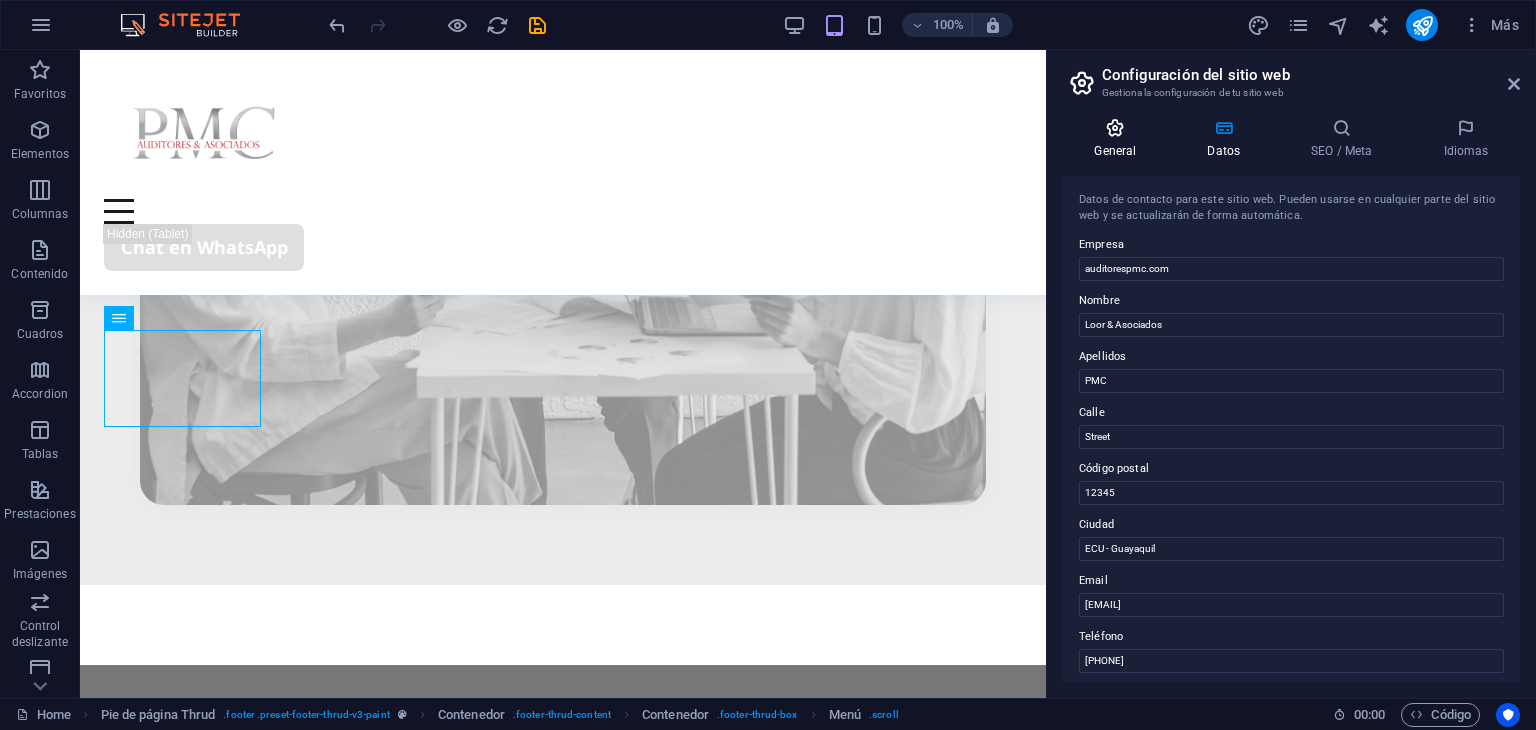 click on "General" at bounding box center (1119, 139) 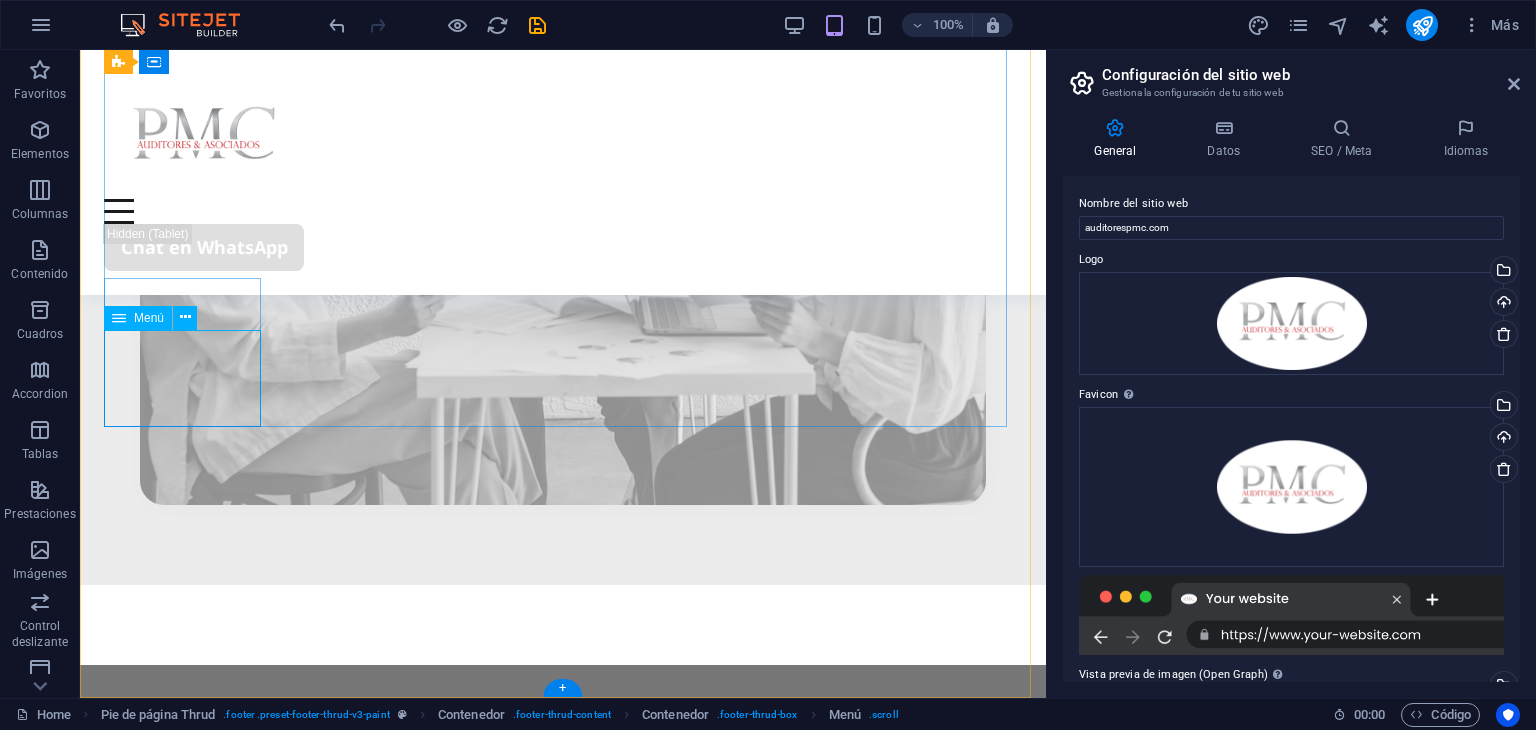 click on "Sobre Nosotros Nuestros Servicios" at bounding box center [563, 1213] 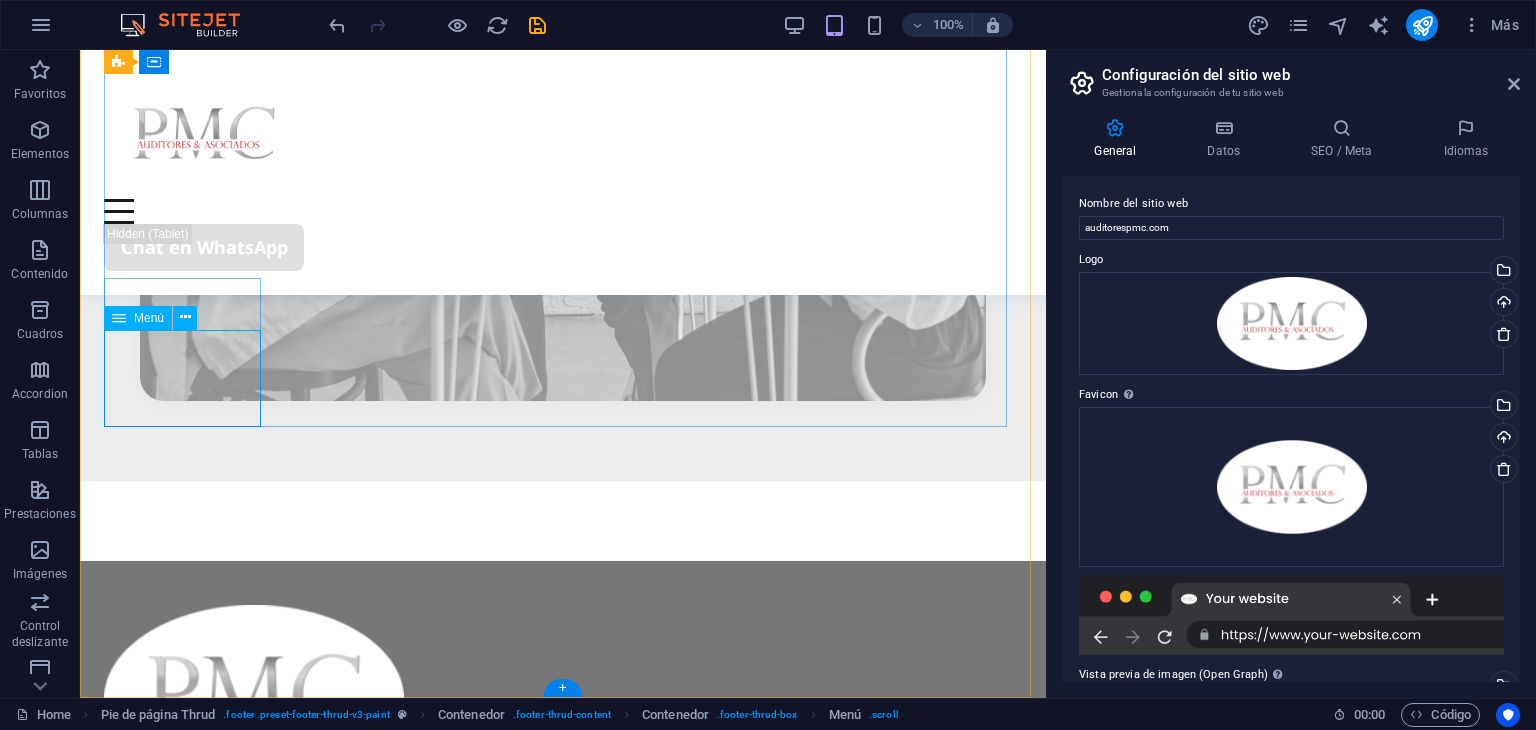 select on "%" 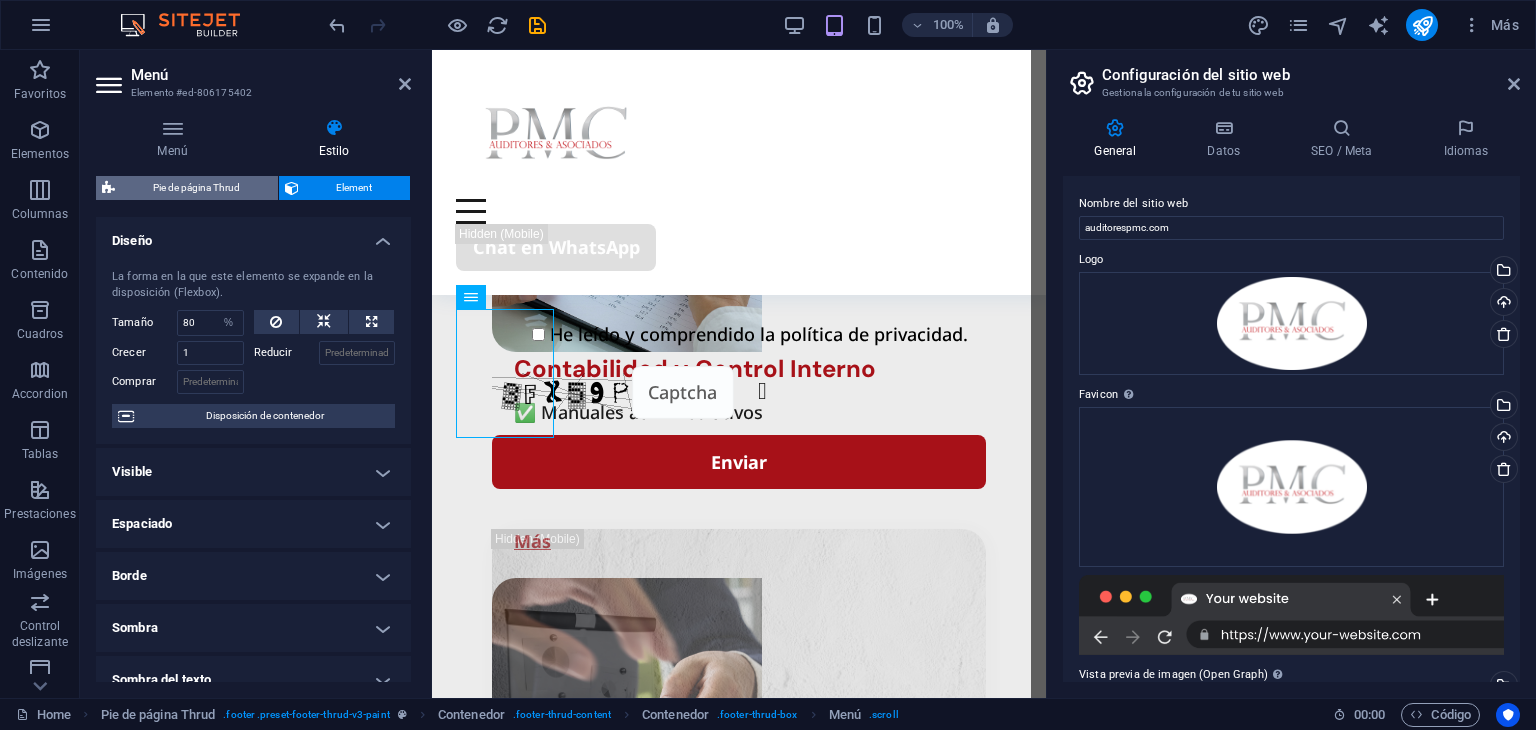 click on "Pie de página Thrud" at bounding box center (196, 188) 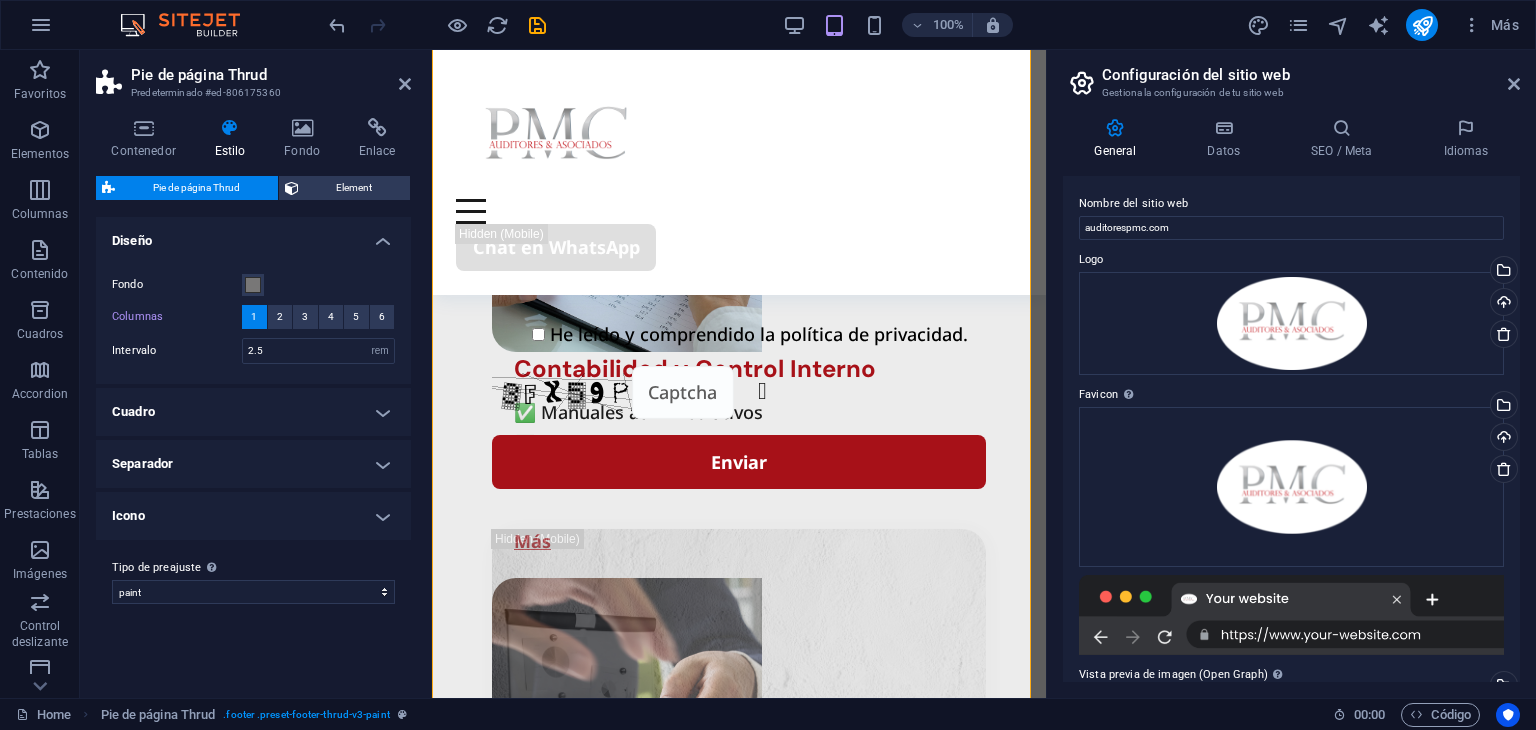 click on "Cuadro" at bounding box center [253, 412] 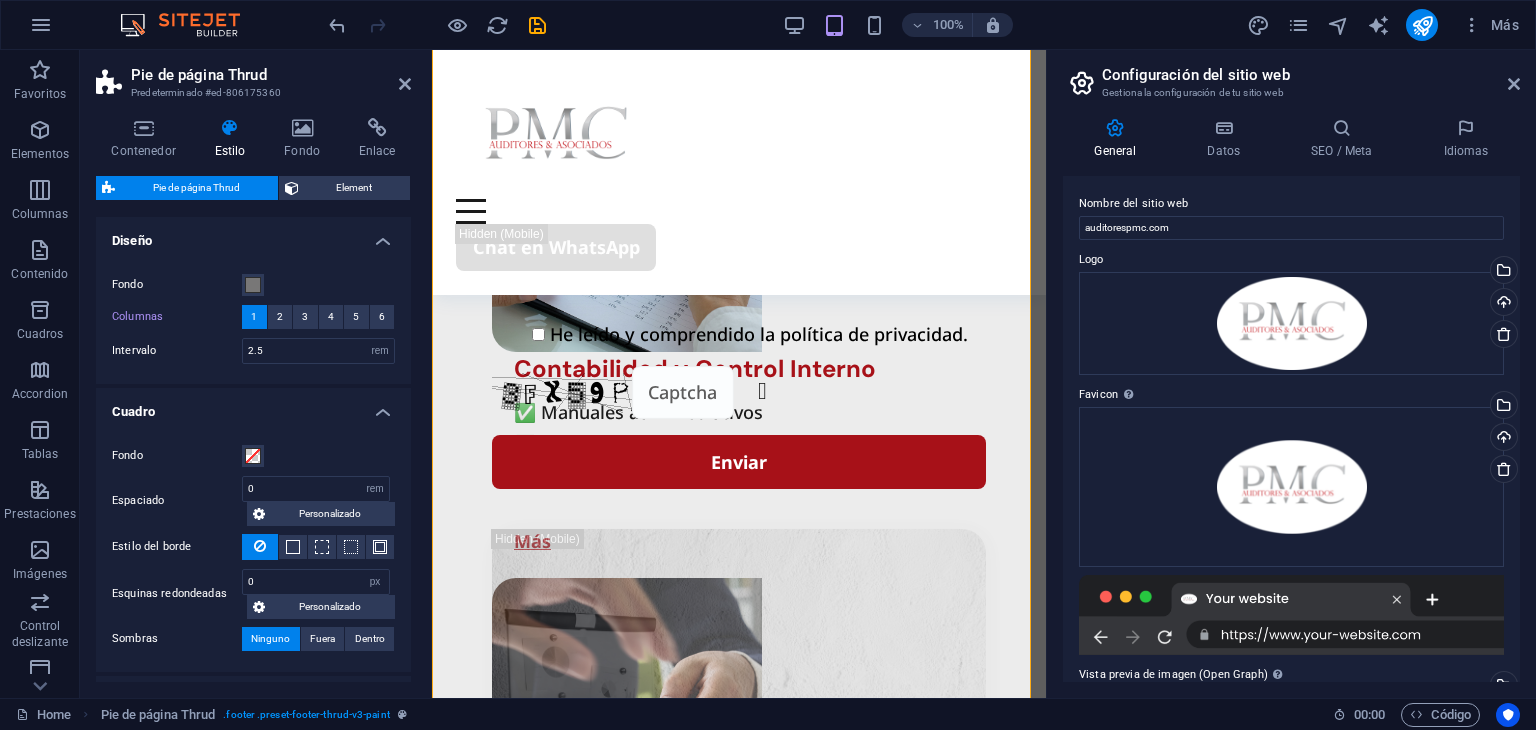 click on "Cuadro" at bounding box center (253, 406) 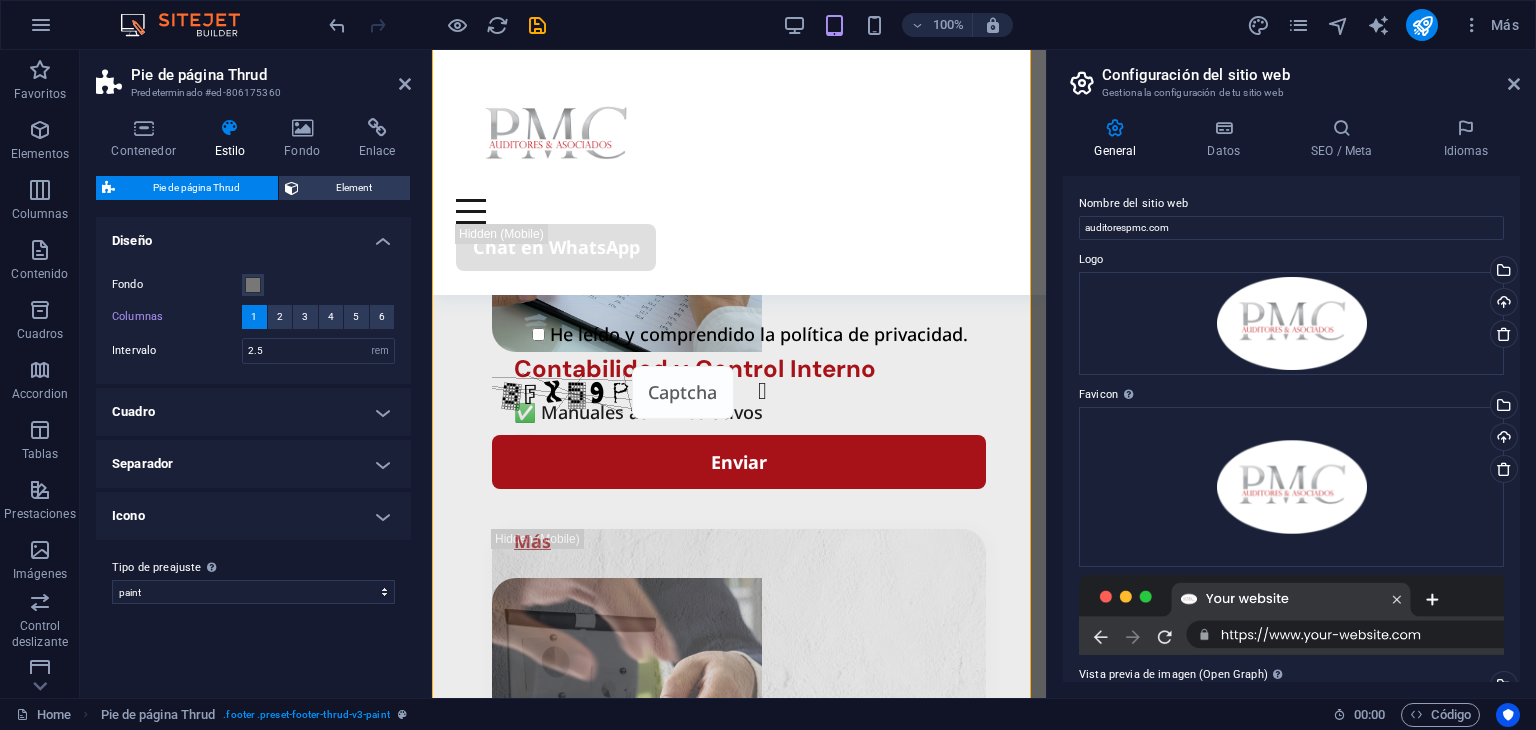click on "Icono" at bounding box center [253, 516] 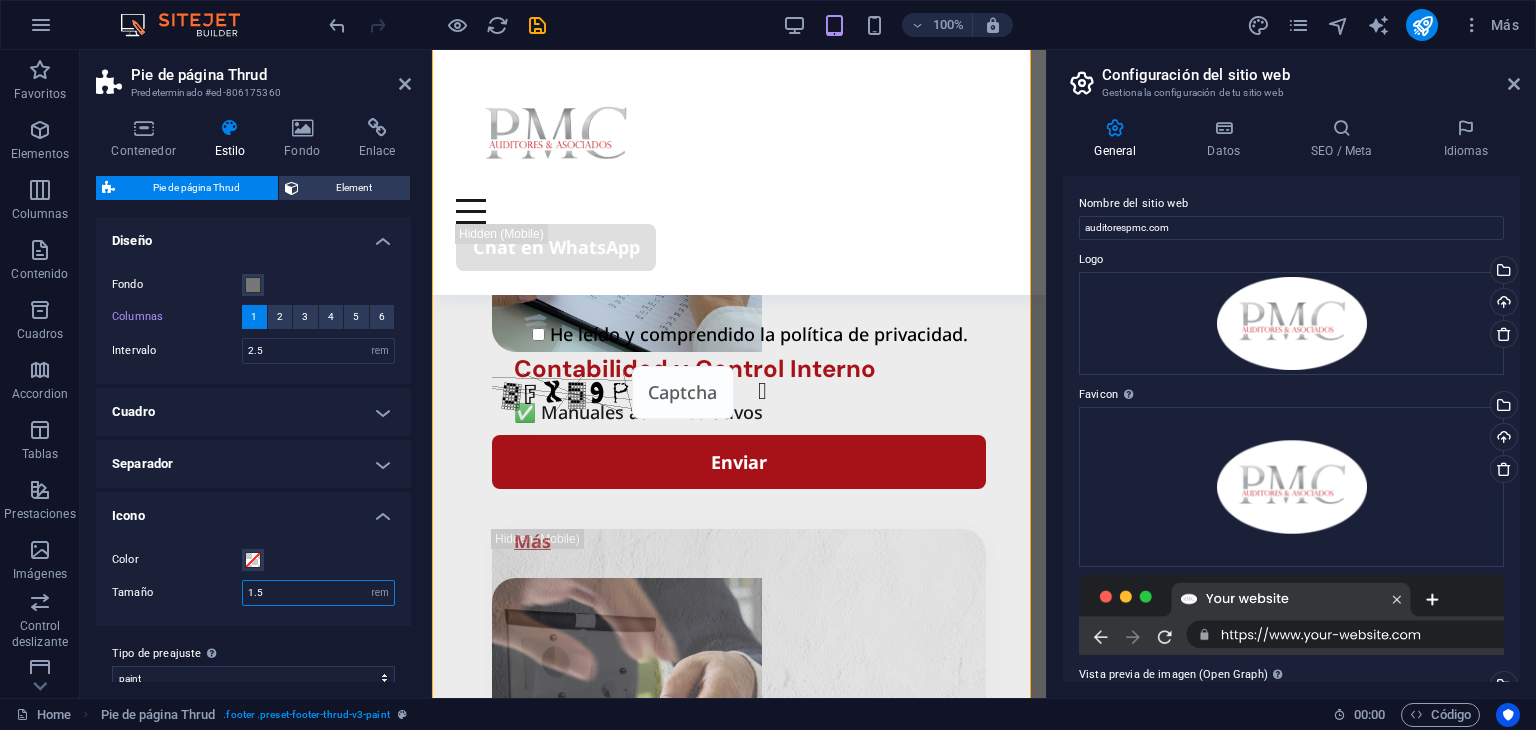 click on "1.5" at bounding box center [318, 593] 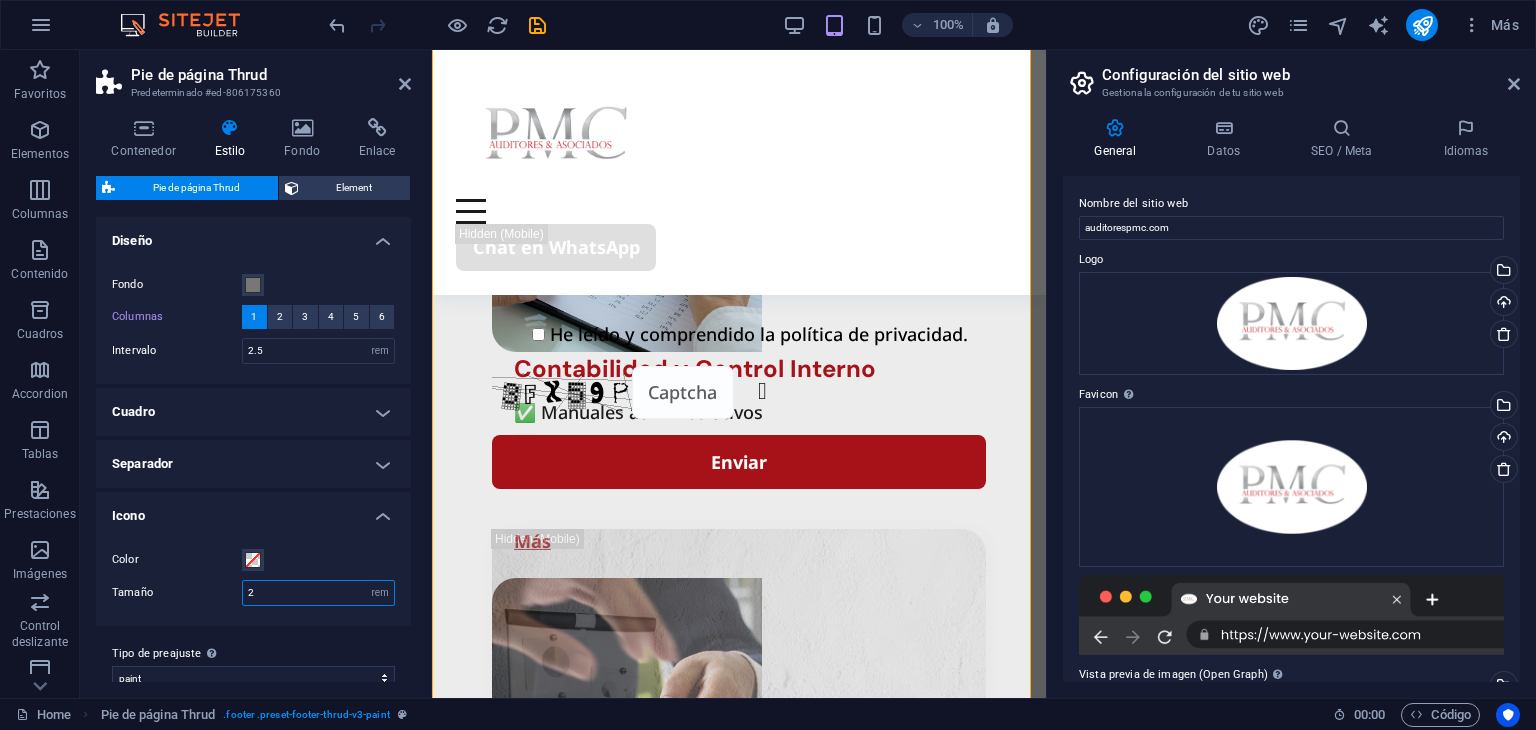 type on "2" 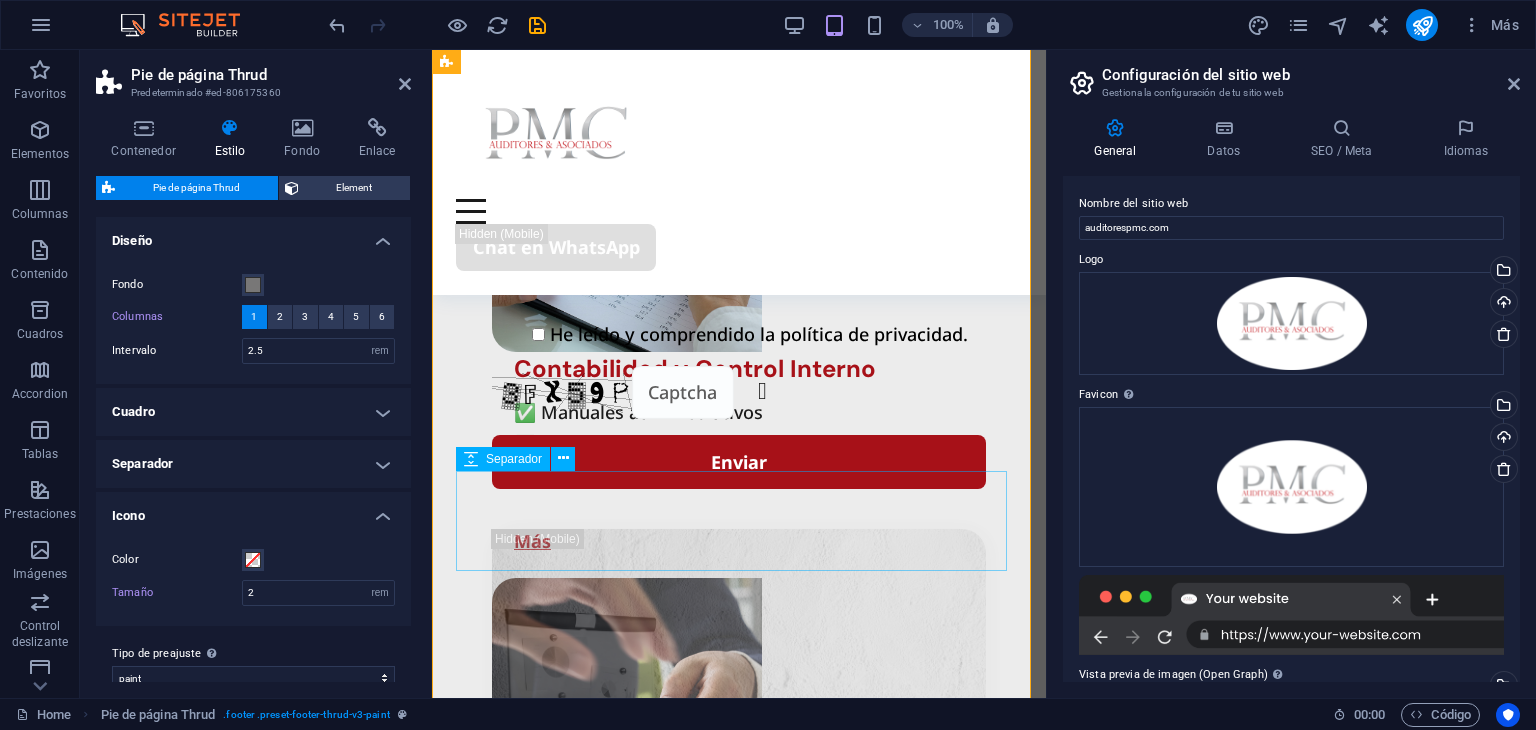 click at bounding box center (739, 4165) 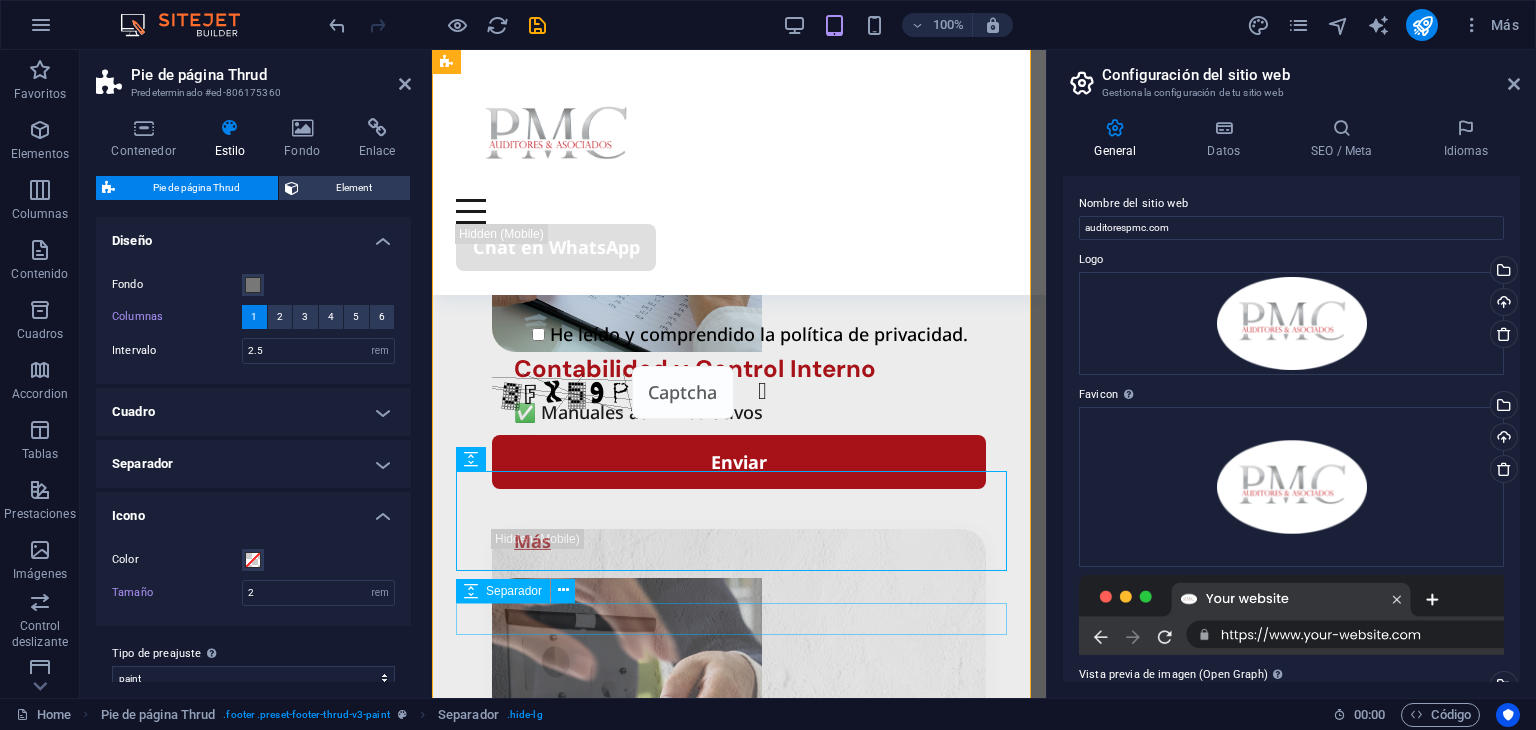click at bounding box center (739, 4359) 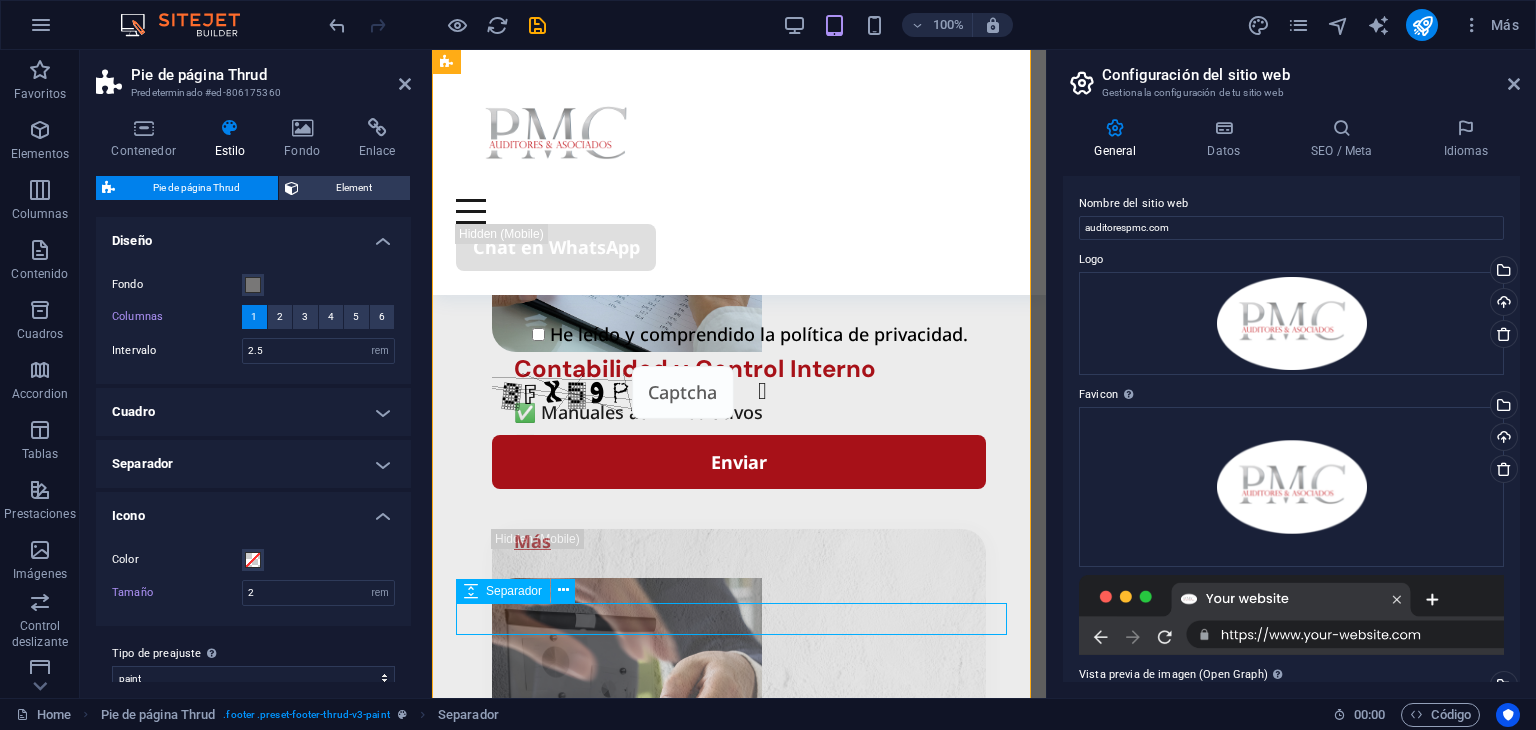 click at bounding box center [739, 4359] 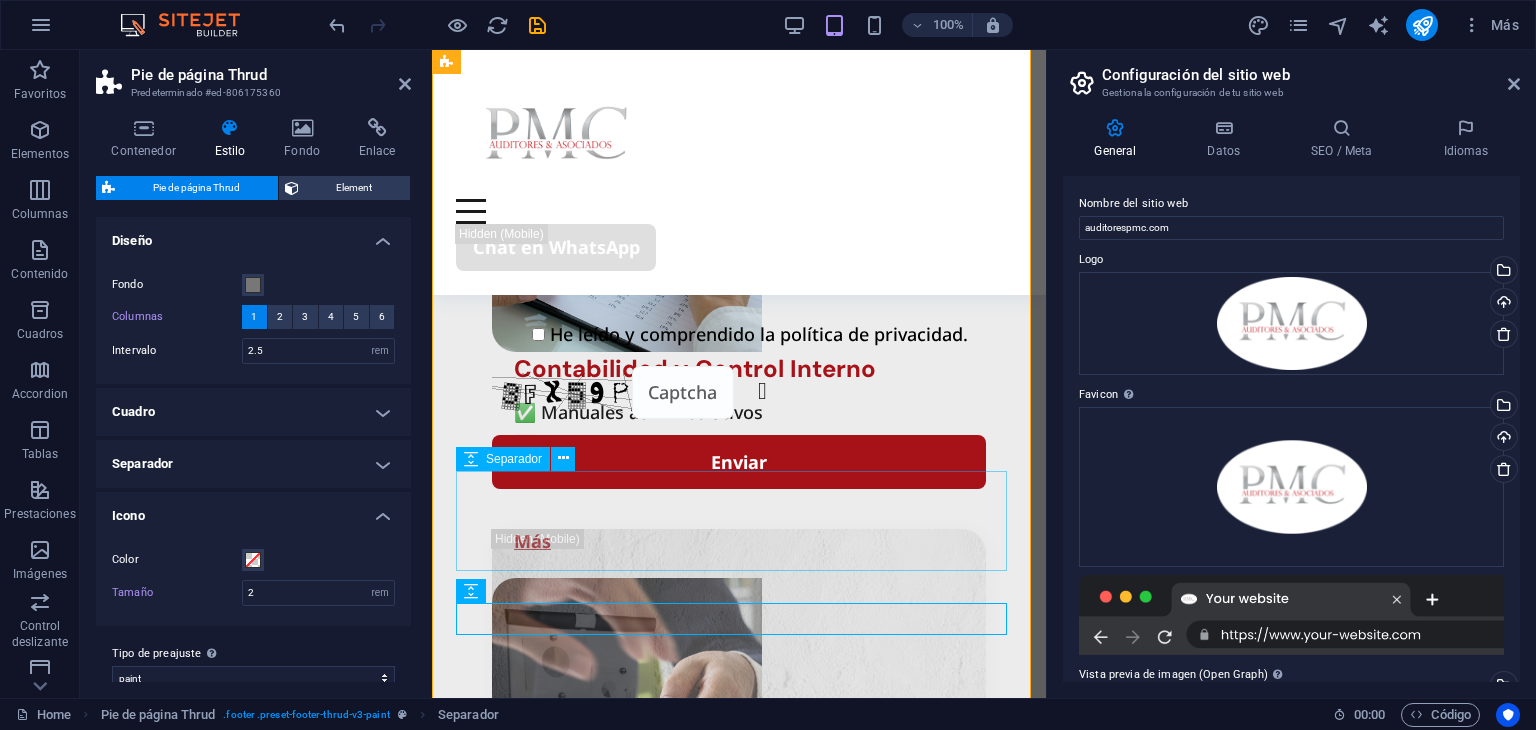 click at bounding box center (739, 4165) 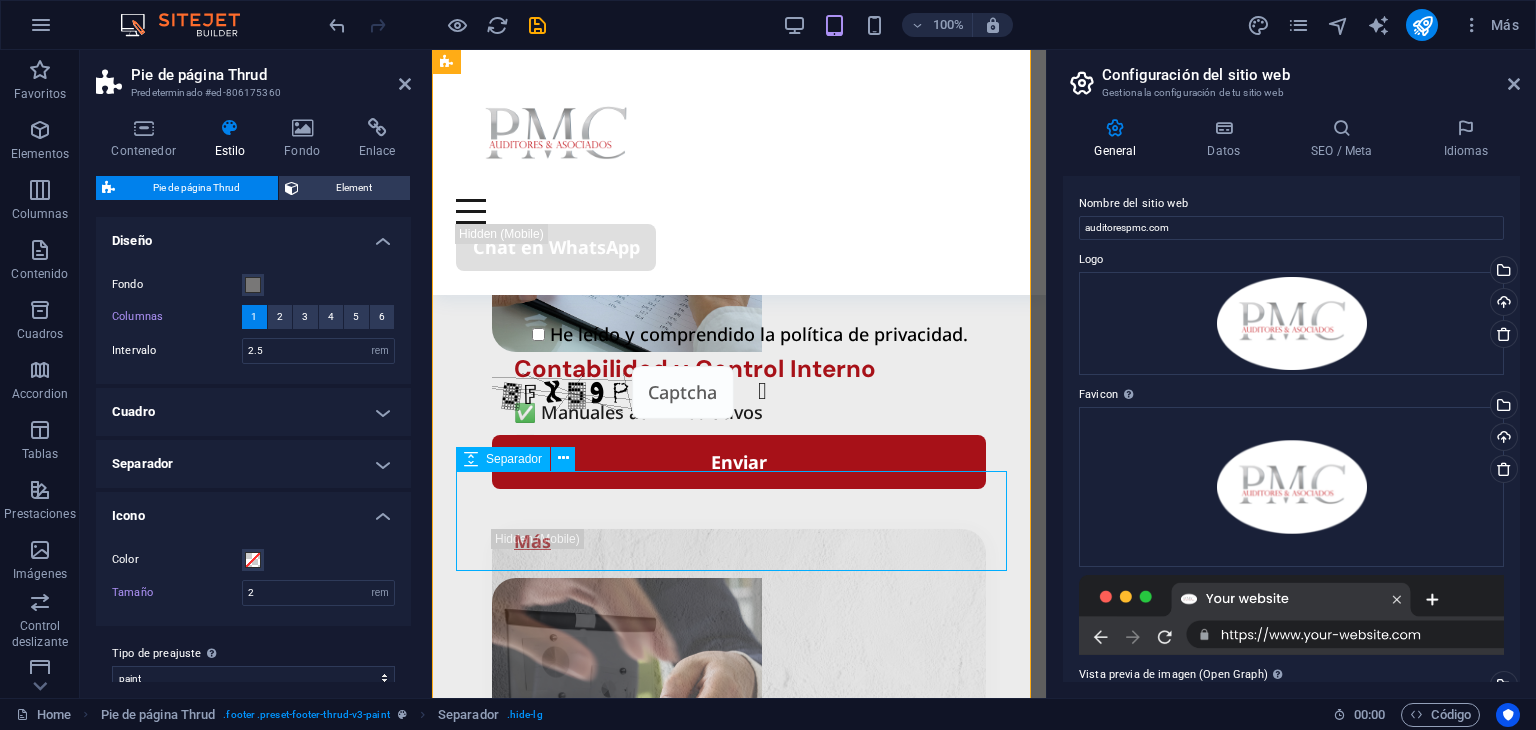 click at bounding box center [739, 4165] 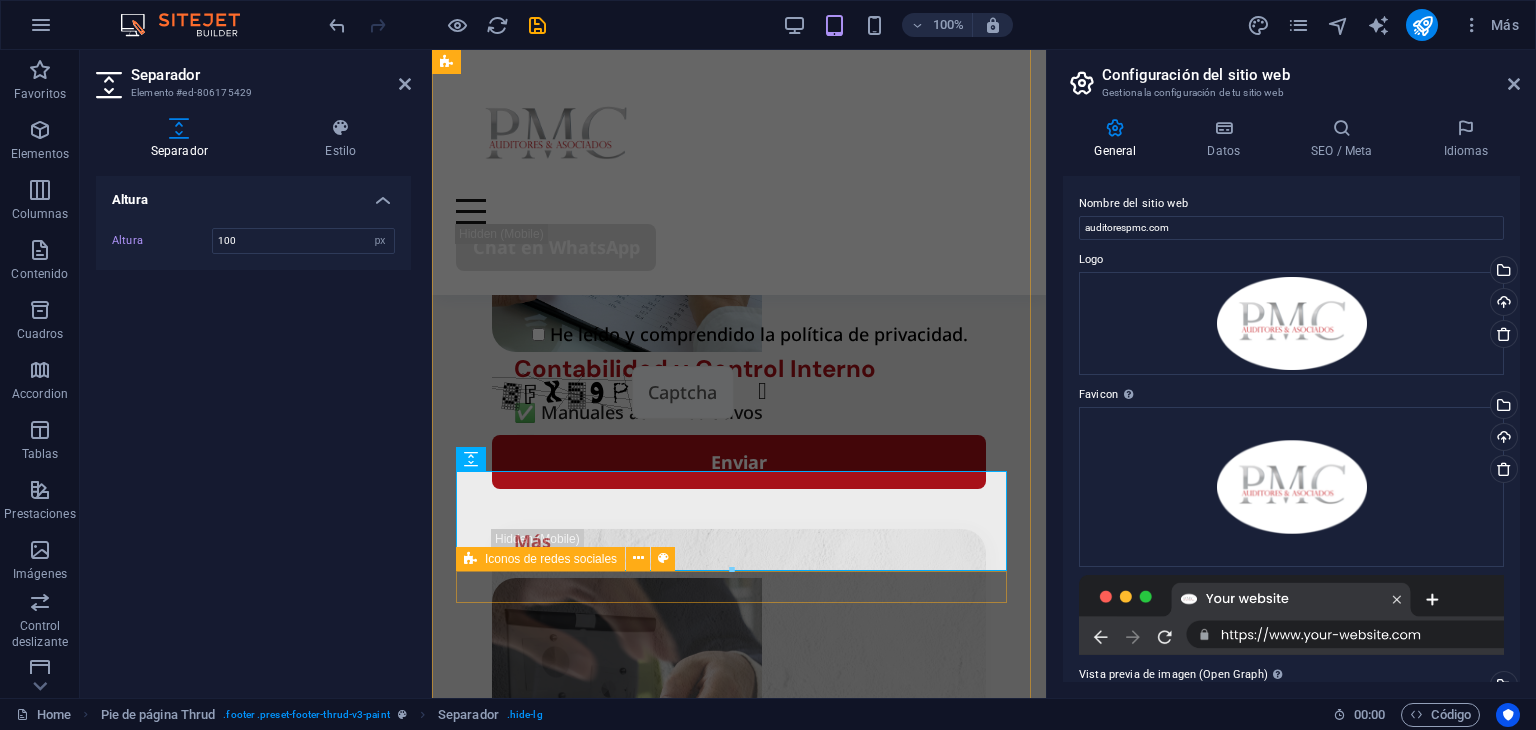 click at bounding box center (739, 4359) 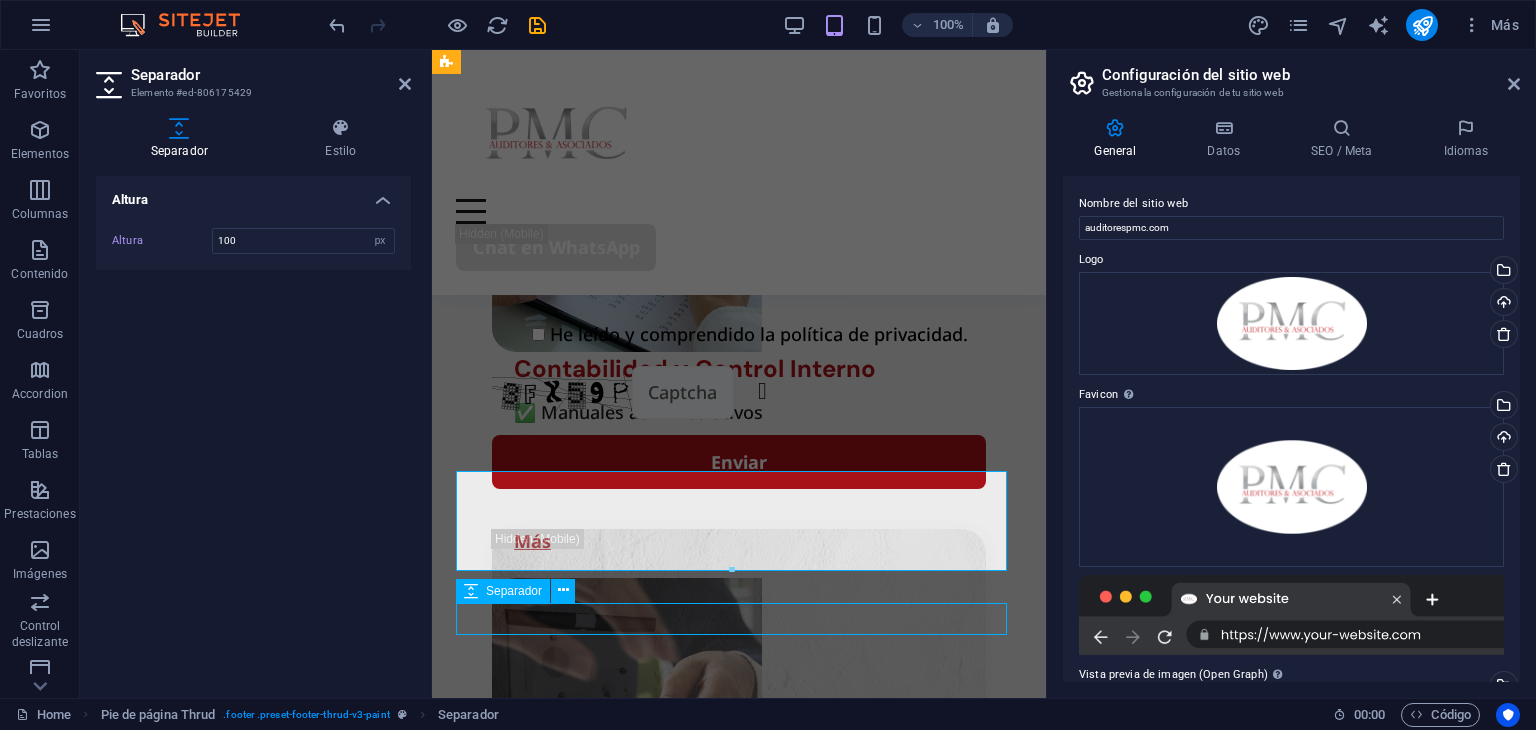 scroll, scrollTop: 5076, scrollLeft: 0, axis: vertical 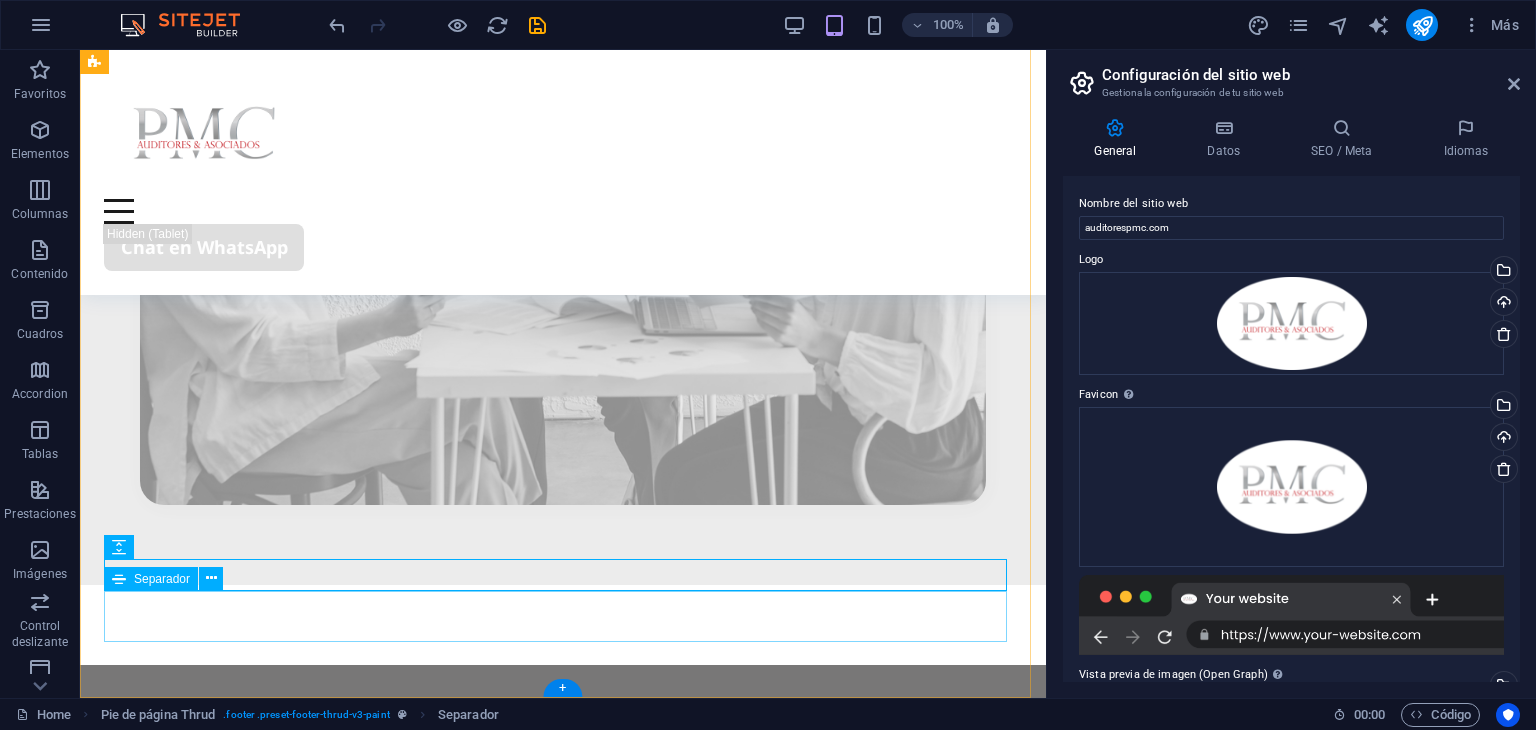 click at bounding box center [563, 5005] 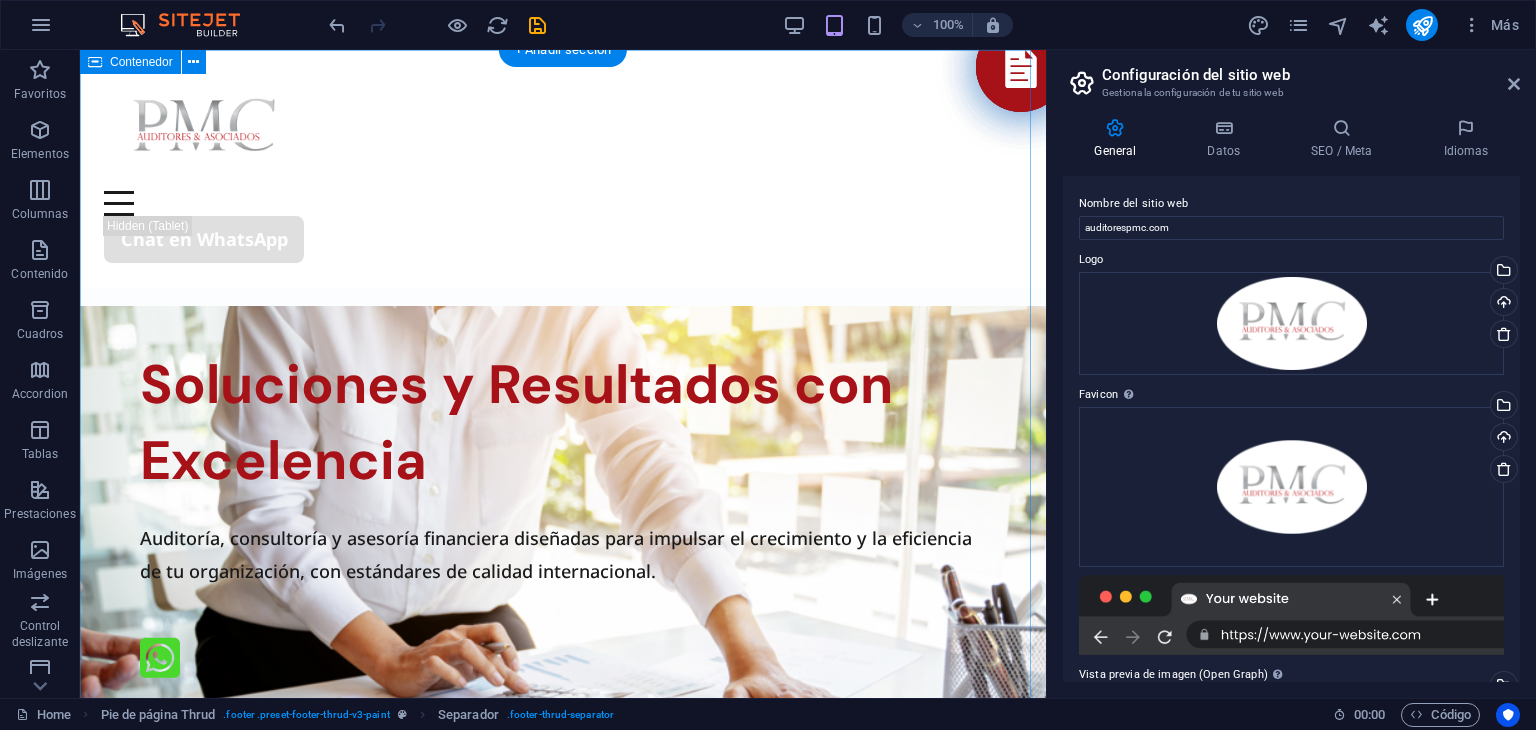scroll, scrollTop: 0, scrollLeft: 0, axis: both 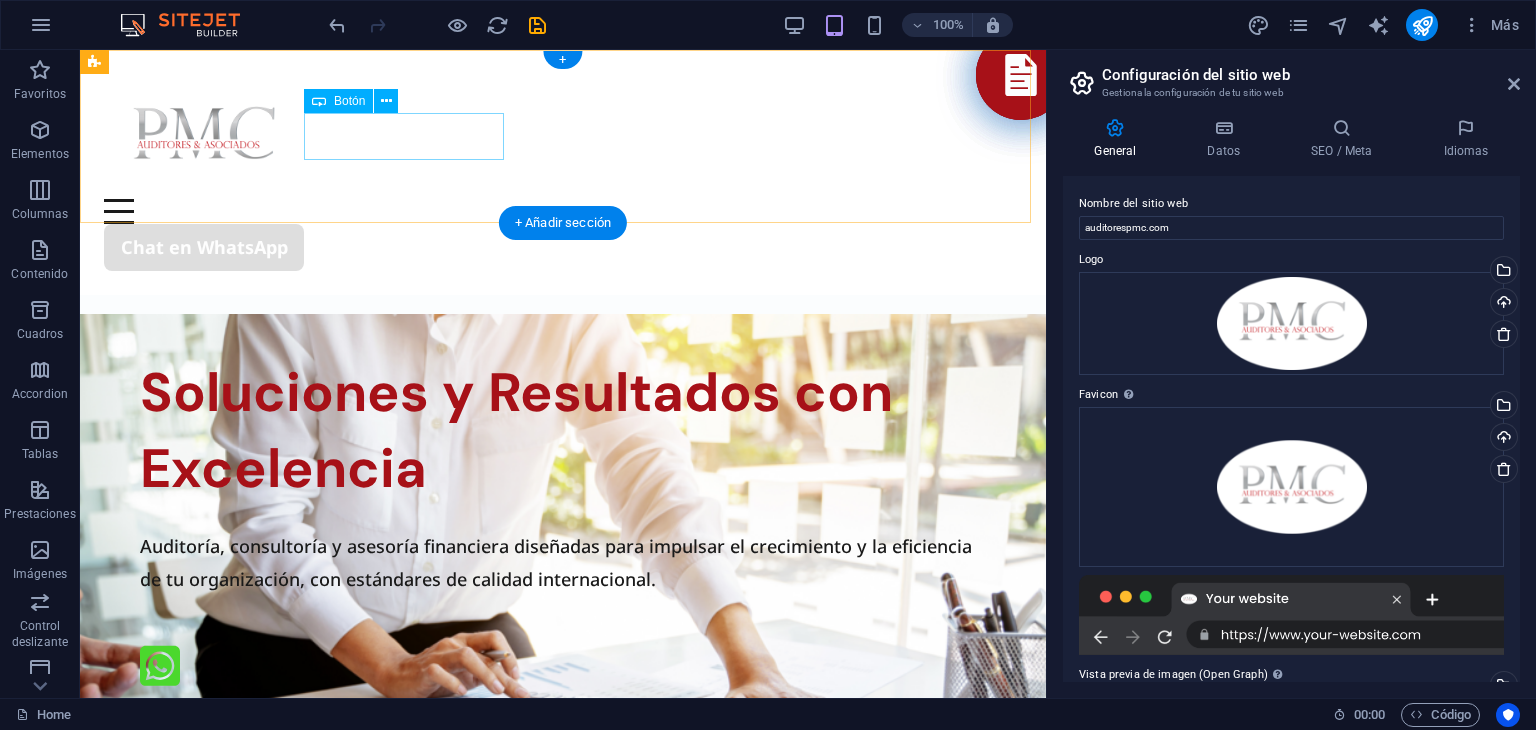click on "Chat en WhatsApp" at bounding box center (563, 247) 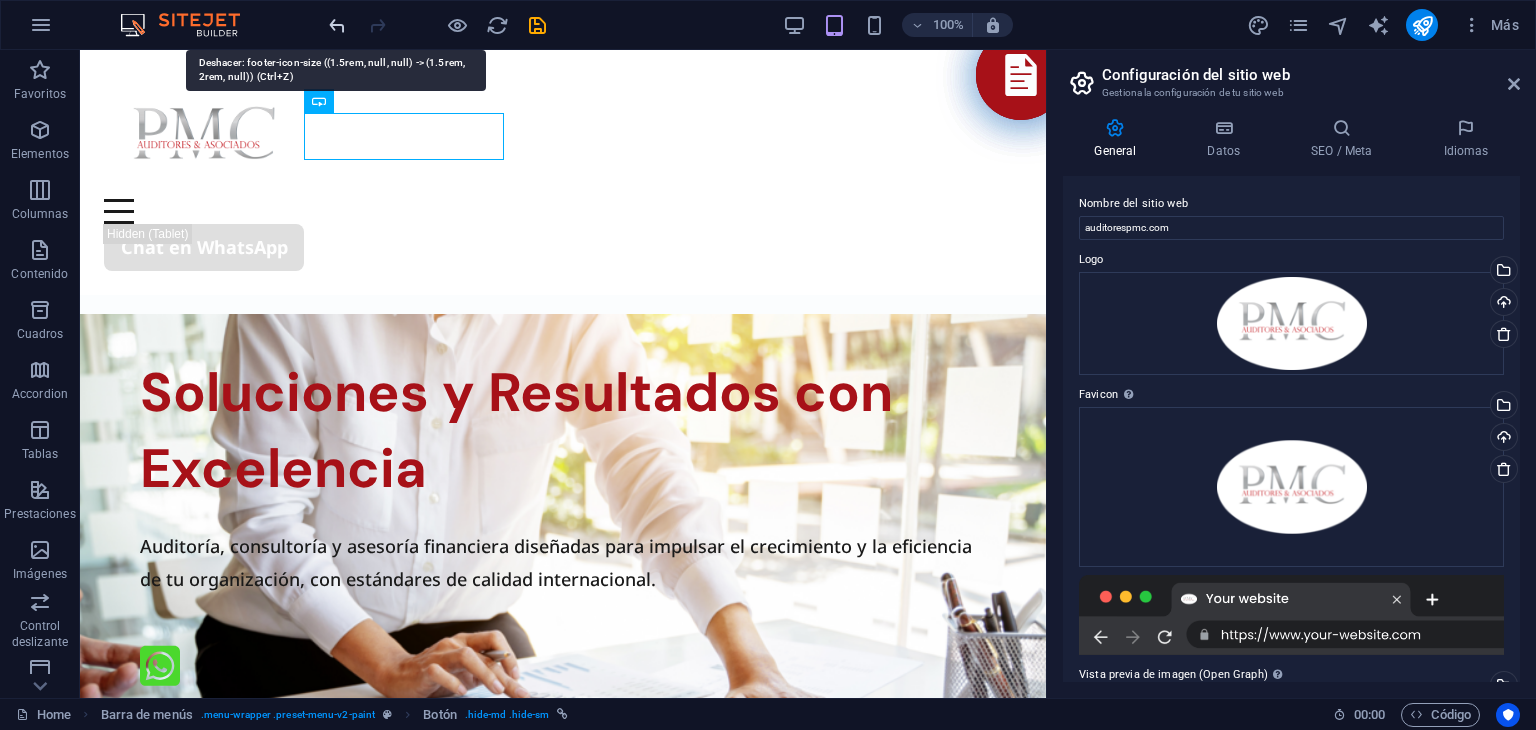 click at bounding box center (337, 25) 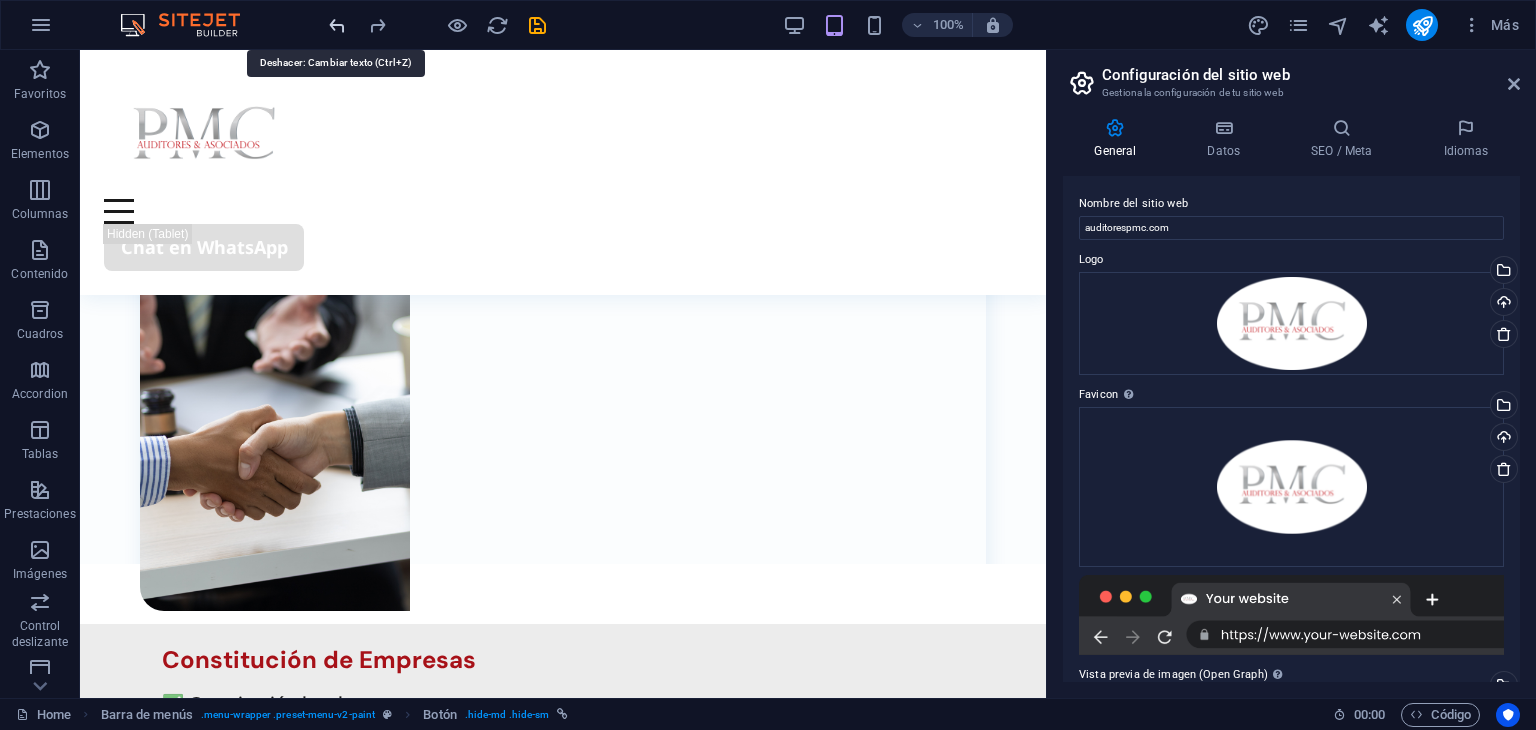 scroll, scrollTop: 4989, scrollLeft: 0, axis: vertical 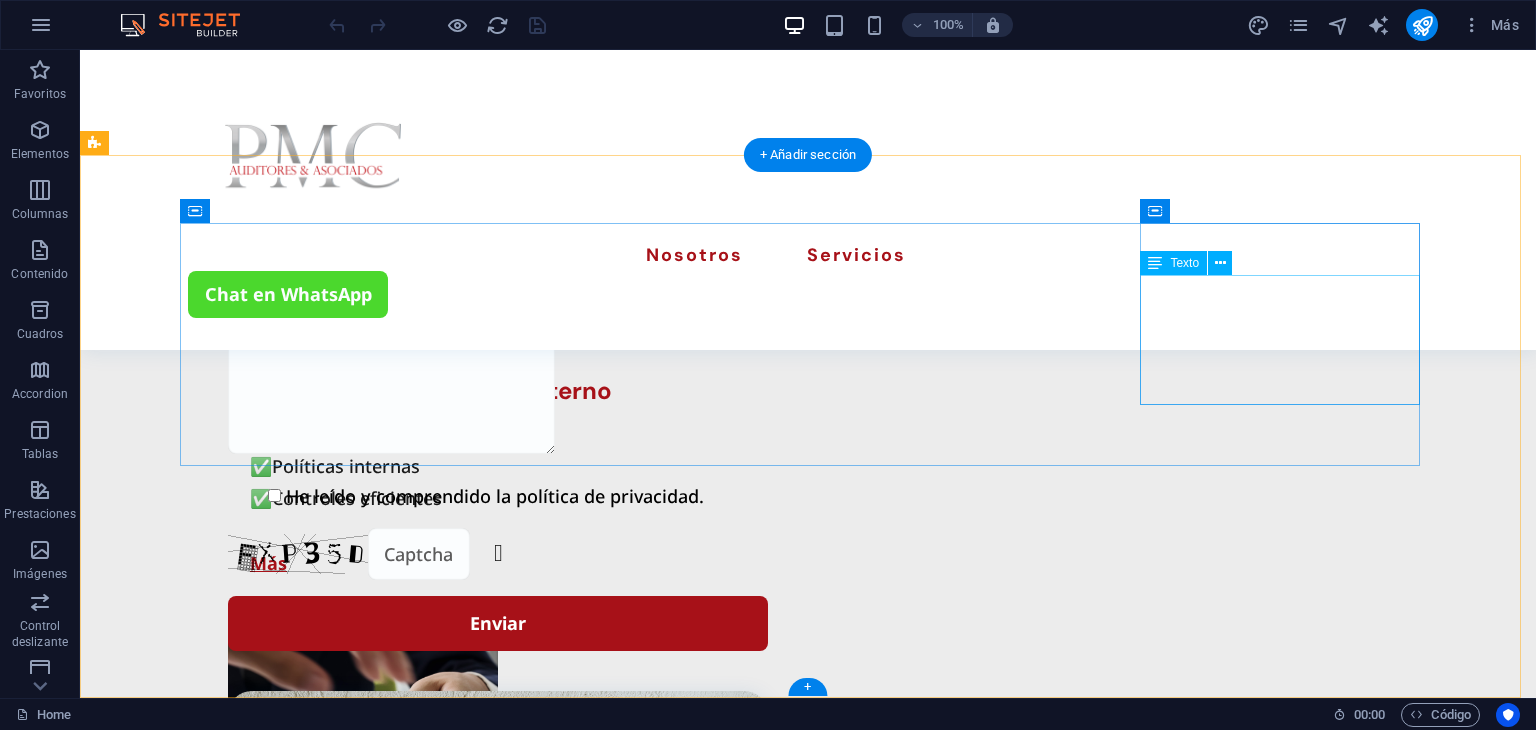 click on "+593 [PHONE]
[EMAIL]
[COUNTRY] - [CITY]   [POSTAL_CODE]" at bounding box center (328, 2820) 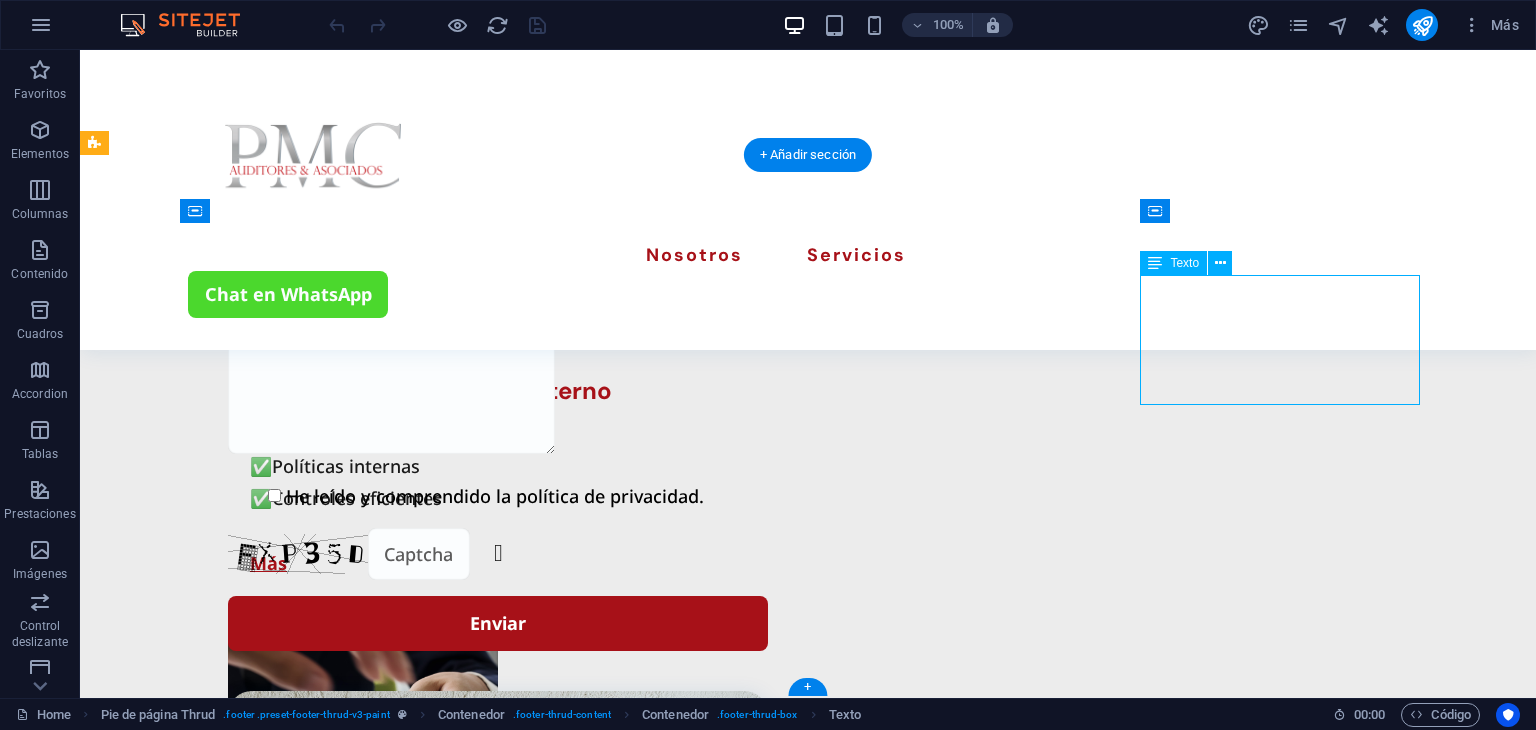 click on "+593 [PHONE]
[EMAIL]
[COUNTRY] - [CITY]   [POSTAL_CODE]" at bounding box center (328, 2820) 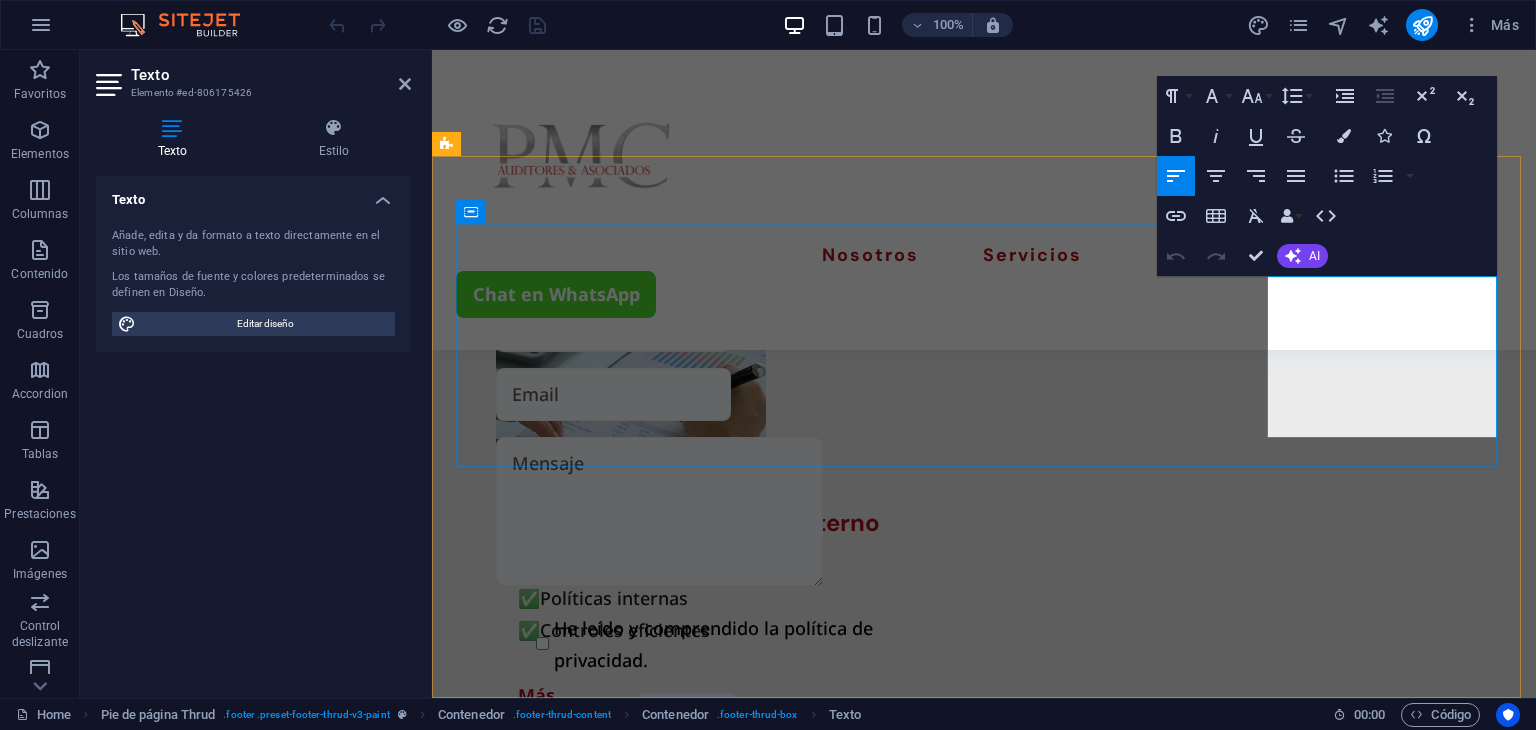 scroll, scrollTop: 4001, scrollLeft: 0, axis: vertical 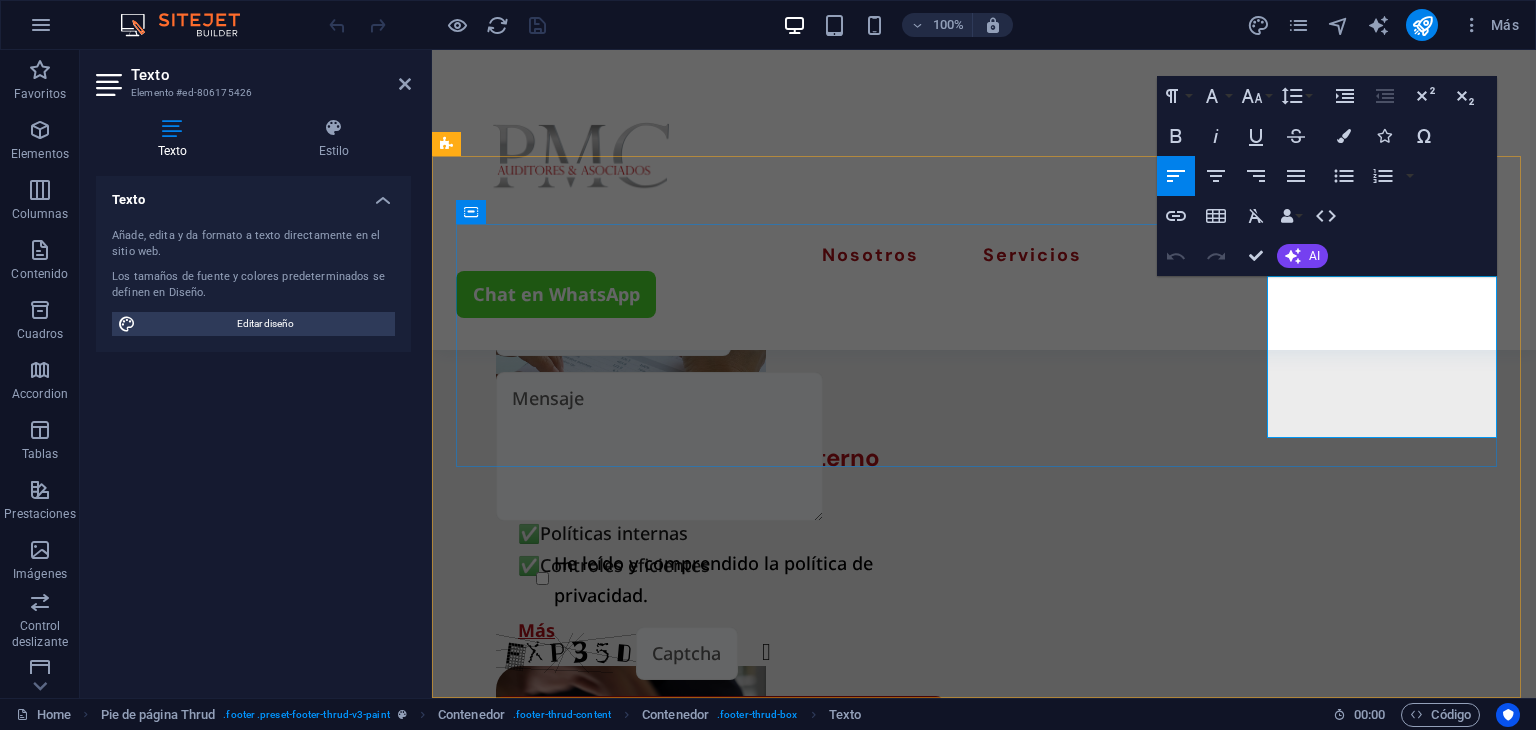 click on "[EMAIL]" at bounding box center (573, 2702) 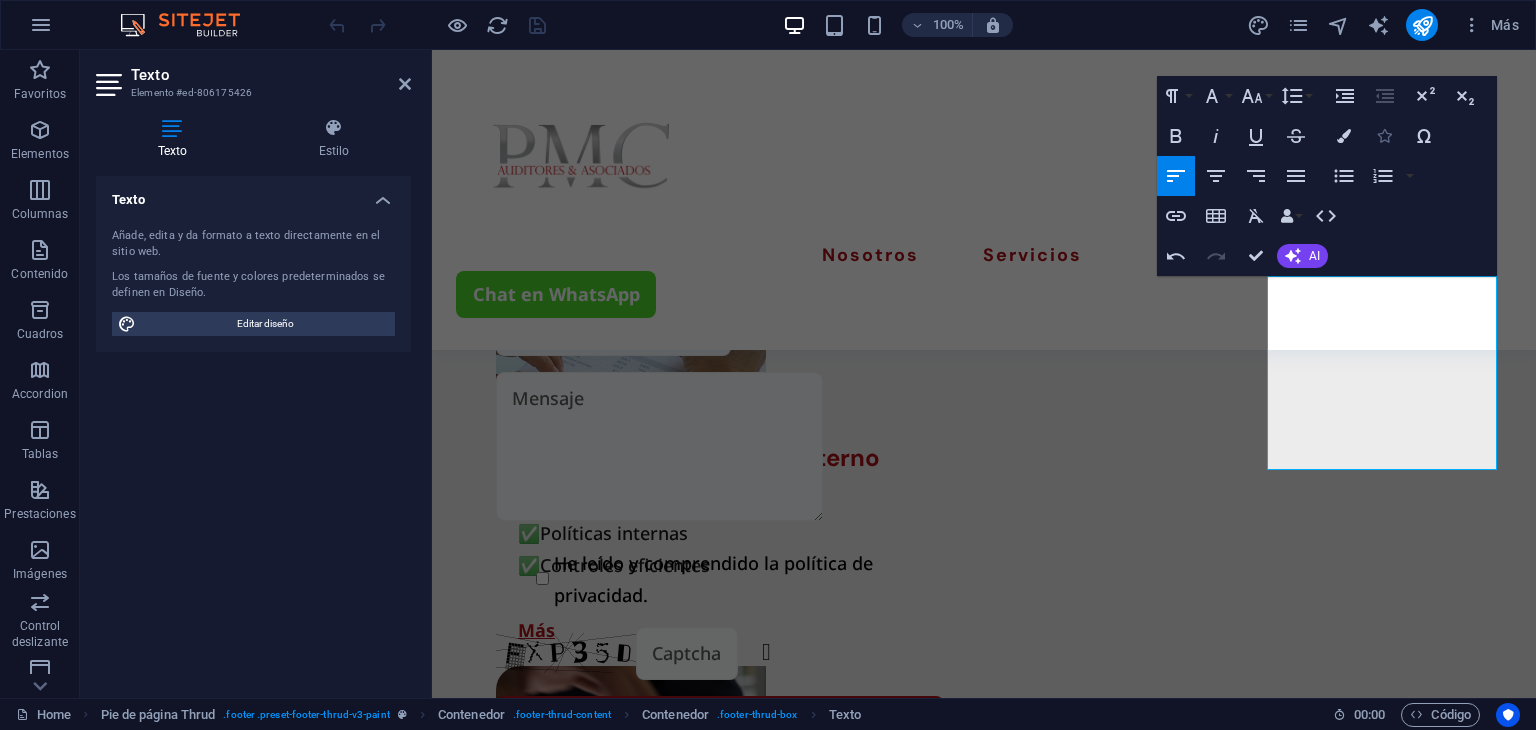click at bounding box center (1384, 136) 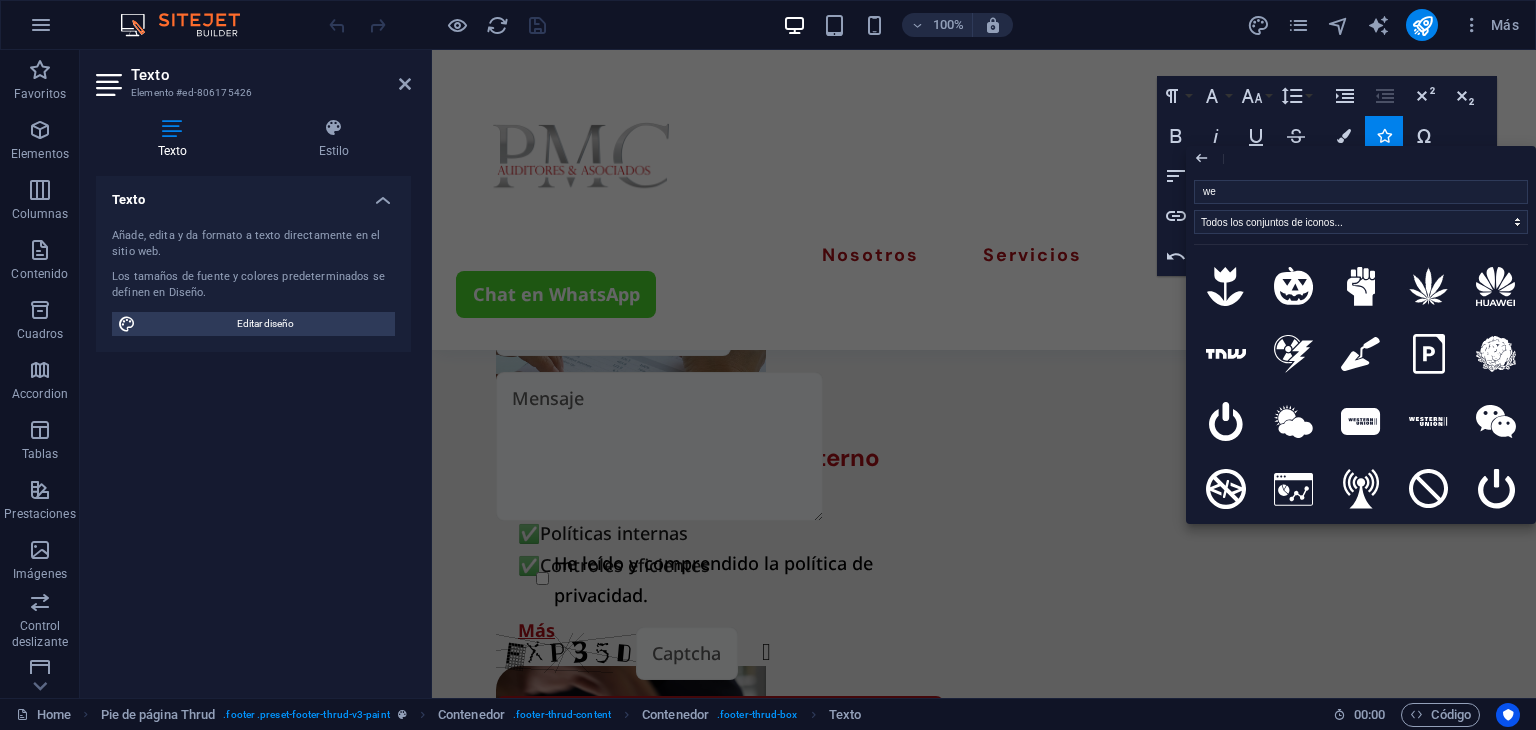 type on "web" 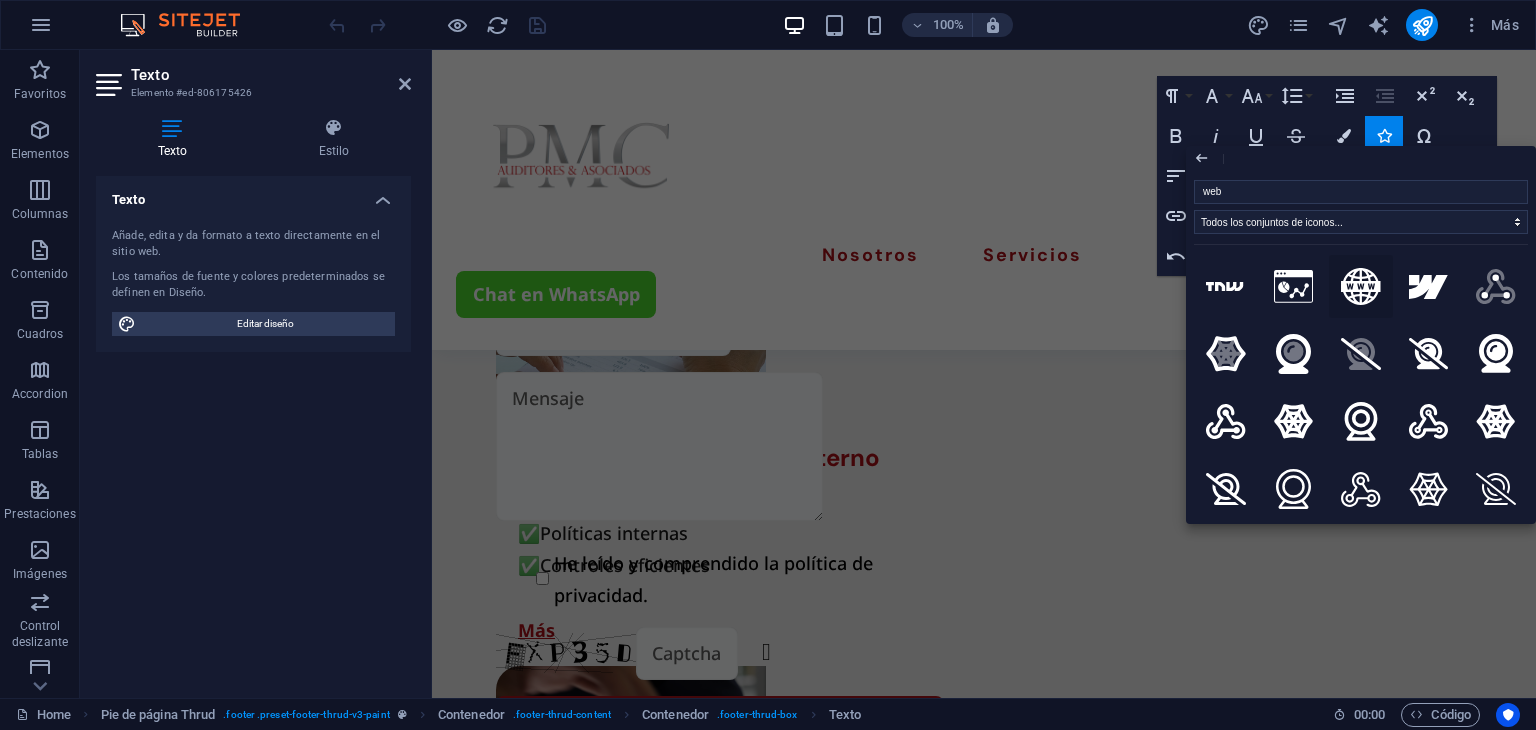 click 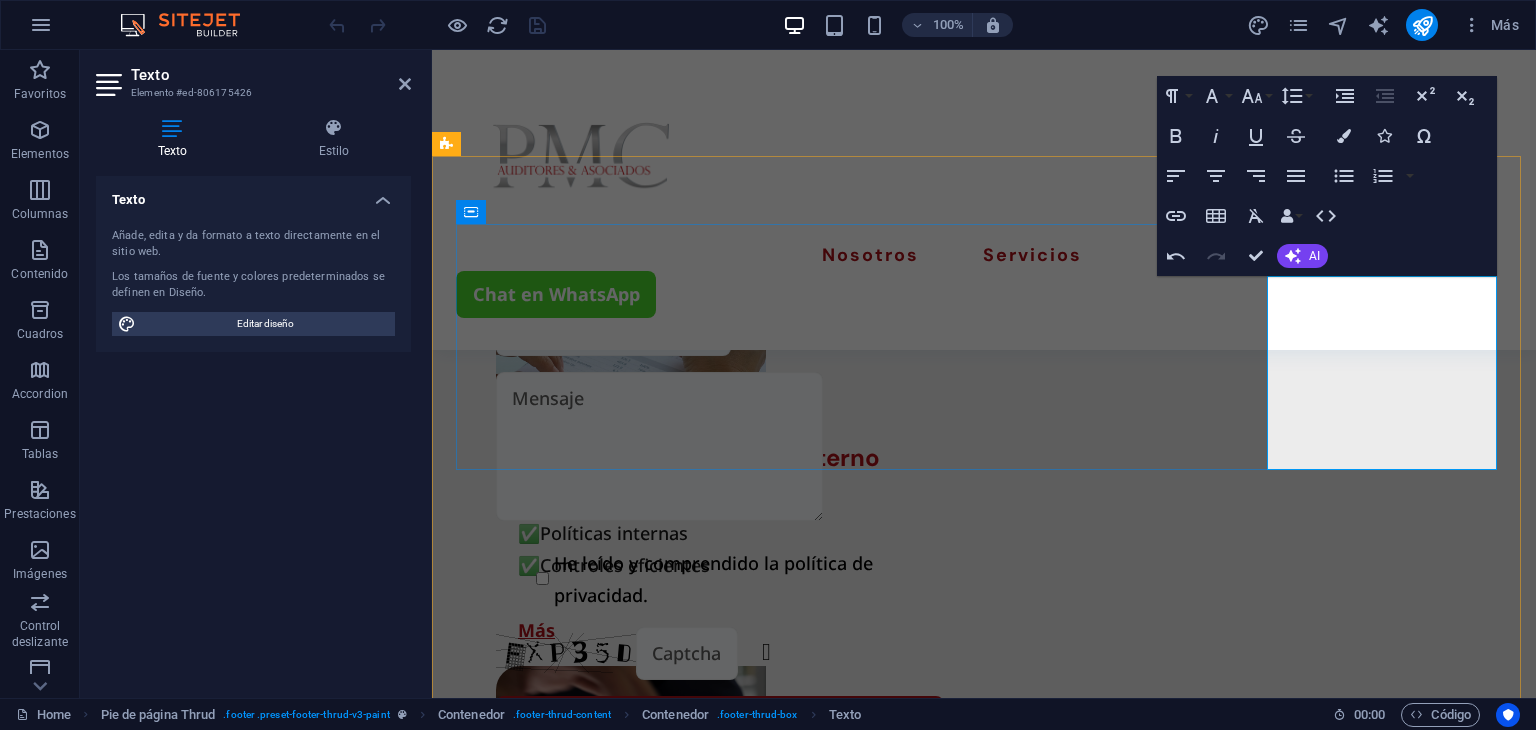 click at bounding box center (573, 3002) 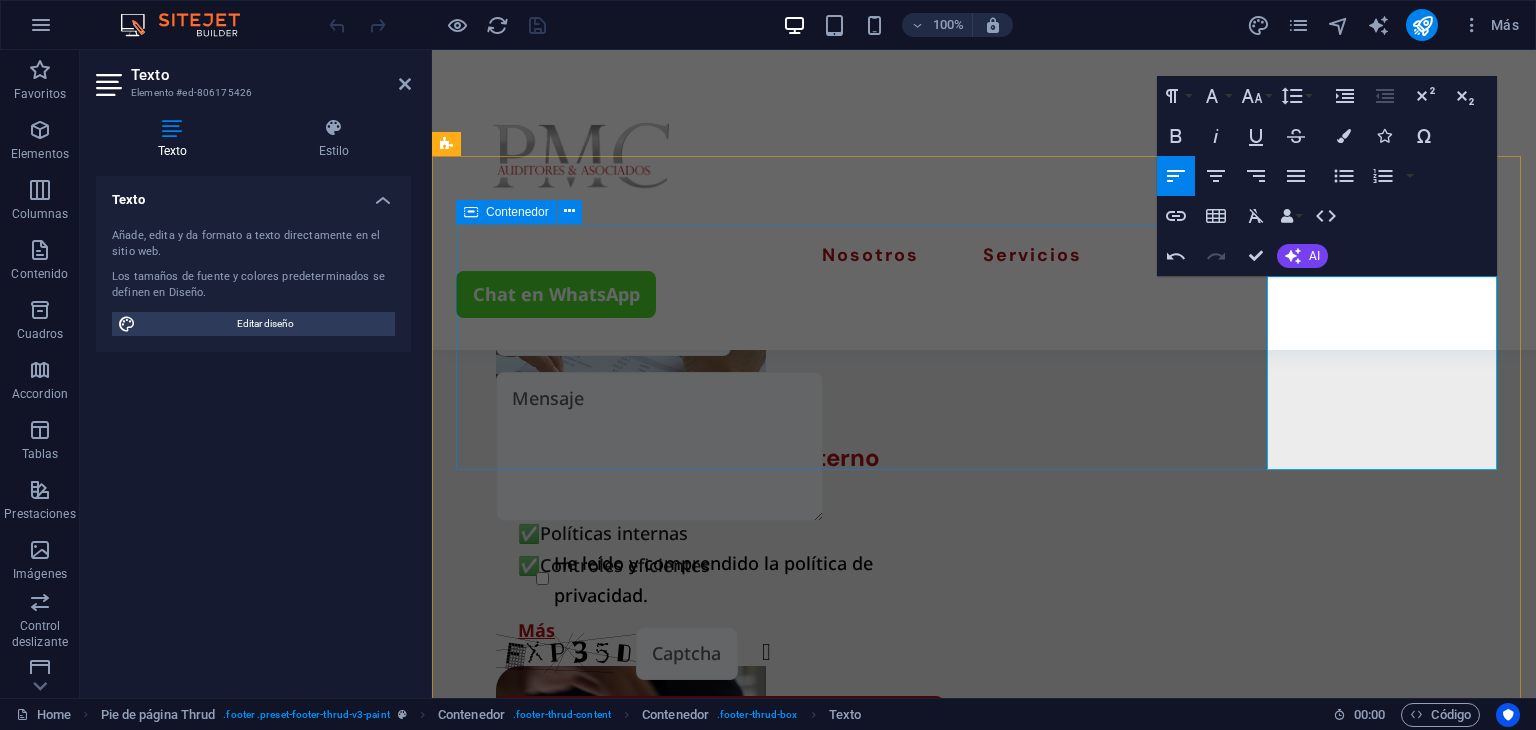 drag, startPoint x: 1284, startPoint y: 423, endPoint x: 1264, endPoint y: 423, distance: 20 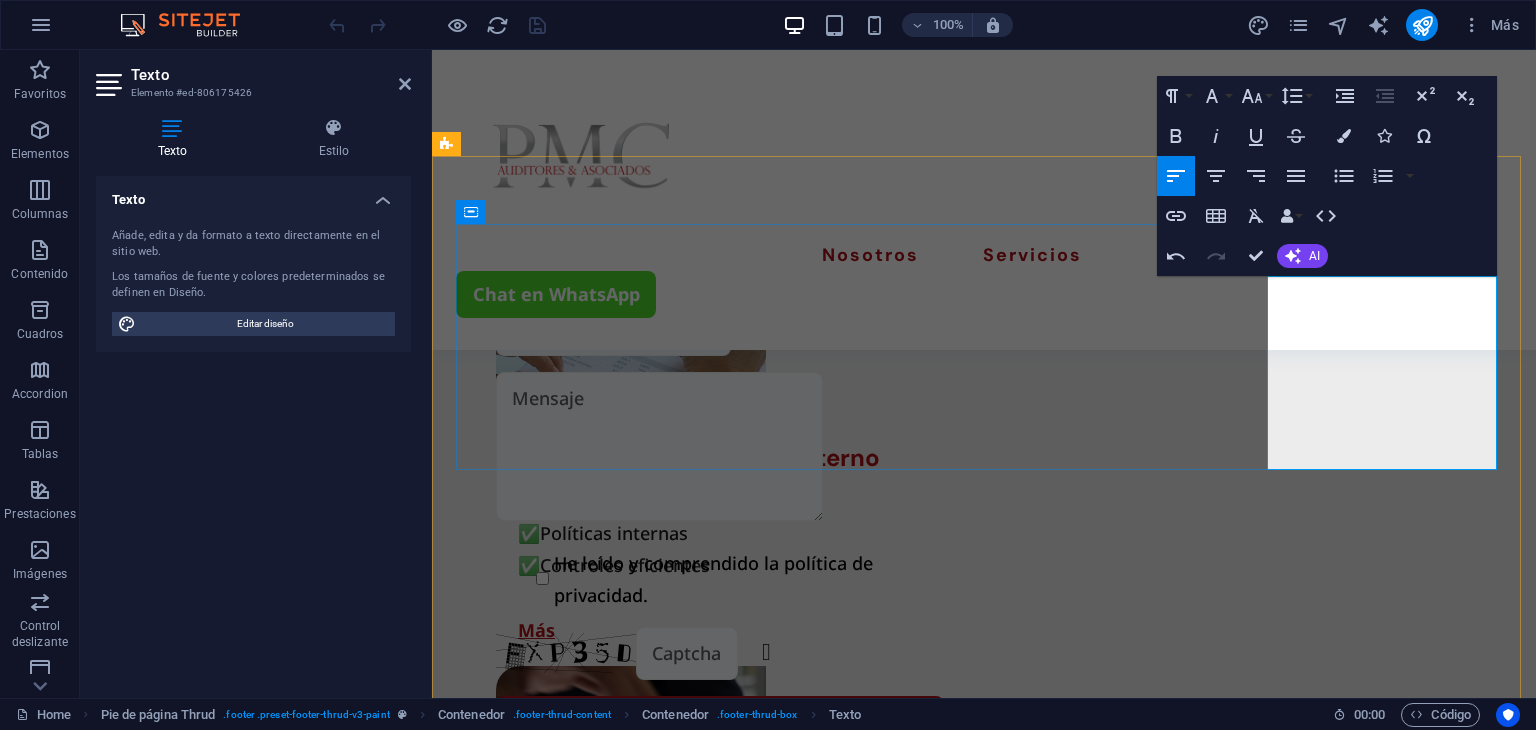 click 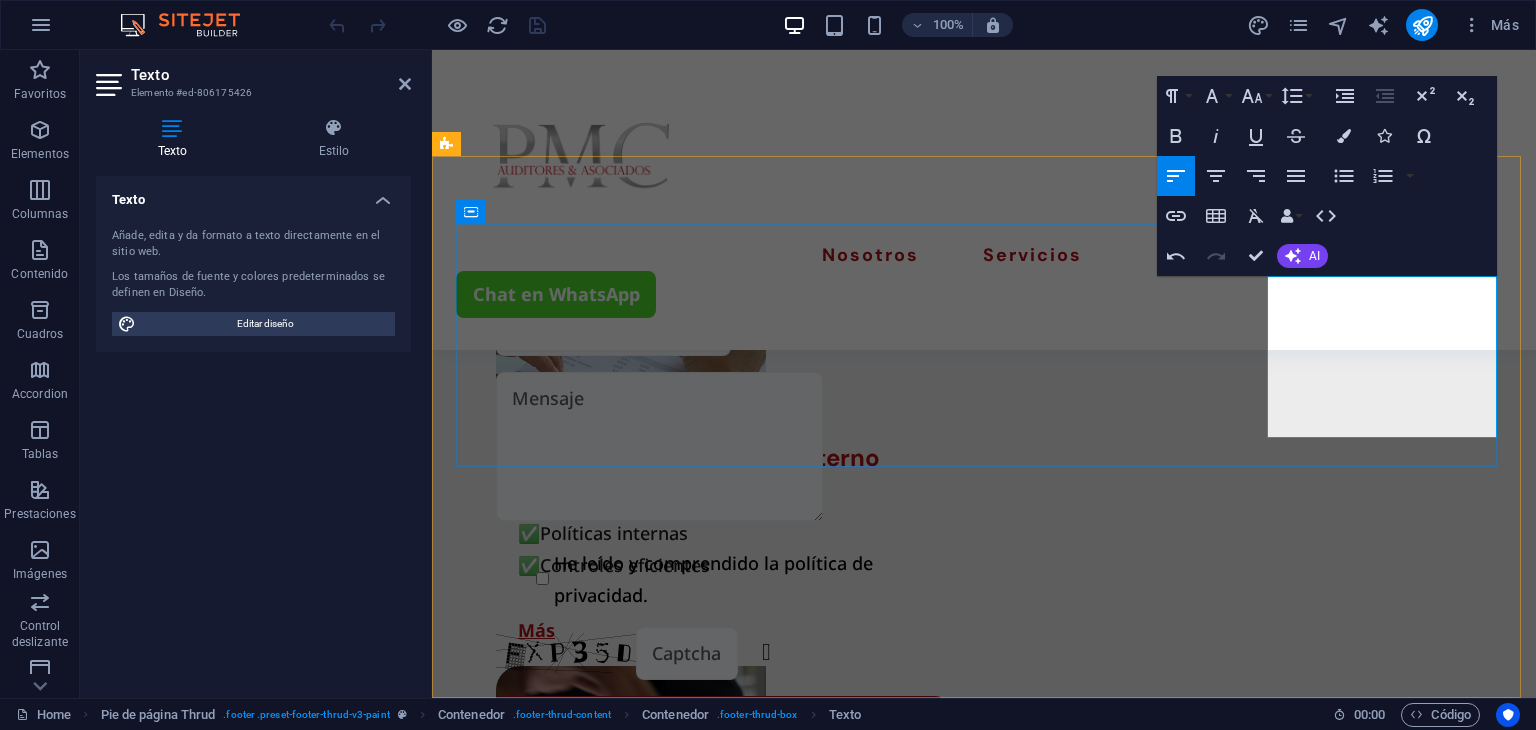 click on "[COUNTRY] - [CITY]   [POSTAL_CODE]" at bounding box center (573, 3049) 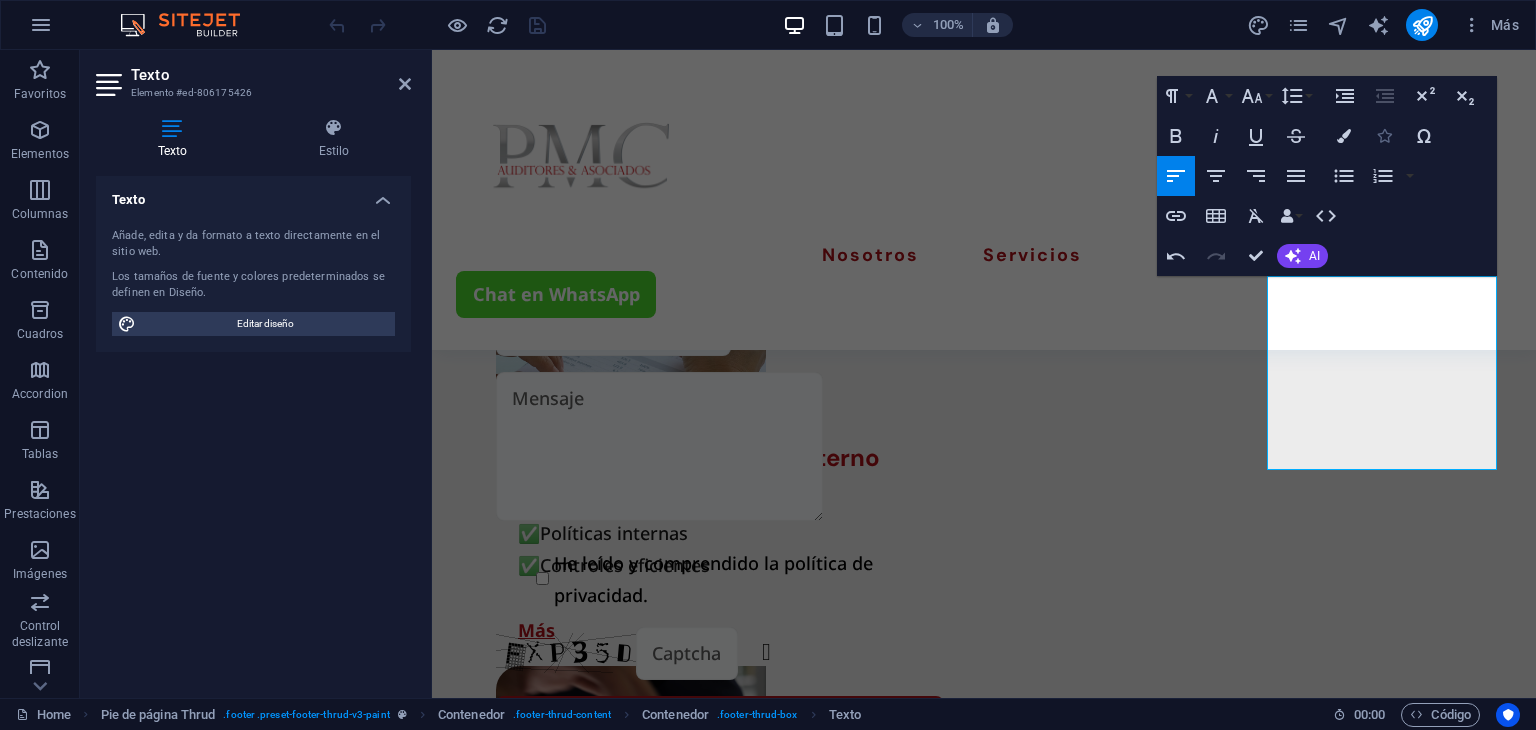 click at bounding box center [1384, 136] 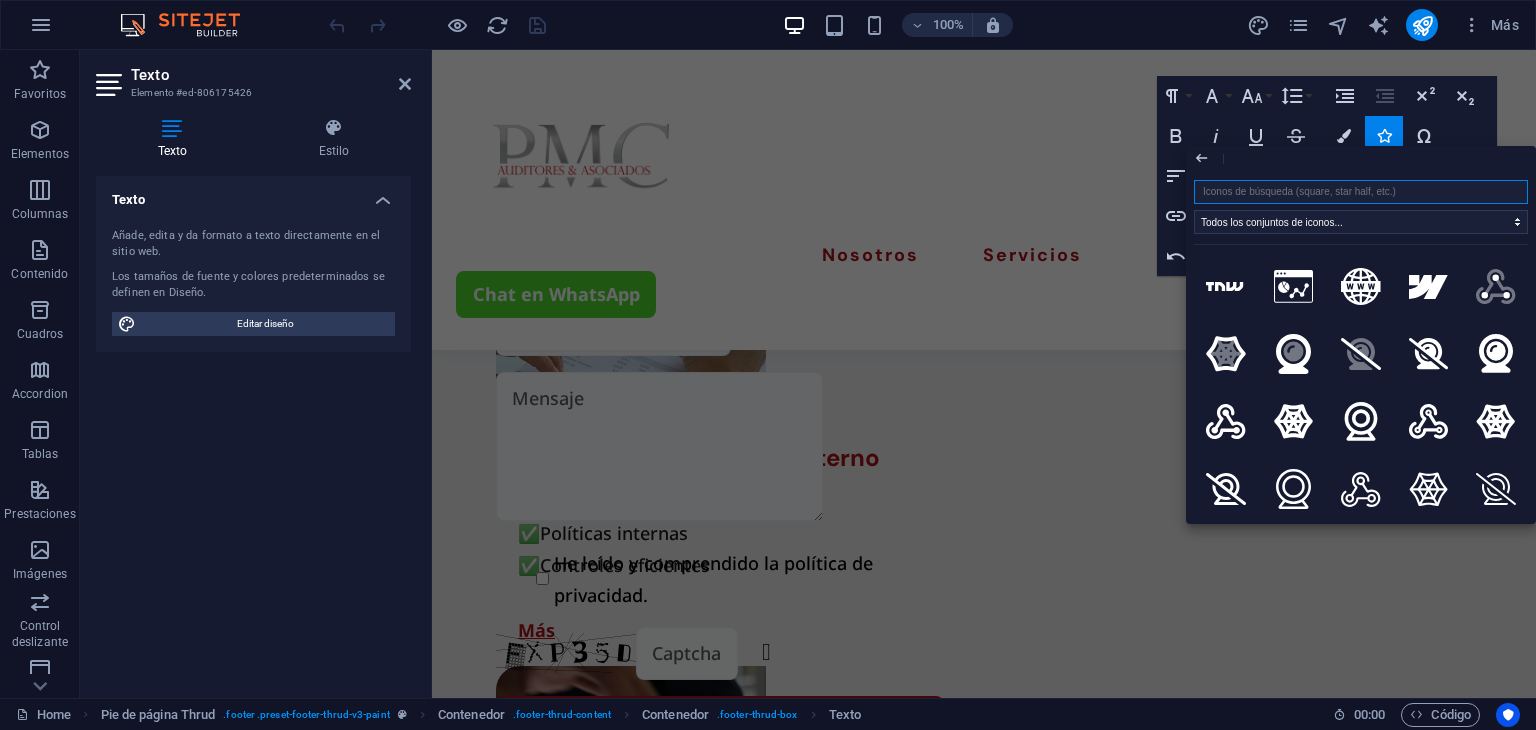 click at bounding box center (1361, 192) 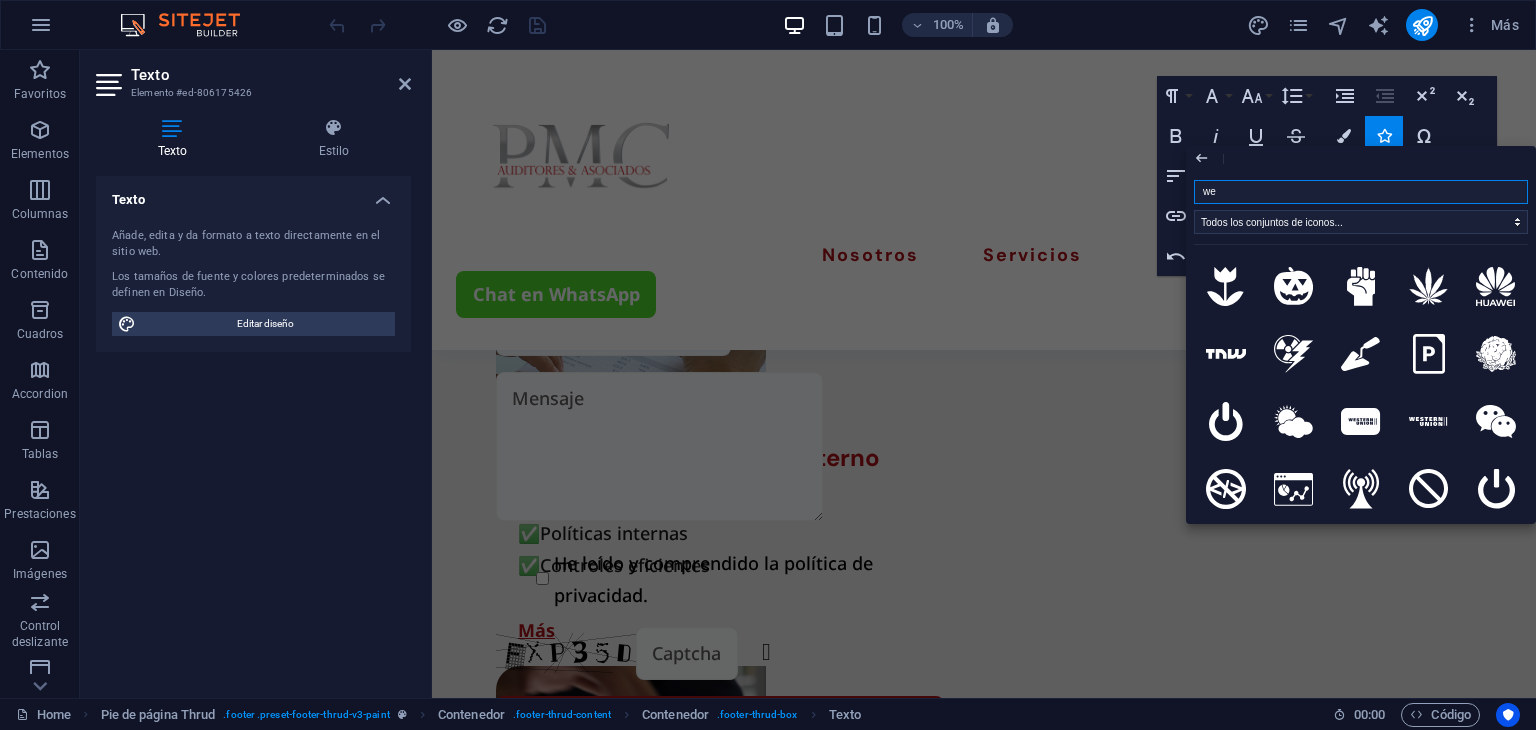type on "web" 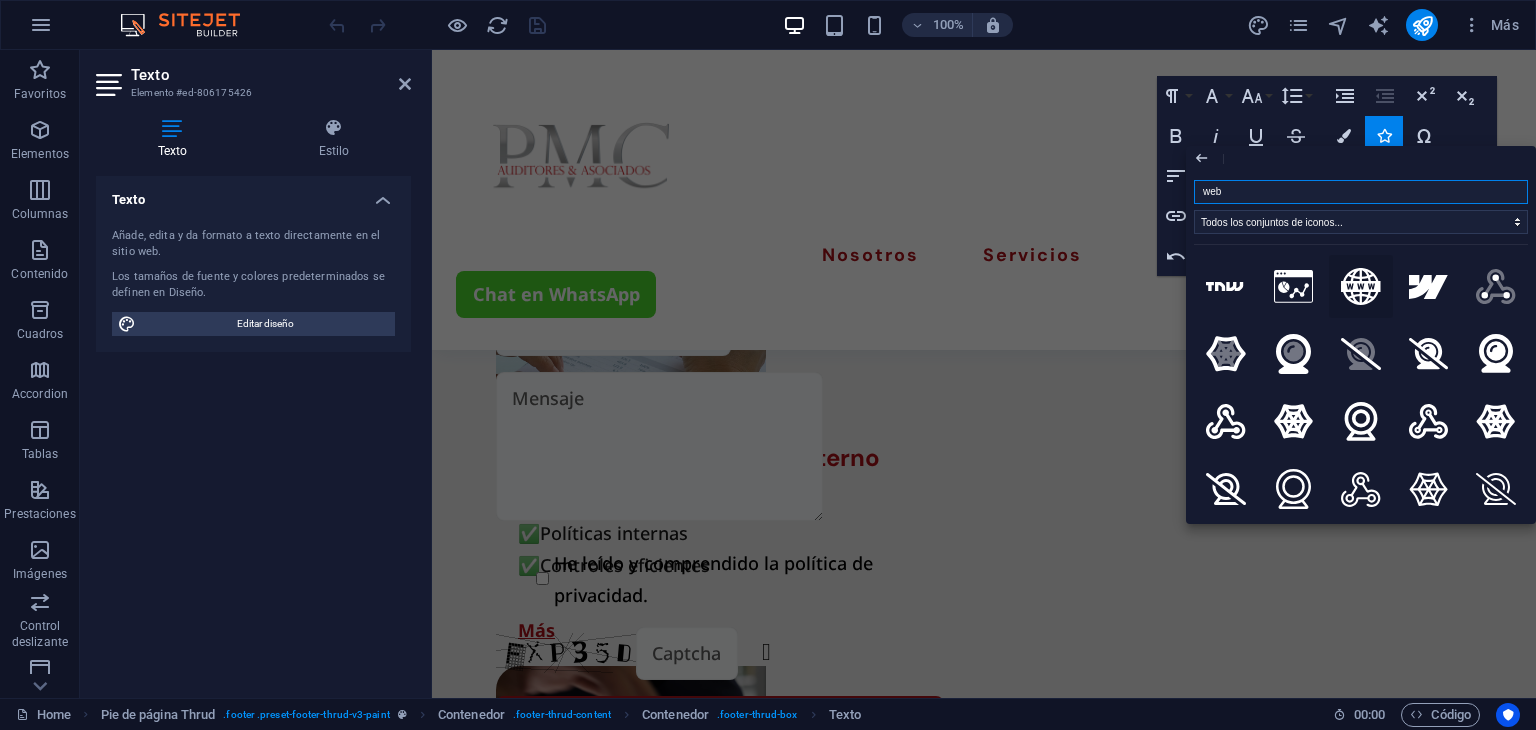 click 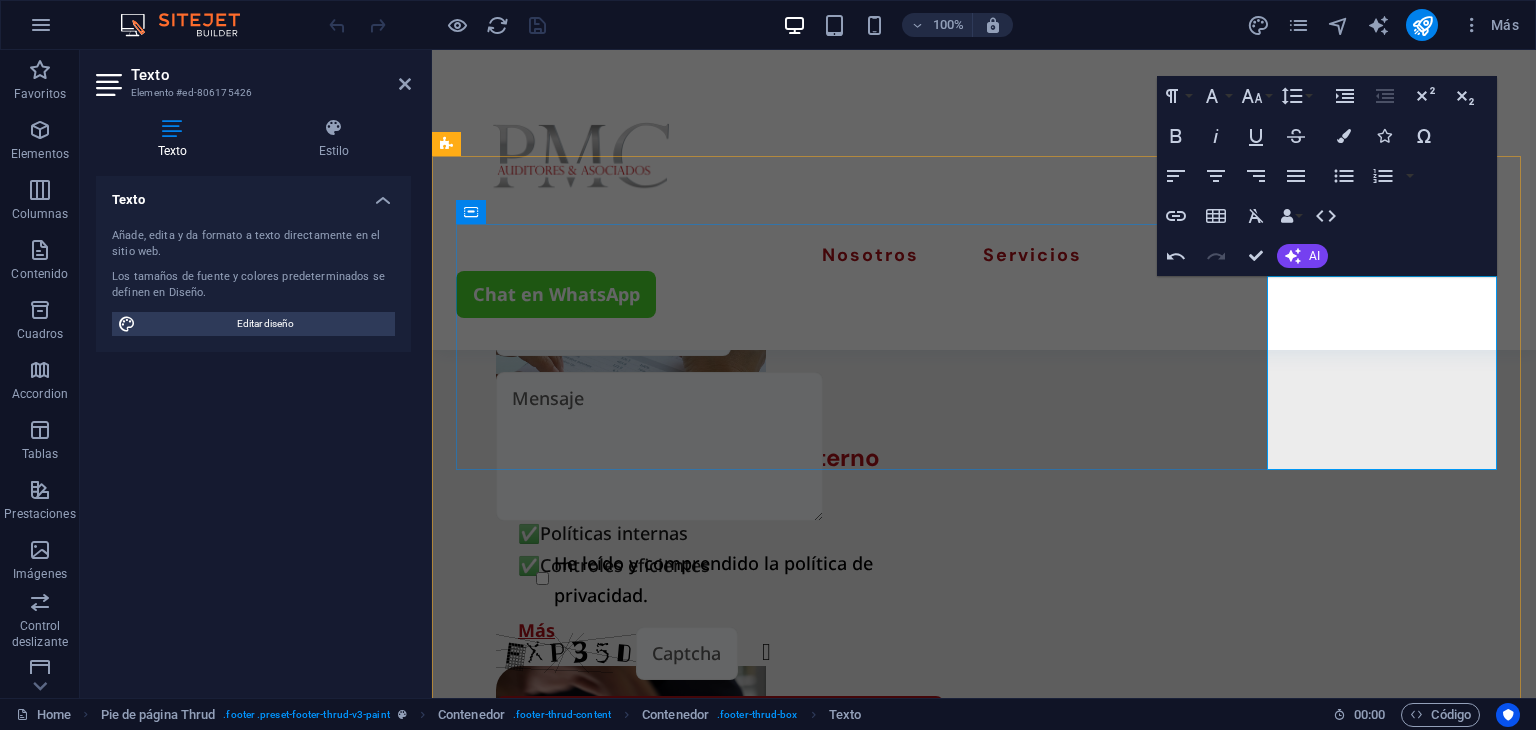 click on "​" at bounding box center (573, 3389) 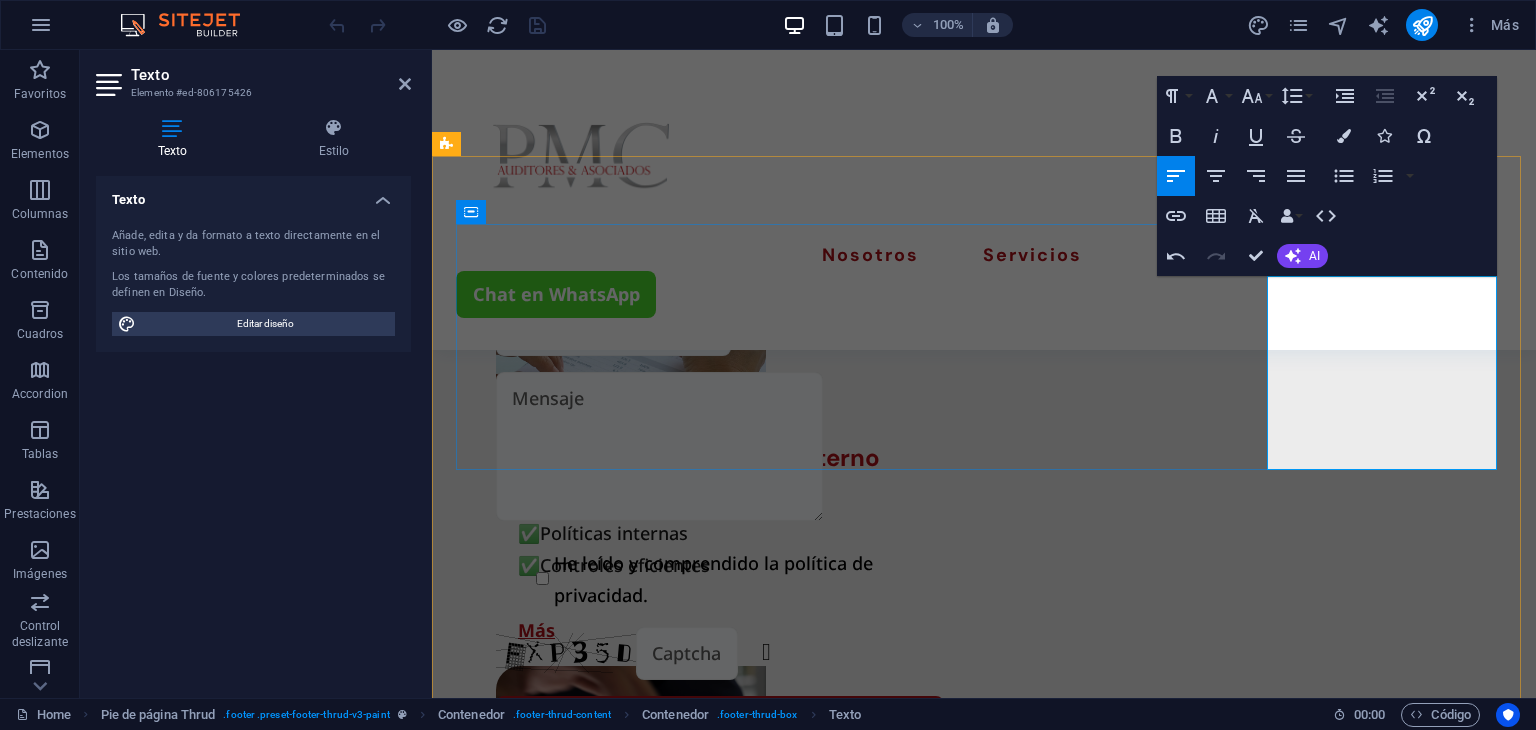 drag, startPoint x: 1295, startPoint y: 457, endPoint x: 1337, endPoint y: 457, distance: 42 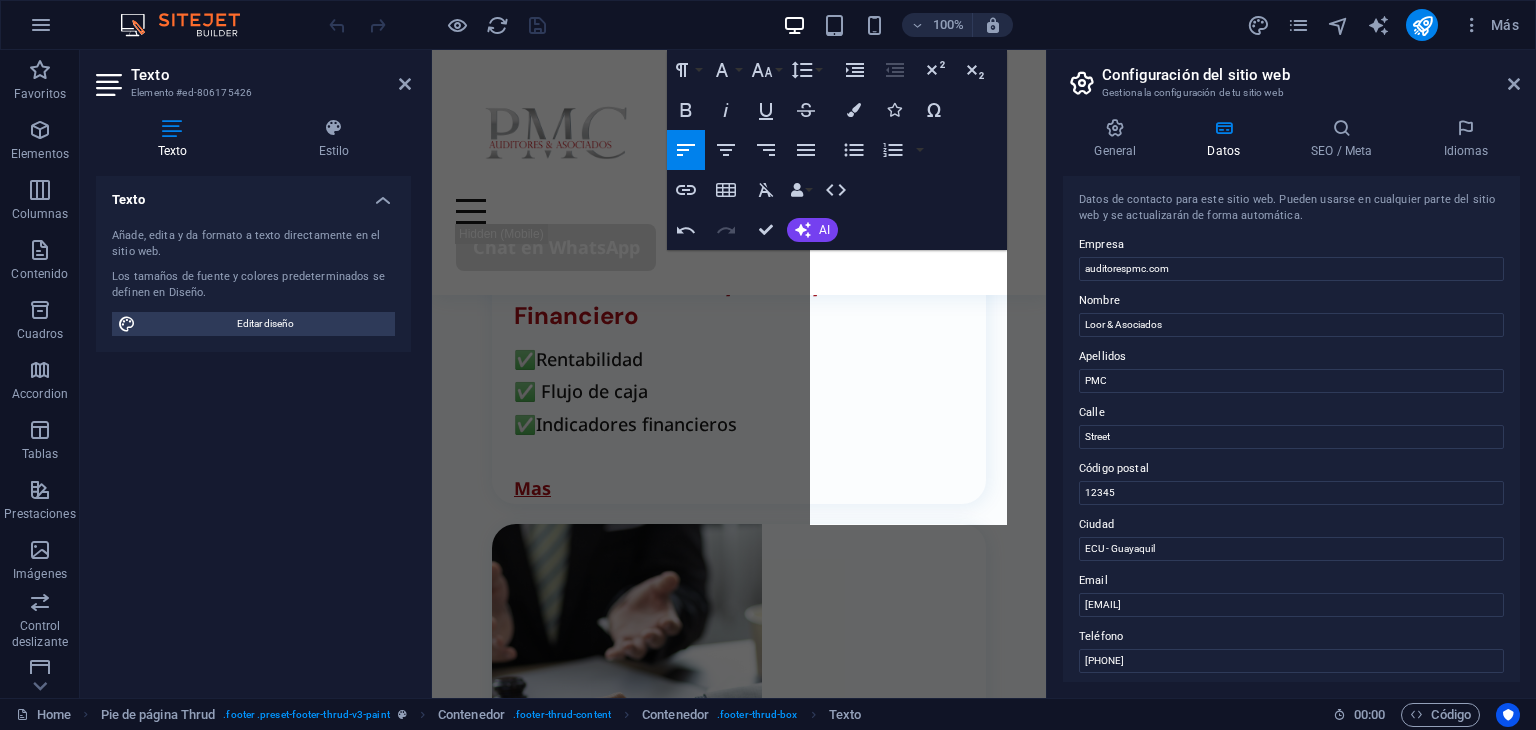 scroll, scrollTop: 5266, scrollLeft: 0, axis: vertical 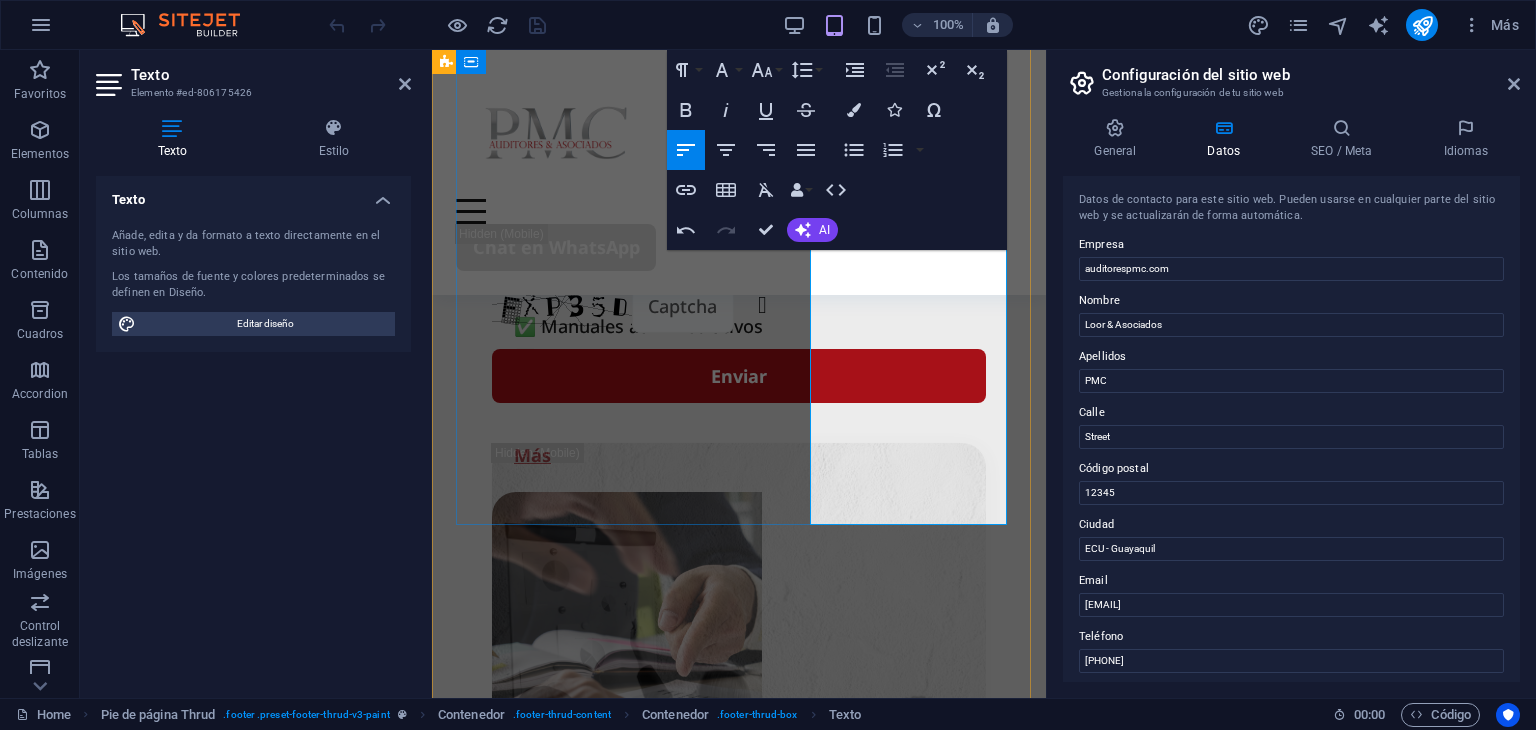 click on "www.auditorespmc.com" at bounding box center (739, 4331) 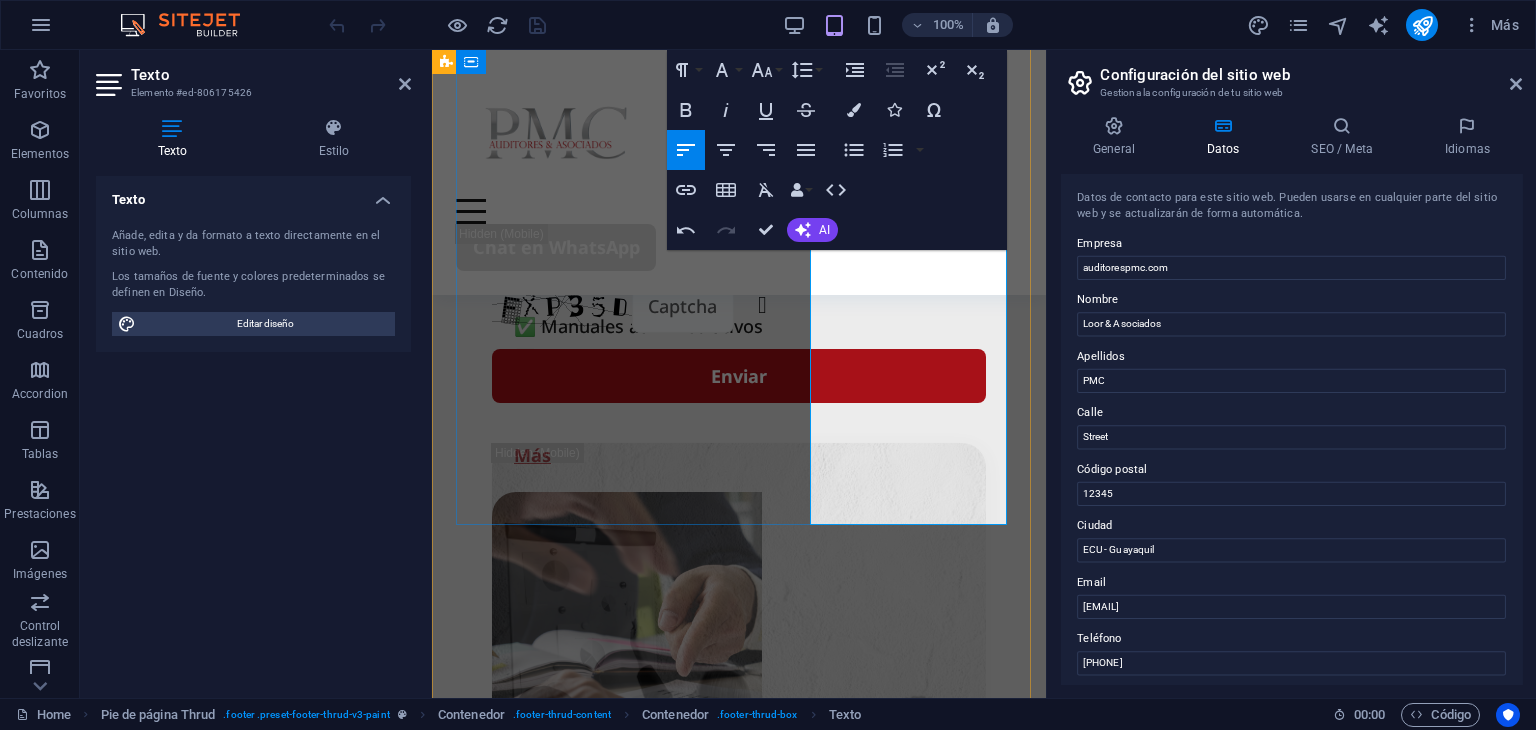 click on "www.auditorespmc.com" at bounding box center (739, 4331) 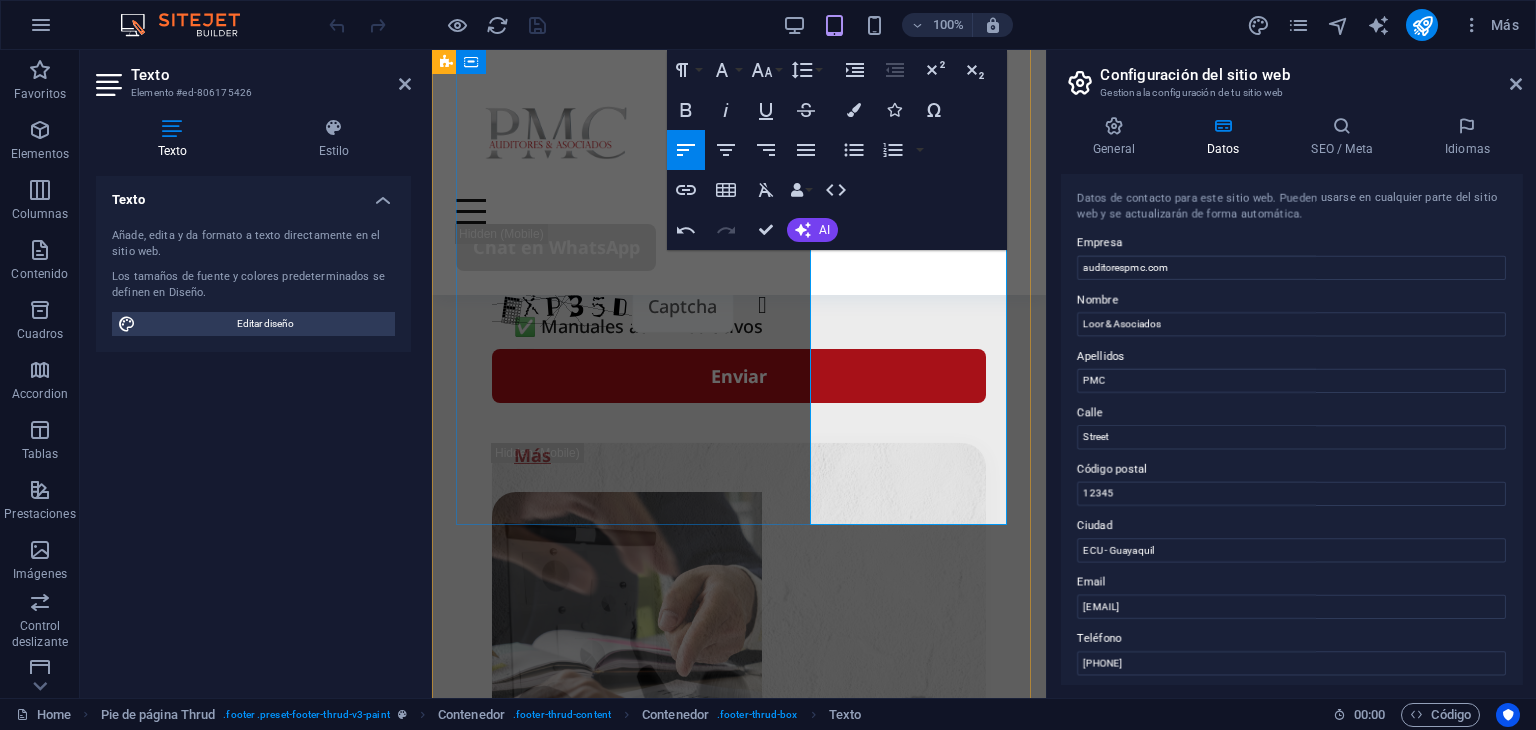 click on "www.auditorespmc.com" at bounding box center [739, 4331] 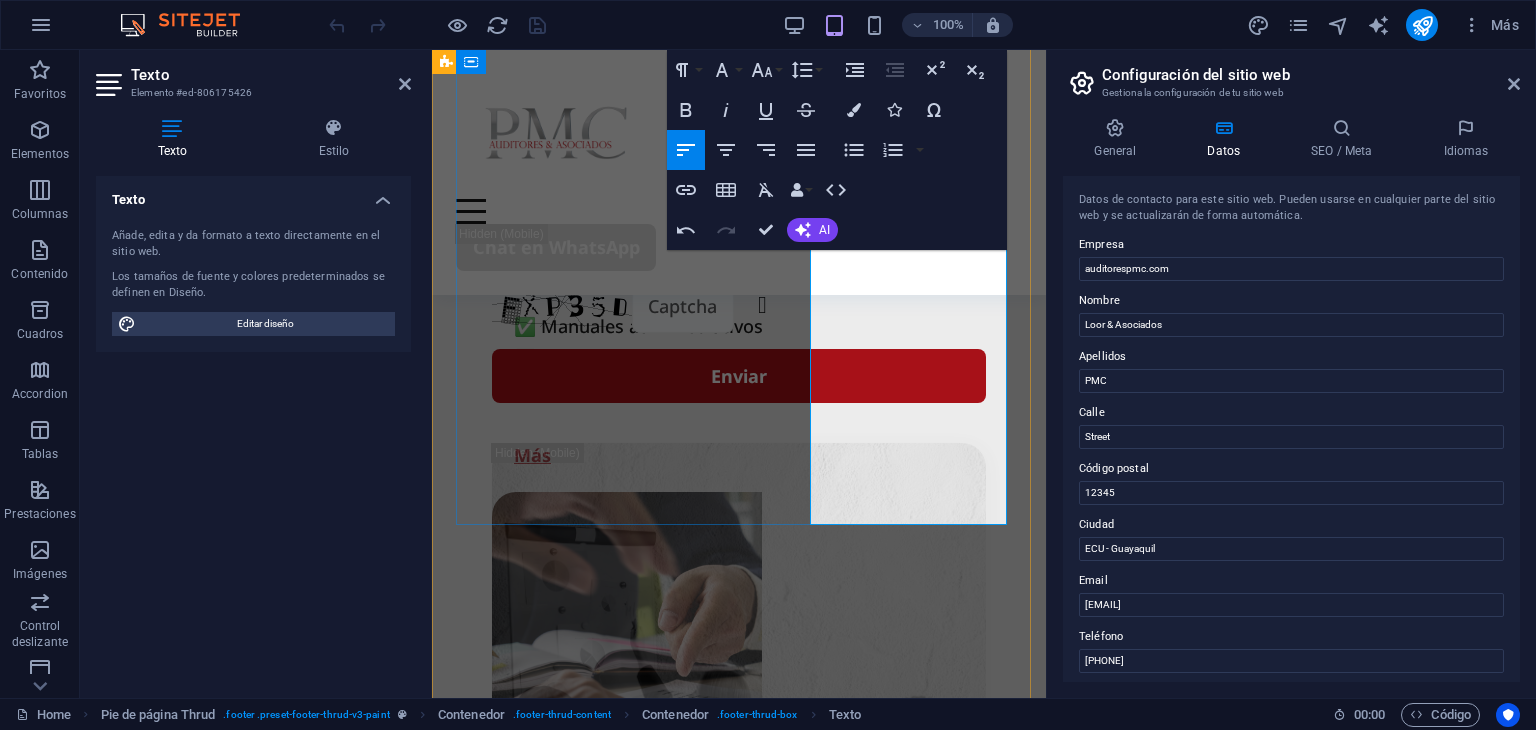 click on "www.auditorespmc.com" at bounding box center (739, 4331) 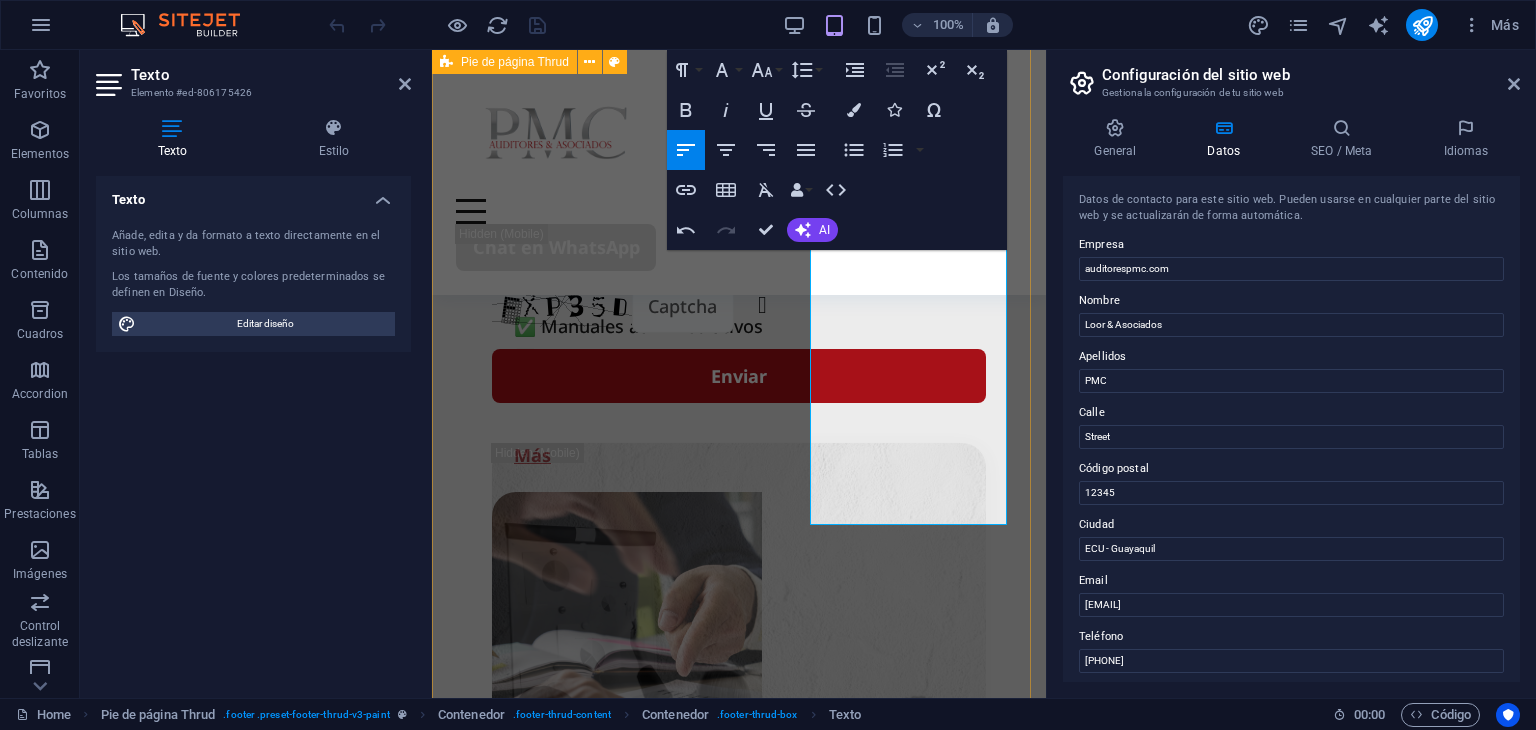 drag, startPoint x: 814, startPoint y: 477, endPoint x: 1016, endPoint y: 483, distance: 202.0891 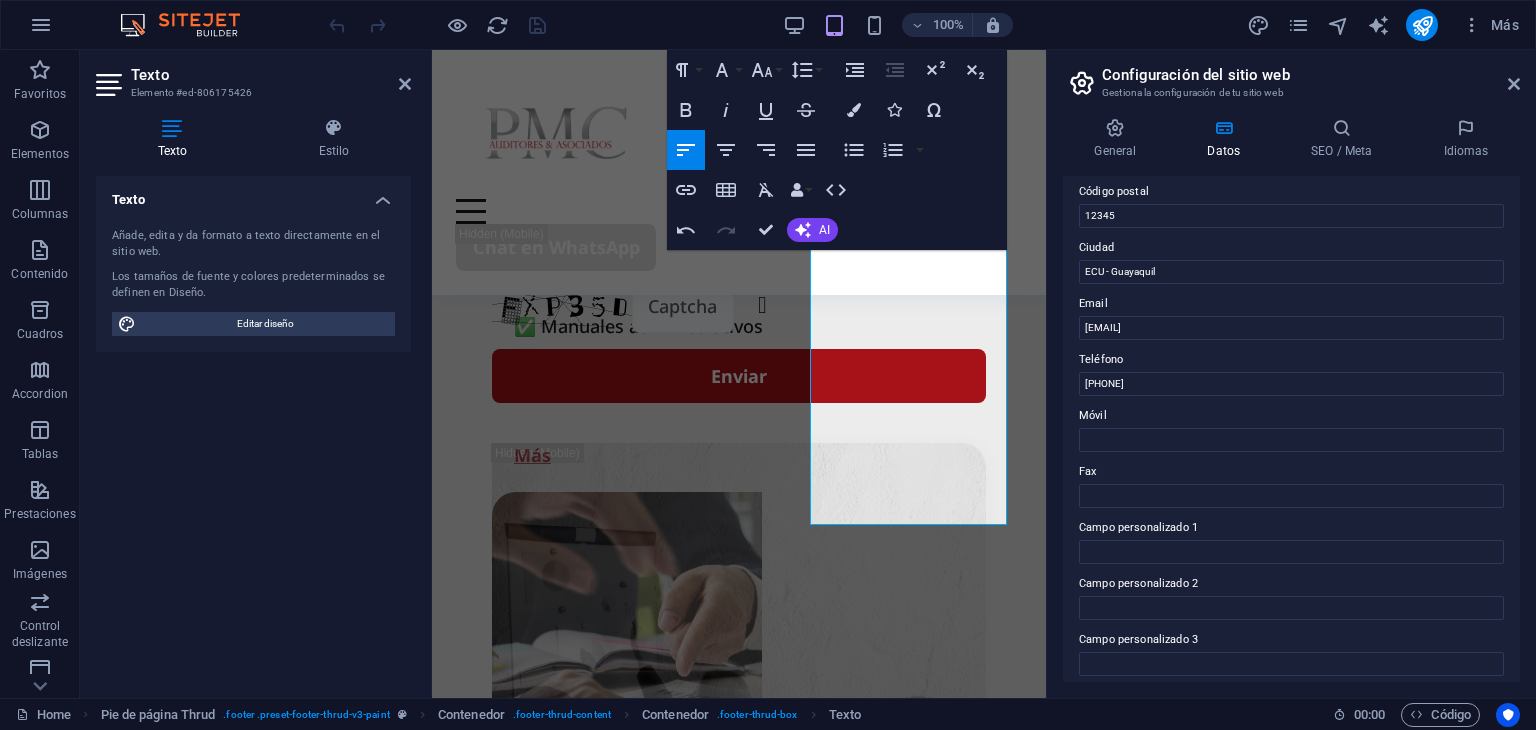 scroll, scrollTop: 300, scrollLeft: 0, axis: vertical 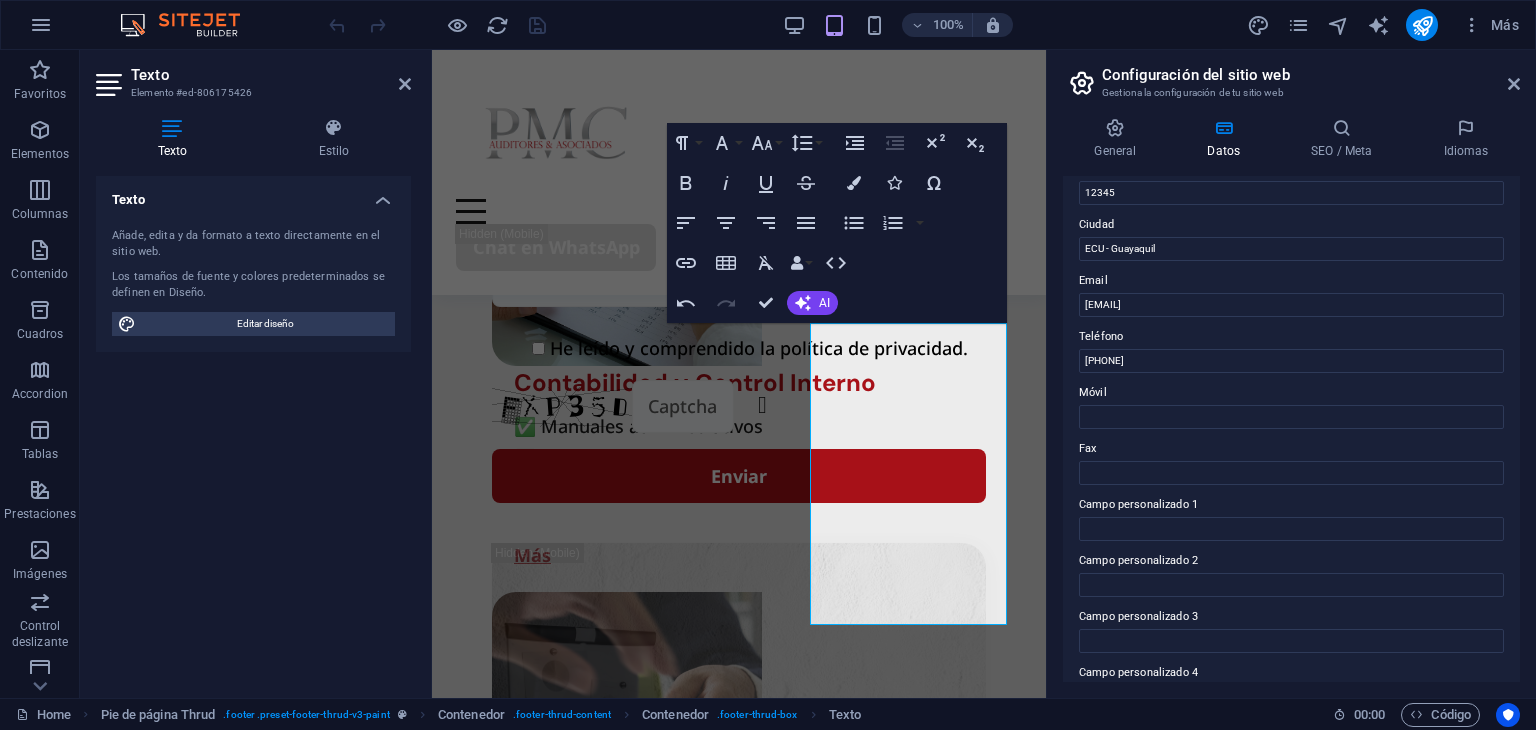 click on "Configuración del sitio web Gestiona la configuración de tu sitio web" at bounding box center (1293, 76) 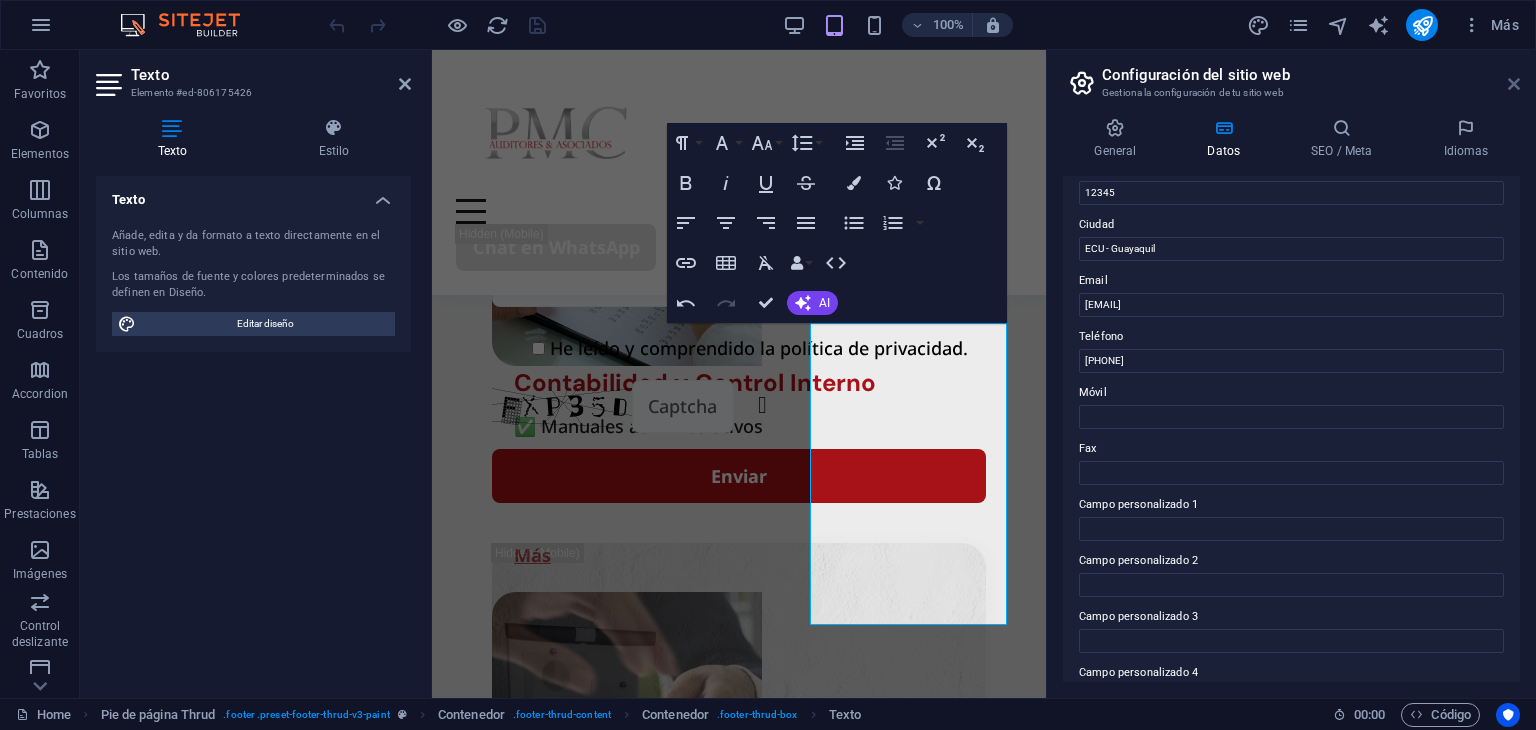 click at bounding box center [1514, 84] 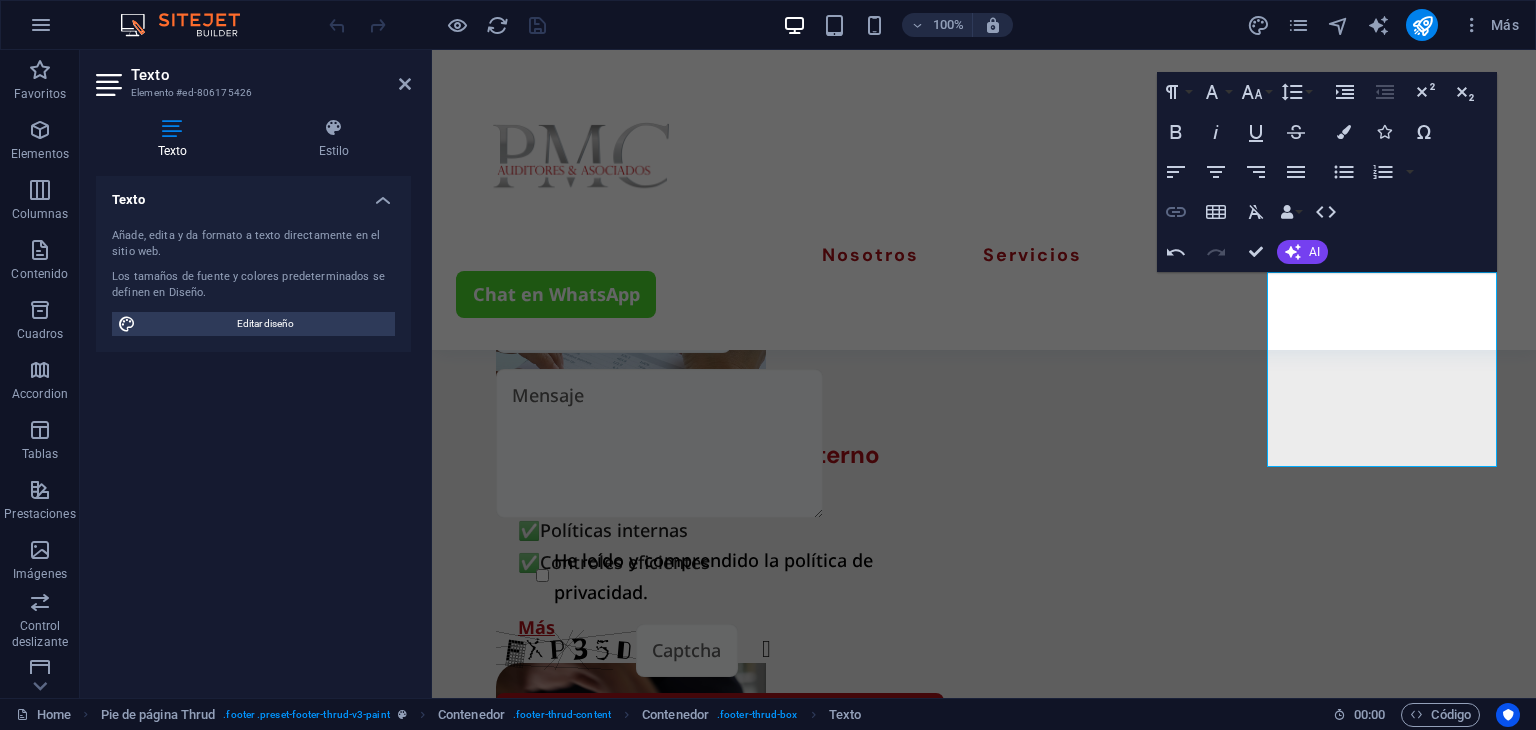 click 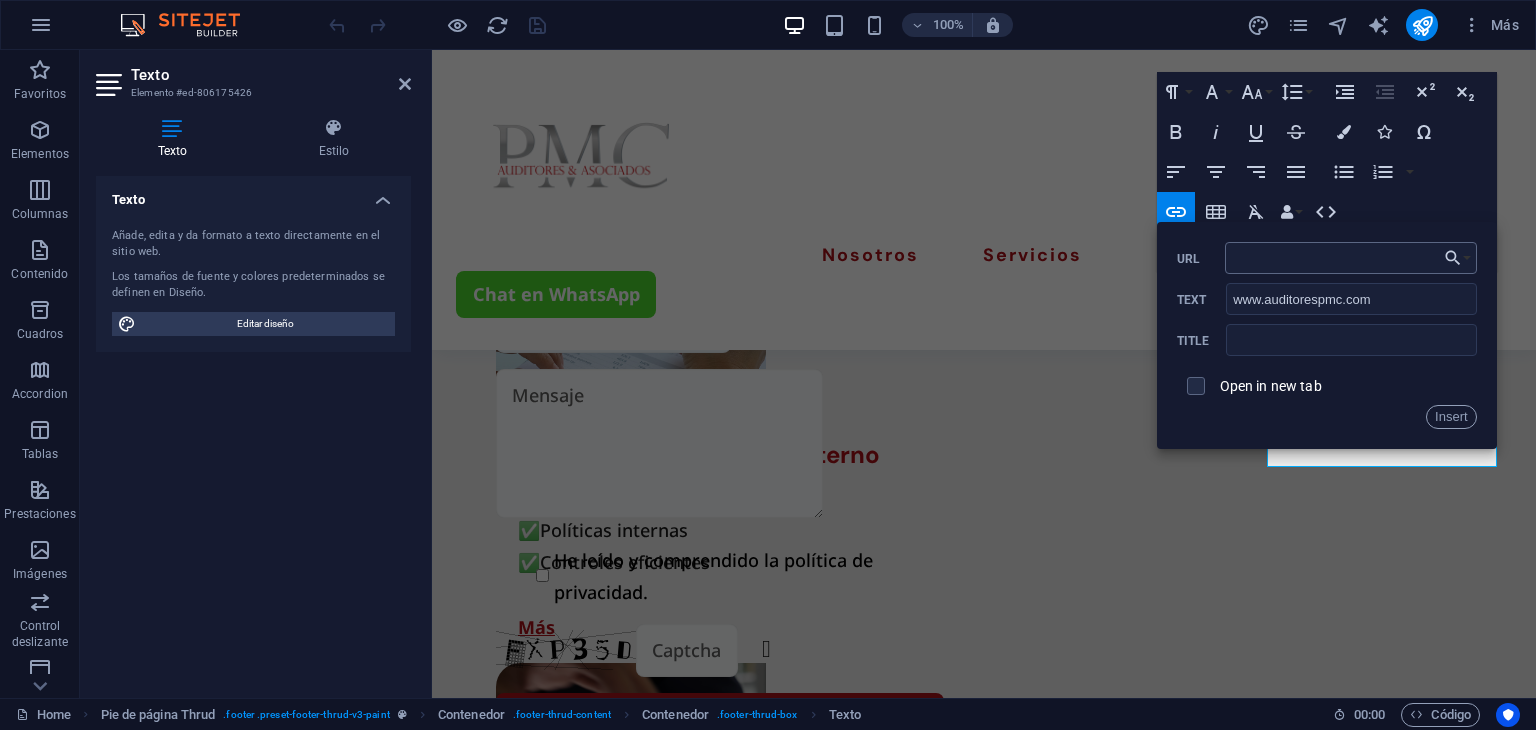 click on "URL" at bounding box center (1351, 258) 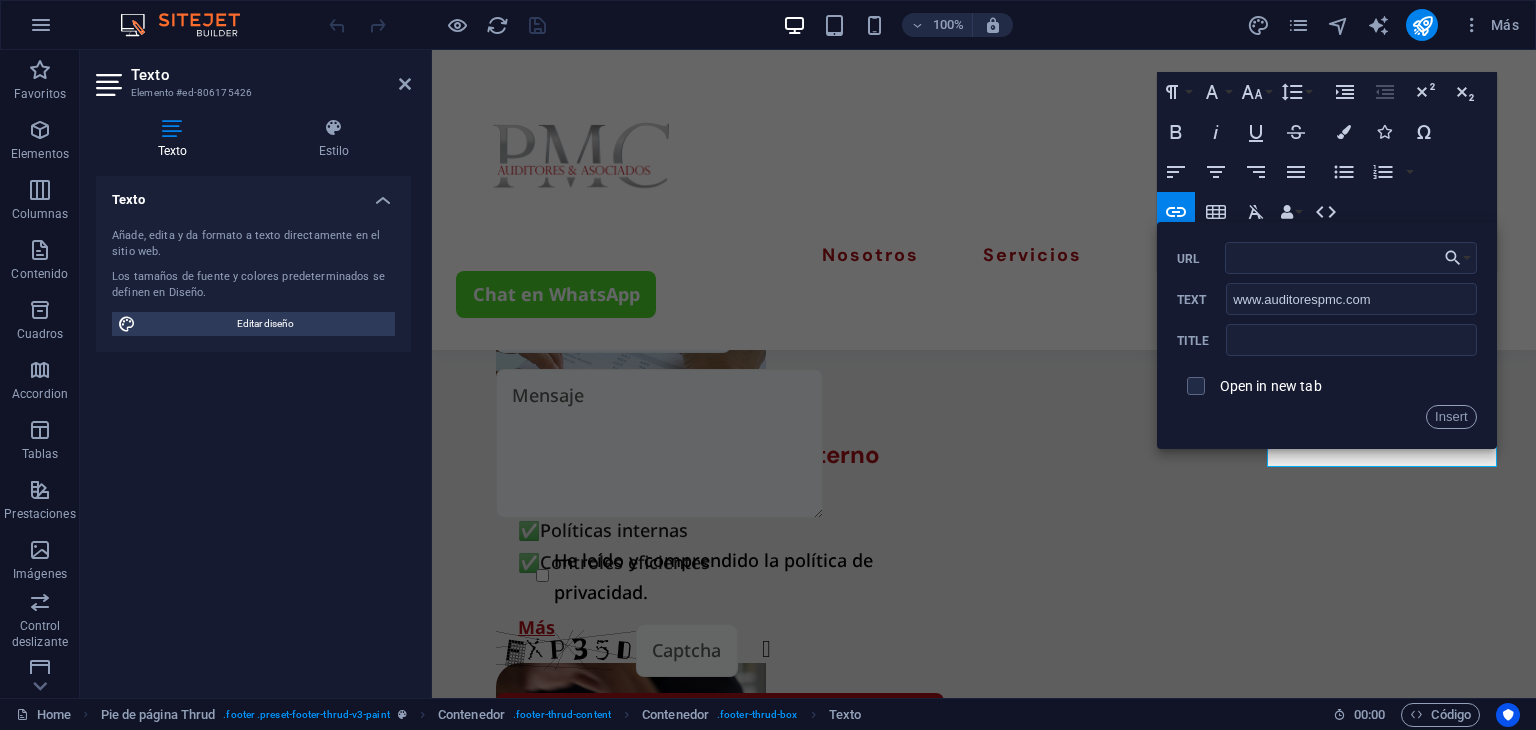 type on "U5BGTeOo]$^E" 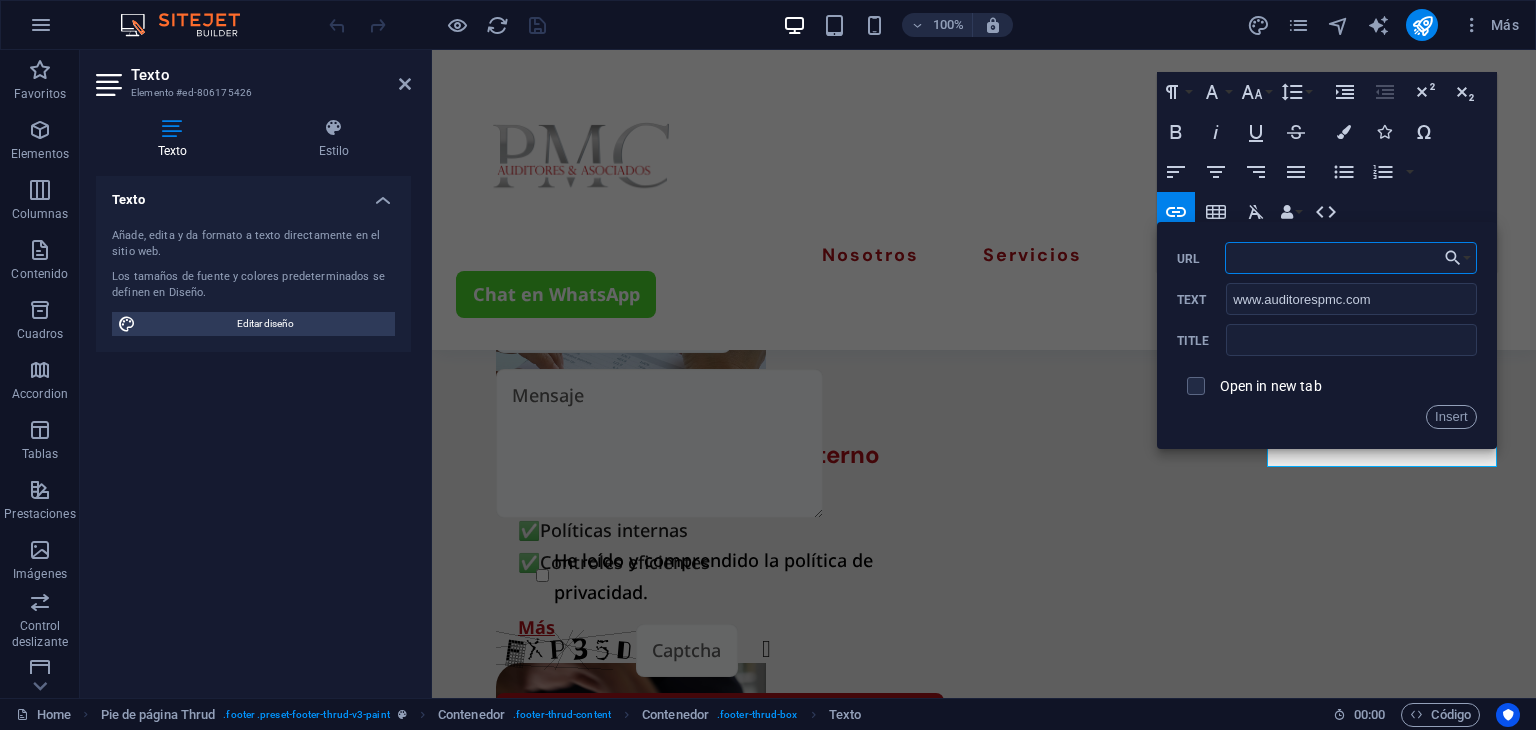 click on "URL" at bounding box center (1351, 258) 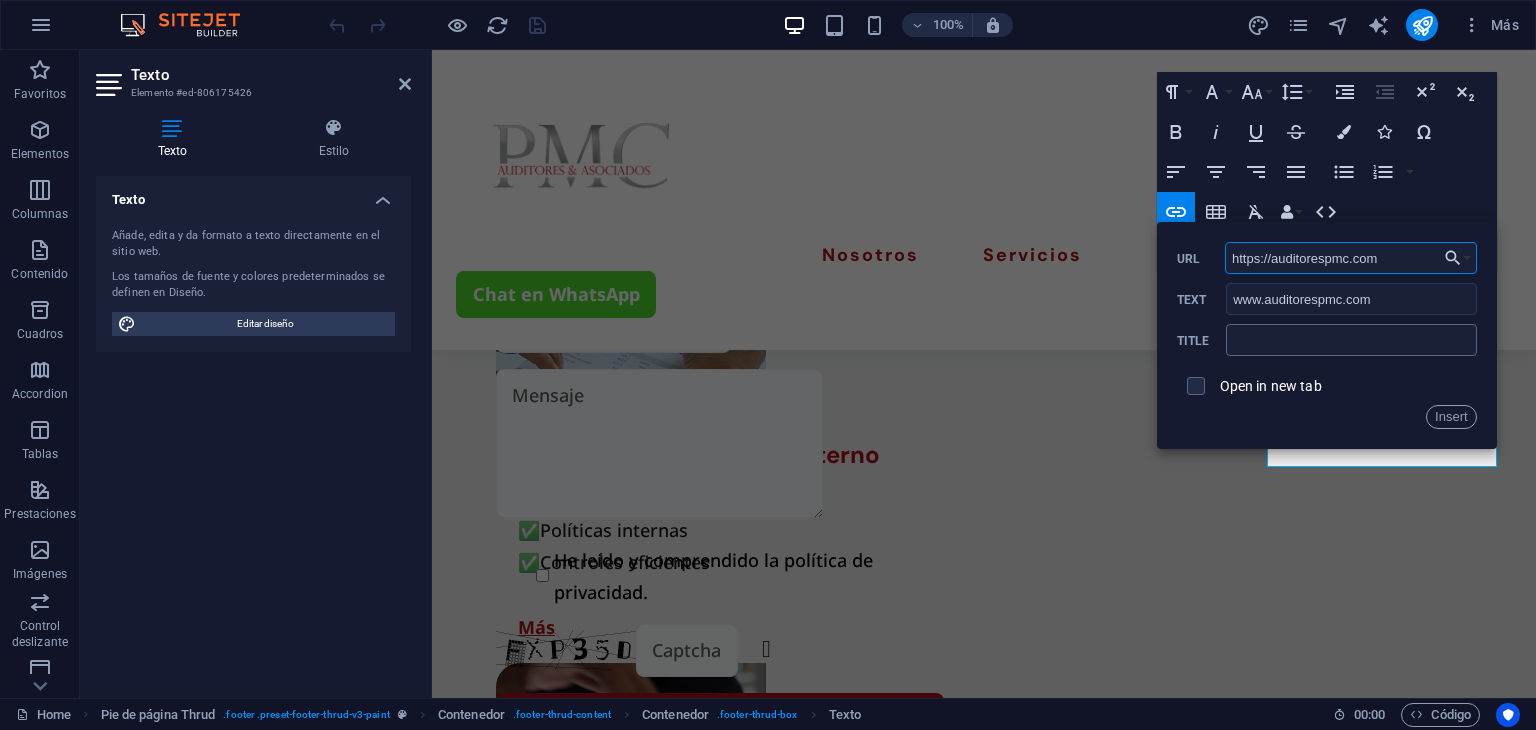 type on "https://auditorespmc.com" 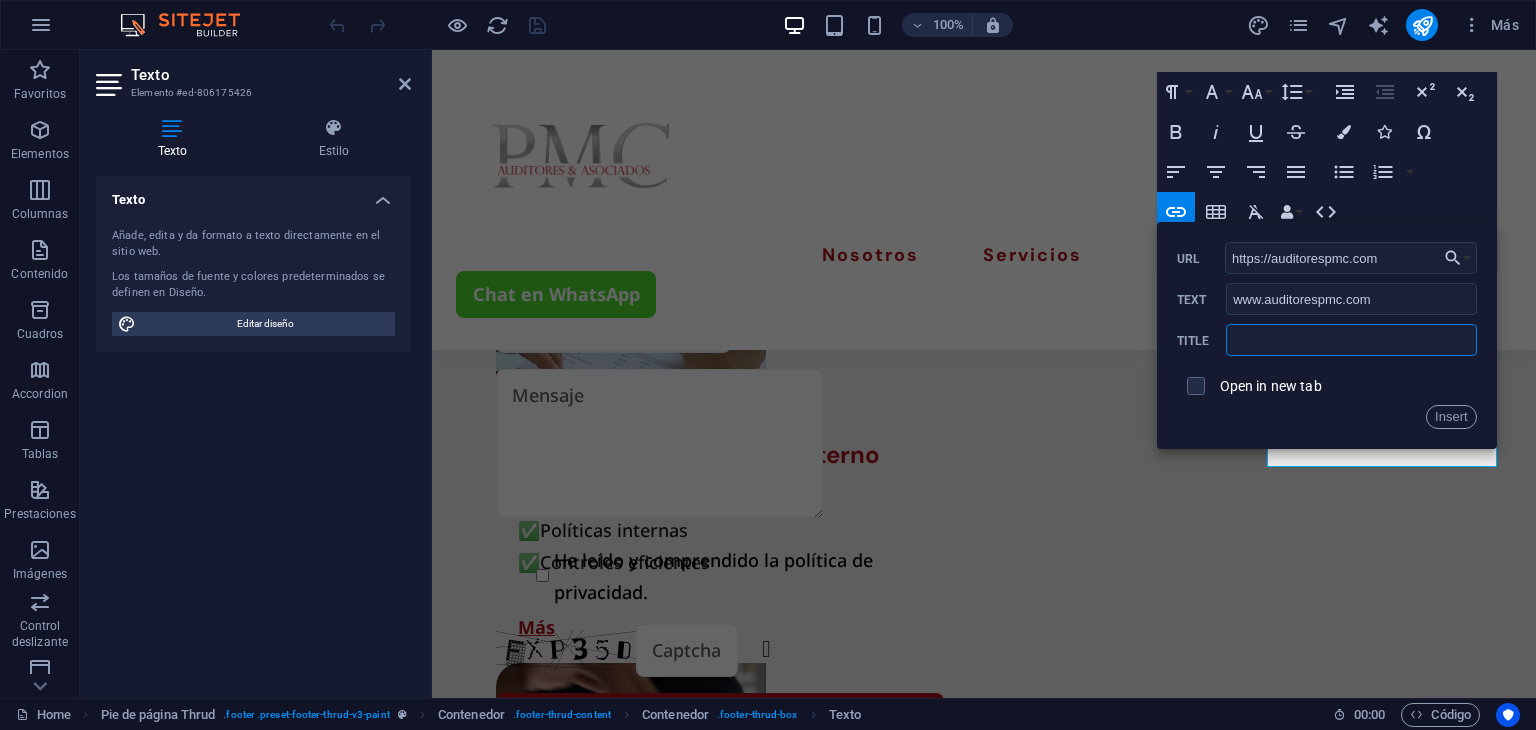 click at bounding box center (1351, 340) 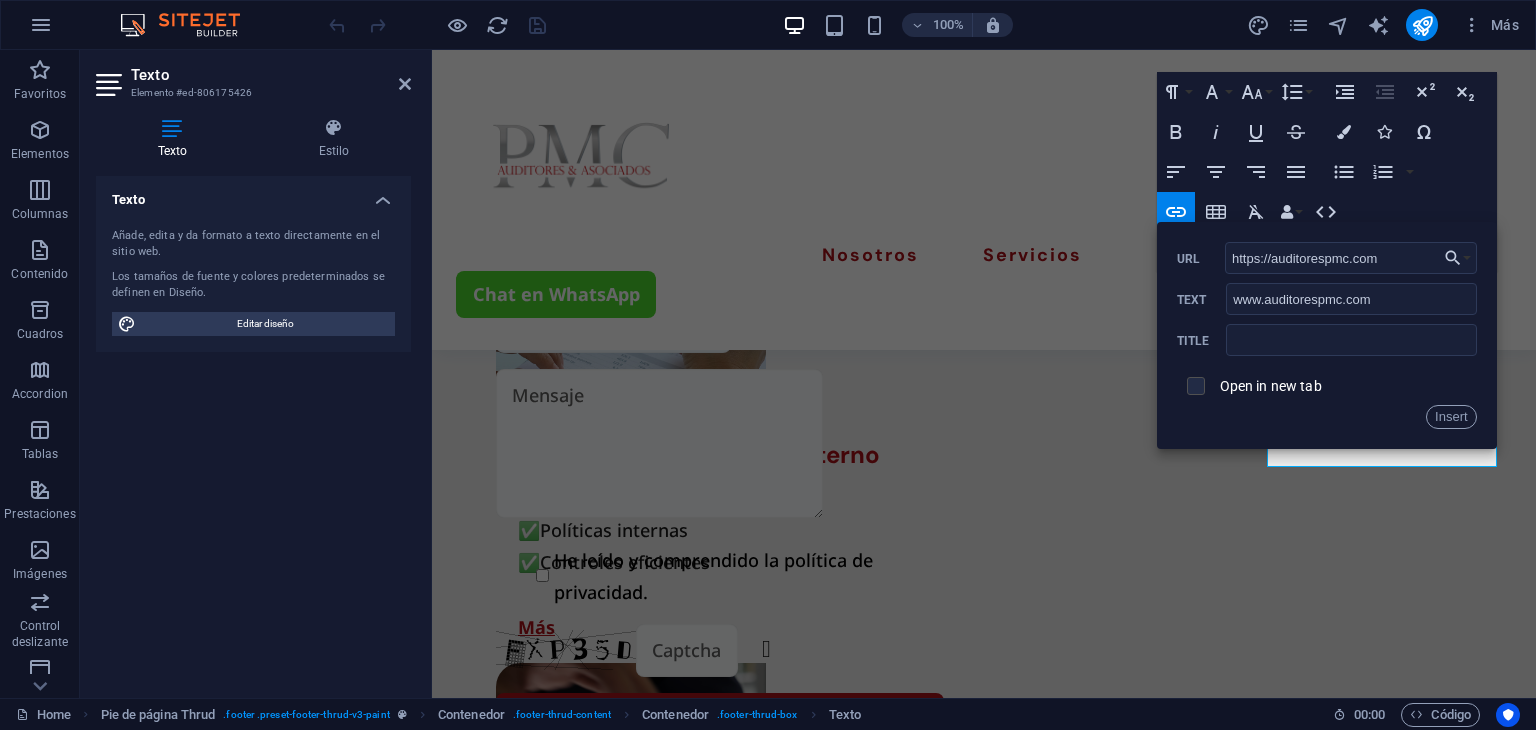 click at bounding box center (1193, 383) 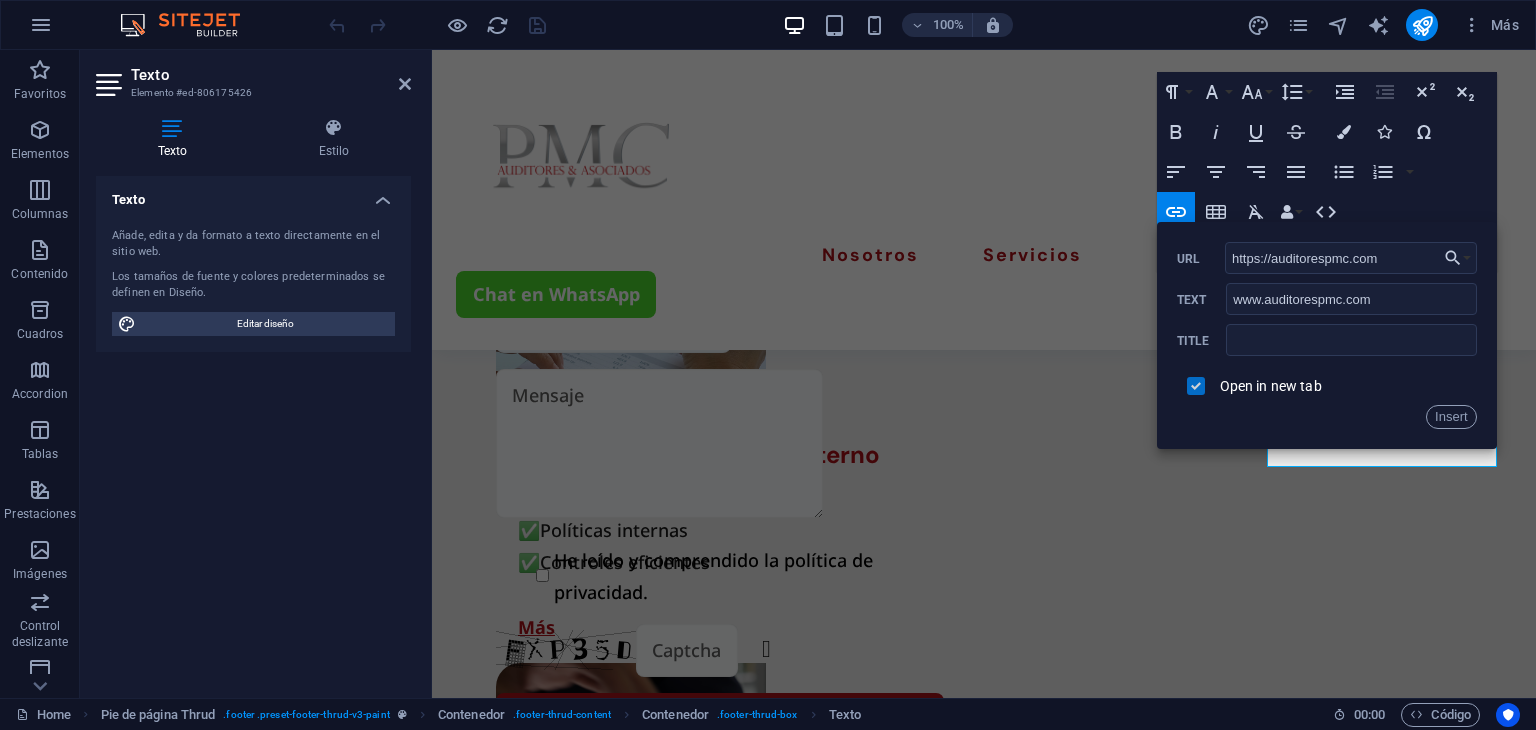click at bounding box center [1193, 383] 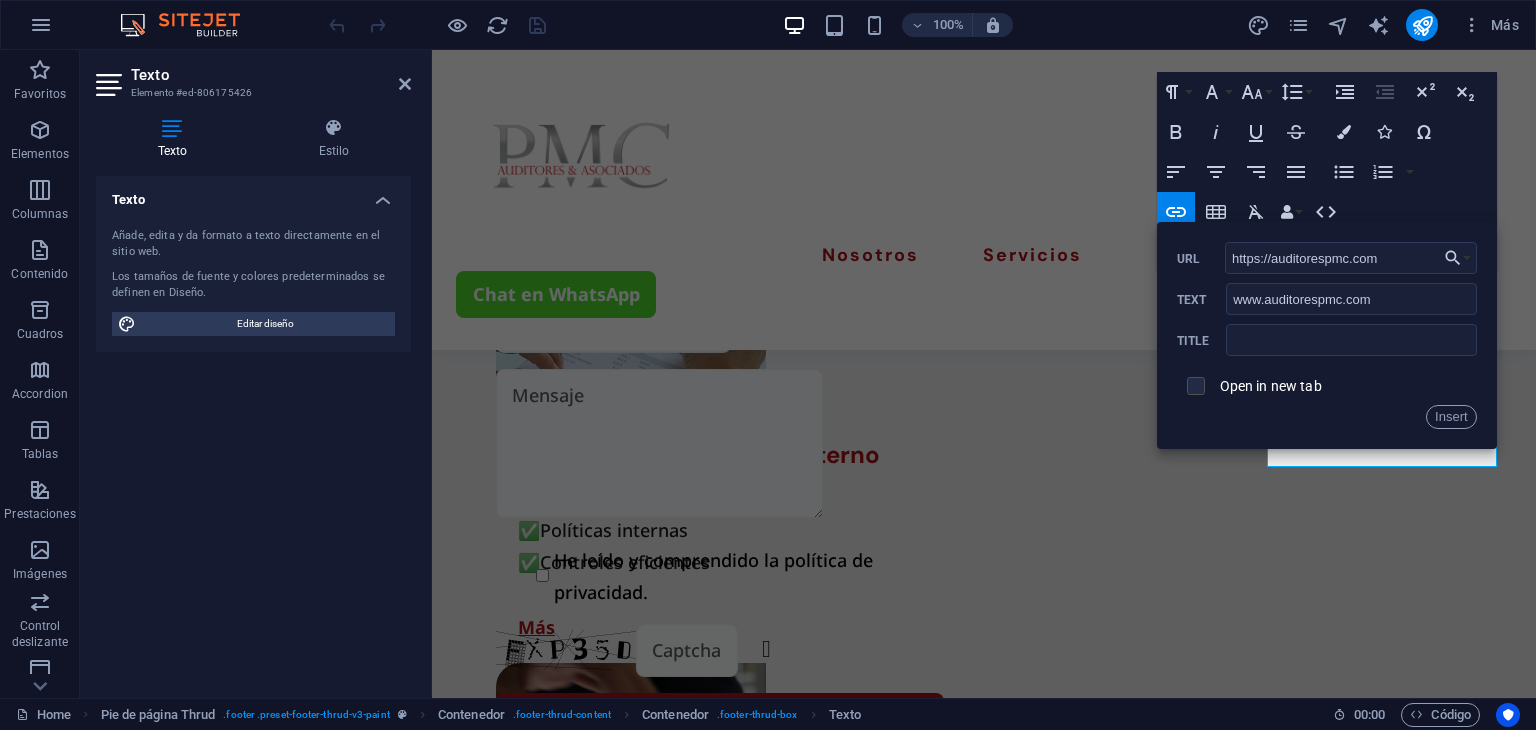 click at bounding box center (1193, 383) 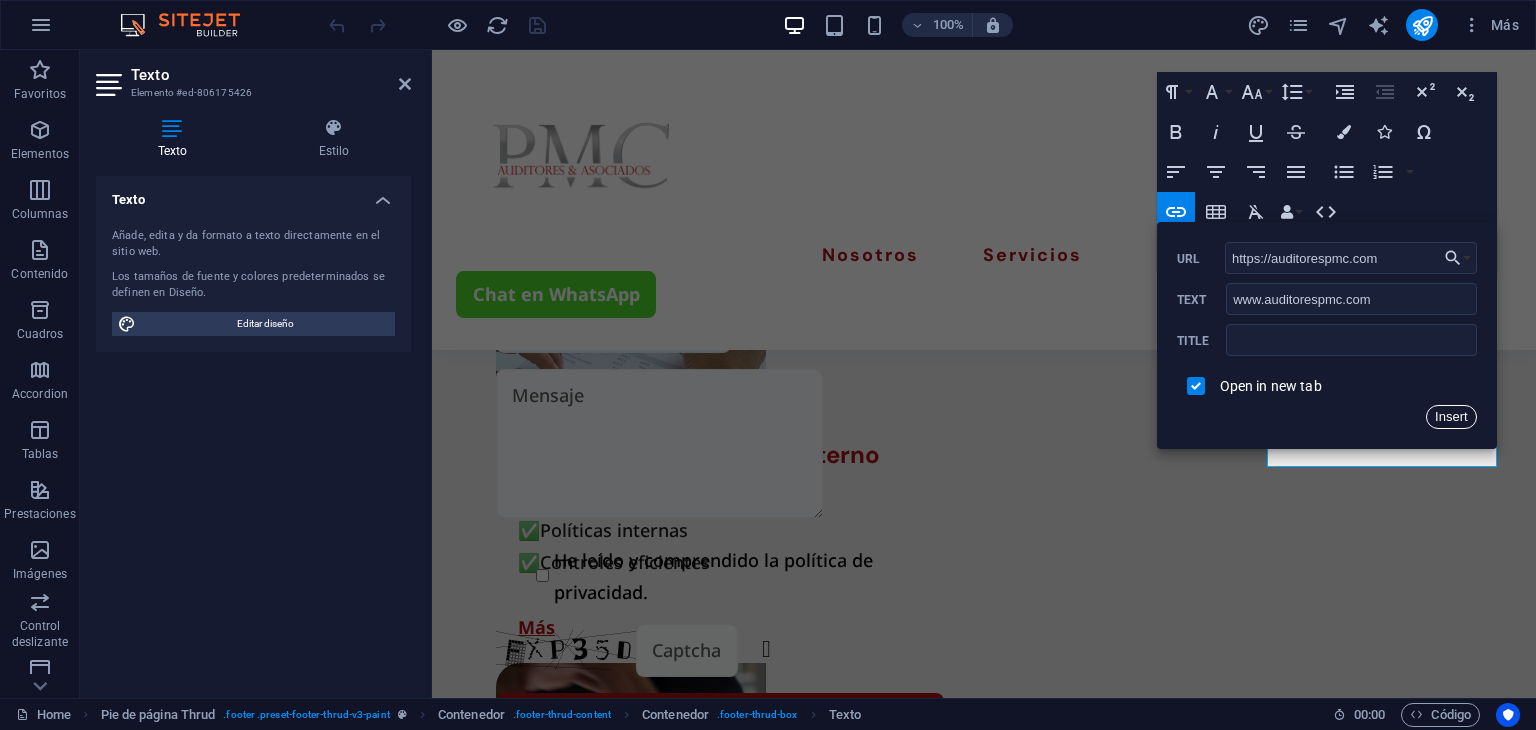 click on "Insert" at bounding box center (1451, 417) 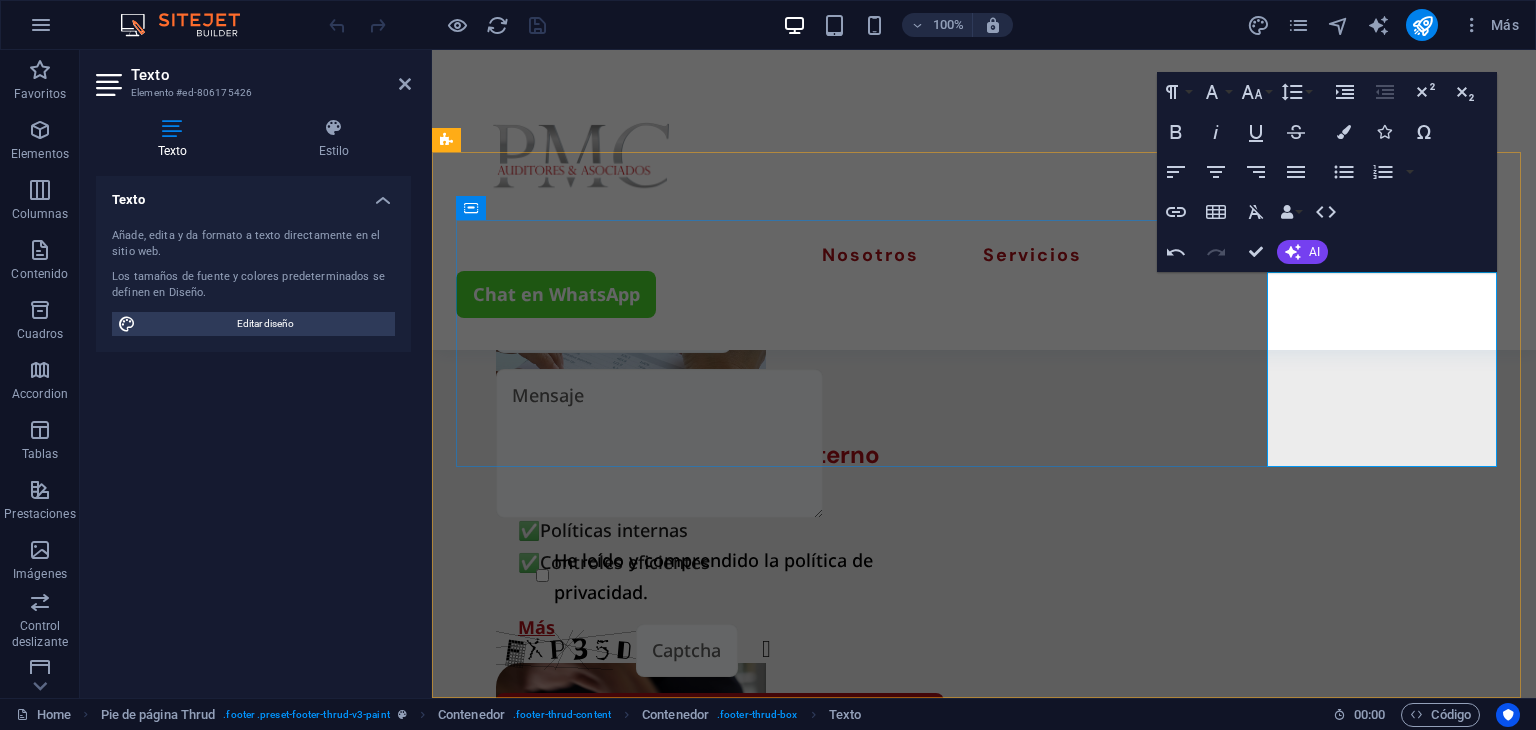 click 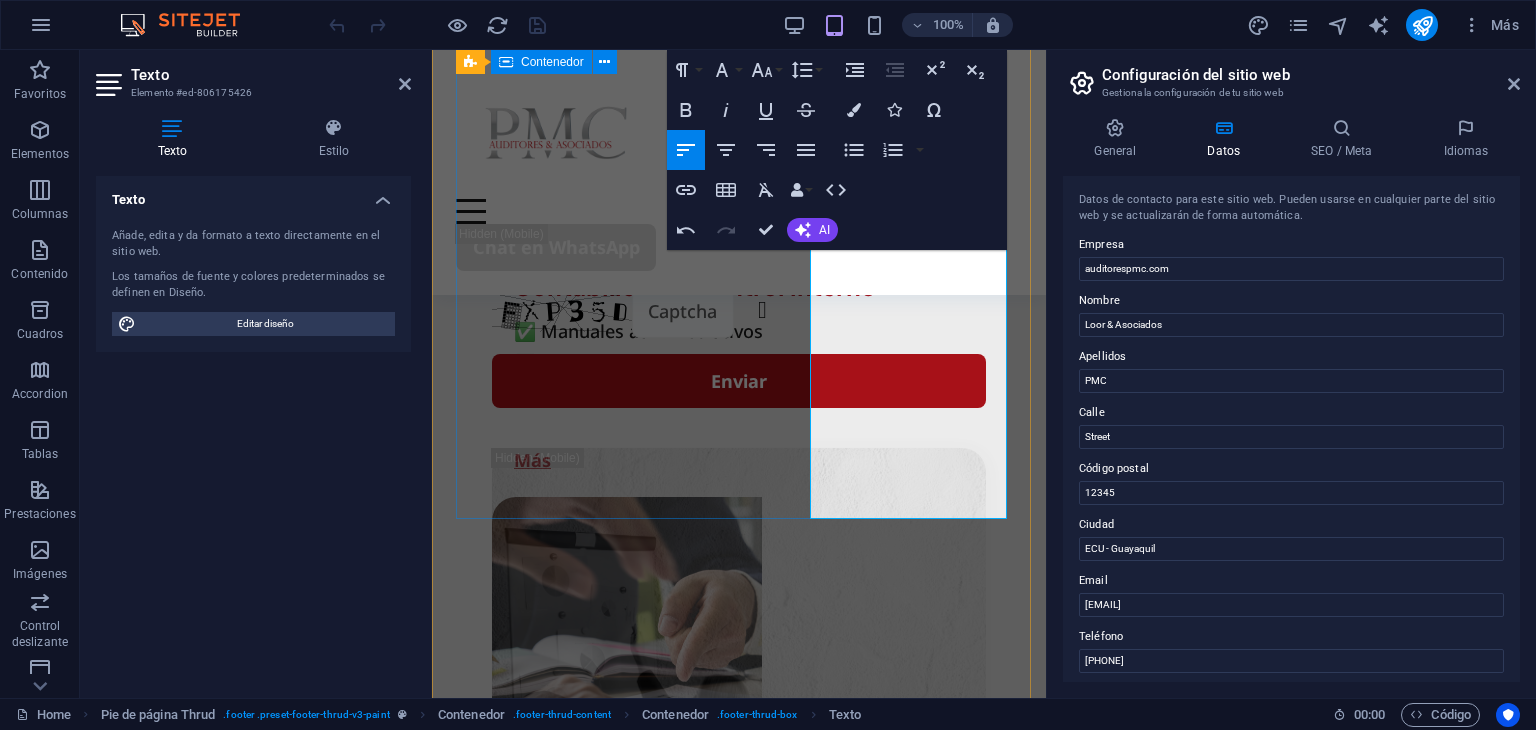 drag, startPoint x: 852, startPoint y: 438, endPoint x: 801, endPoint y: 430, distance: 51.62364 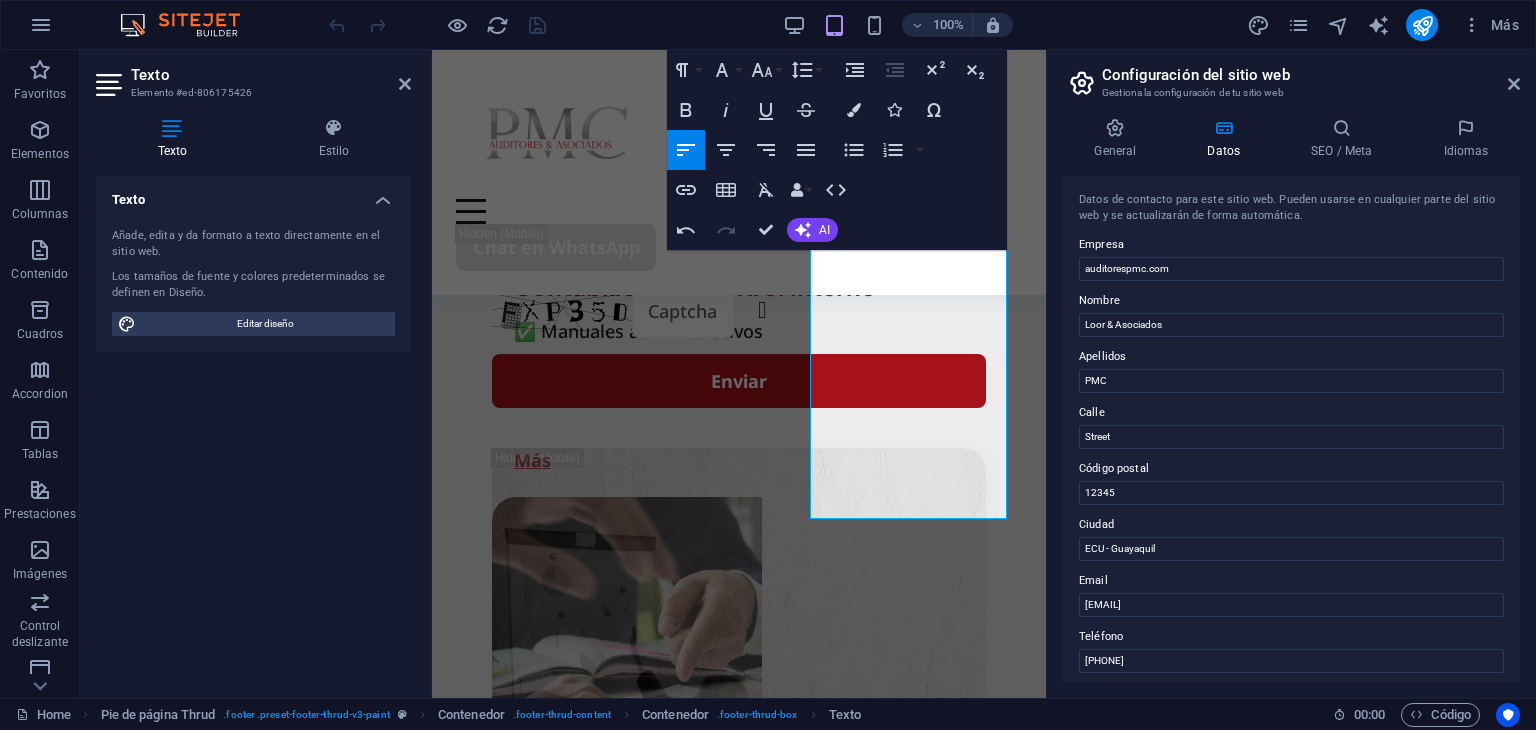 click on "Texto Estilo Texto Añade, edita y da formato a texto directamente en el sitio web. Los tamaños de fuente y colores predeterminados se definen en Diseño. Editar diseño Alineación Alineado a la izquierda Centrado Alineado a la derecha Pie de página Thrud Element Diseño La forma en la que este elemento se expande en la disposición (Flexbox). Tamaño Predeterminado automático px % 1/1 1/2 1/3 1/4 1/5 1/6 1/7 1/8 1/9 1/10 Crecer Reducir Comprar Disposición de contenedor Visible Visible Opacidad 100 % Desbordamiento Espaciado Margen Predeterminado automático px % rem vw vh Personalizado Personalizado automático px % rem vw vh automático px % rem vw vh automático px % rem vw vh automático px % rem vw vh Espaciado Predeterminado px rem % vh vw Personalizado Personalizado px rem % vh vw px rem % vh vw px rem % vh vw px rem % vh vw Borde Estilo              - Ancho 1 automático px rem % vh vw Personalizado Personalizado 1 automático px rem % vh vw 1 automático px rem % vh vw 1 automático px" at bounding box center (253, 400) 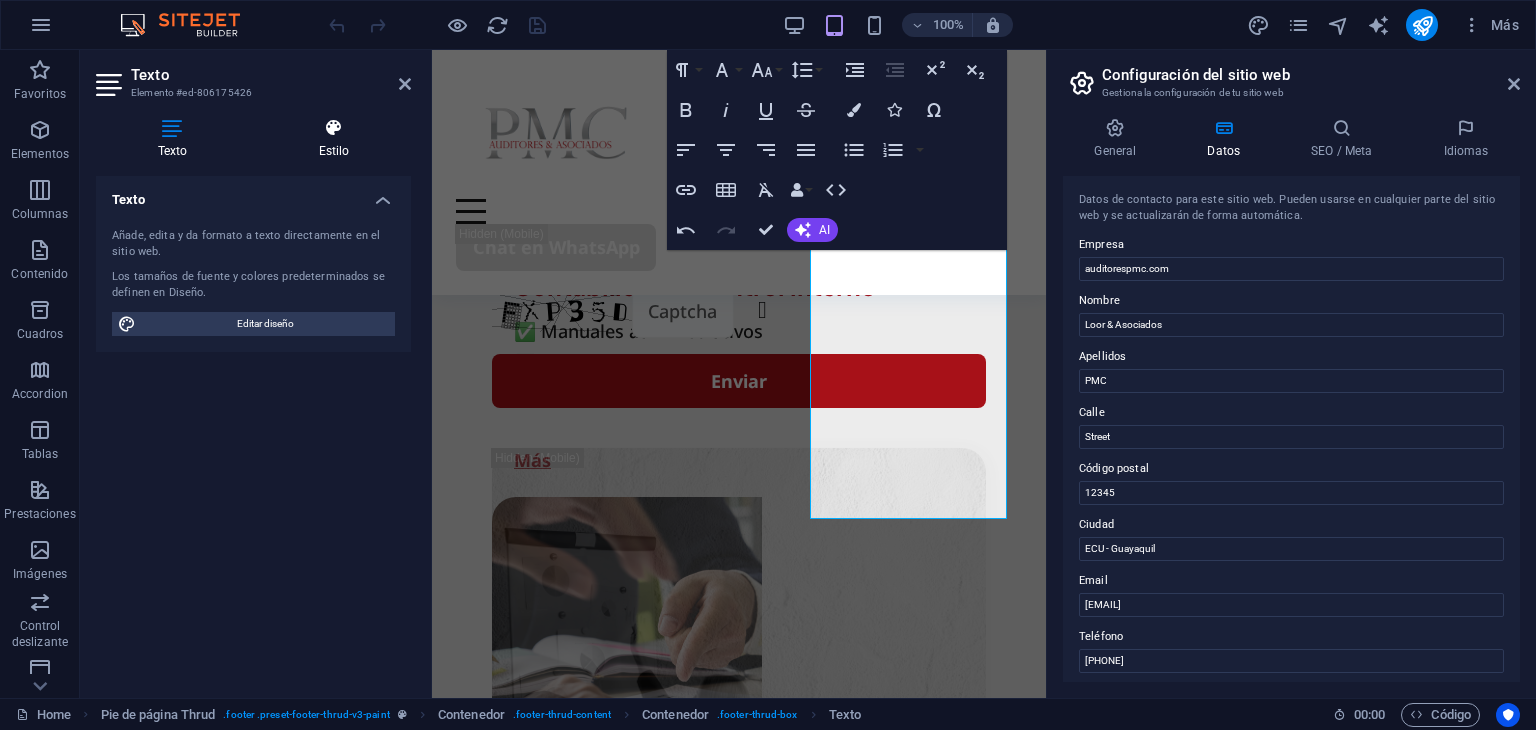 click on "Estilo" at bounding box center [334, 139] 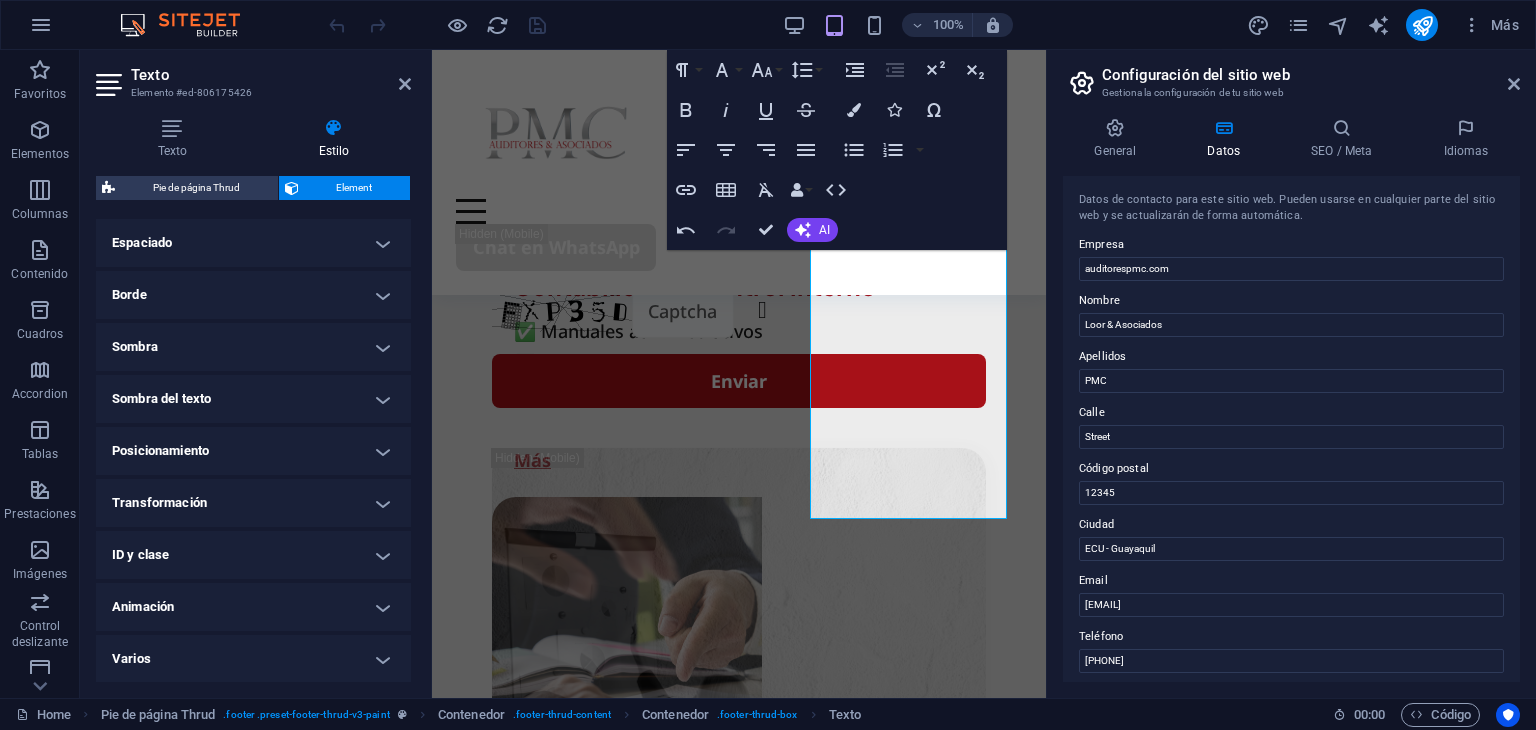 scroll, scrollTop: 0, scrollLeft: 0, axis: both 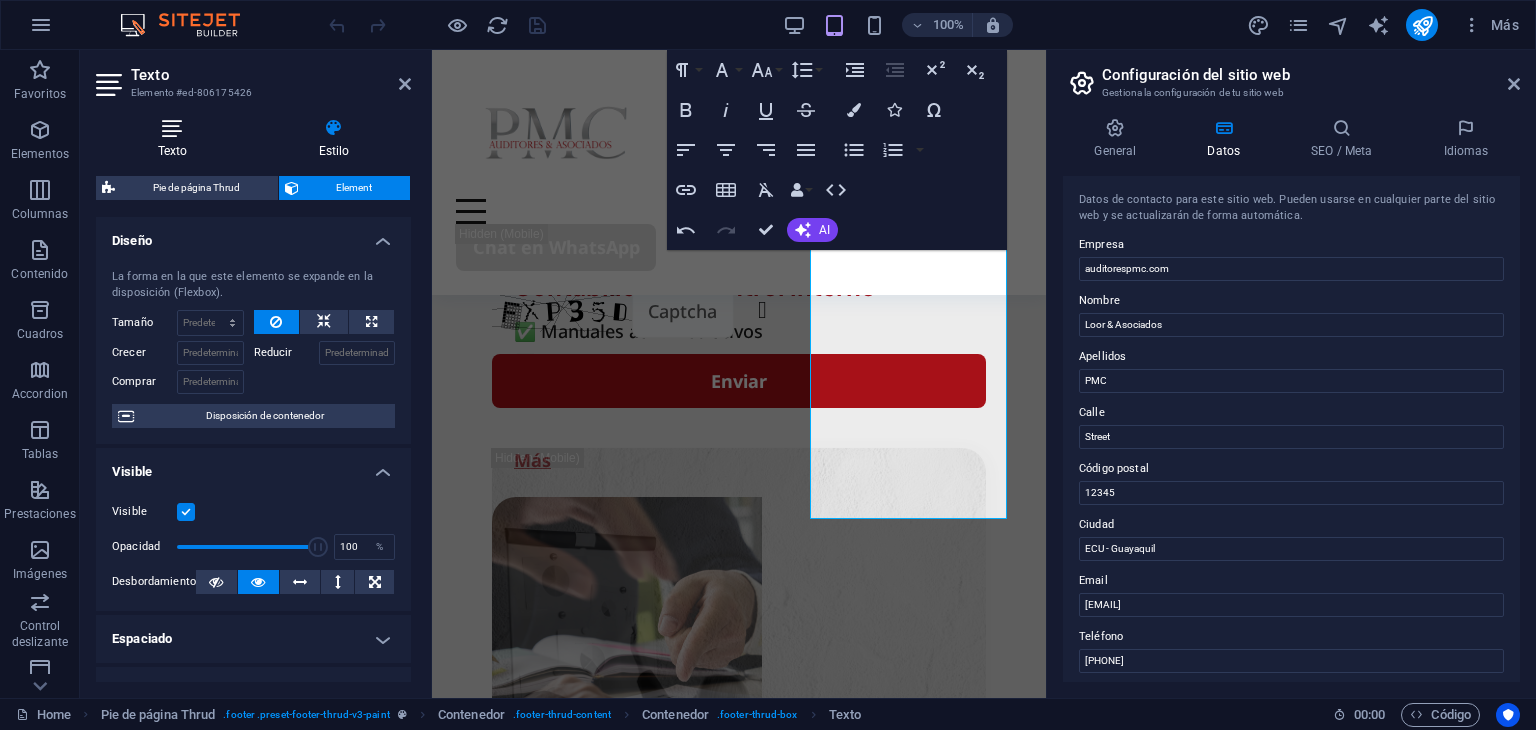 click on "Texto" at bounding box center (176, 139) 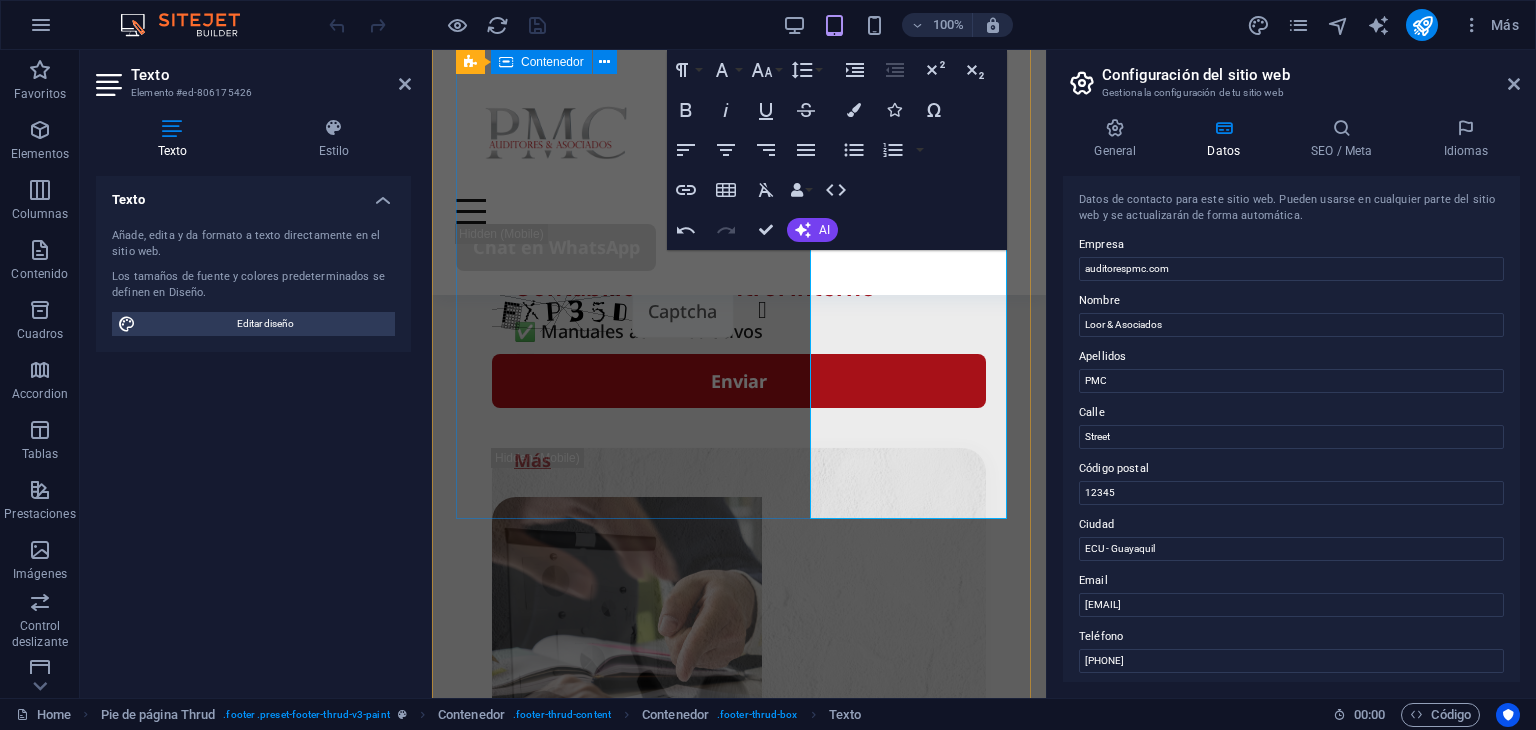 click on "Paginas  Sobre Nosotros Nuestros Servicios Detalles Legal Notice Privacy Policy Contact       +593 98 283 0170
informacion@auditorespmc.com       ECU - Guayaquil   12345 ​      www.auditorespmc.com" at bounding box center (739, 2917) 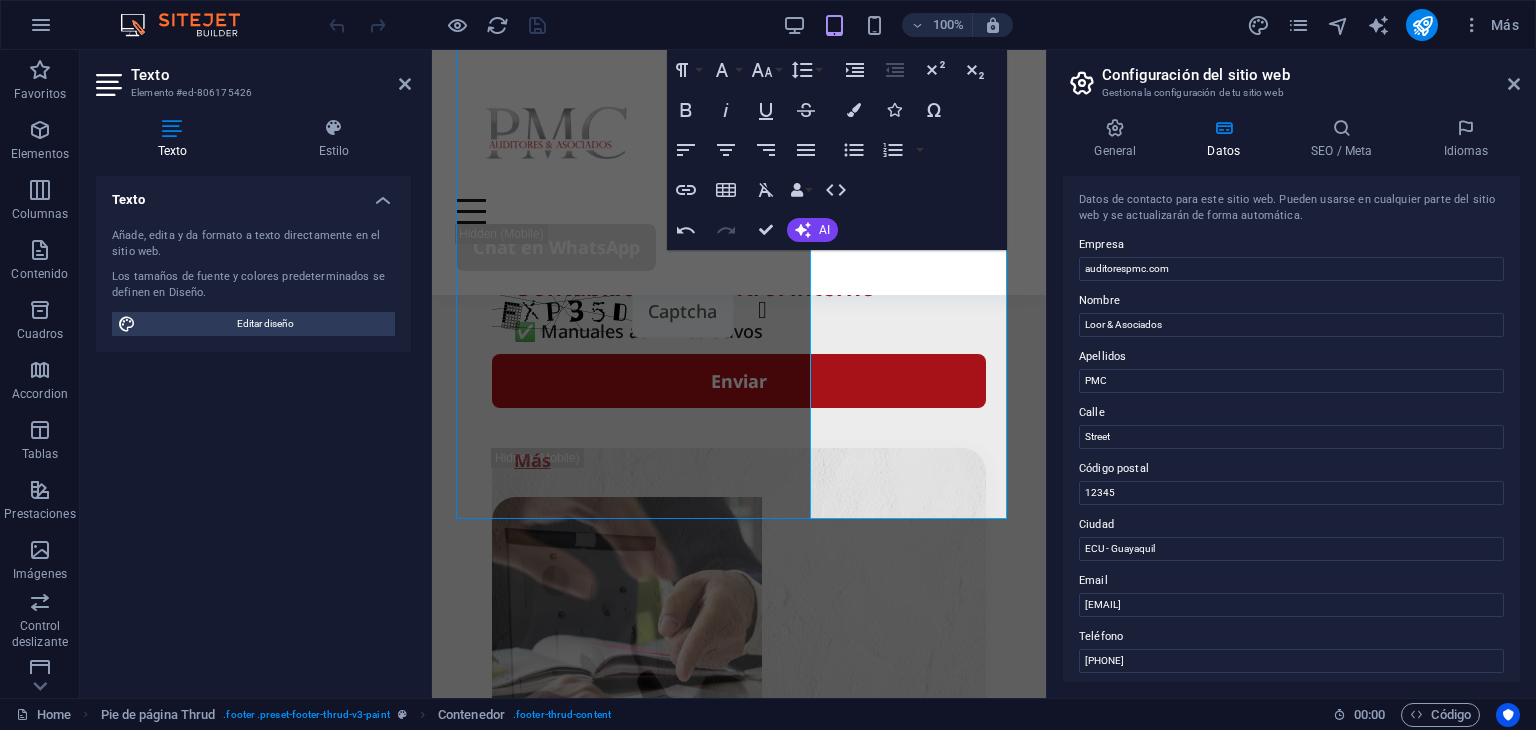 scroll, scrollTop: 5109, scrollLeft: 0, axis: vertical 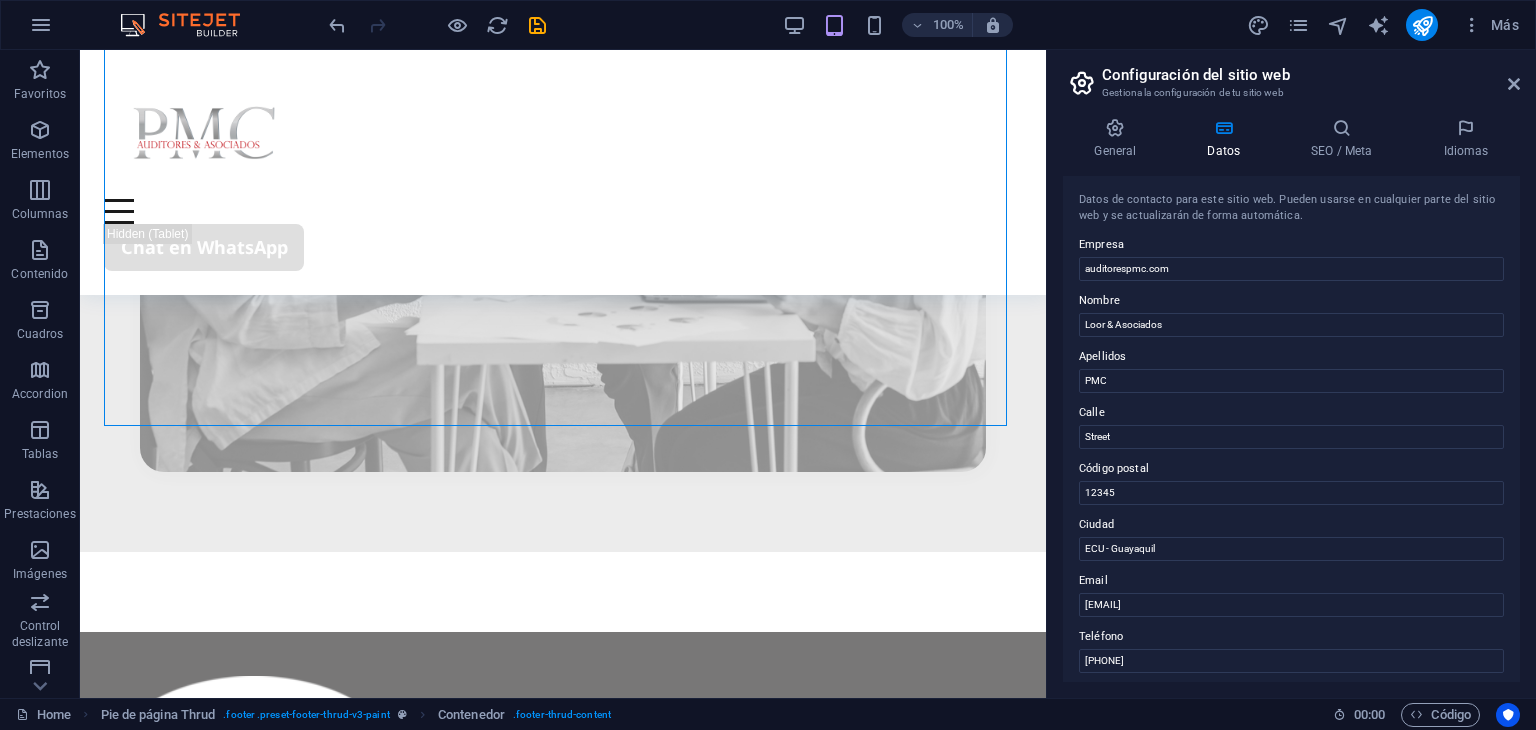 click on "Configuración del sitio web" at bounding box center [1311, 75] 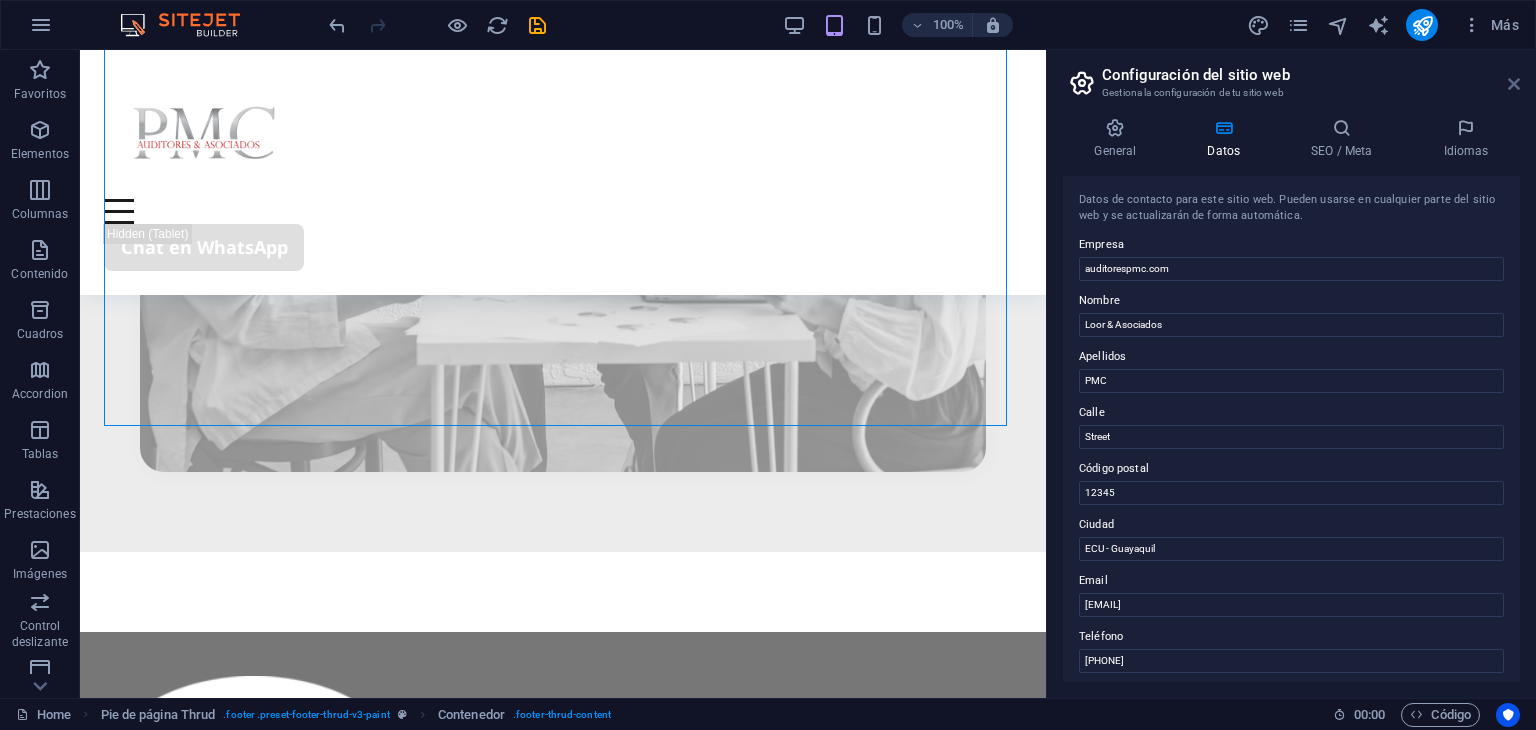 click at bounding box center [1514, 84] 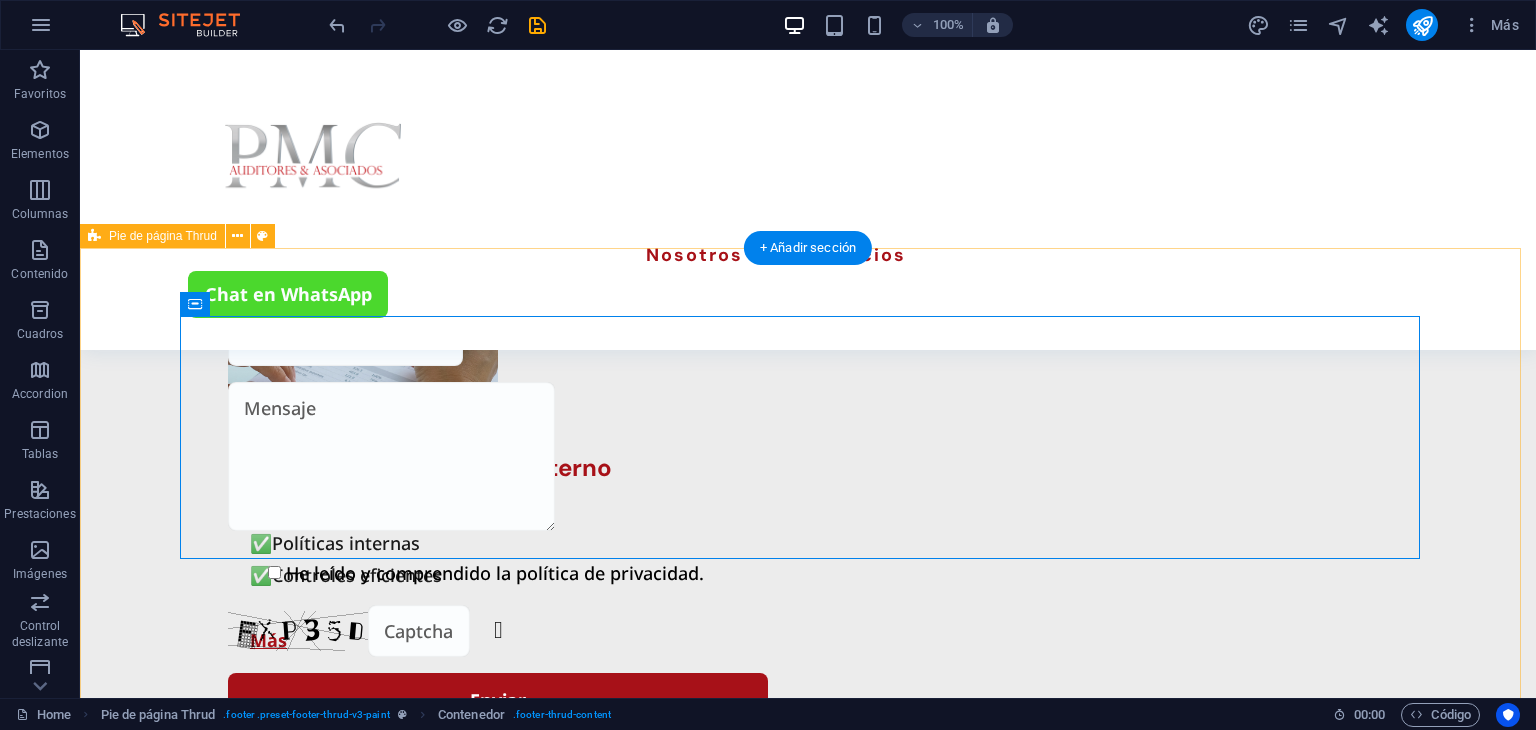 scroll, scrollTop: 3936, scrollLeft: 0, axis: vertical 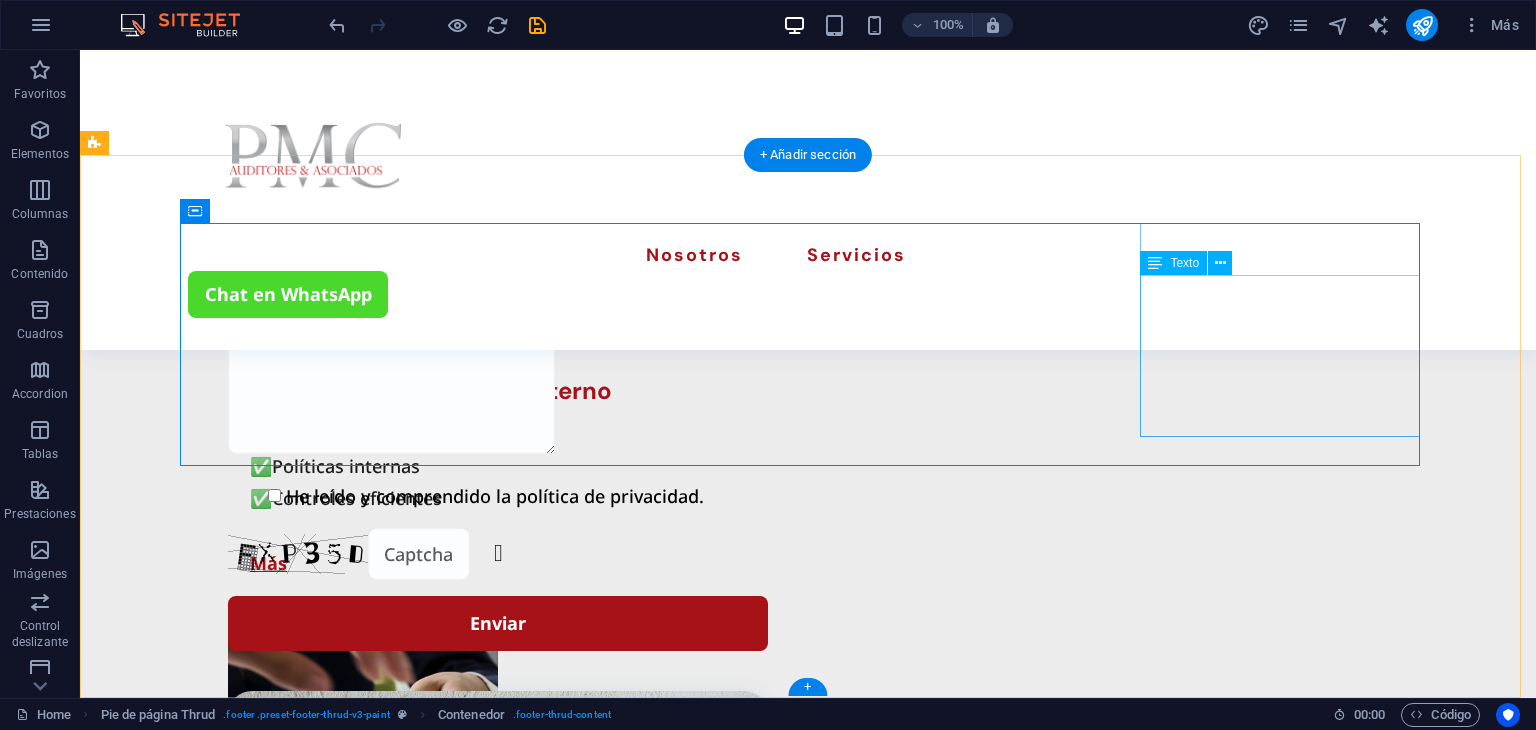 click on "+593 98 283 0170
informacion@auditorespmc.com       ECU - Guayaquil   12345      www.auditorespmc.com" at bounding box center [328, 2988] 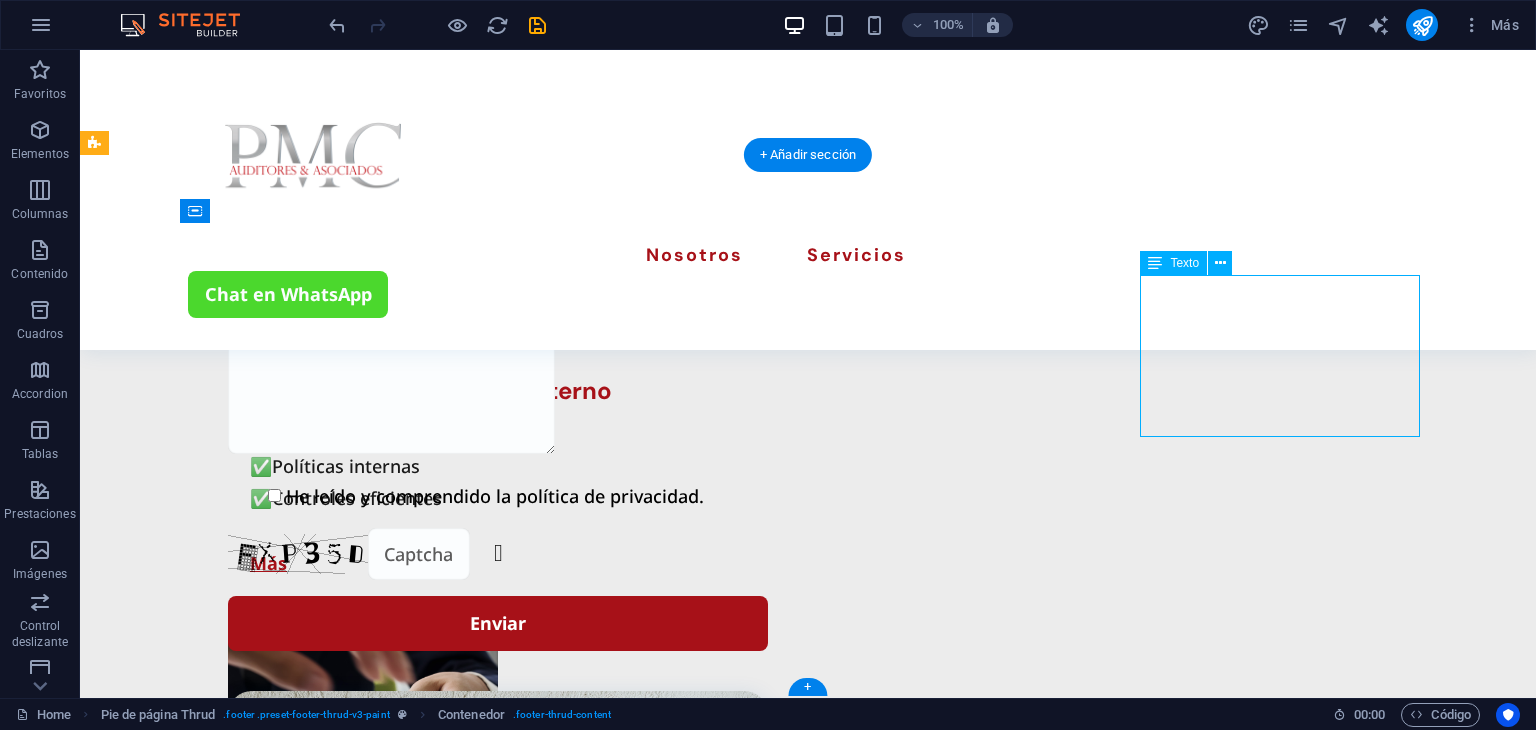 click on "+593 98 283 0170
informacion@auditorespmc.com       ECU - Guayaquil   12345      www.auditorespmc.com" at bounding box center [328, 2988] 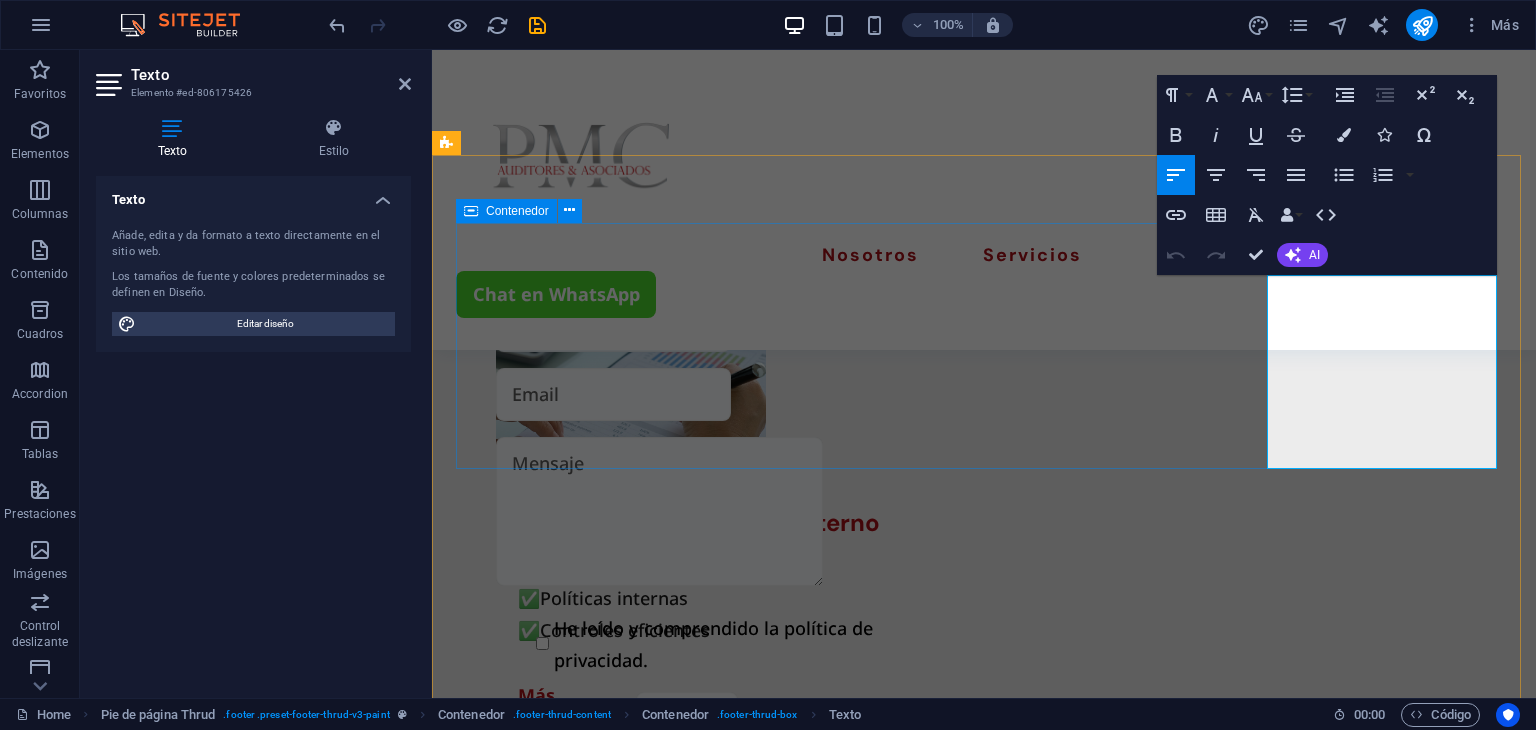 scroll, scrollTop: 4002, scrollLeft: 0, axis: vertical 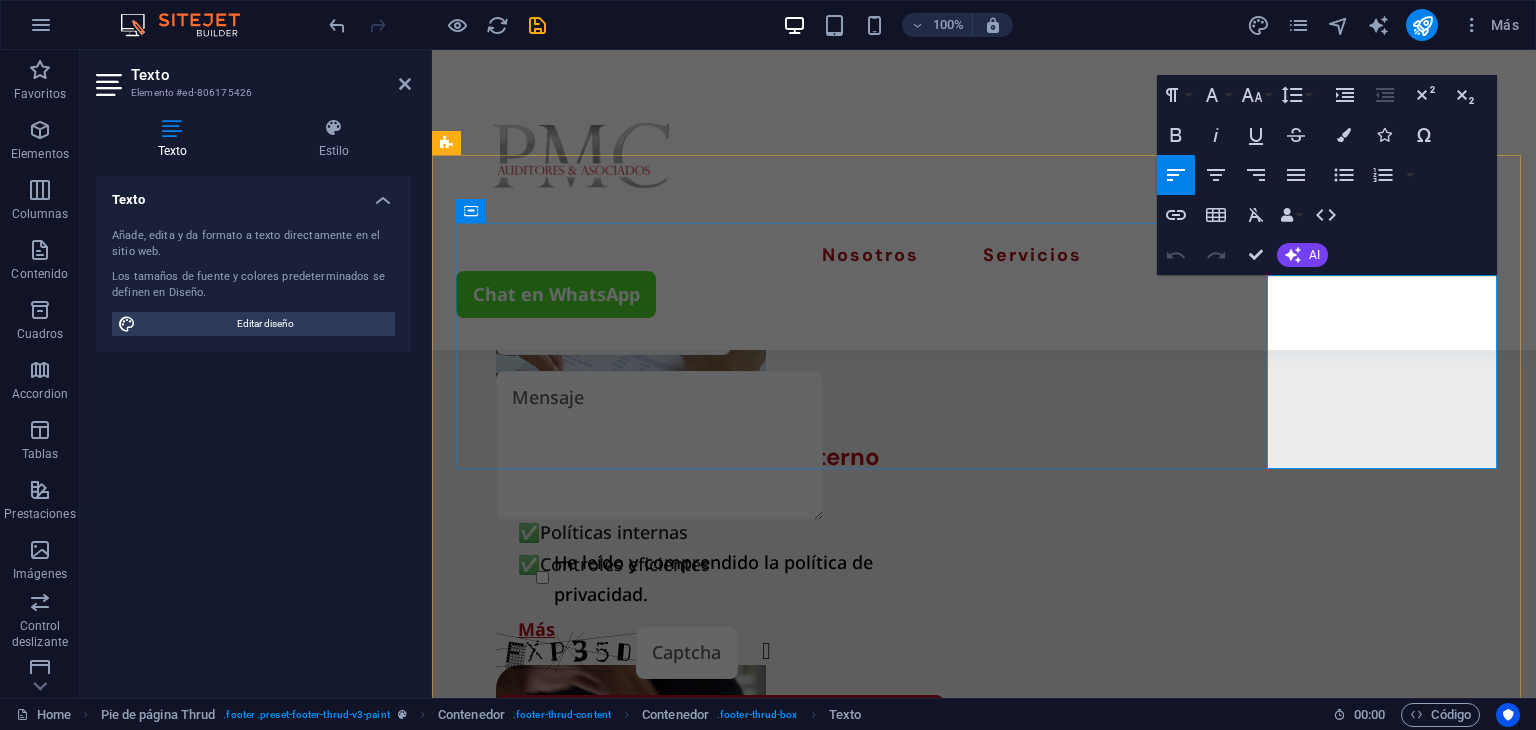click 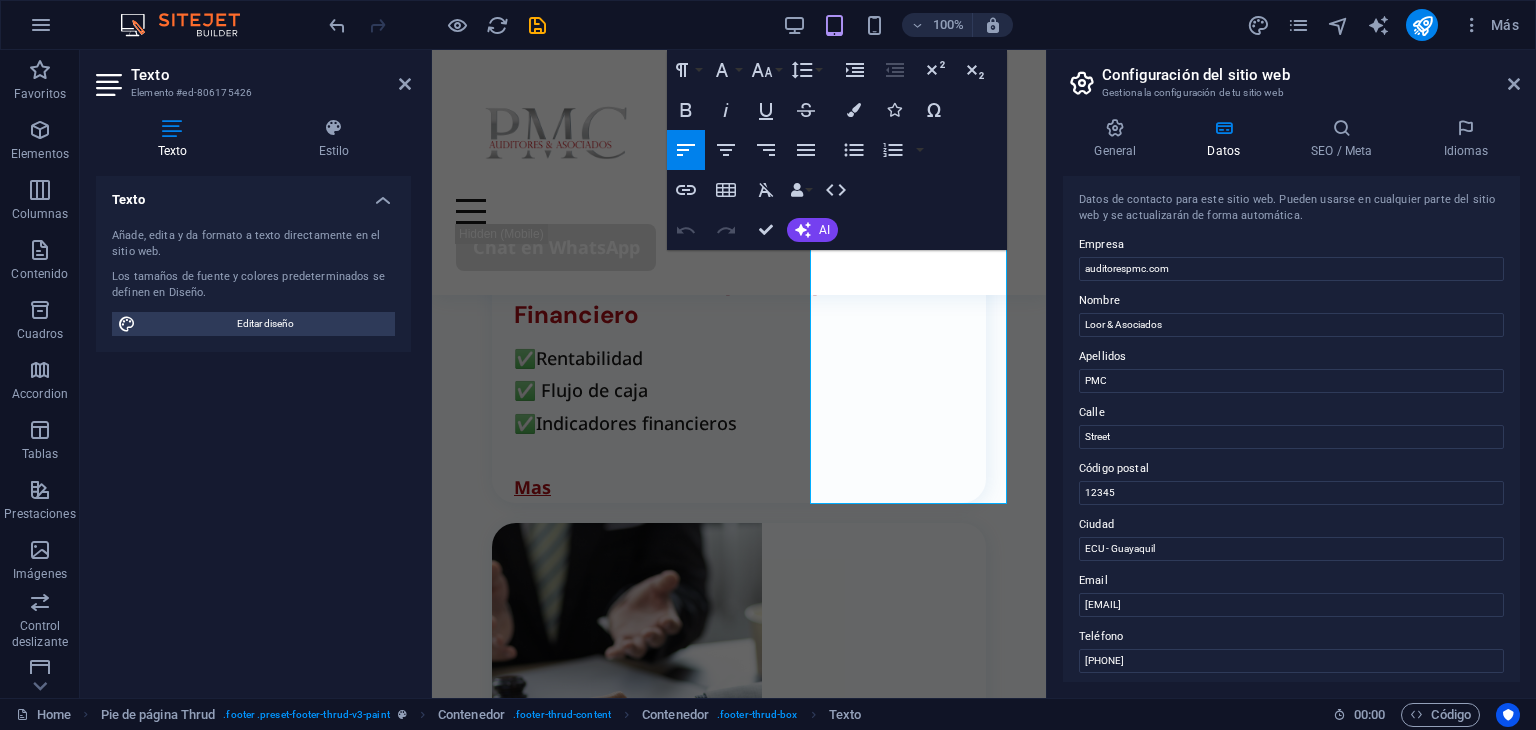 scroll, scrollTop: 5244, scrollLeft: 0, axis: vertical 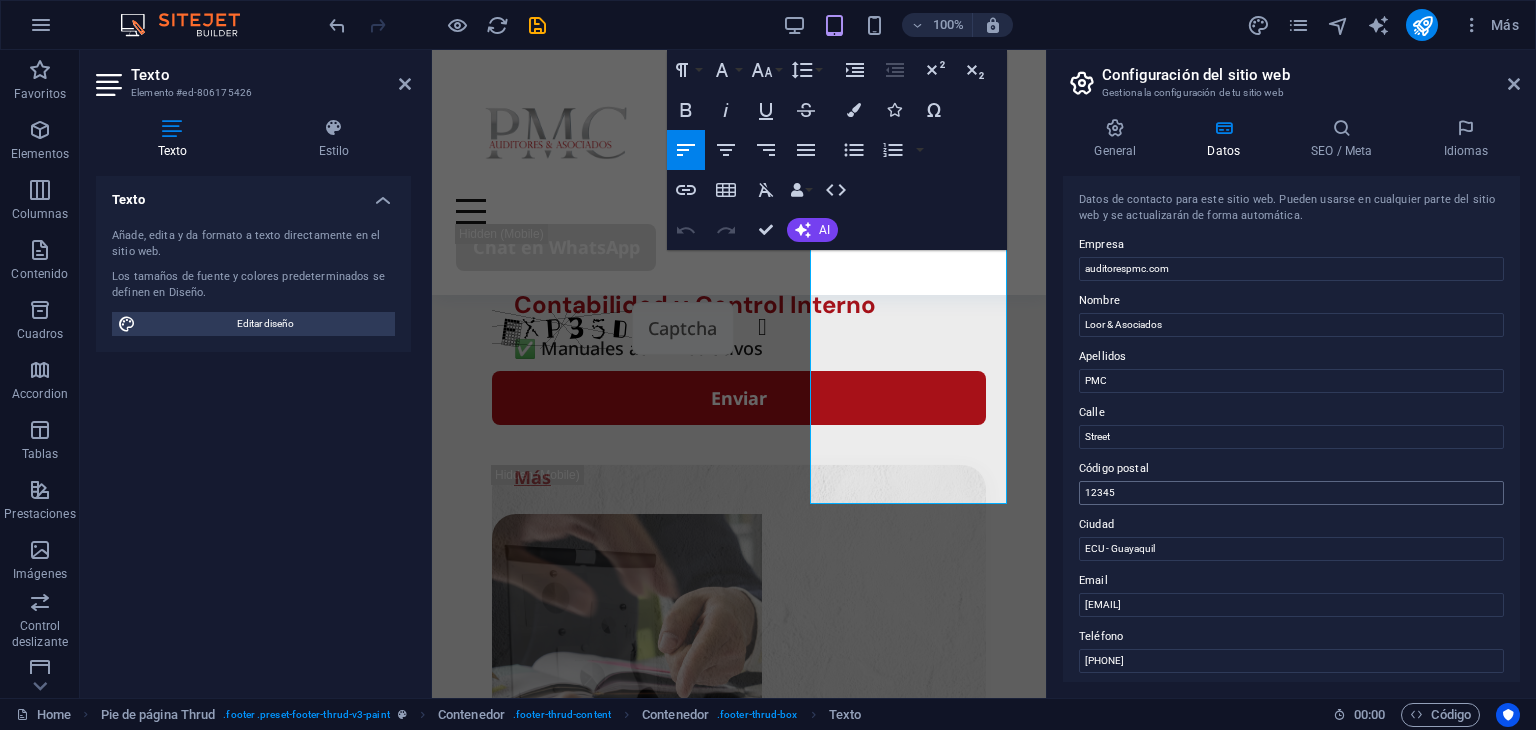 type 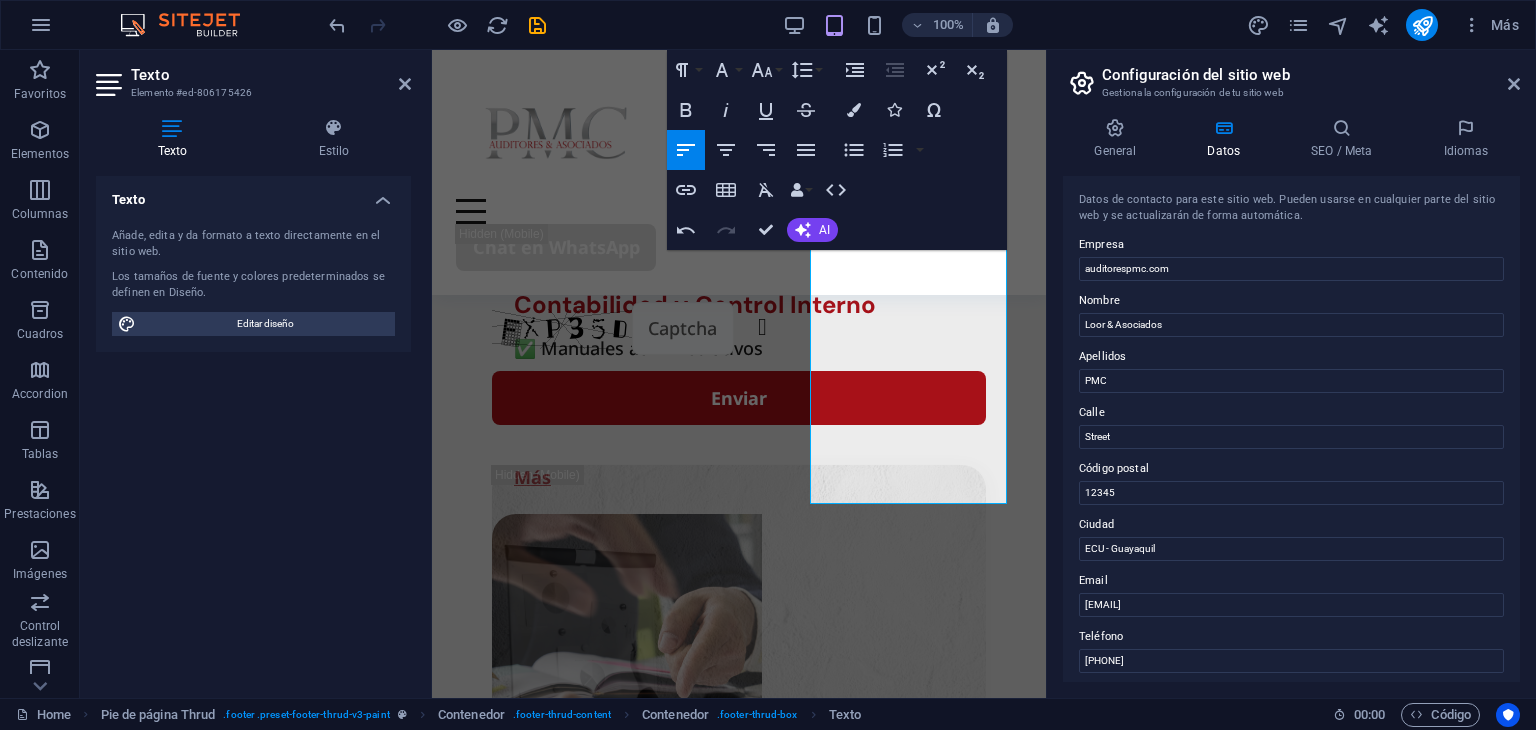 click on "Configuración del sitio web Gestiona la configuración de tu sitio web" at bounding box center (1293, 76) 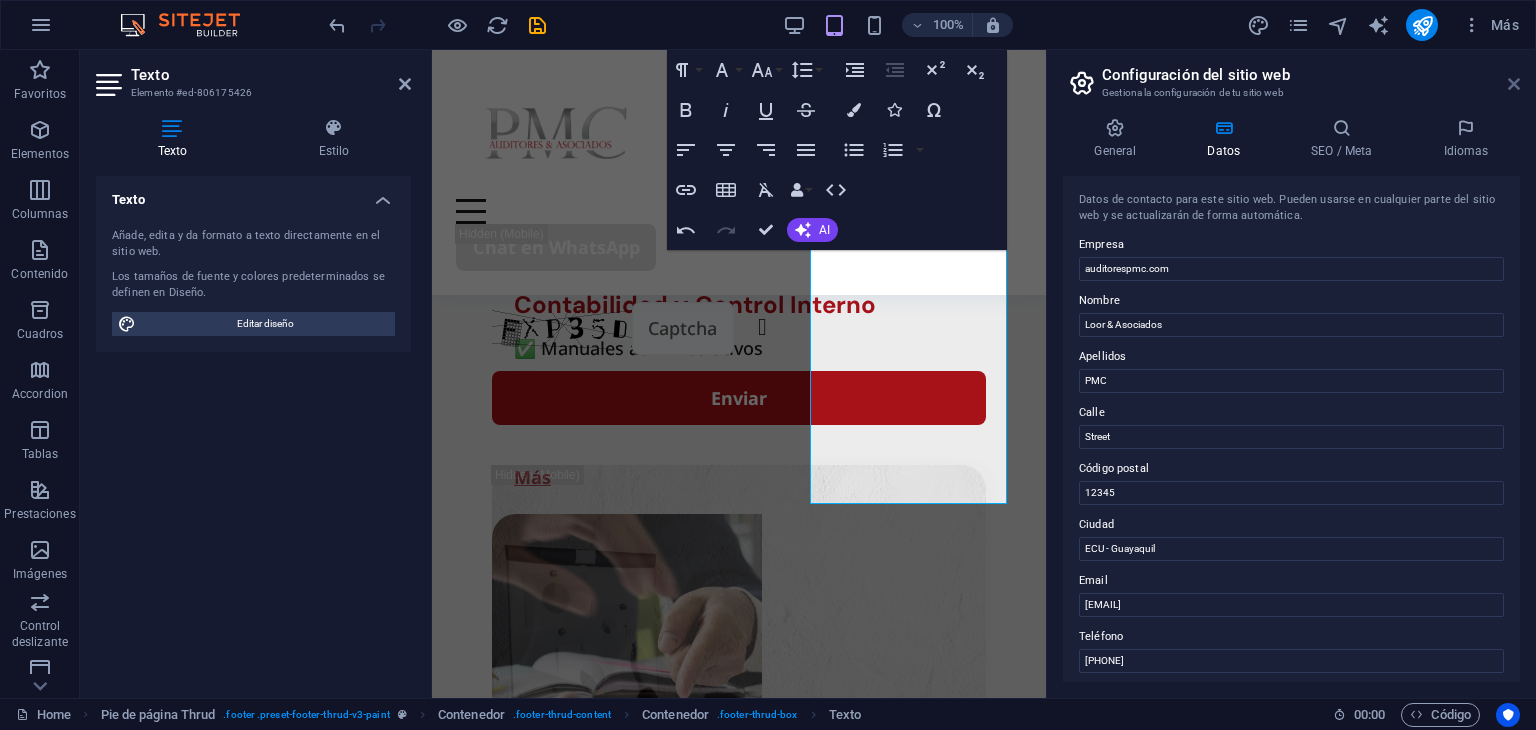 click at bounding box center [1514, 84] 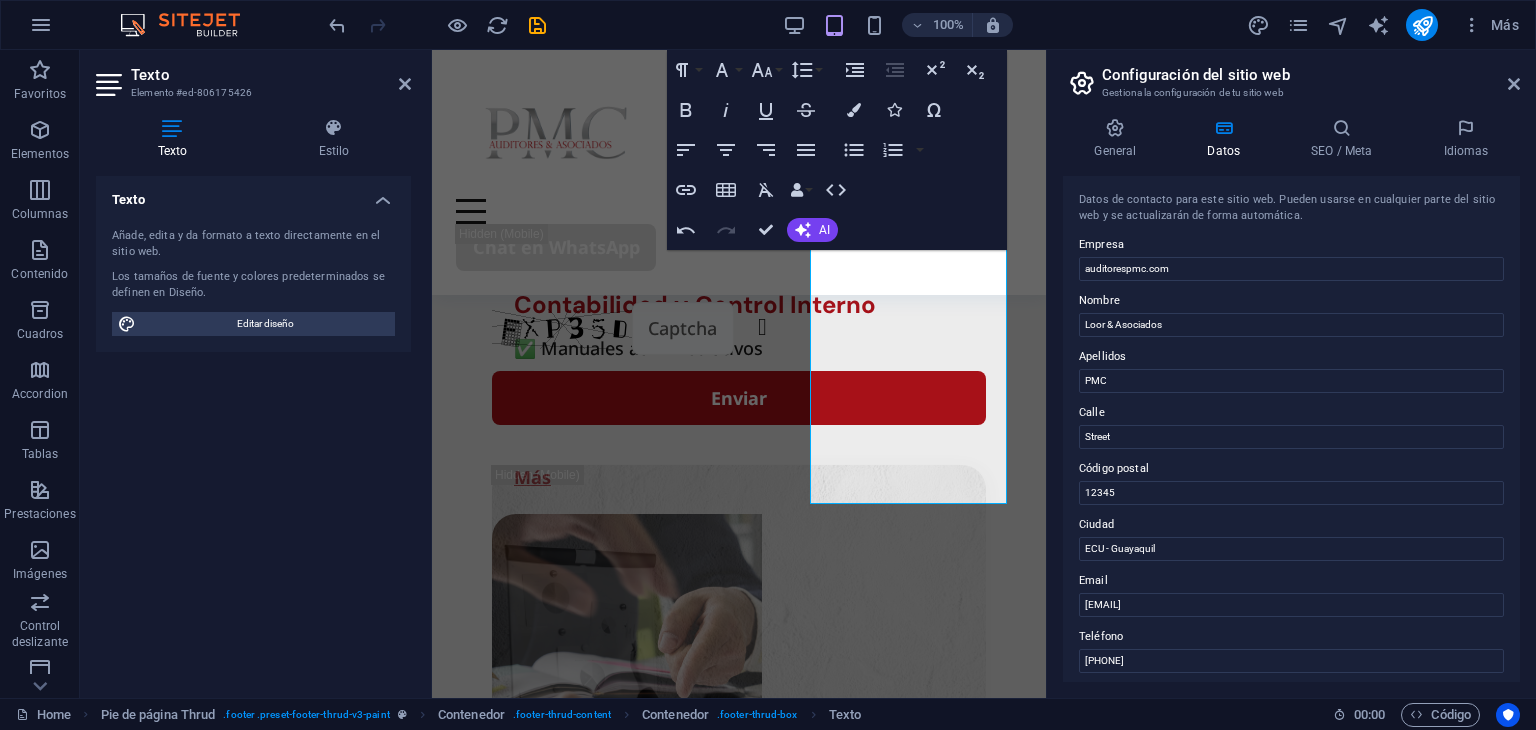 scroll, scrollTop: 4004, scrollLeft: 0, axis: vertical 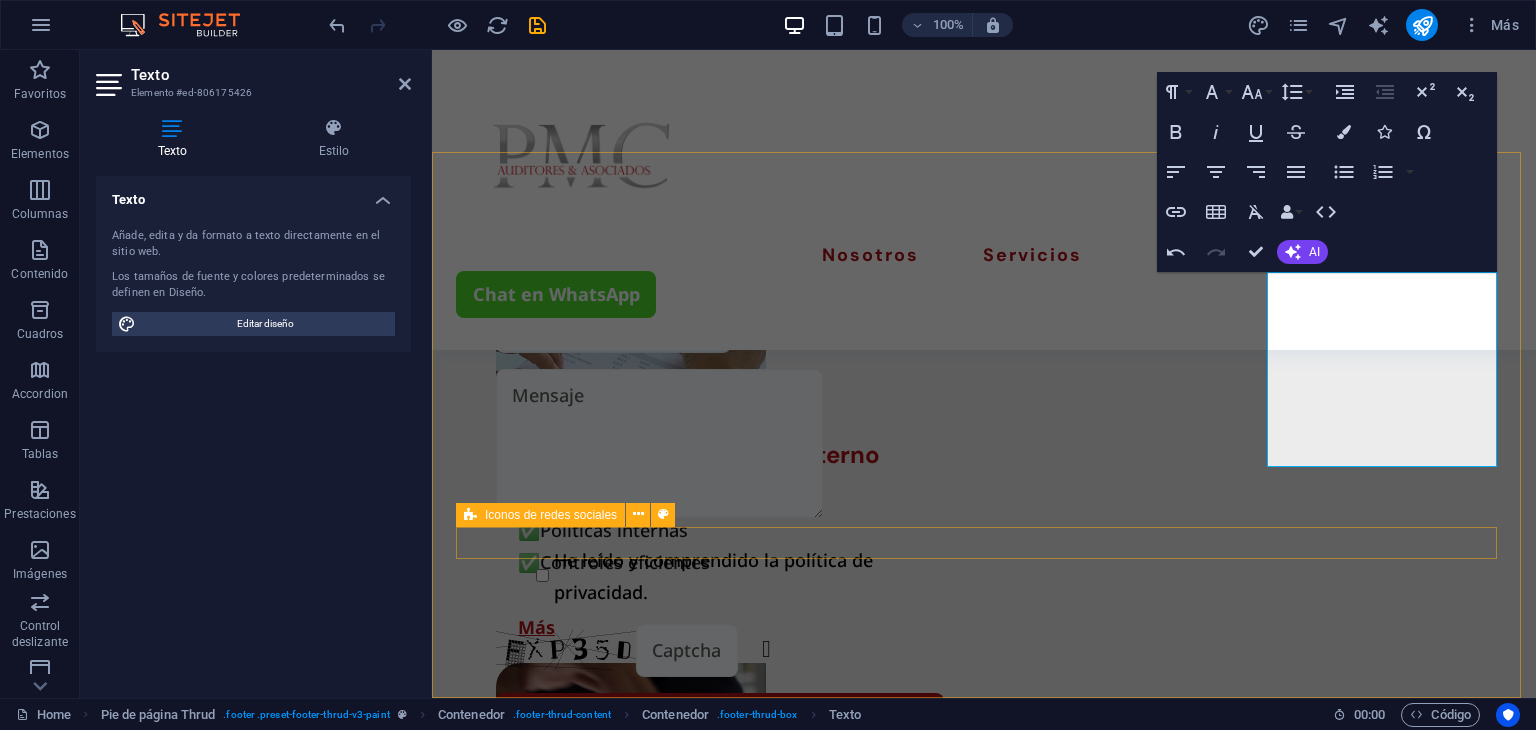 click at bounding box center (984, 3649) 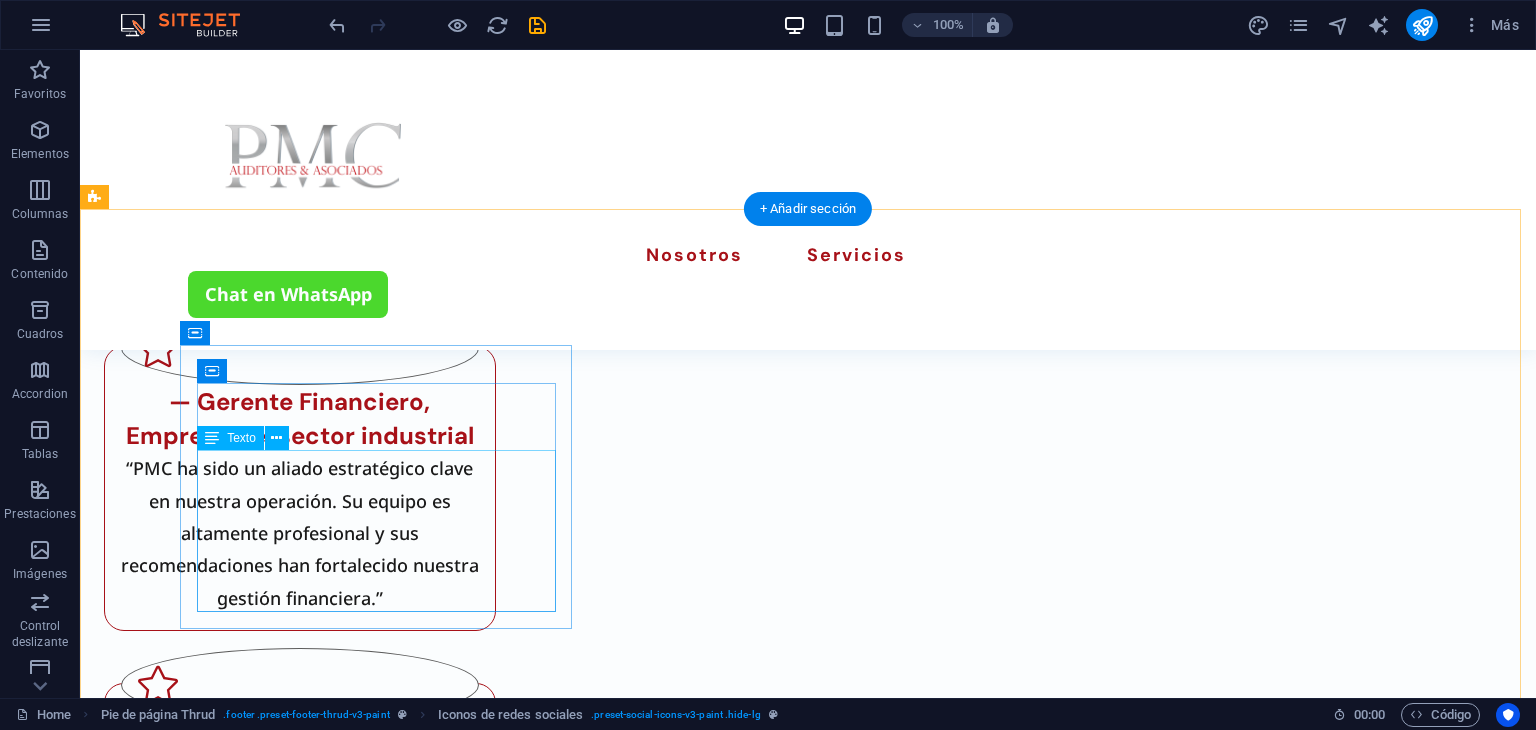 scroll, scrollTop: 536, scrollLeft: 0, axis: vertical 